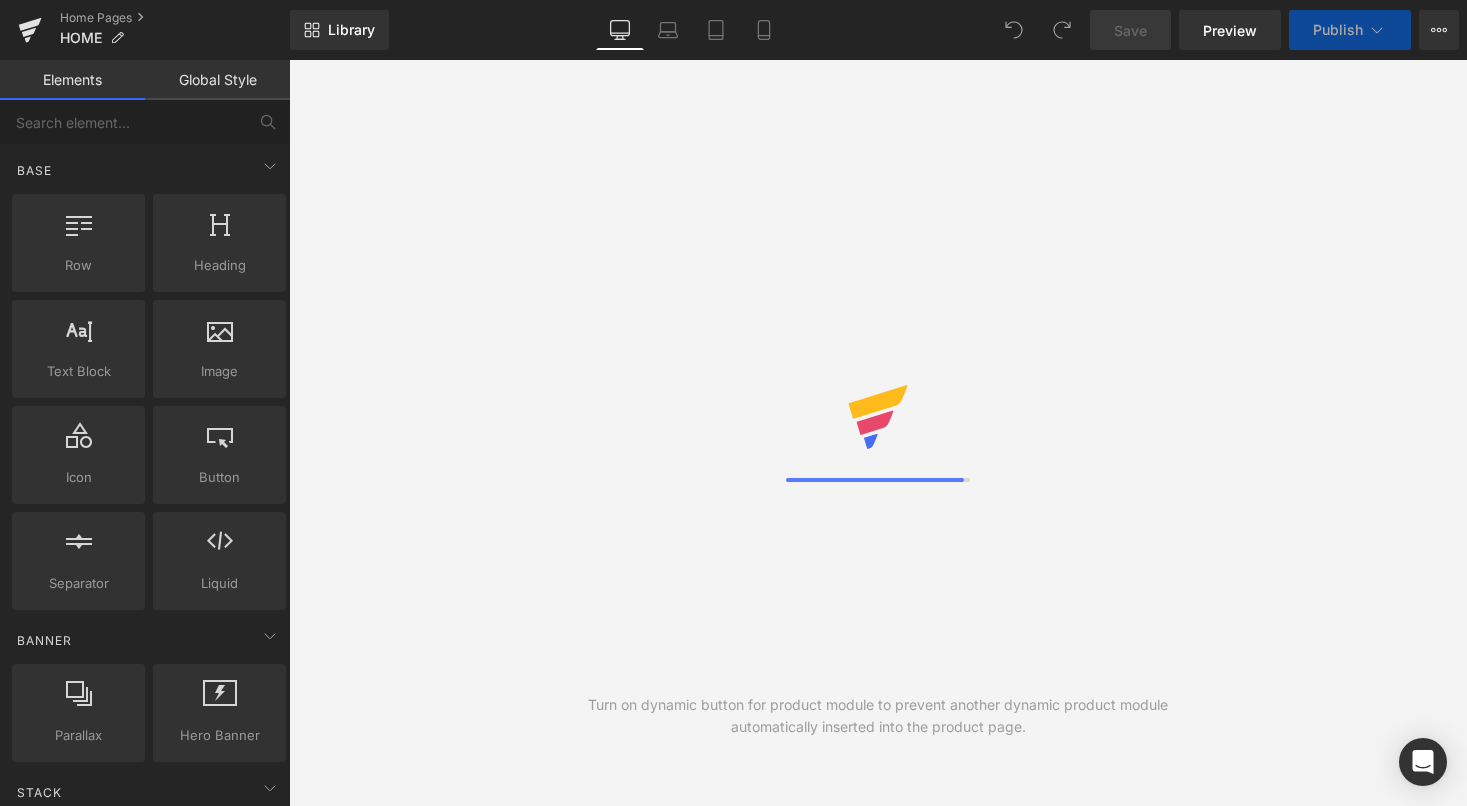 scroll, scrollTop: 0, scrollLeft: 0, axis: both 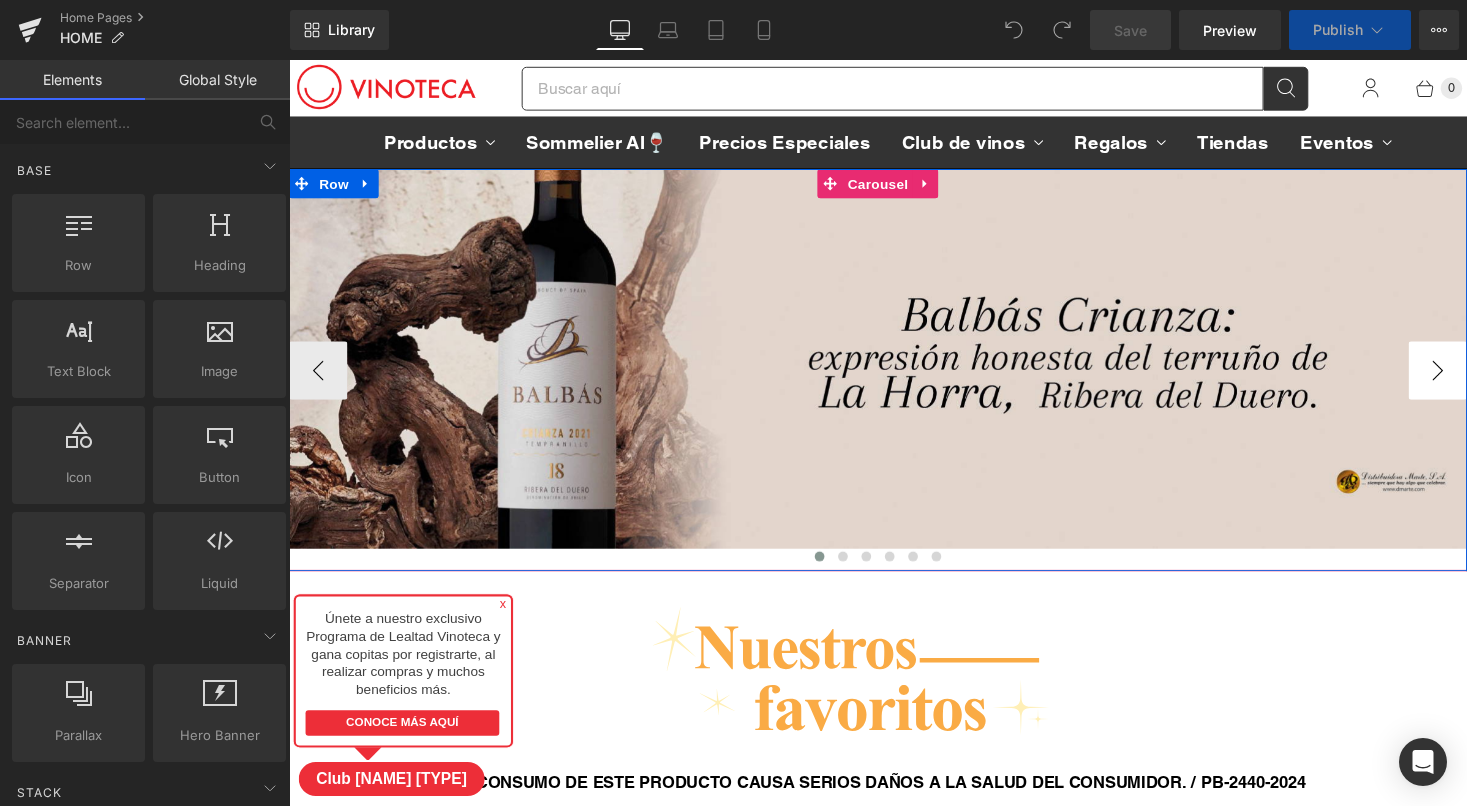 click on "›" at bounding box center (1469, 379) 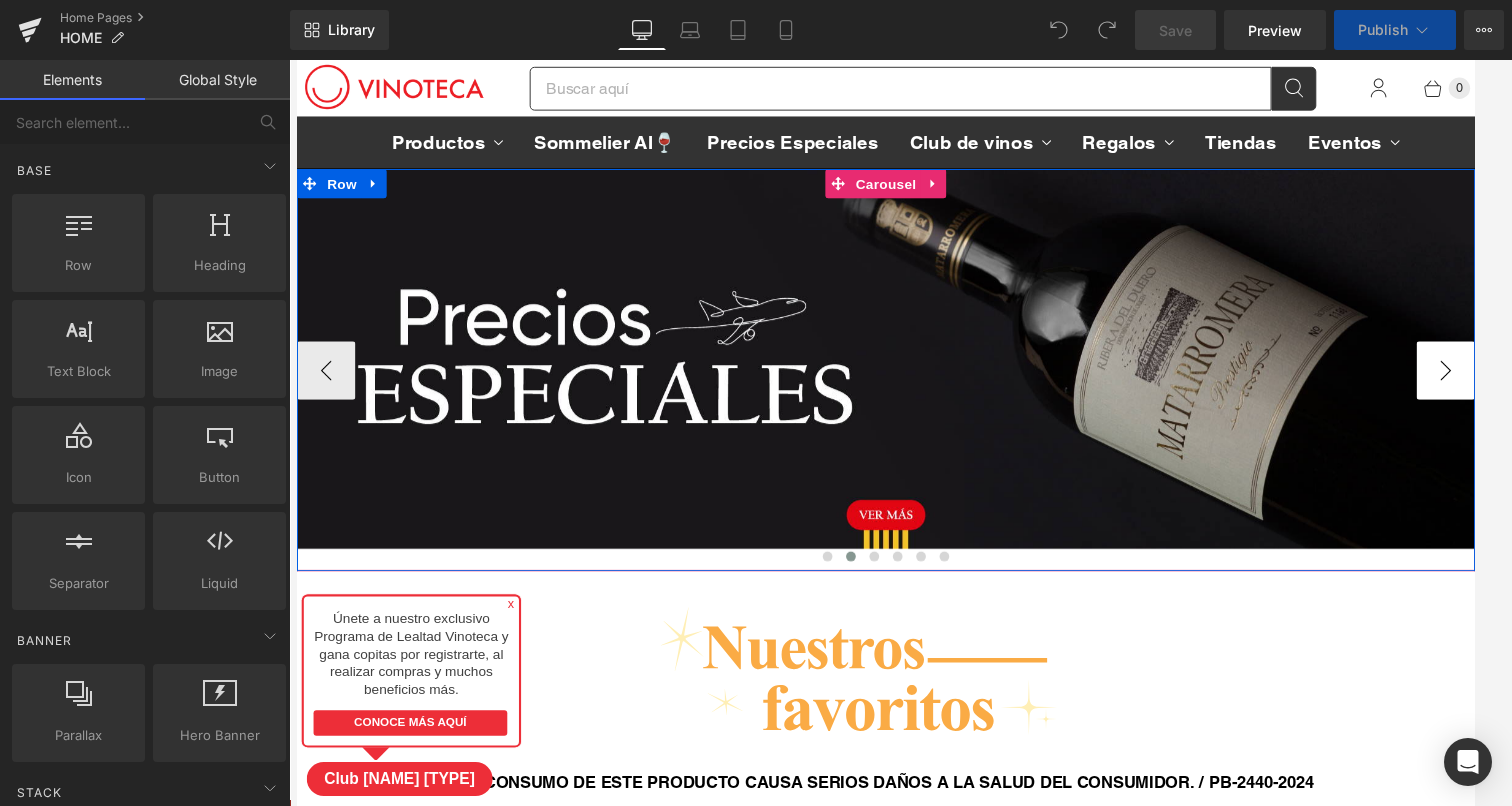 scroll, scrollTop: 10, scrollLeft: 10, axis: both 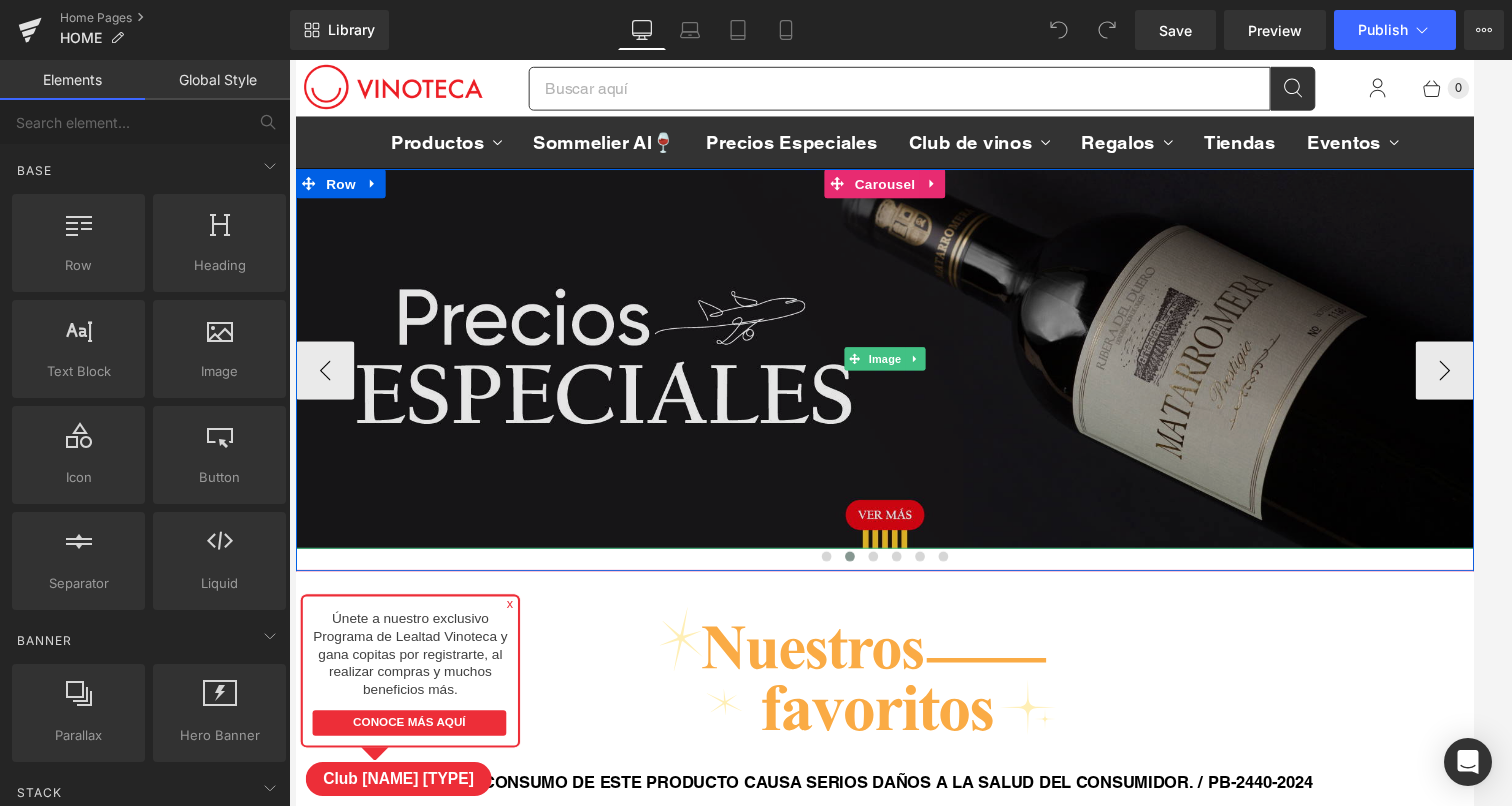 click at bounding box center (900, 367) 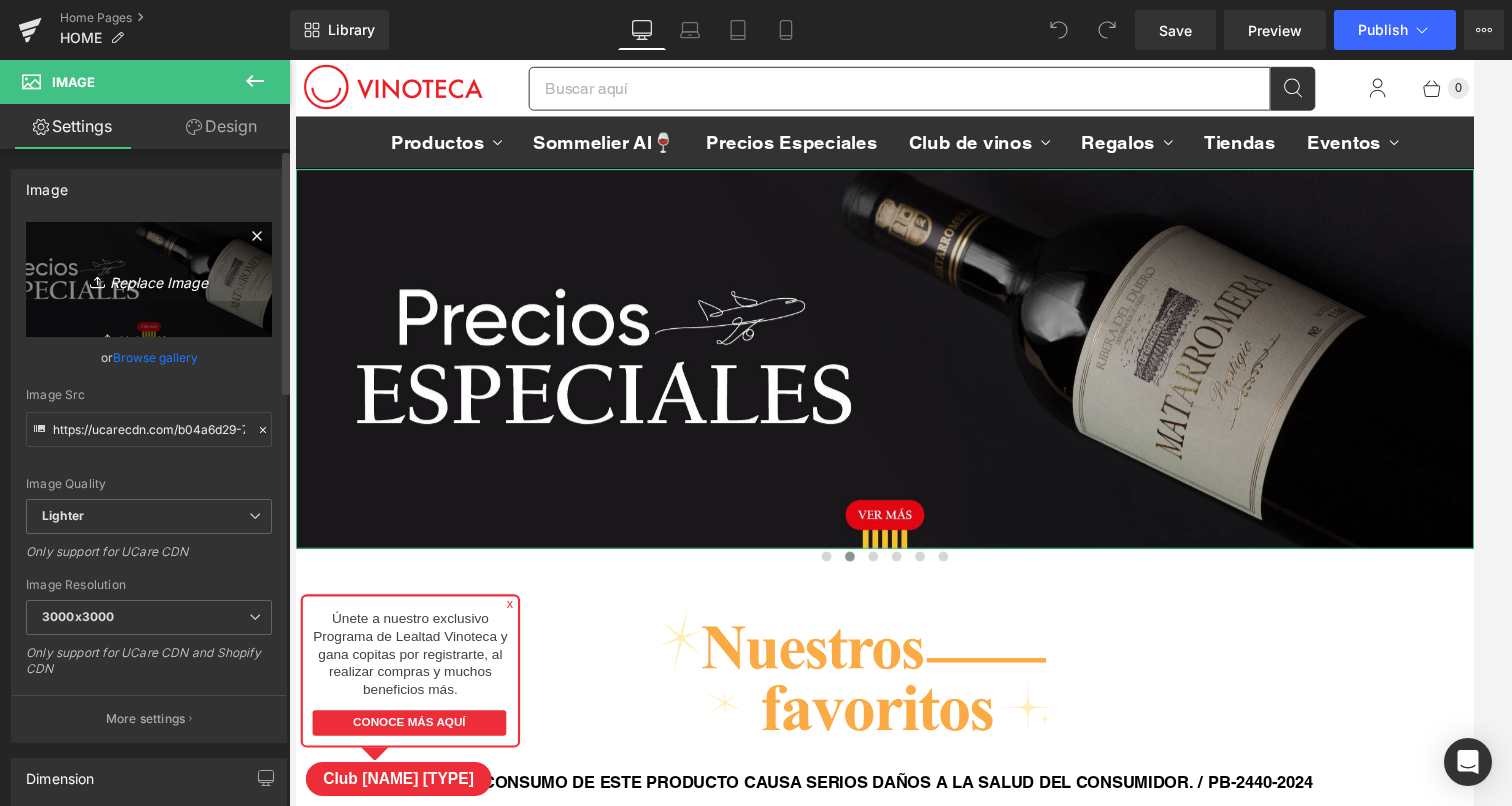 click on "Replace Image" at bounding box center (149, 279) 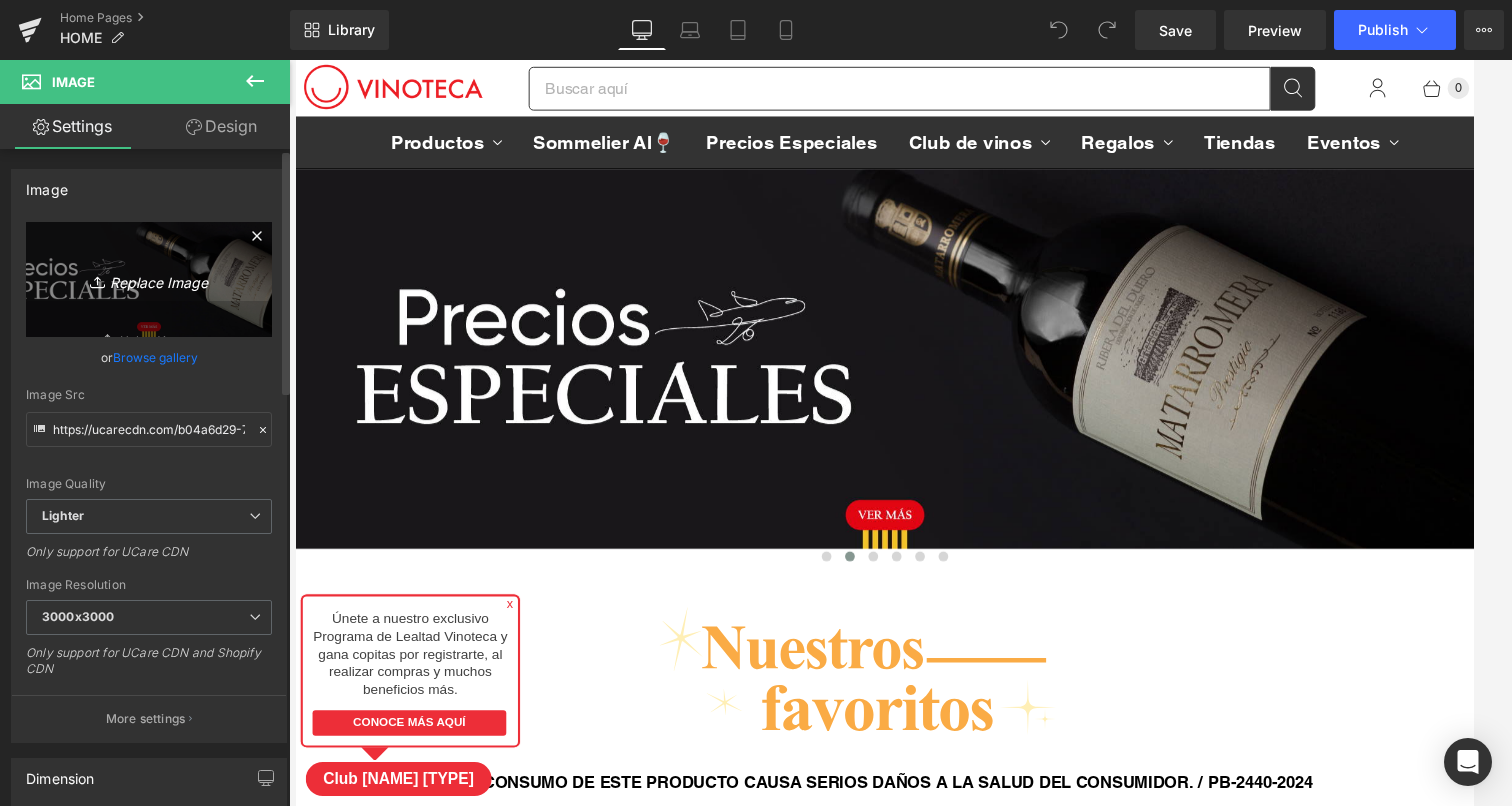 type on "C:\fakepath\BANNER_[MONTH]- [YEAR]-desktop.jpg" 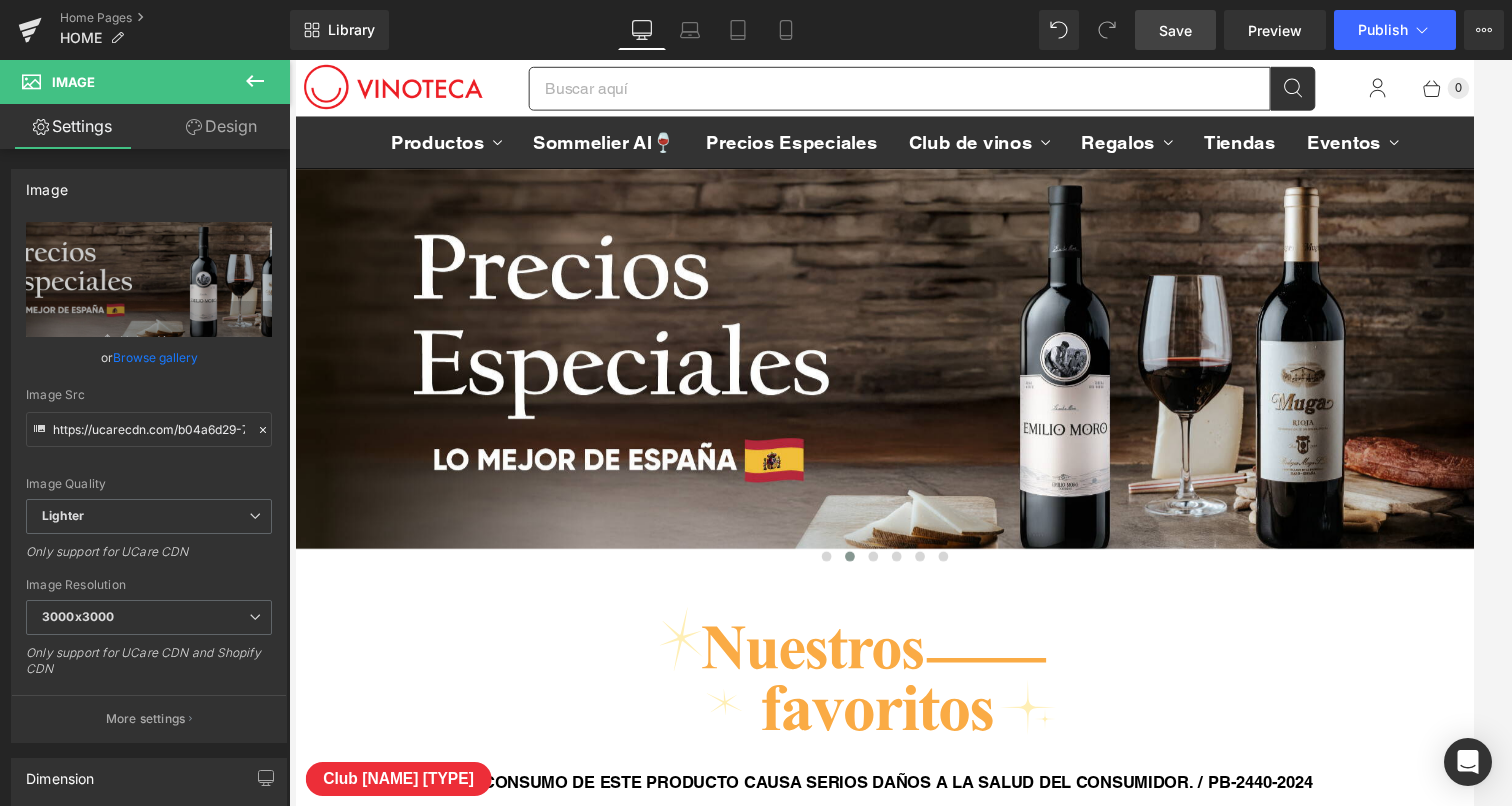 click on "Save" at bounding box center [1175, 30] 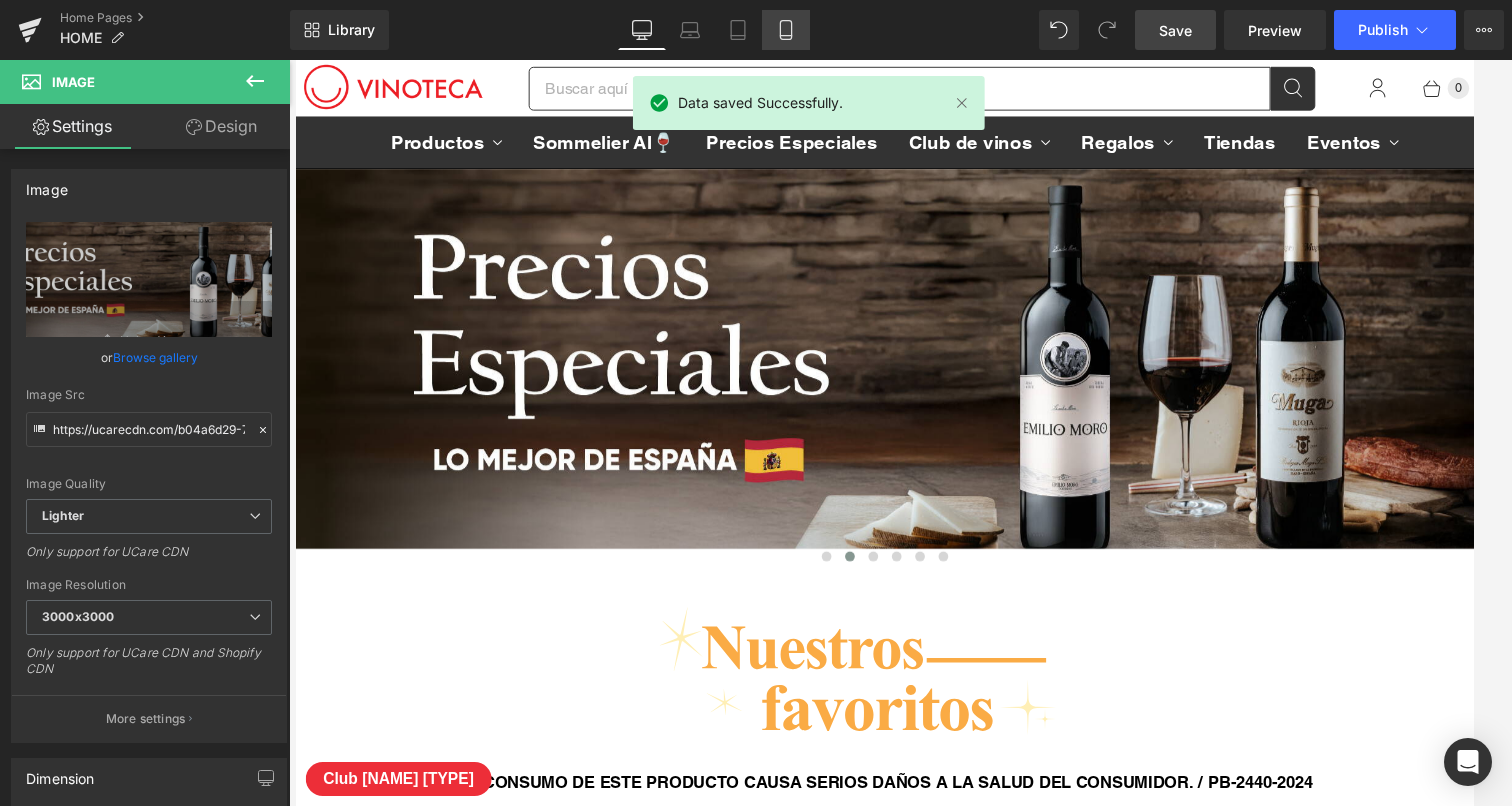 click on "Mobile" at bounding box center (786, 30) 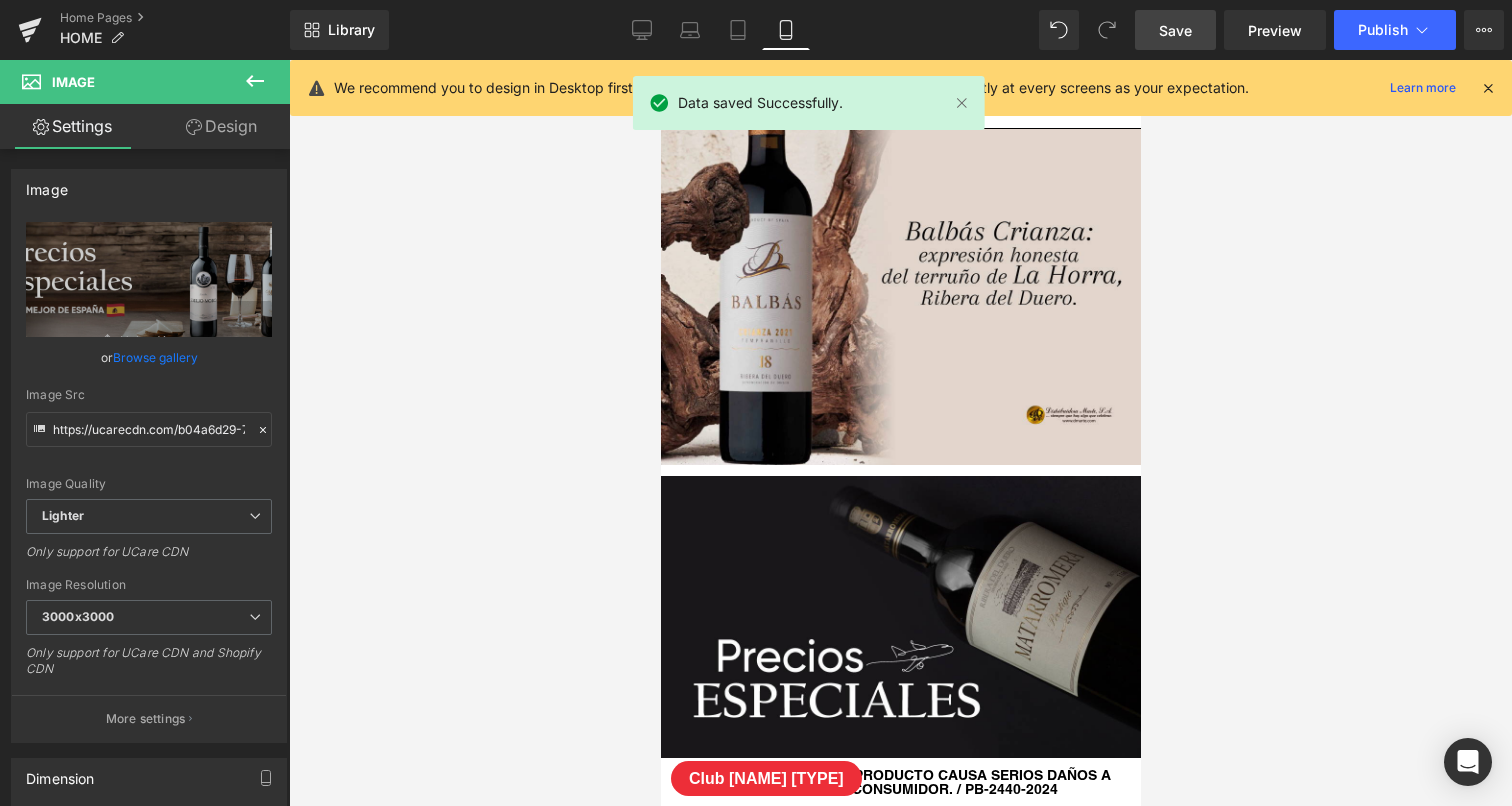 scroll, scrollTop: 7, scrollLeft: 10, axis: both 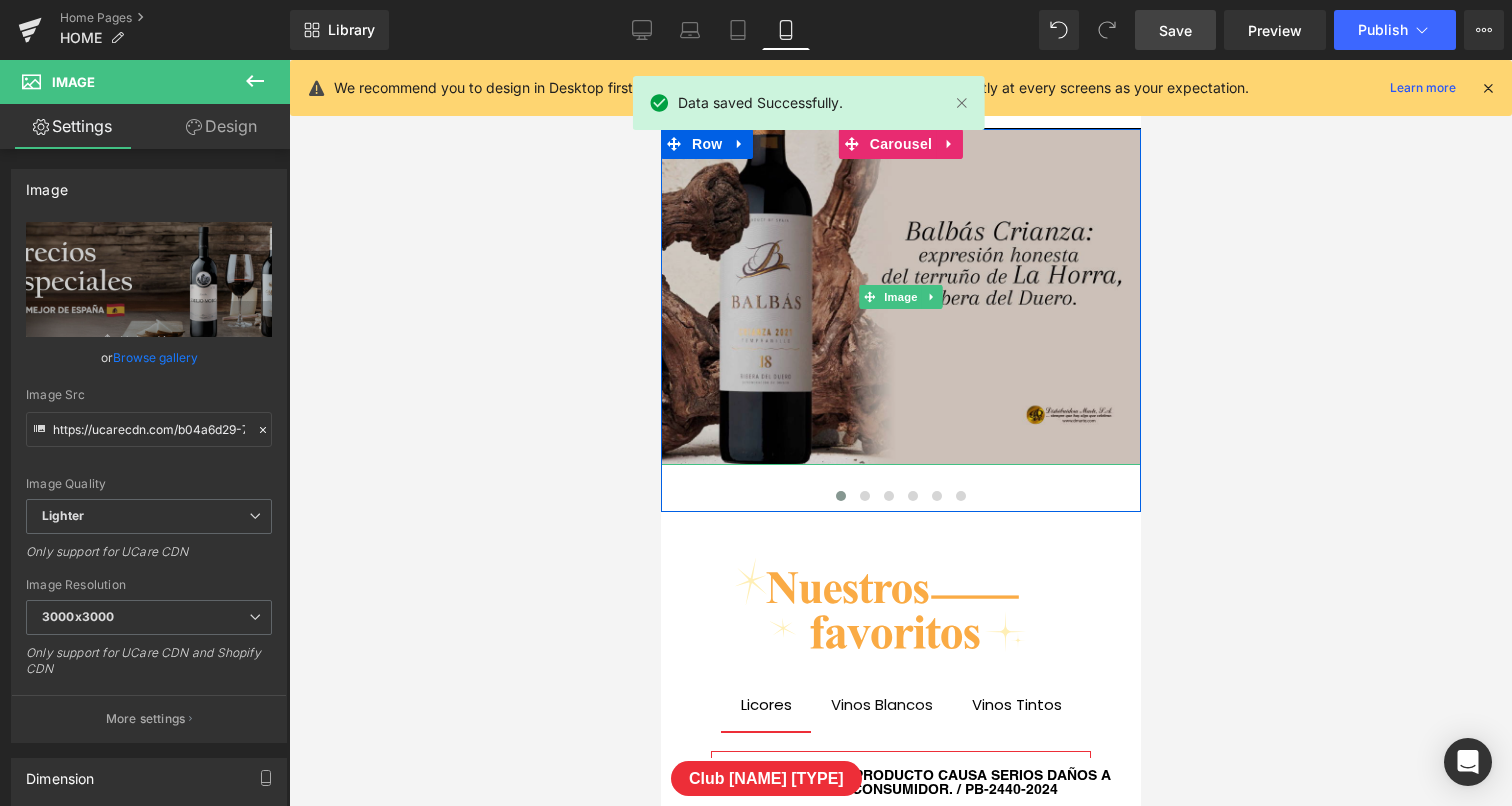 click at bounding box center [900, 297] 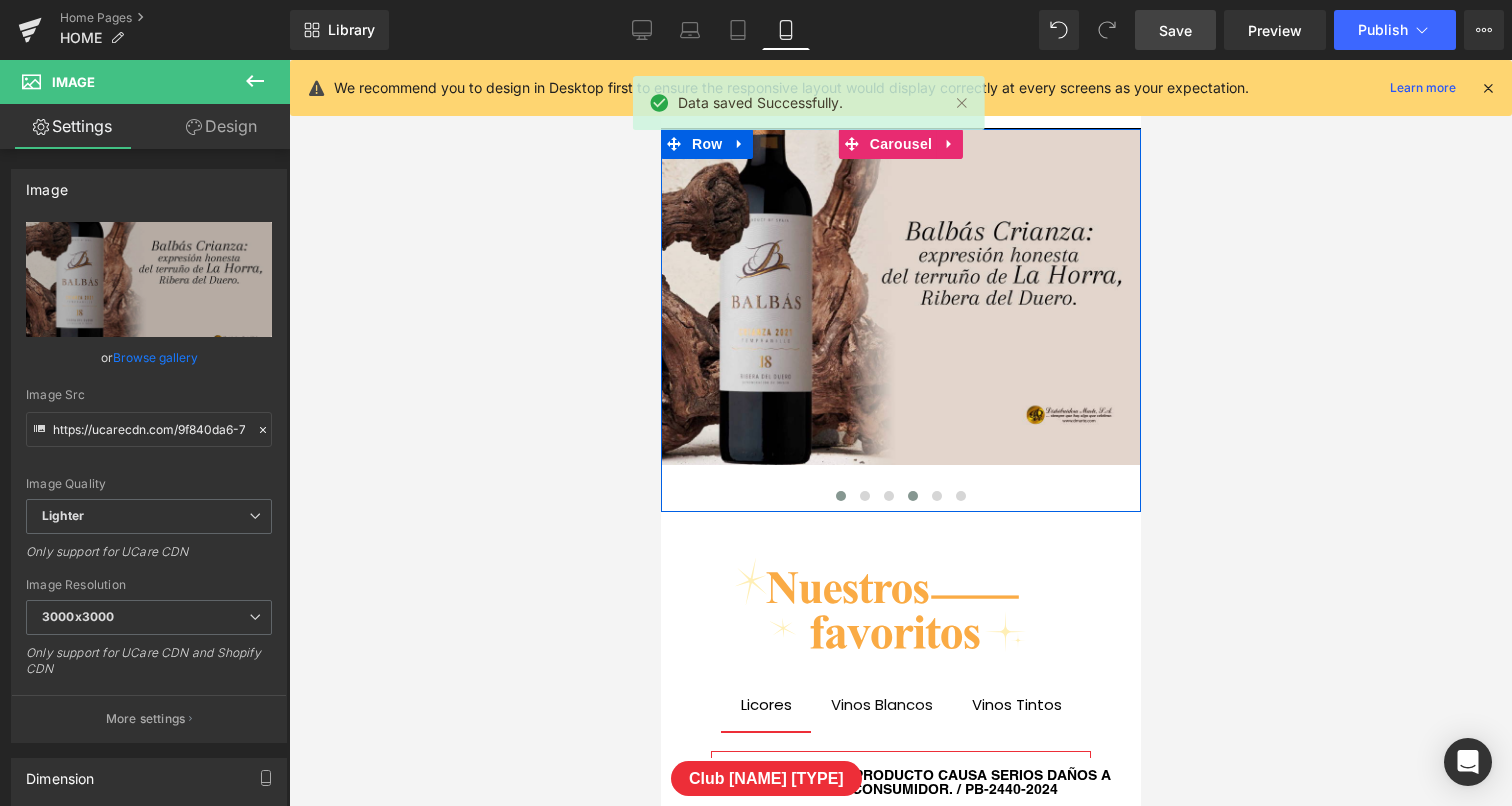 click at bounding box center [912, 496] 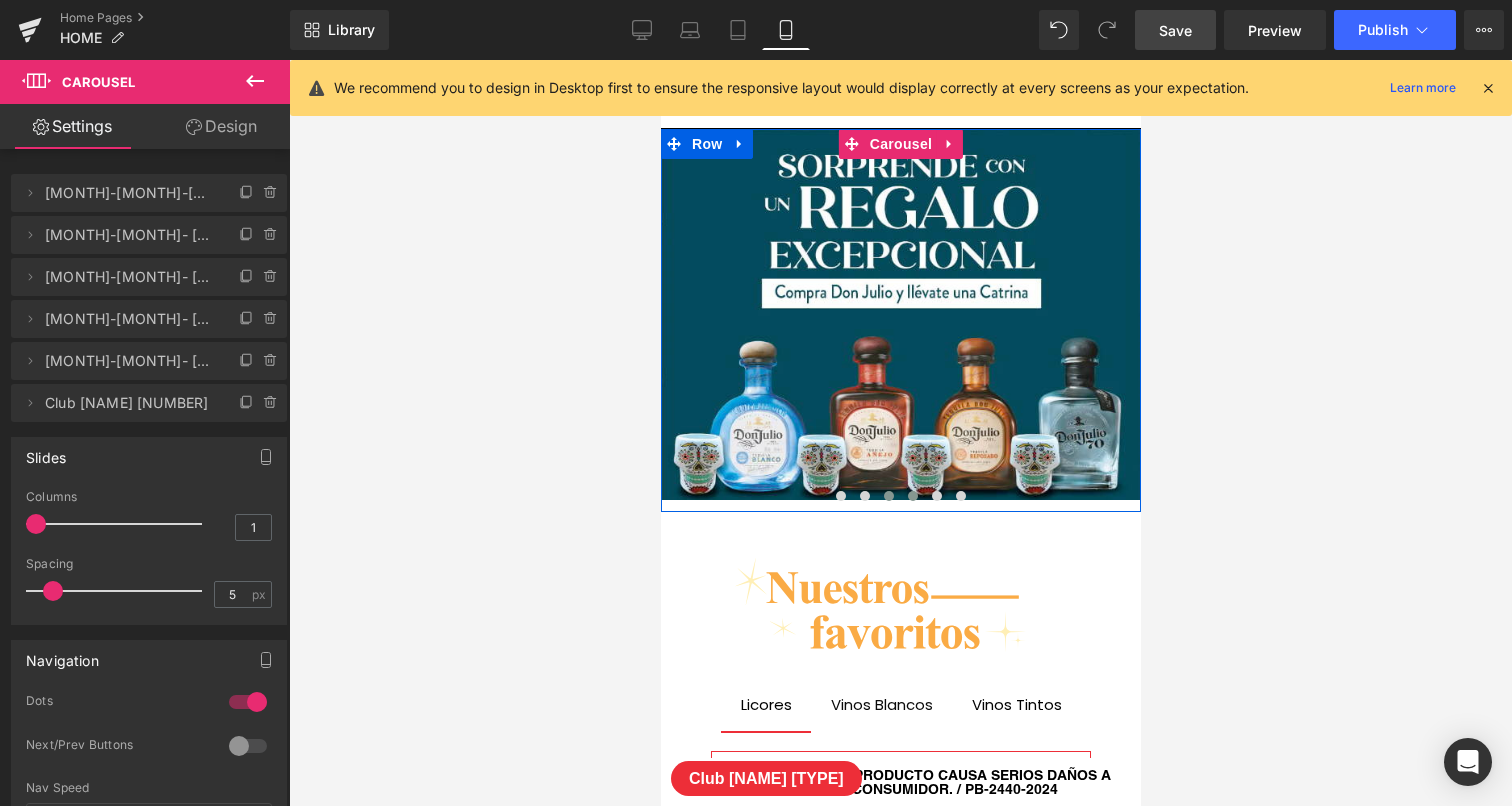 click at bounding box center (888, 496) 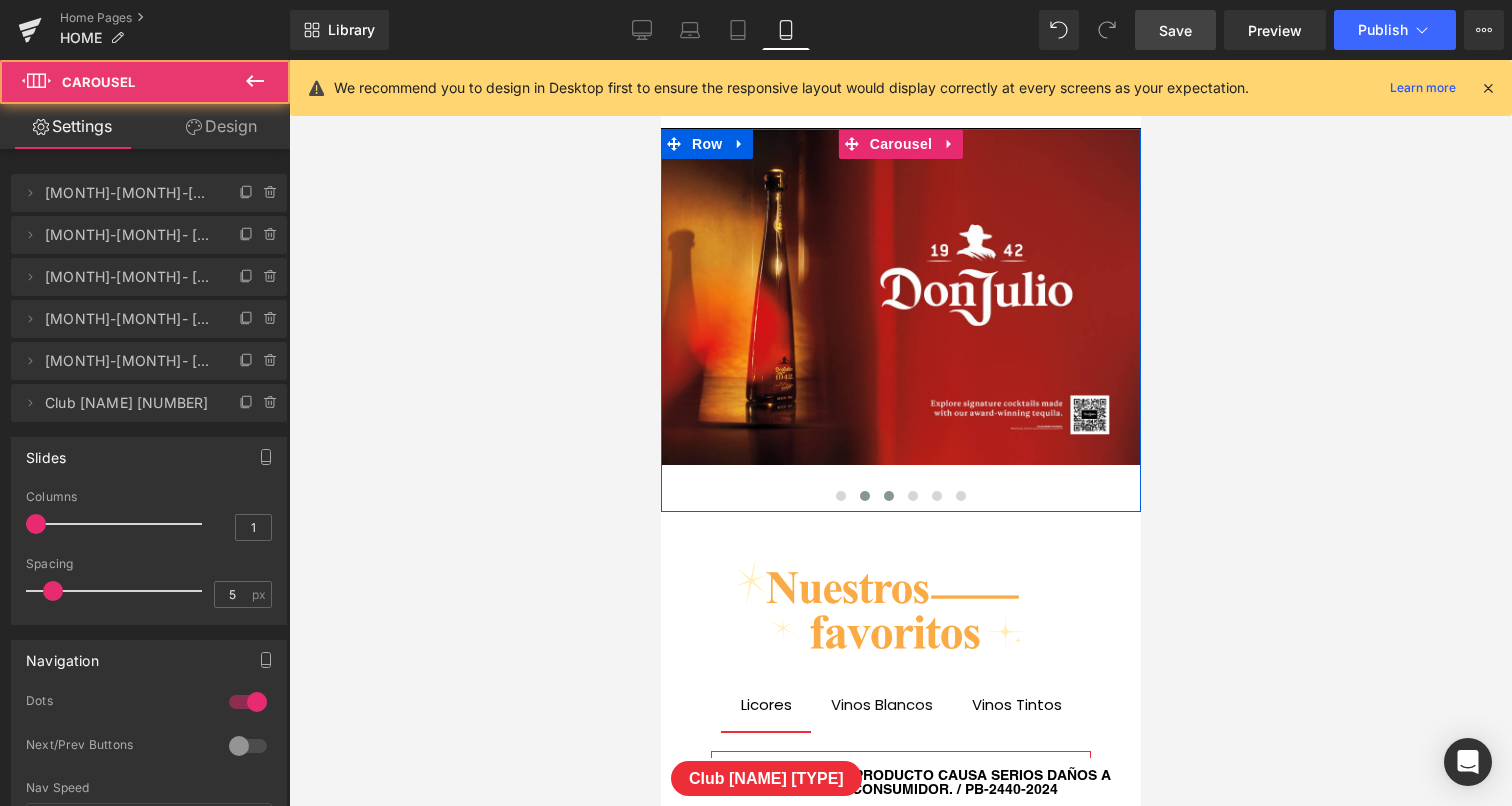 click at bounding box center [864, 496] 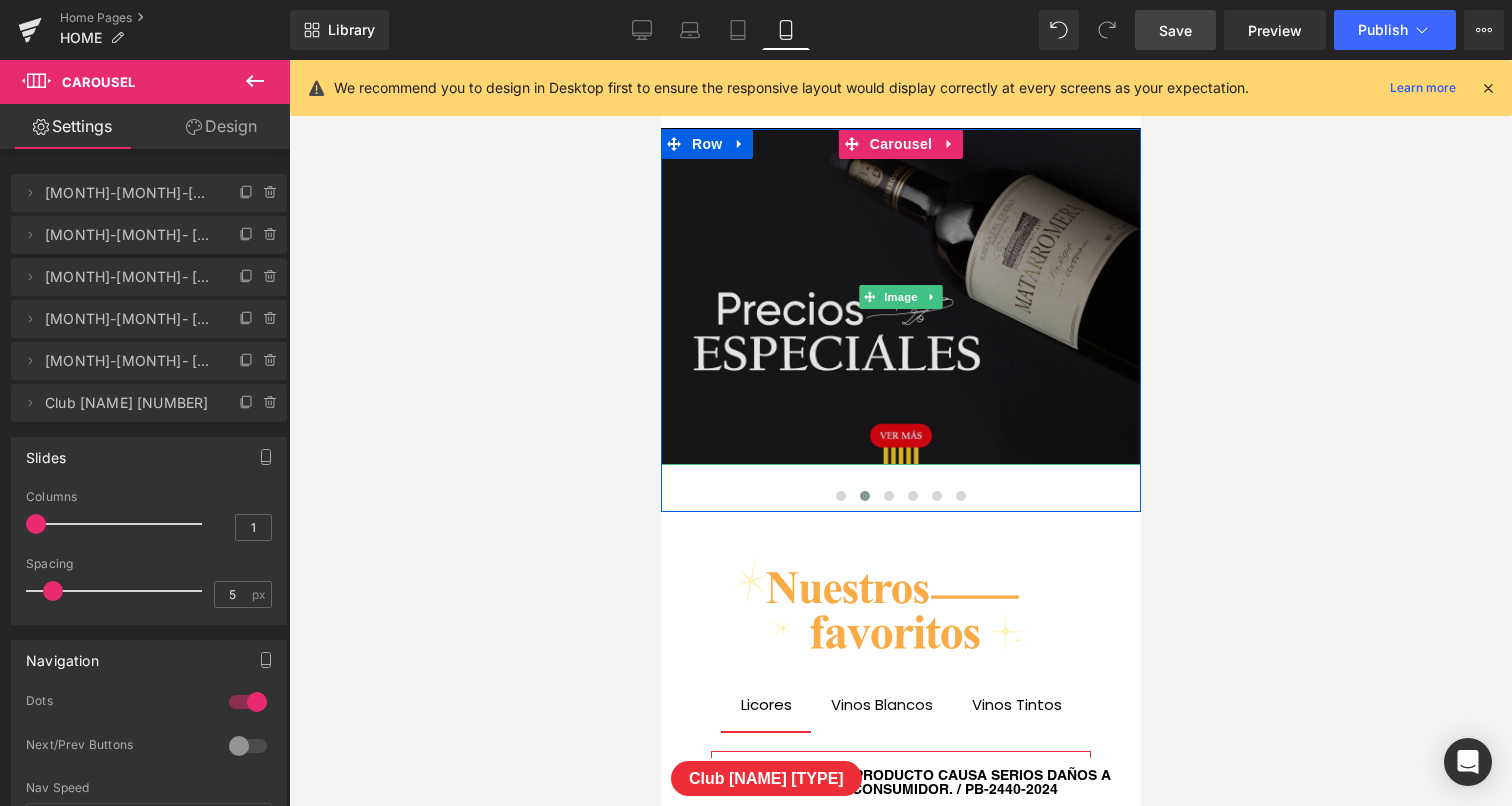click at bounding box center (900, 297) 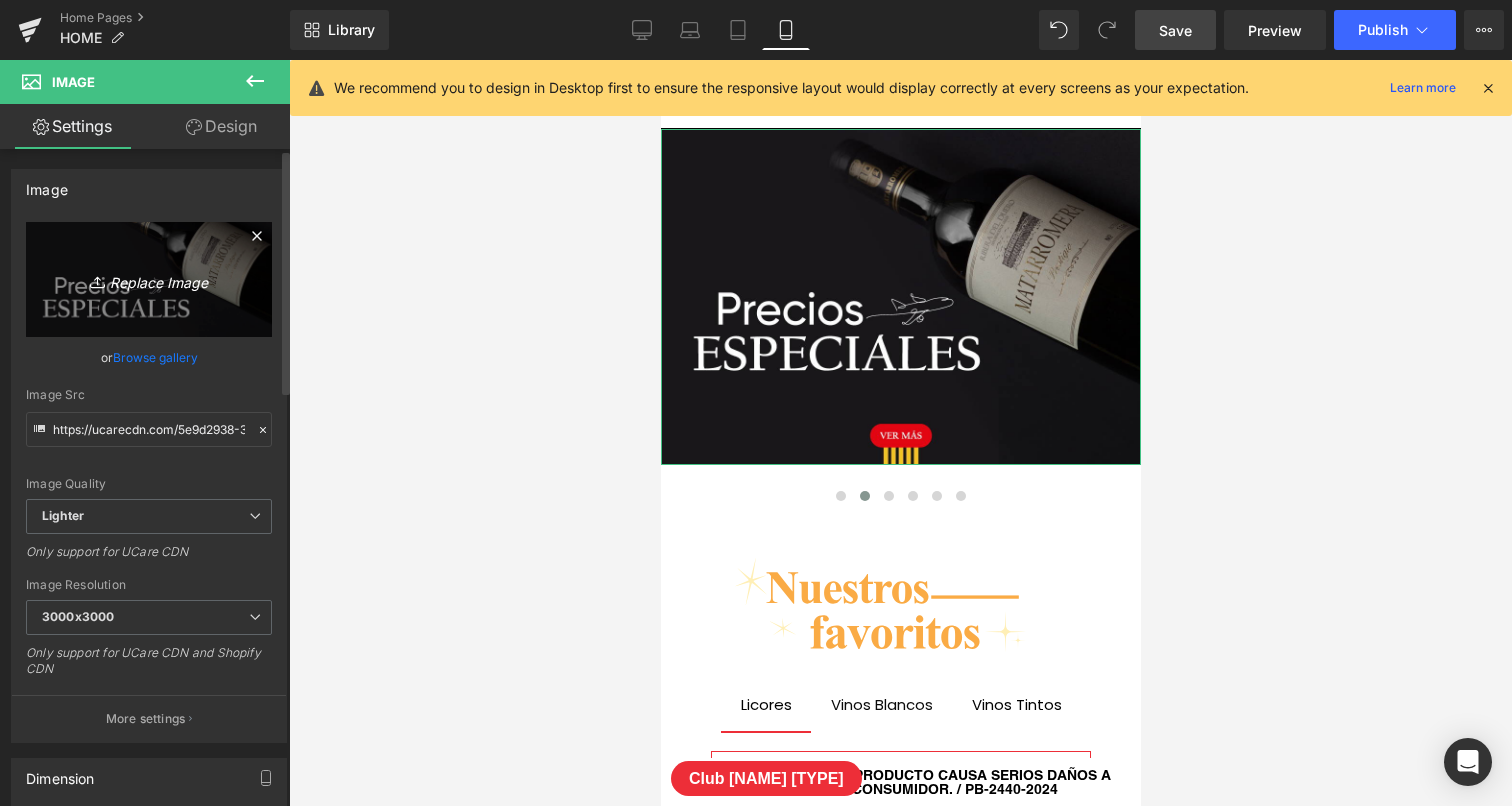click on "Replace Image" at bounding box center [149, 279] 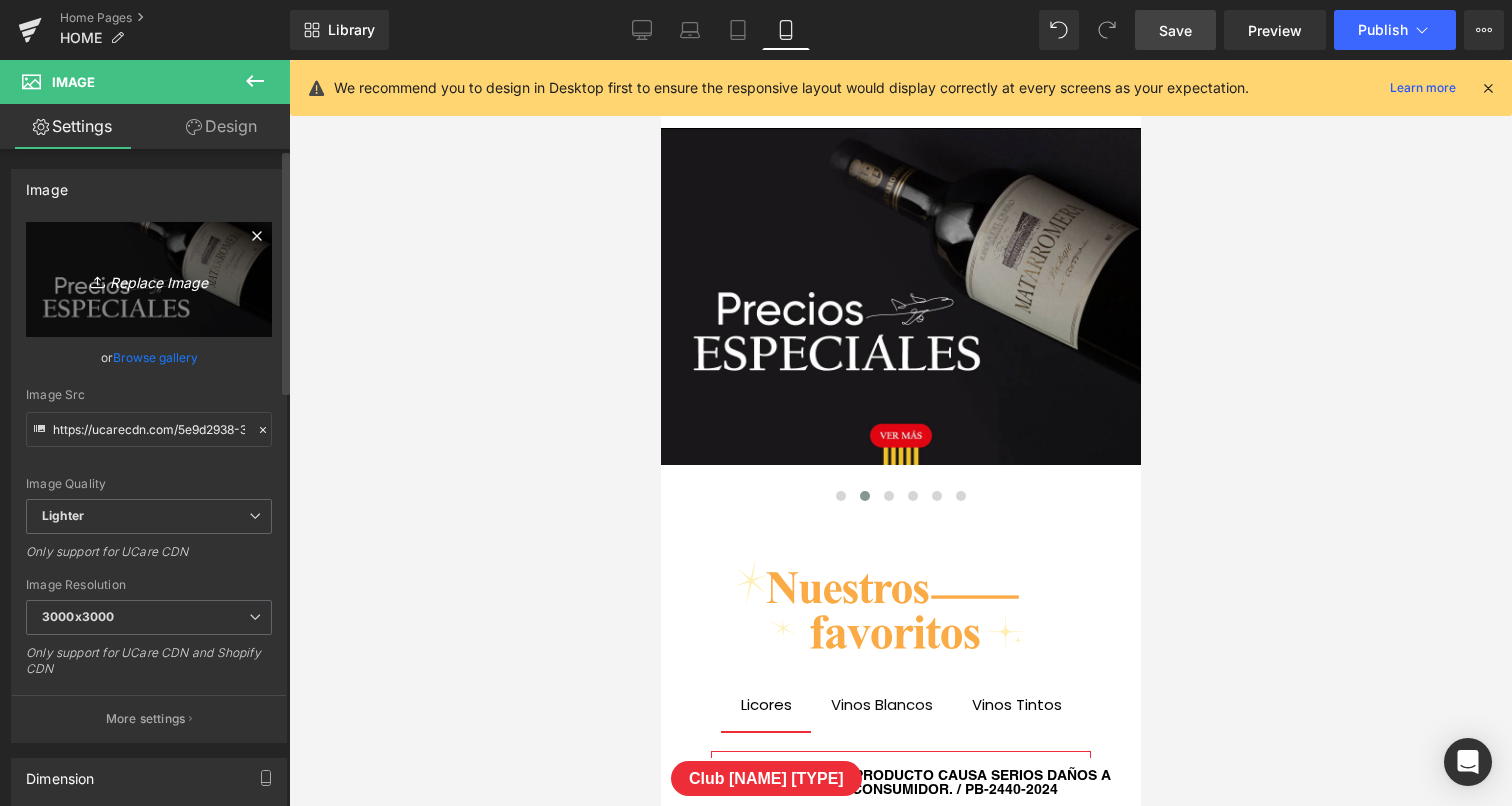 type on "C:\fakepath\BANNER_[MONTH]- [YEAR]-mobile.jpg" 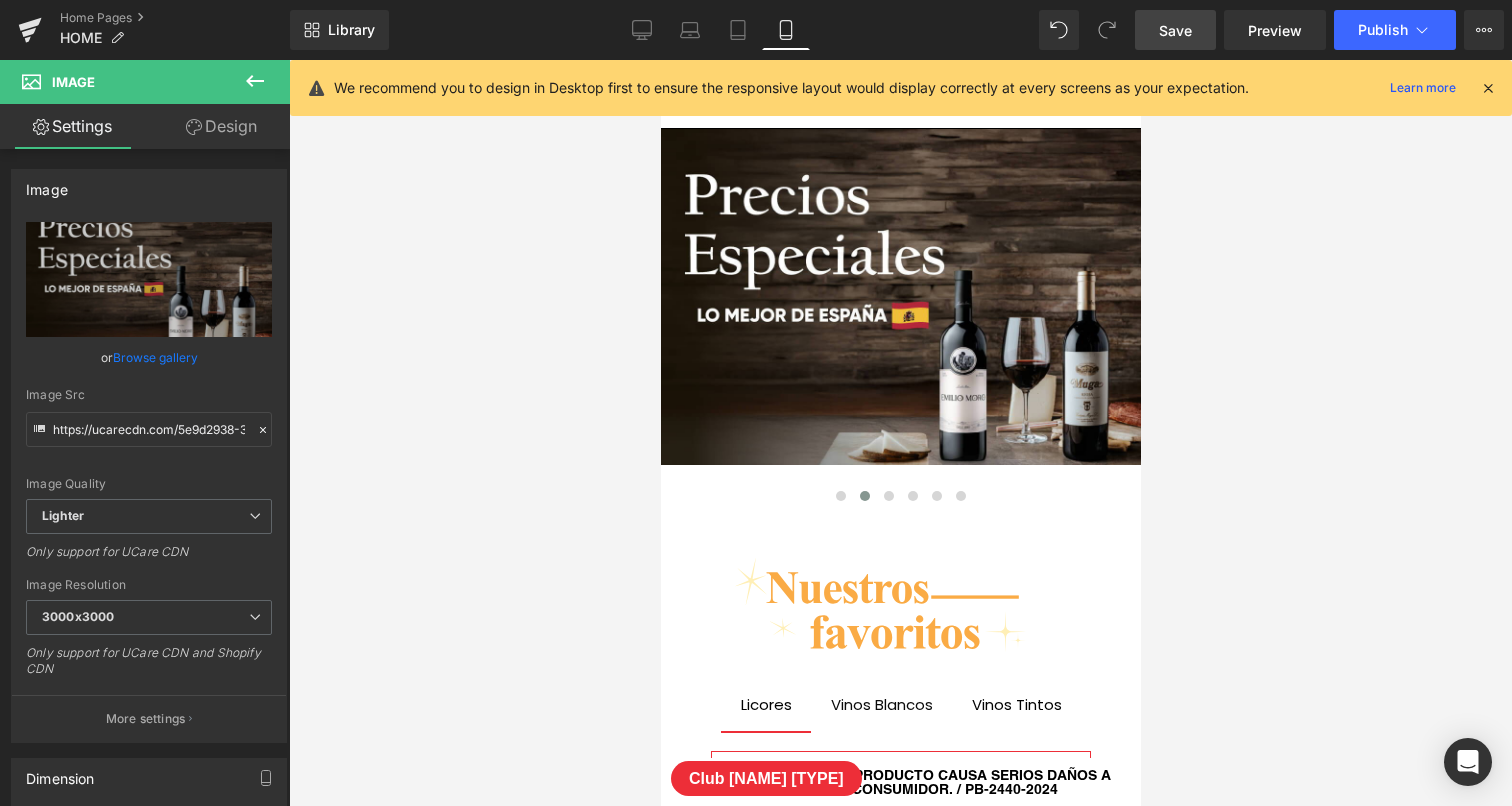 click on "Save" at bounding box center (1175, 30) 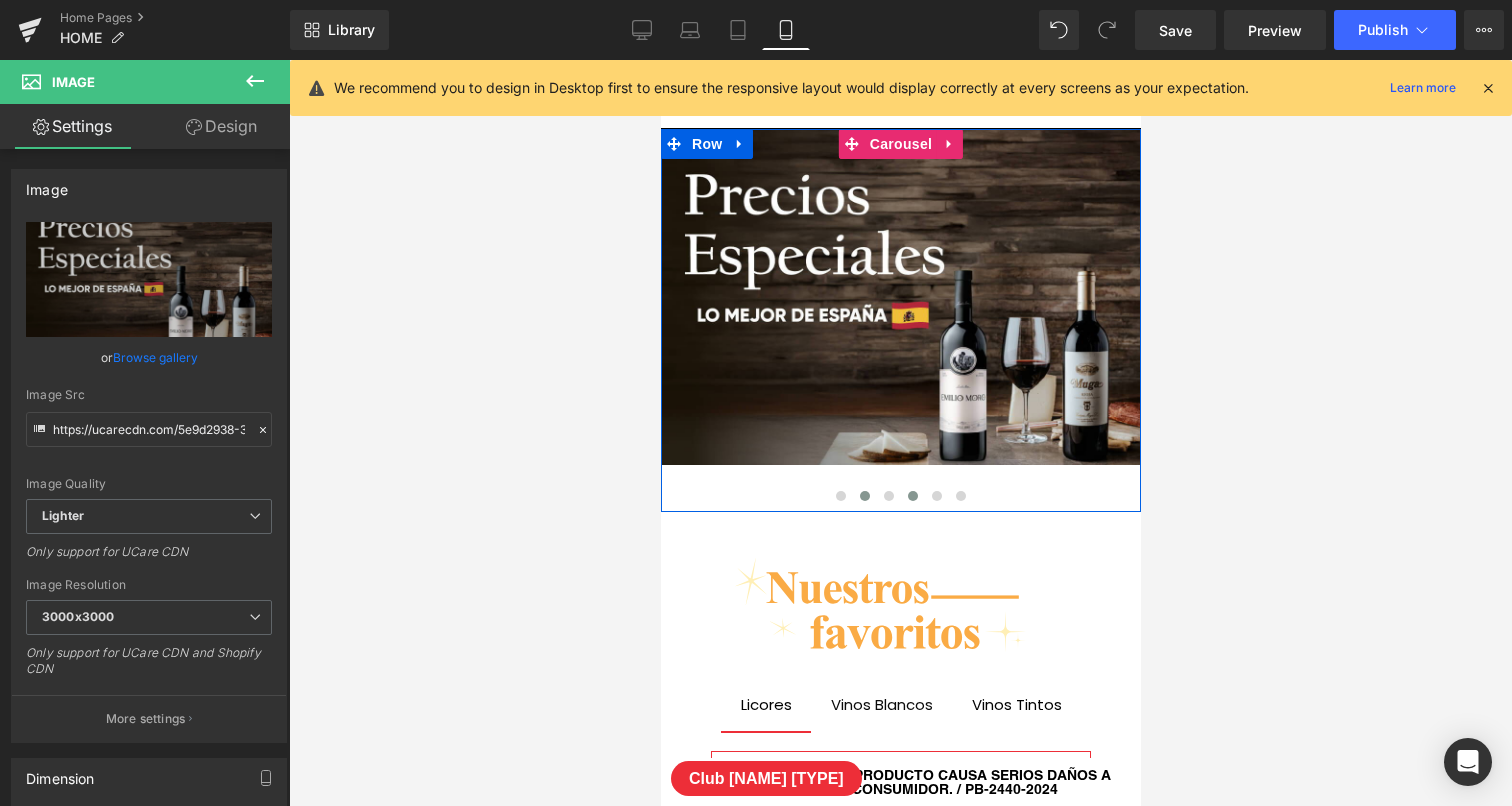 click at bounding box center (912, 496) 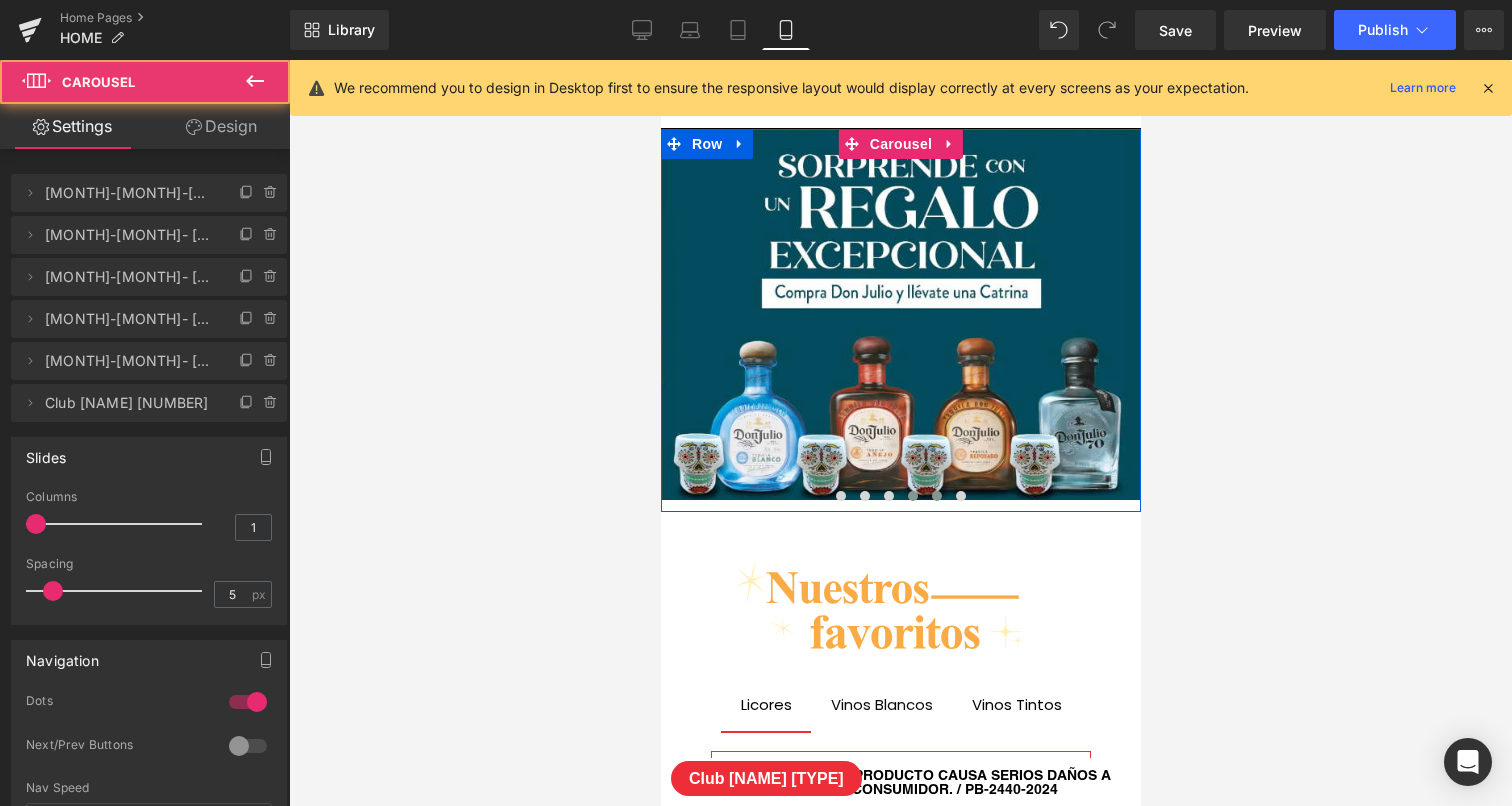click at bounding box center (936, 496) 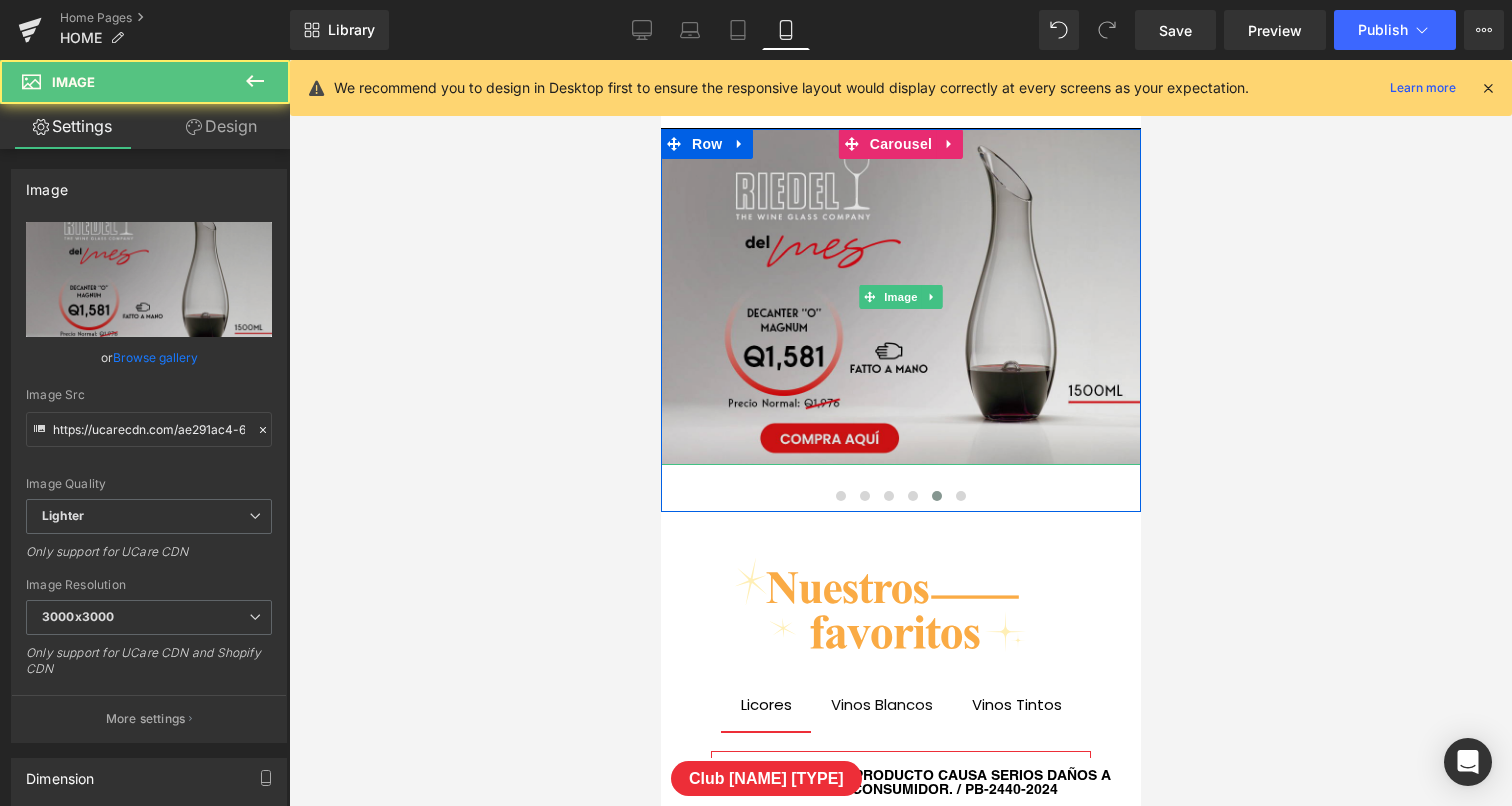 click at bounding box center [900, 297] 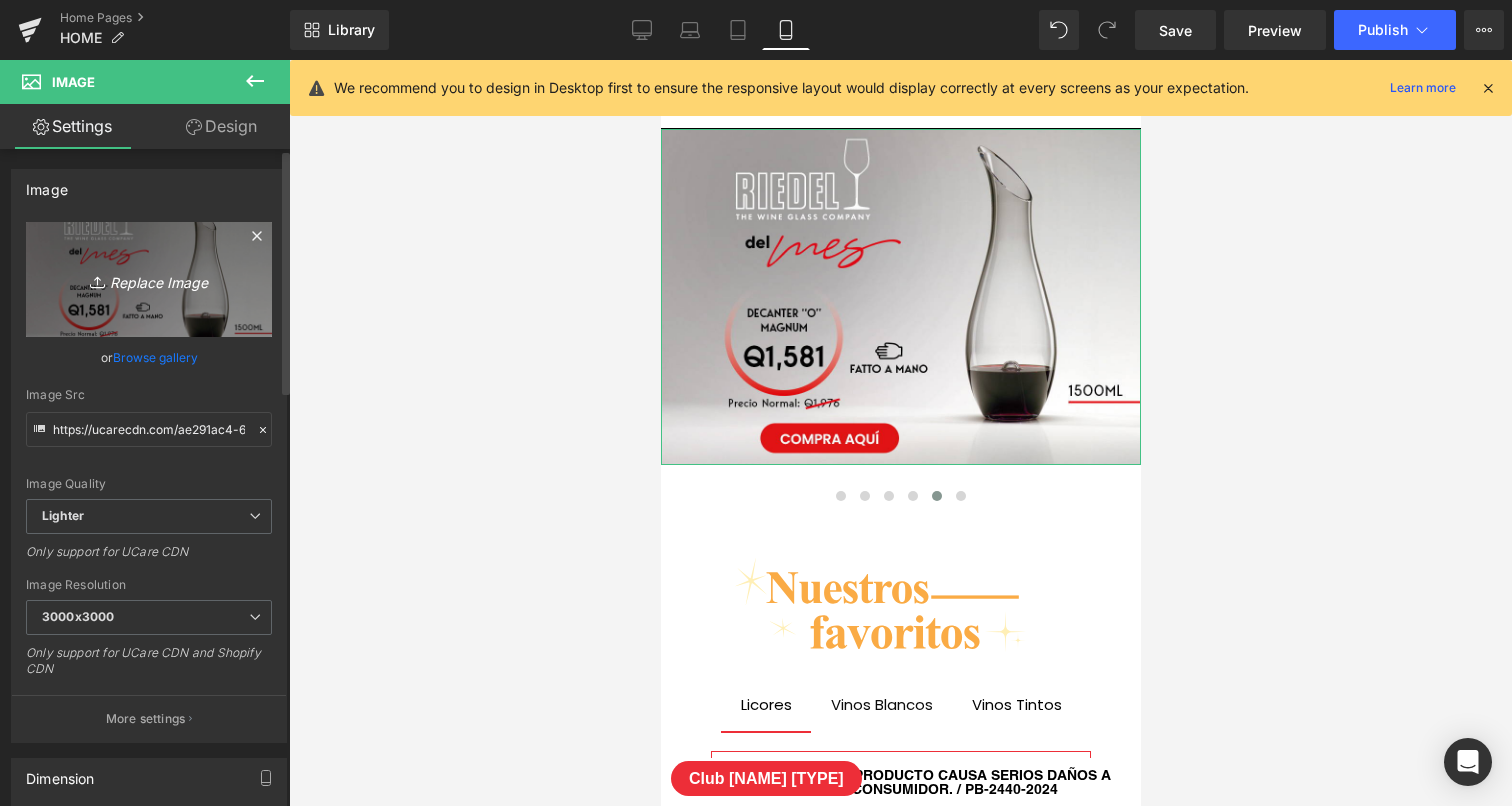 click on "Replace Image" at bounding box center [149, 279] 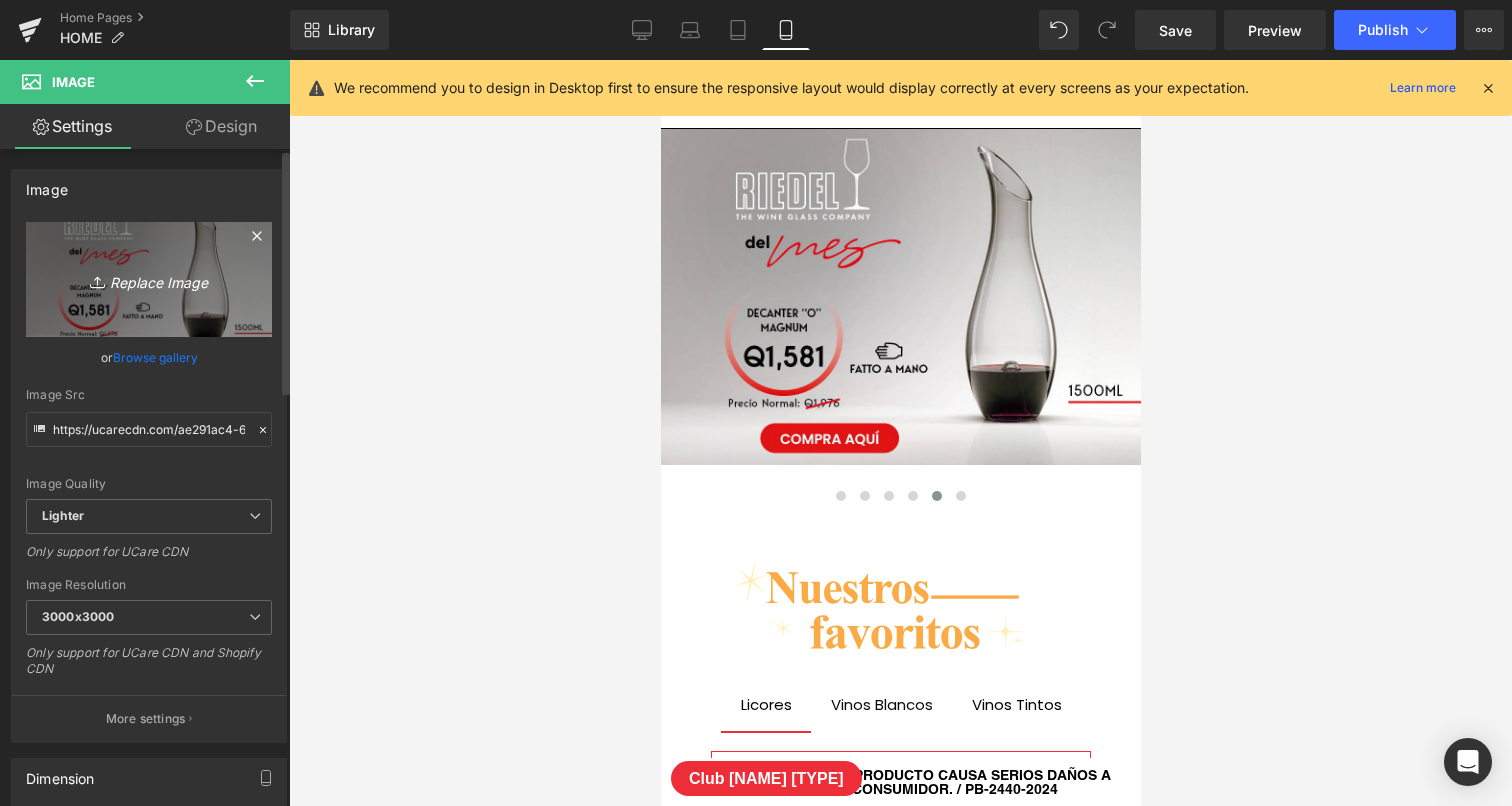 type on "C:\fakepath\BANNER-RIEDEL_AGOSTO-[YEAR]-mobile.jpg" 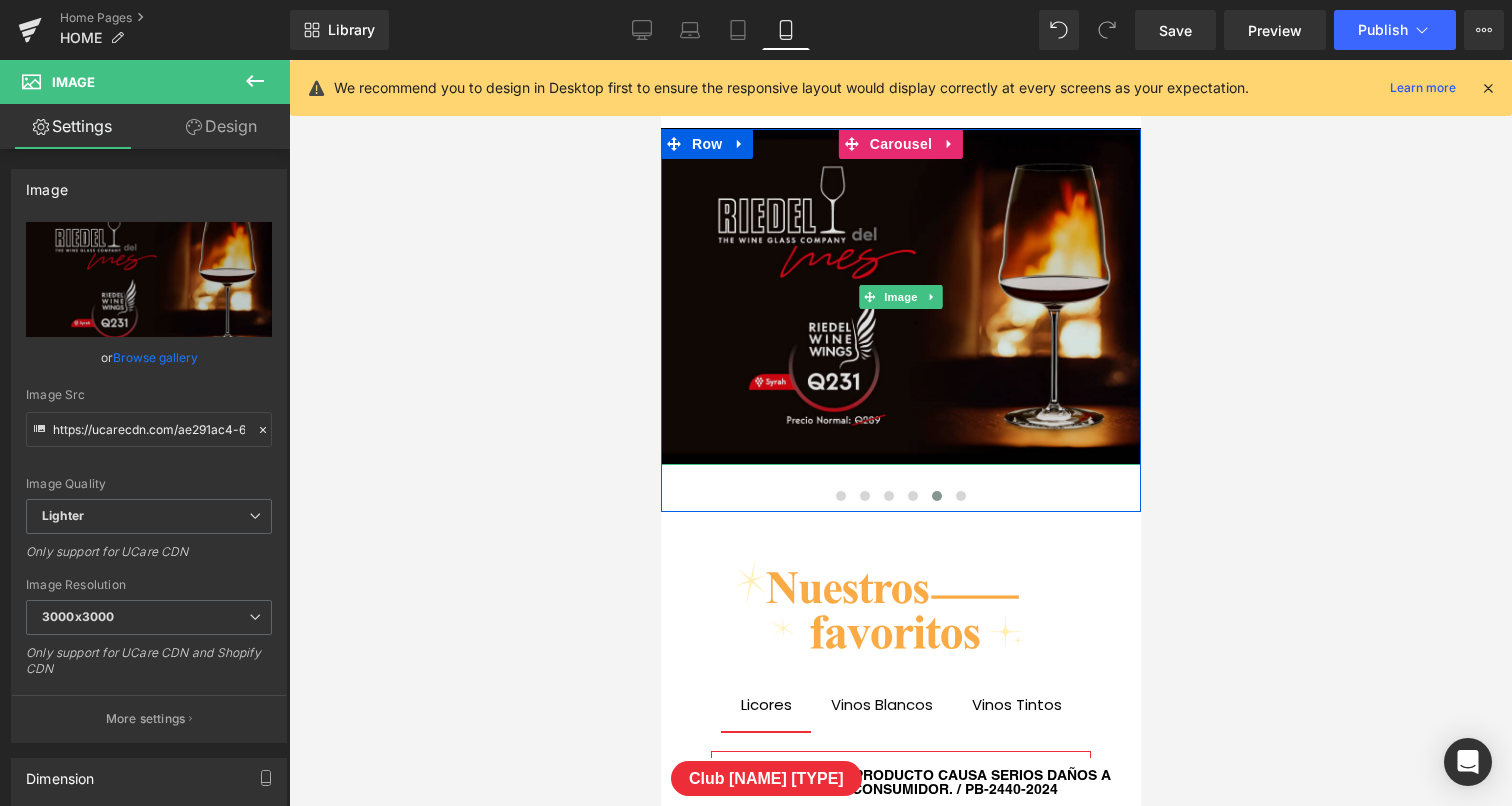 click at bounding box center (900, 297) 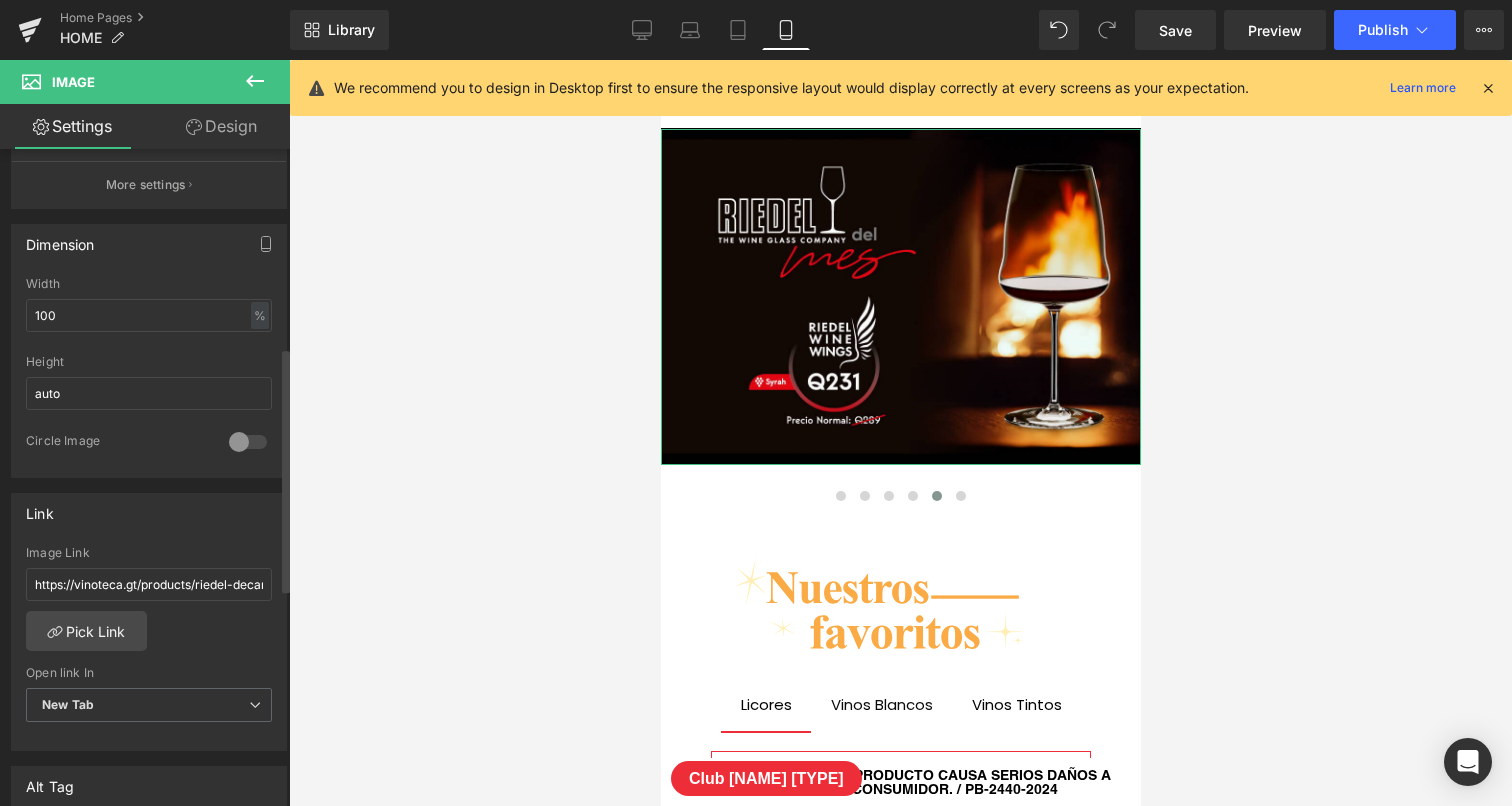 scroll, scrollTop: 540, scrollLeft: 0, axis: vertical 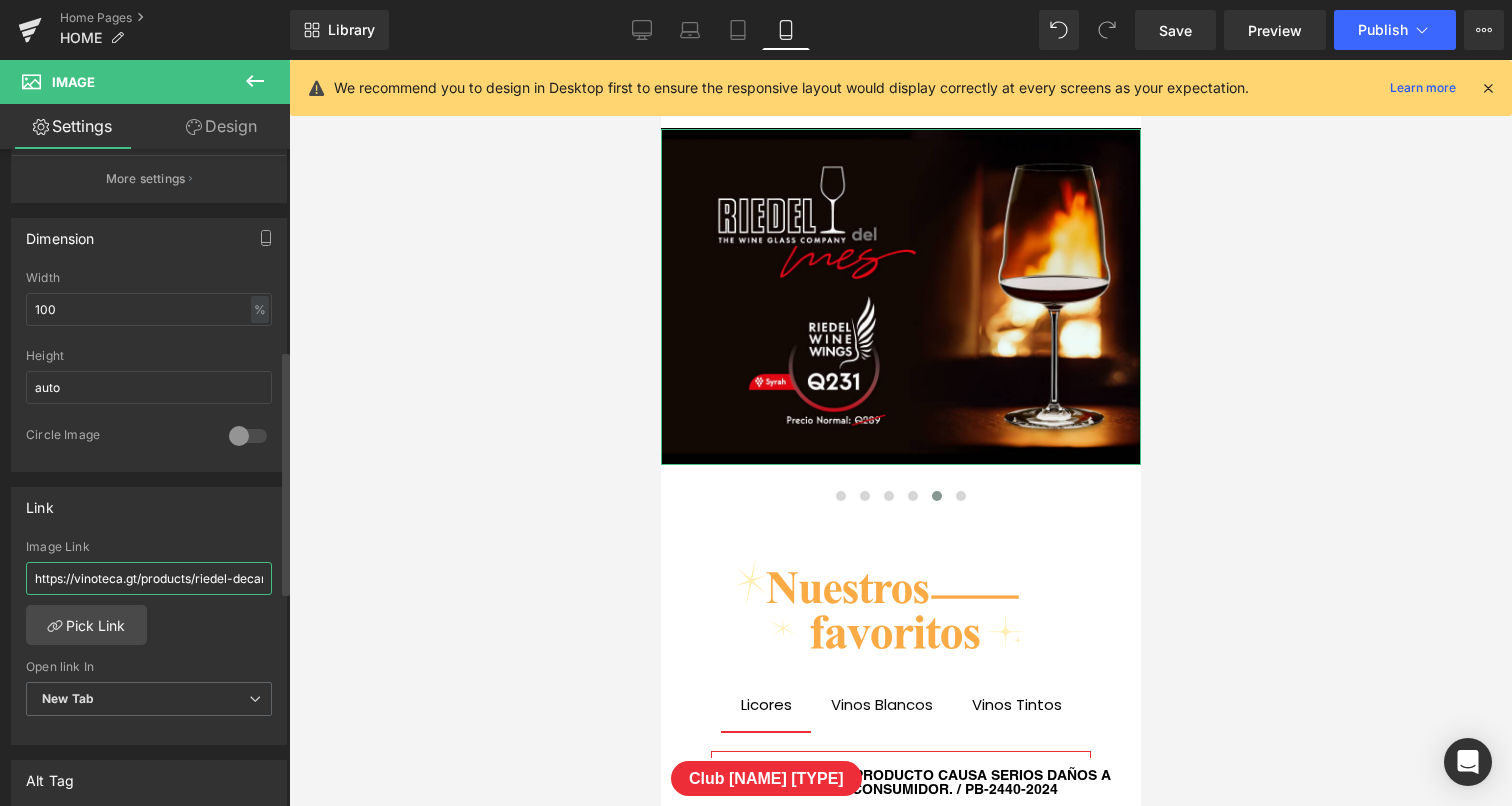 click on "https://vinoteca.gt/products/riedel-decanter-o-magnum?variant=50176331612455" at bounding box center [149, 578] 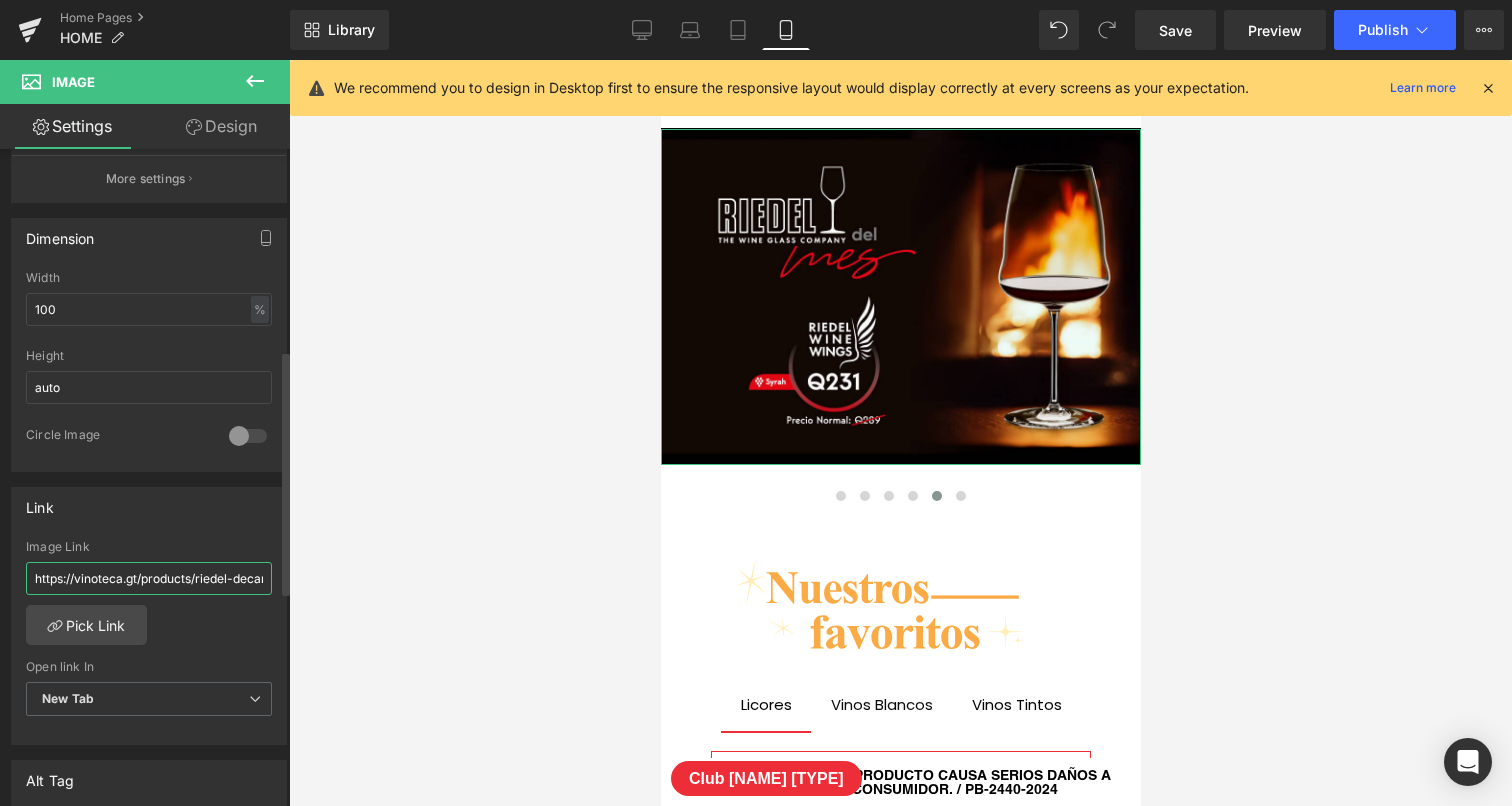 click on "https://vinoteca.gt/products/riedel-decanter-o-magnum?variant=50176331612455" at bounding box center (149, 578) 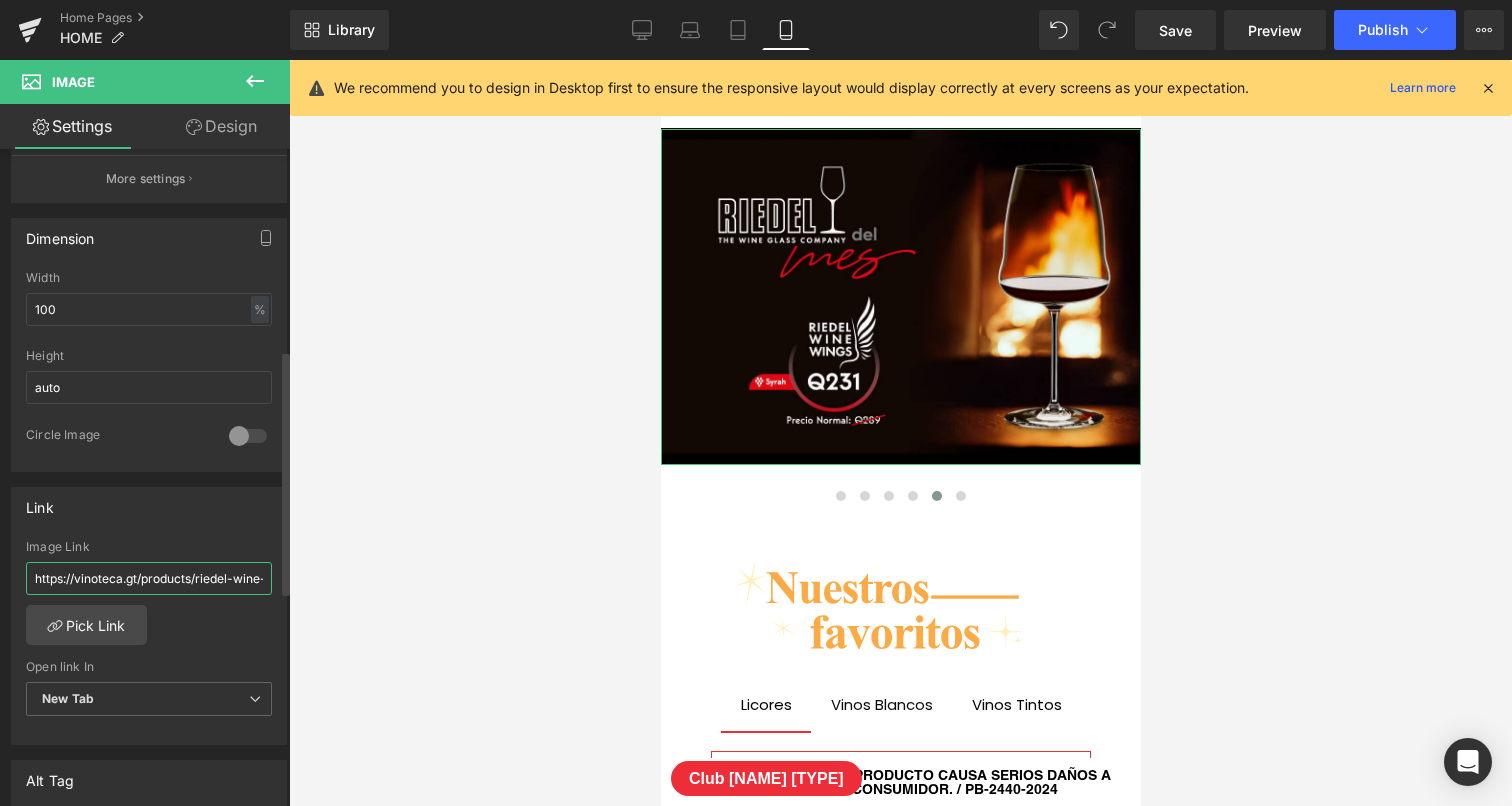 scroll, scrollTop: 0, scrollLeft: 226, axis: horizontal 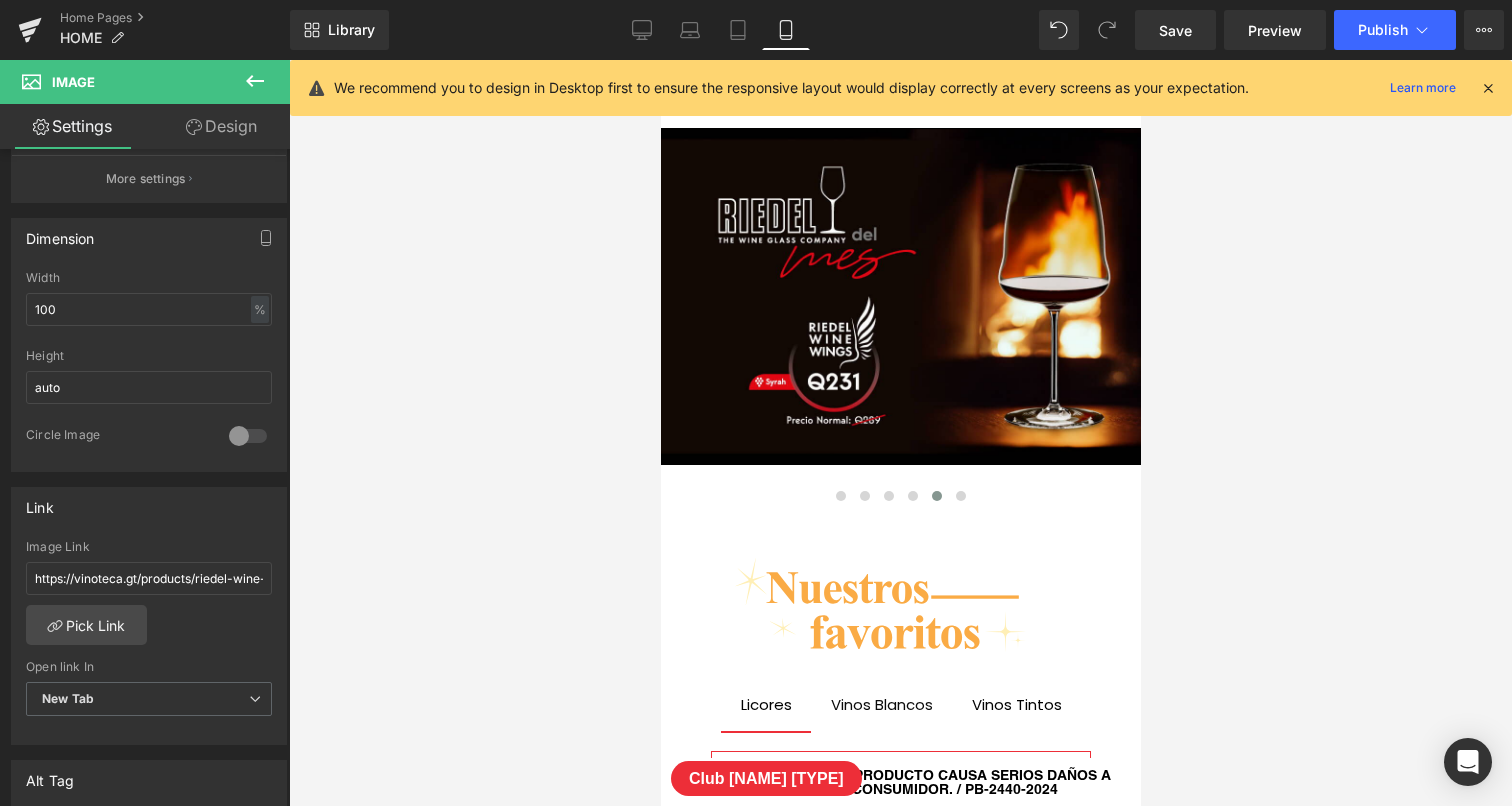 click at bounding box center [900, 433] 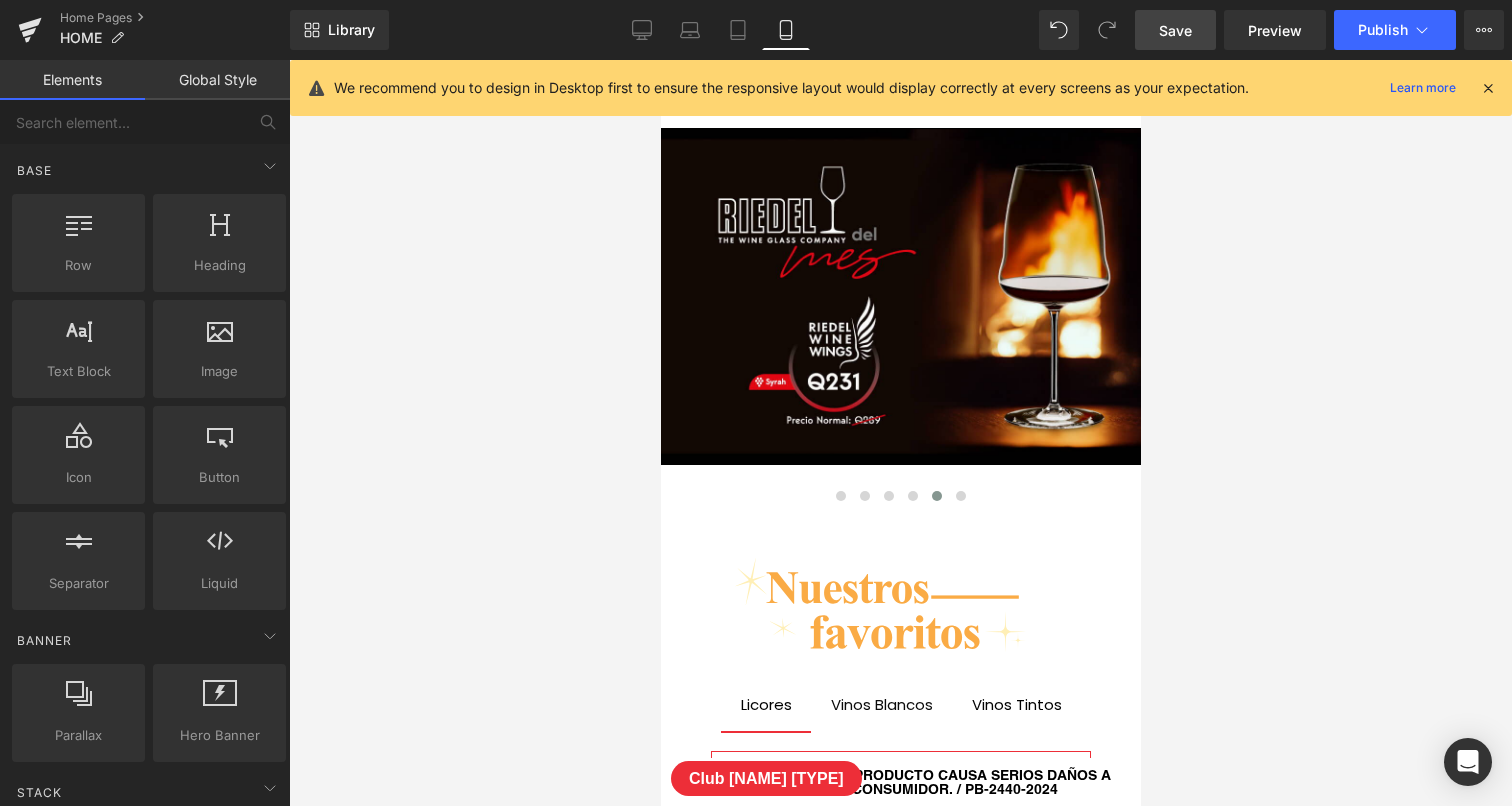 click on "Save" at bounding box center (1175, 30) 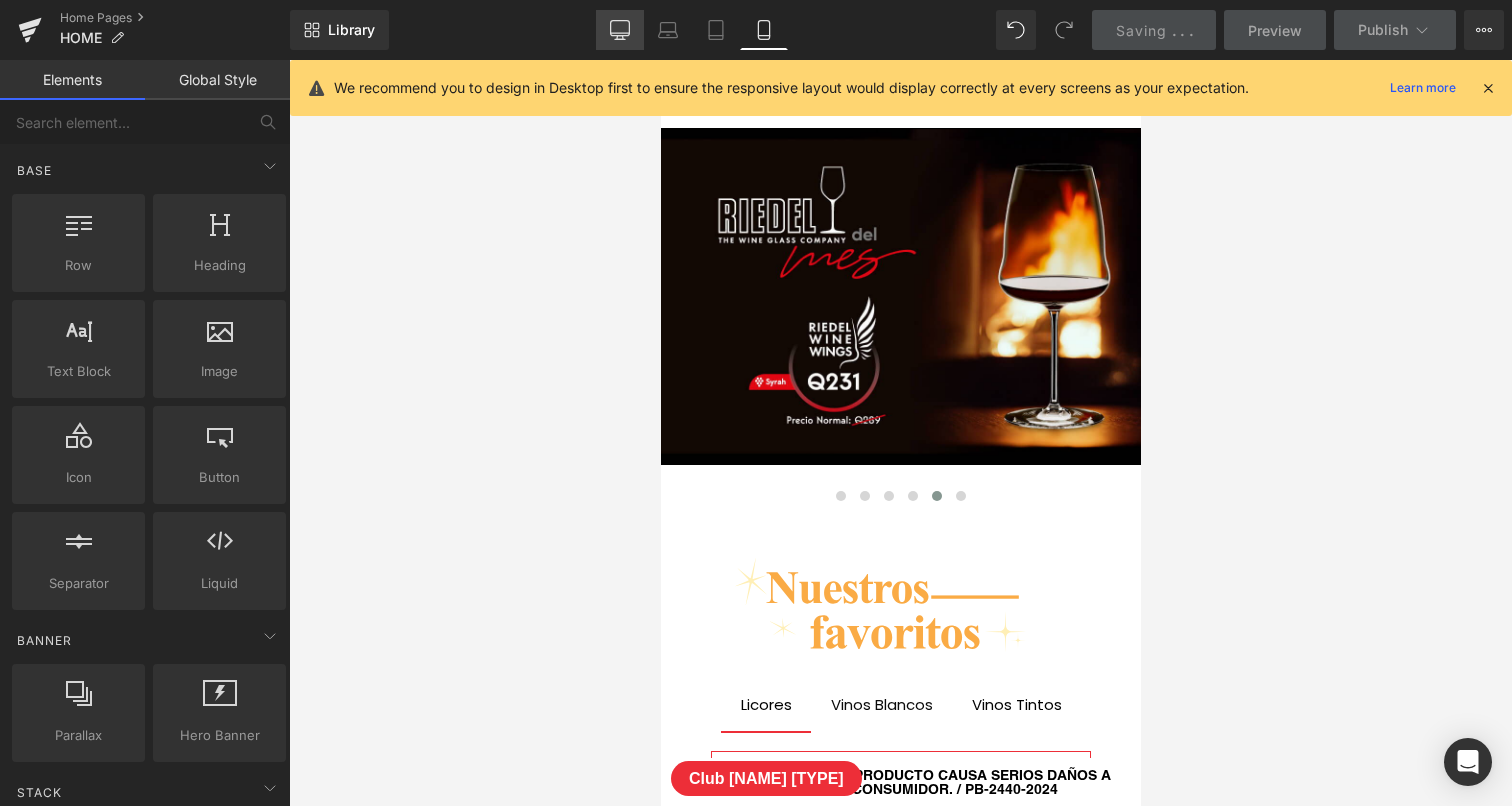 click 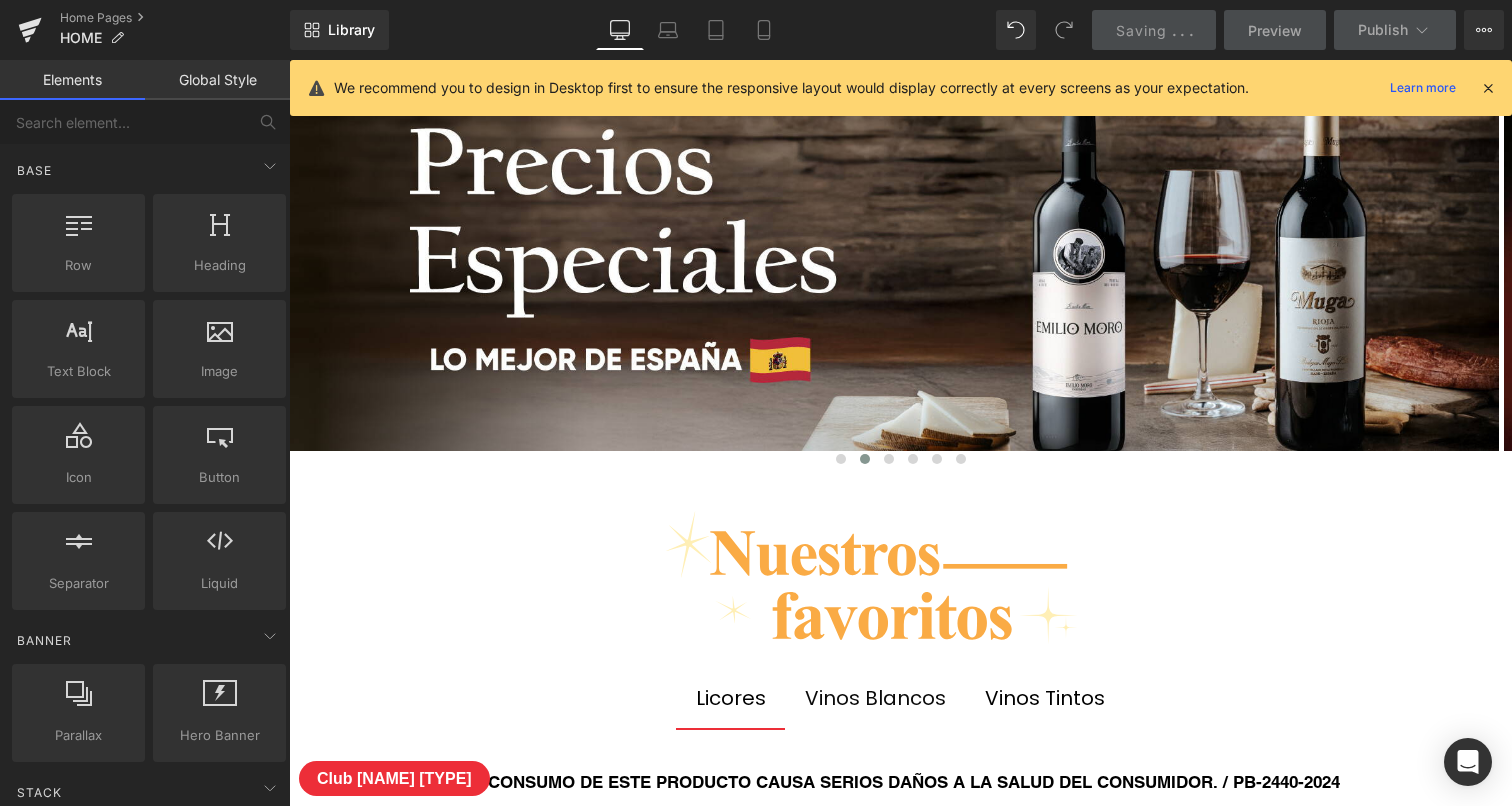 scroll, scrollTop: 8922, scrollLeft: 1223, axis: both 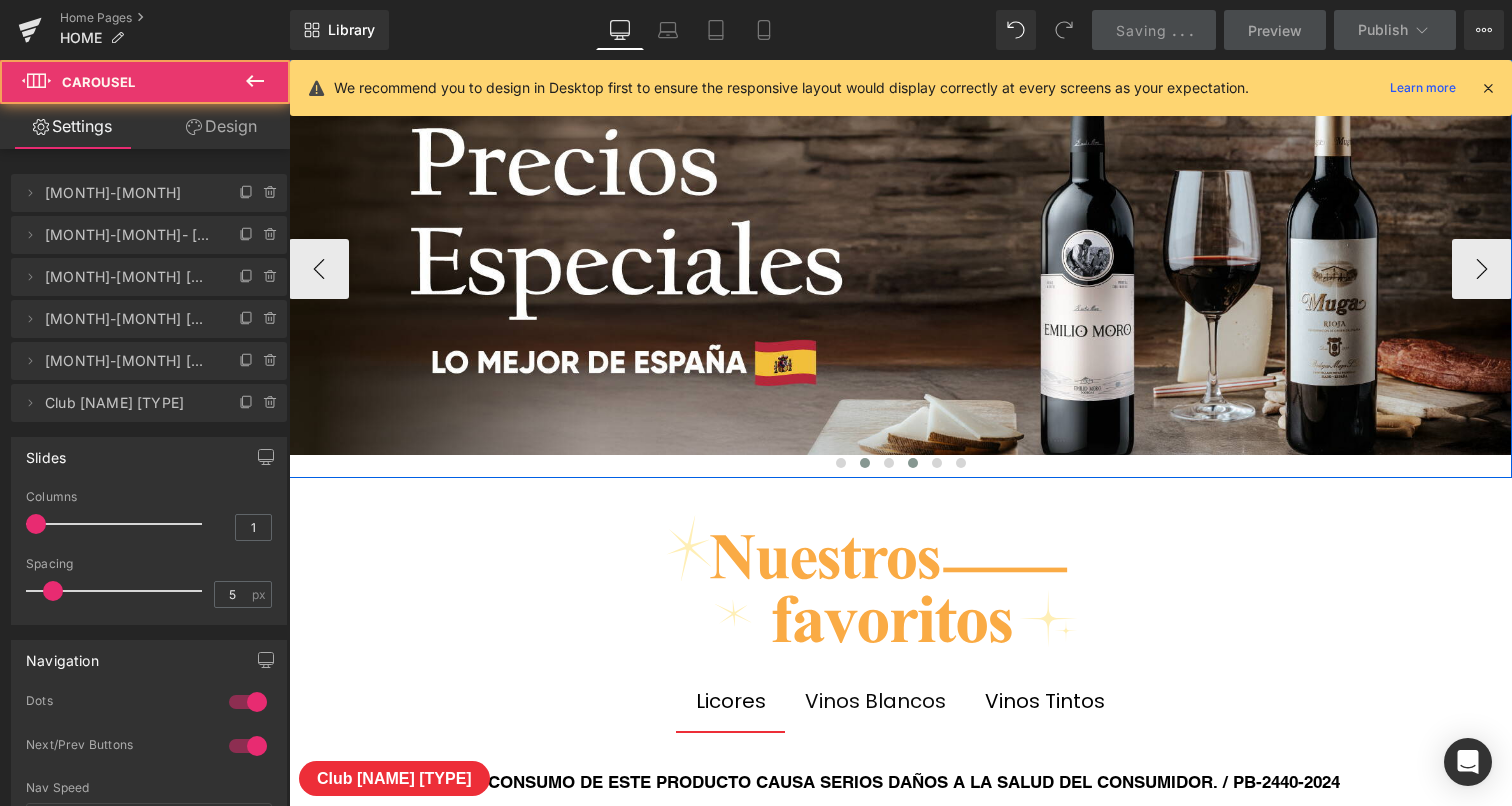 click at bounding box center (913, 463) 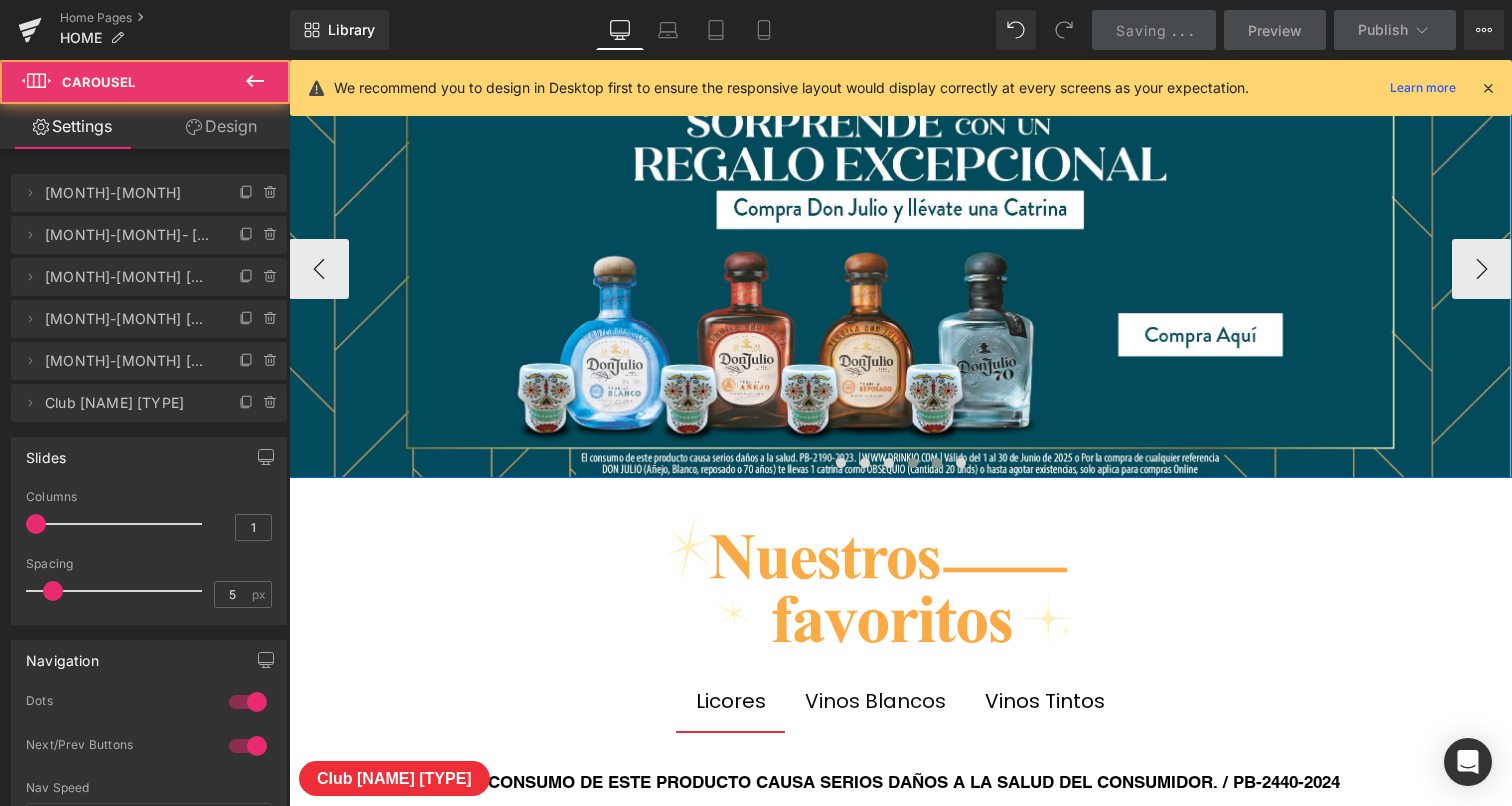 click at bounding box center (937, 463) 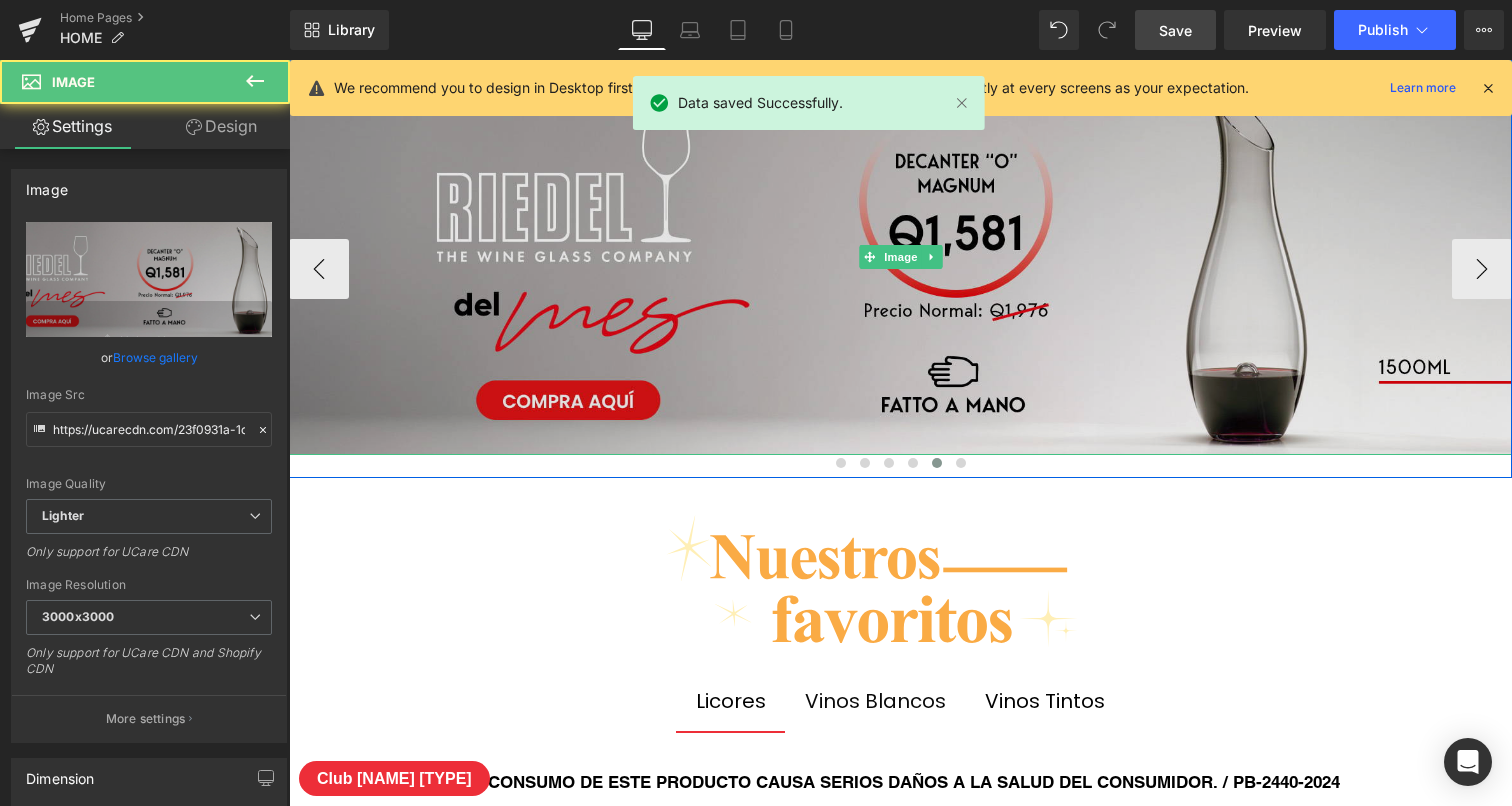 click at bounding box center [900, 257] 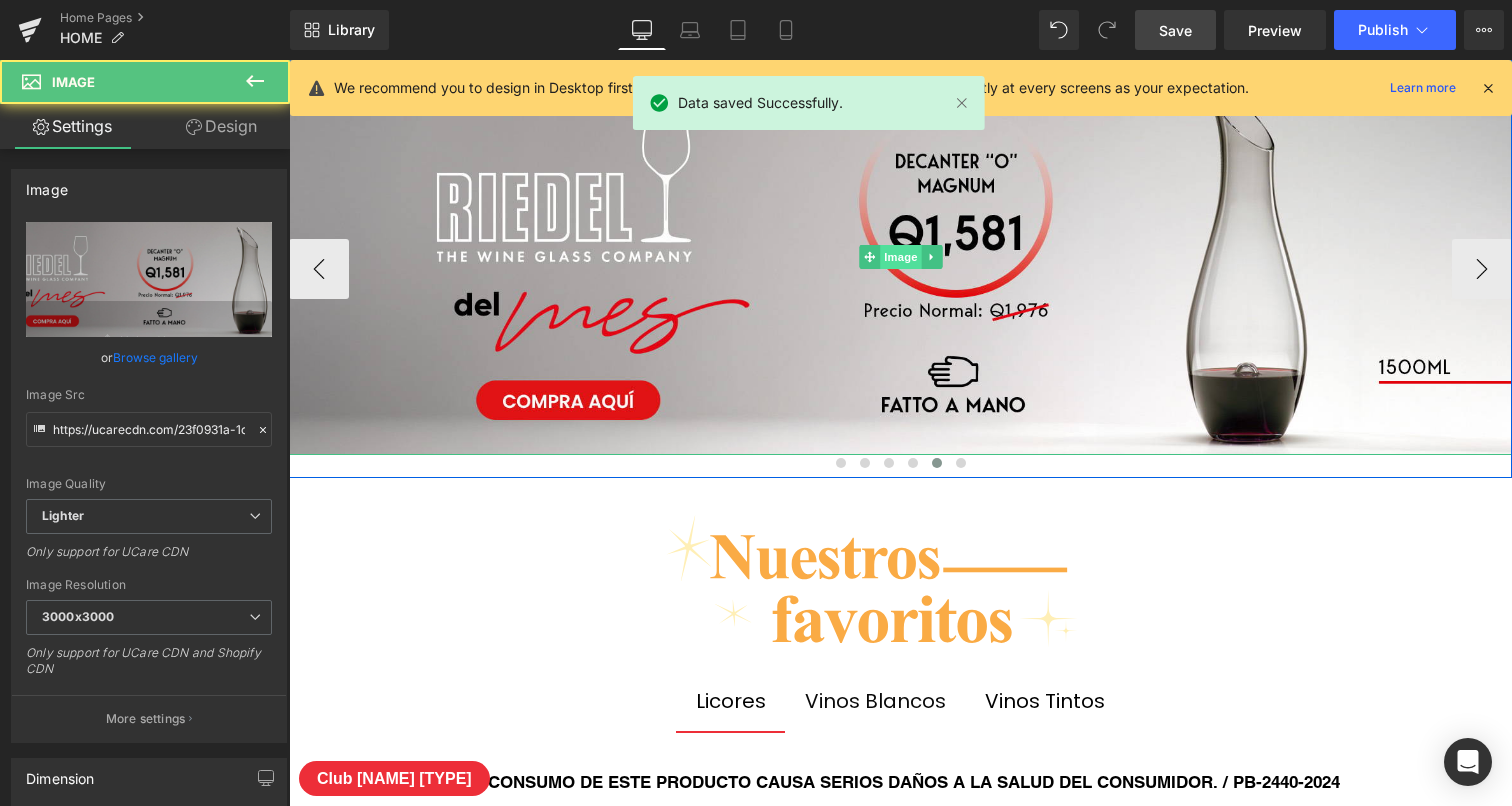 click on "Image" at bounding box center (901, 257) 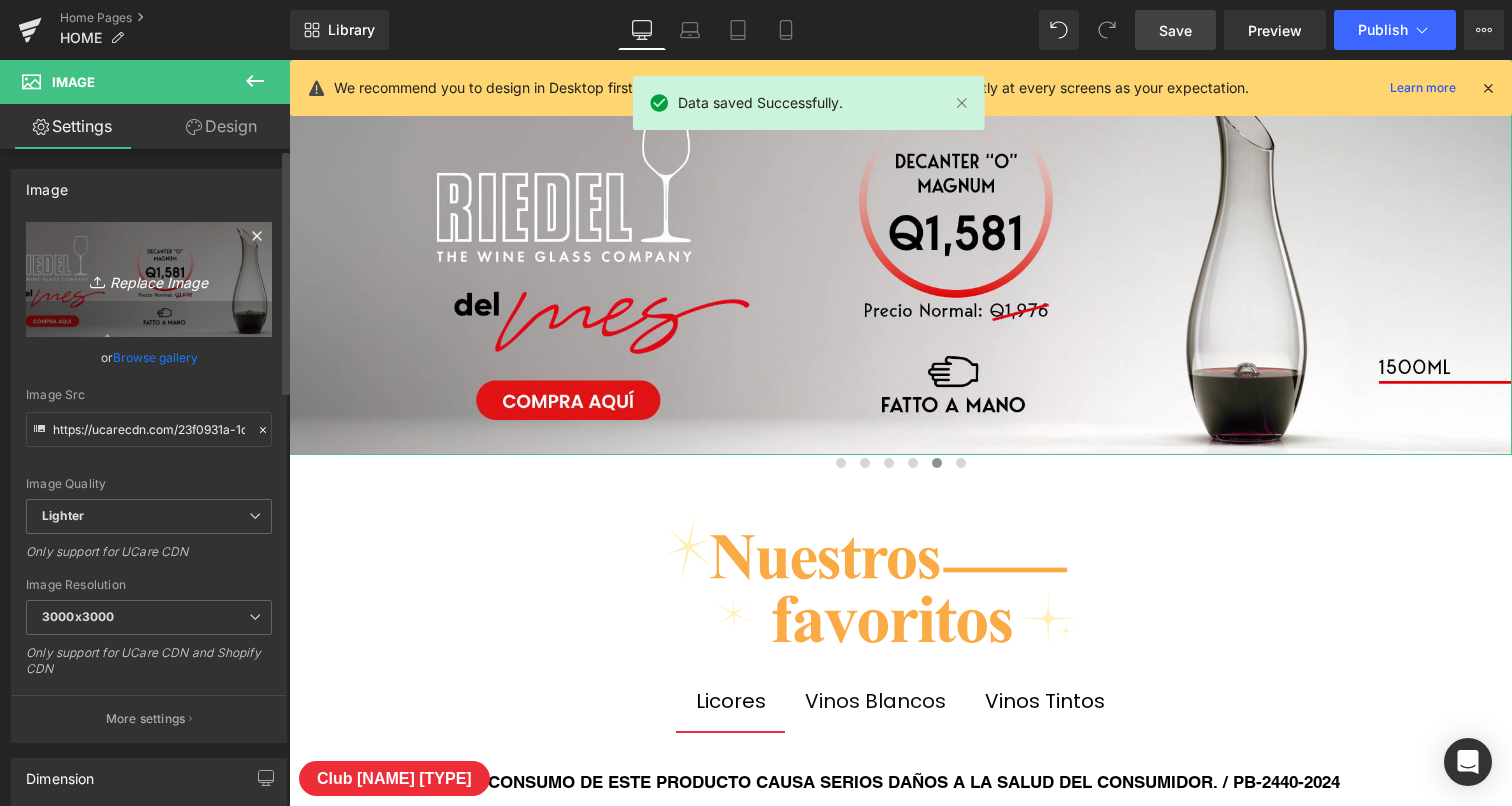 click on "Replace Image" at bounding box center (149, 279) 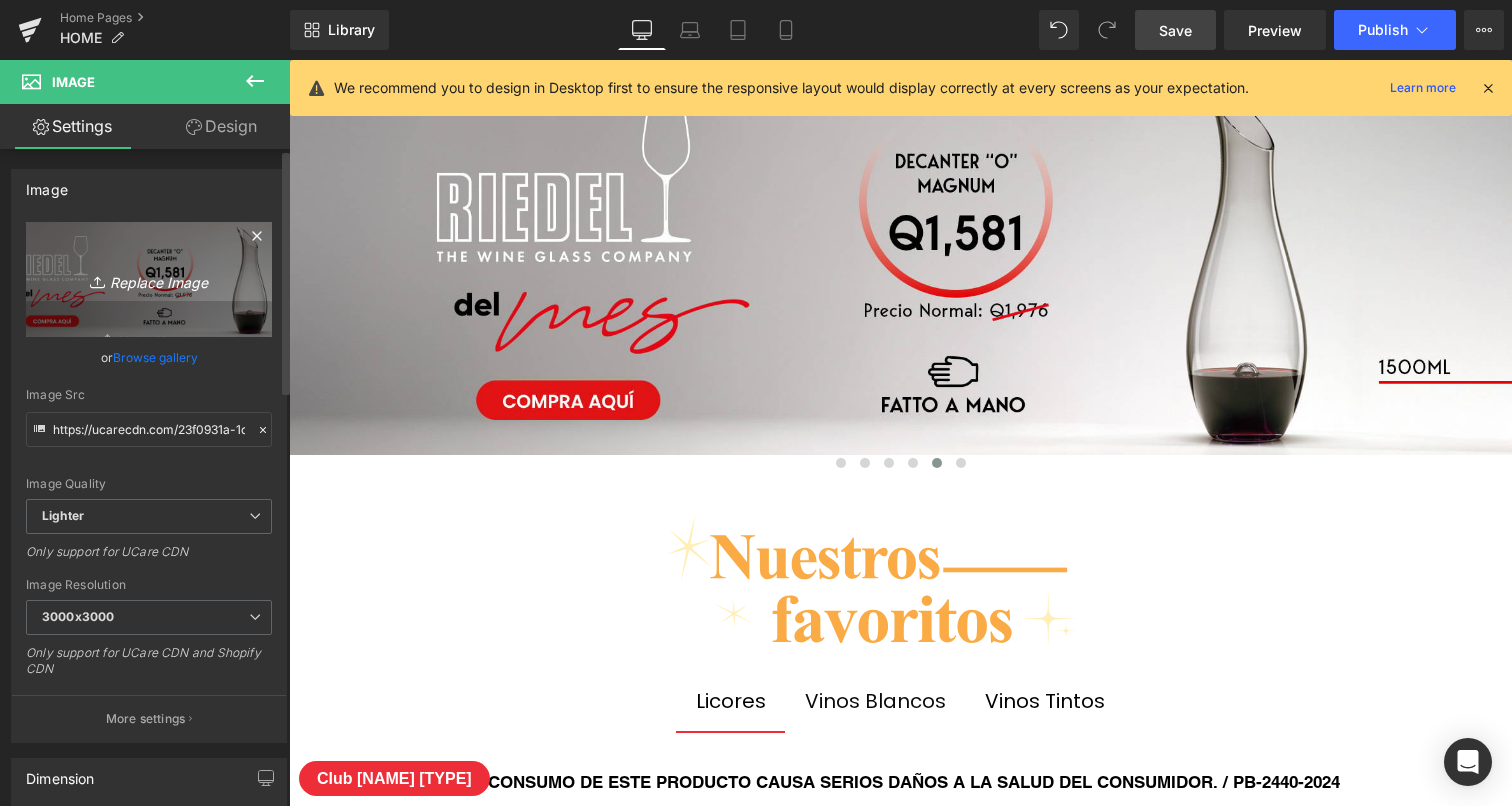 type on "C:\fakepath\BANNER-RIEDEL_AGOSTO-2025-desktop.jpg" 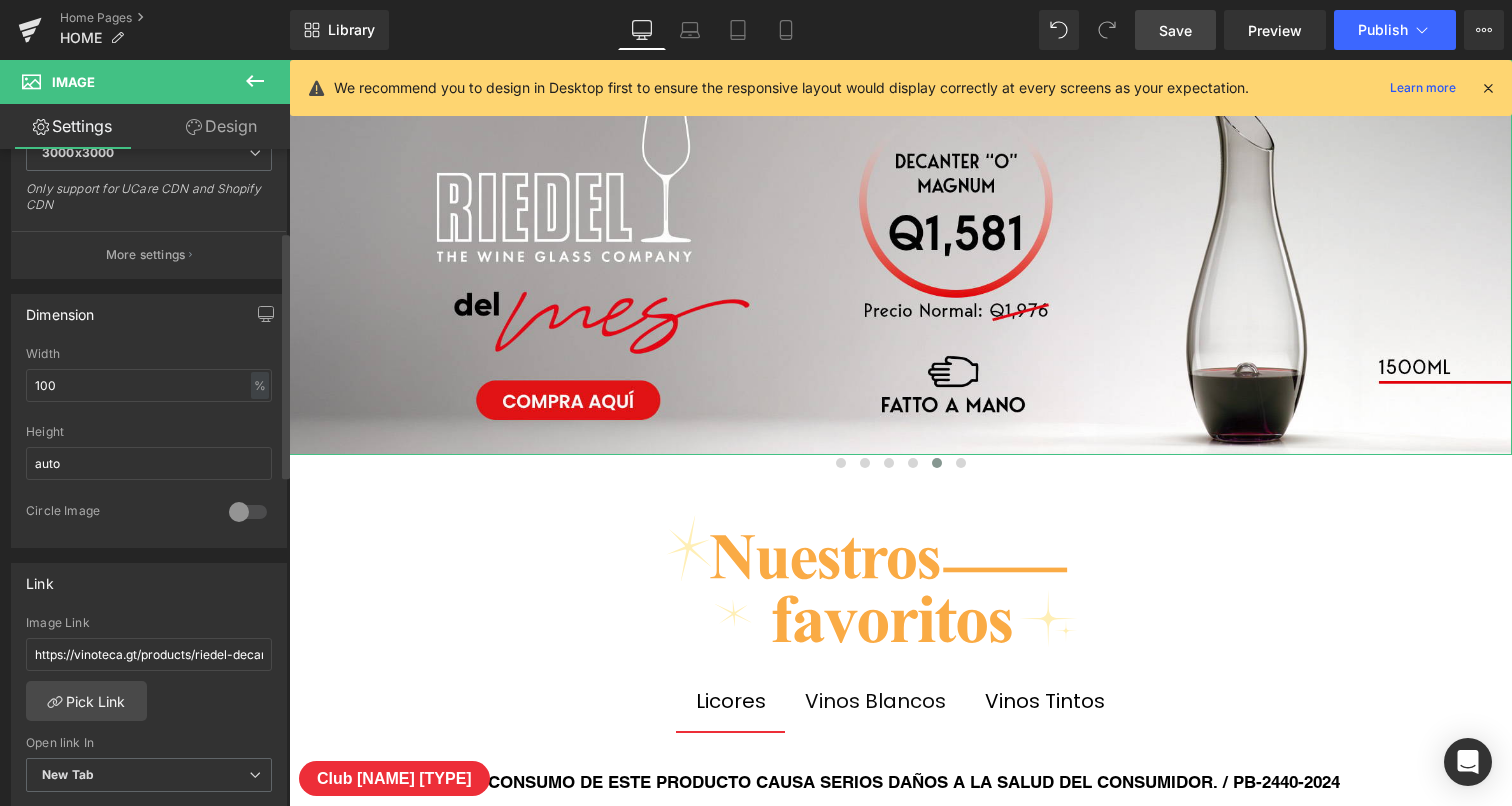scroll, scrollTop: 574, scrollLeft: 0, axis: vertical 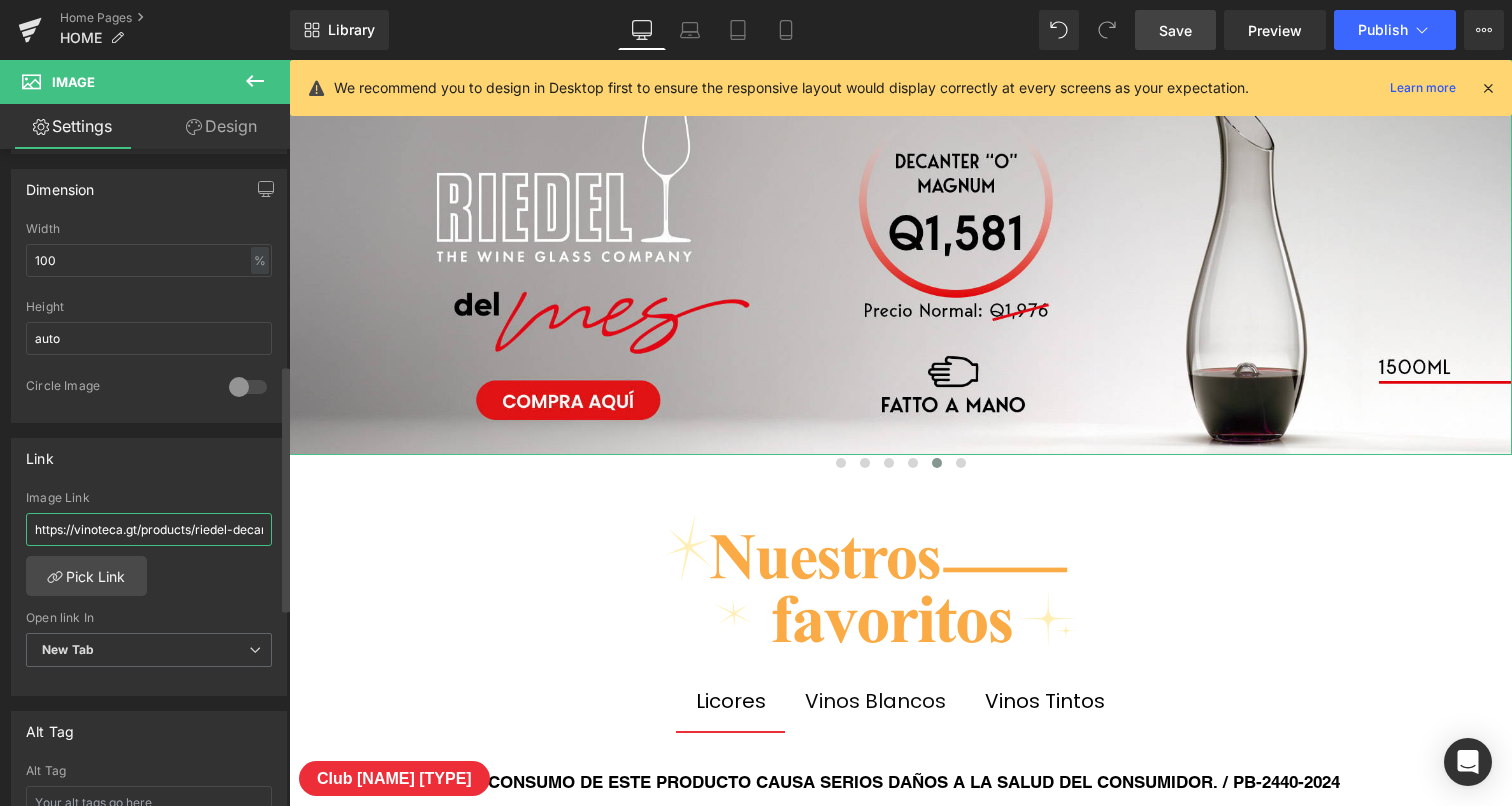 click on "https://vinoteca.gt/products/riedel-decanter-o-magnum?variant=50176331612455" at bounding box center (149, 529) 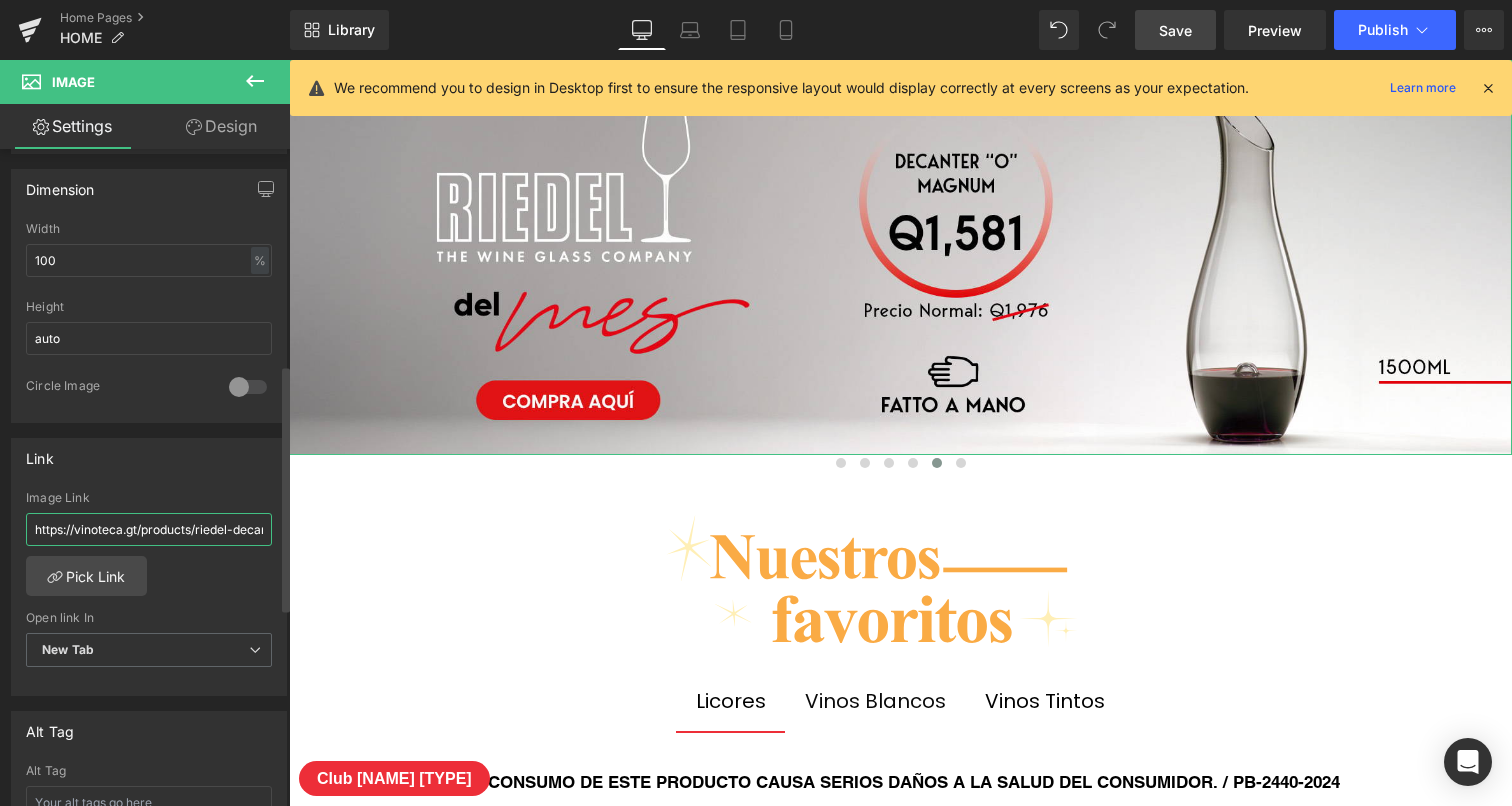 click on "https://vinoteca.gt/products/riedel-decanter-o-magnum?variant=50176331612455" at bounding box center [149, 529] 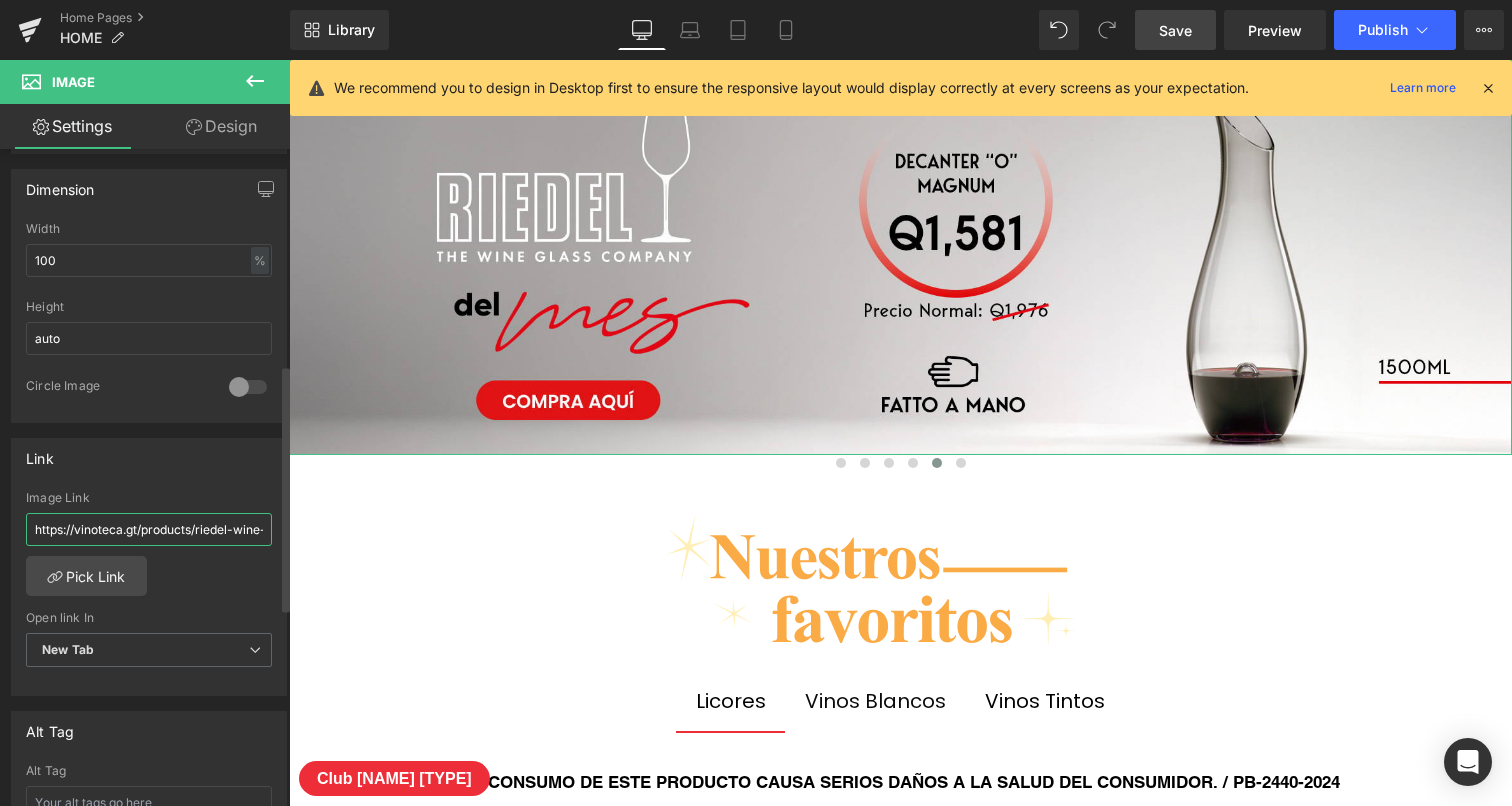 scroll, scrollTop: 0, scrollLeft: 226, axis: horizontal 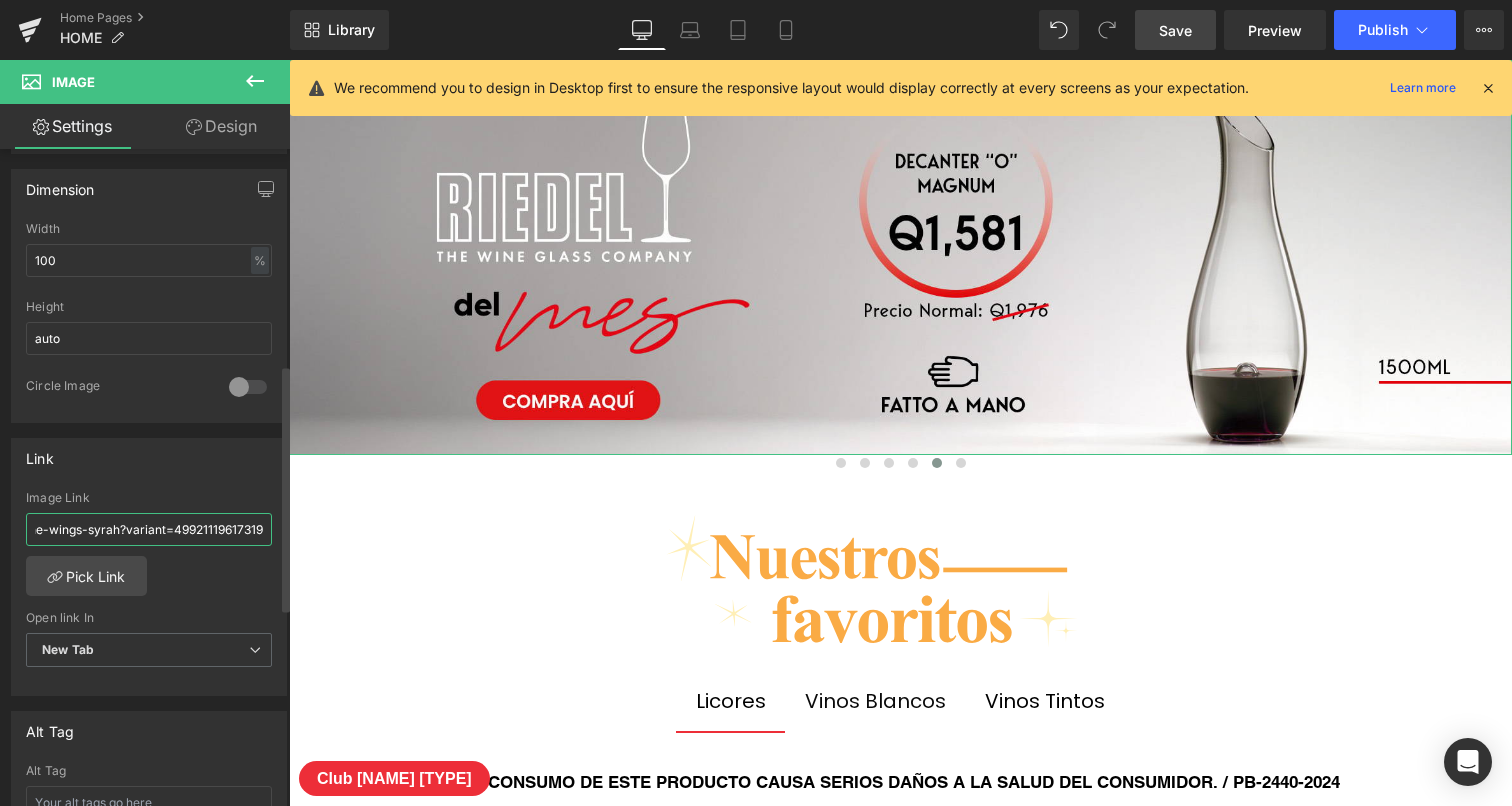 type on "https://vinoteca.gt/products/riedel-wine-wings-syrah?variant=49921119617319" 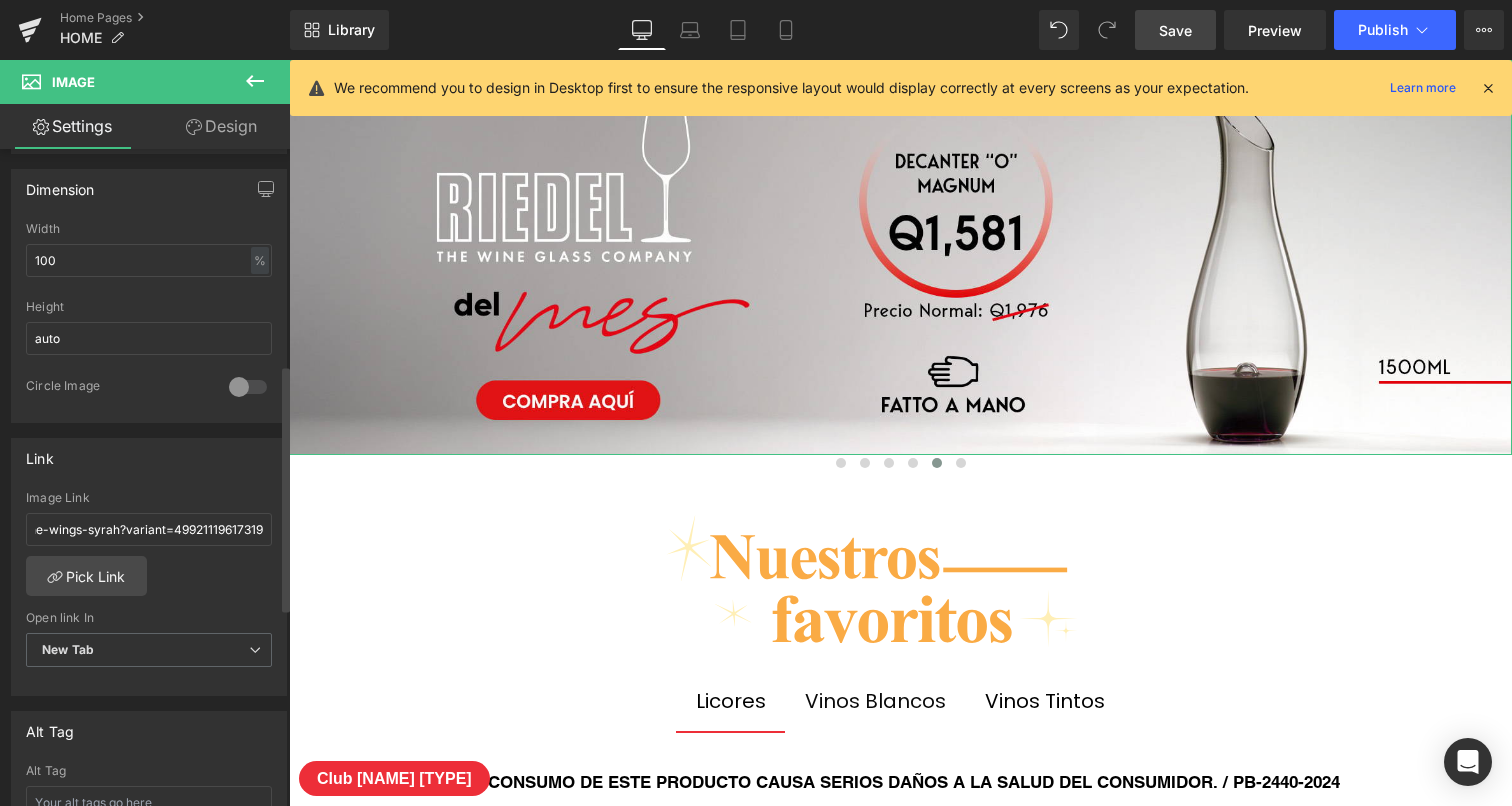 scroll, scrollTop: 0, scrollLeft: 0, axis: both 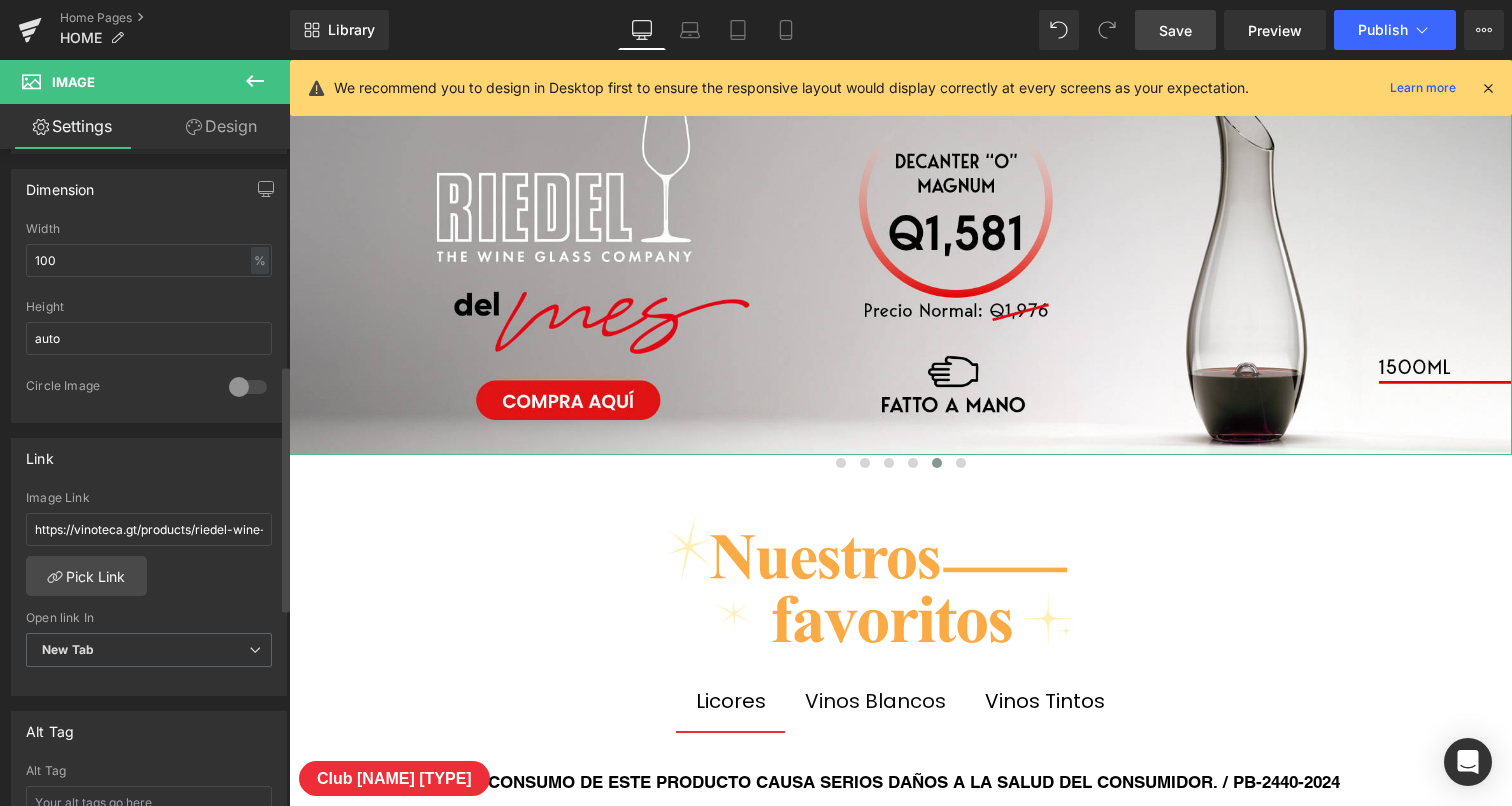 click on "https://vinoteca.gt/products/riedel-decanter-o-magnum?variant=50176331612455 Image Link https://vinoteca.gt/products/riedel-wine-wings-syrah?variant=49921119617319 Pick Link Current Tab New Tab Open link In New Tab Current Tab New Tab" at bounding box center (149, 593) 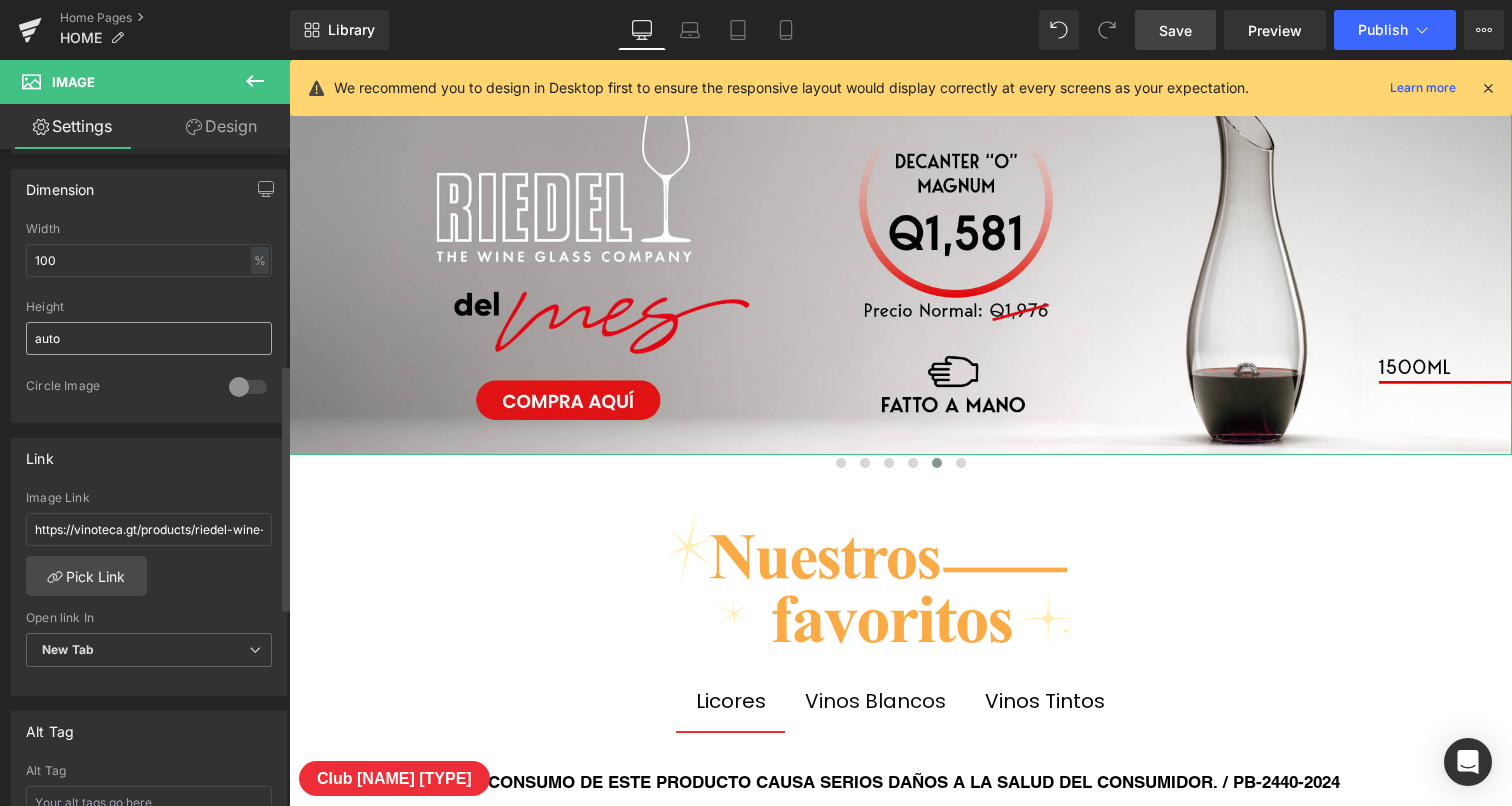 scroll, scrollTop: 0, scrollLeft: 0, axis: both 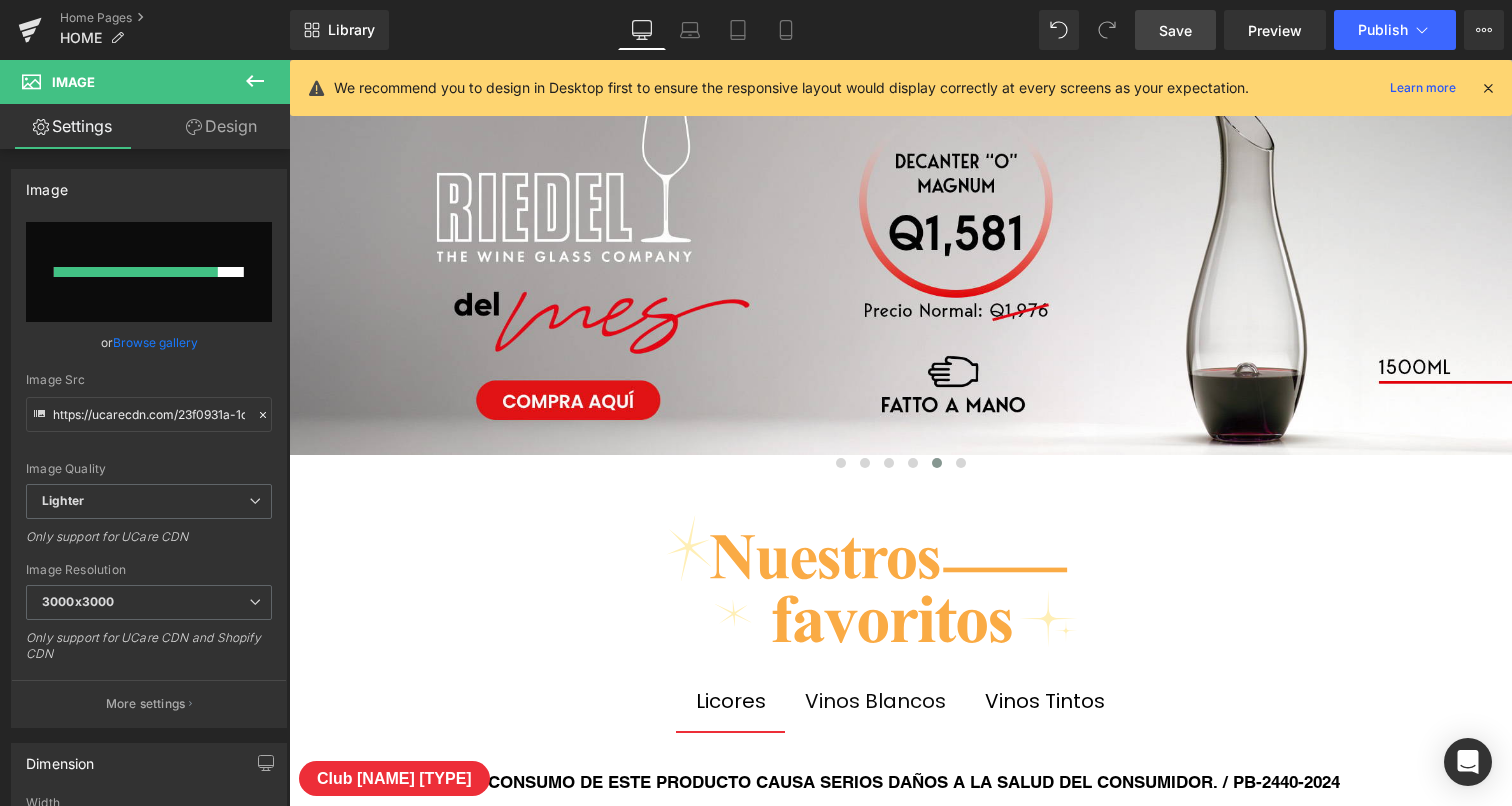 click at bounding box center [1488, 88] 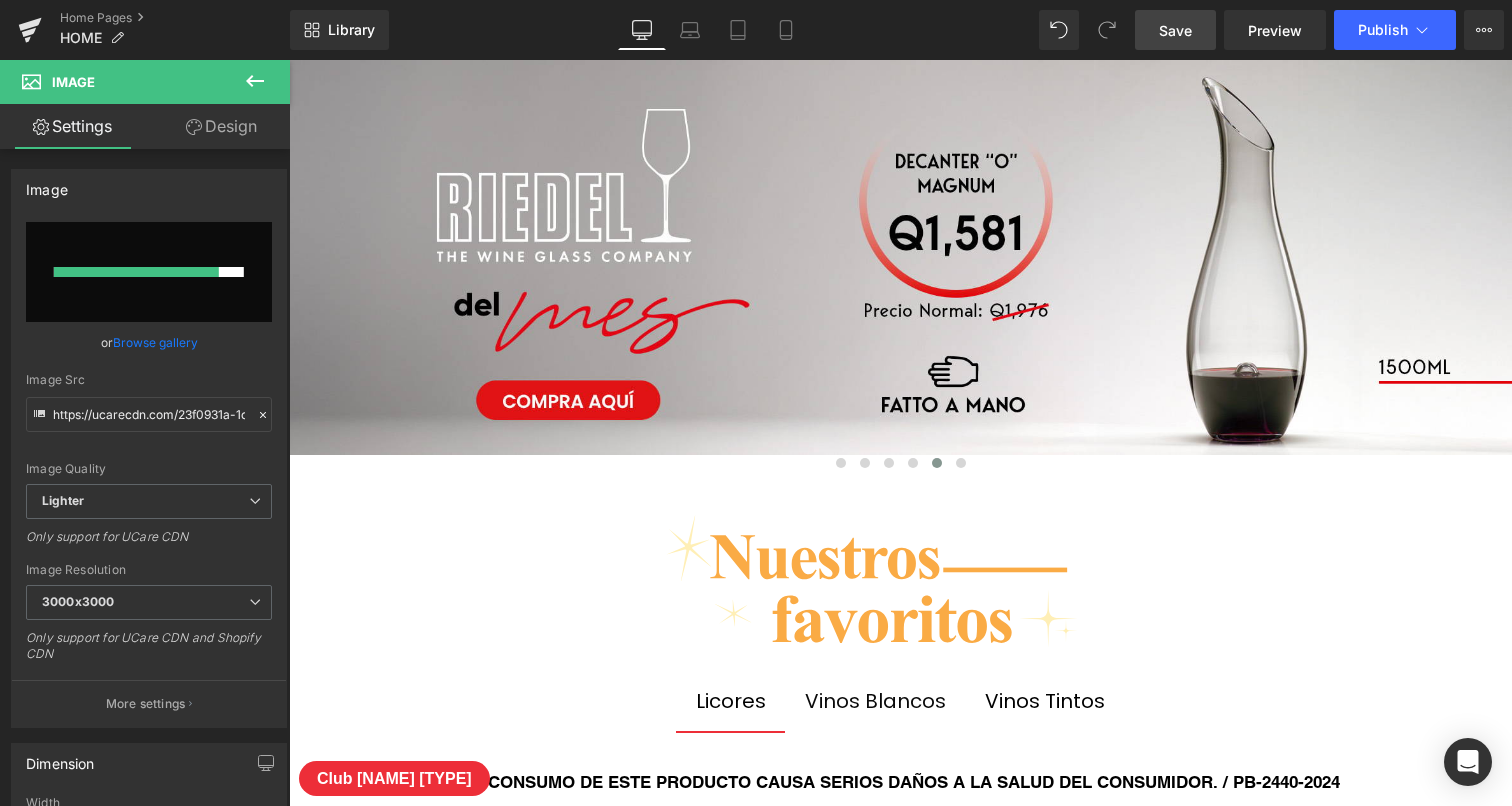 click on "Save" at bounding box center (1175, 30) 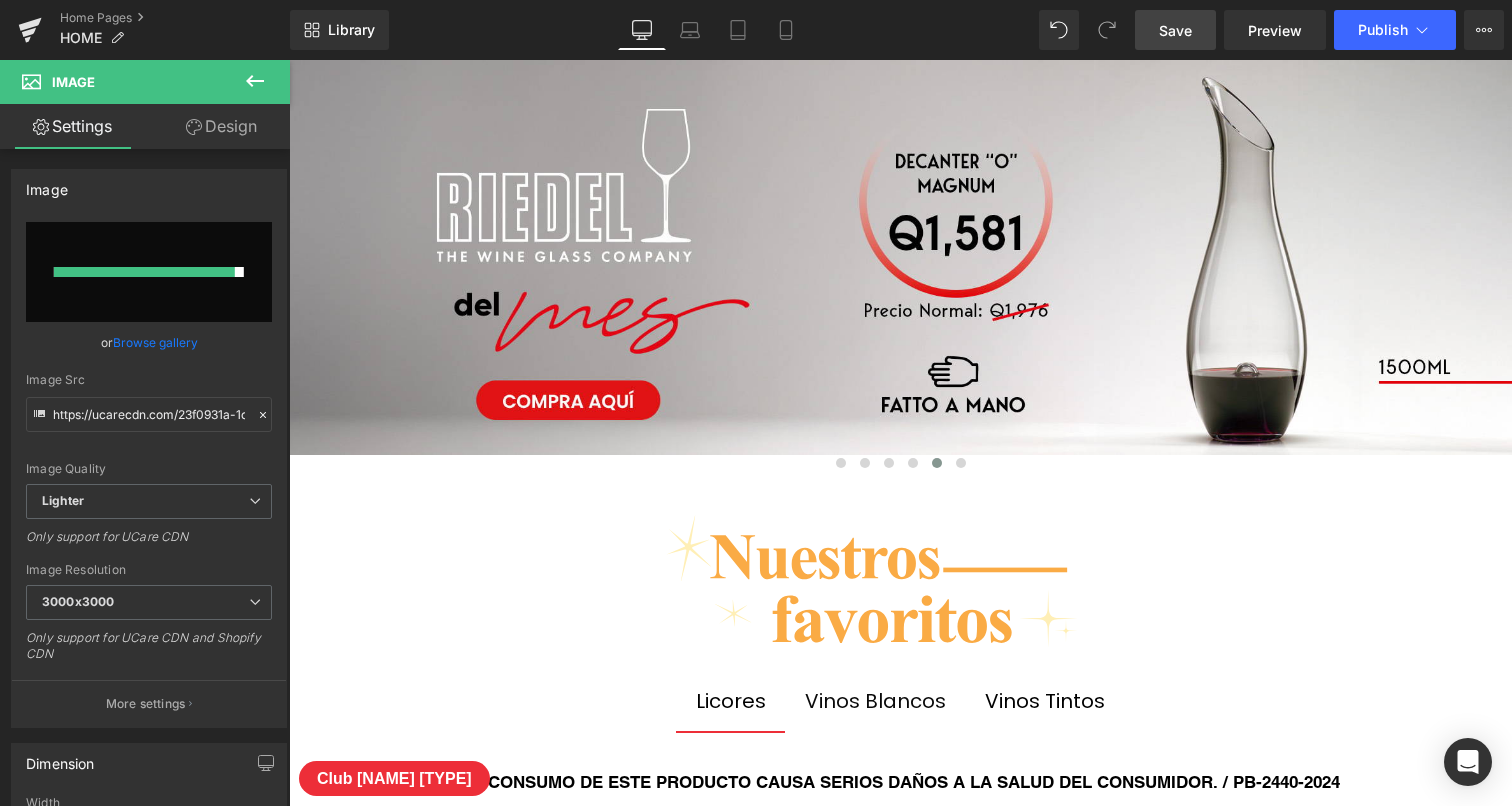 click on "Save" at bounding box center [1175, 30] 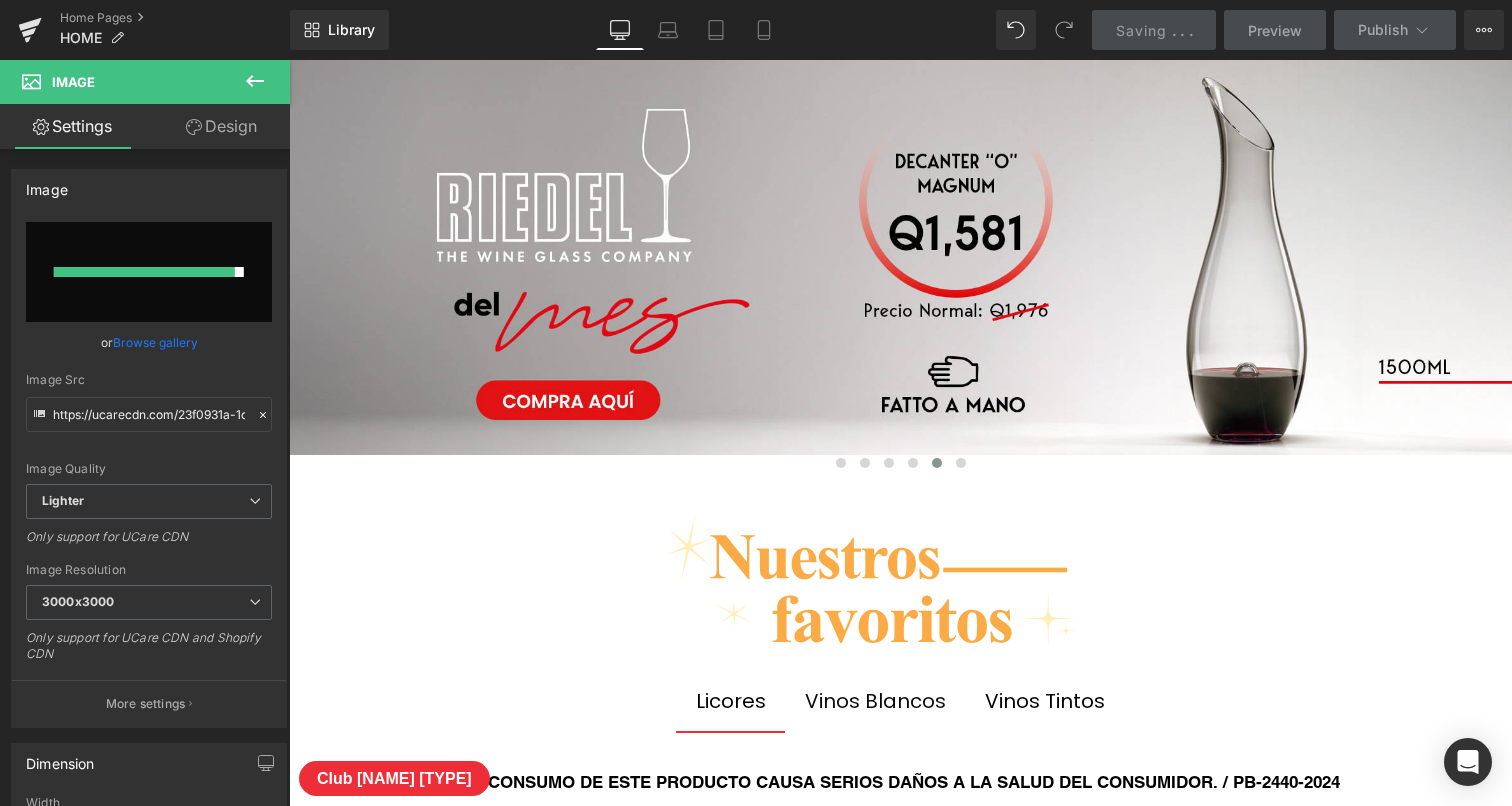 scroll, scrollTop: 0, scrollLeft: 0, axis: both 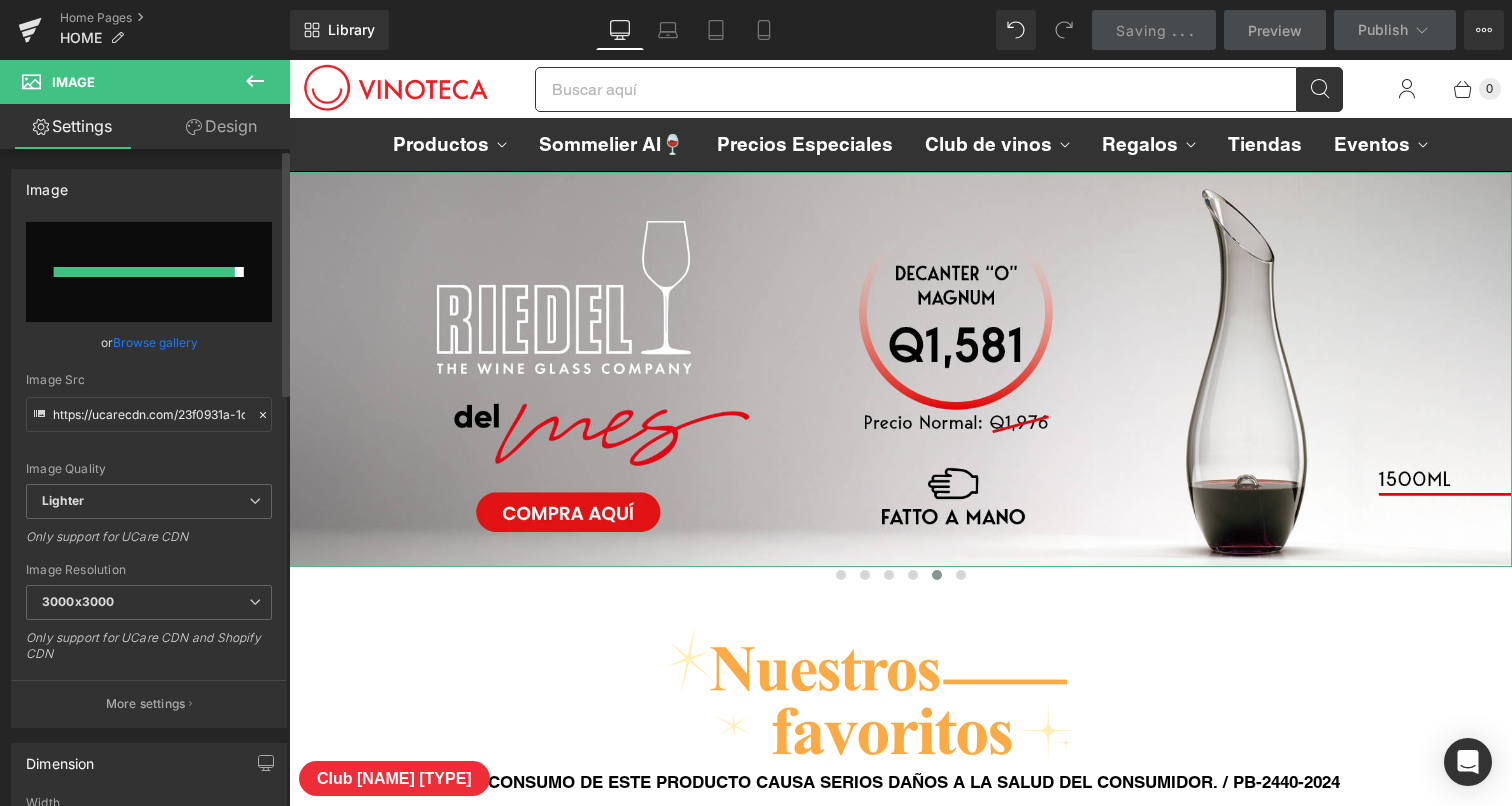 click at bounding box center (149, 272) 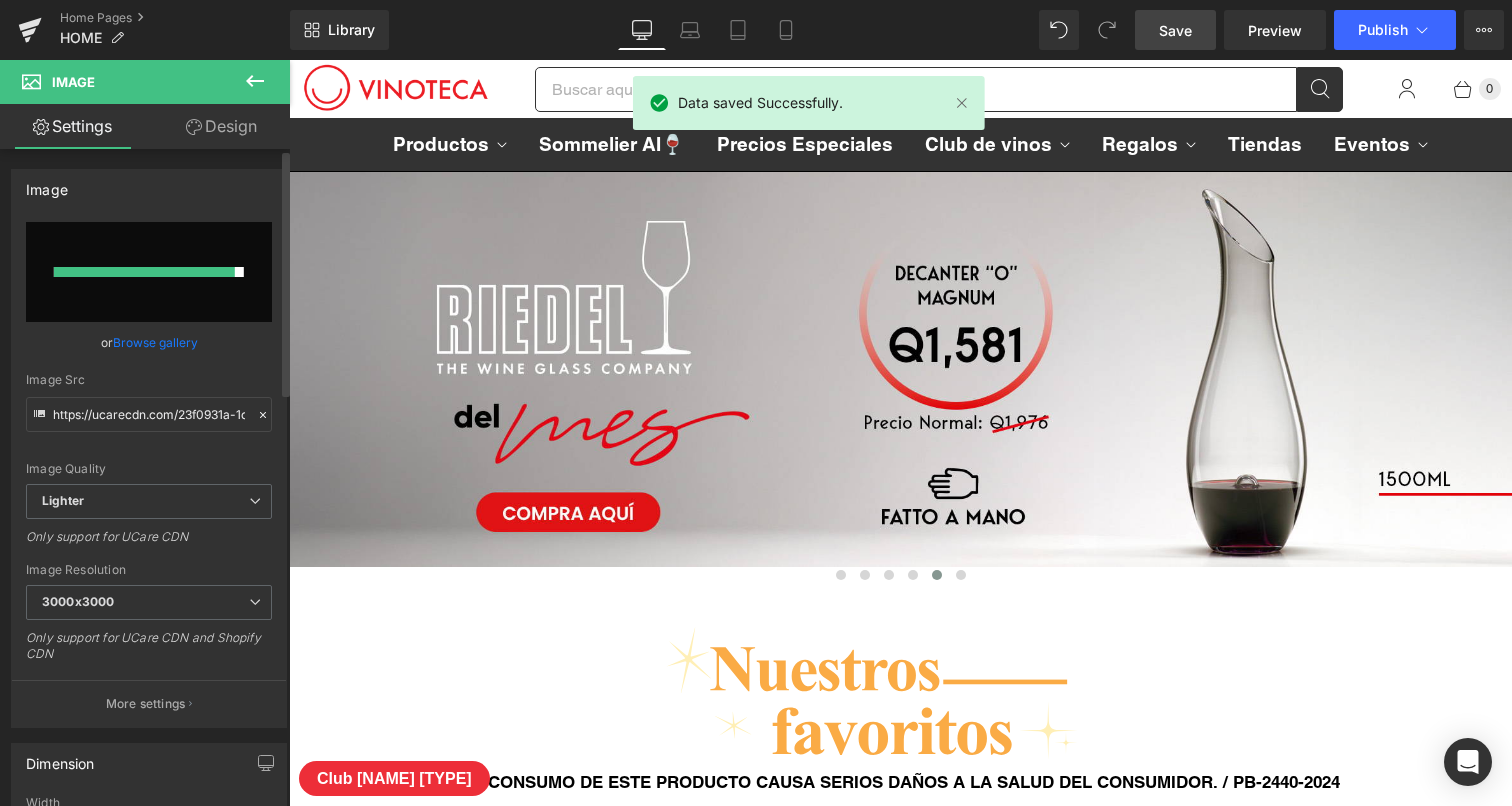 type on "C:\fakepath\BANNER-RIEDEL_AGOSTO-2025-desktop.jpg" 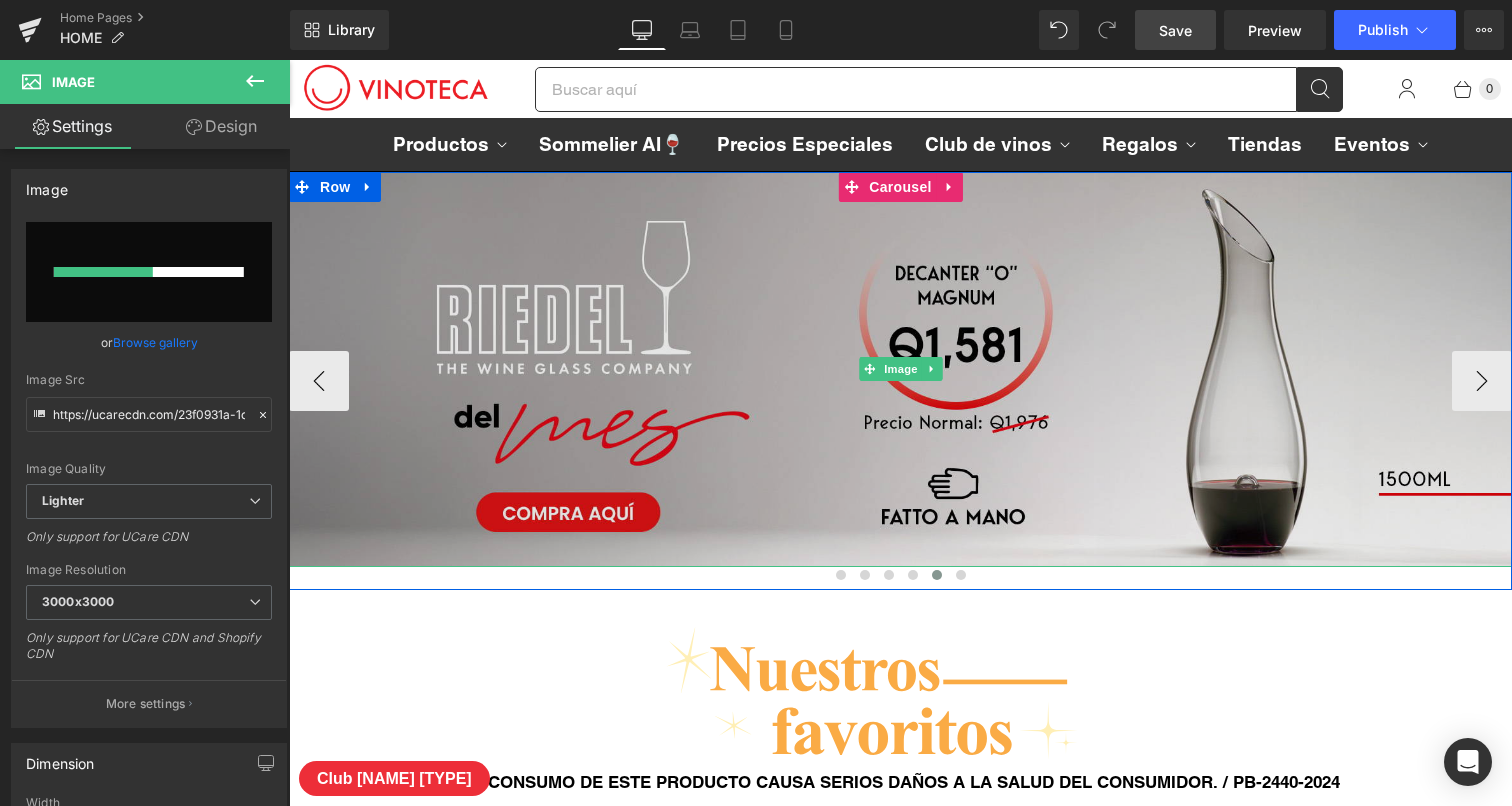 type 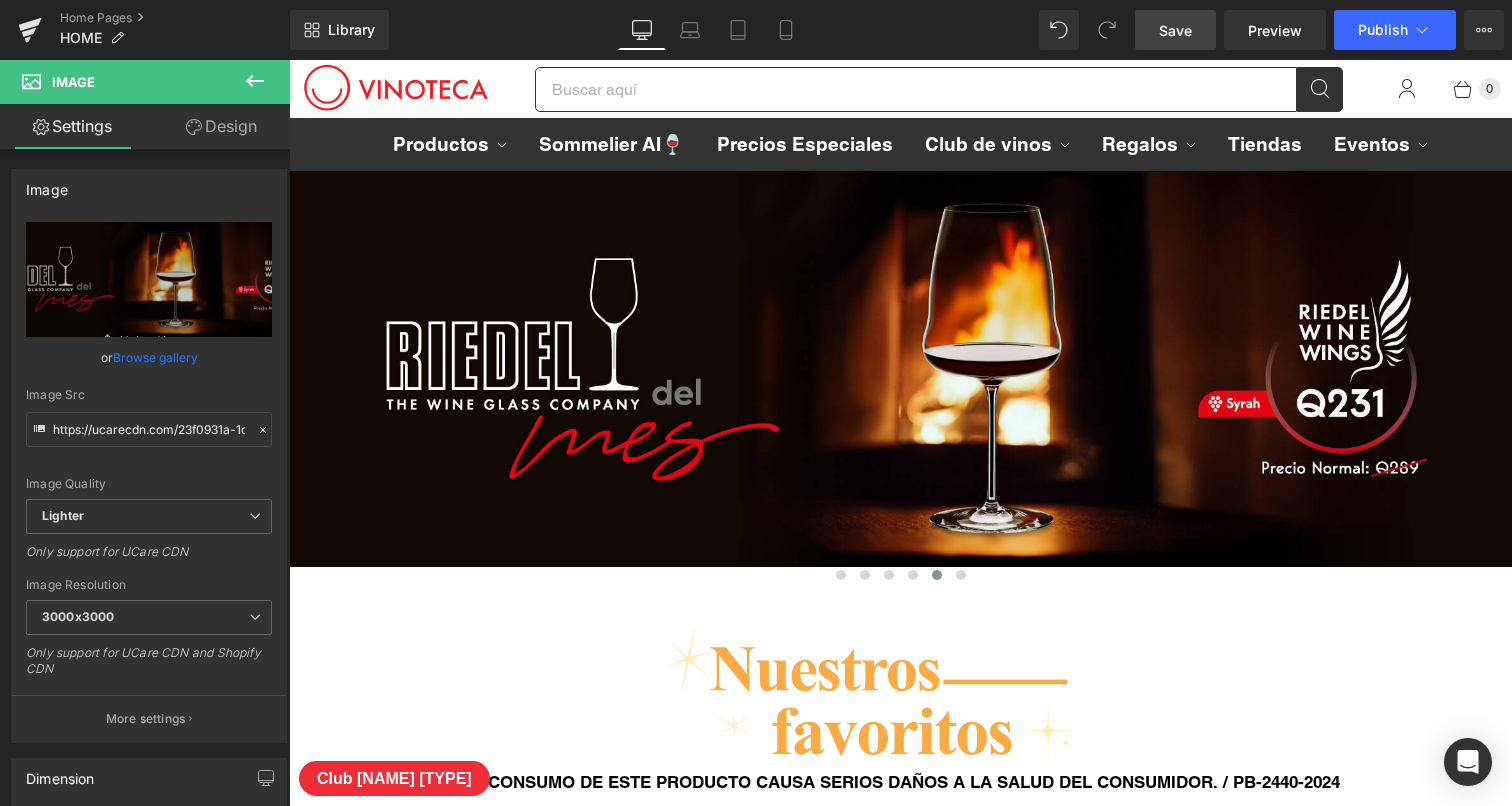 click on "Save" at bounding box center [1175, 30] 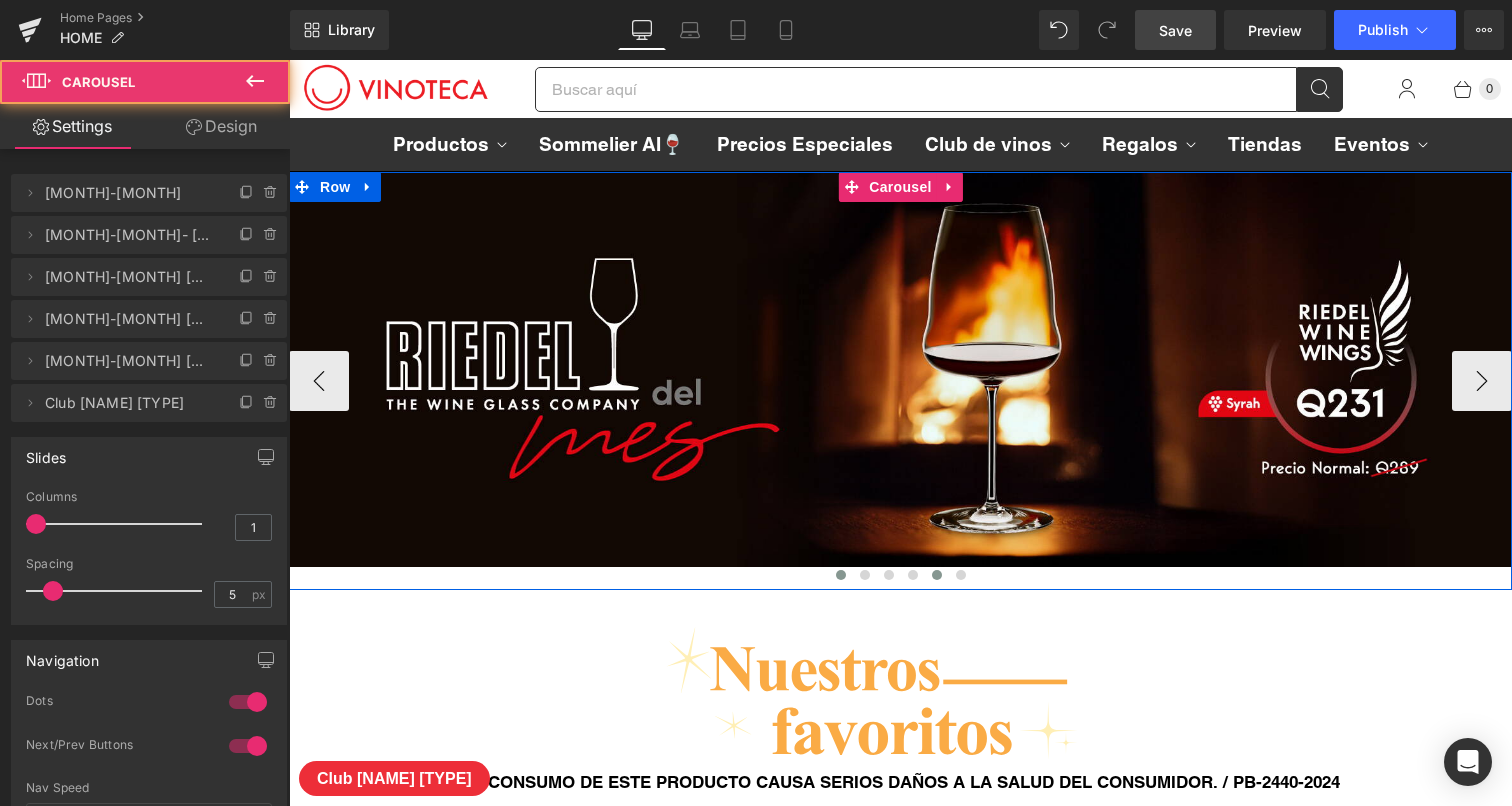 click at bounding box center (841, 575) 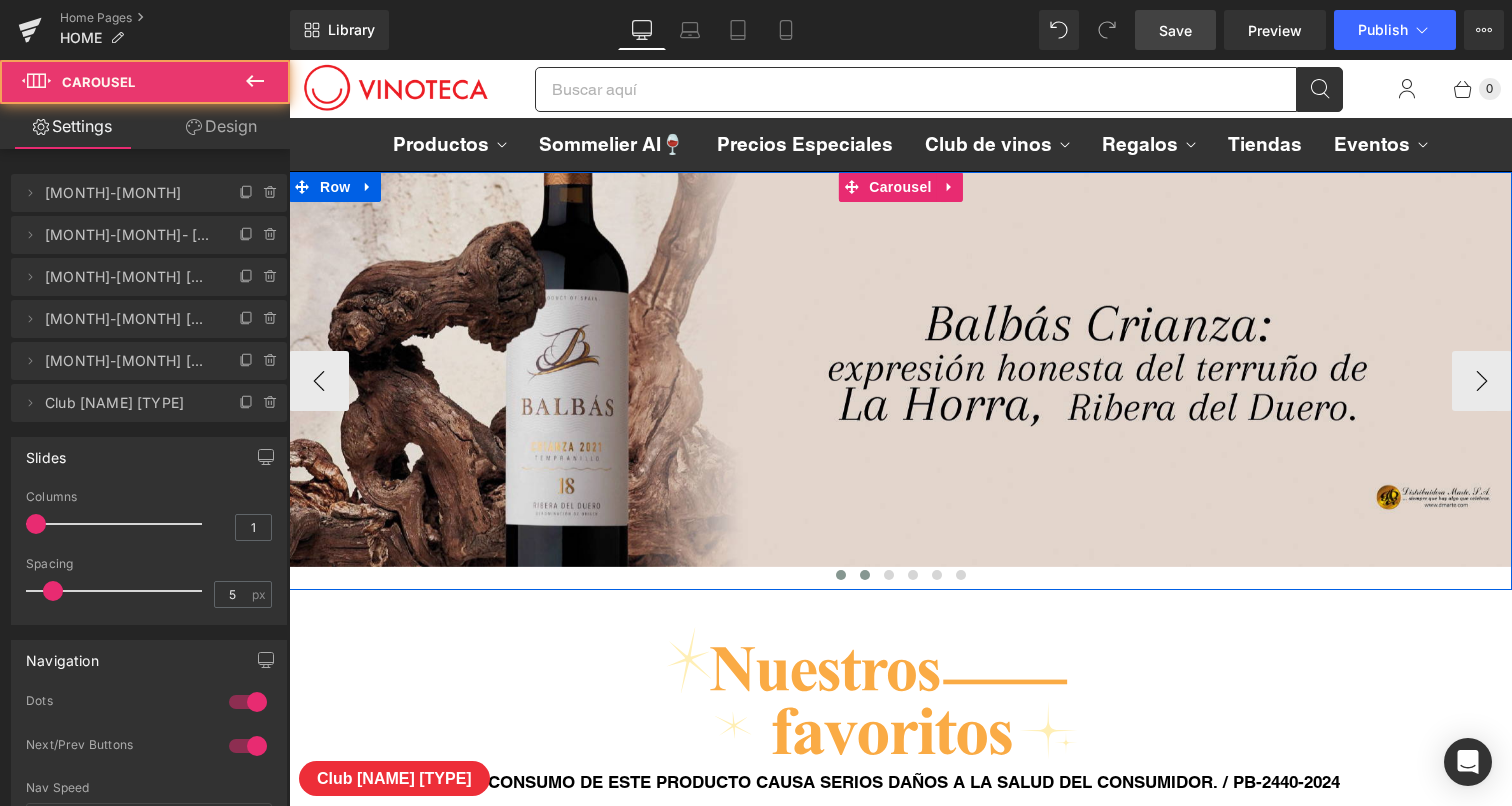 click at bounding box center (865, 575) 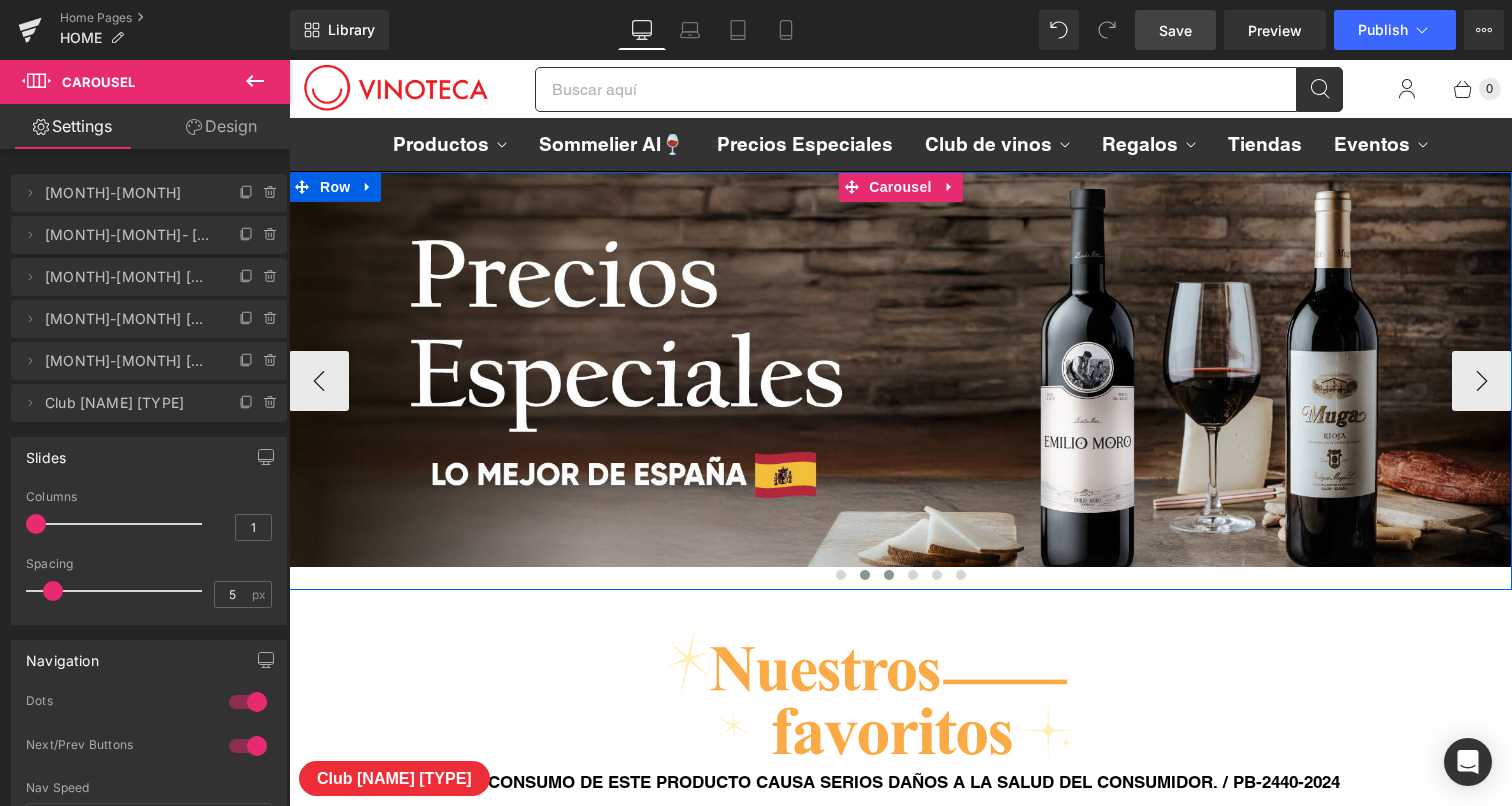 click at bounding box center (889, 575) 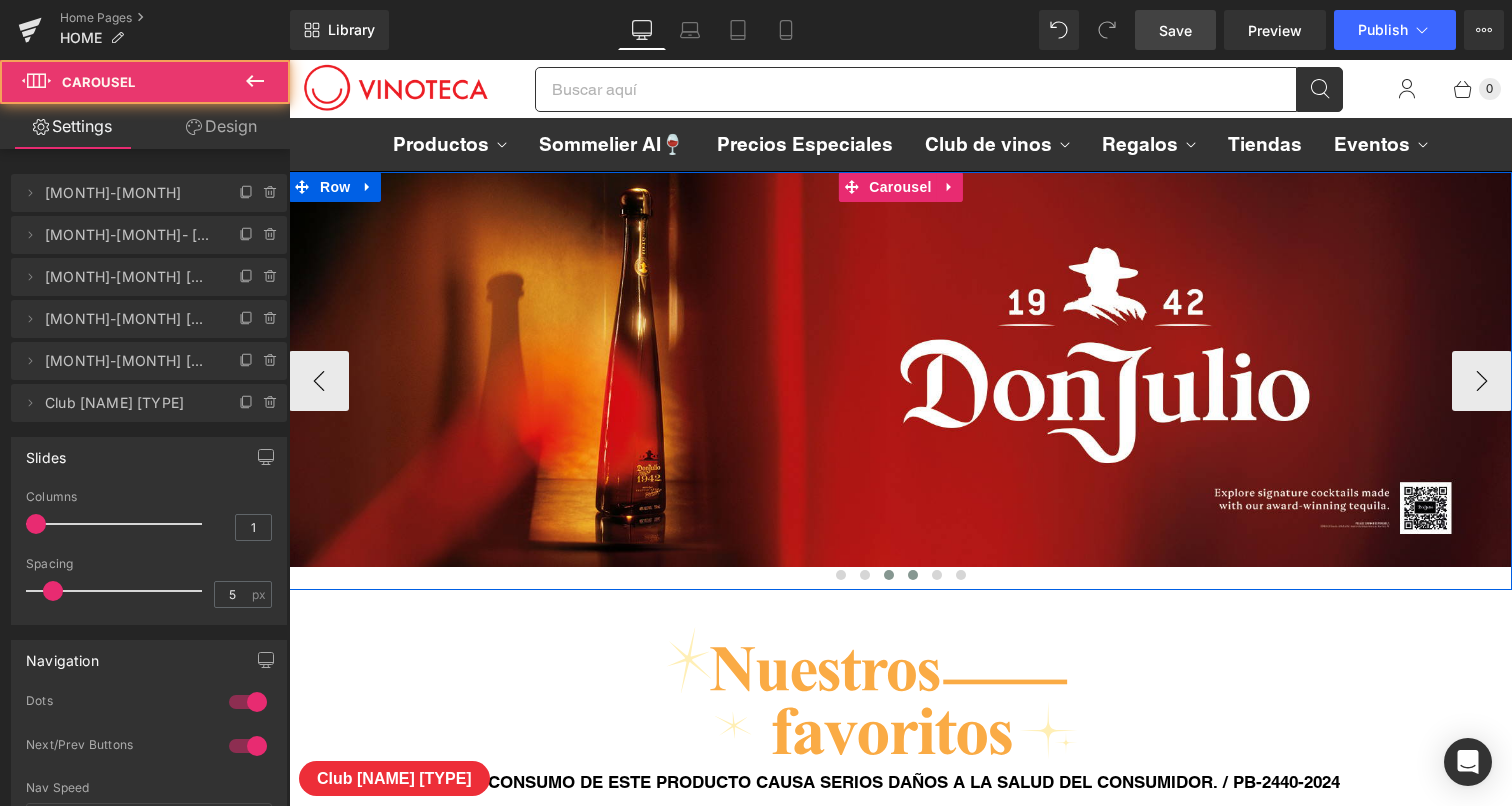 click at bounding box center (913, 575) 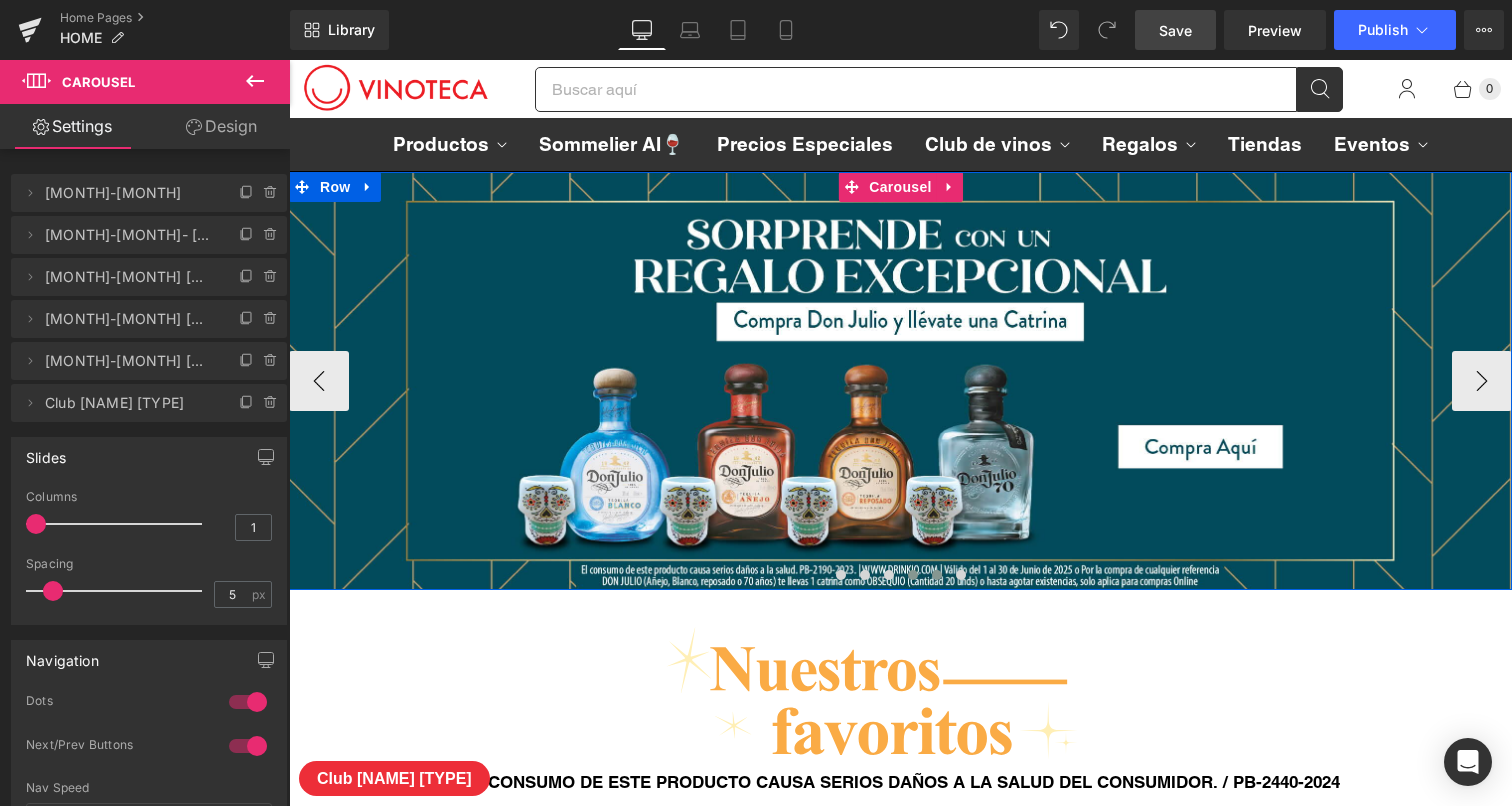 click at bounding box center (937, 575) 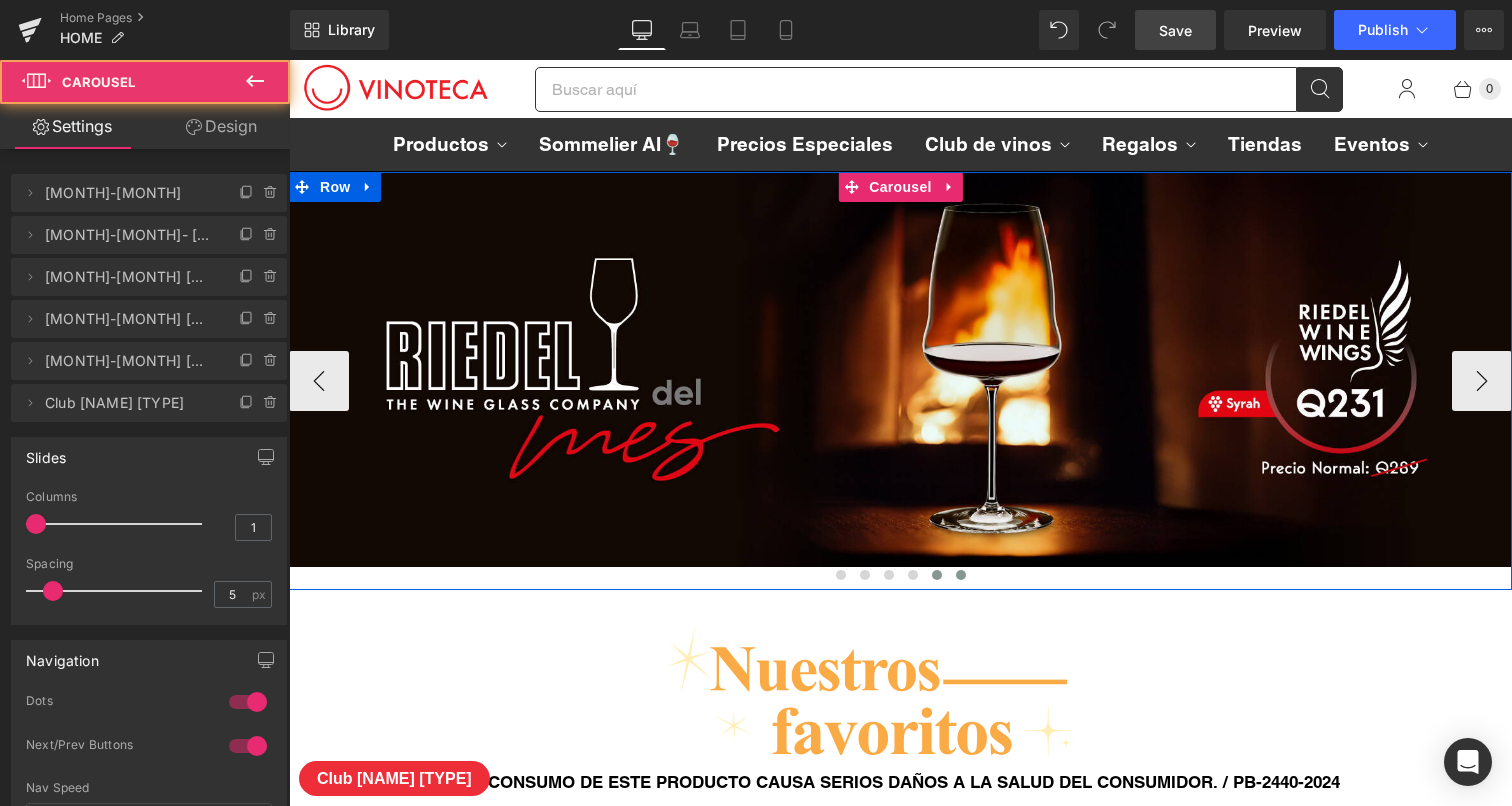 click at bounding box center (961, 575) 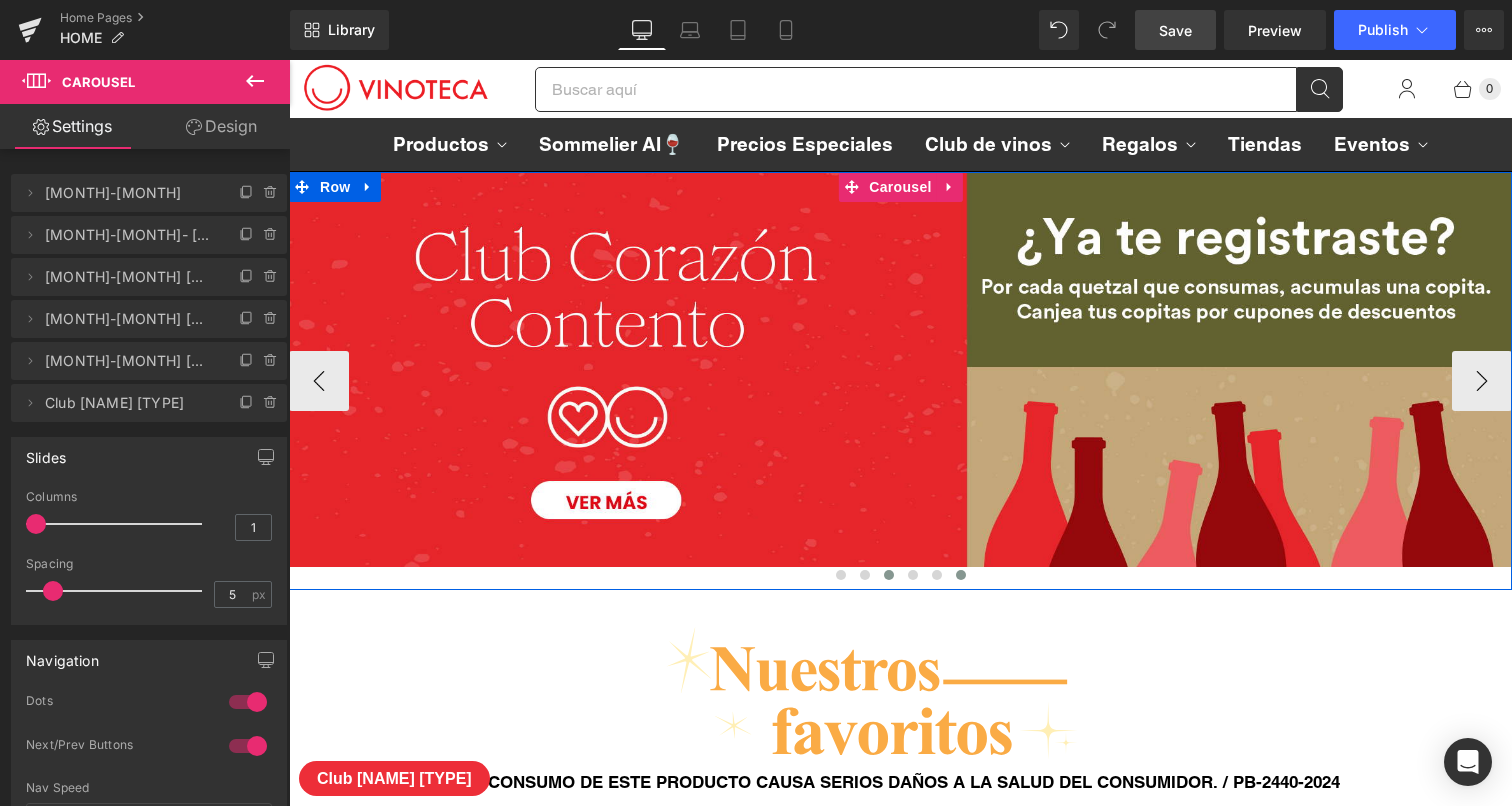 click at bounding box center [889, 575] 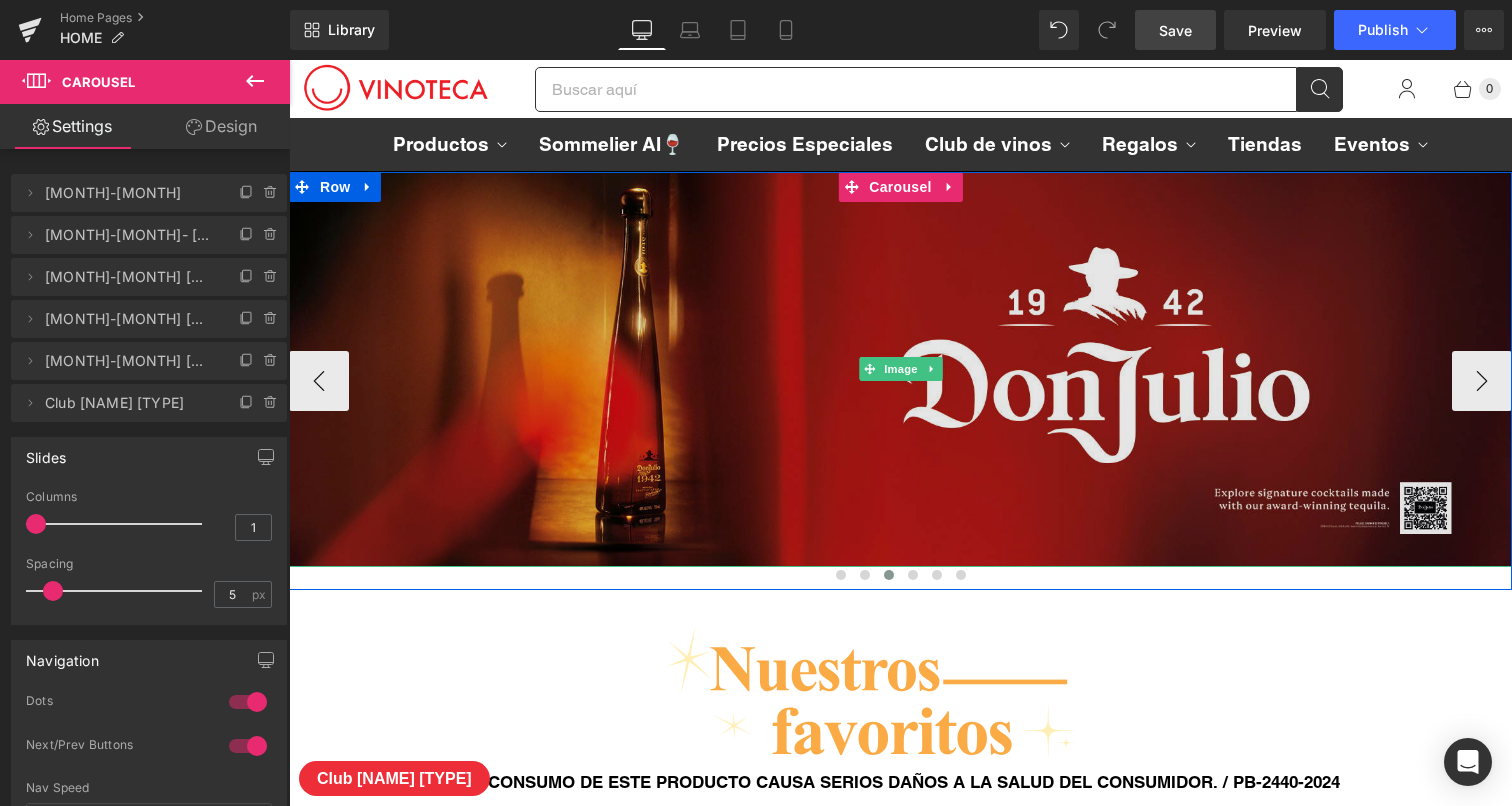 click at bounding box center [900, 369] 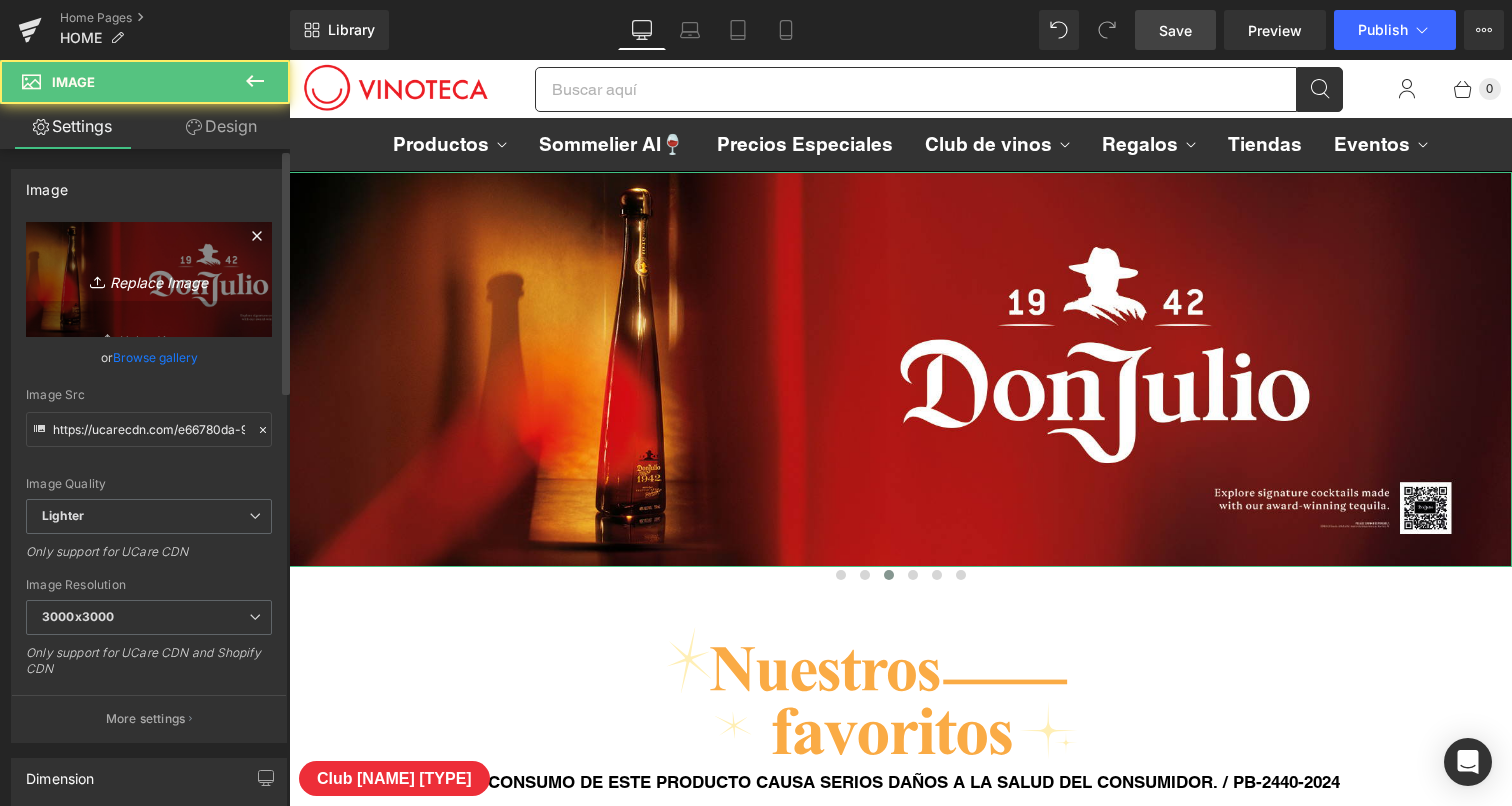 click on "Replace Image" at bounding box center [149, 279] 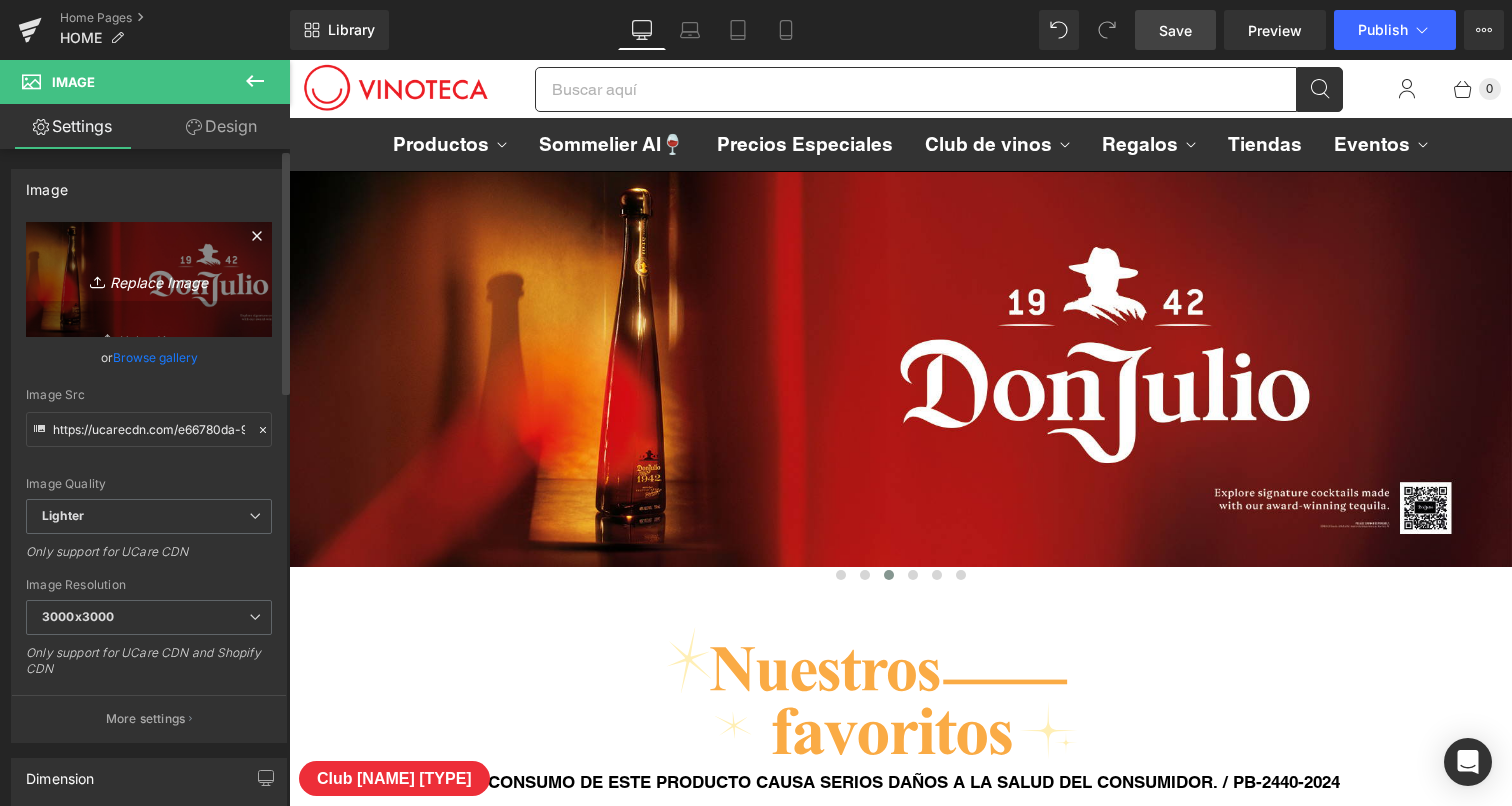 type on "C:\fakepath\[BRAND].jpg" 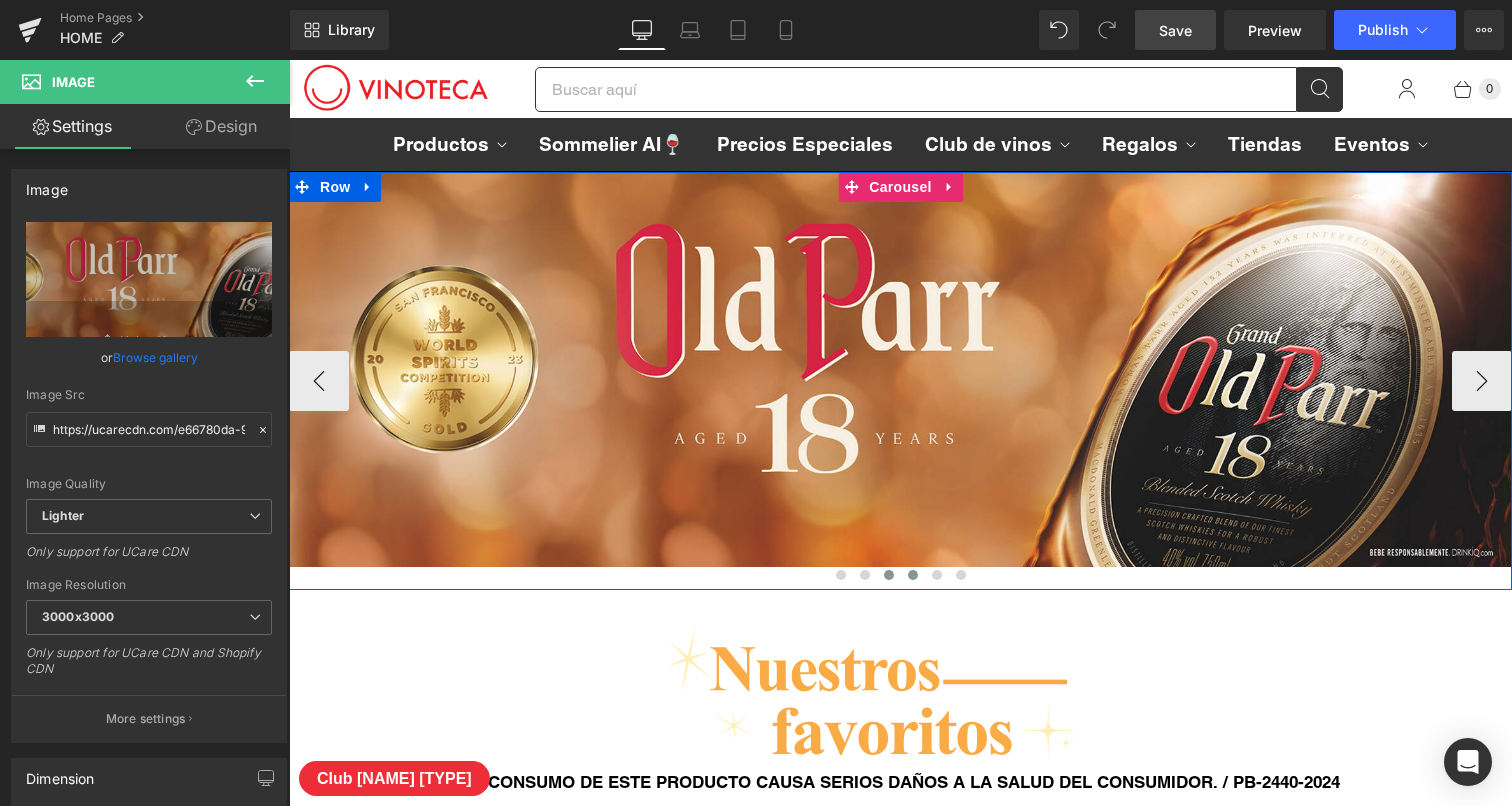 click at bounding box center (913, 575) 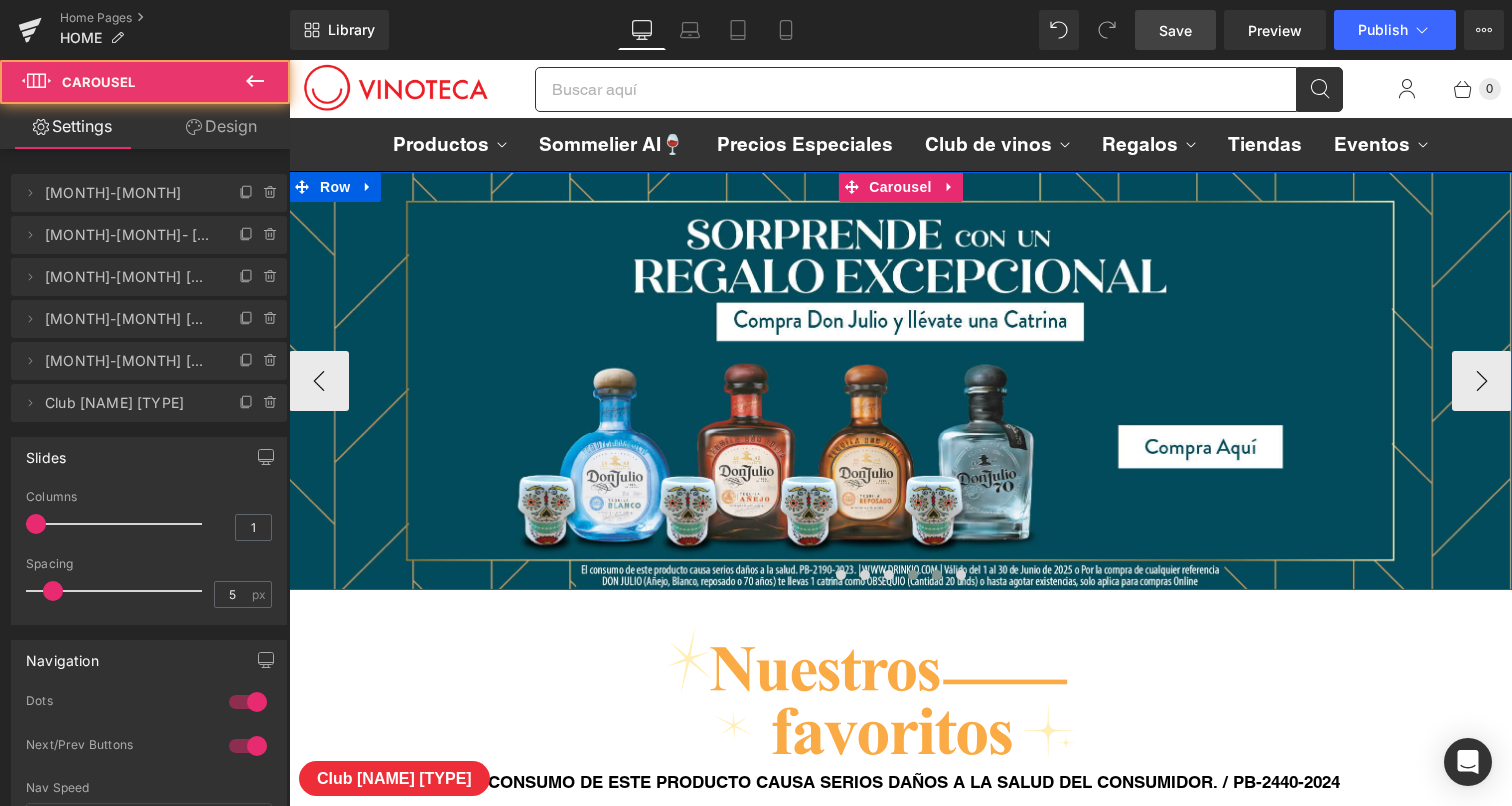 click at bounding box center [937, 575] 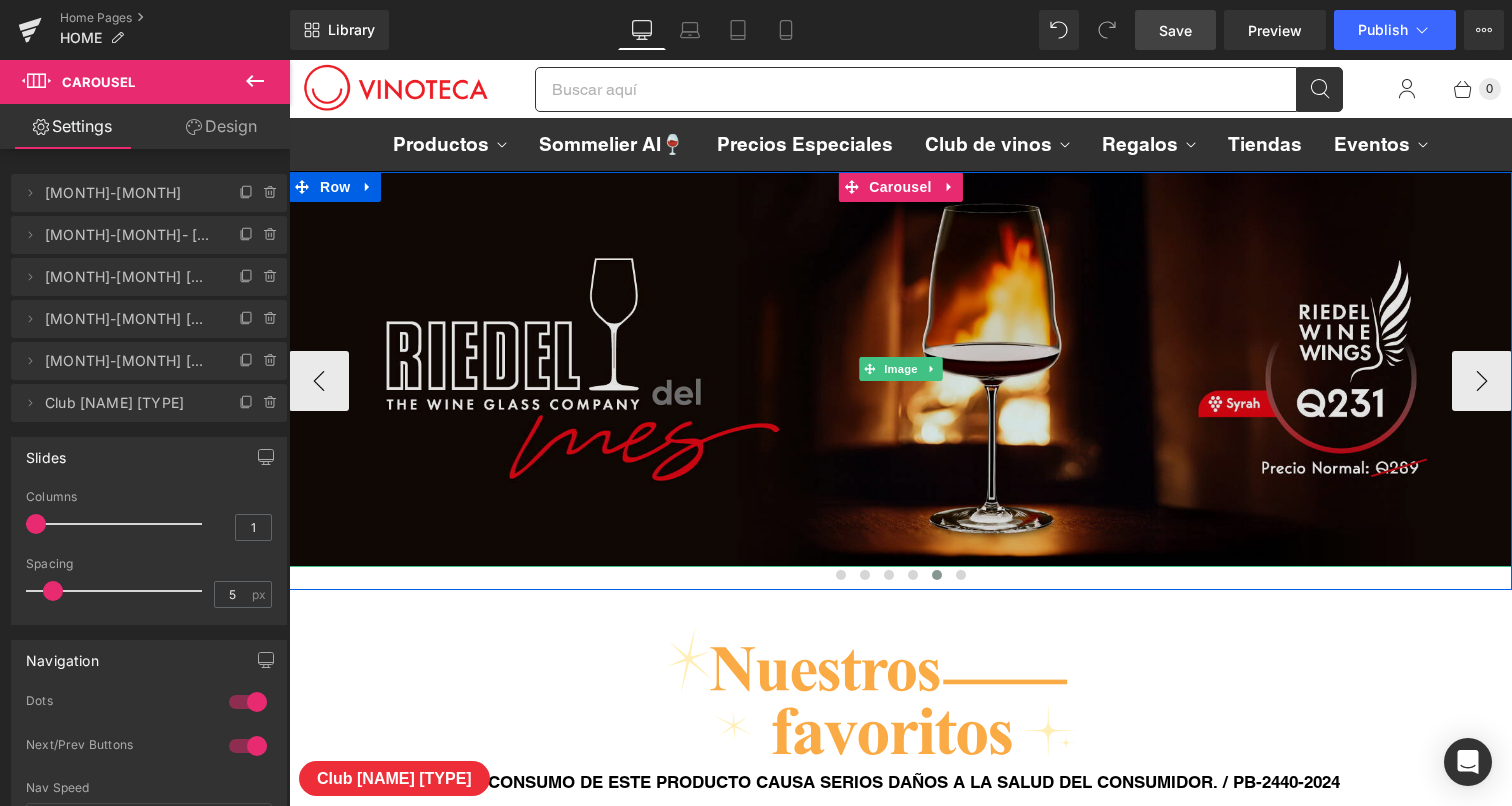 click at bounding box center (900, 369) 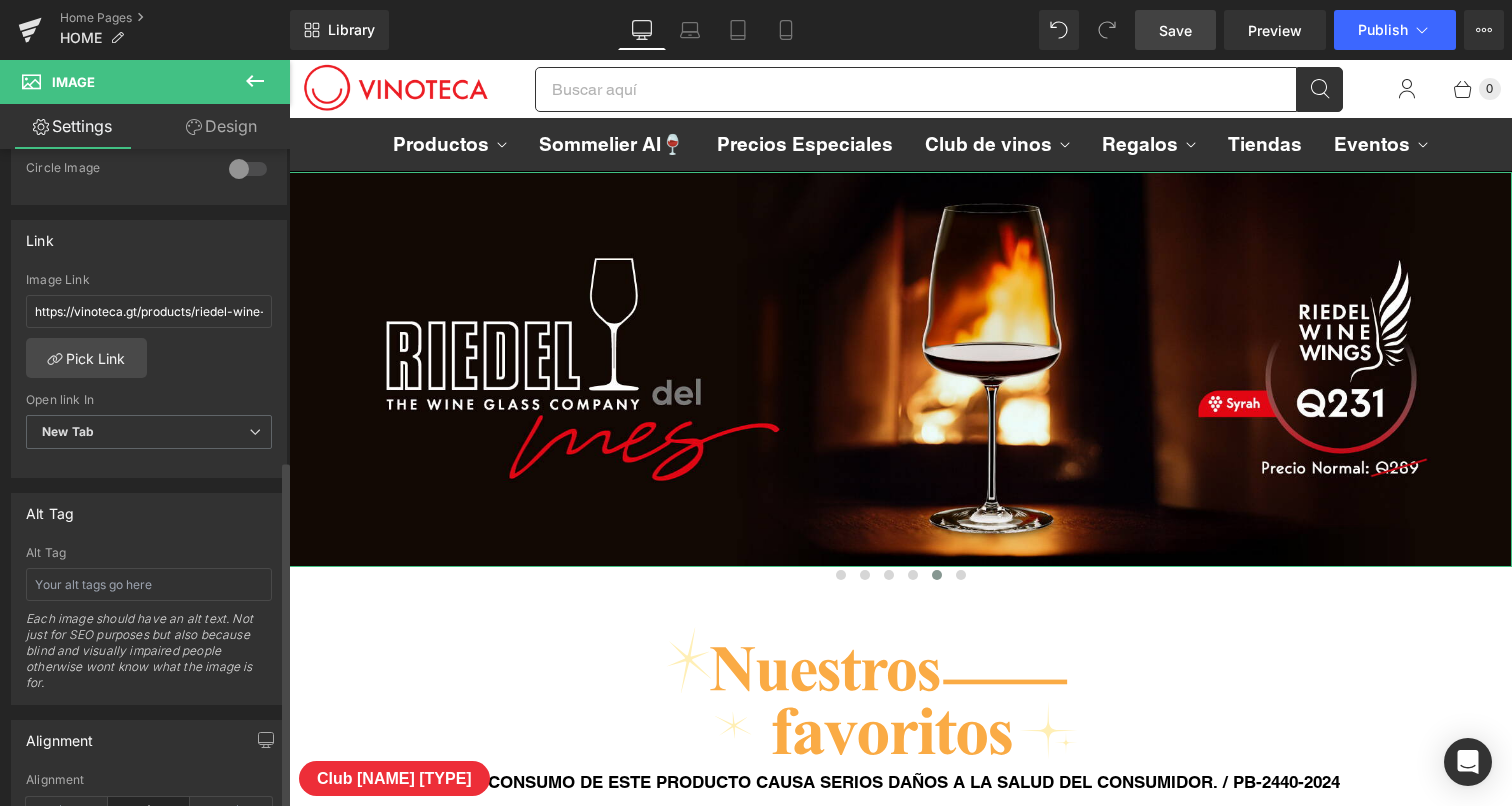 scroll, scrollTop: 926, scrollLeft: 0, axis: vertical 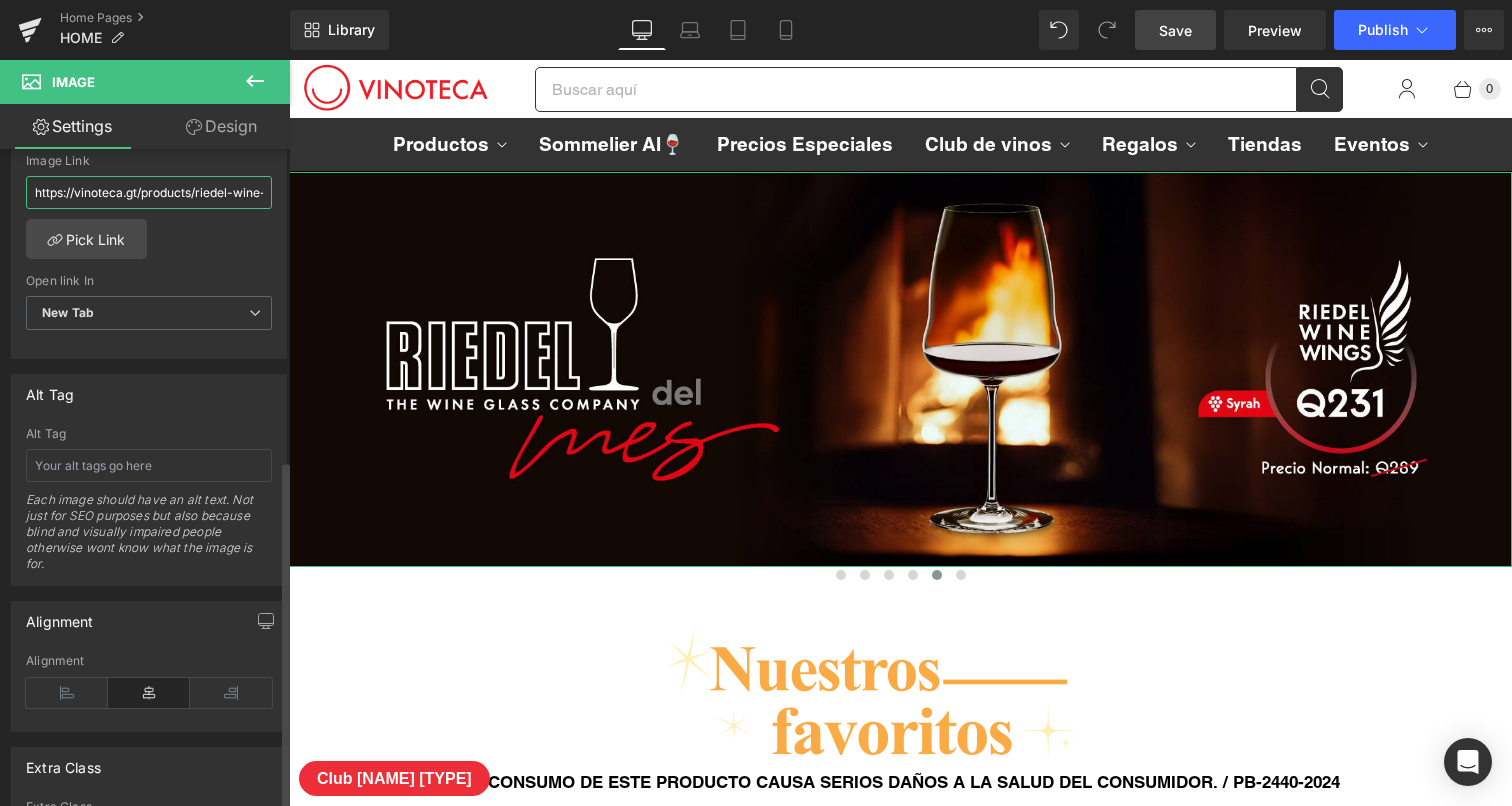 click on "https://vinoteca.gt/products/riedel-wine-wings-syrah?variant=49921119617319" at bounding box center [149, 192] 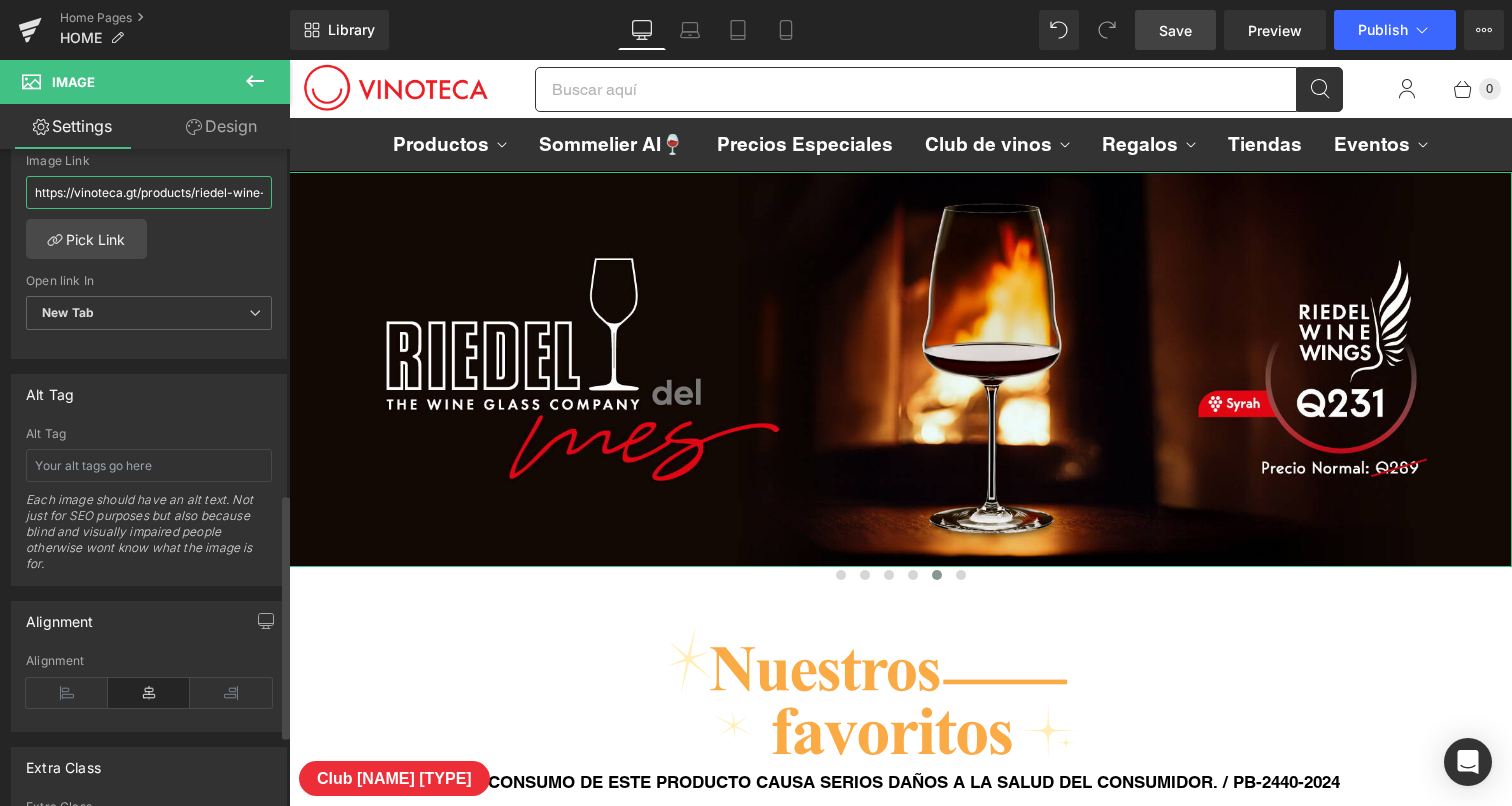 click on "https://vinoteca.gt/products/riedel-wine-wings-syrah?variant=49921119617319" at bounding box center [149, 192] 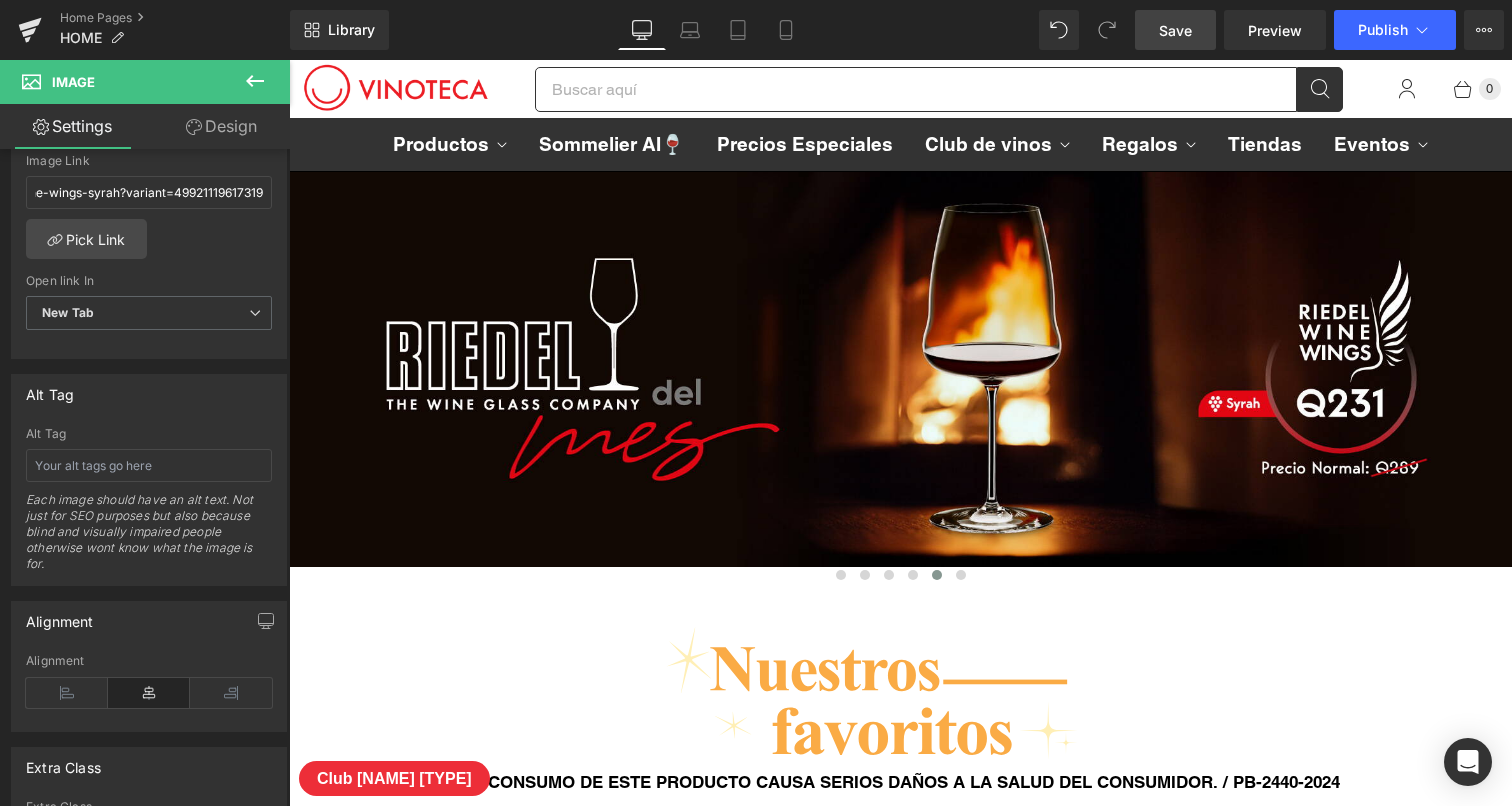 drag, startPoint x: 1183, startPoint y: 33, endPoint x: 1164, endPoint y: 58, distance: 31.400637 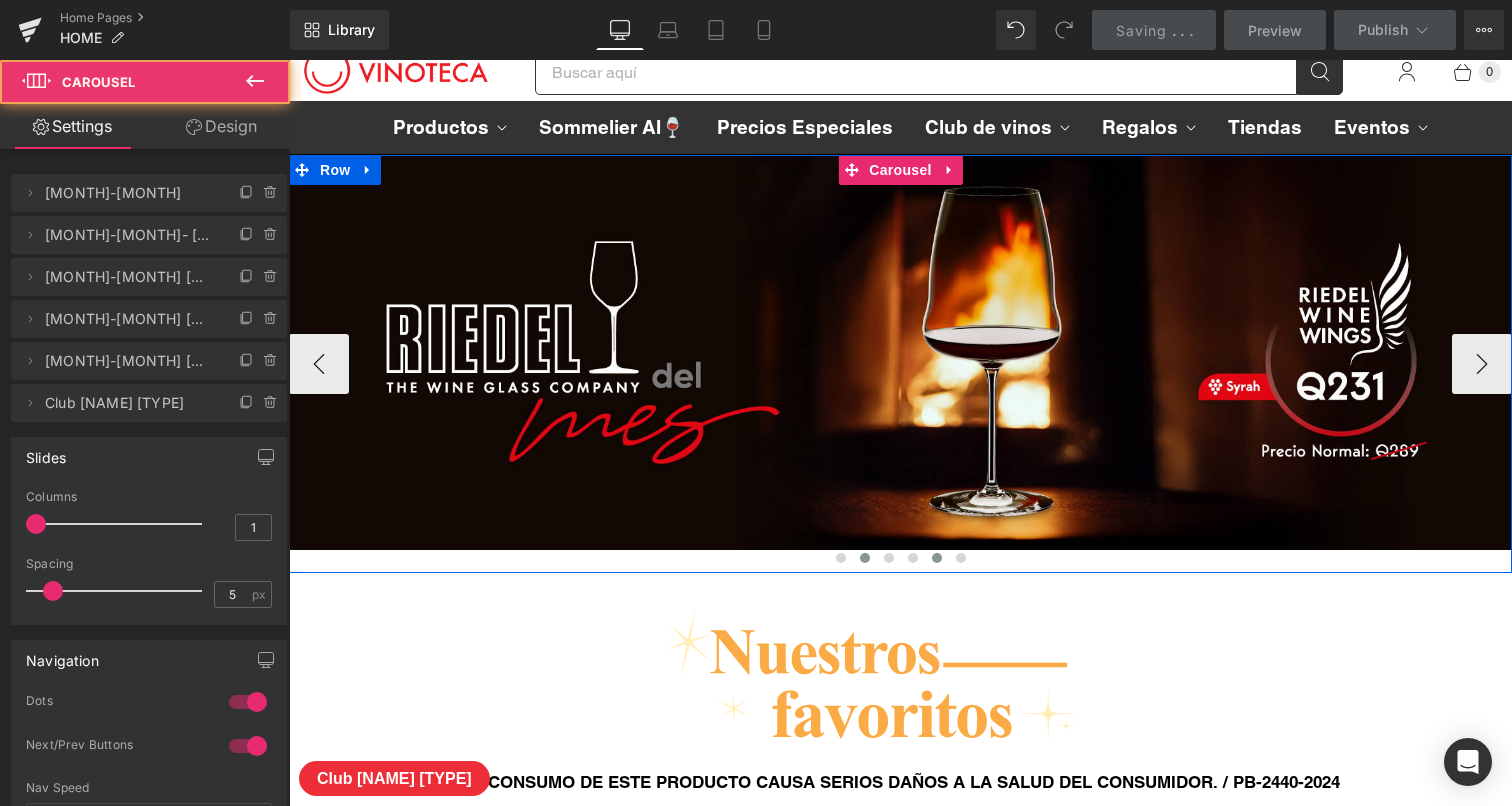click at bounding box center (865, 558) 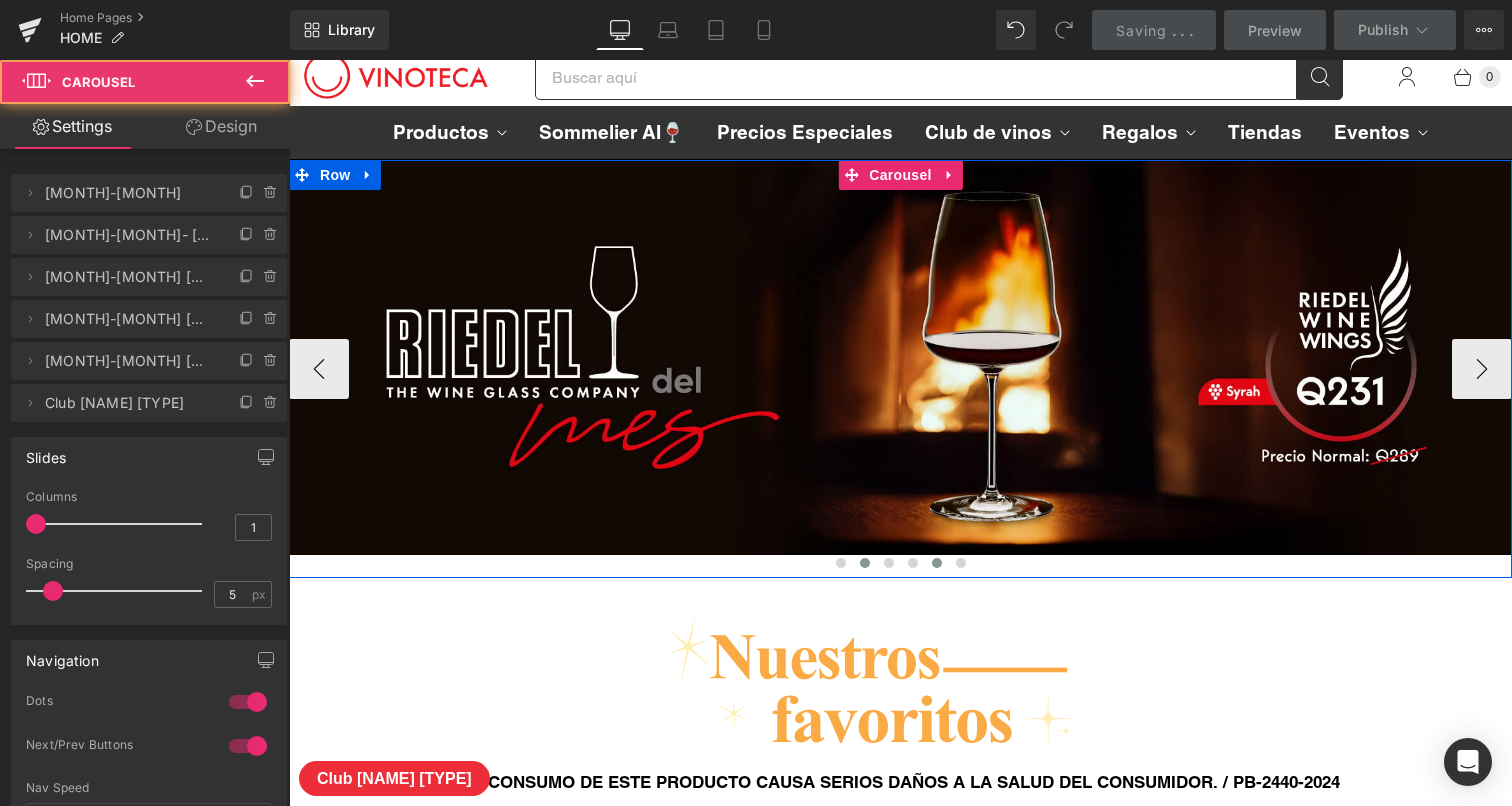 scroll, scrollTop: 9, scrollLeft: 0, axis: vertical 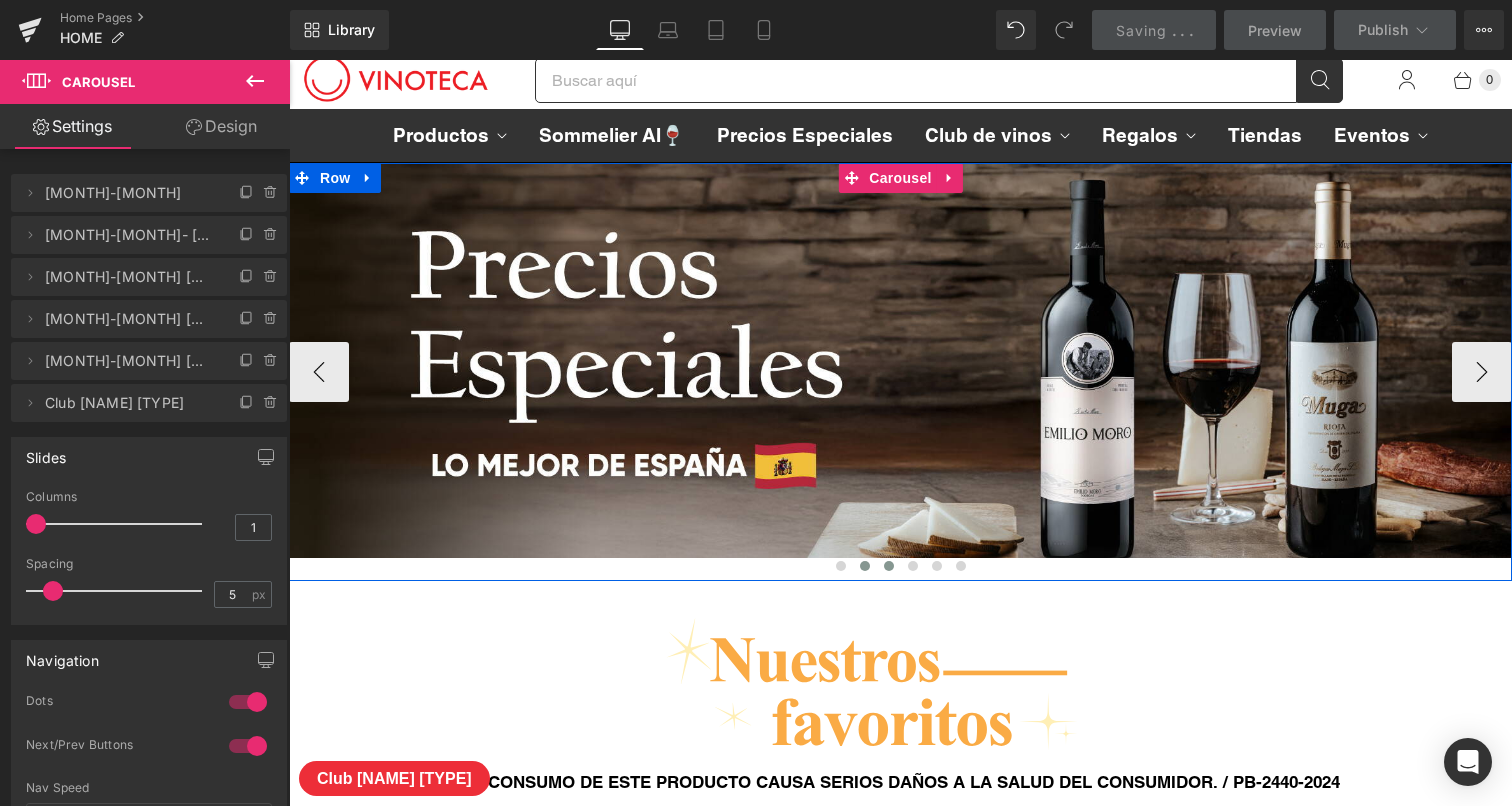 click at bounding box center [889, 566] 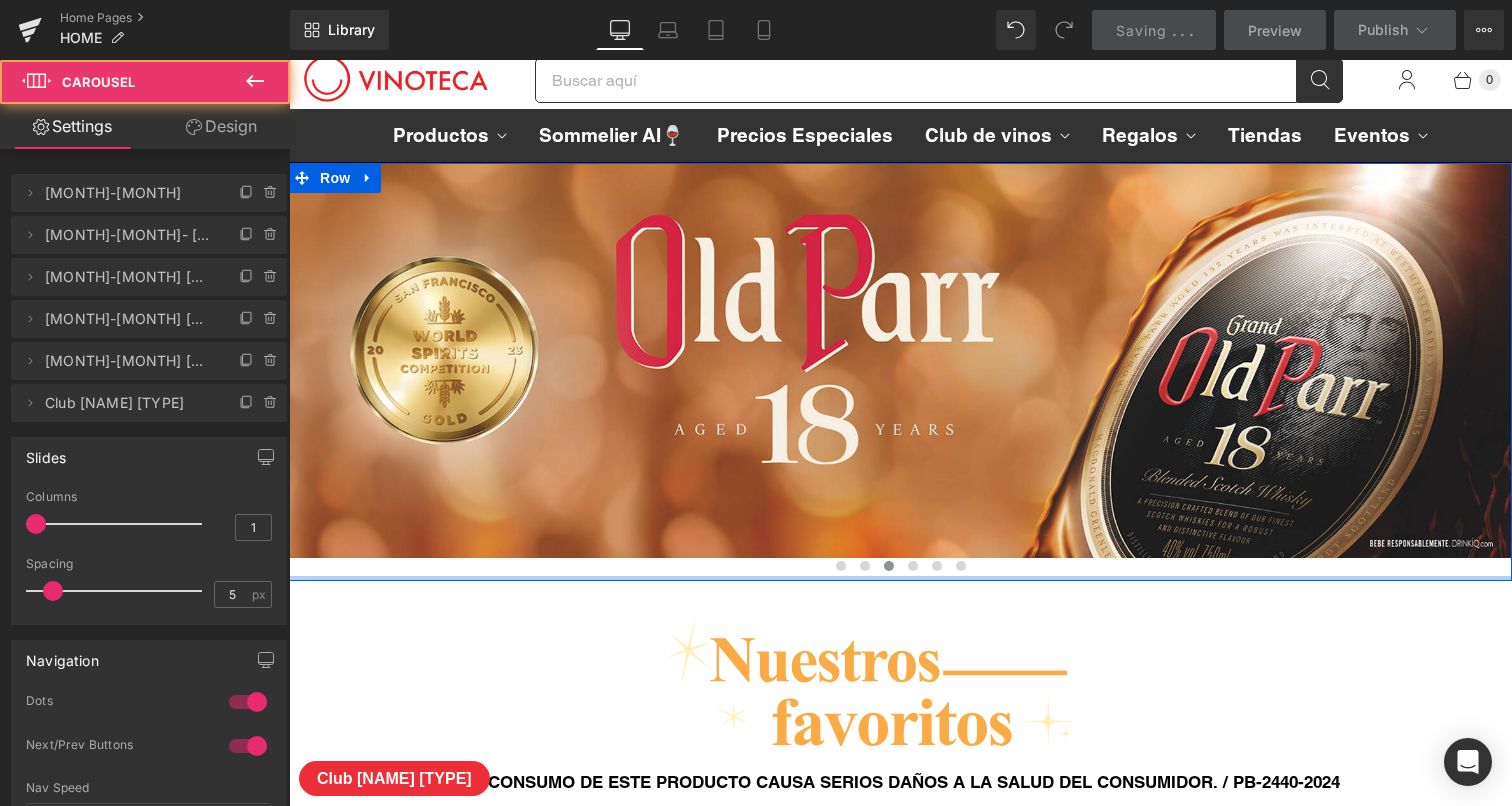 scroll, scrollTop: 0, scrollLeft: 0, axis: both 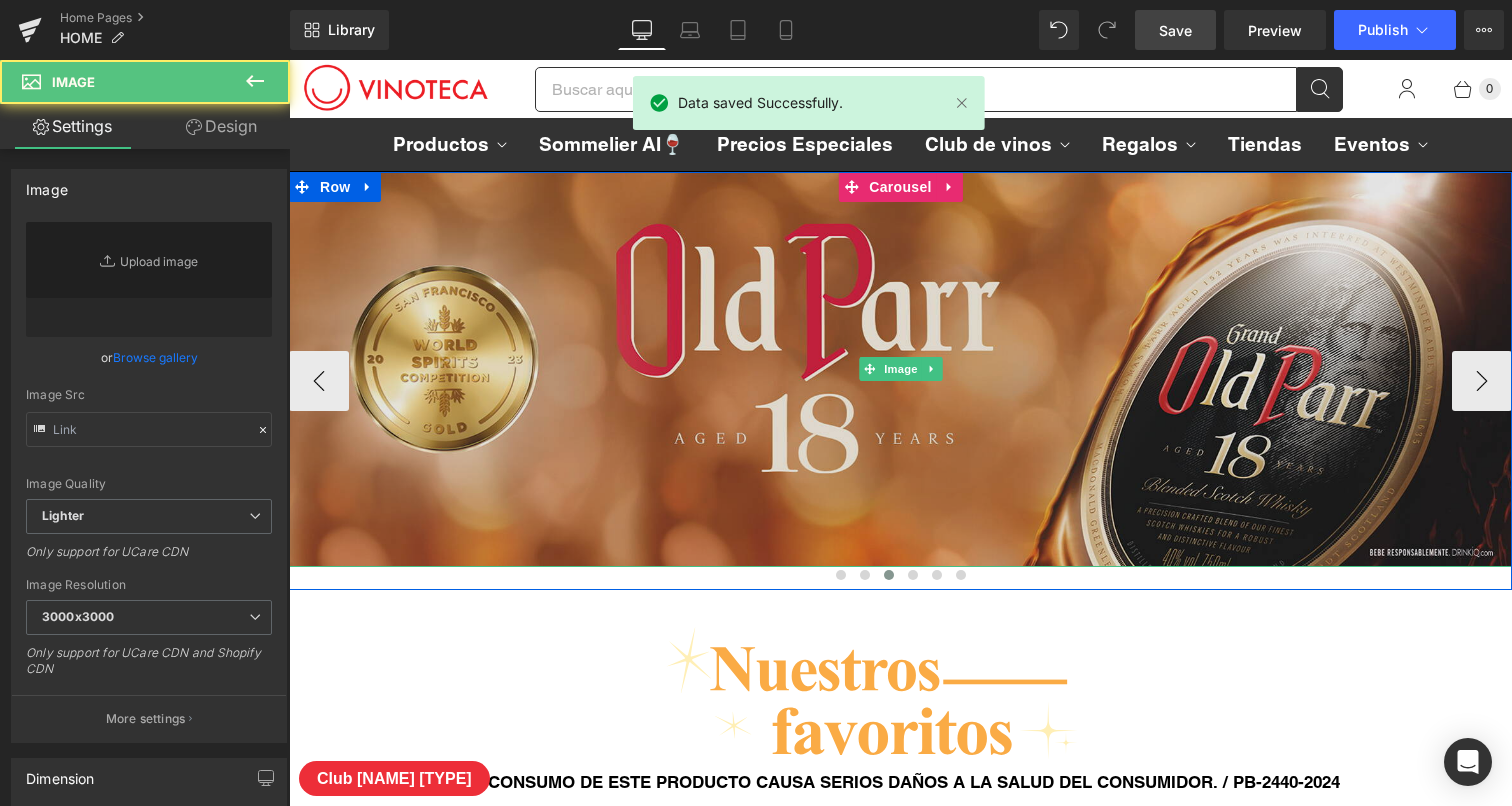 click at bounding box center (900, 369) 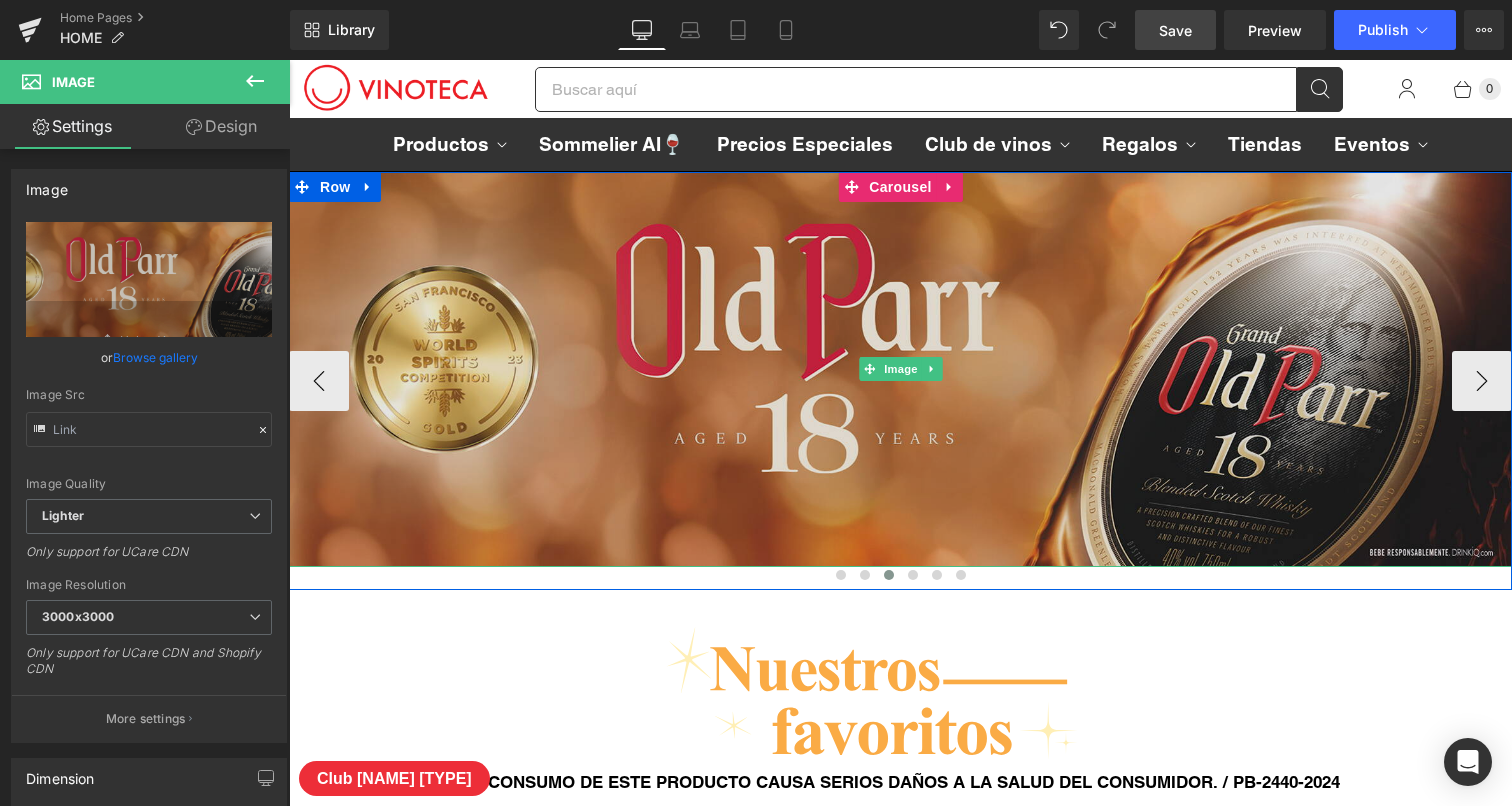 click at bounding box center [900, 369] 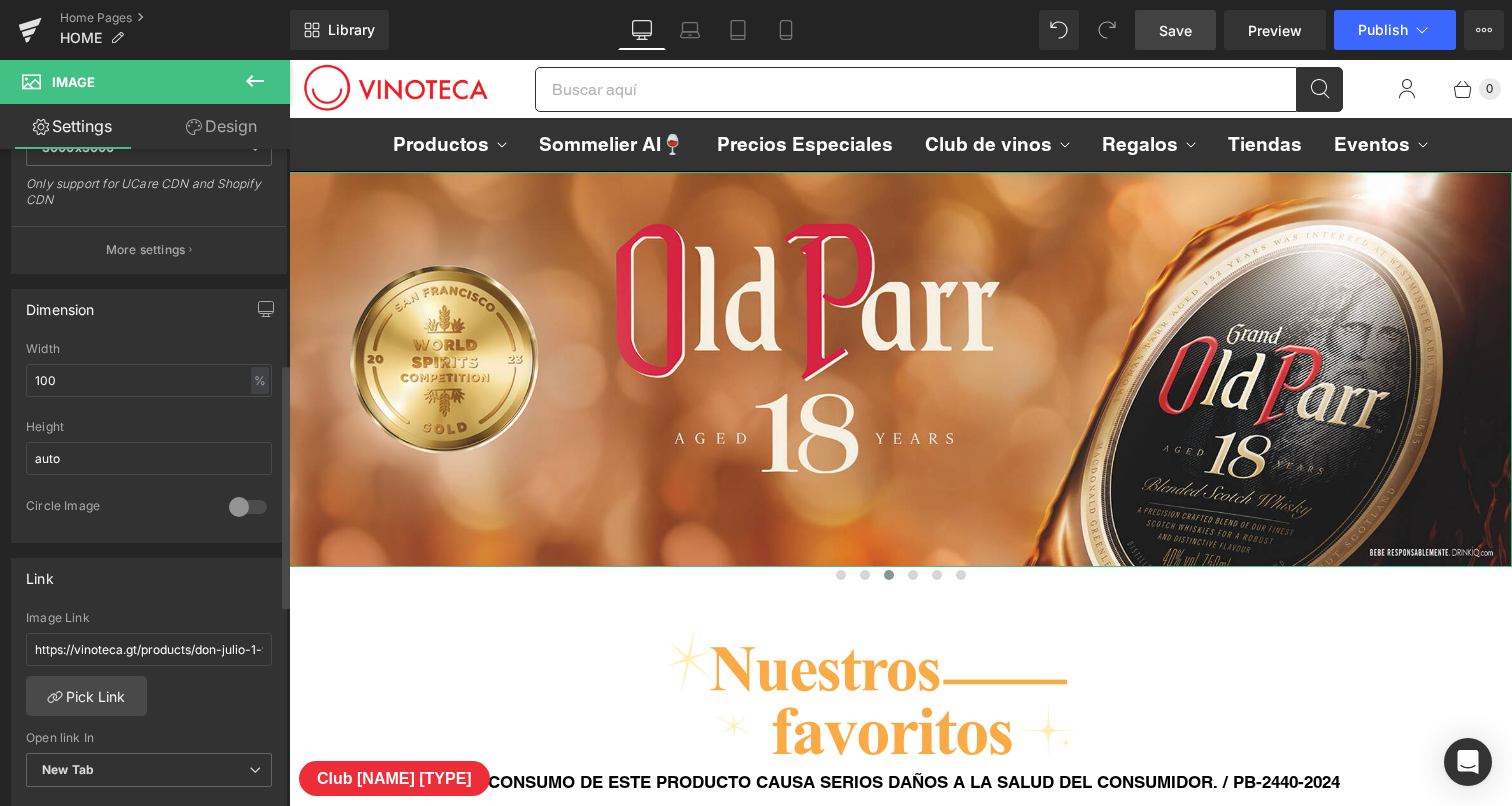 scroll, scrollTop: 685, scrollLeft: 0, axis: vertical 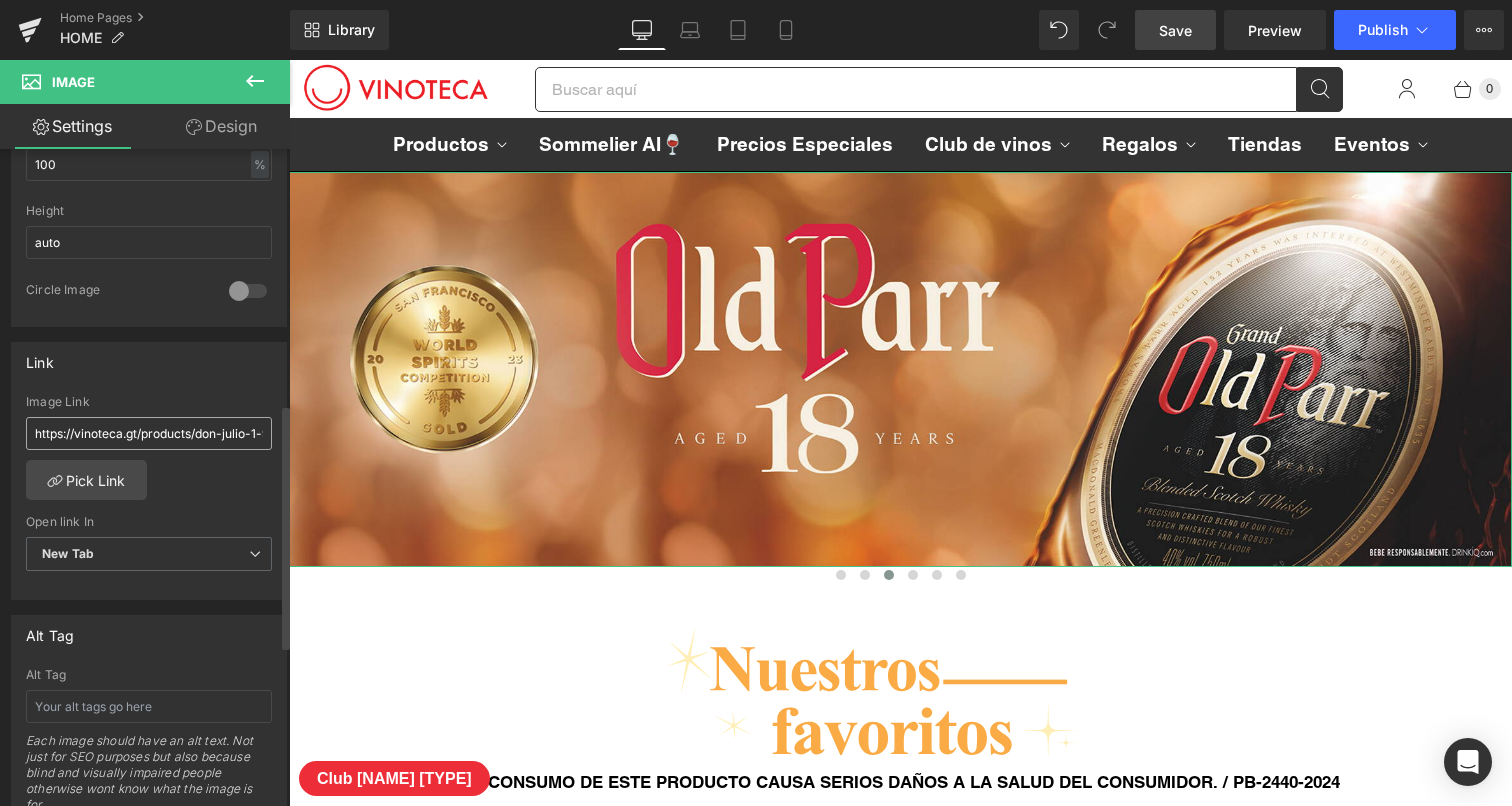 click on "https://vinoteca.gt/products/don-julio-1-942-750ml?variant=40129343946804" at bounding box center [149, 433] 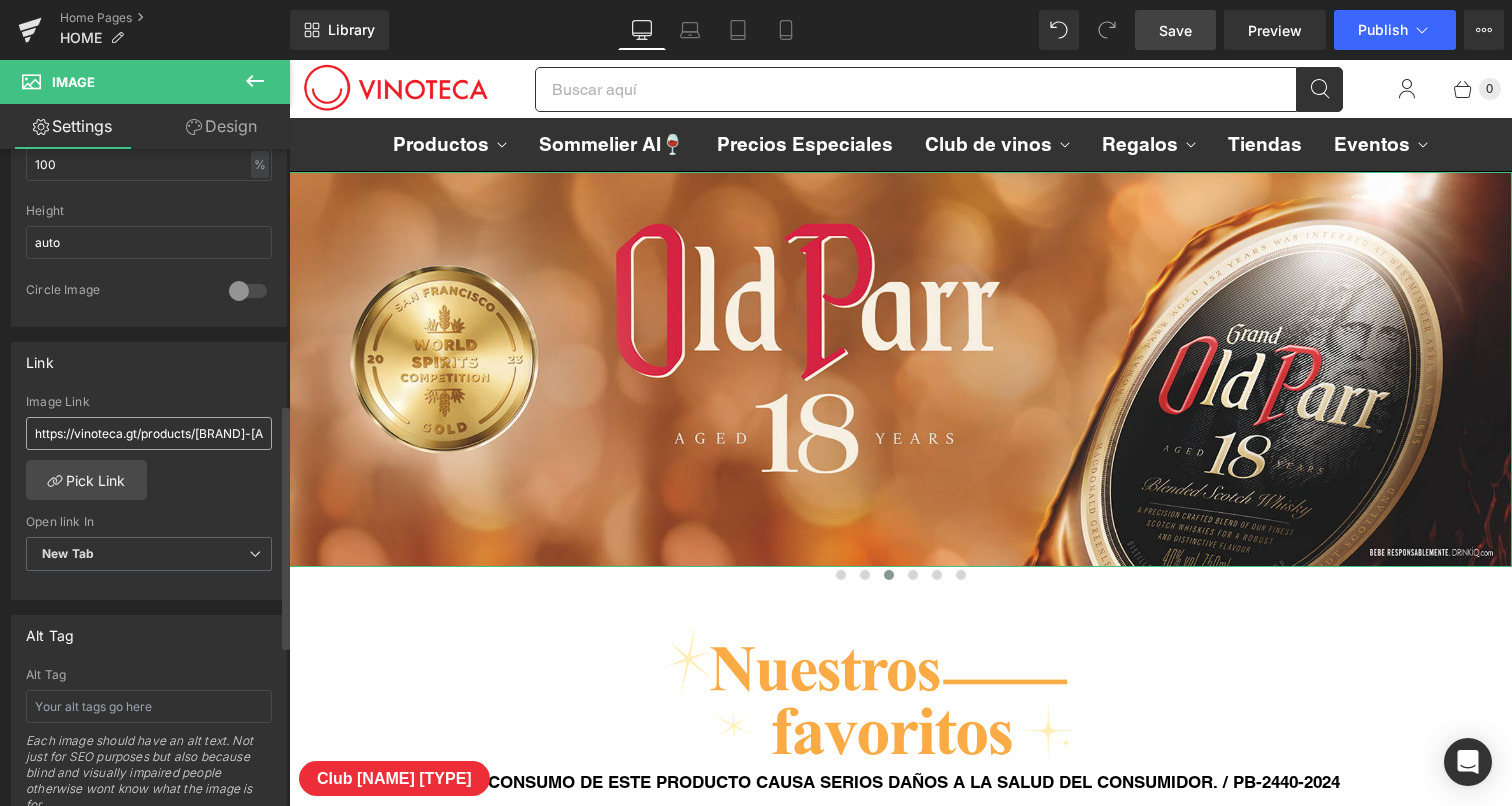 scroll, scrollTop: 0, scrollLeft: 235, axis: horizontal 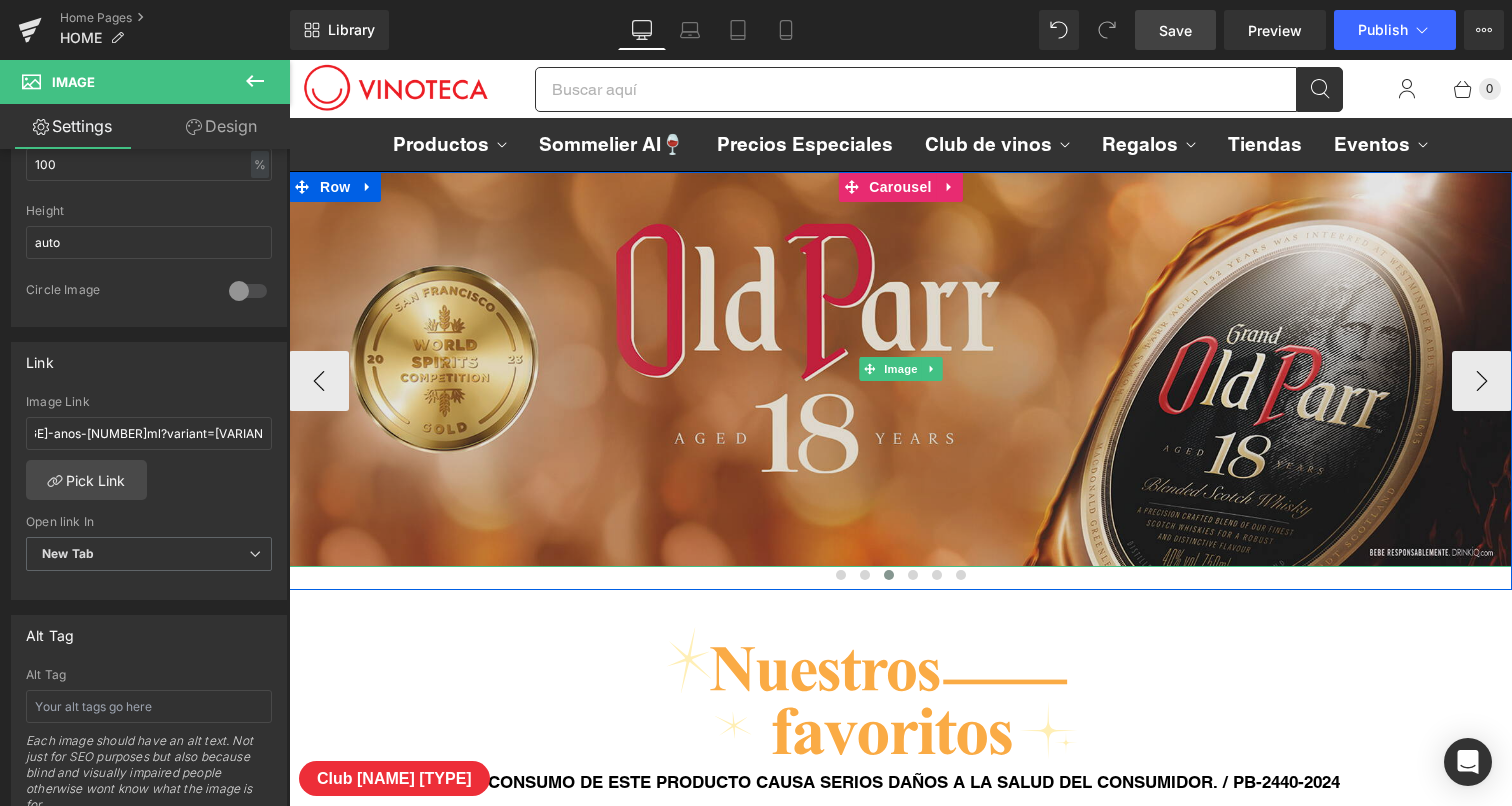 type on "https://vinoteca.gt/products/[BRAND]-[AGE]-anos-[NUMBER]ml?variant=[VARIANT_ID]" 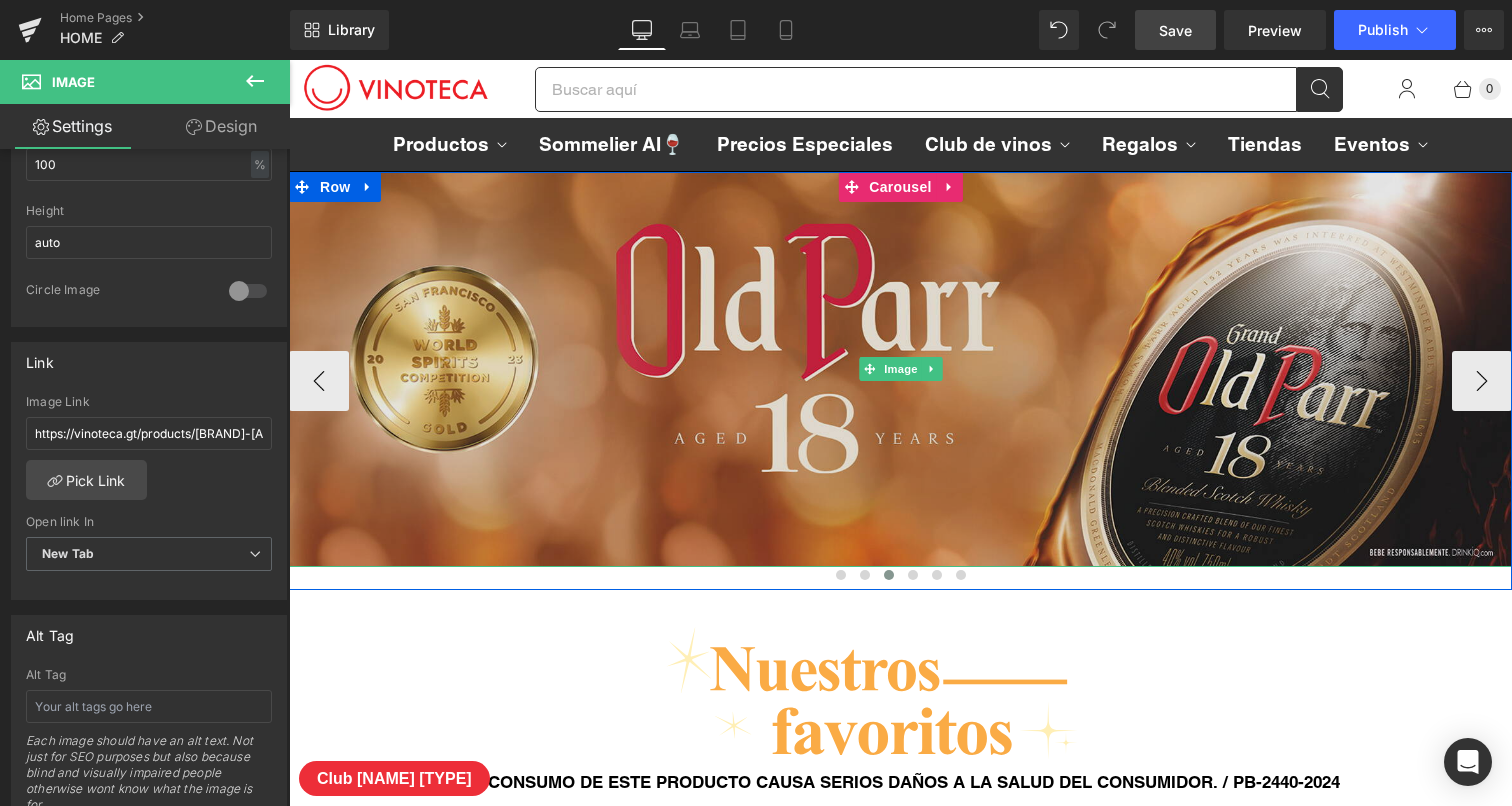 click at bounding box center [900, 369] 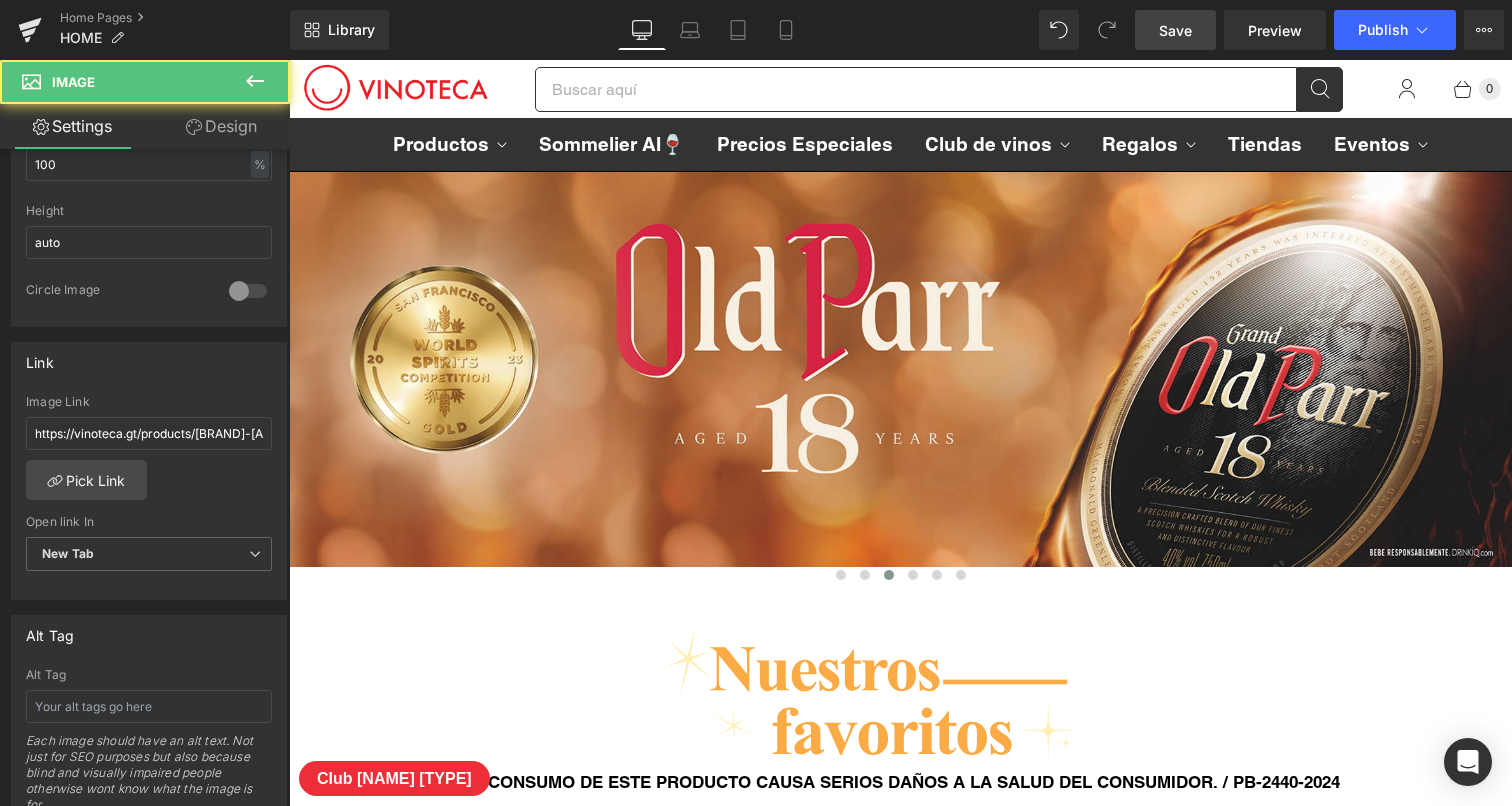 click on "Save" at bounding box center (1175, 30) 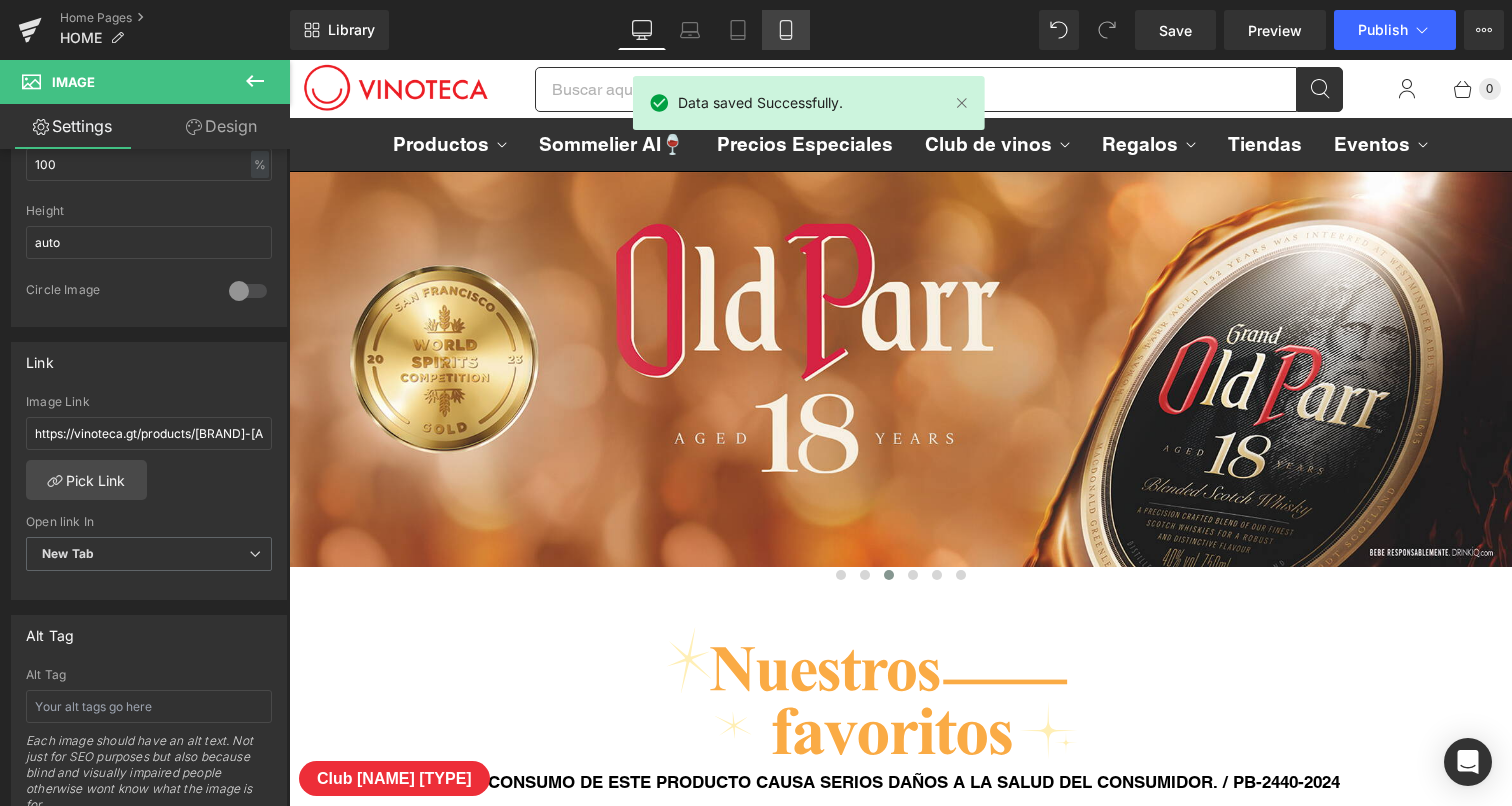 click on "Mobile" at bounding box center (786, 30) 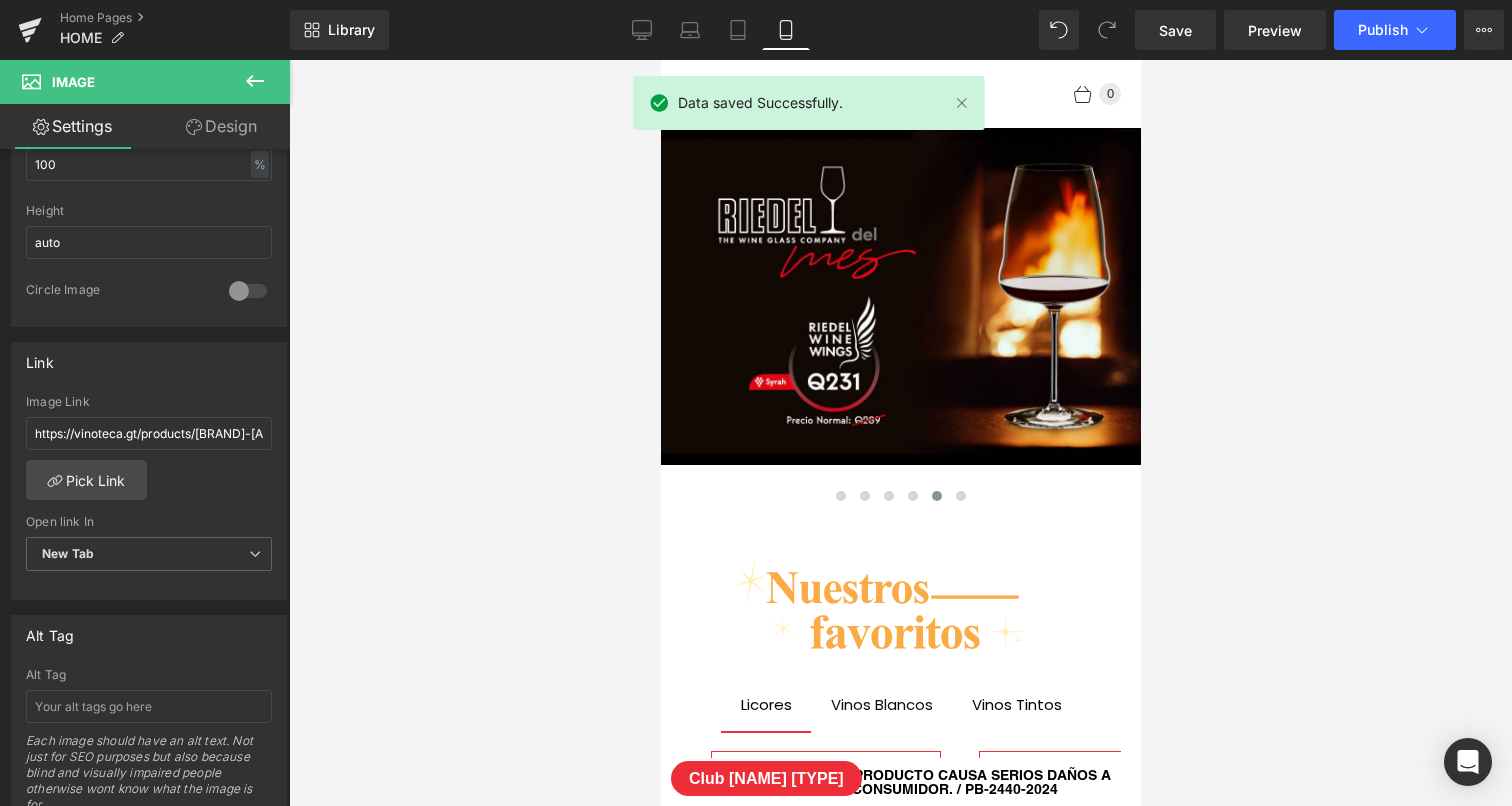 scroll, scrollTop: 9138, scrollLeft: 480, axis: both 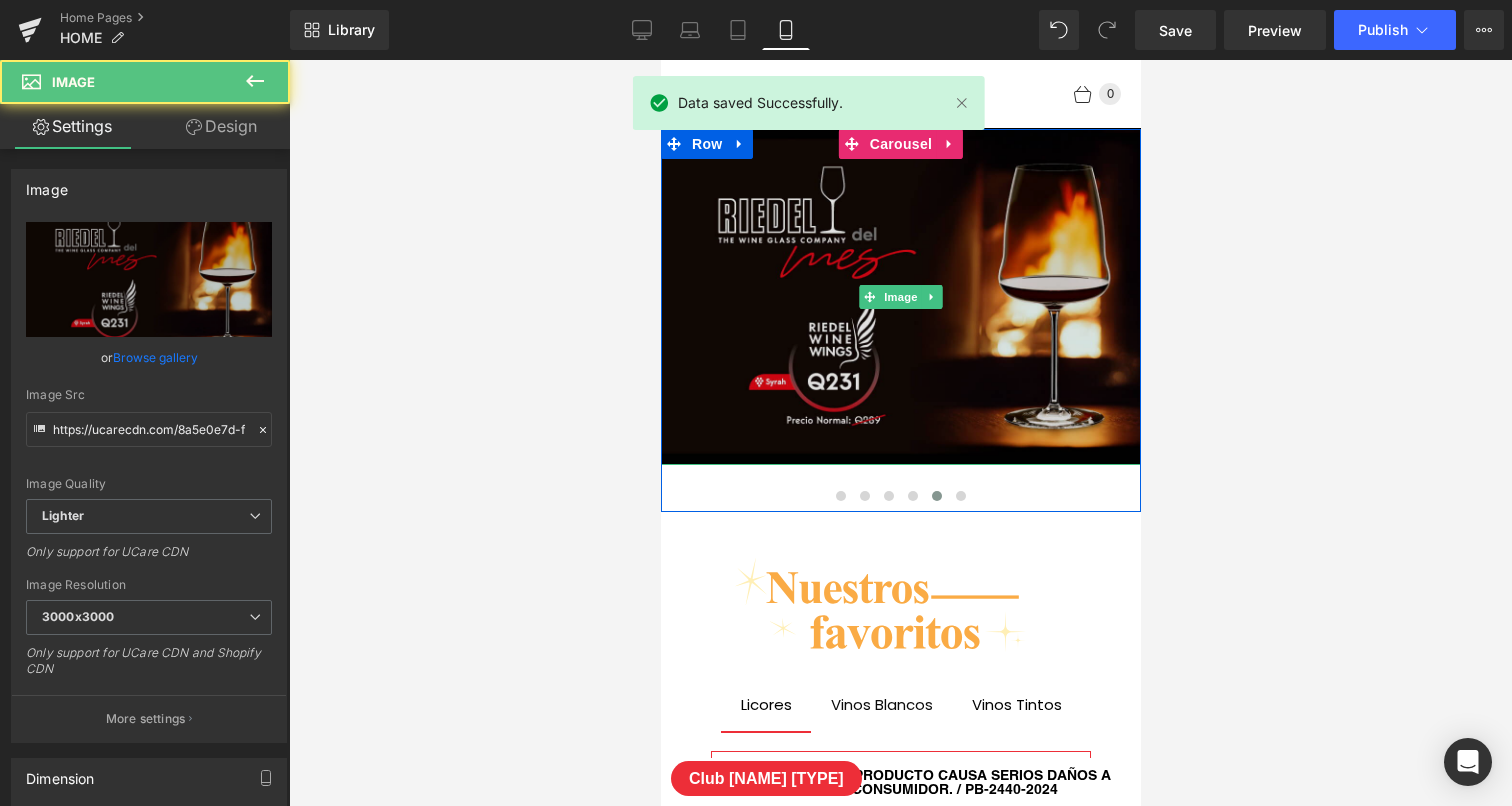 click at bounding box center [900, 297] 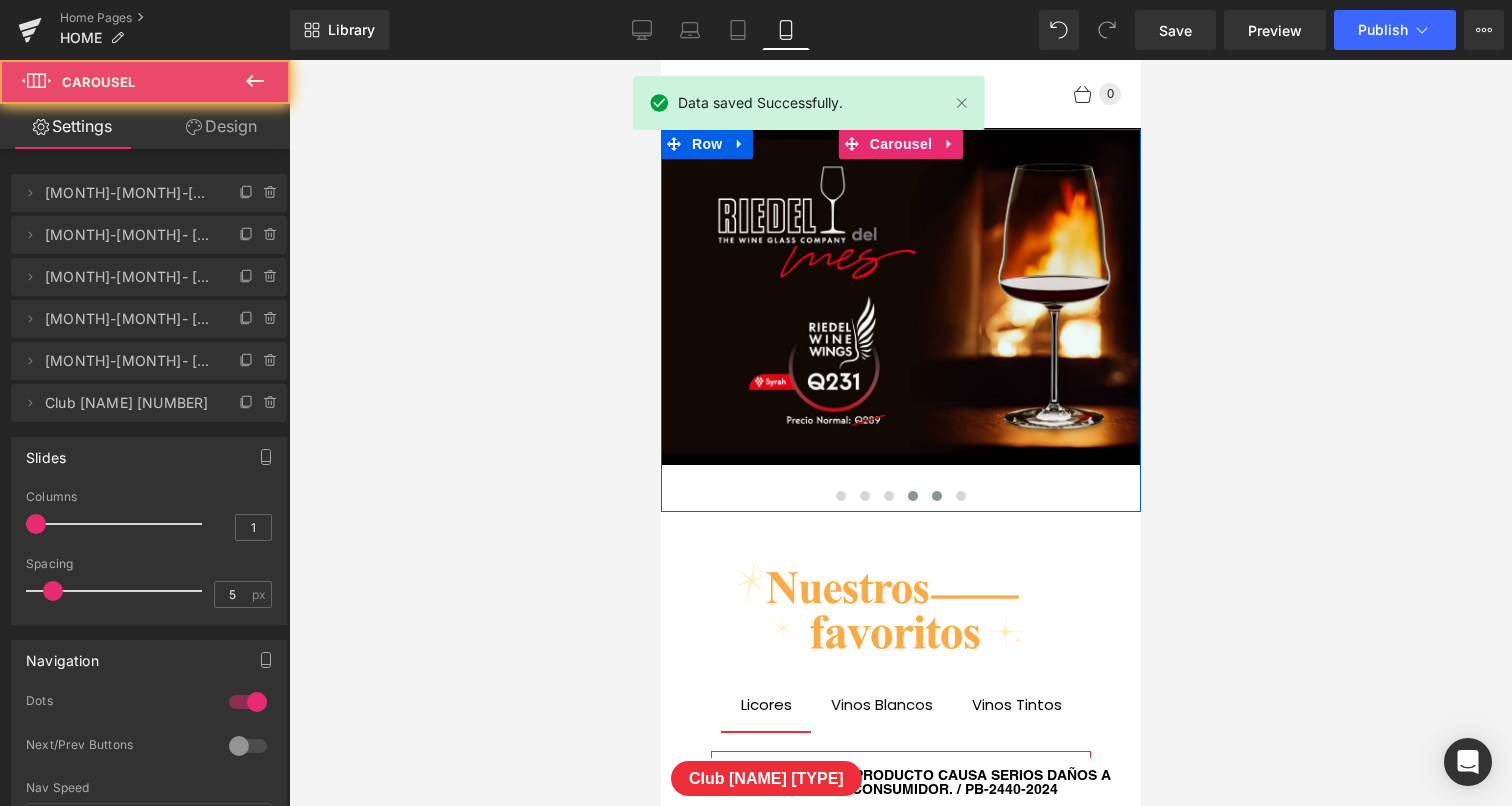 click at bounding box center [912, 496] 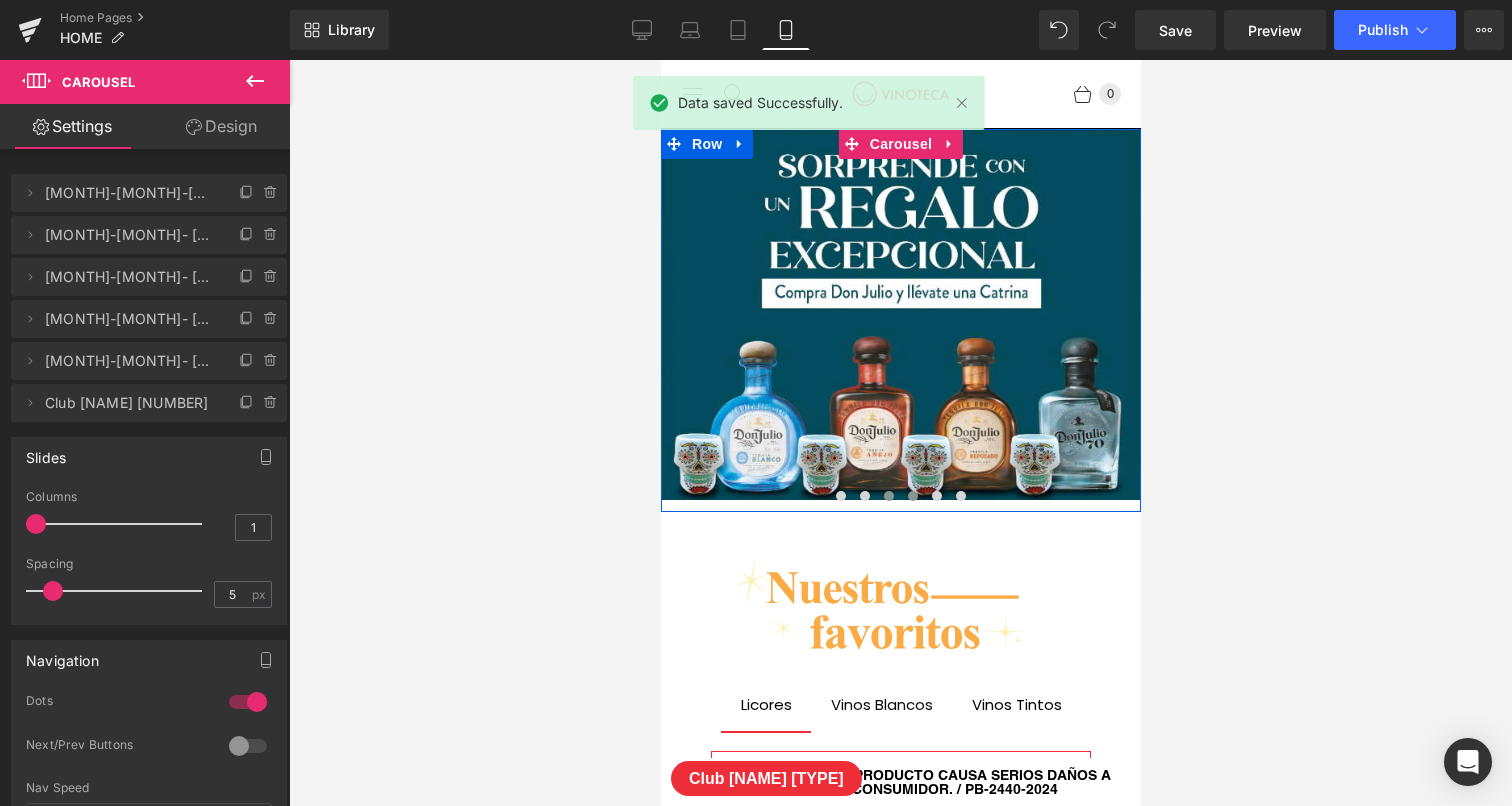 click at bounding box center [888, 496] 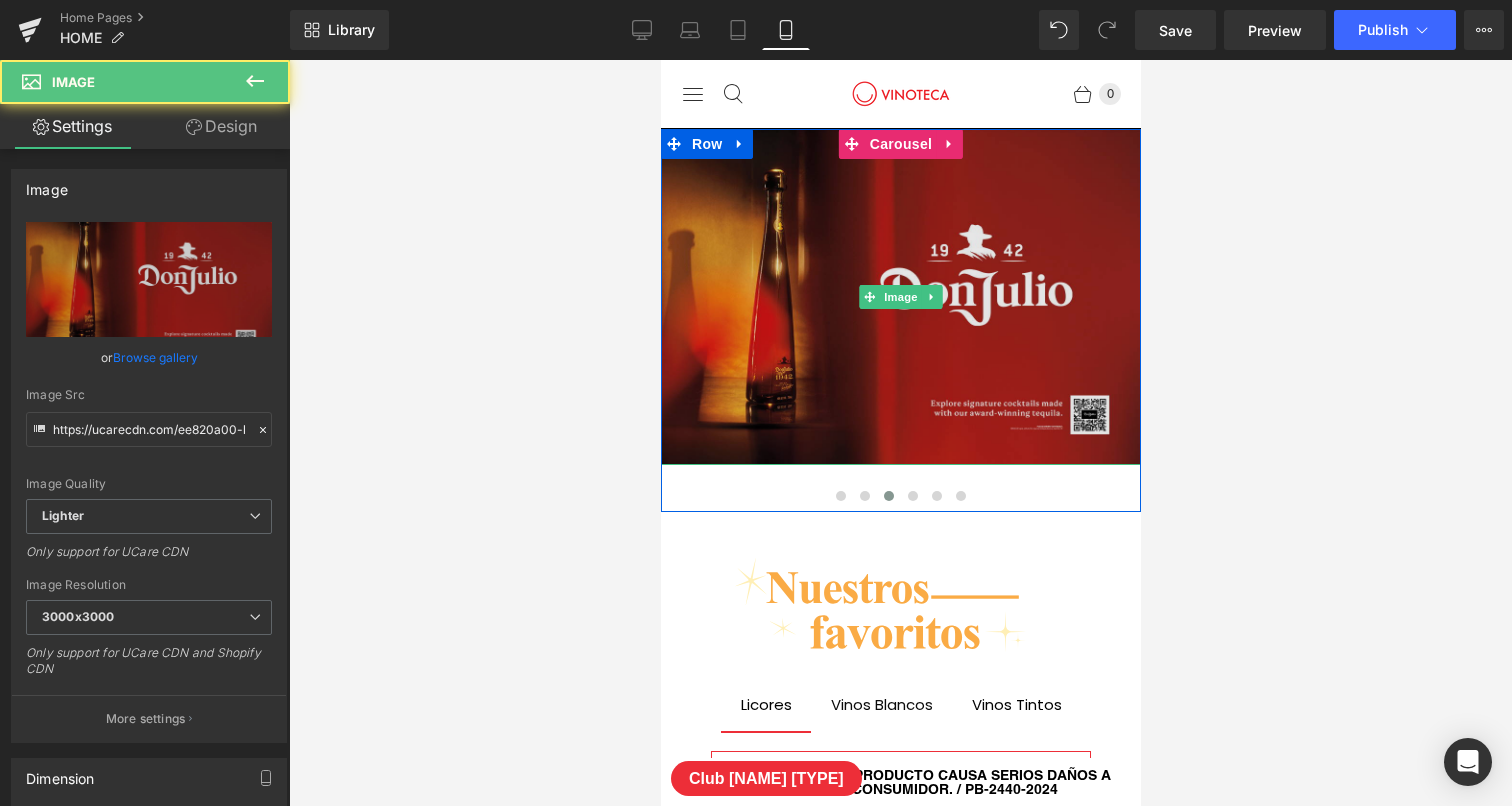 click at bounding box center [900, 297] 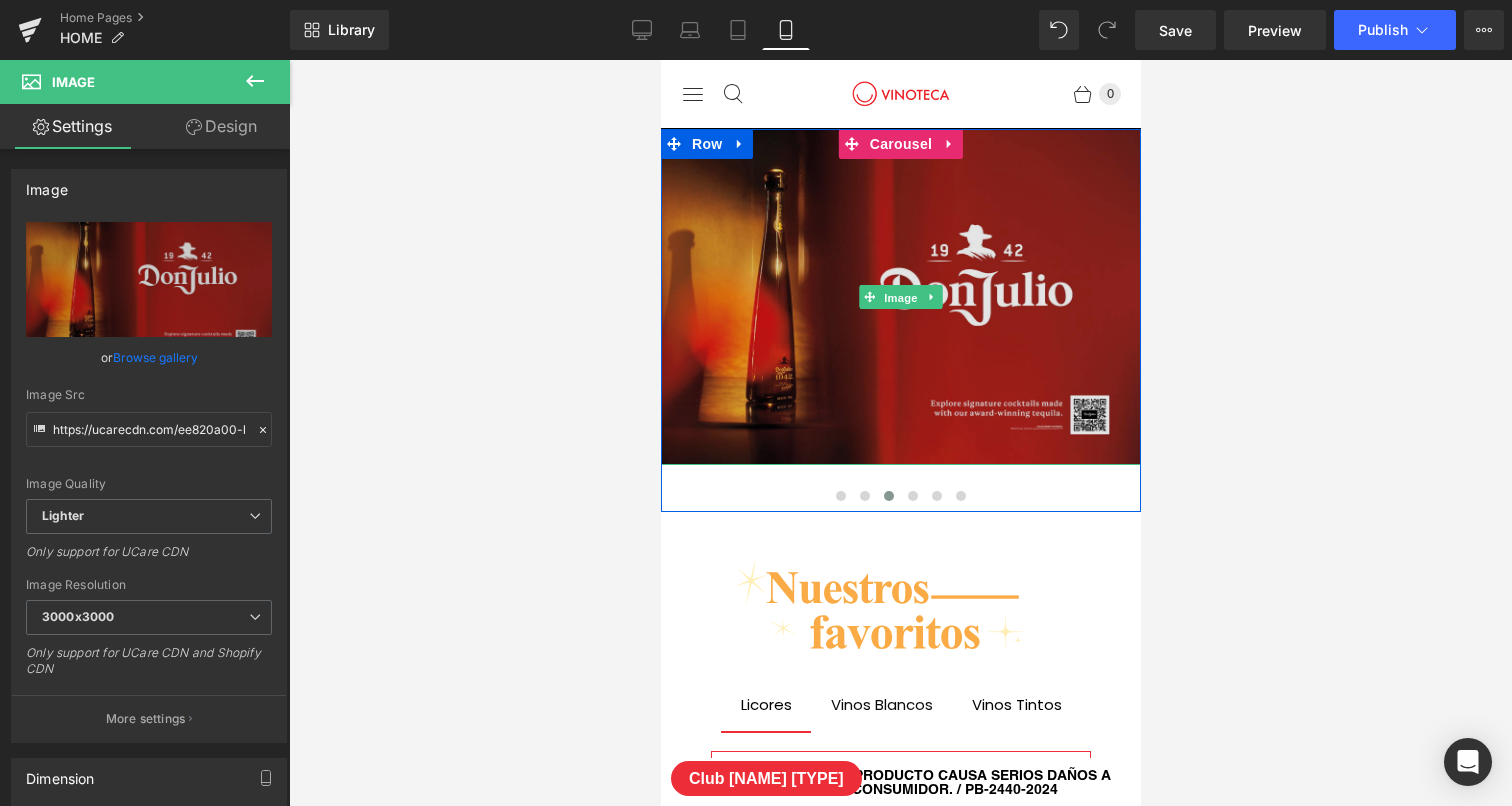 drag, startPoint x: 891, startPoint y: 296, endPoint x: 716, endPoint y: 283, distance: 175.4822 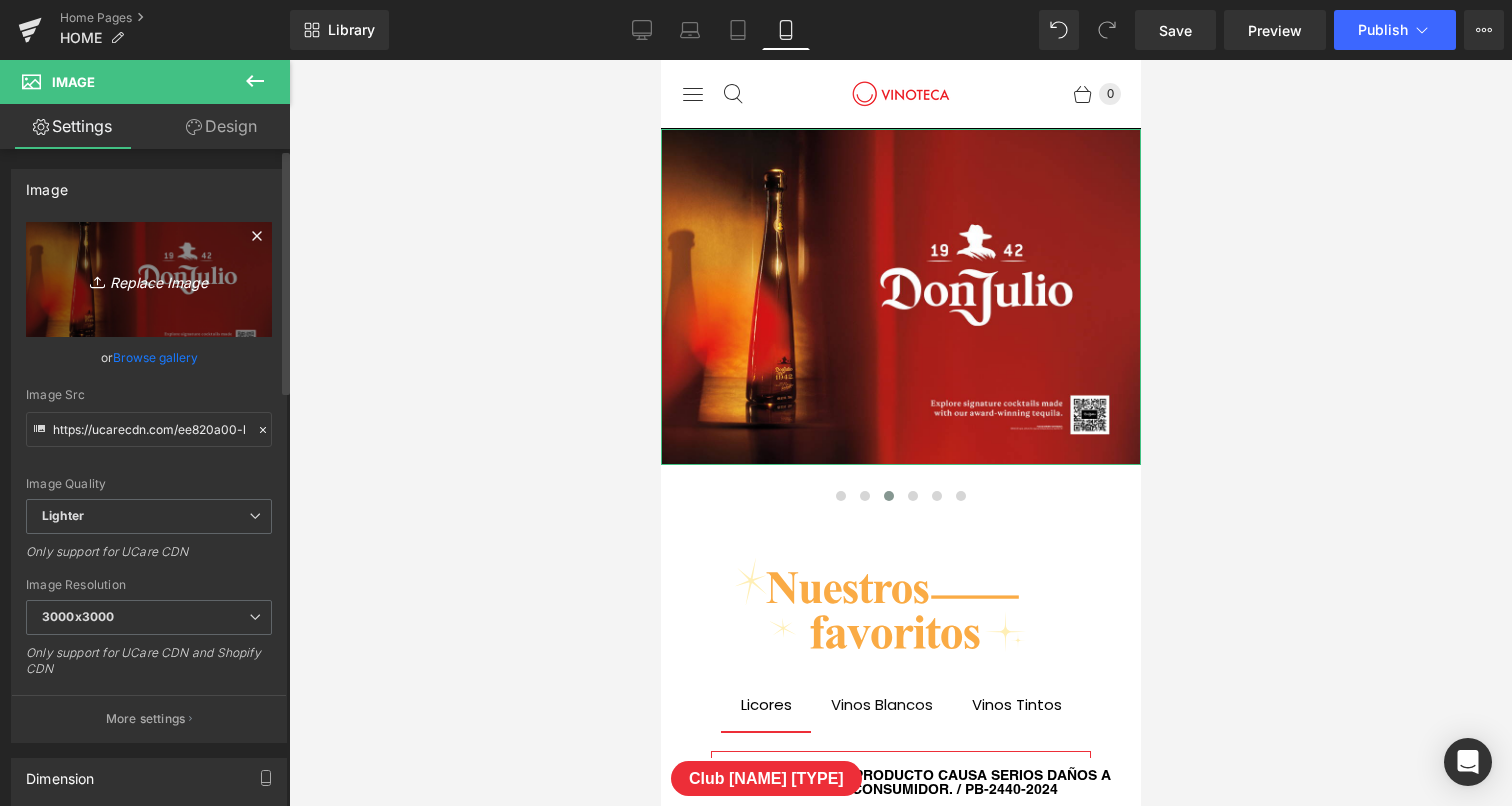click on "Replace Image" at bounding box center [149, 279] 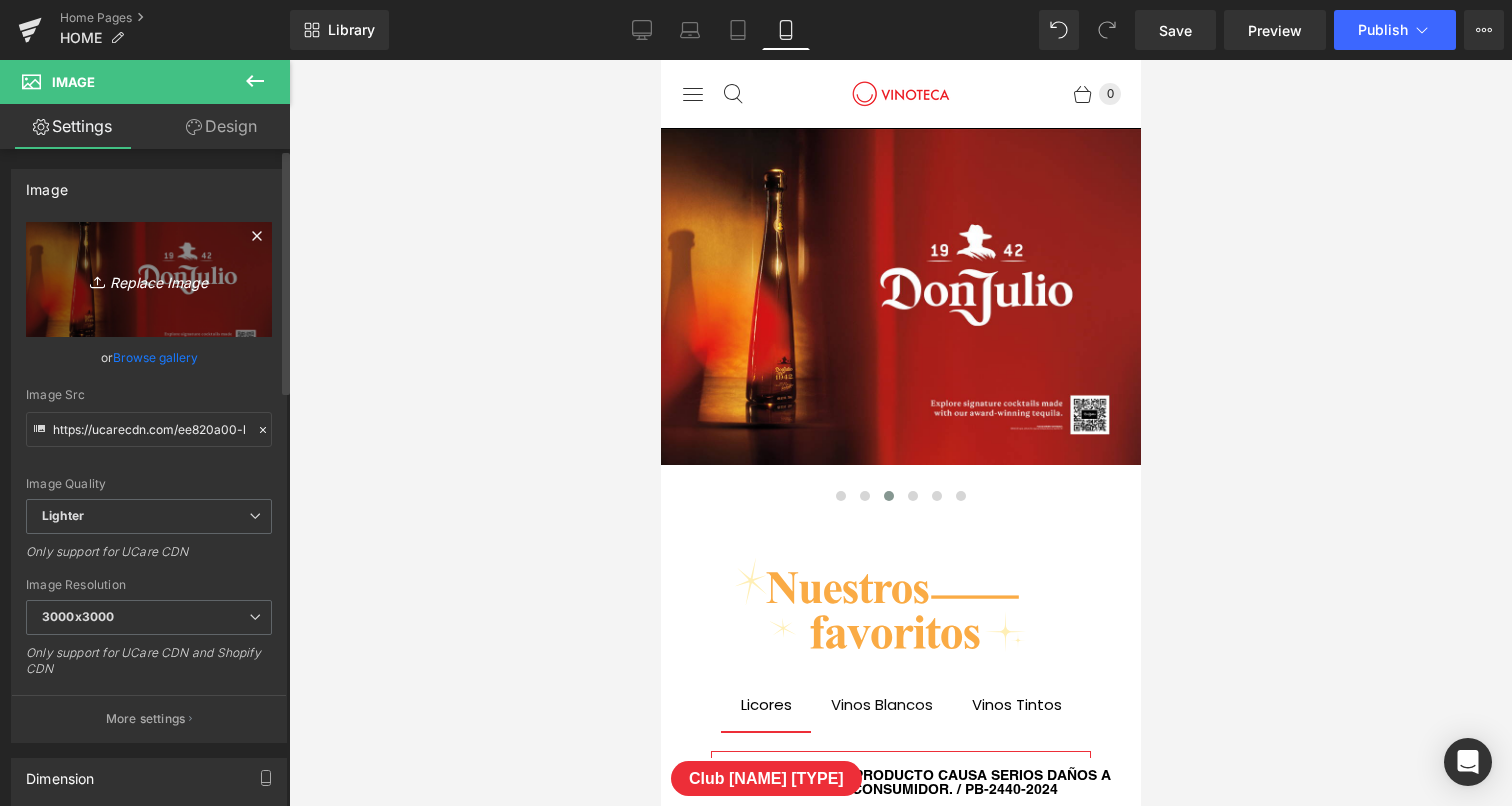 type on "C:\fakepath\[BRAND]-Mobile.jpg" 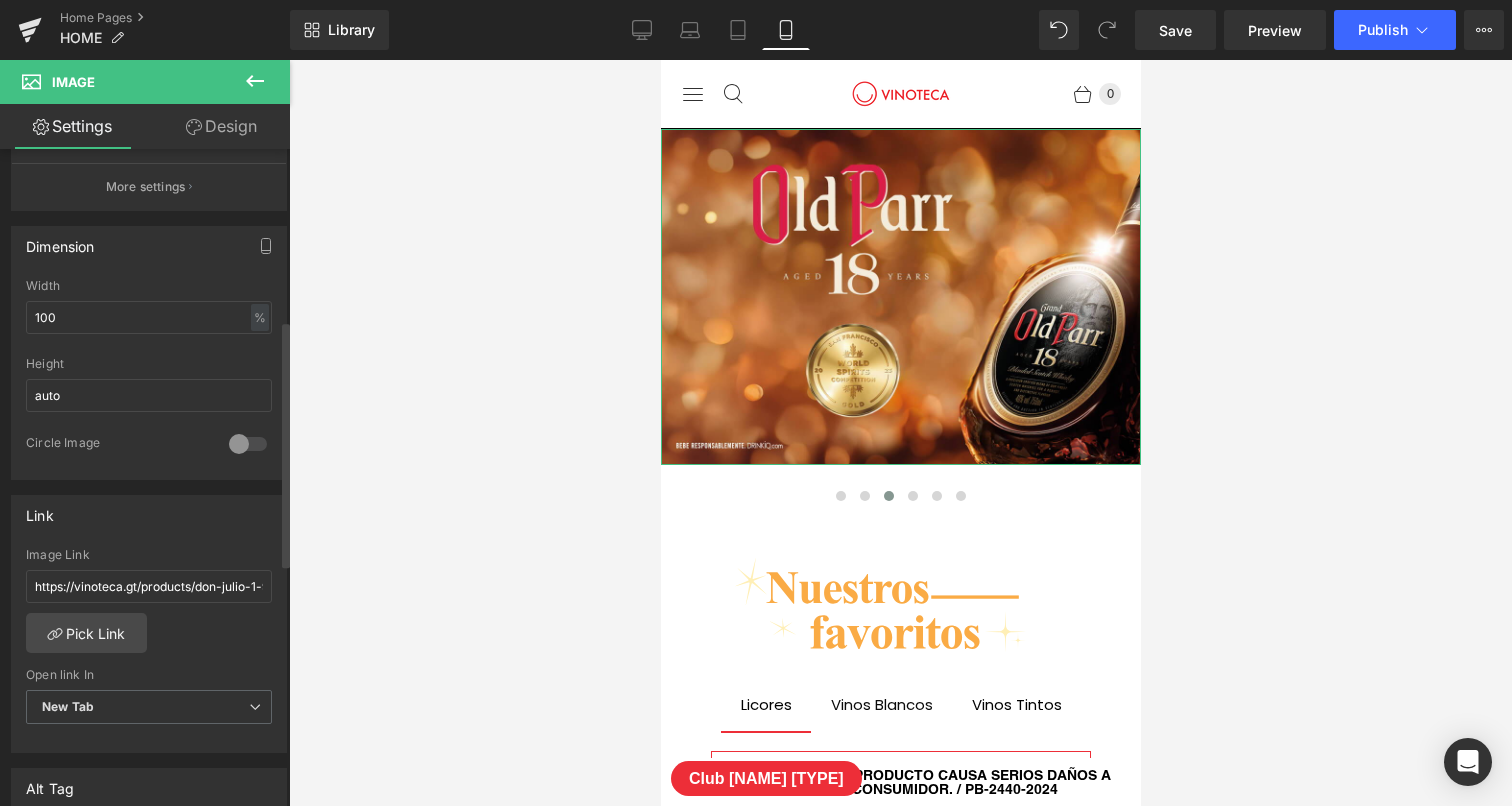 scroll, scrollTop: 539, scrollLeft: 0, axis: vertical 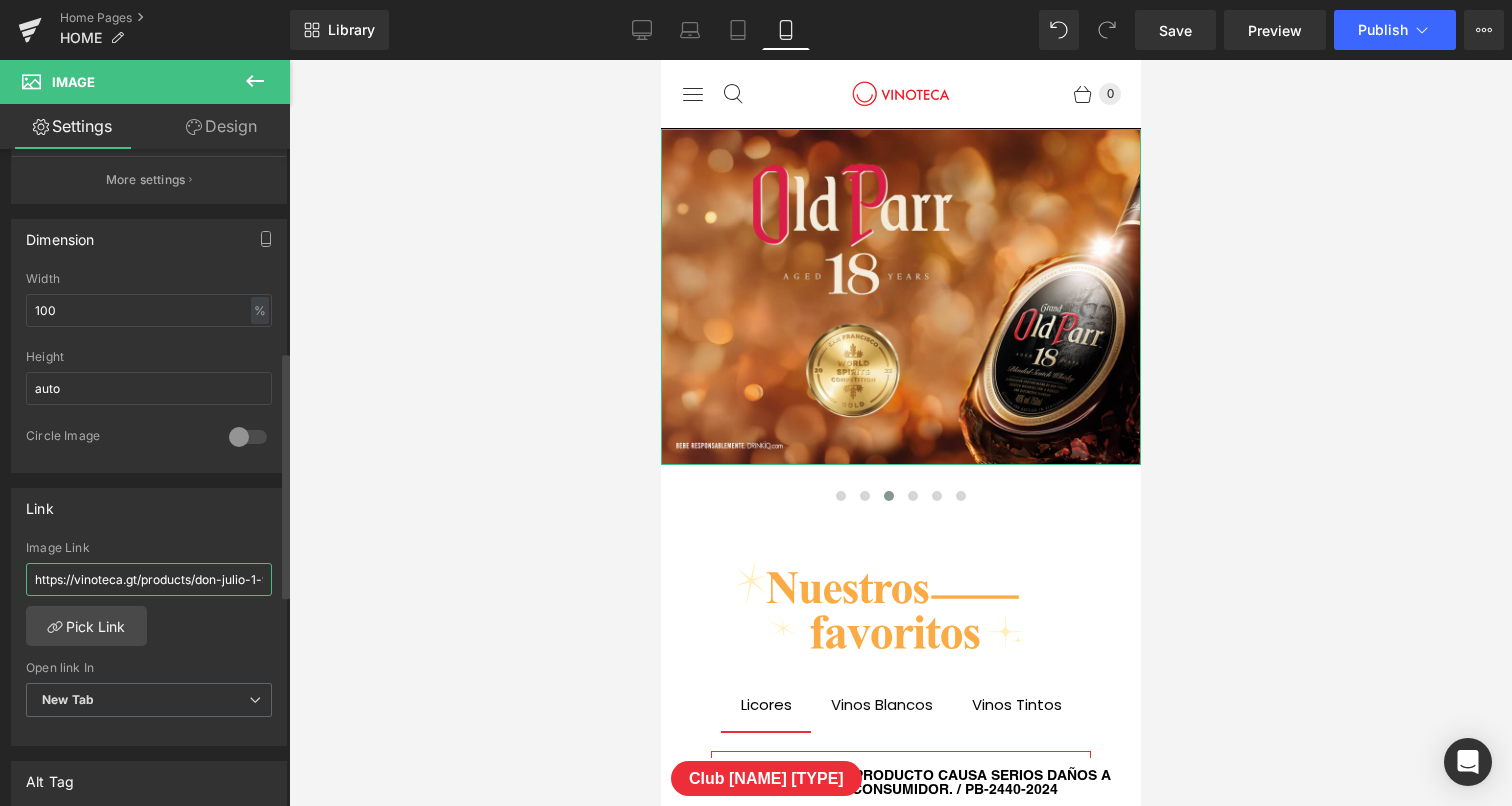 click on "https://vinoteca.gt/products/don-julio-1-942-750ml?variant=40129343946804" at bounding box center (149, 579) 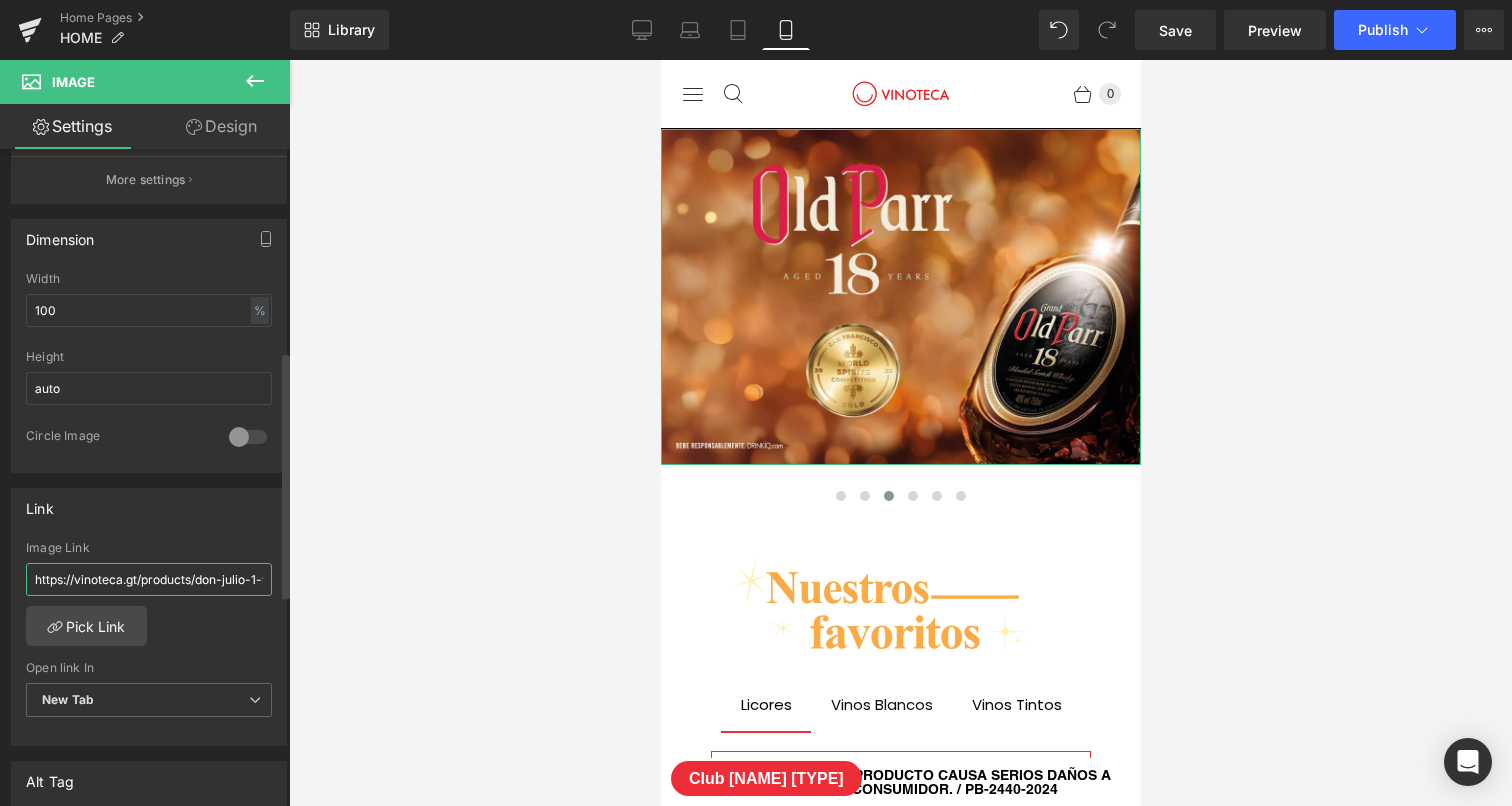 click on "https://vinoteca.gt/products/don-julio-1-942-750ml?variant=40129343946804" at bounding box center [149, 579] 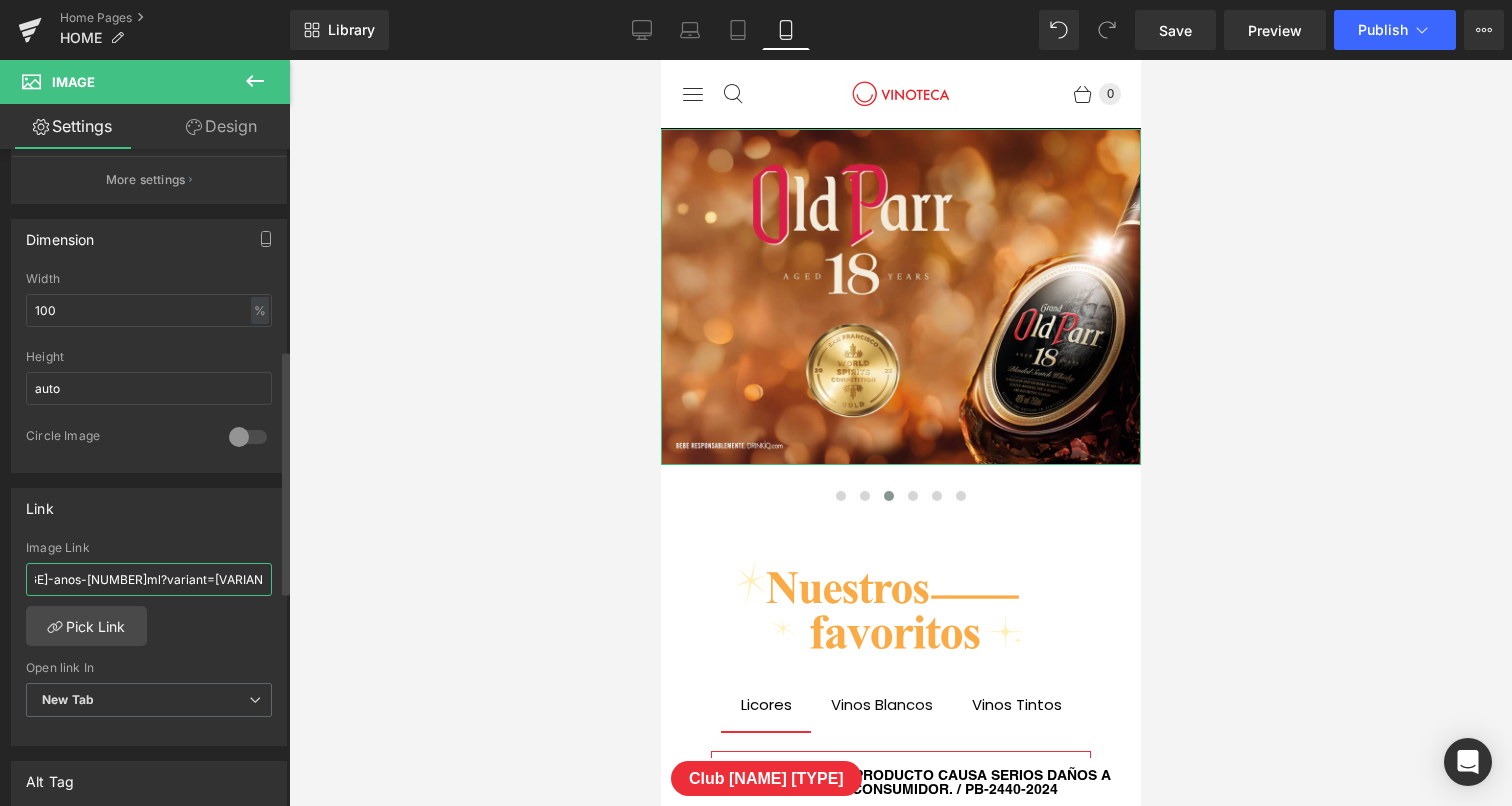 paste 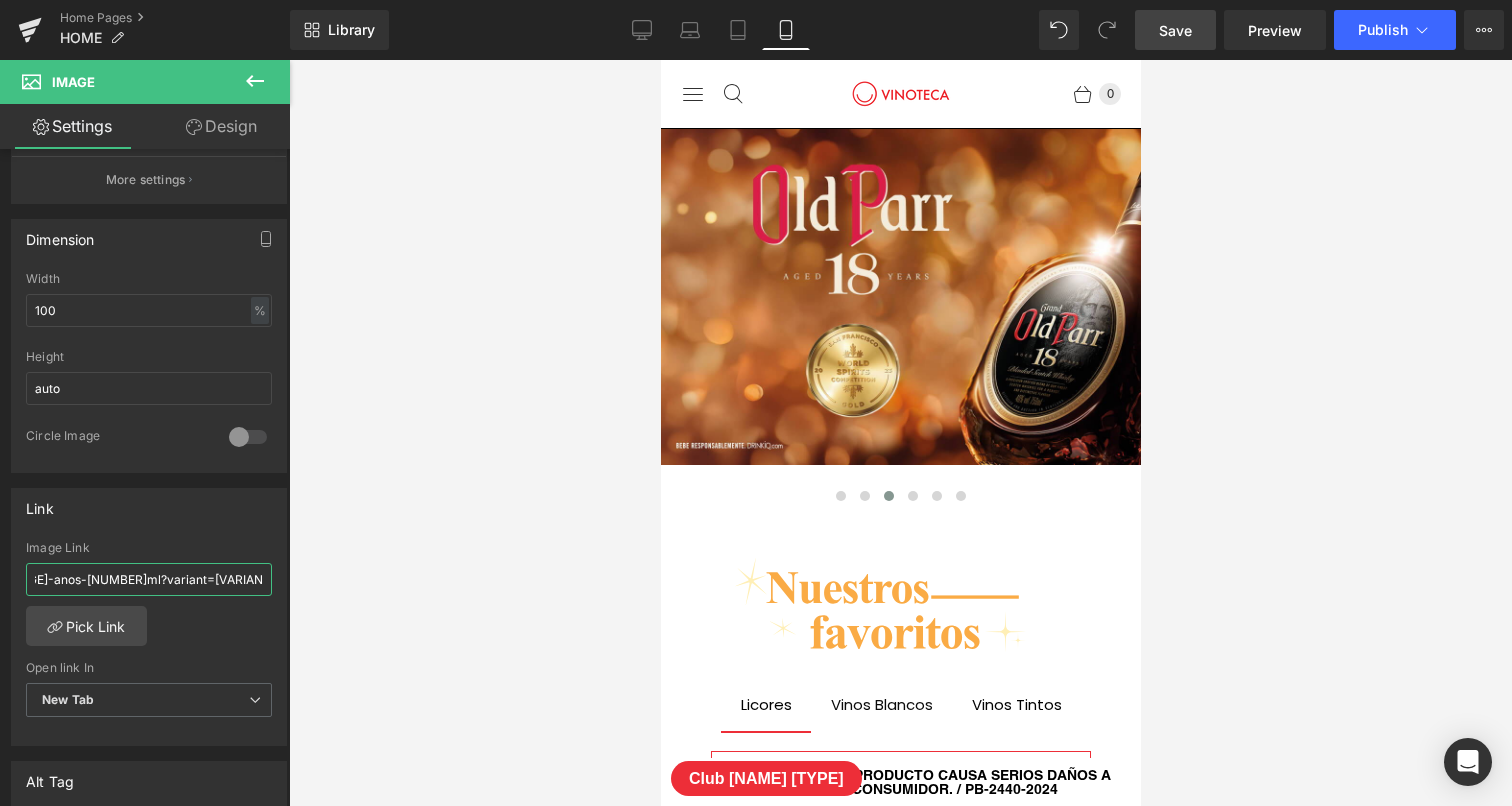 scroll, scrollTop: 0, scrollLeft: 0, axis: both 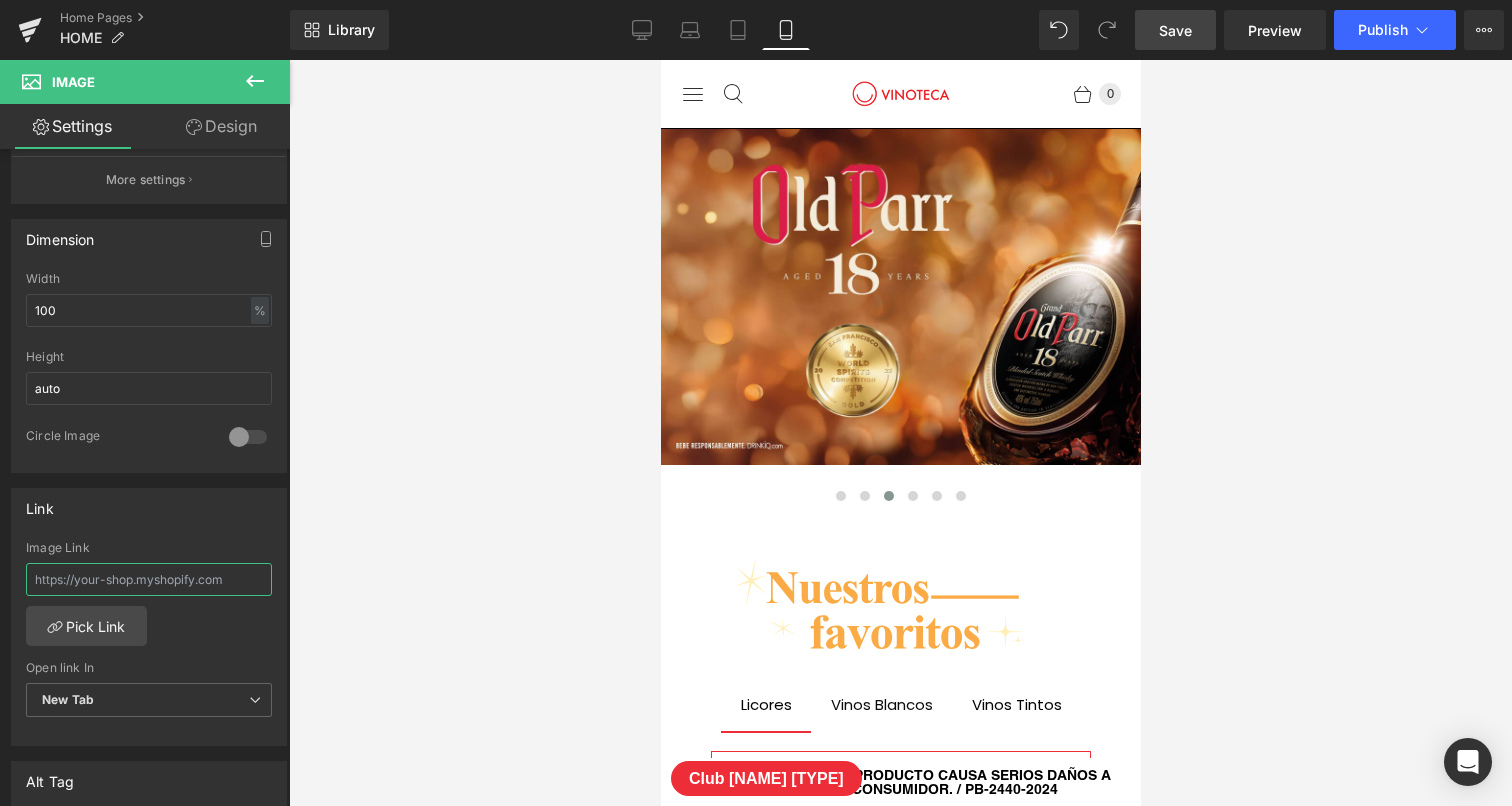 paste on "https://vinoteca.gt/products/[BRAND]-[AGE]-anos-[NUMBER]ml?variant=[VARIANT_ID]" 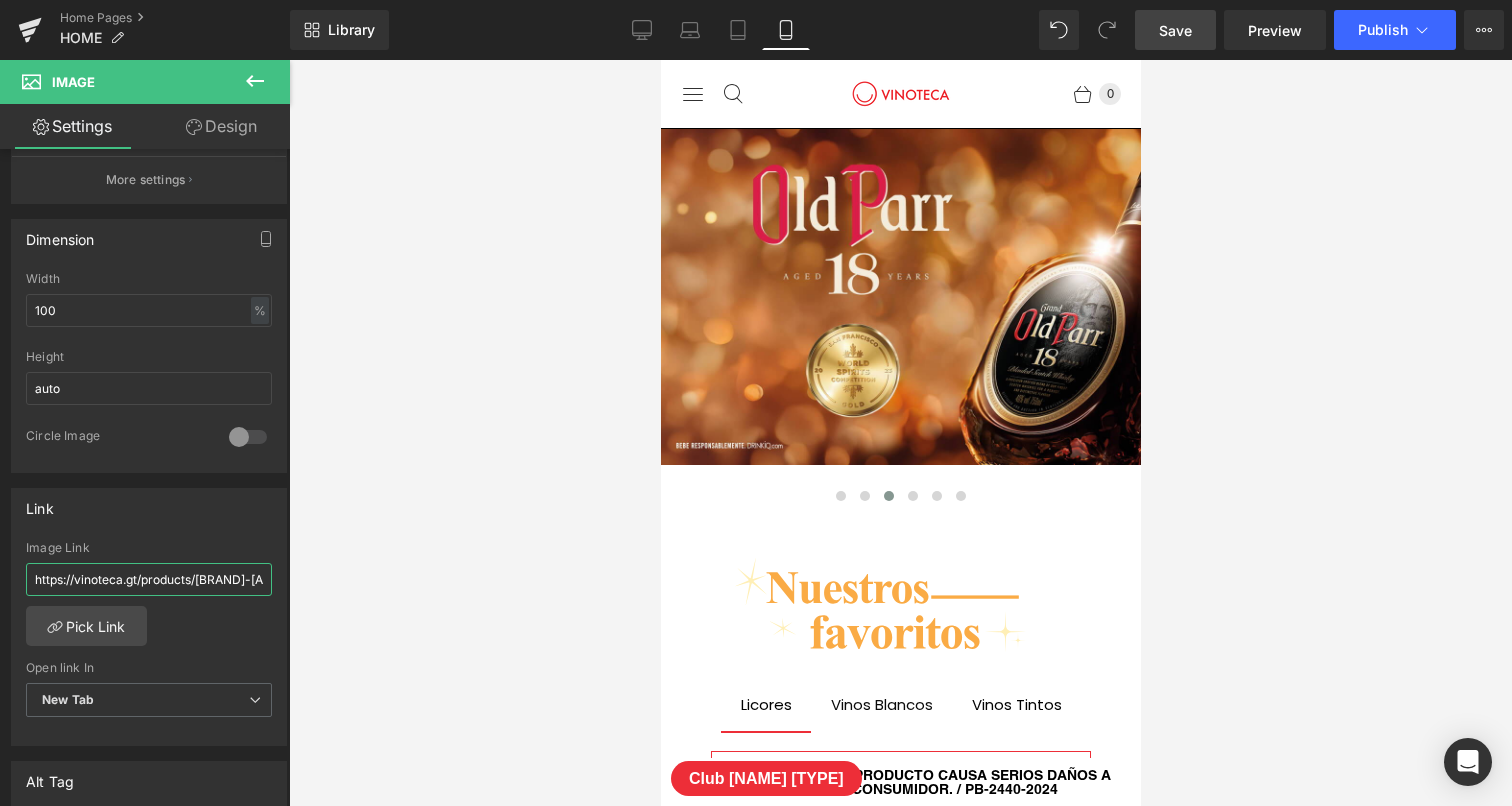 scroll, scrollTop: 0, scrollLeft: 235, axis: horizontal 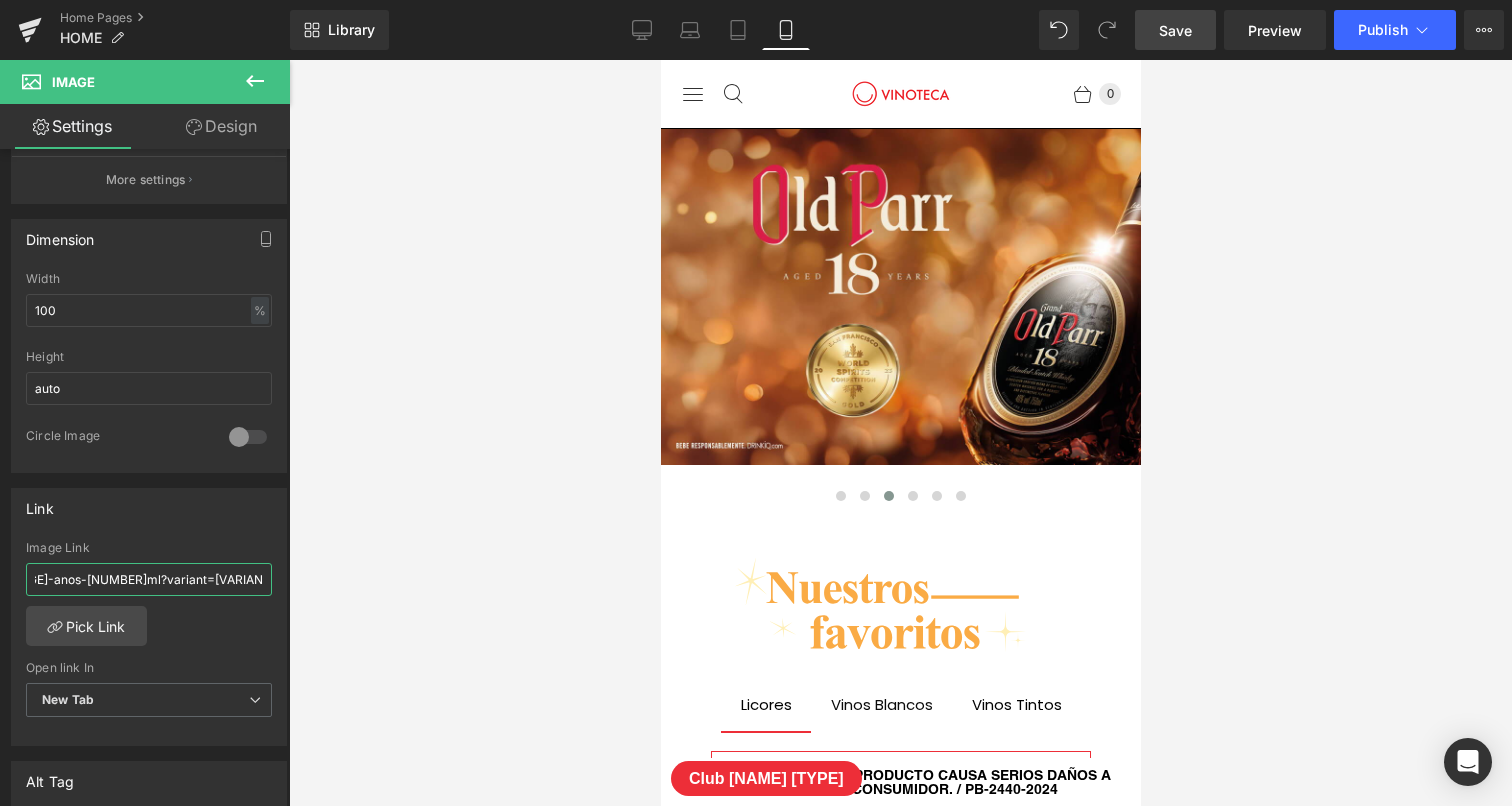 type on "https://vinoteca.gt/products/[BRAND]-[AGE]-anos-[NUMBER]ml?variant=[VARIANT_ID]" 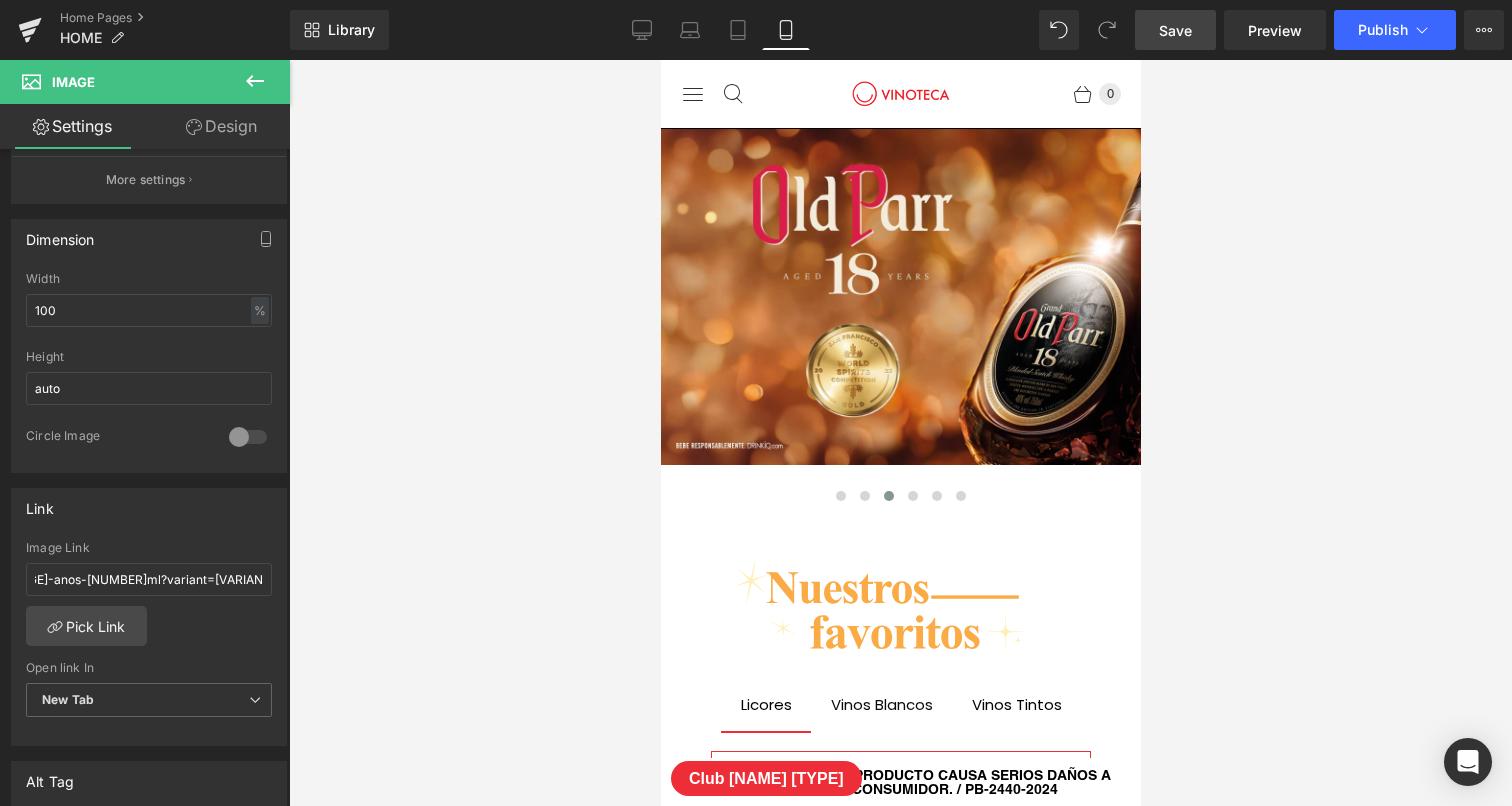 scroll, scrollTop: 0, scrollLeft: 0, axis: both 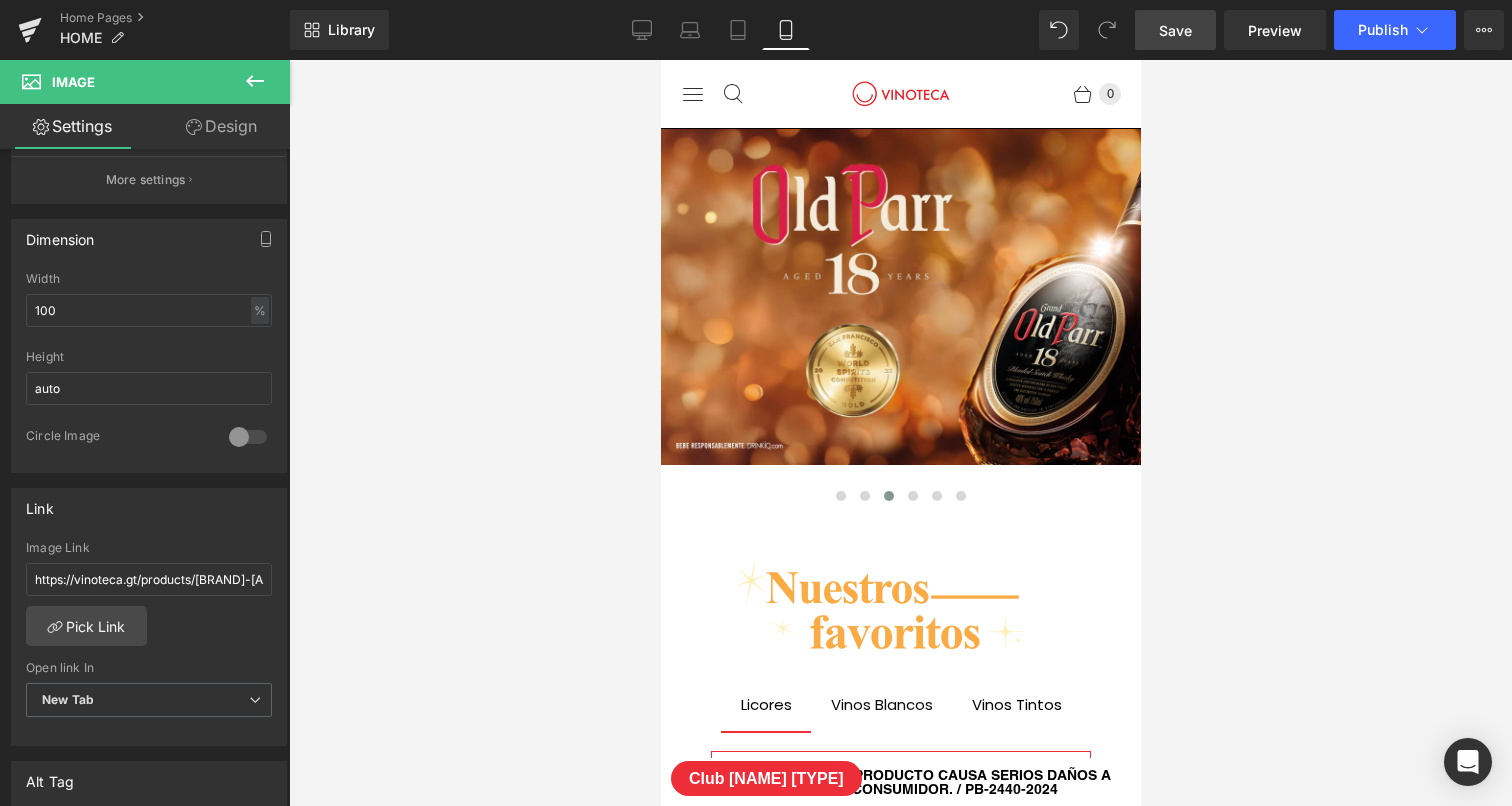 click on "Save" at bounding box center [1175, 30] 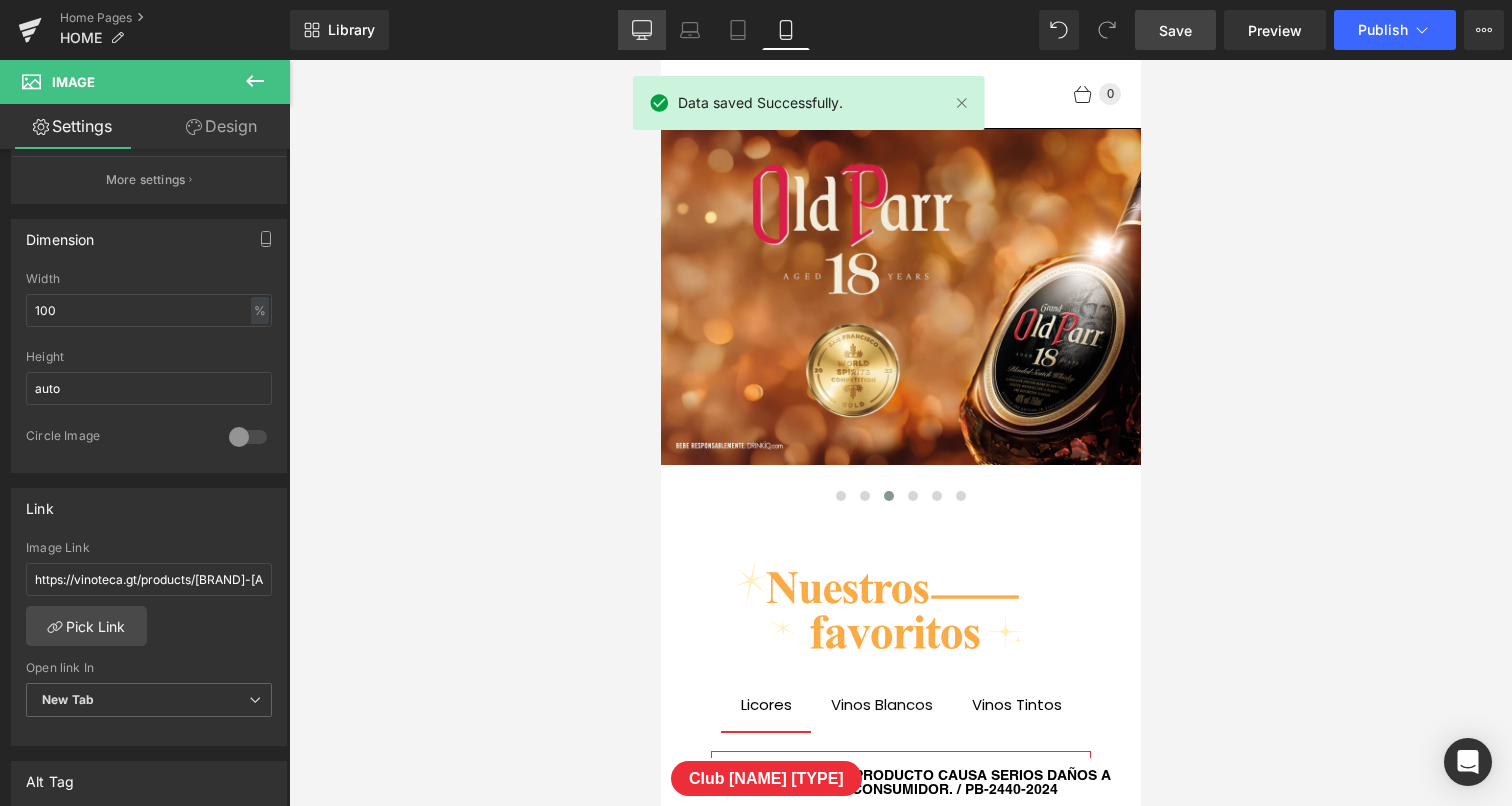 drag, startPoint x: 655, startPoint y: 29, endPoint x: 413, endPoint y: 13, distance: 242.52835 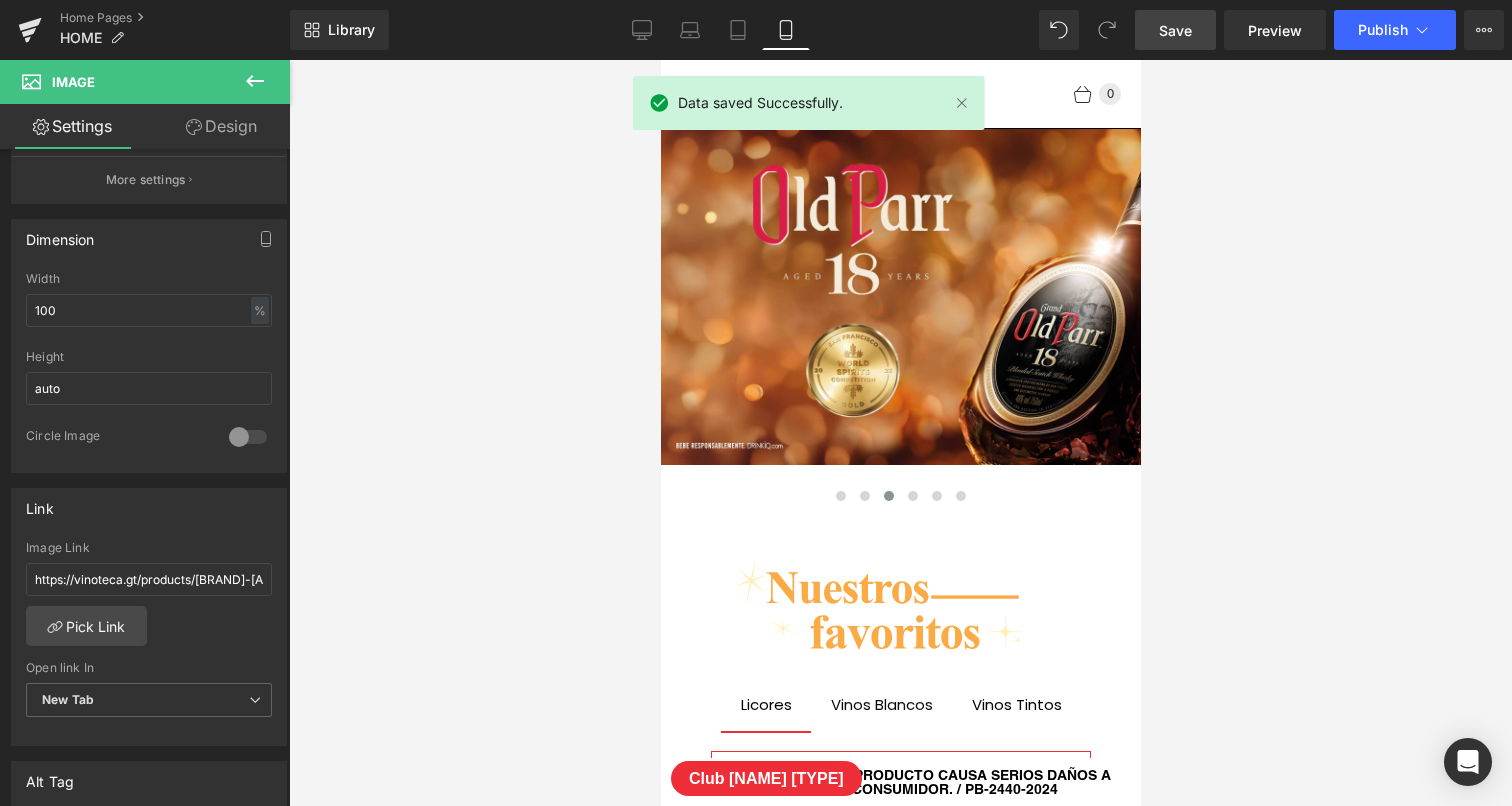 scroll, scrollTop: 9097, scrollLeft: 1223, axis: both 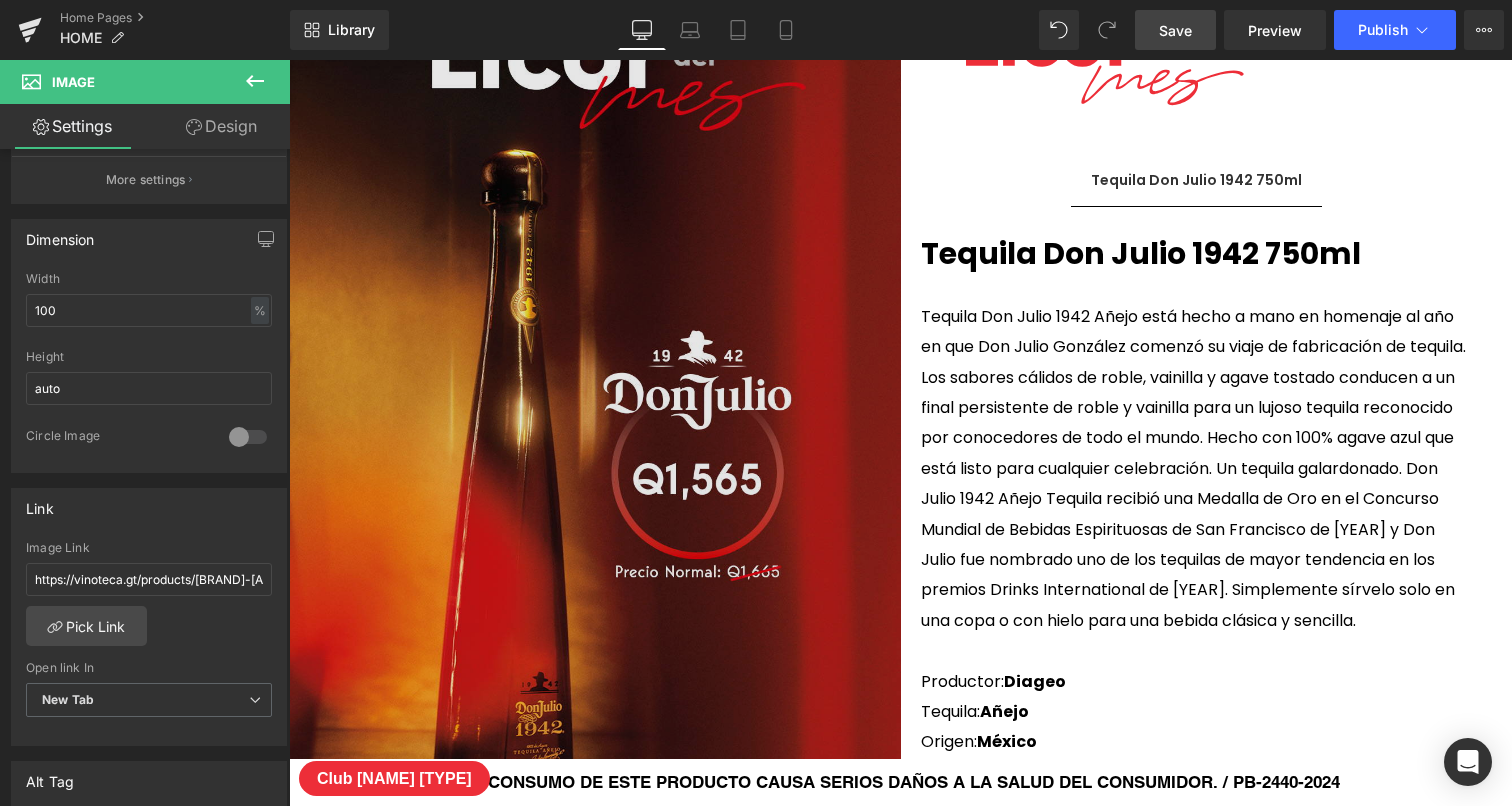 click at bounding box center [595, 514] 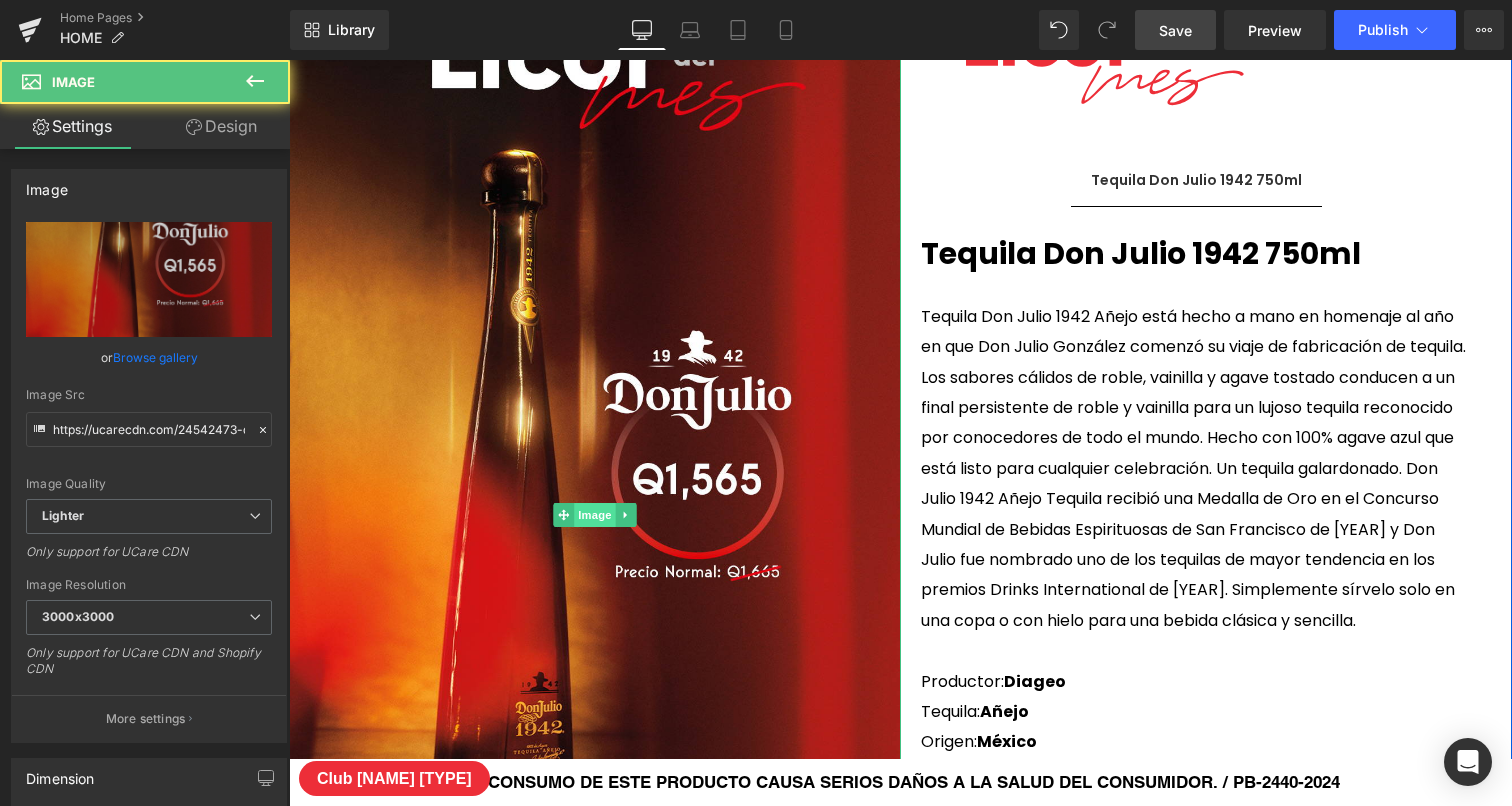 click on "Image" at bounding box center (595, 515) 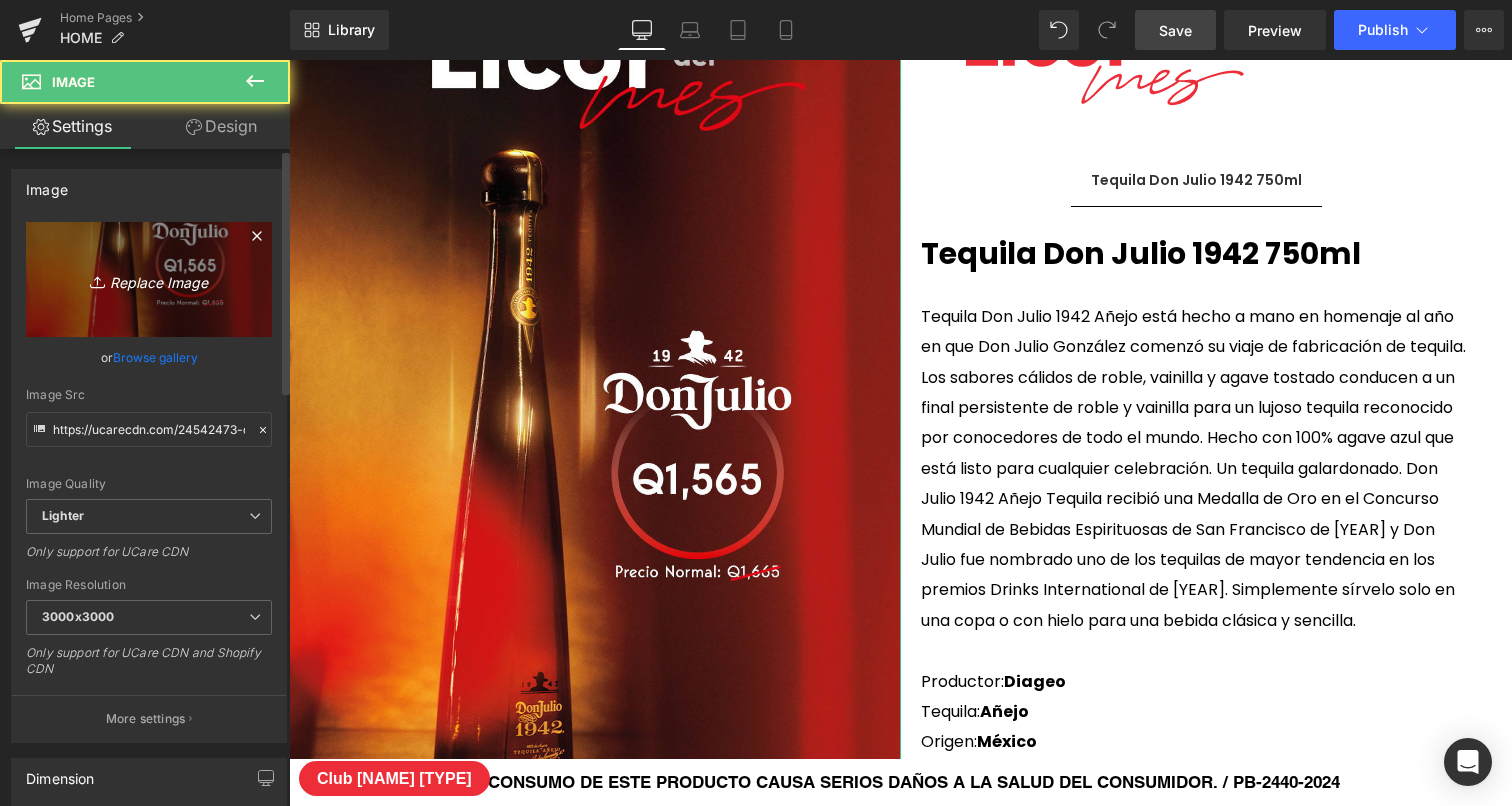 click on "Replace Image" at bounding box center [149, 279] 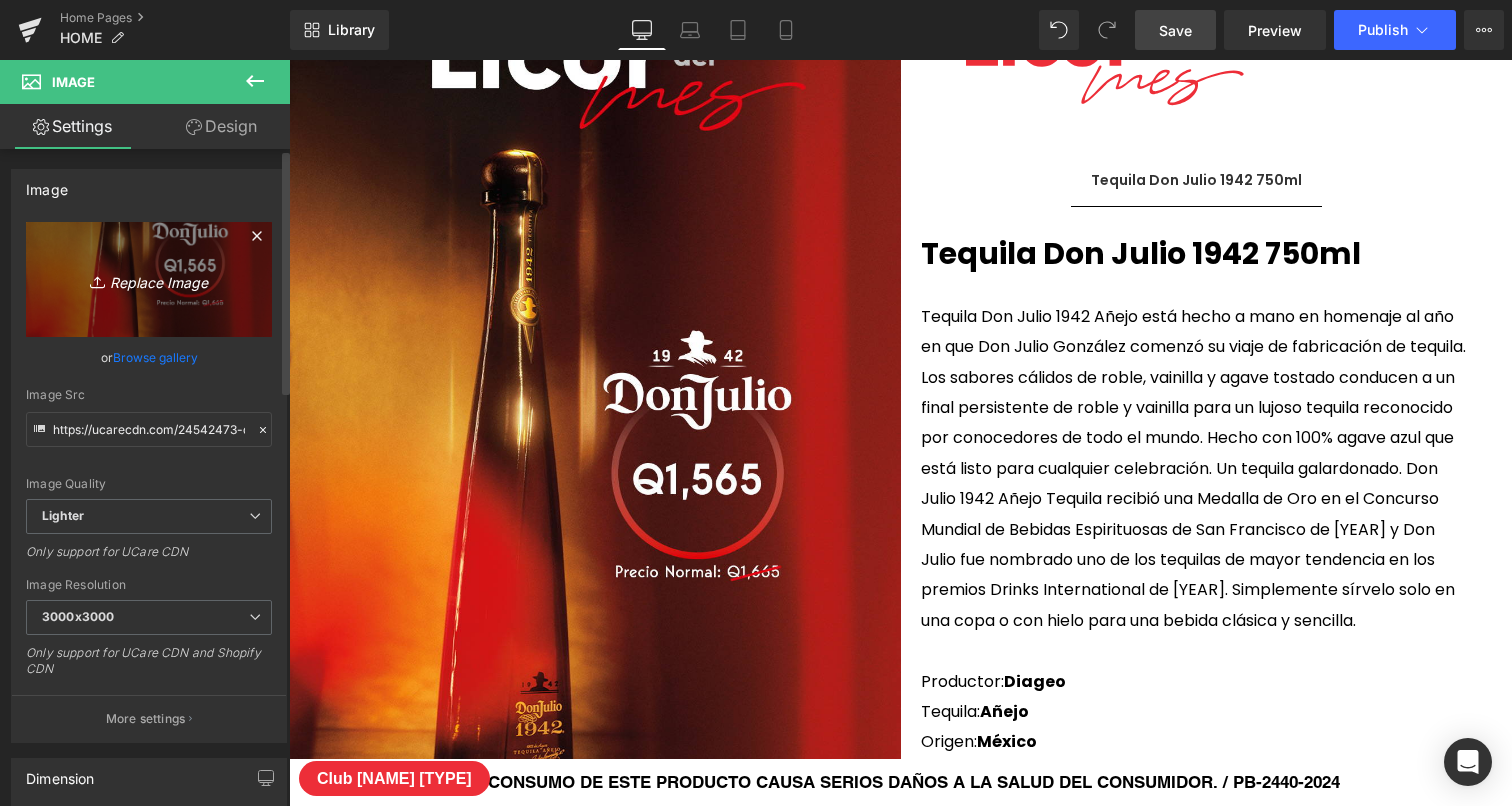 type on "C:\fakepath\[FILENAME].jpg" 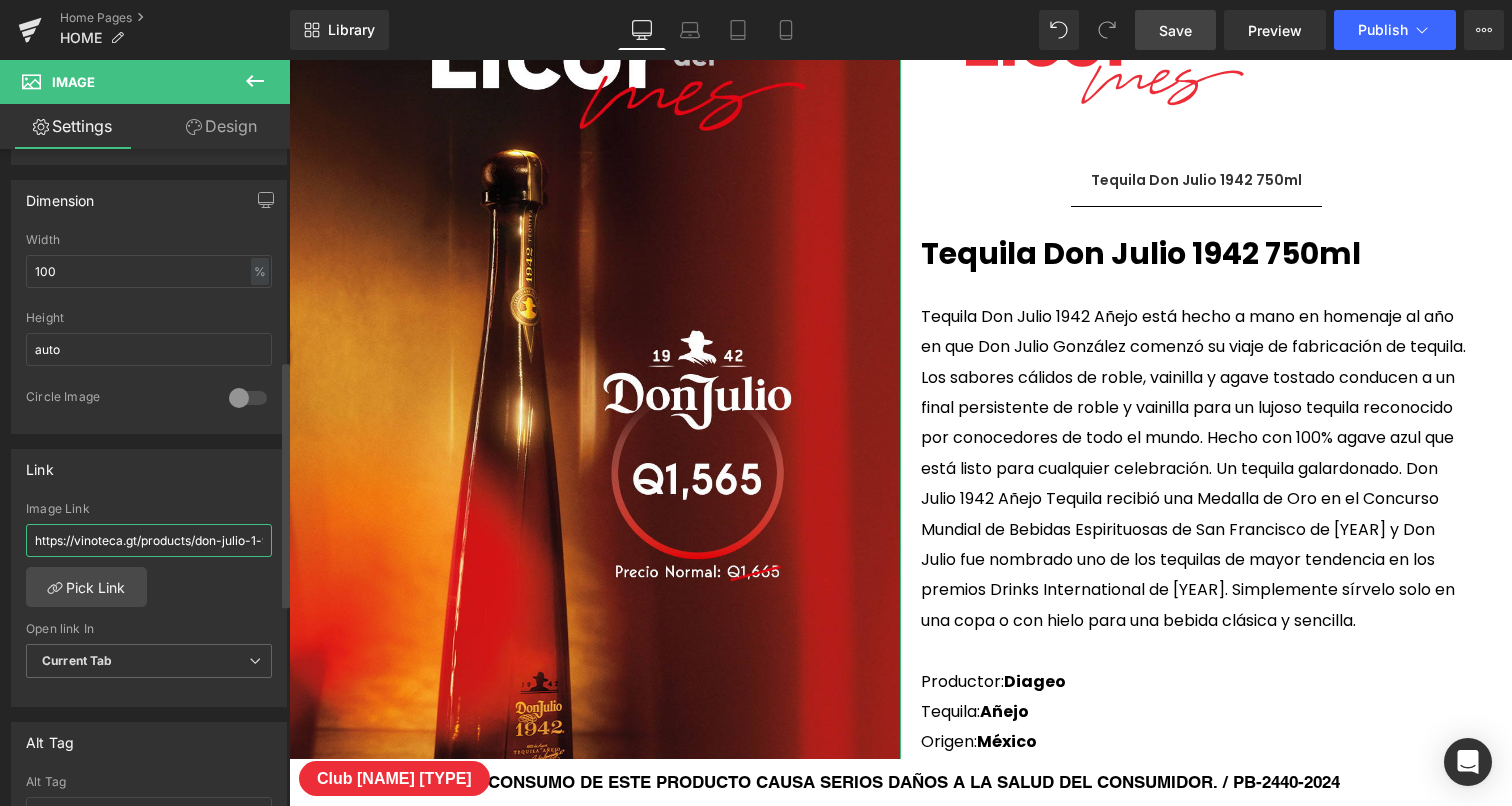 click on "https://vinoteca.gt/products/don-julio-1-942-750ml?variant=40129343946804" at bounding box center (149, 540) 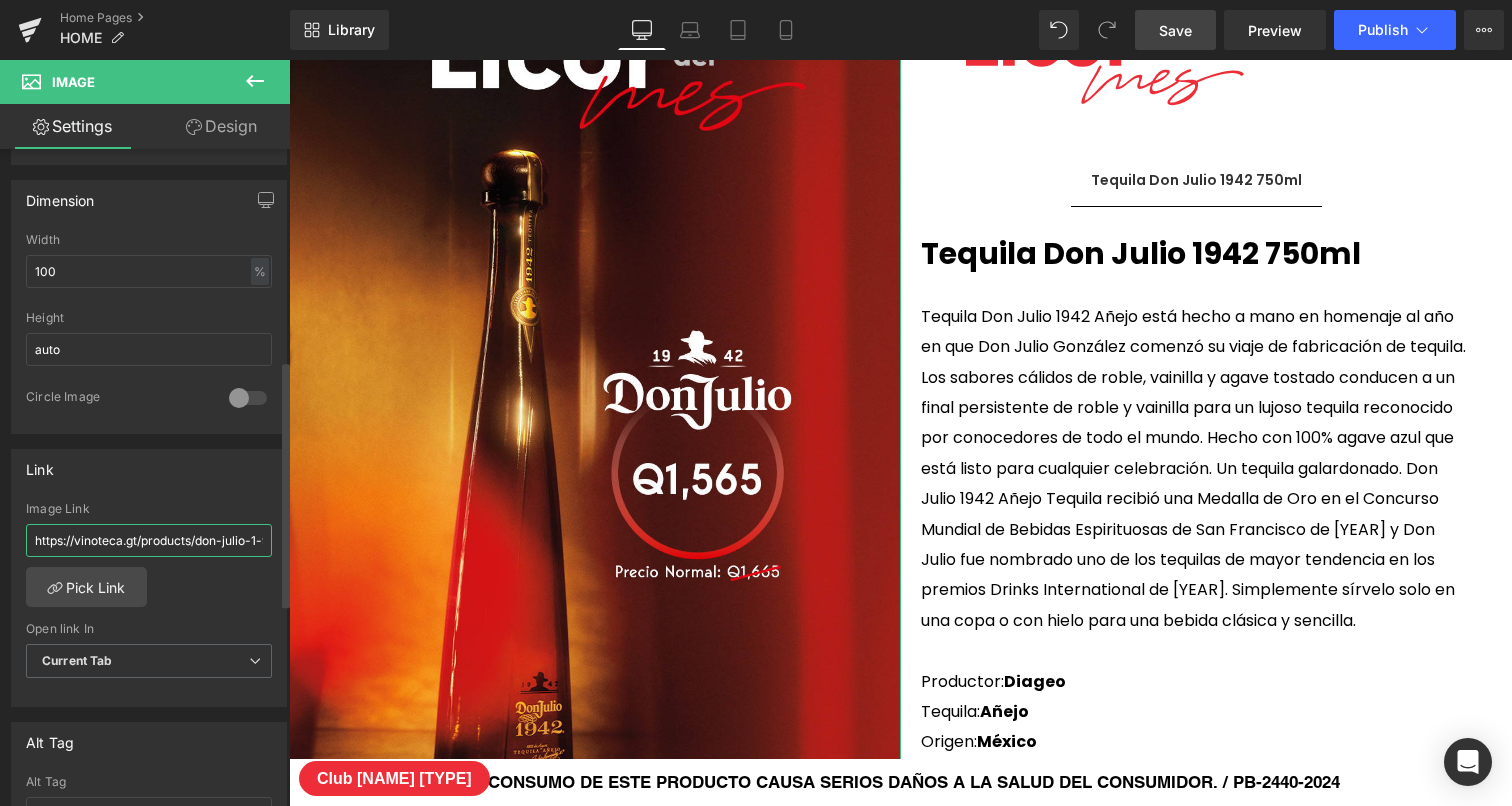 click on "https://vinoteca.gt/products/don-julio-1-942-750ml?variant=40129343946804" at bounding box center [149, 540] 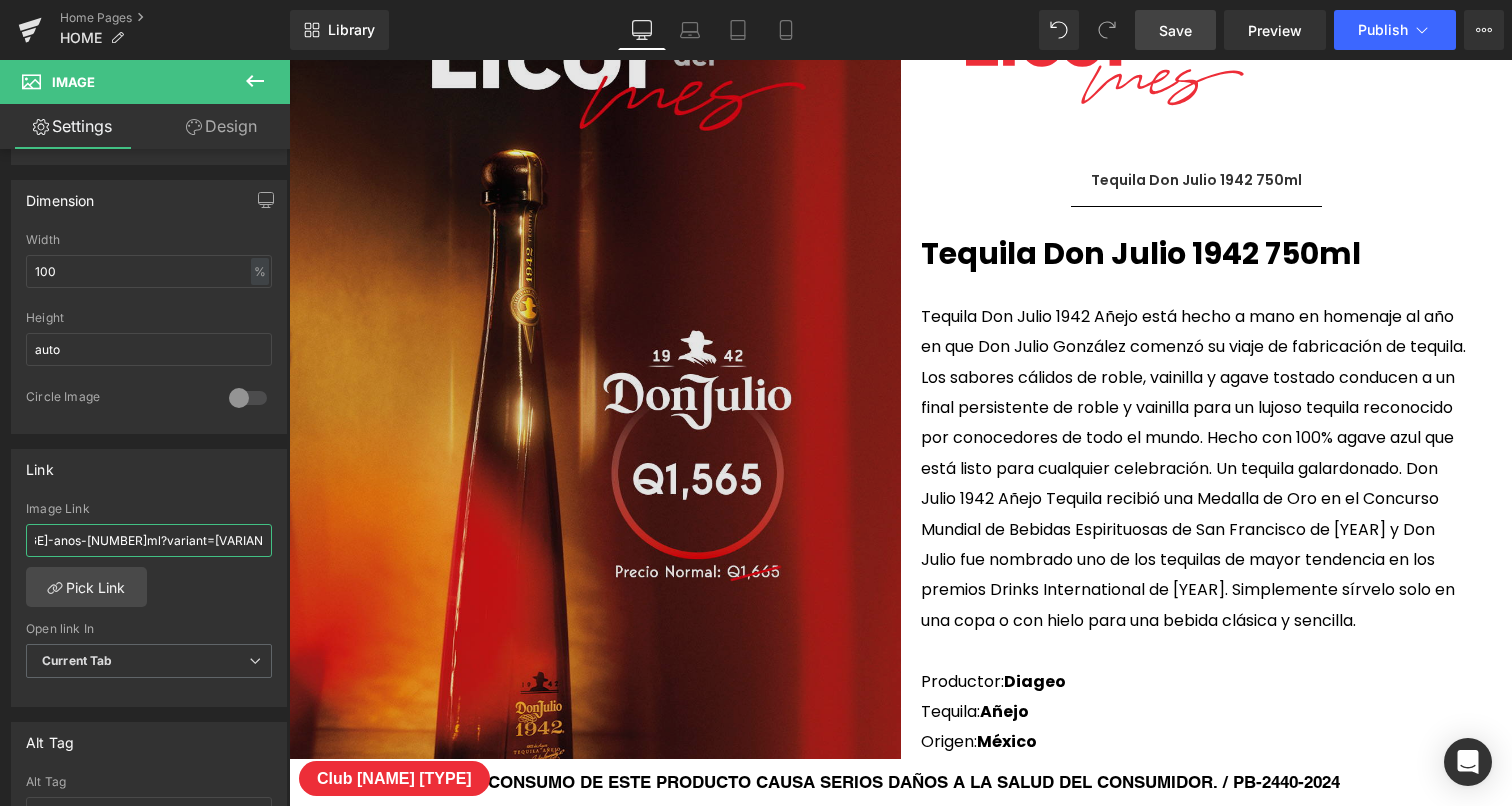 type on "https://vinoteca.gt/products/[BRAND]-[AGE]-anos-[NUMBER]ml?variant=[VARIANT_ID]" 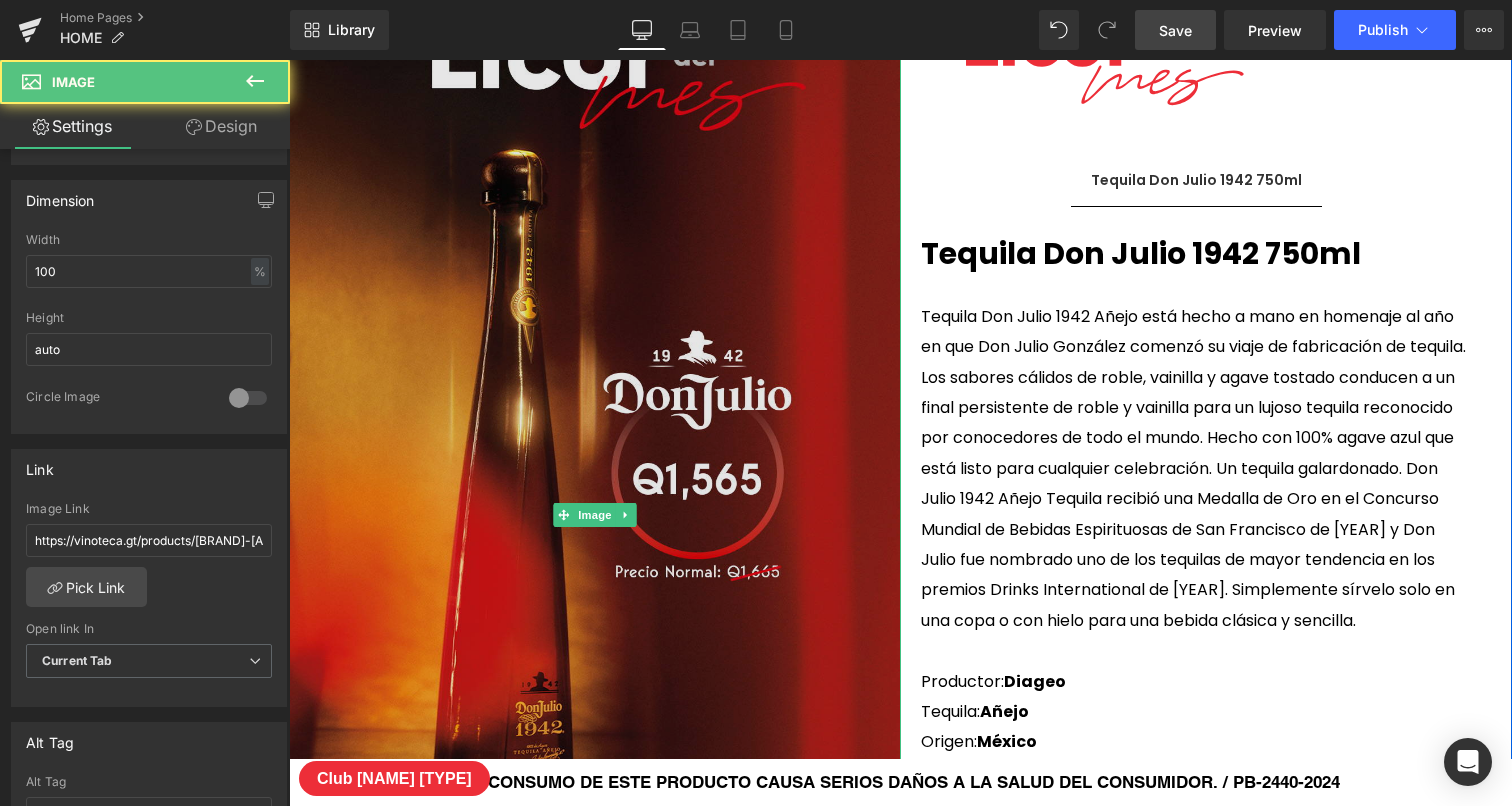 click at bounding box center [595, 514] 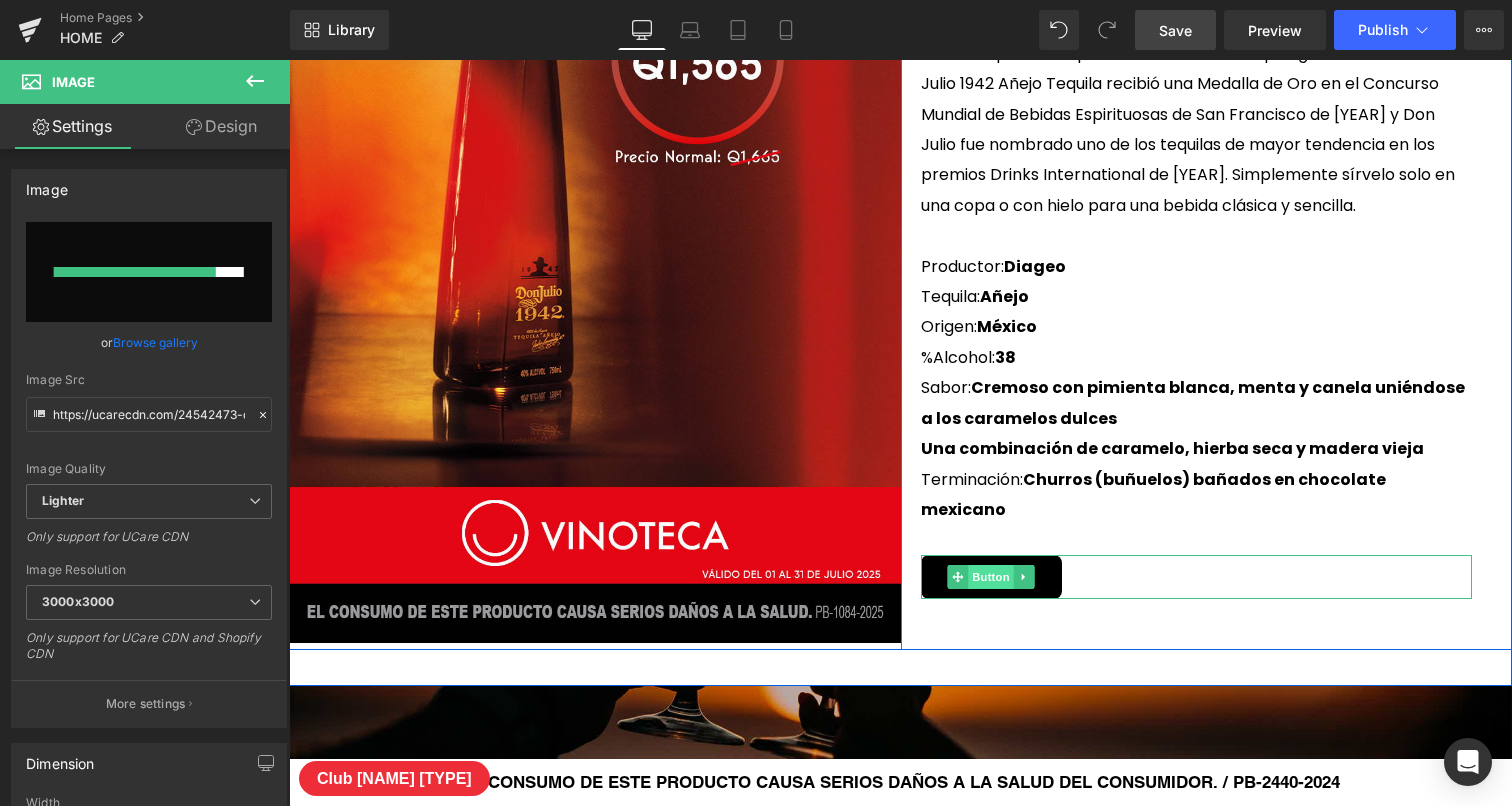 click on "Button" at bounding box center [991, 577] 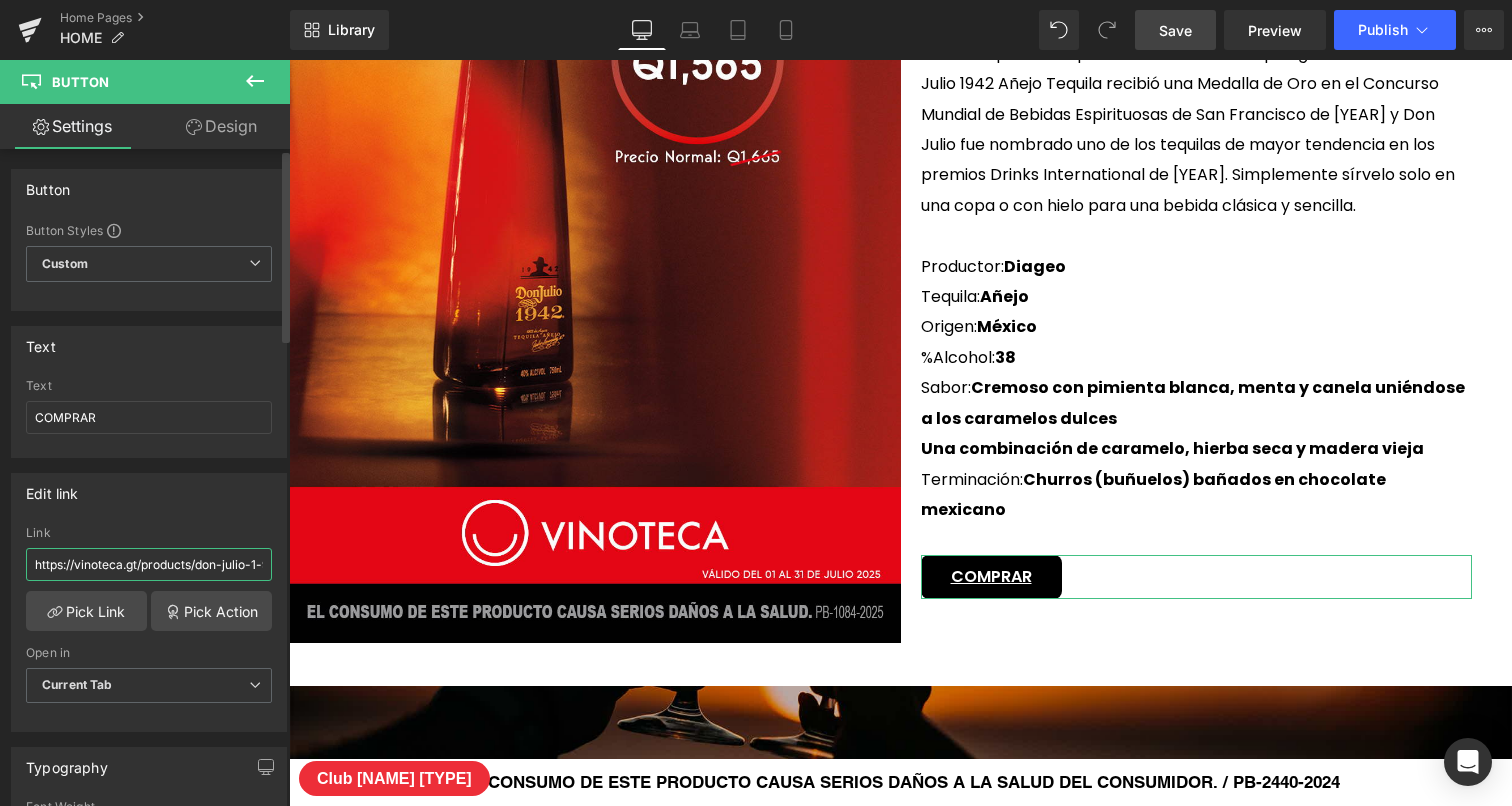 click on "https://vinoteca.gt/products/don-julio-1-942-750ml?variant=40129343946804" at bounding box center (149, 564) 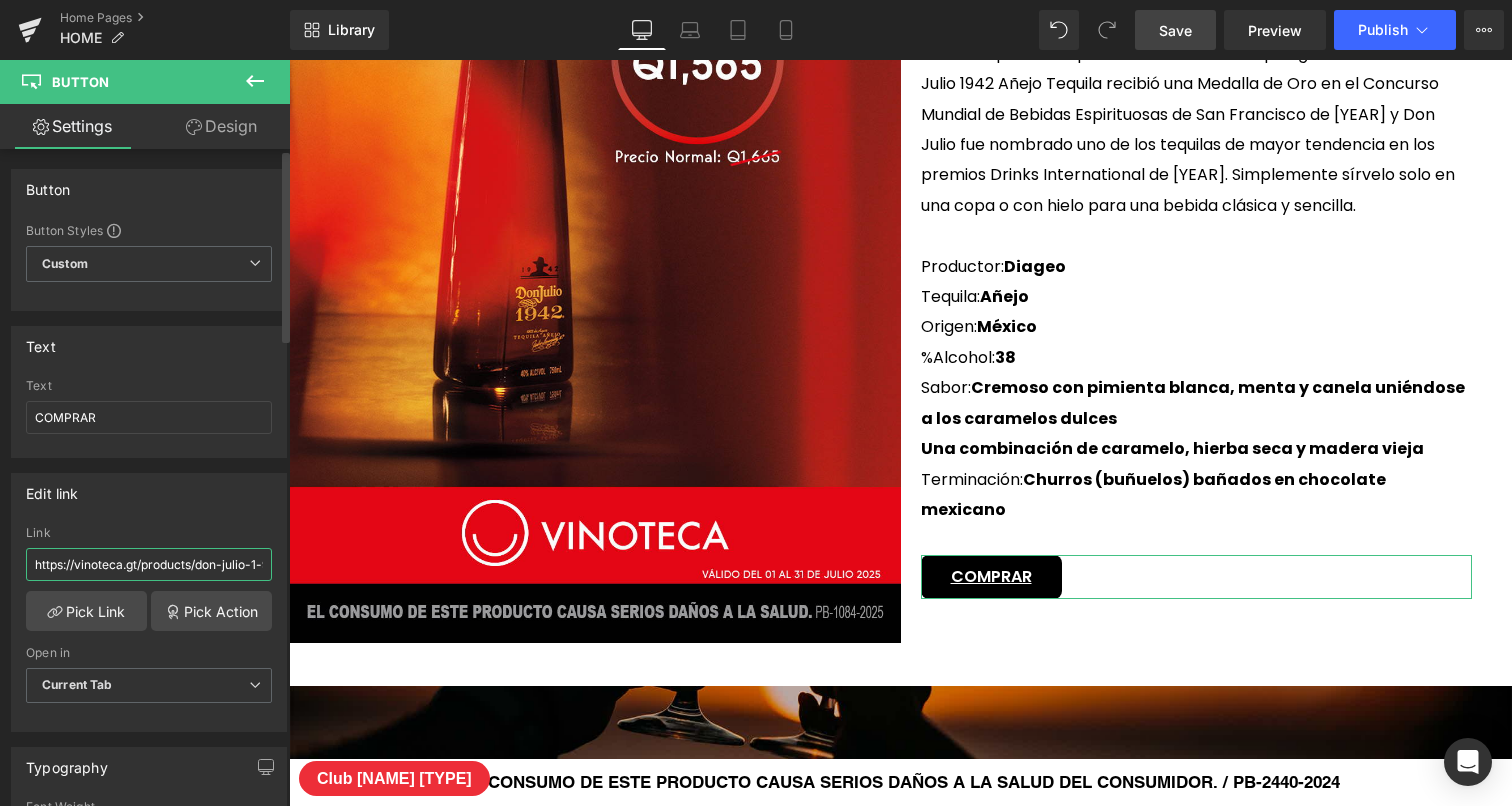 click on "https://vinoteca.gt/products/don-julio-1-942-750ml?variant=40129343946804" at bounding box center (149, 564) 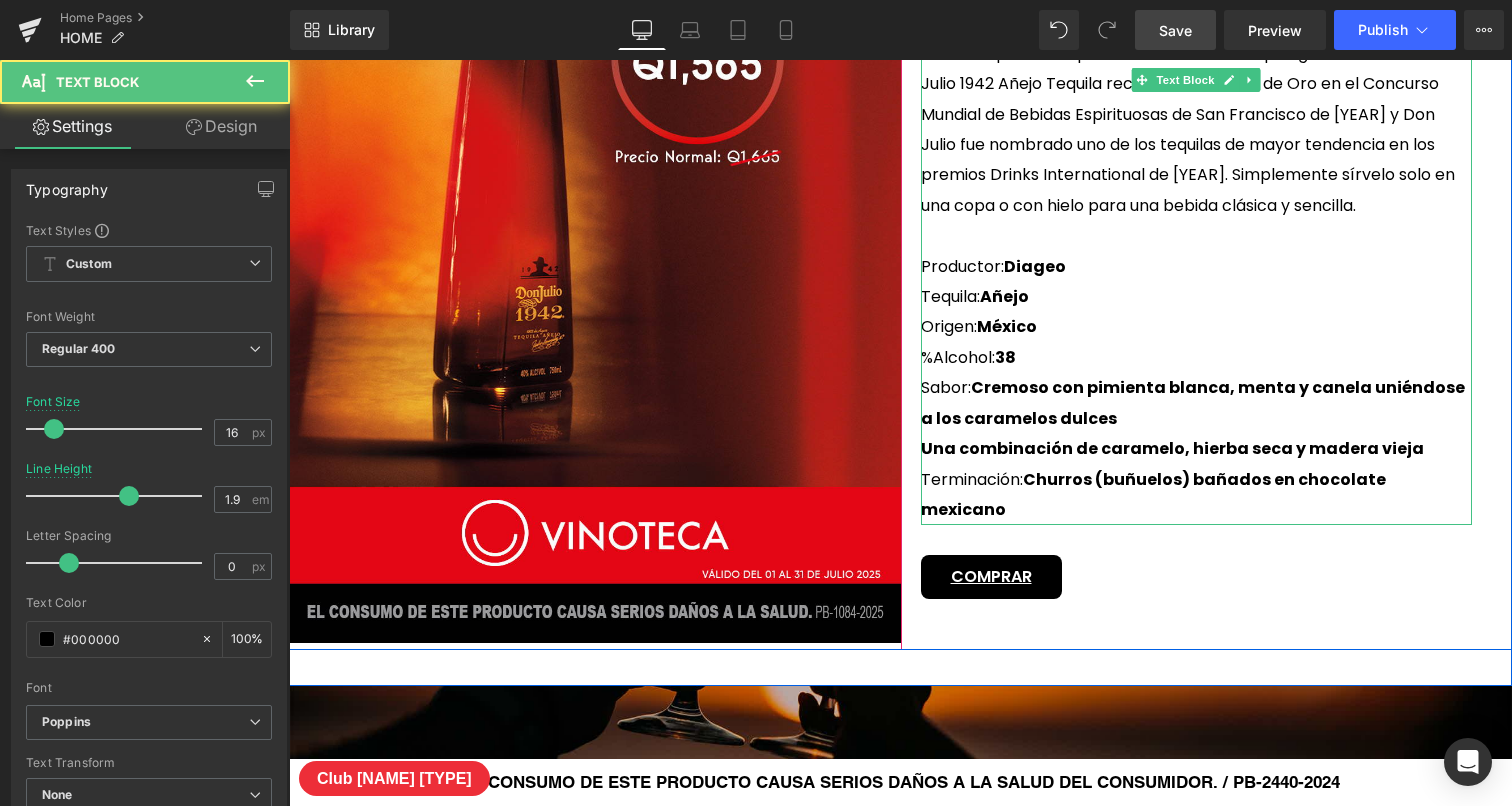 click on "Sabor:  Cremoso con pimienta blanca, menta y canela uniéndose a los caramelos dulces" at bounding box center [1197, 403] 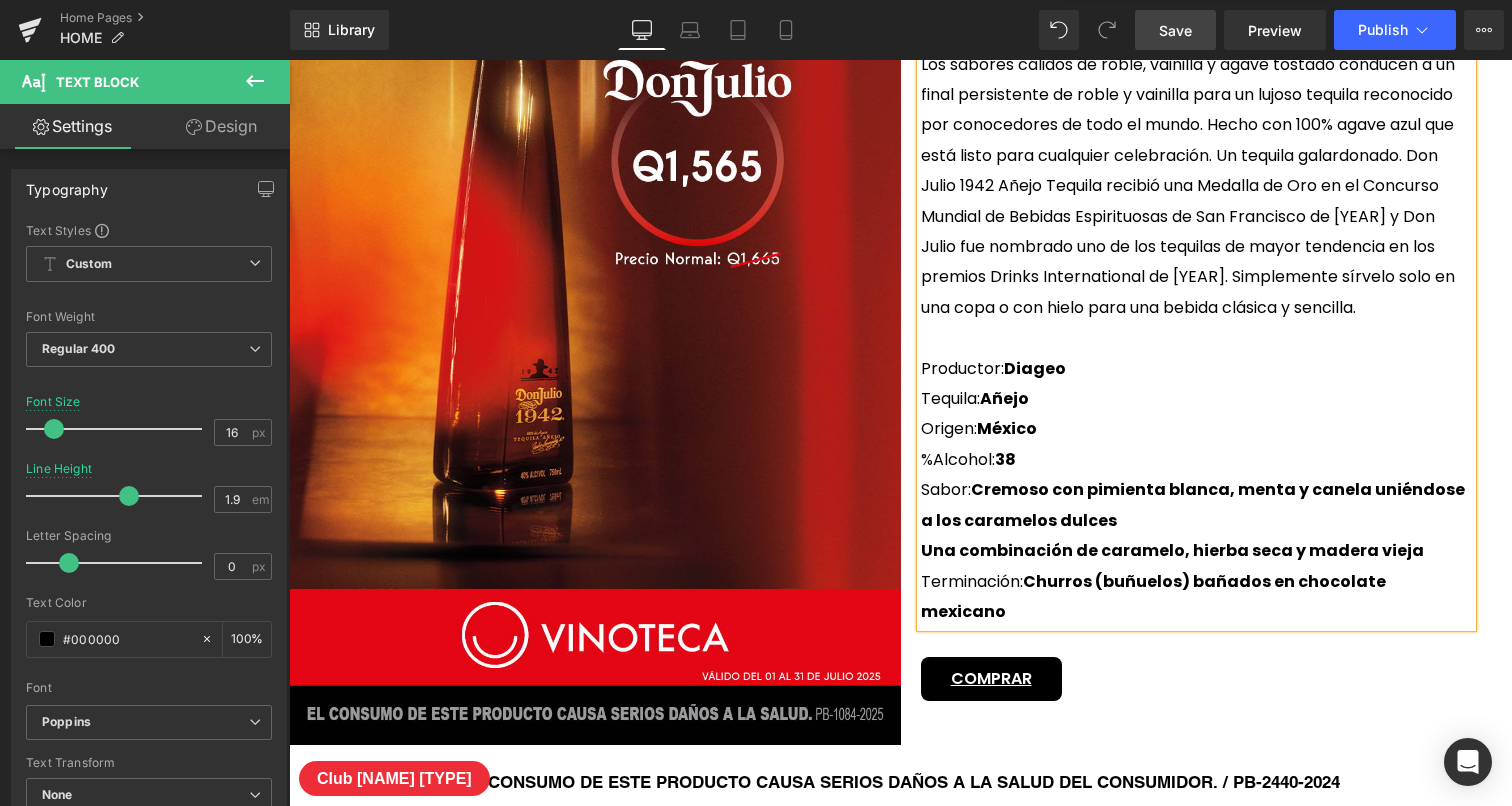 scroll, scrollTop: 5242, scrollLeft: 0, axis: vertical 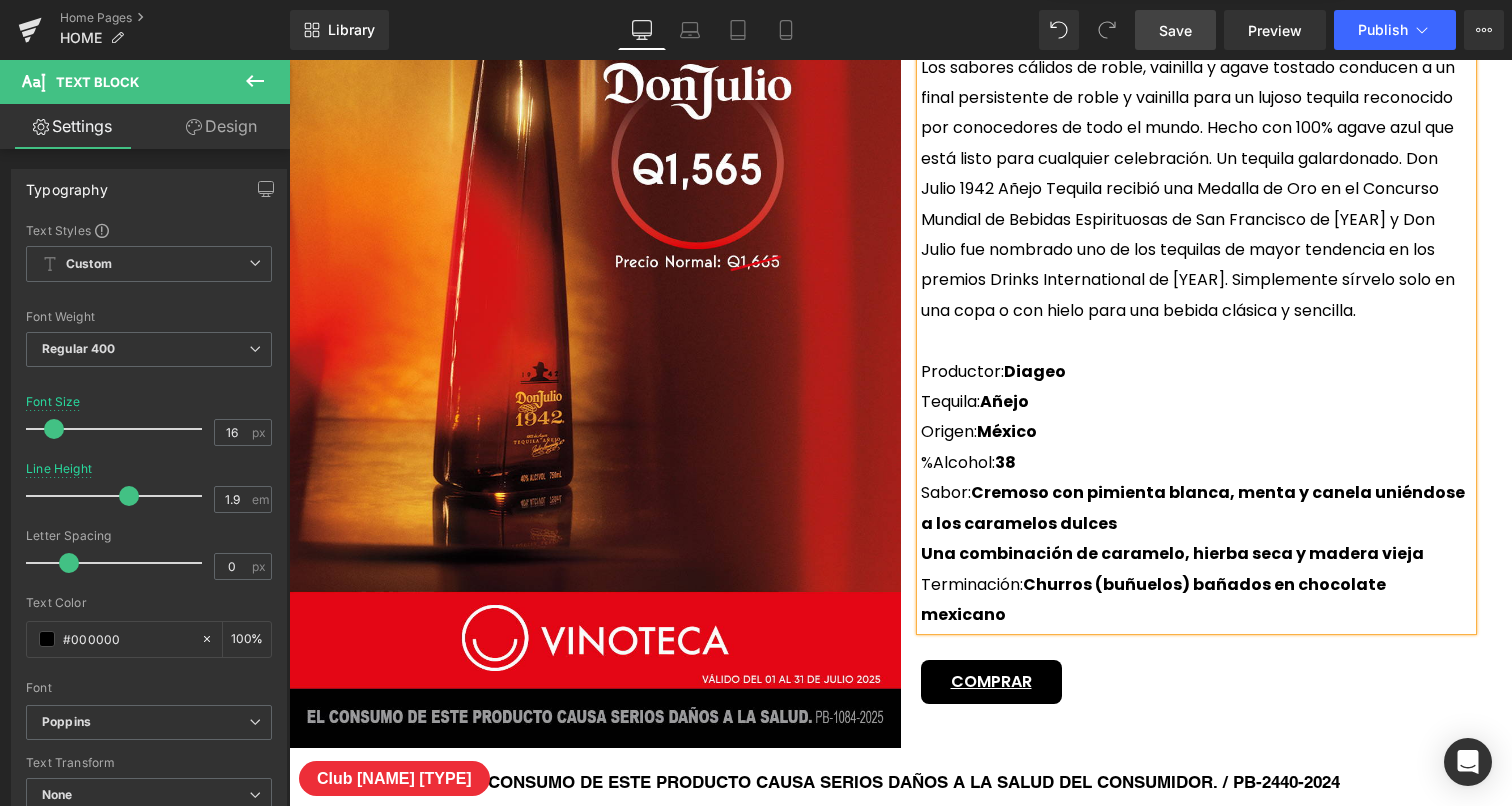 click on "Tequila Don Julio 1942 Añejo está hecho a mano en homenaje al año en que Don Julio González comenzó su viaje de fabricación de tequila. Los sabores cálidos de roble, vainilla y agave tostado conducen a un final persistente de roble y vainilla para un lujoso tequila reconocido por conocedores de todo el mundo. Hecho con 100% agave azul que está listo para cualquier celebración. Un tequila galardonado. Don Julio 1942 Añejo Tequila recibió una Medalla de Oro en el Concurso Mundial de Bebidas Espirituosas de San Francisco de [YEAR] y Don Julio fue nombrado uno de los tequilas de mayor tendencia en los premios Drinks International de [YEAR]. Simplemente sírvelo solo en una copa o con hielo para una bebida clásica y sencilla." at bounding box center (1197, 159) 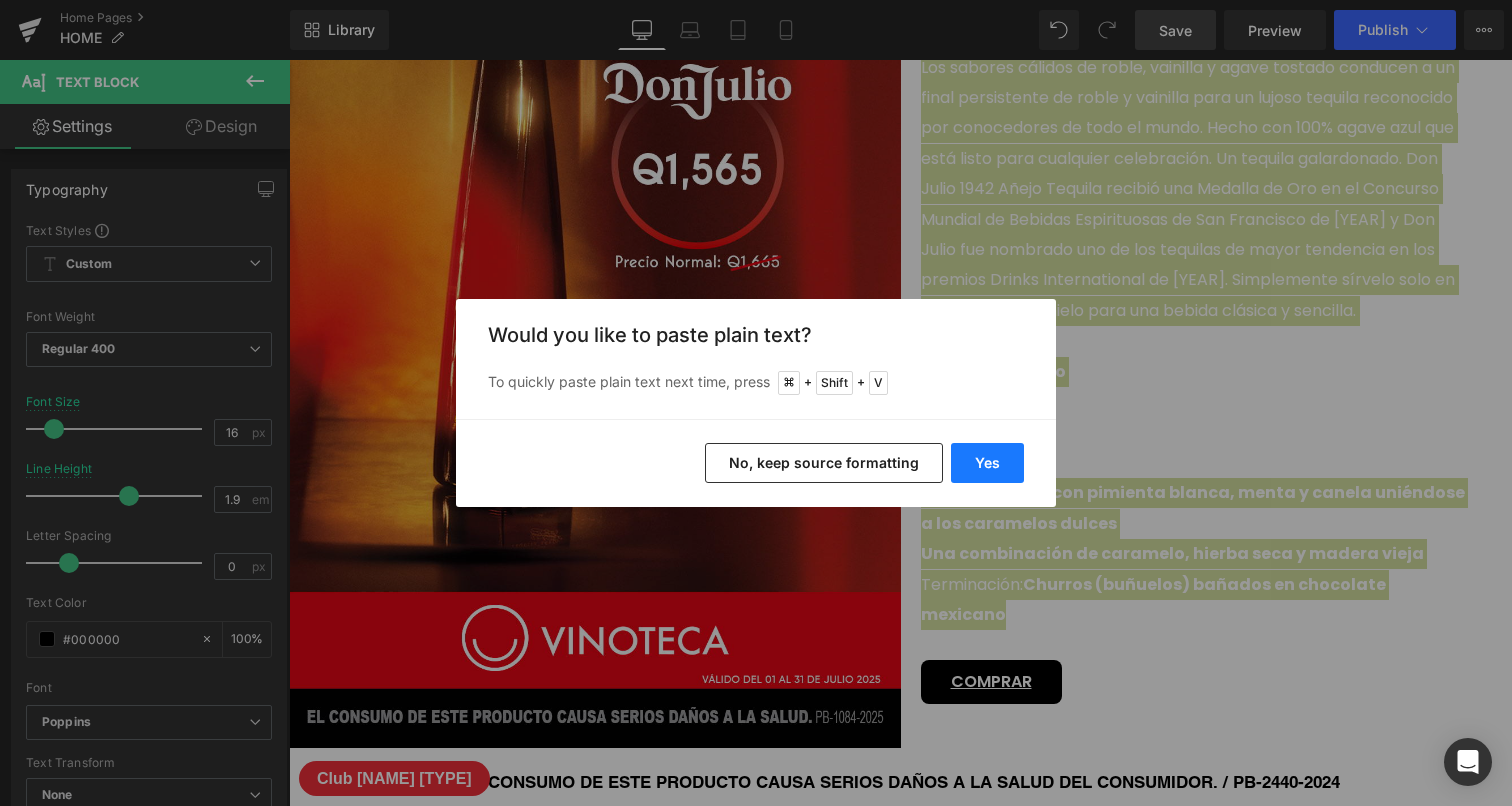 click on "Yes" at bounding box center (987, 463) 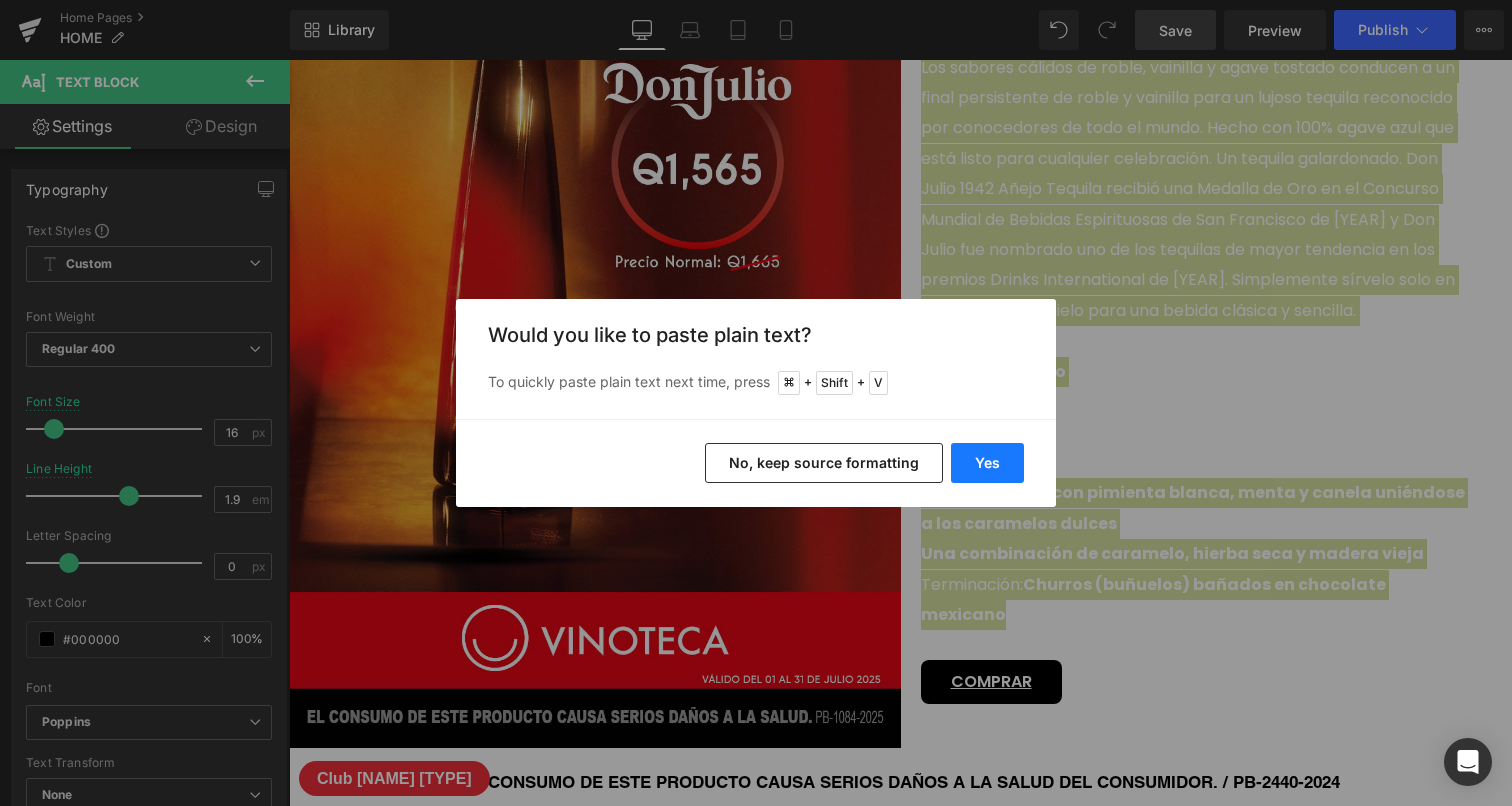 type 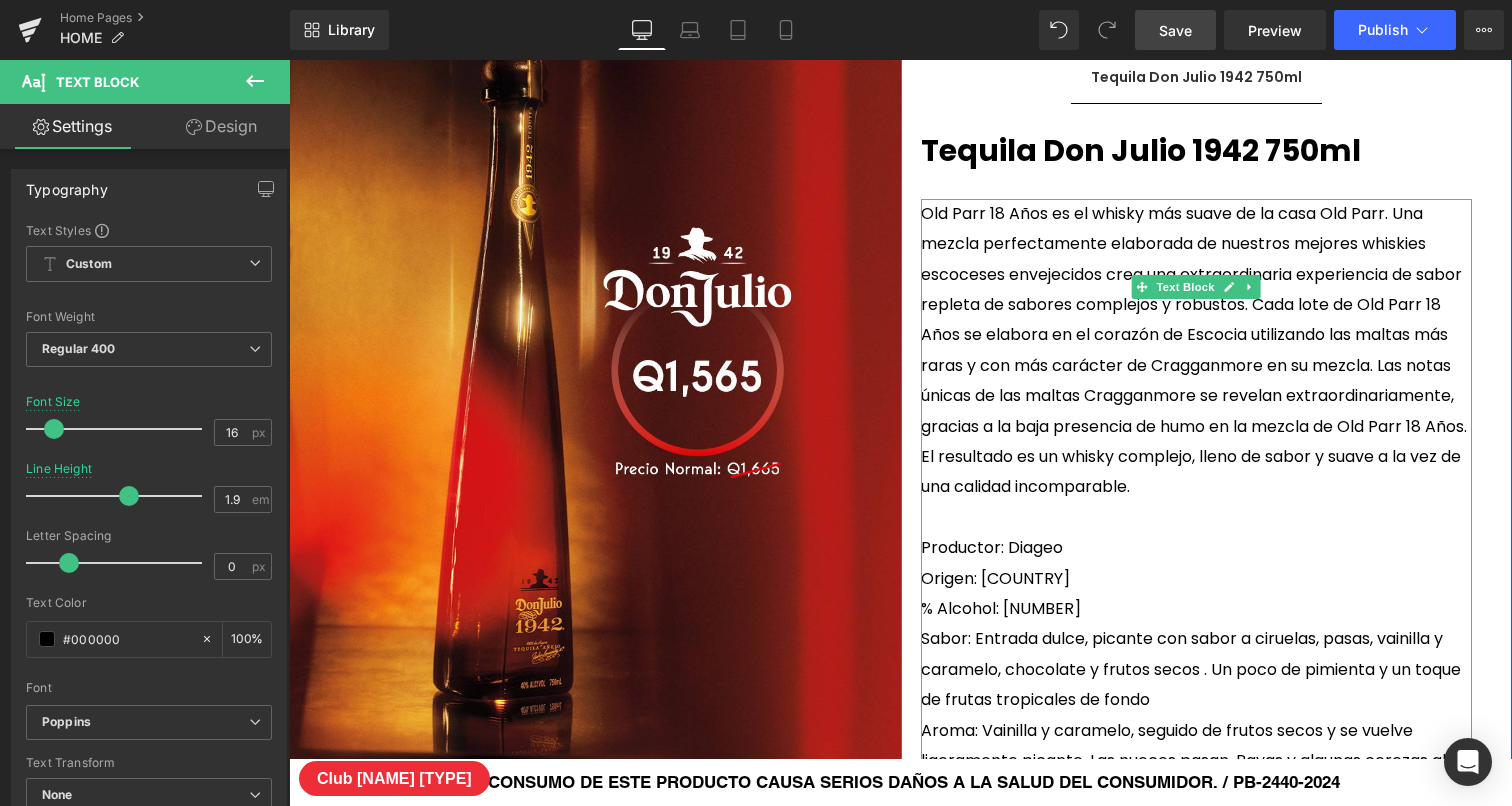 scroll, scrollTop: 4986, scrollLeft: 0, axis: vertical 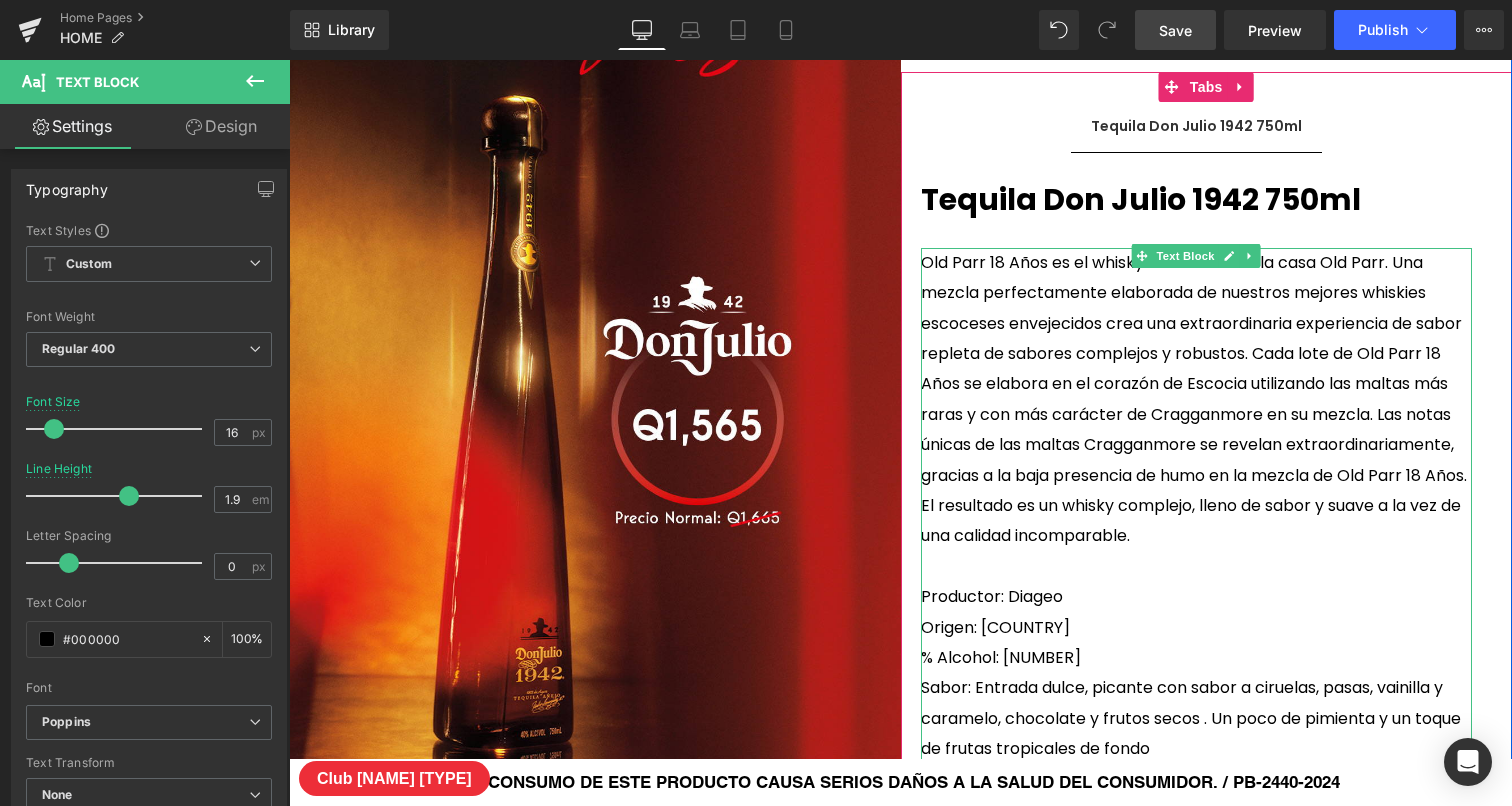 click on "Productor: Diageo" at bounding box center [1197, 597] 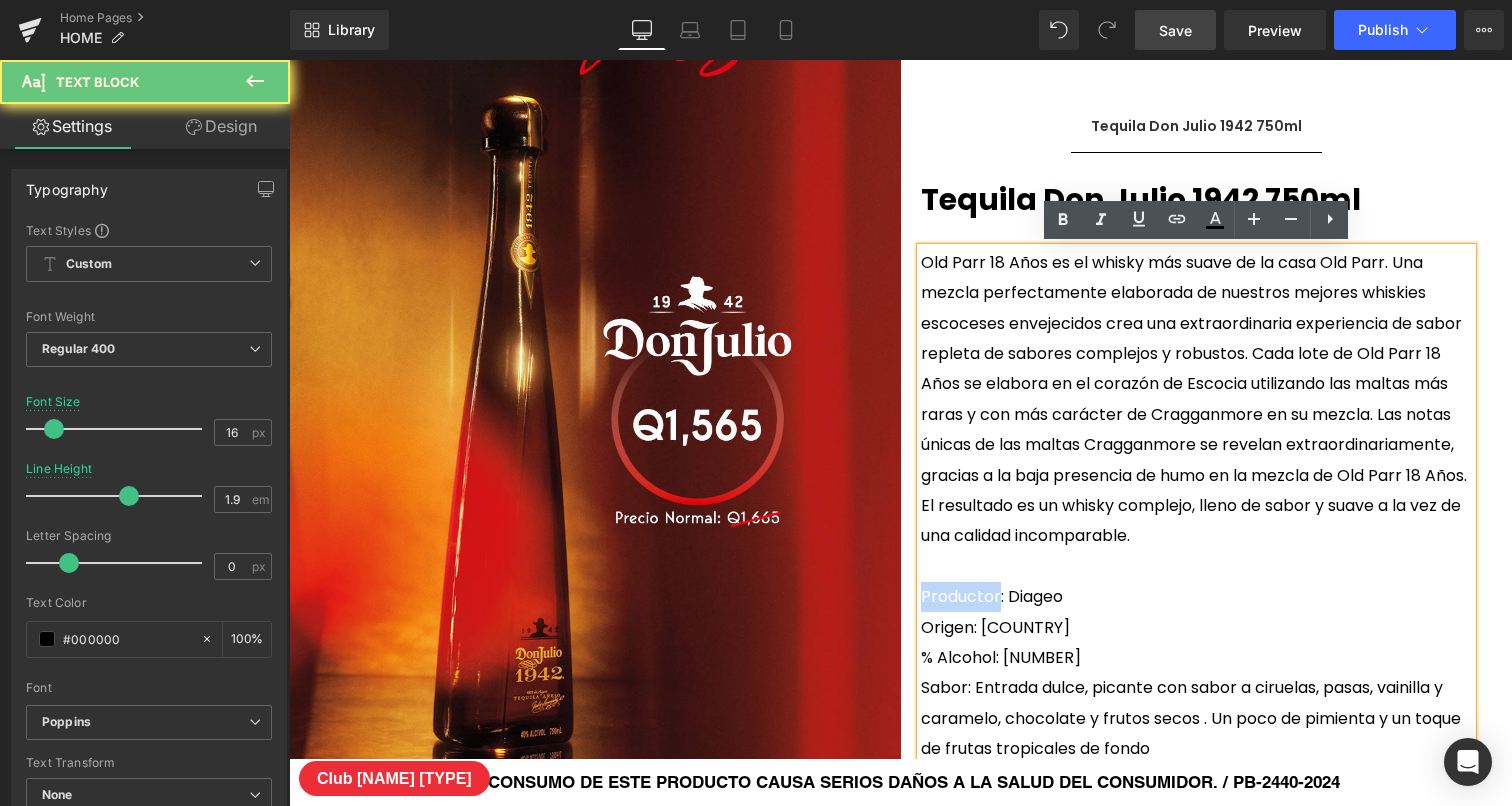click on "Productor: Diageo" at bounding box center [1197, 597] 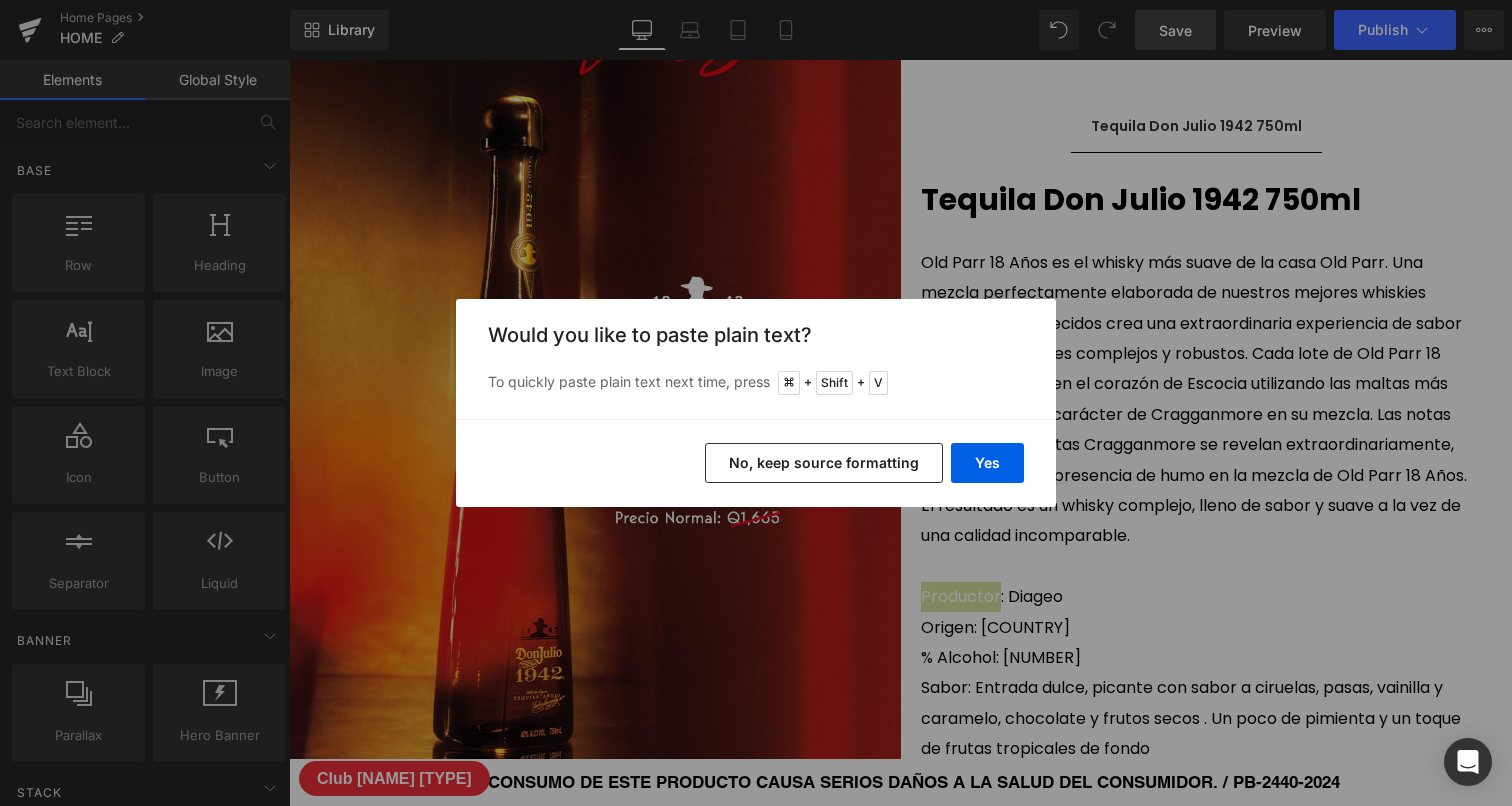 click on "Back to Library   Insert     Would you like to paste plain text? To quickly paste plain text next time, press    +   Shift   +   V     Yes No, keep source formatting" at bounding box center [756, 403] 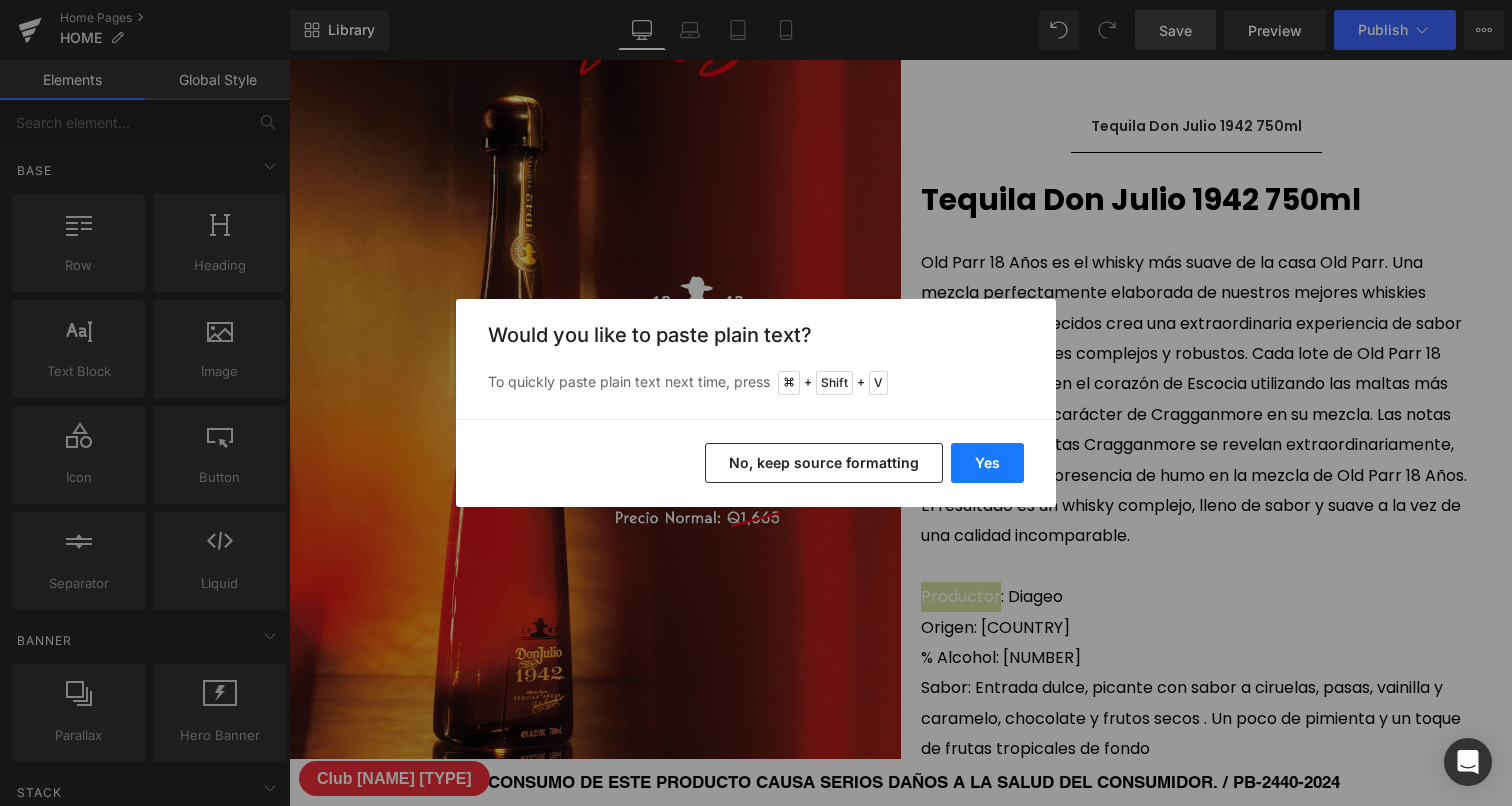drag, startPoint x: 999, startPoint y: 461, endPoint x: 780, endPoint y: 418, distance: 223.18153 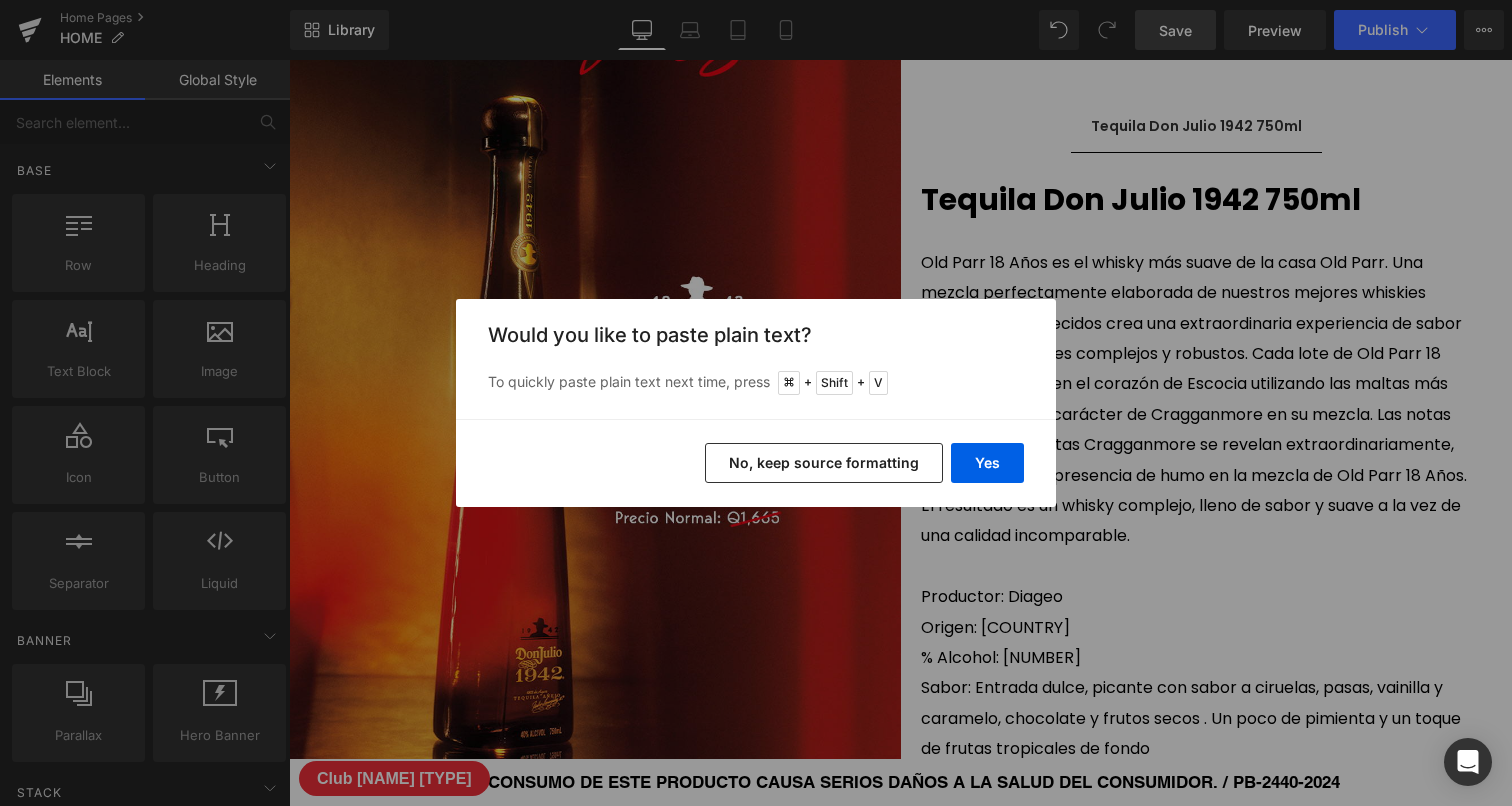 scroll, scrollTop: 10, scrollLeft: 10, axis: both 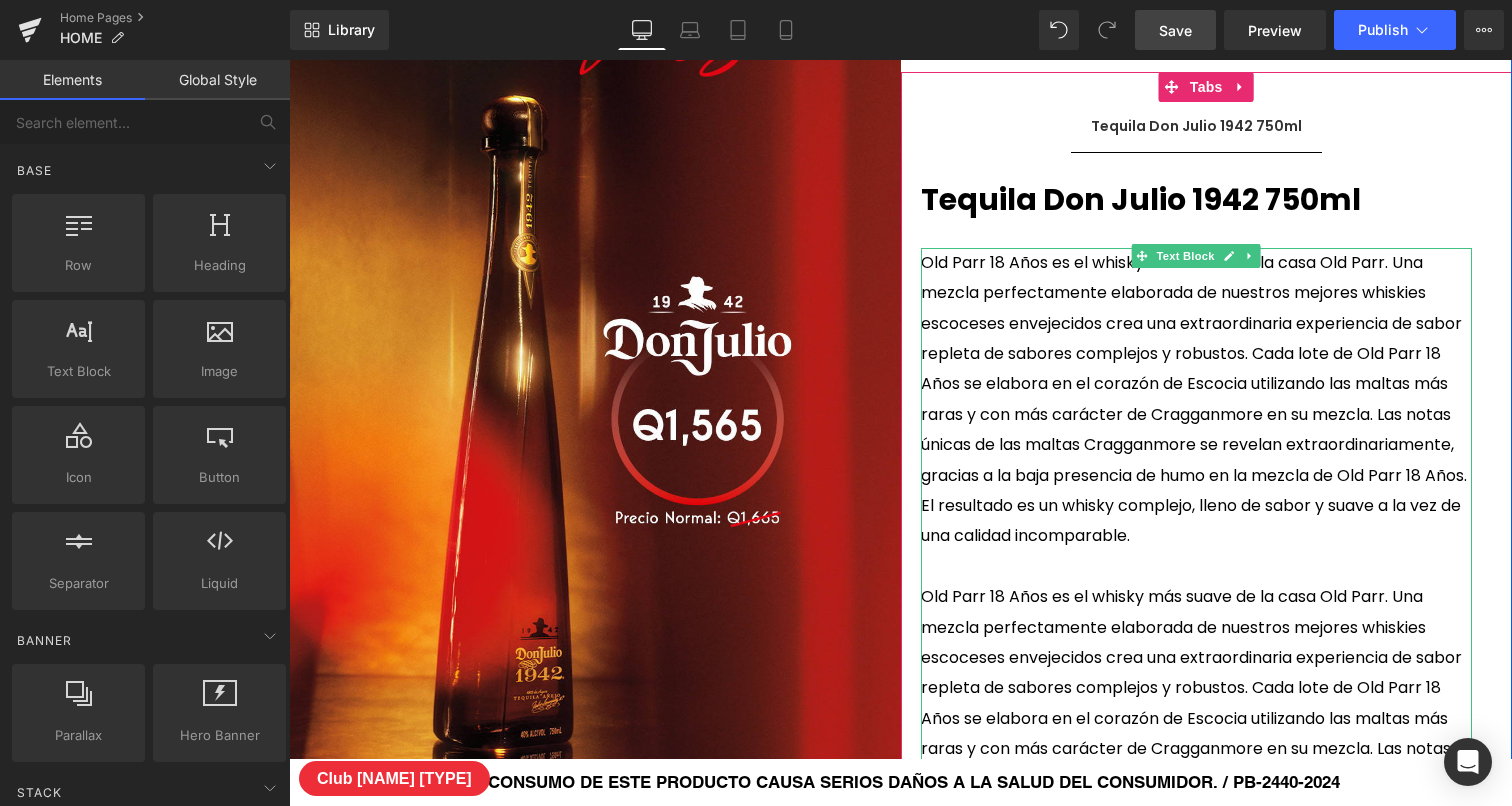 click on "Old Parr 18 Años es el whisky más suave de la casa Old Parr. Una mezcla perfectamente elaborada de nuestros mejores whiskies escoceses envejecidos crea una extraordinaria experiencia de sabor repleta de sabores complejos y robustos. Cada lote de Old Parr 18 Años se elabora en el corazón de Escocia utilizando las maltas más raras y con más carácter de Cragganmore en su mezcla. Las notas únicas de las maltas Cragganmore se revelan extraordinariamente, gracias a la baja presencia de humo en la mezcla de Old Parr 18 Años. El resultado es un whisky complejo, lleno de sabor y suave a la vez de una calidad incomparable." at bounding box center [1197, 400] 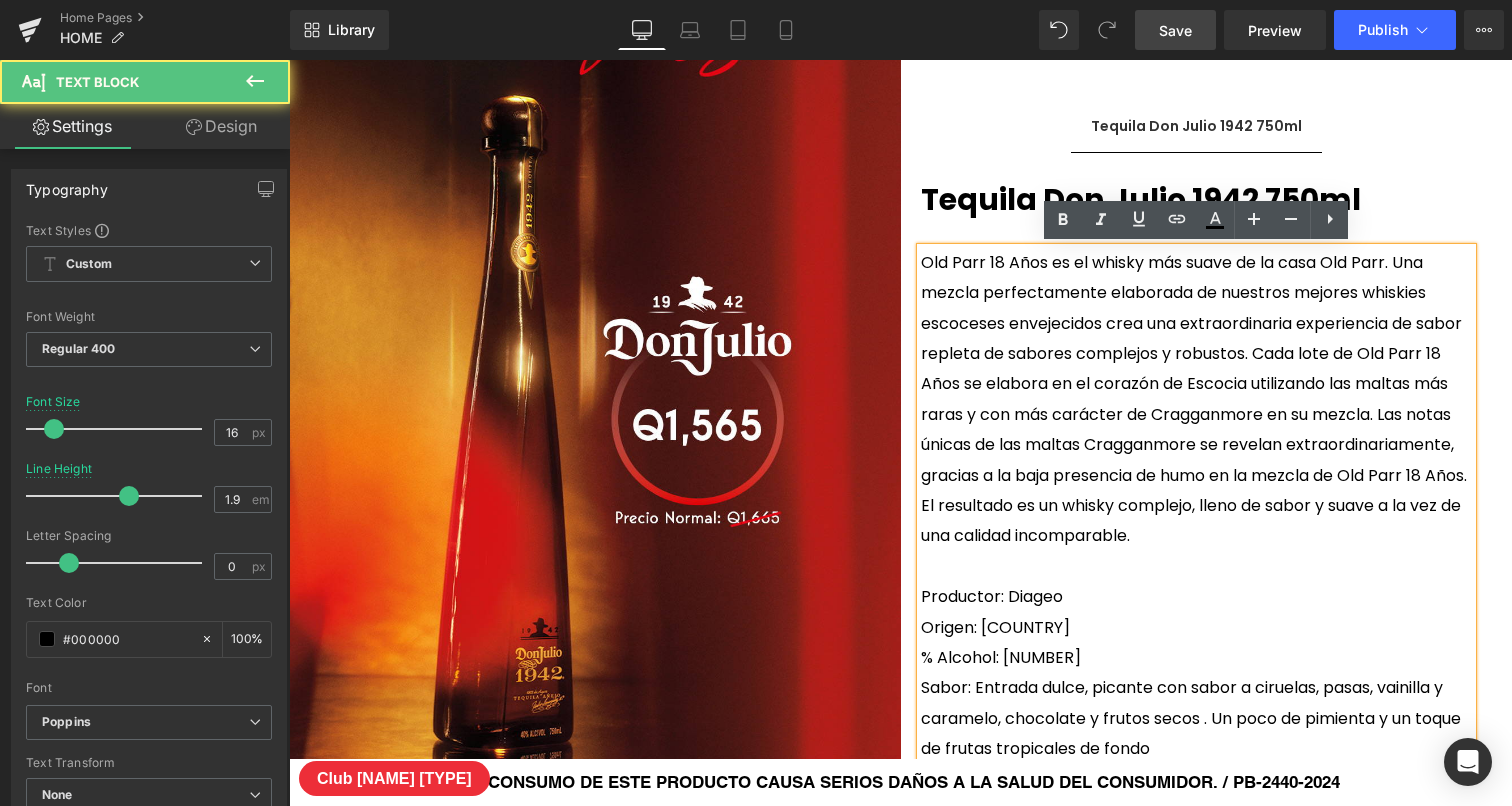 scroll, scrollTop: 8711, scrollLeft: 1223, axis: both 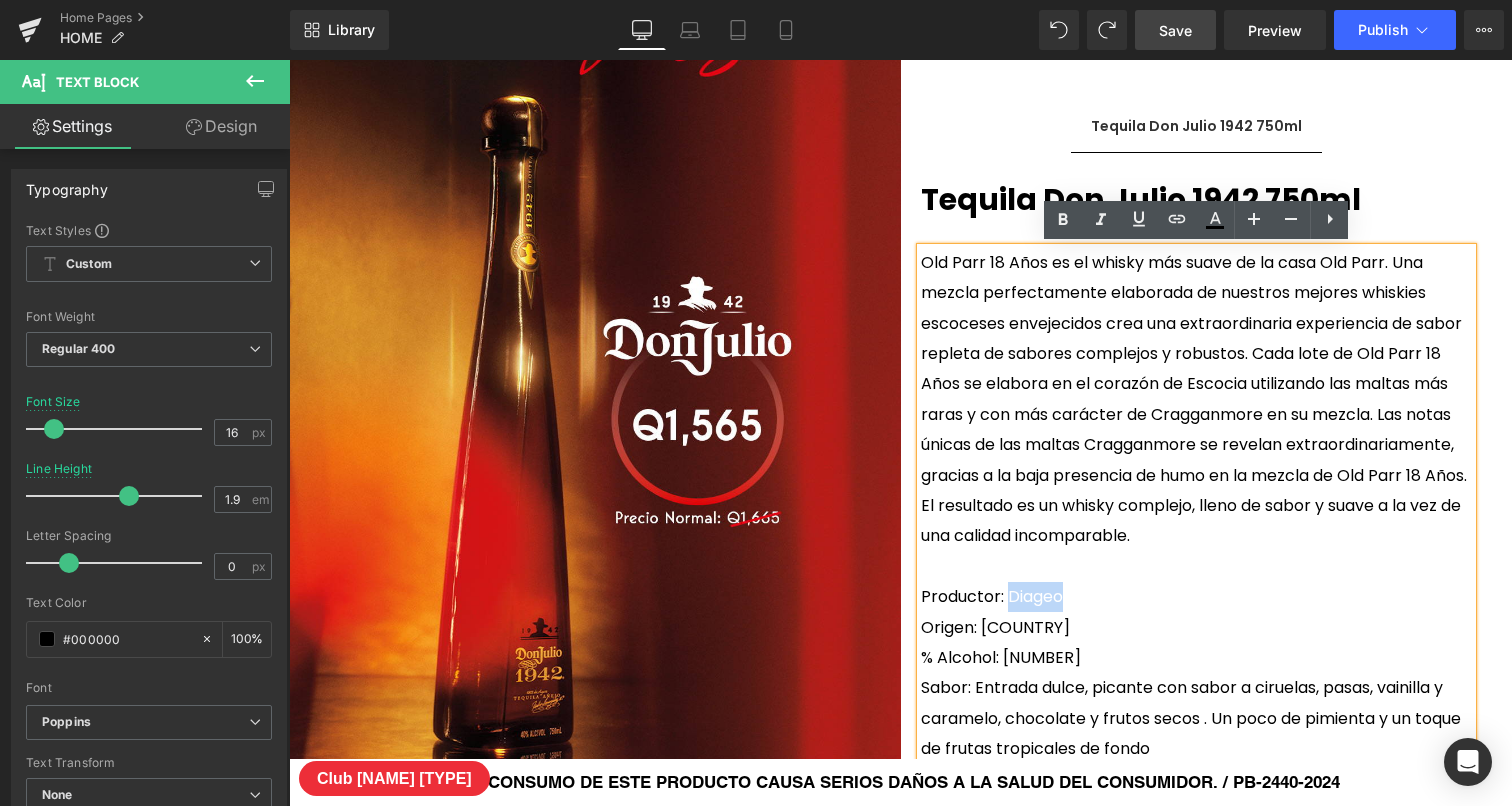 drag, startPoint x: 1088, startPoint y: 600, endPoint x: 1008, endPoint y: 596, distance: 80.09994 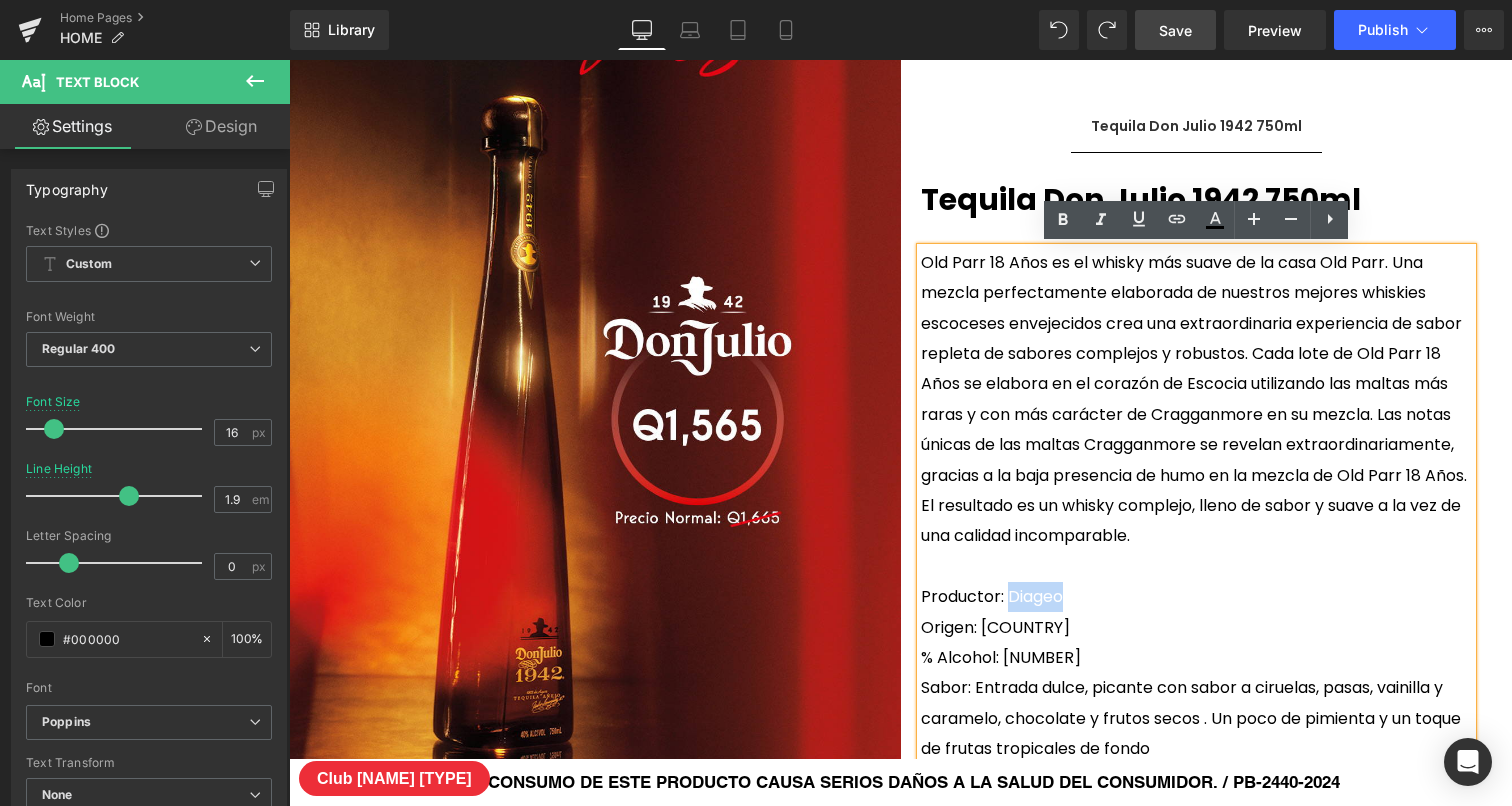 click on "Productor: Diageo" at bounding box center [1197, 597] 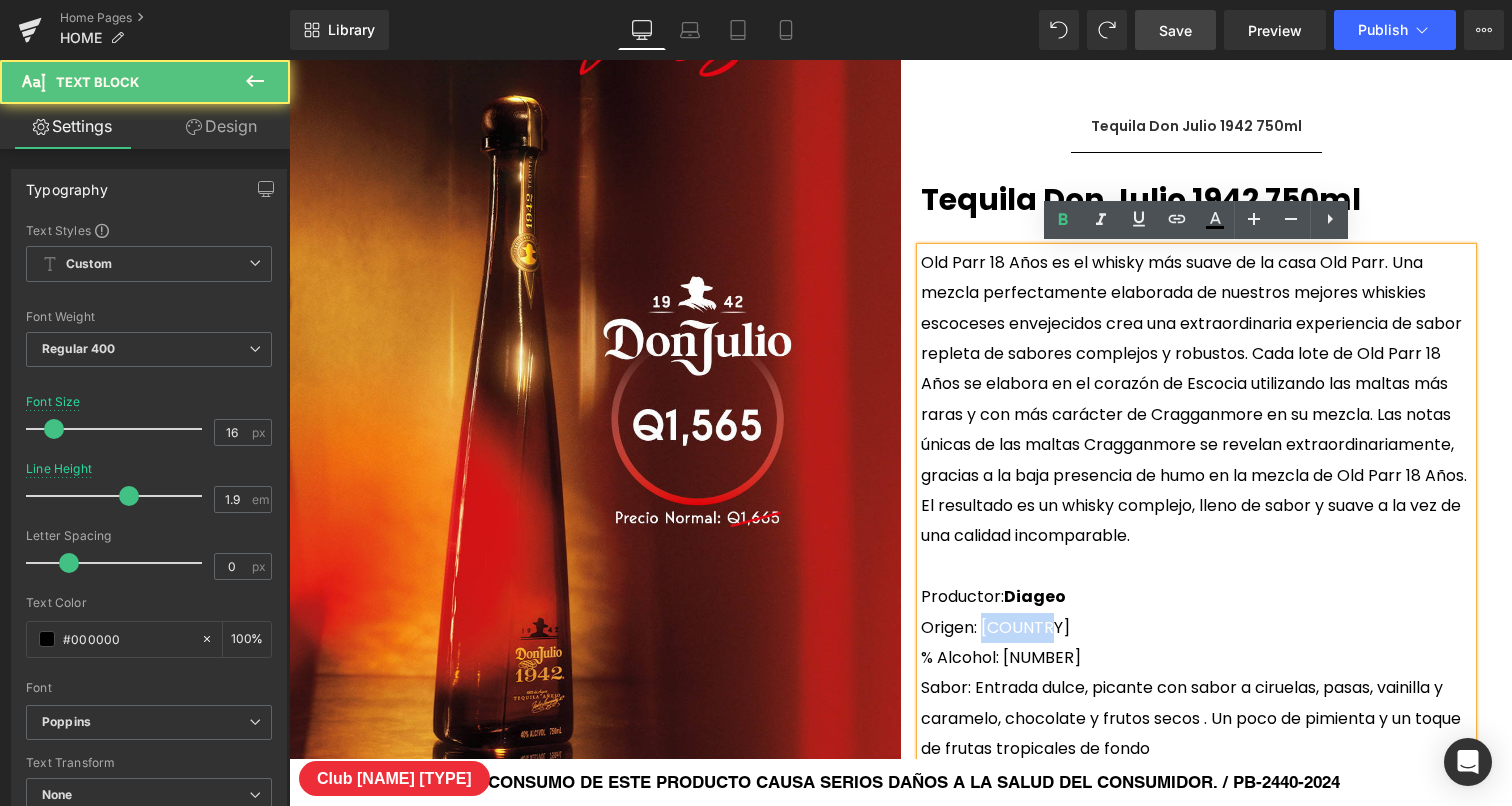 drag, startPoint x: 1039, startPoint y: 630, endPoint x: 981, endPoint y: 629, distance: 58.00862 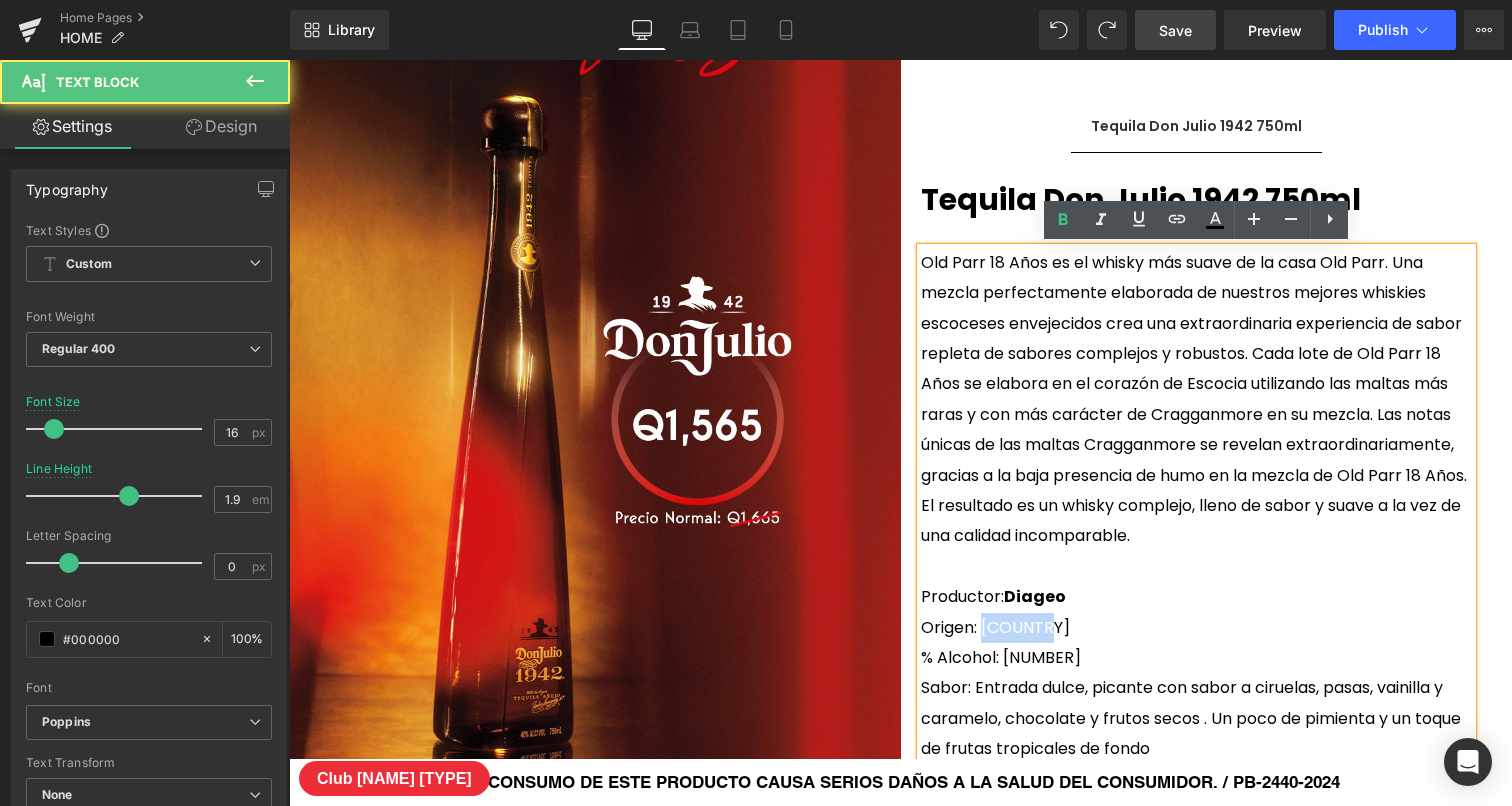 click on "Origen: [COUNTRY]" at bounding box center [1197, 628] 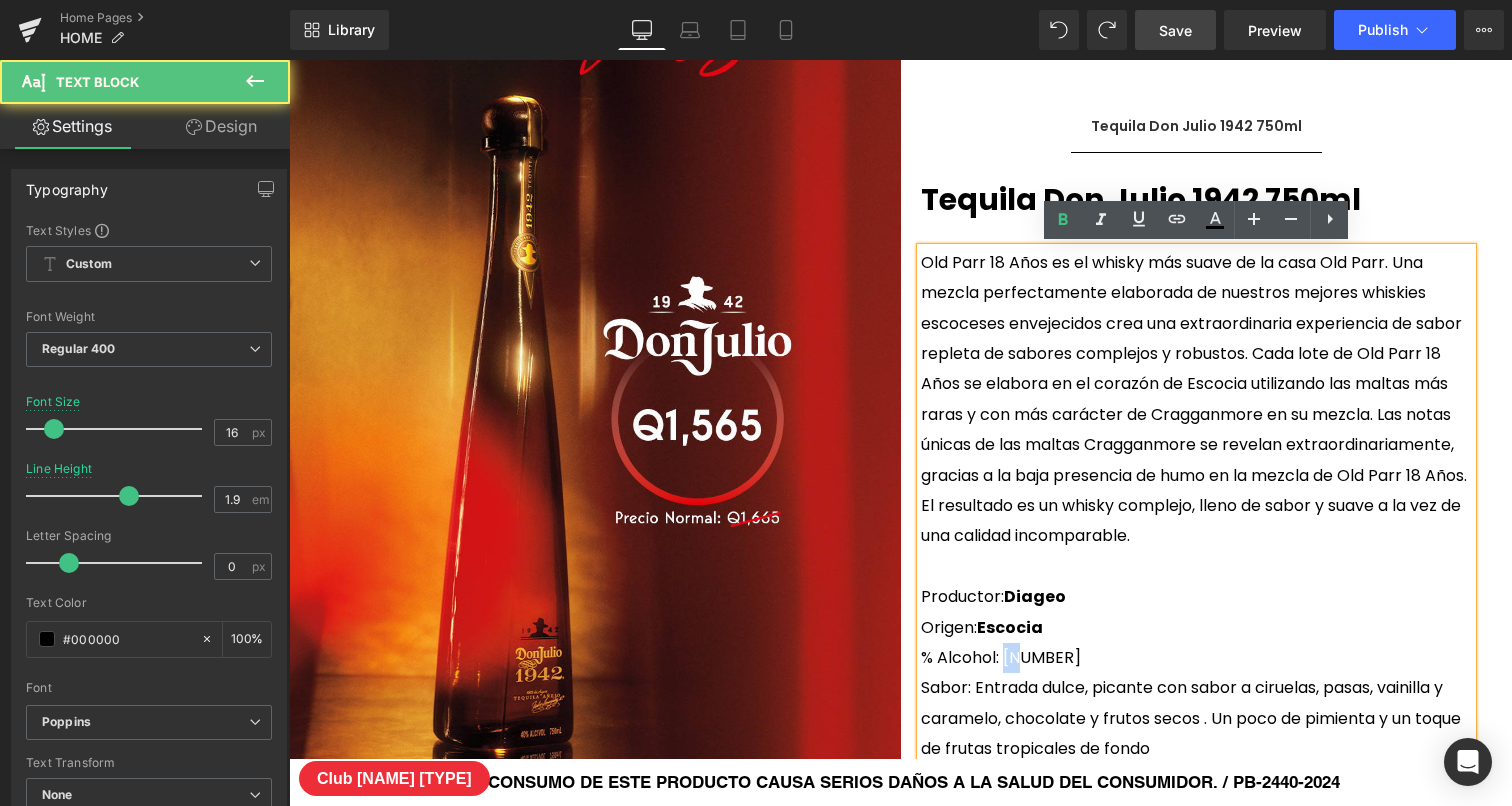 drag, startPoint x: 1023, startPoint y: 654, endPoint x: 1006, endPoint y: 654, distance: 17 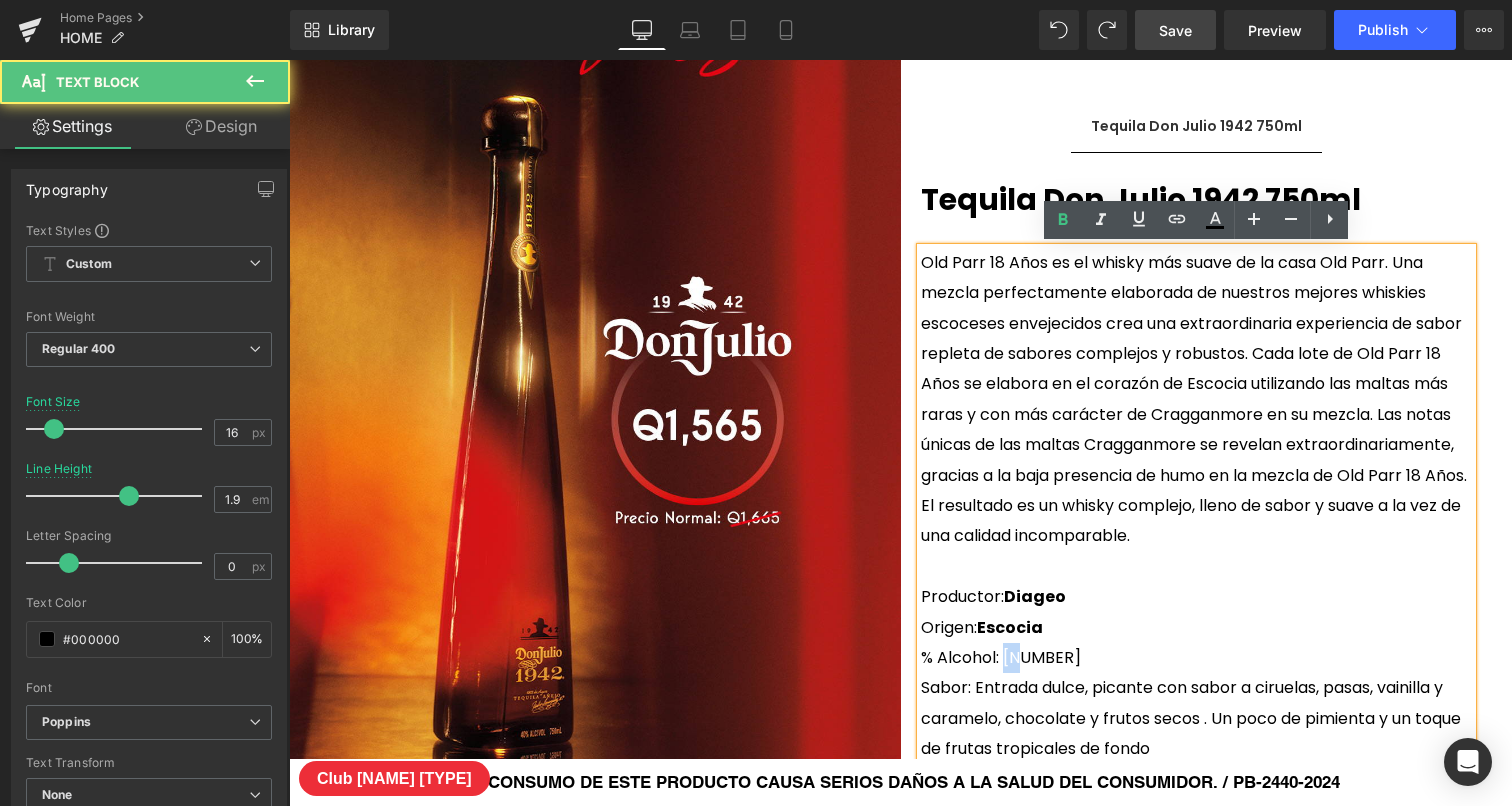 click on "% Alcohol: [NUMBER]" at bounding box center (1197, 658) 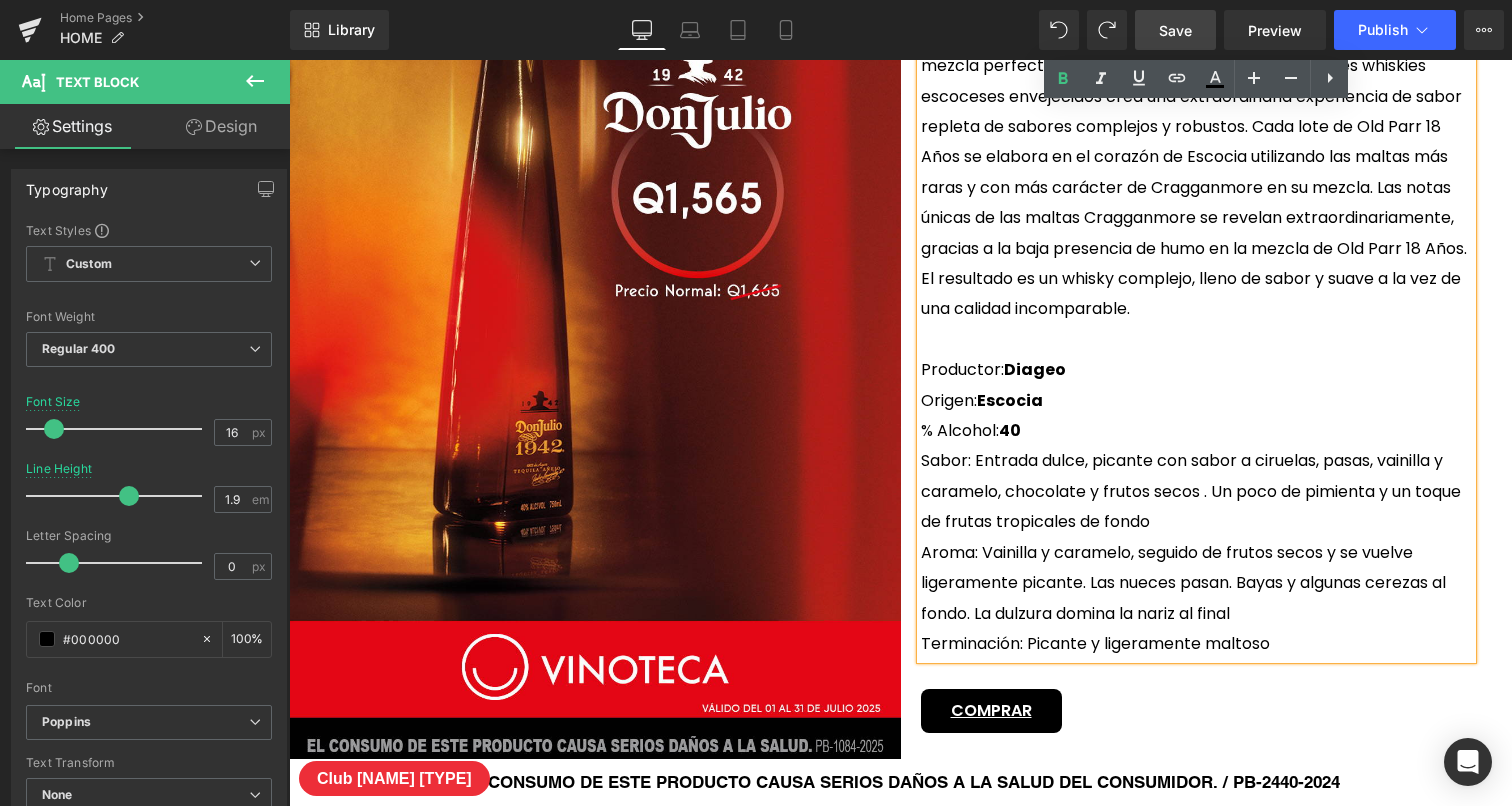 scroll, scrollTop: 5277, scrollLeft: 0, axis: vertical 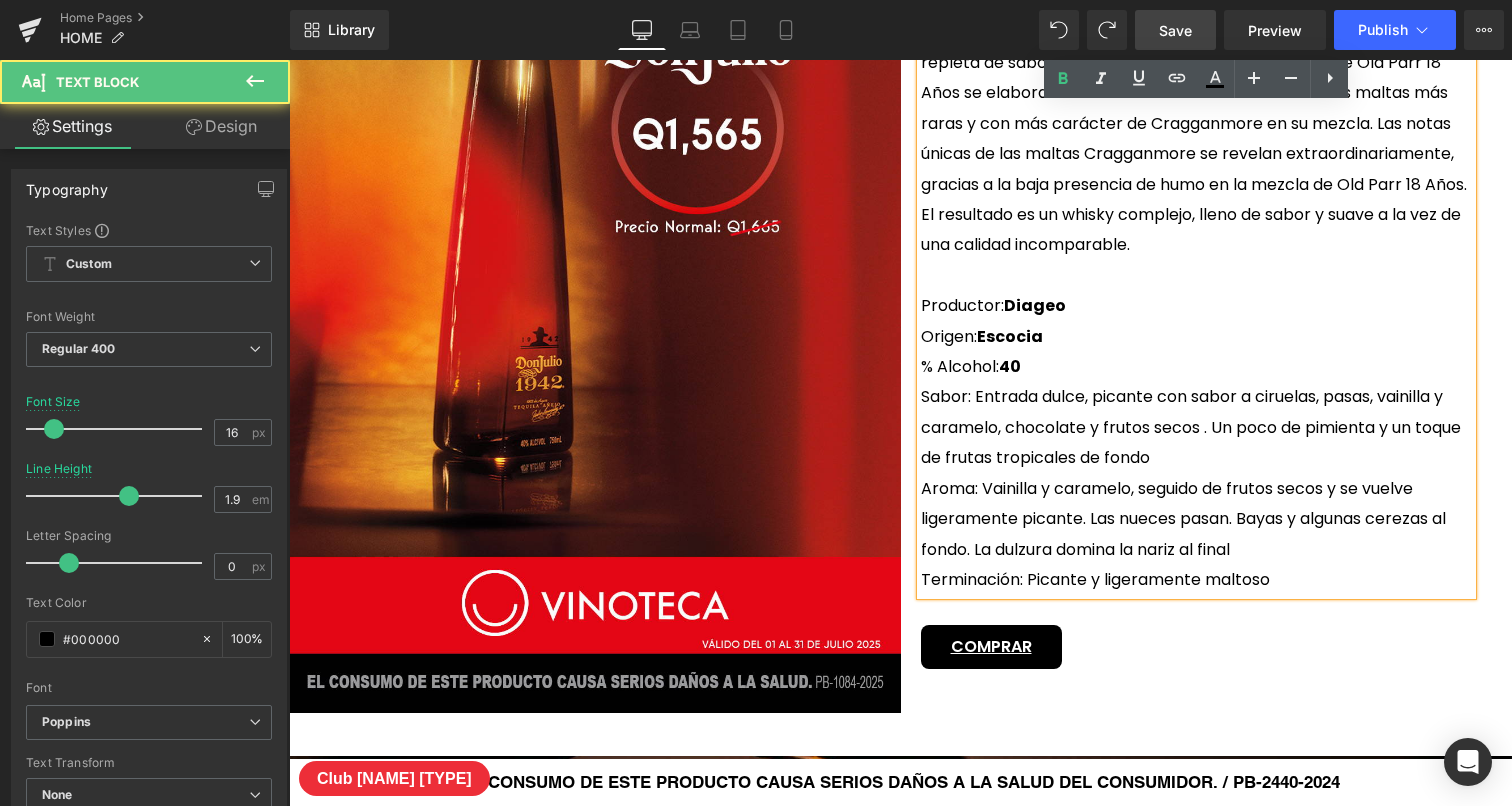 click on "Sabor: Entrada dulce, picante con sabor a ciruelas, pasas, vainilla y caramelo, chocolate y frutos secos . Un poco de pimienta y un toque de frutas tropicales de fondo" at bounding box center [1197, 427] 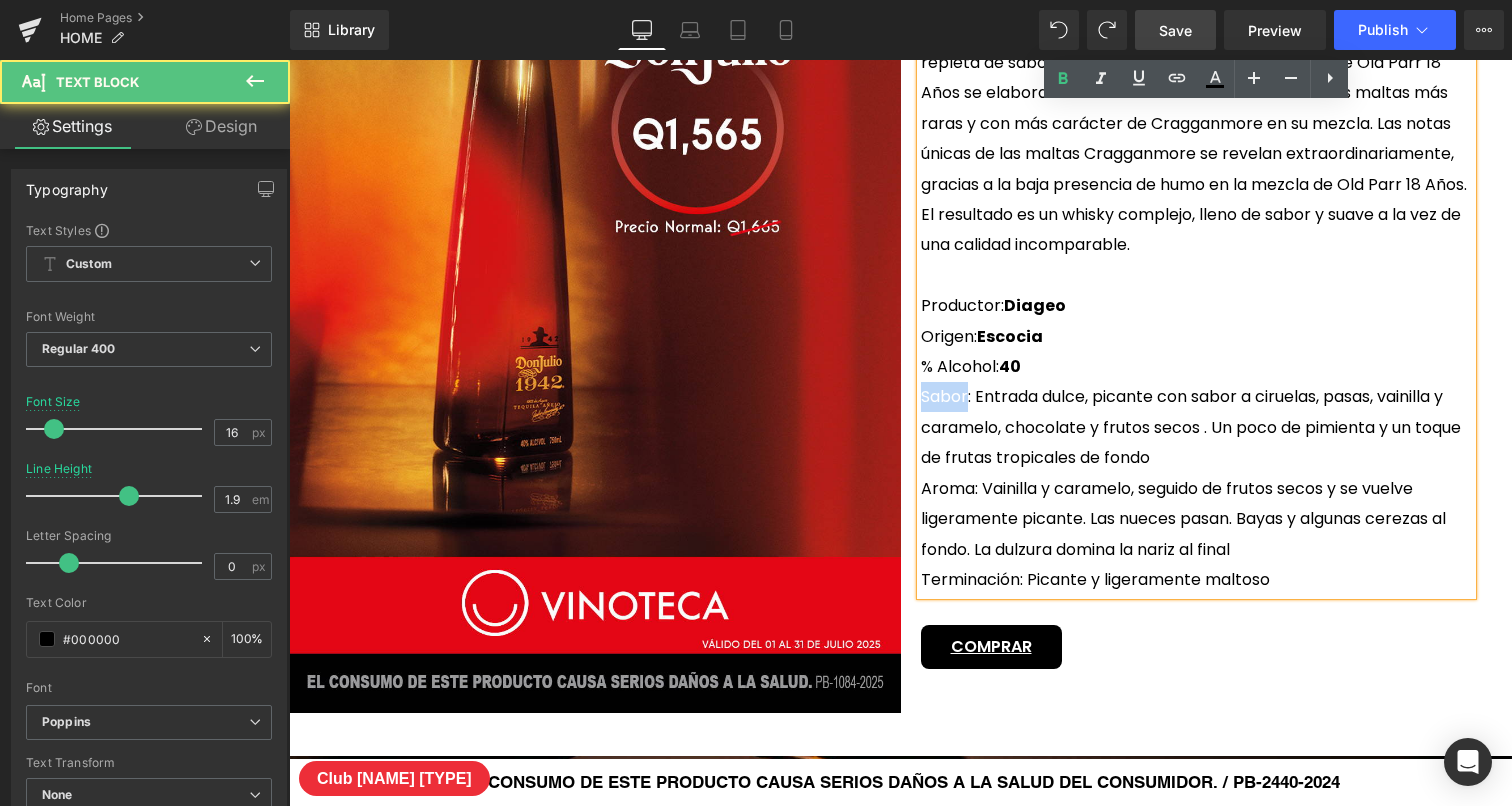 click on "Sabor: Entrada dulce, picante con sabor a ciruelas, pasas, vainilla y caramelo, chocolate y frutos secos . Un poco de pimienta y un toque de frutas tropicales de fondo" at bounding box center [1197, 427] 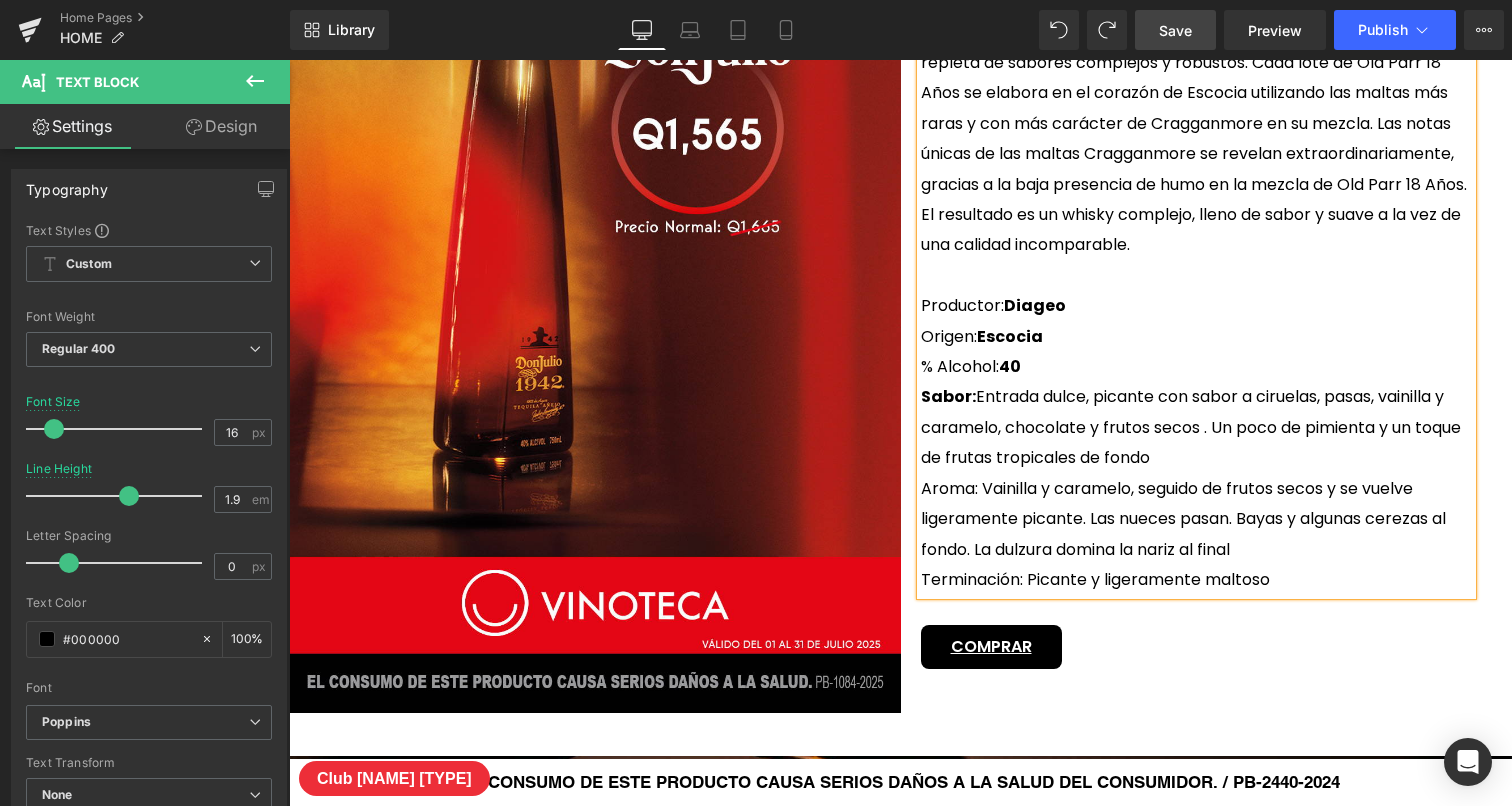 click on "Aroma: Vainilla y caramelo, seguido de frutos secos y se vuelve ligeramente picante. Las nueces pasan. Bayas y algunas cerezas al fondo. La dulzura domina la nariz al final" at bounding box center (1197, 519) 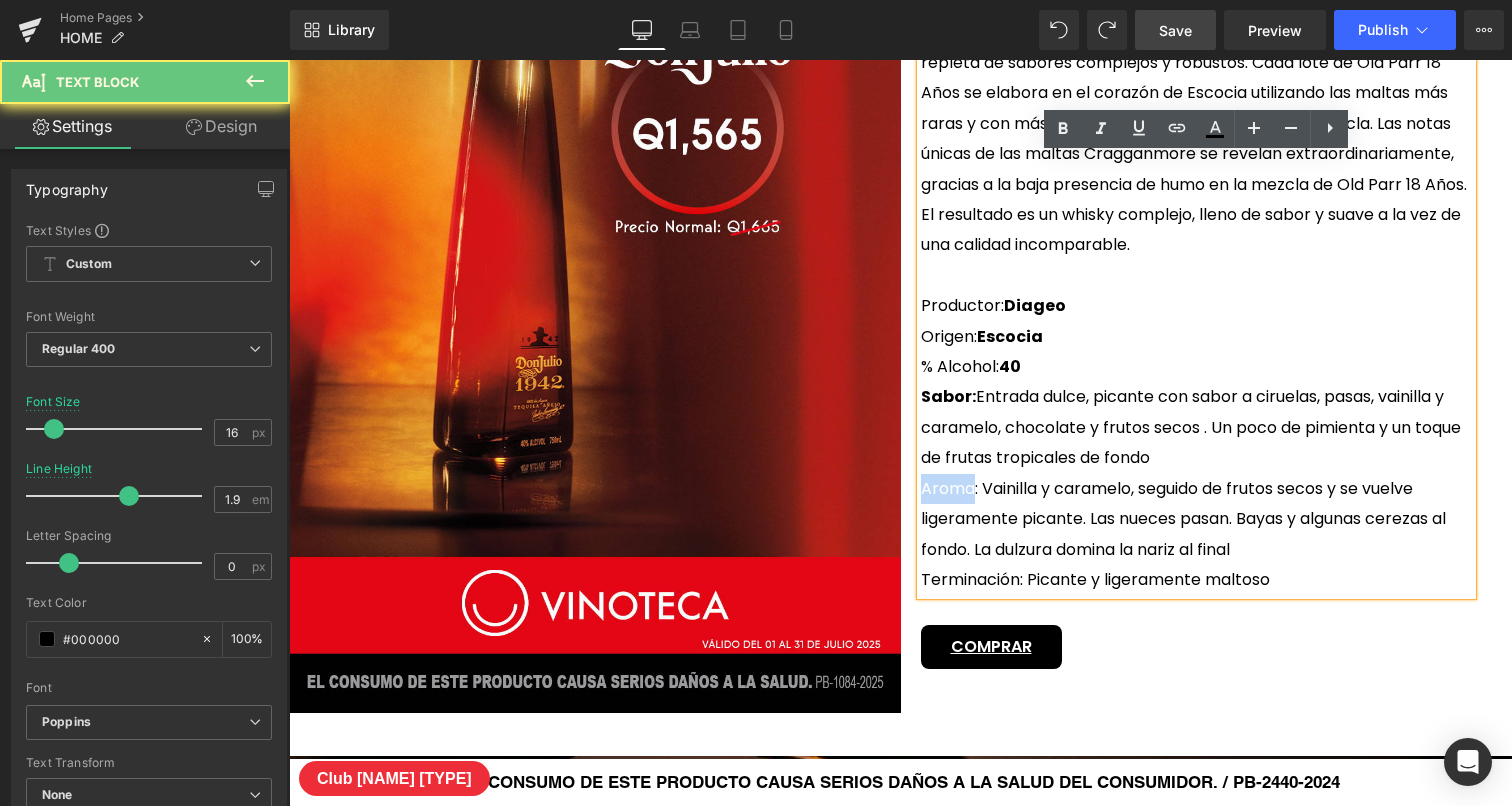 click on "Aroma: Vainilla y caramelo, seguido de frutos secos y se vuelve ligeramente picante. Las nueces pasan. Bayas y algunas cerezas al fondo. La dulzura domina la nariz al final" at bounding box center (1197, 519) 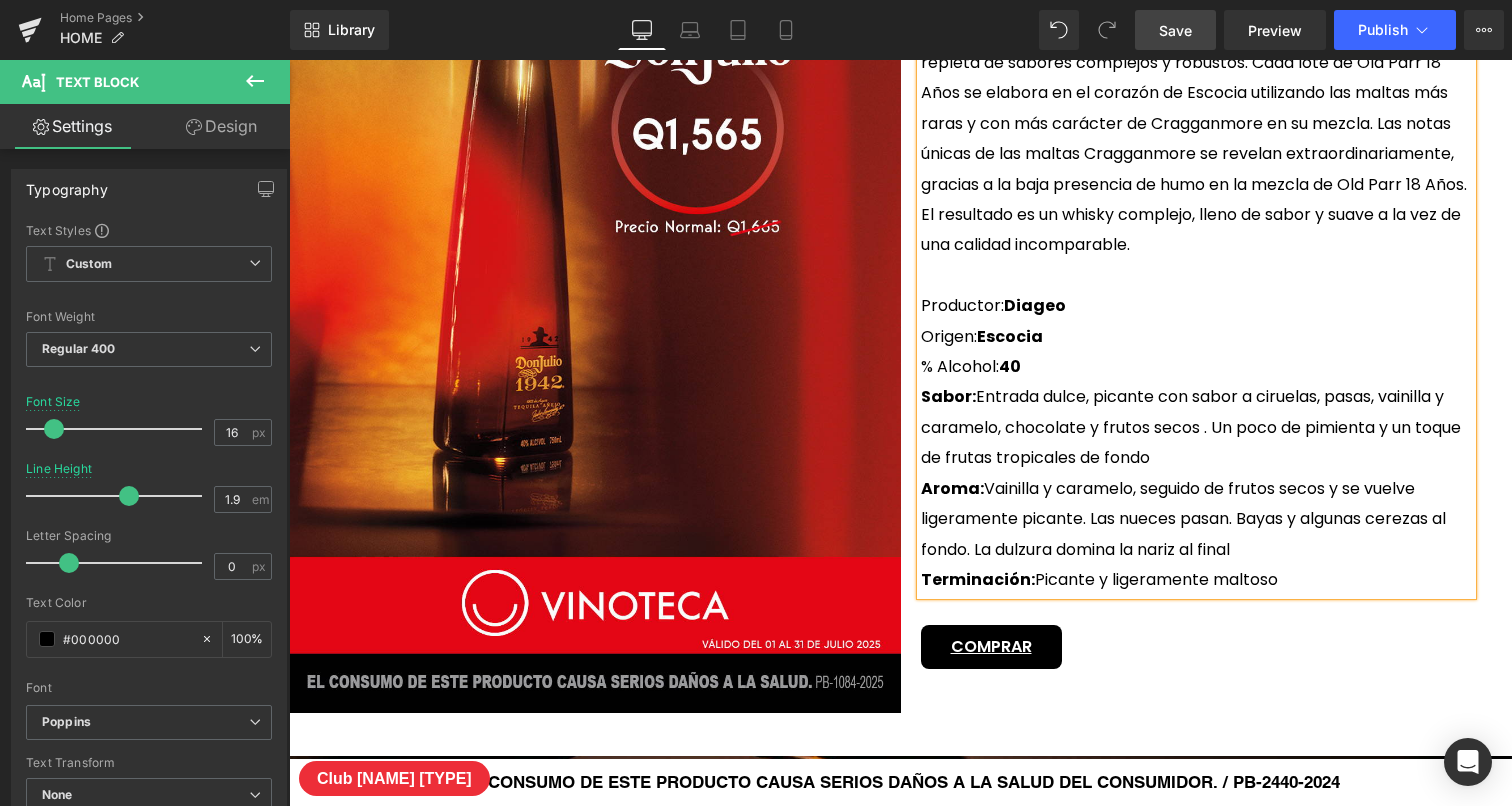 scroll, scrollTop: 9, scrollLeft: 10, axis: both 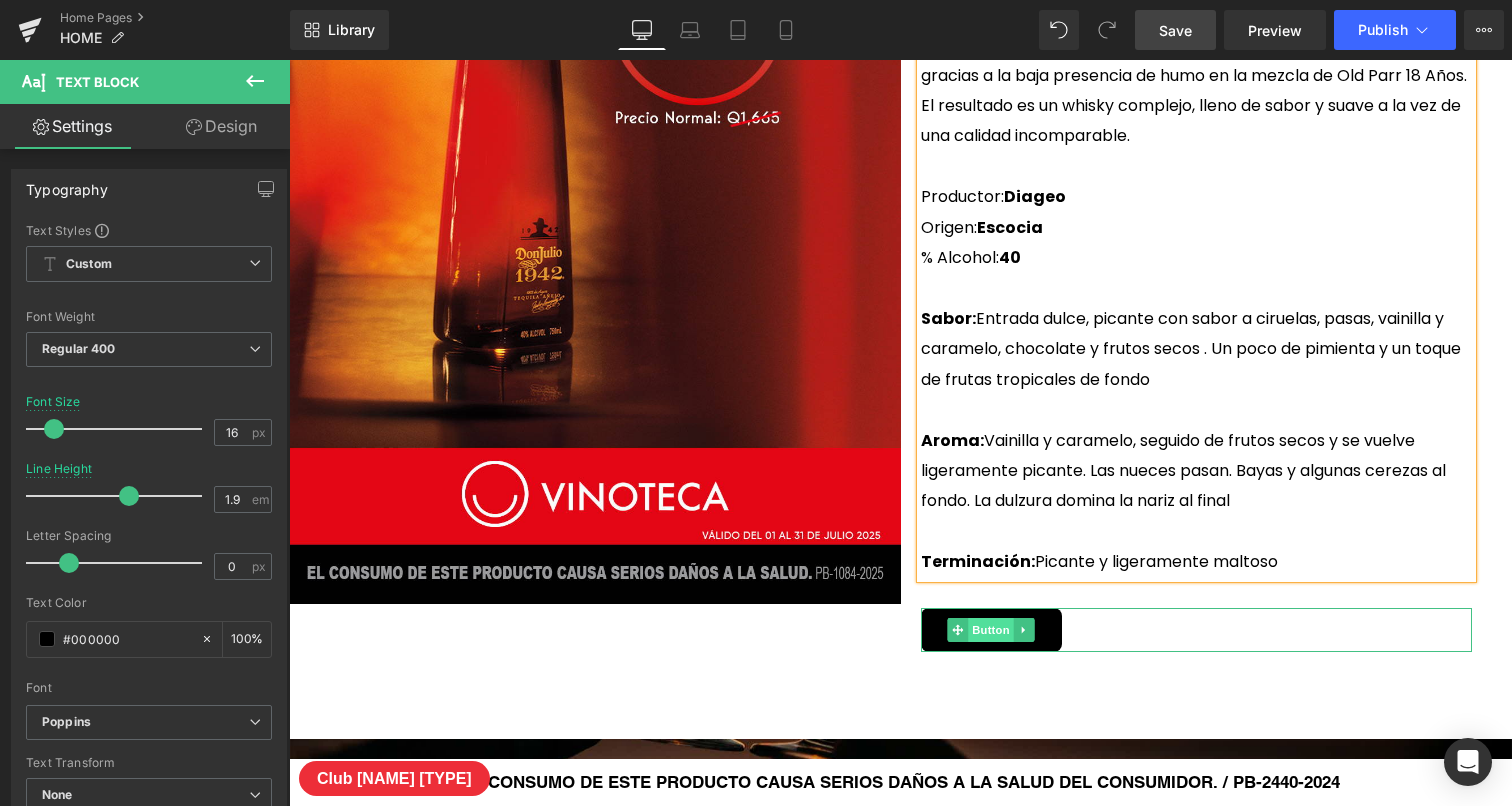click on "Button" at bounding box center [991, 630] 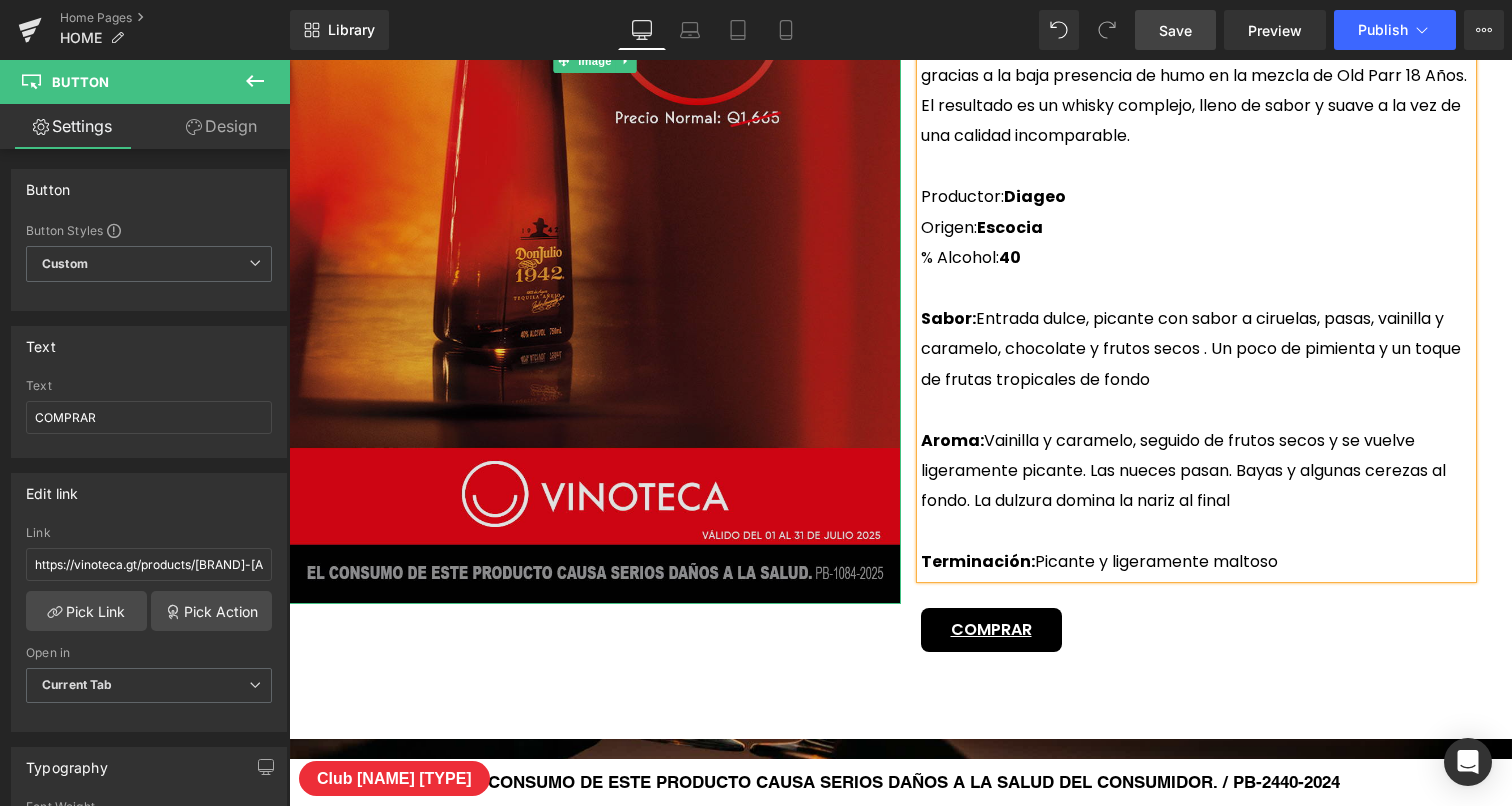 click at bounding box center [595, 60] 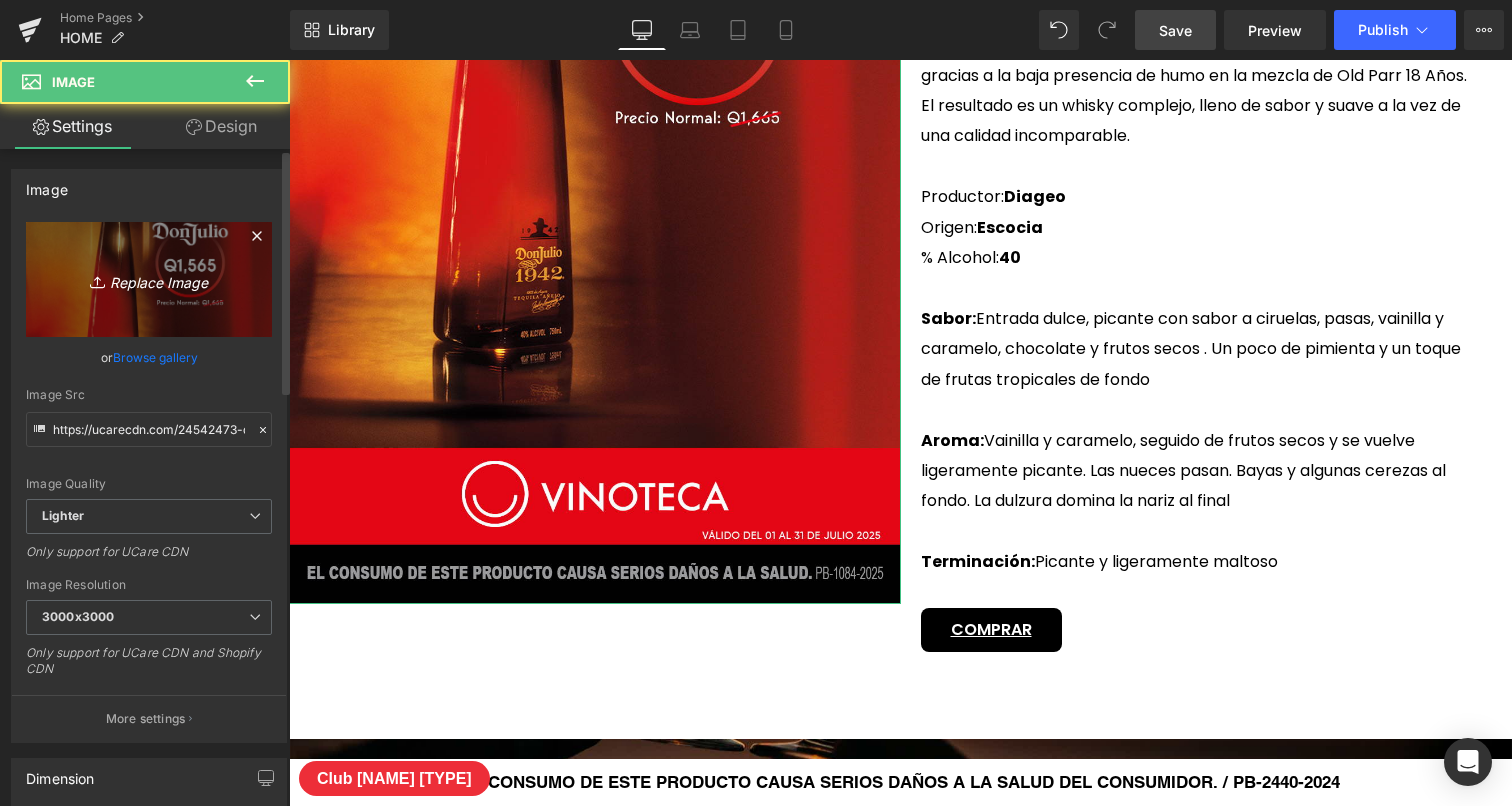 click on "Replace Image" at bounding box center [149, 279] 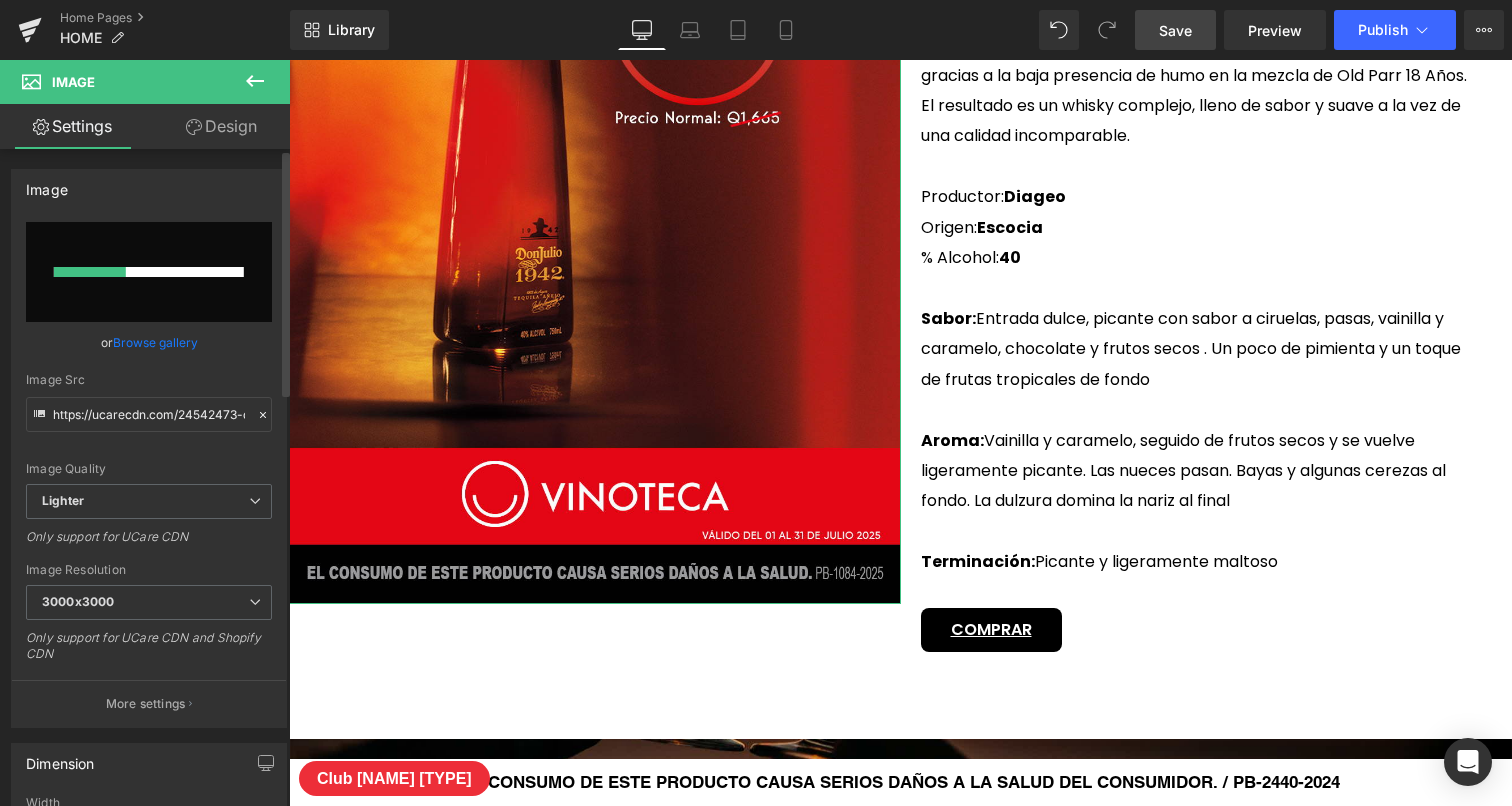 click at bounding box center [149, 272] 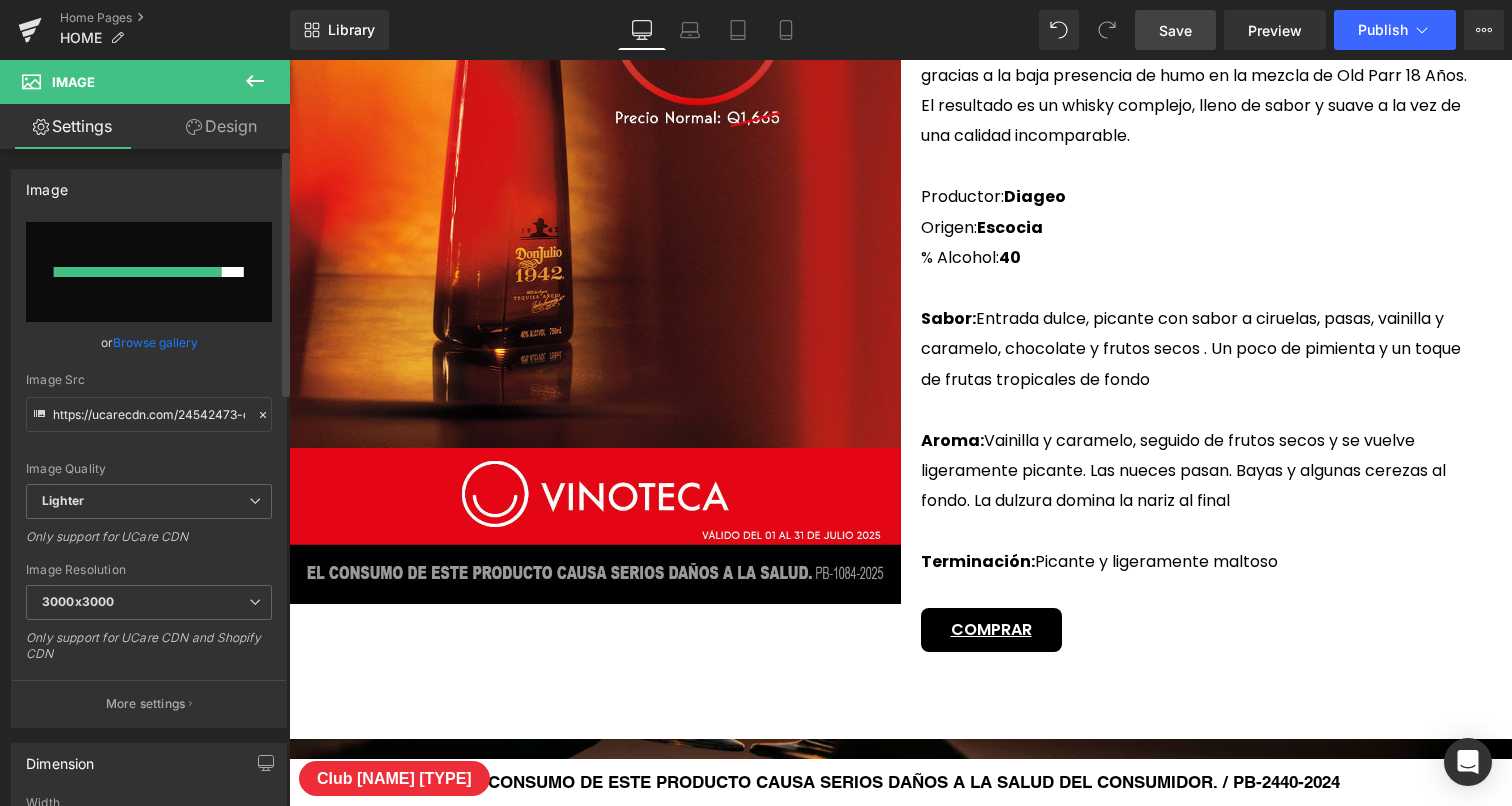 type on "C:\fakepath\[FILENAME].jpg" 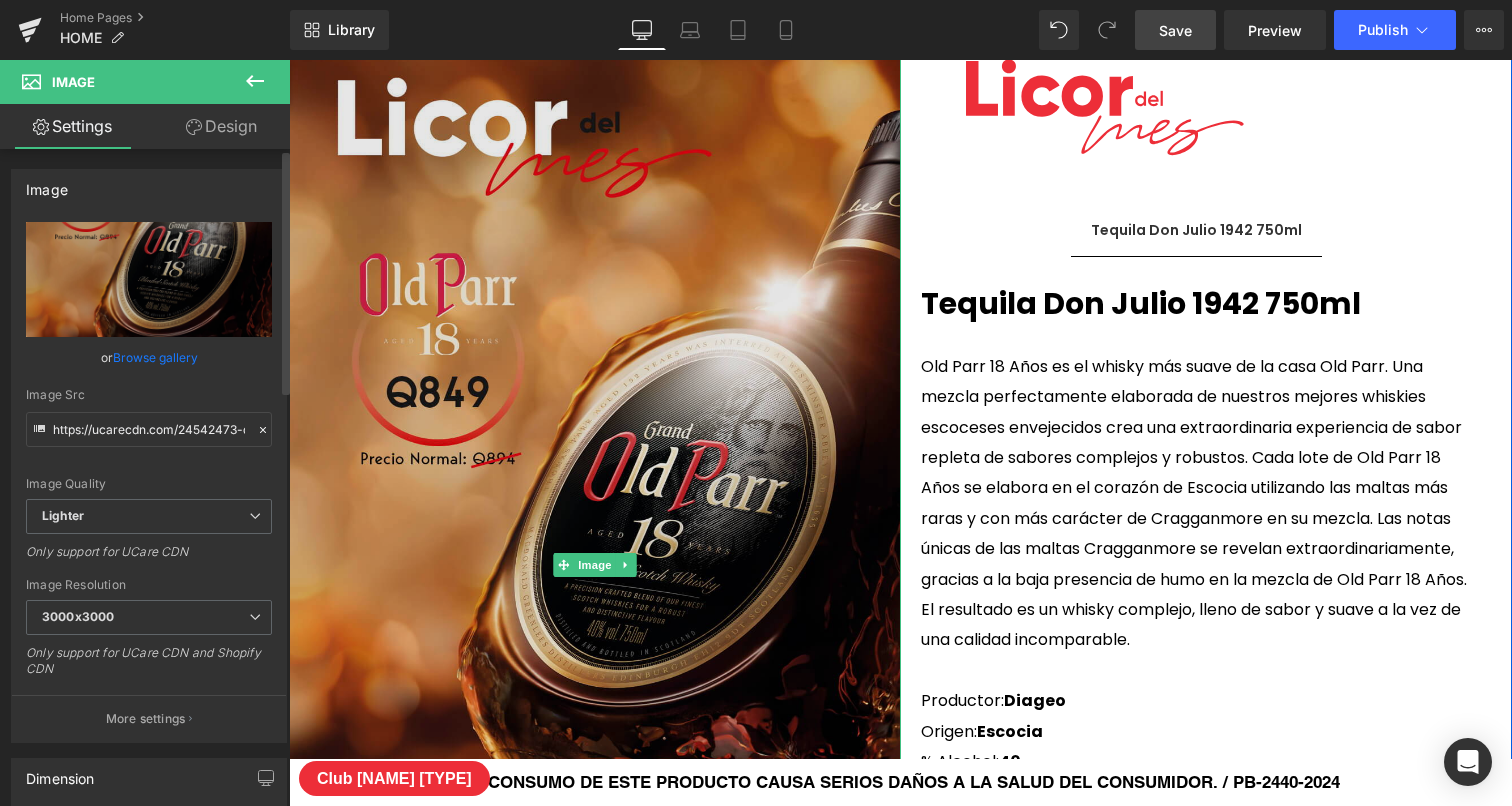 scroll, scrollTop: 4878, scrollLeft: 0, axis: vertical 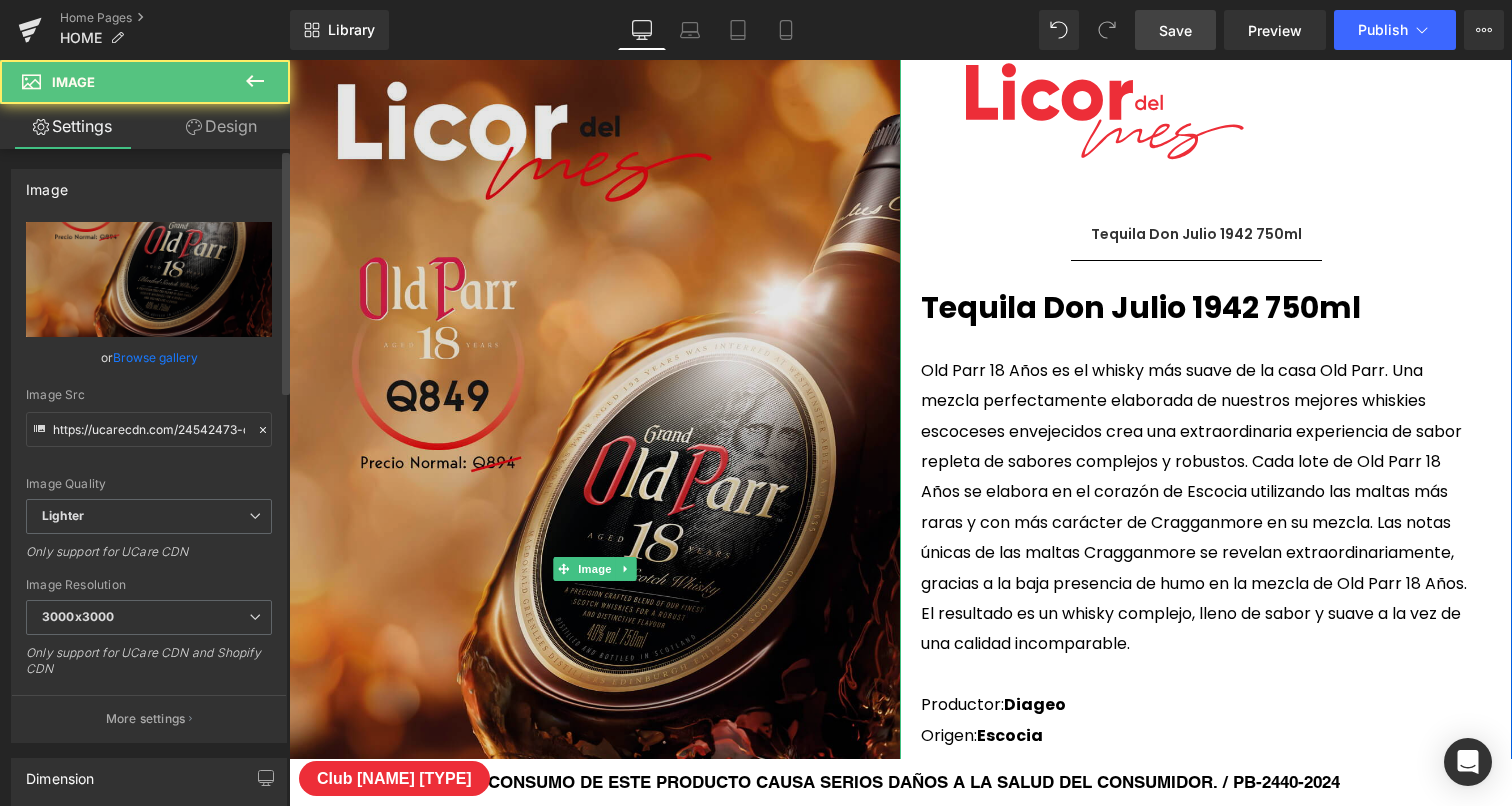 click at bounding box center (595, 568) 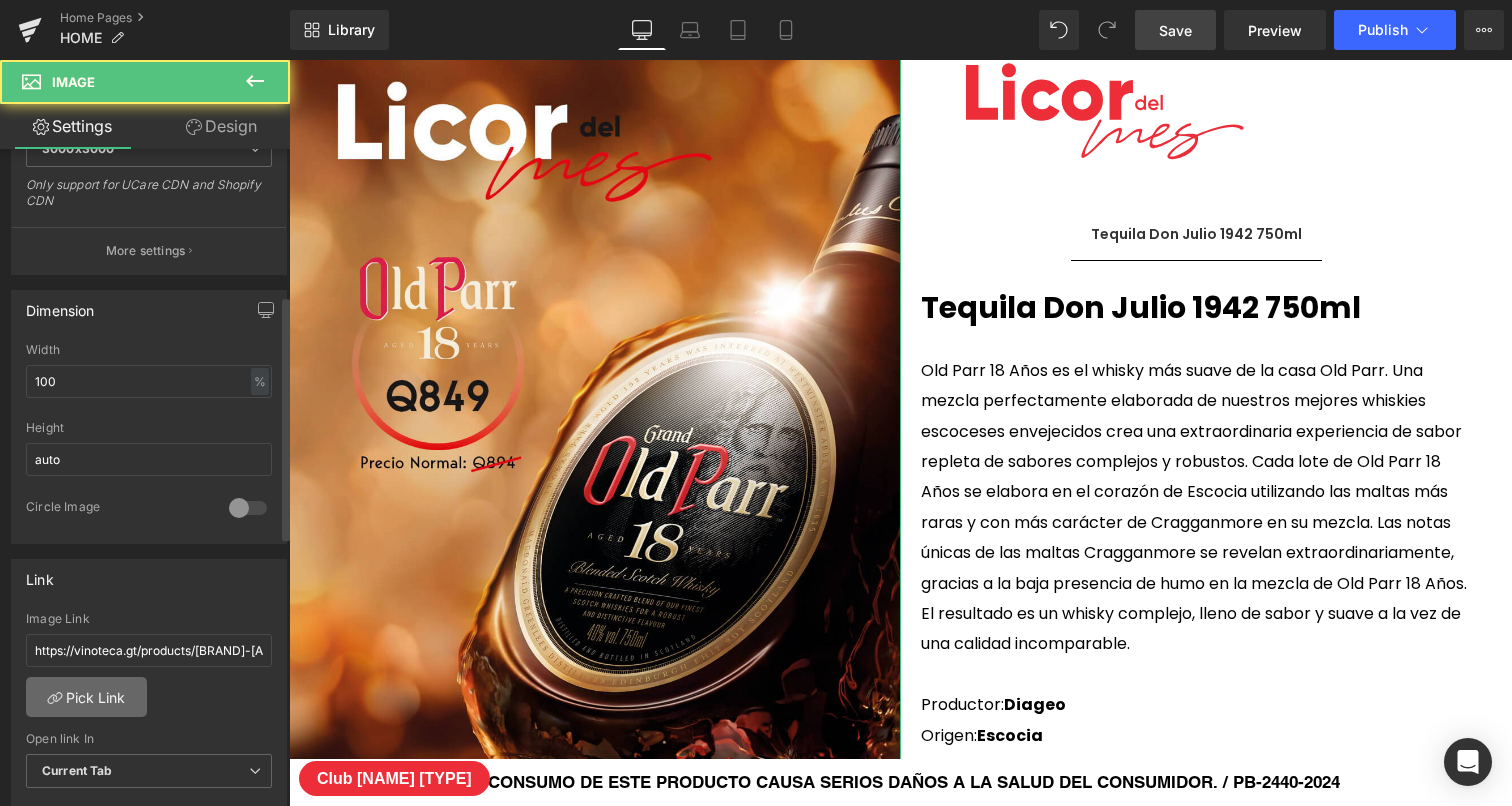 scroll, scrollTop: 592, scrollLeft: 0, axis: vertical 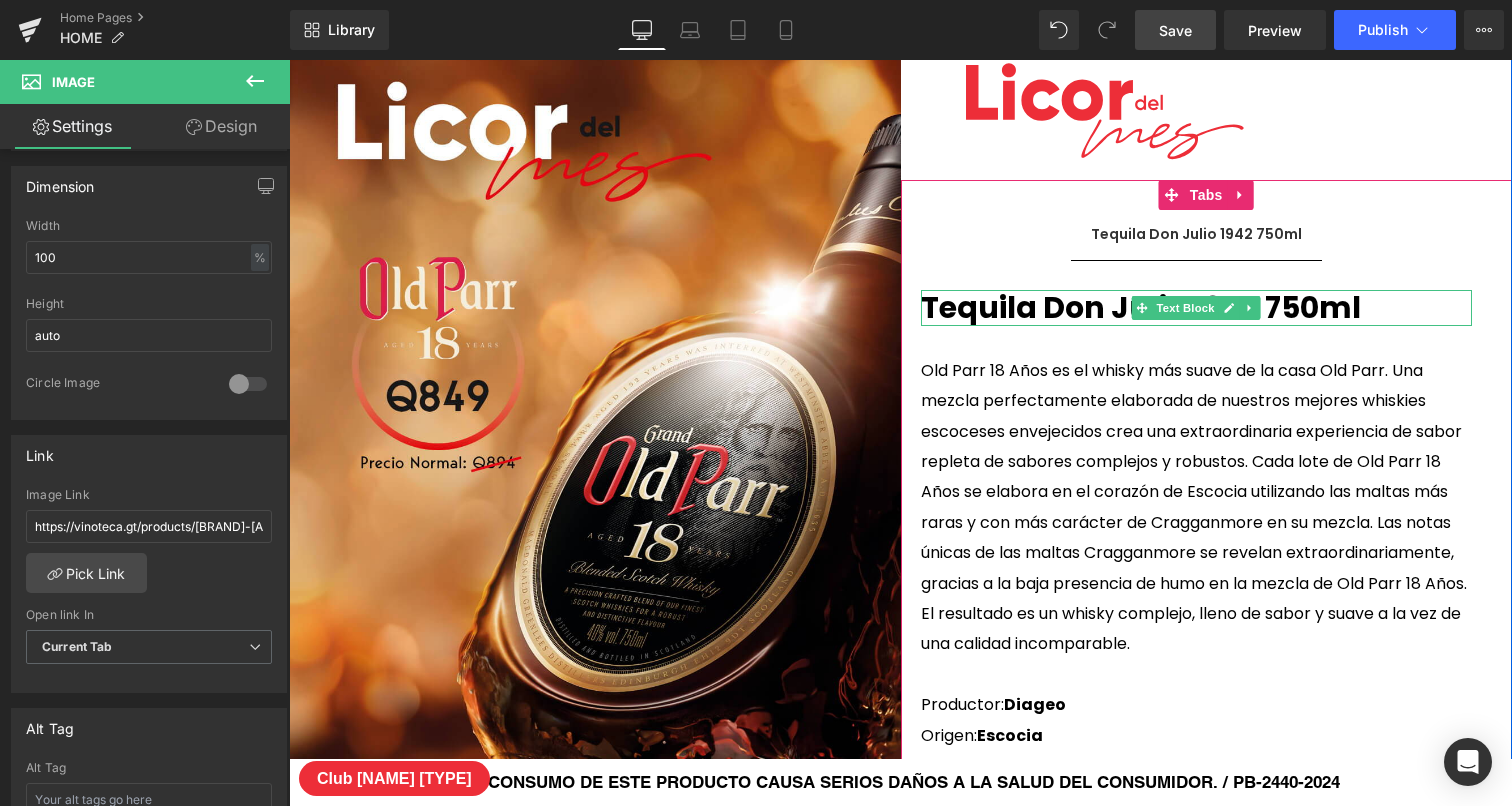 click on "Tequila Don Julio 1942 750ml" at bounding box center (1141, 307) 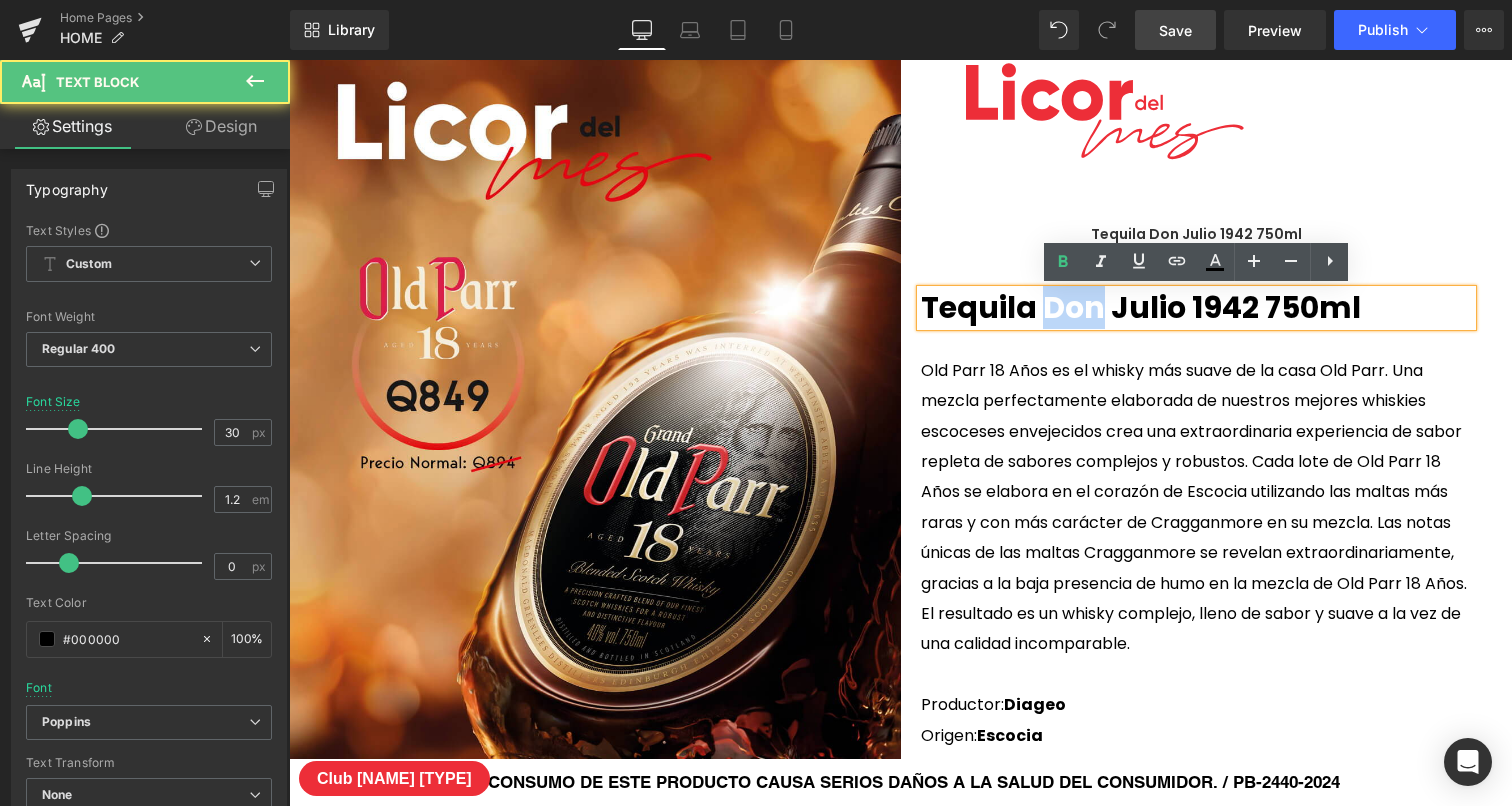 click on "Tequila Don Julio 1942 750ml" at bounding box center (1141, 307) 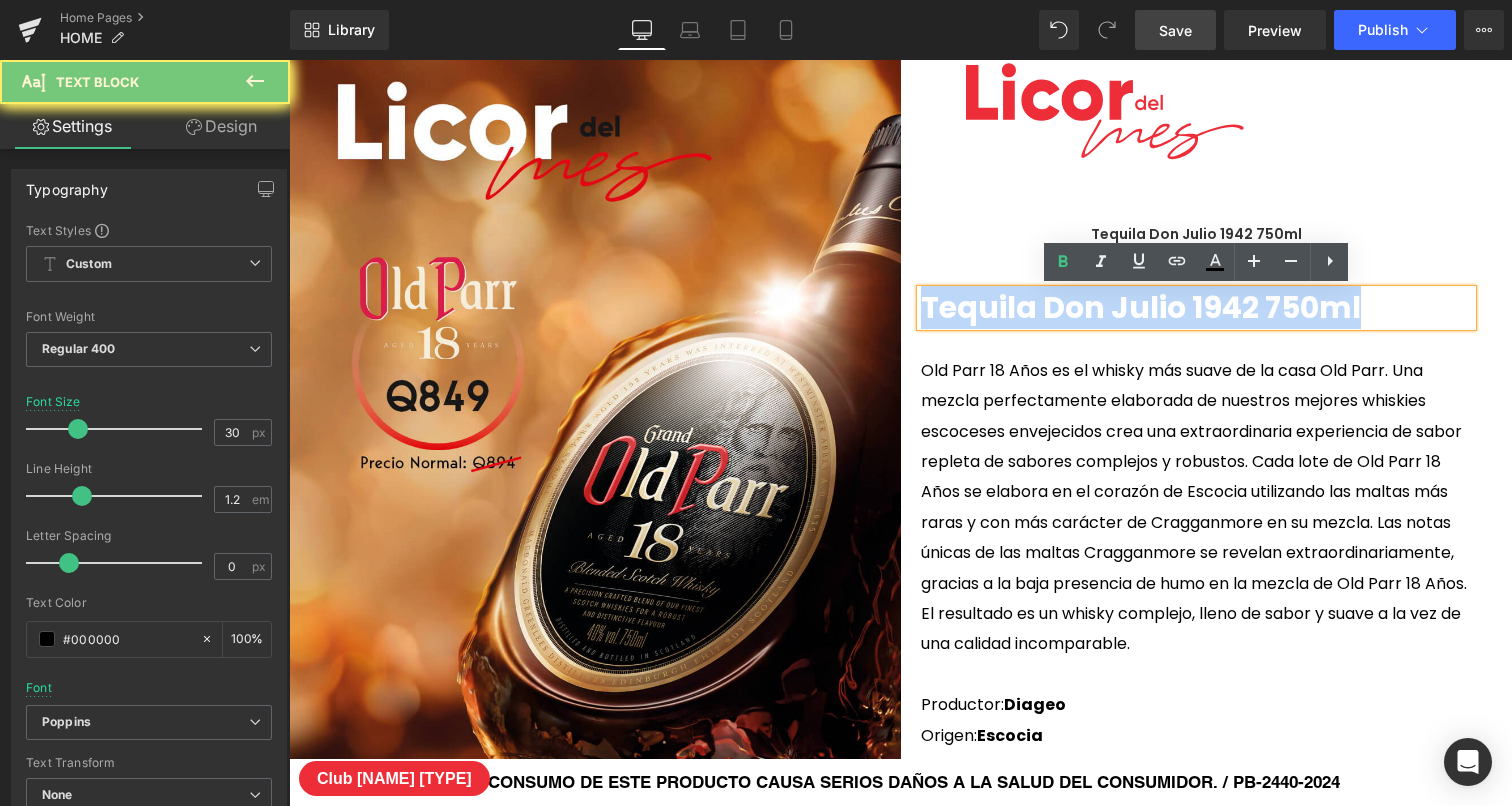 click on "Tequila Don Julio 1942 750ml" at bounding box center [1141, 307] 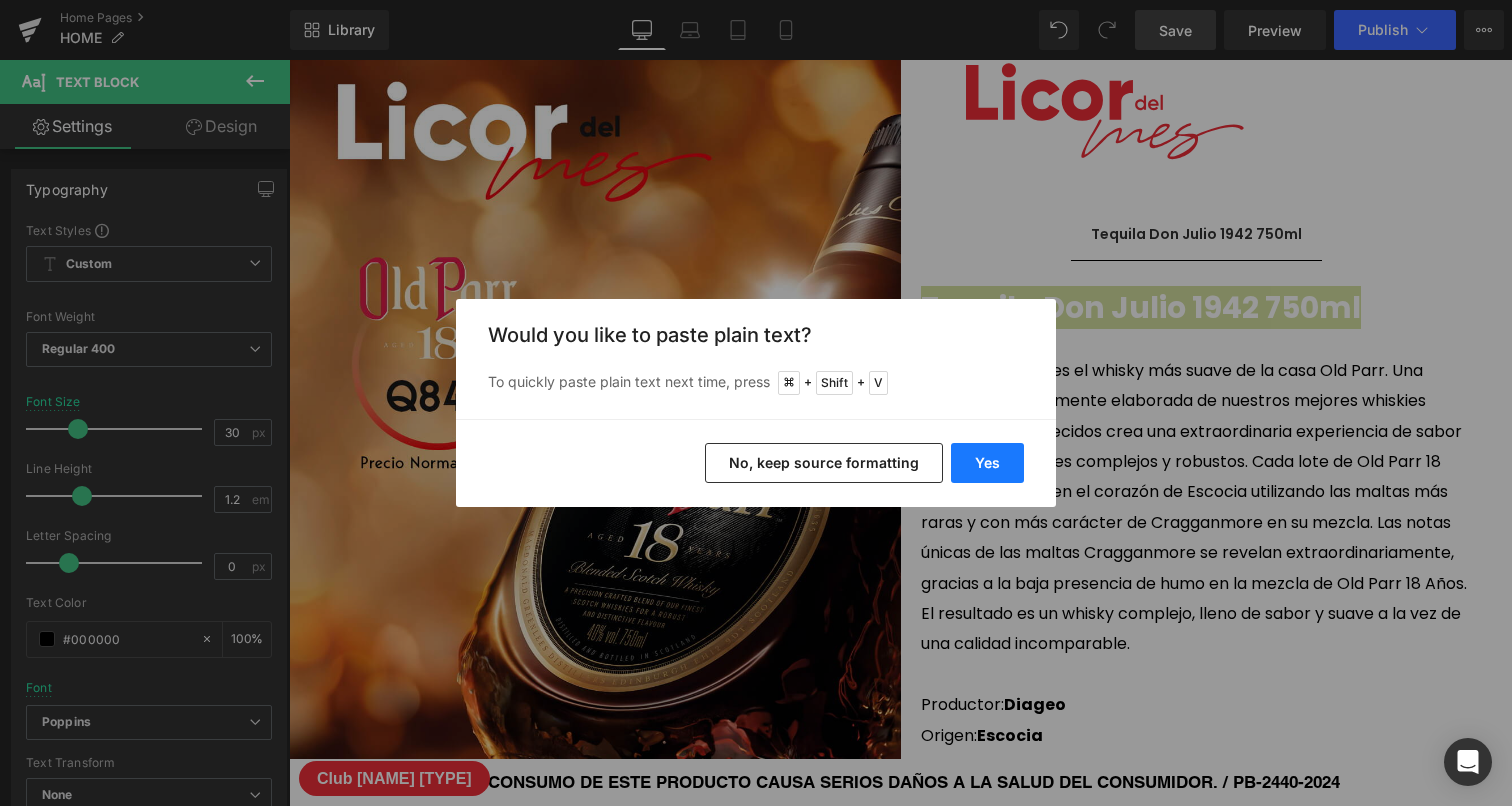 click on "Yes" at bounding box center [987, 463] 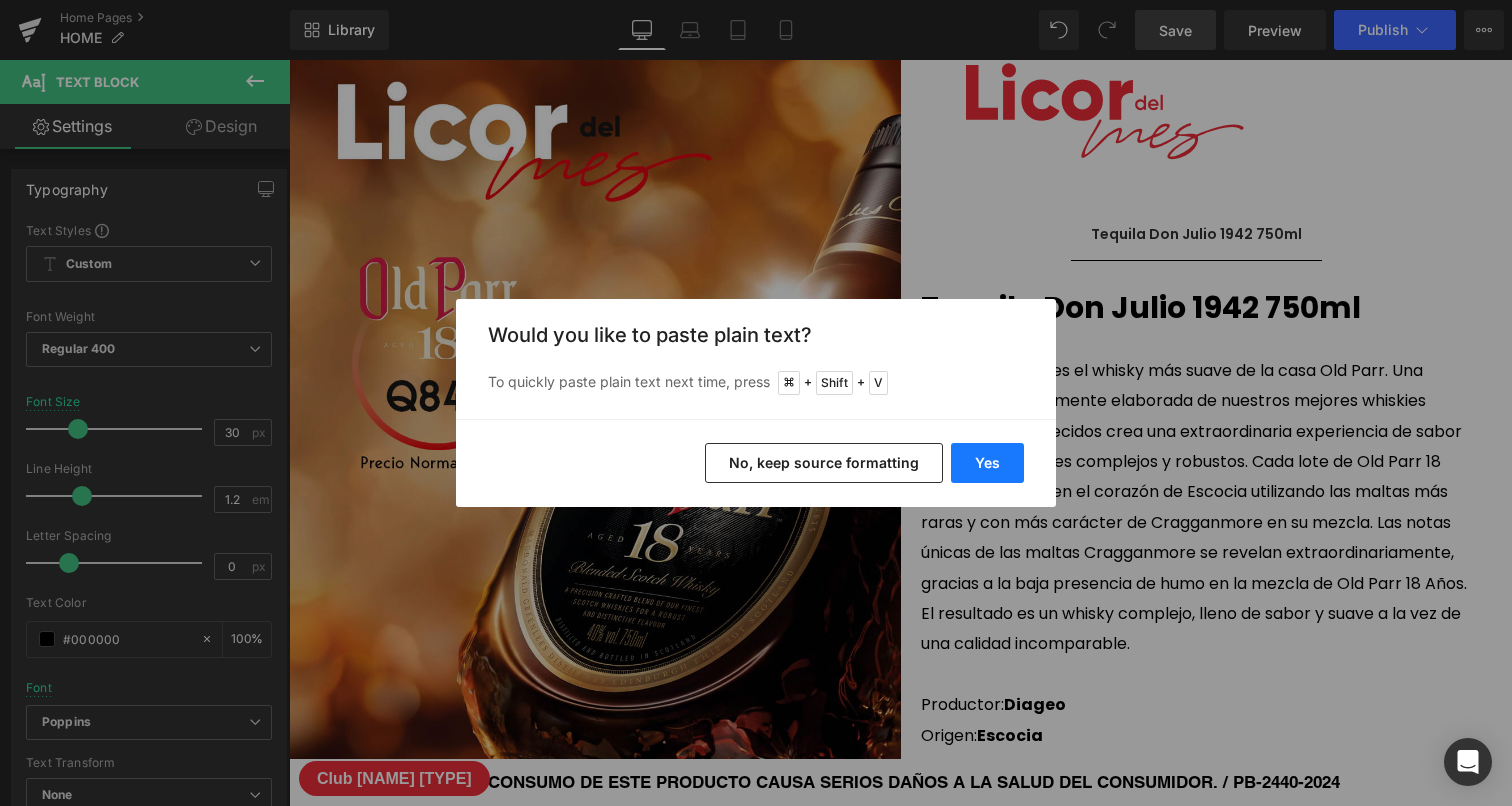 scroll, scrollTop: 8946, scrollLeft: 1223, axis: both 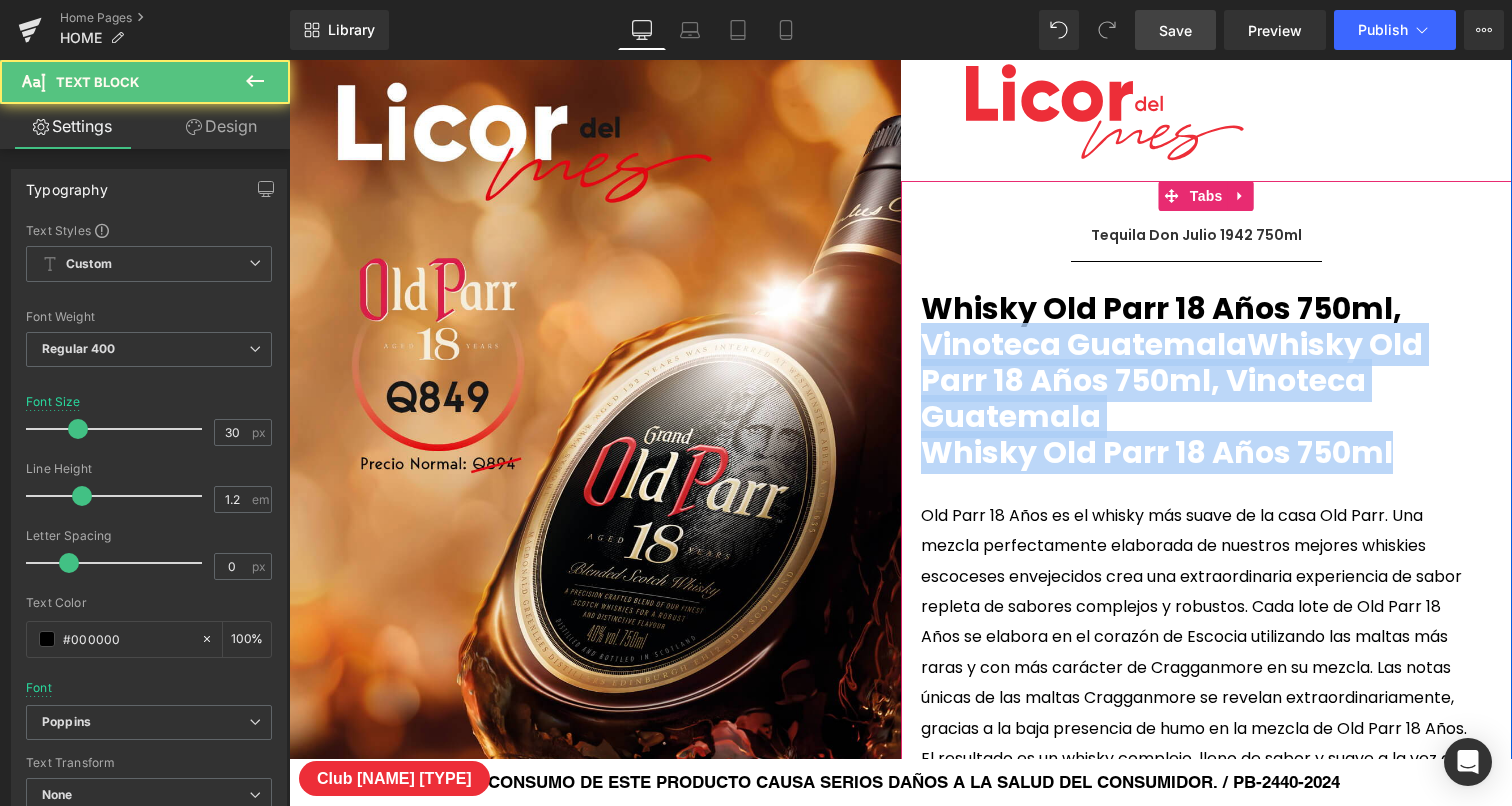 drag, startPoint x: 929, startPoint y: 343, endPoint x: 1467, endPoint y: 489, distance: 557.4585 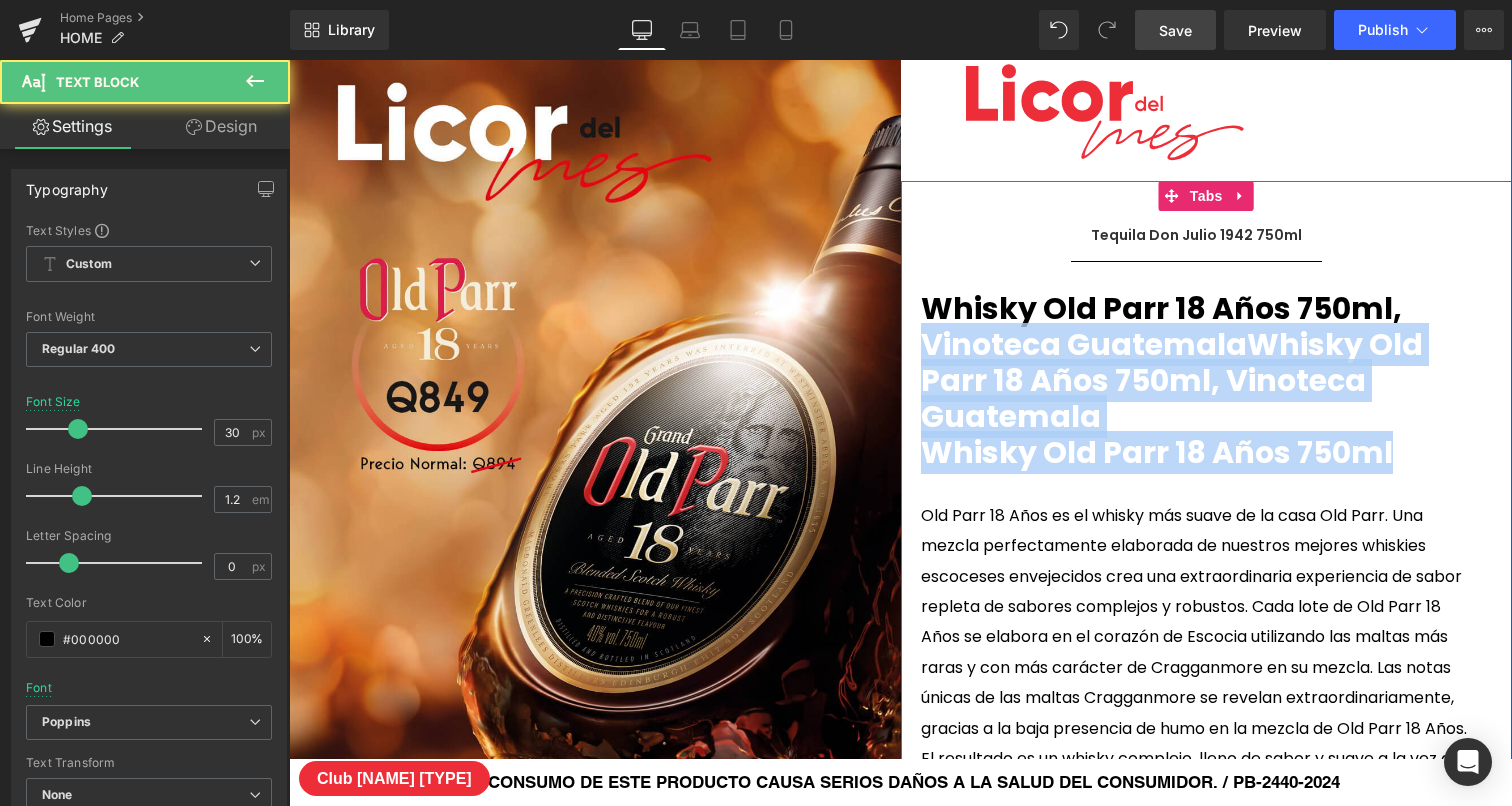 click on "Whisky Old Parr 18 Años 750ml, Vinoteca GuatemalaWhisky Old Parr 18 Años 750ml, Vinoteca Guatemala Whisky Old Parr 18 Años 750ml Text Block         Productor:  [BRAND] Origen:  [COUNTRY] % Alcohol:  [NUMBER] Sabor:  Entrada dulce, picante con sabor a ciruelas, pasas, vainilla y caramelo, chocolate y frutos secos . Un poco de pimienta y un toque de frutas tropicales de fondo Aroma: Terminación:  Picante y ligeramente maltoso Text Block         COMPRAR Button" at bounding box center [1197, 793] 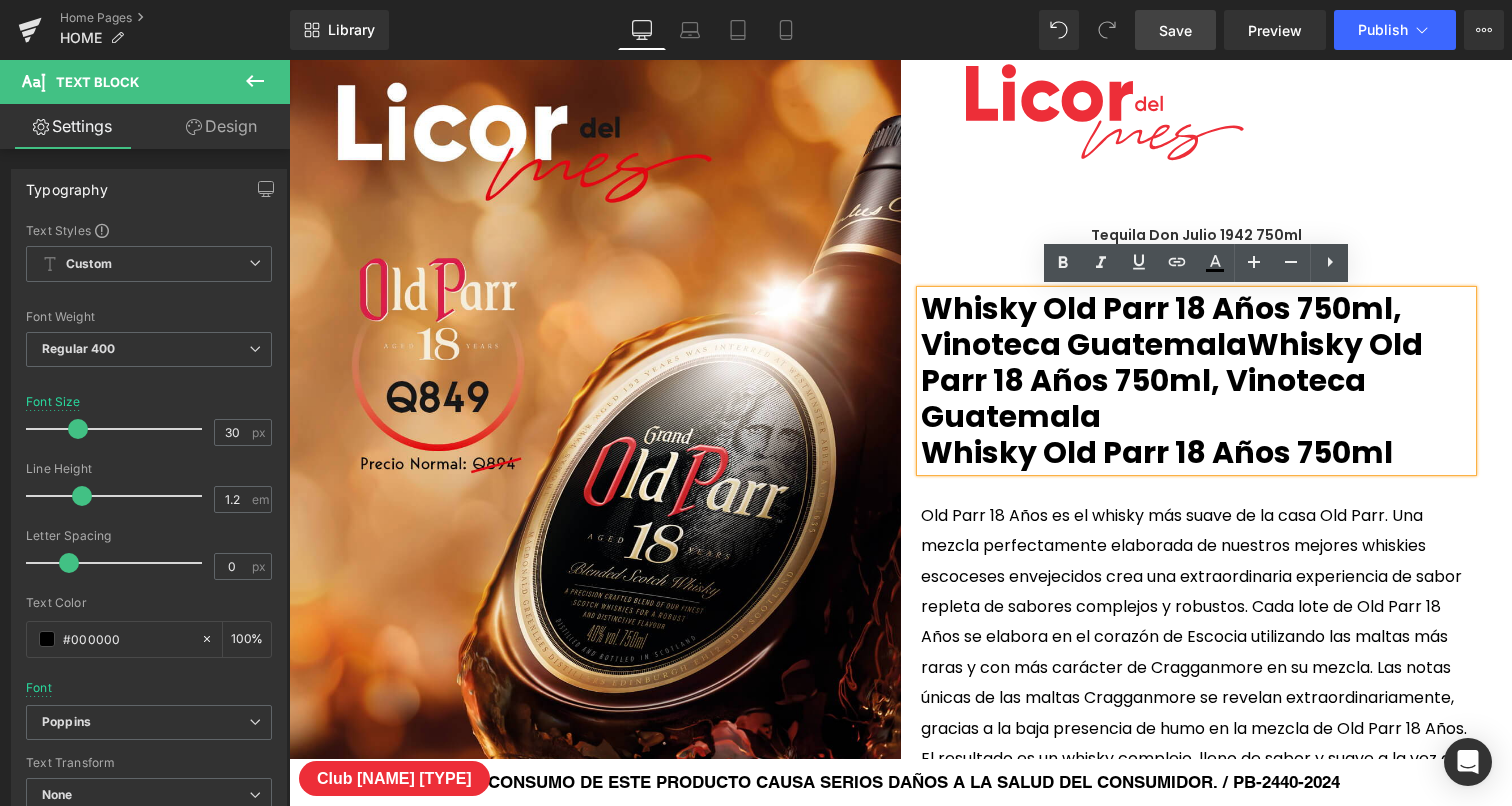 scroll, scrollTop: 8802, scrollLeft: 1223, axis: both 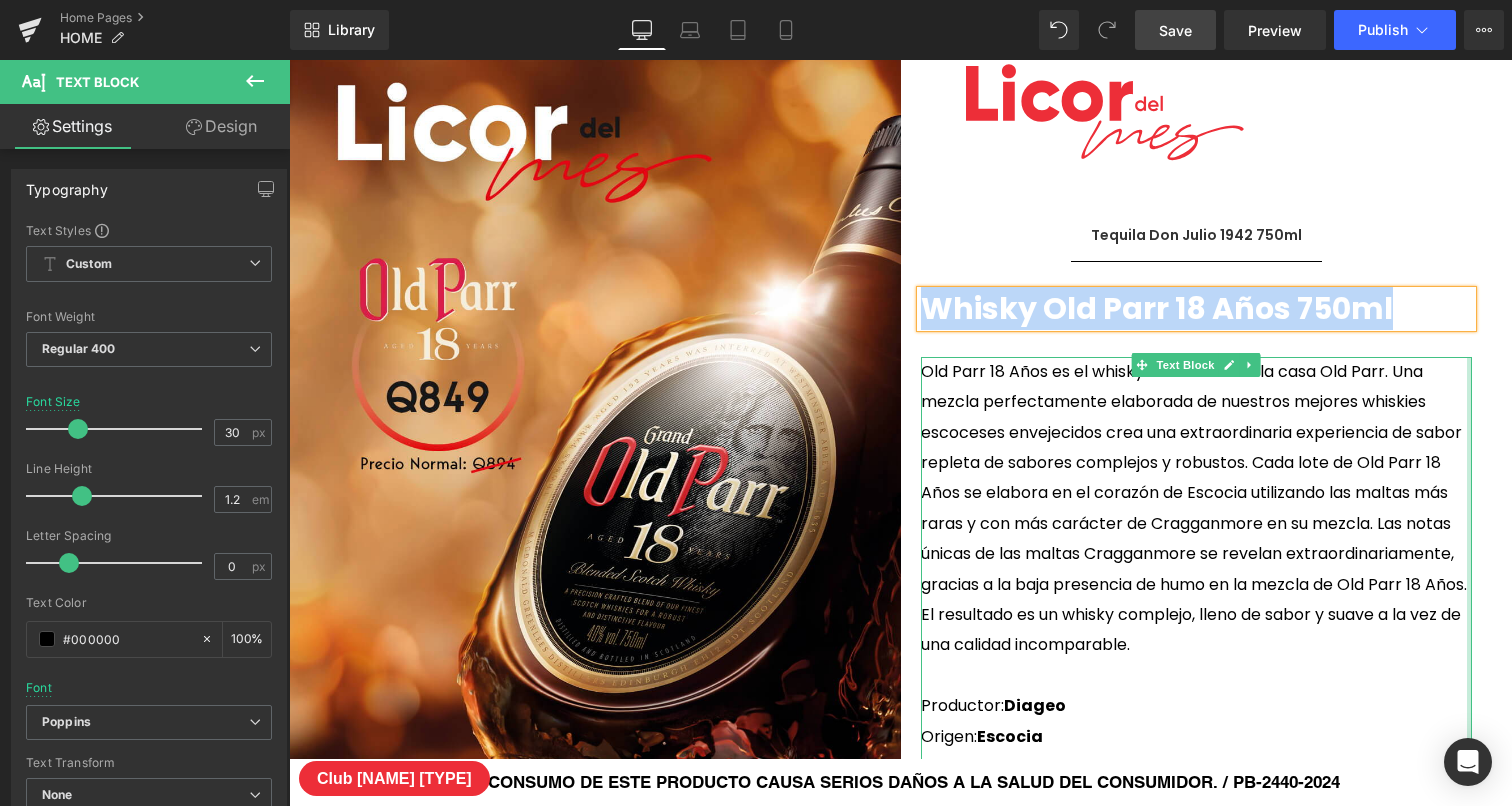 copy on "Whisky Old Parr 18 Años 750ml" 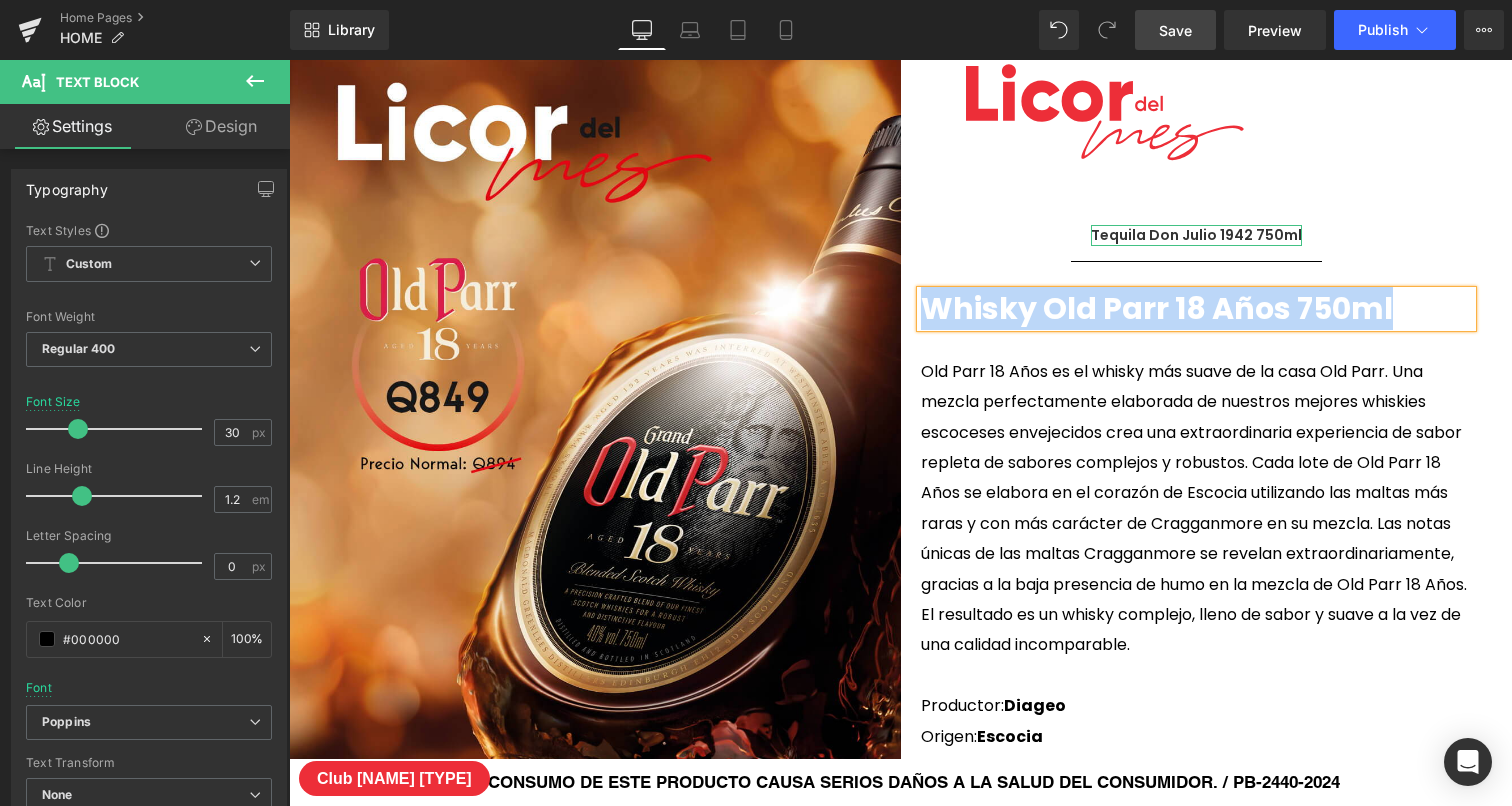 click on "Tequila Don Julio 1942 750ml" at bounding box center (1196, 235) 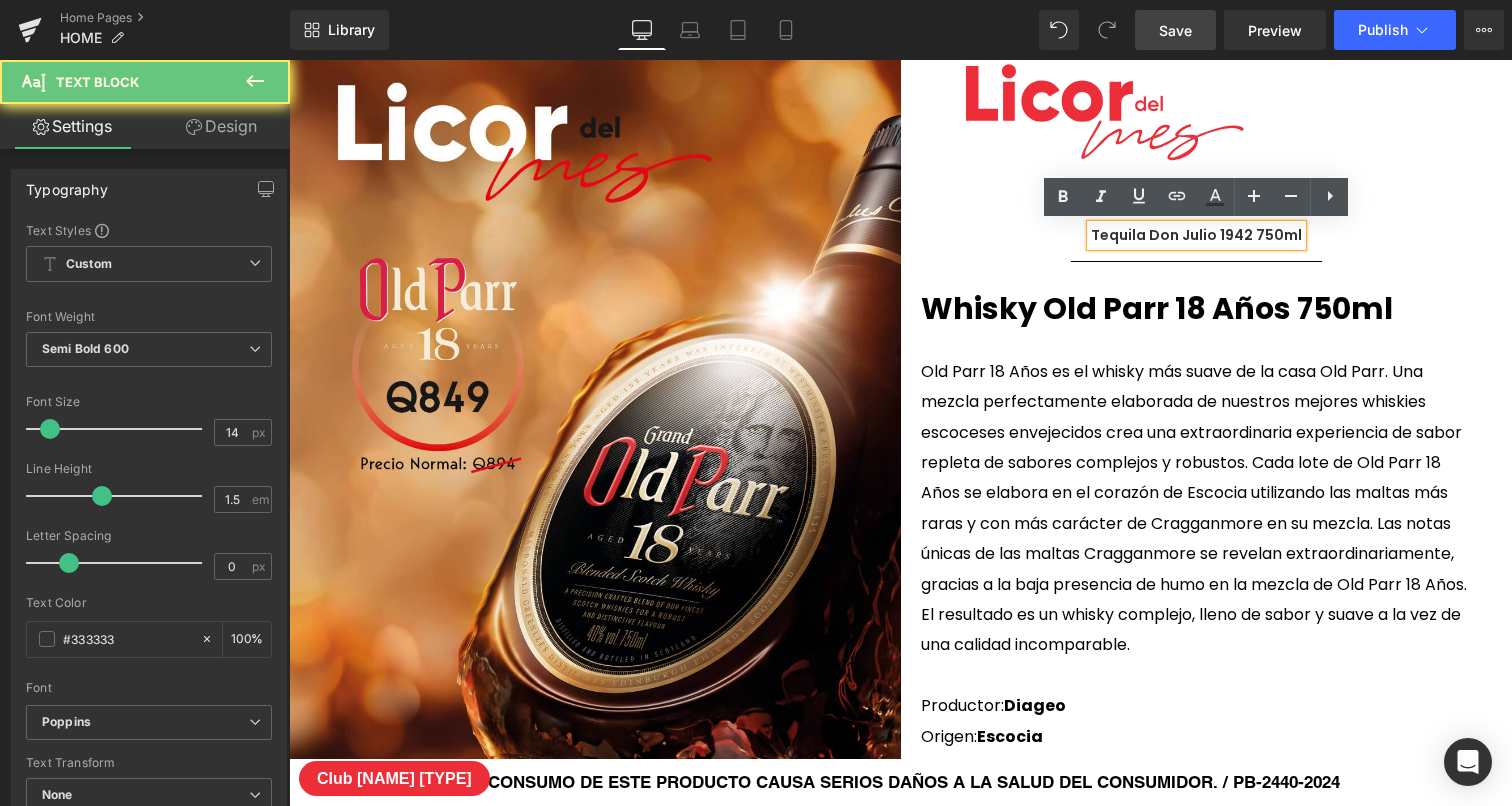 click on "Tequila Don Julio 1942 750ml" at bounding box center (1196, 235) 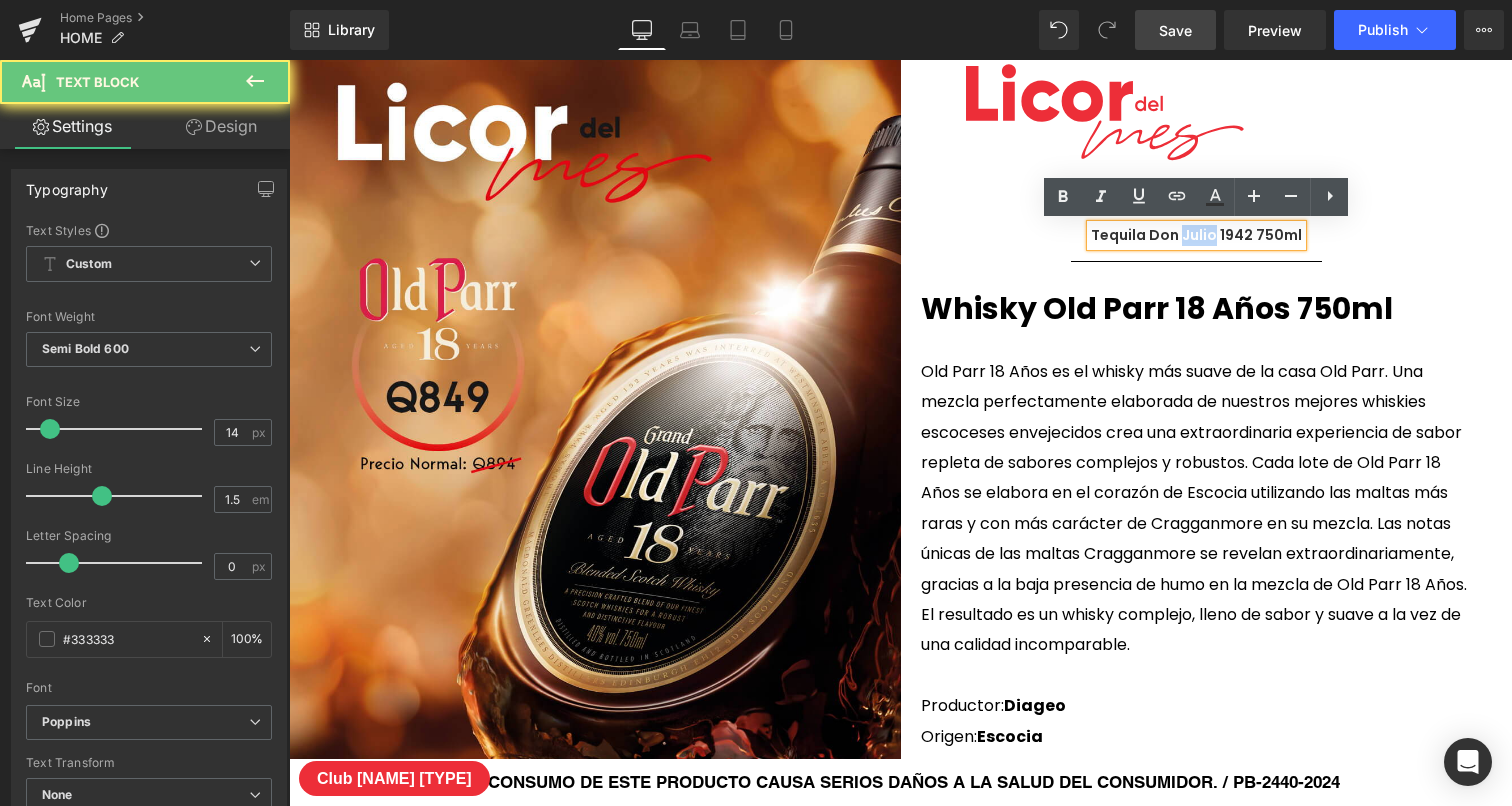 click on "Tequila Don Julio 1942 750ml" at bounding box center [1196, 235] 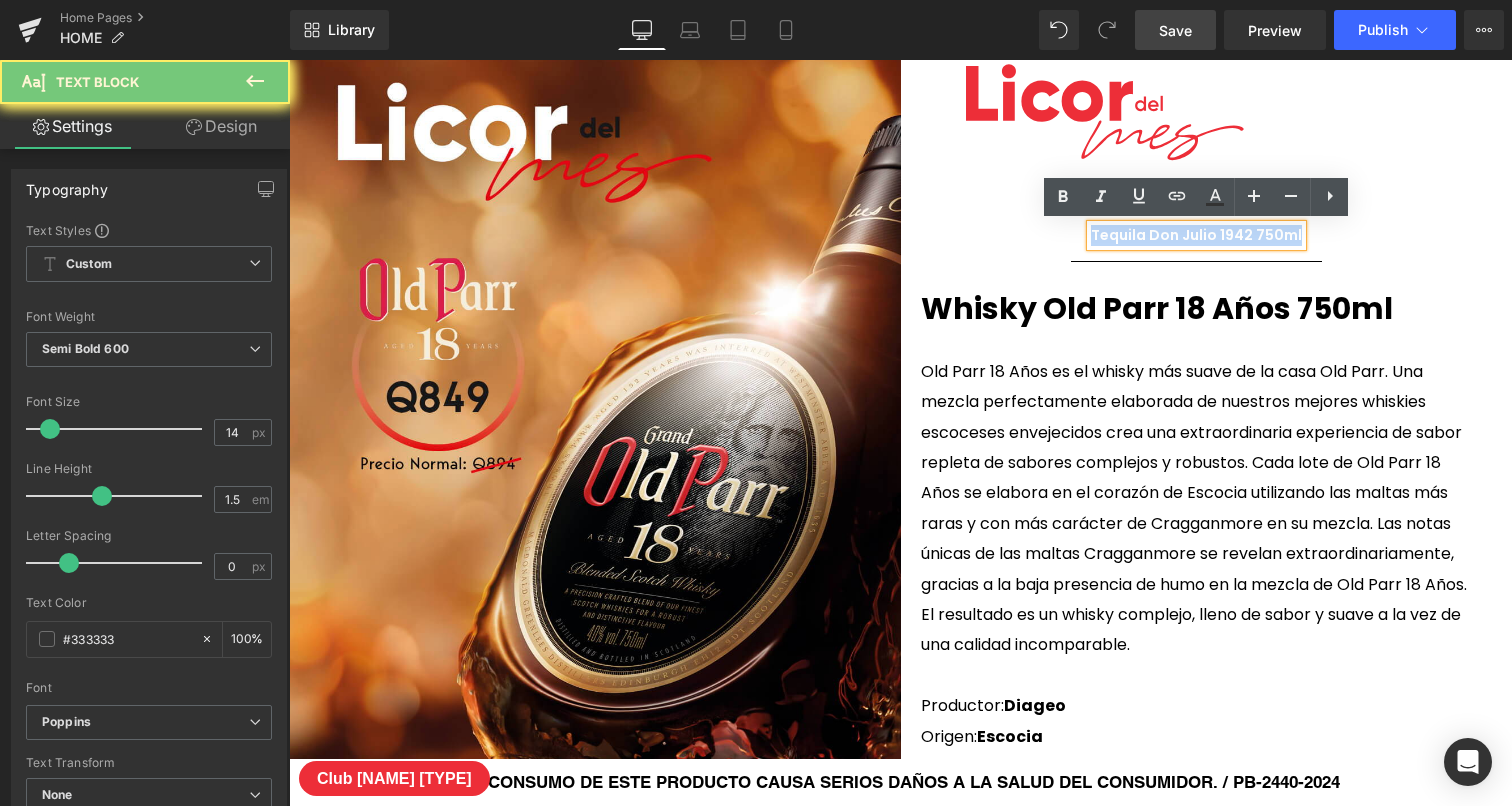 click on "Tequila Don Julio 1942 750ml" at bounding box center [1196, 235] 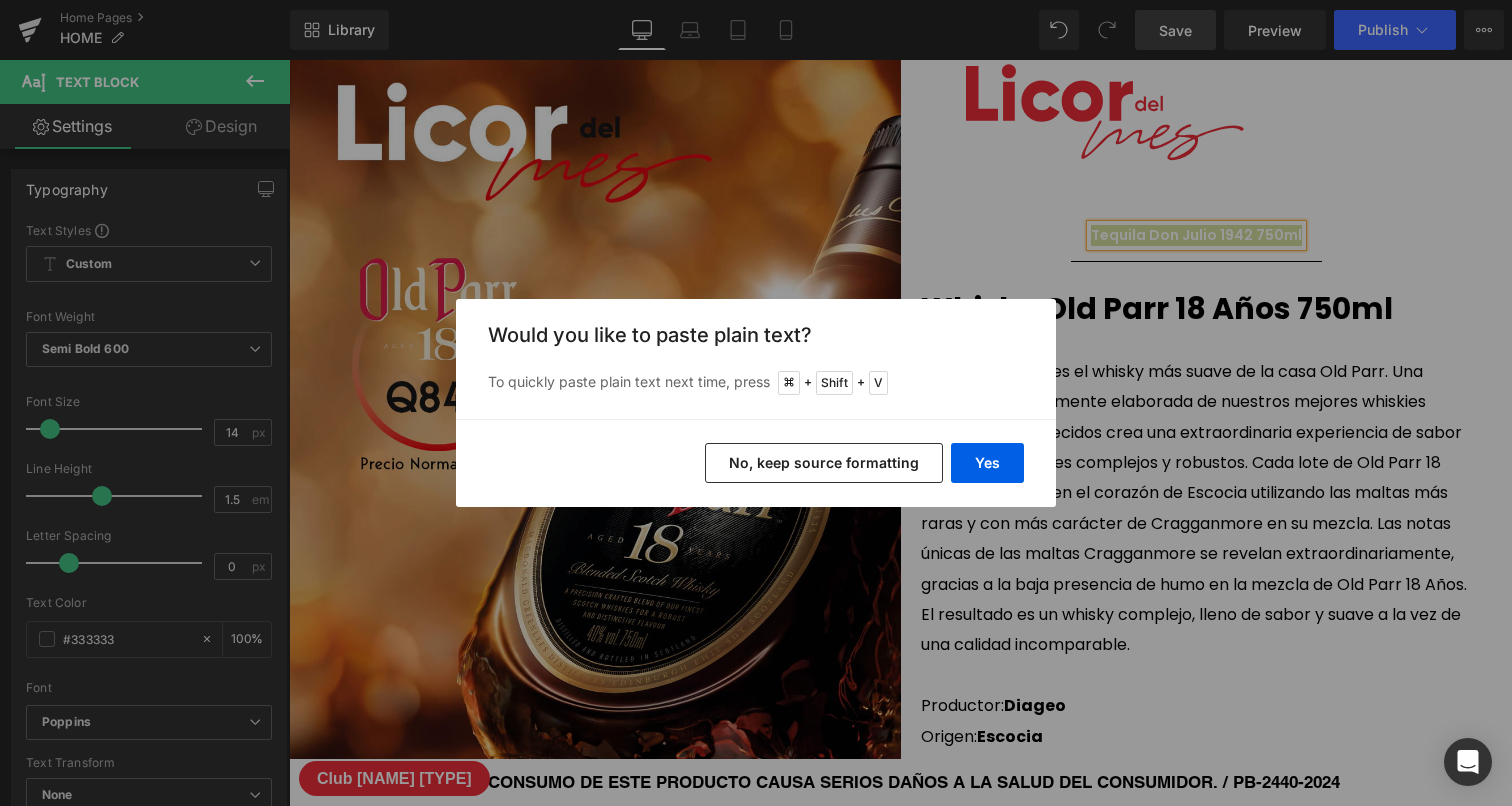 click on "No, keep source formatting" at bounding box center (824, 463) 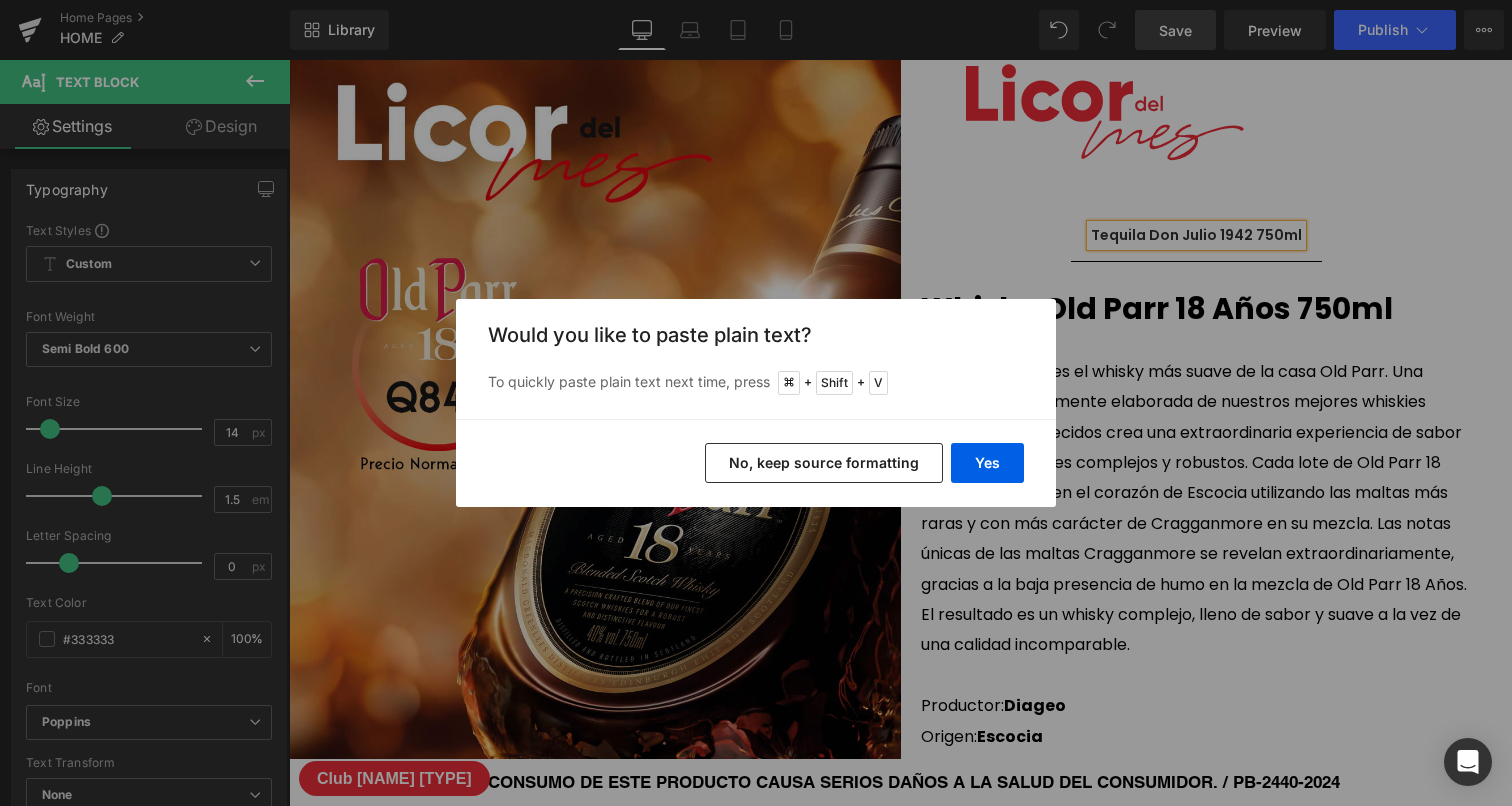 scroll, scrollTop: 10, scrollLeft: 10, axis: both 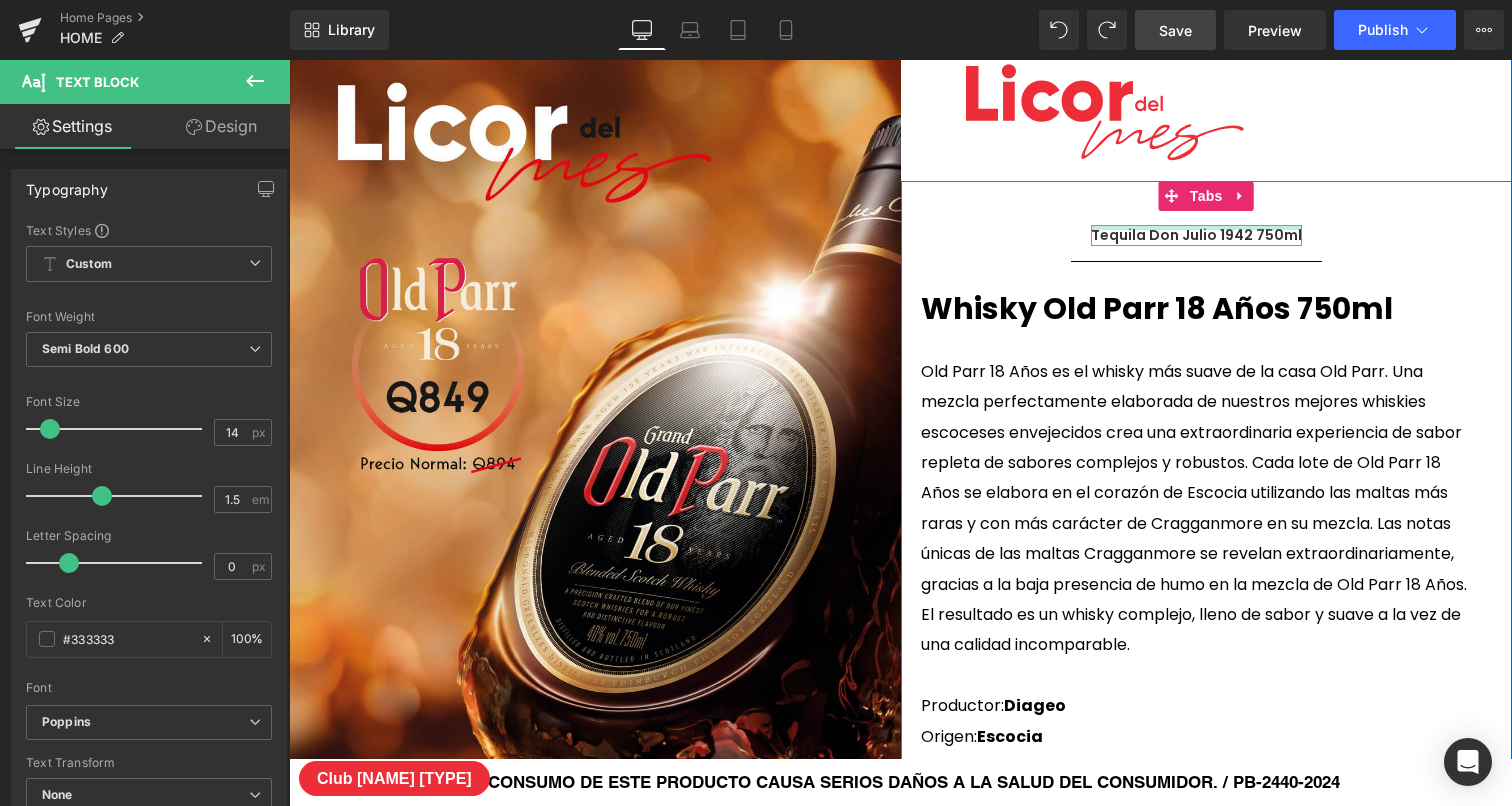 click at bounding box center (1196, 227) 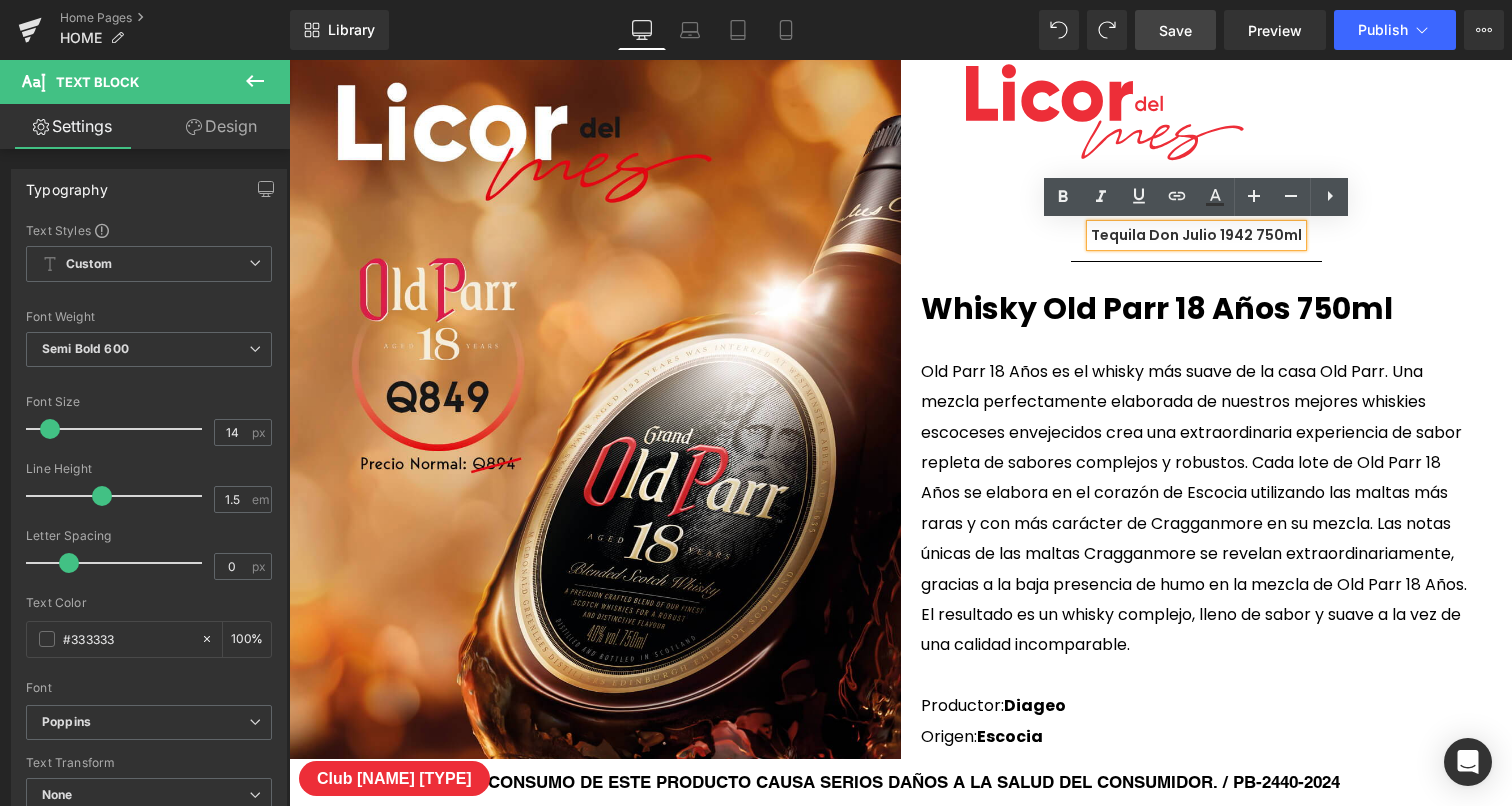 click on "Tequila Don Julio 1942 750ml" at bounding box center (1196, 235) 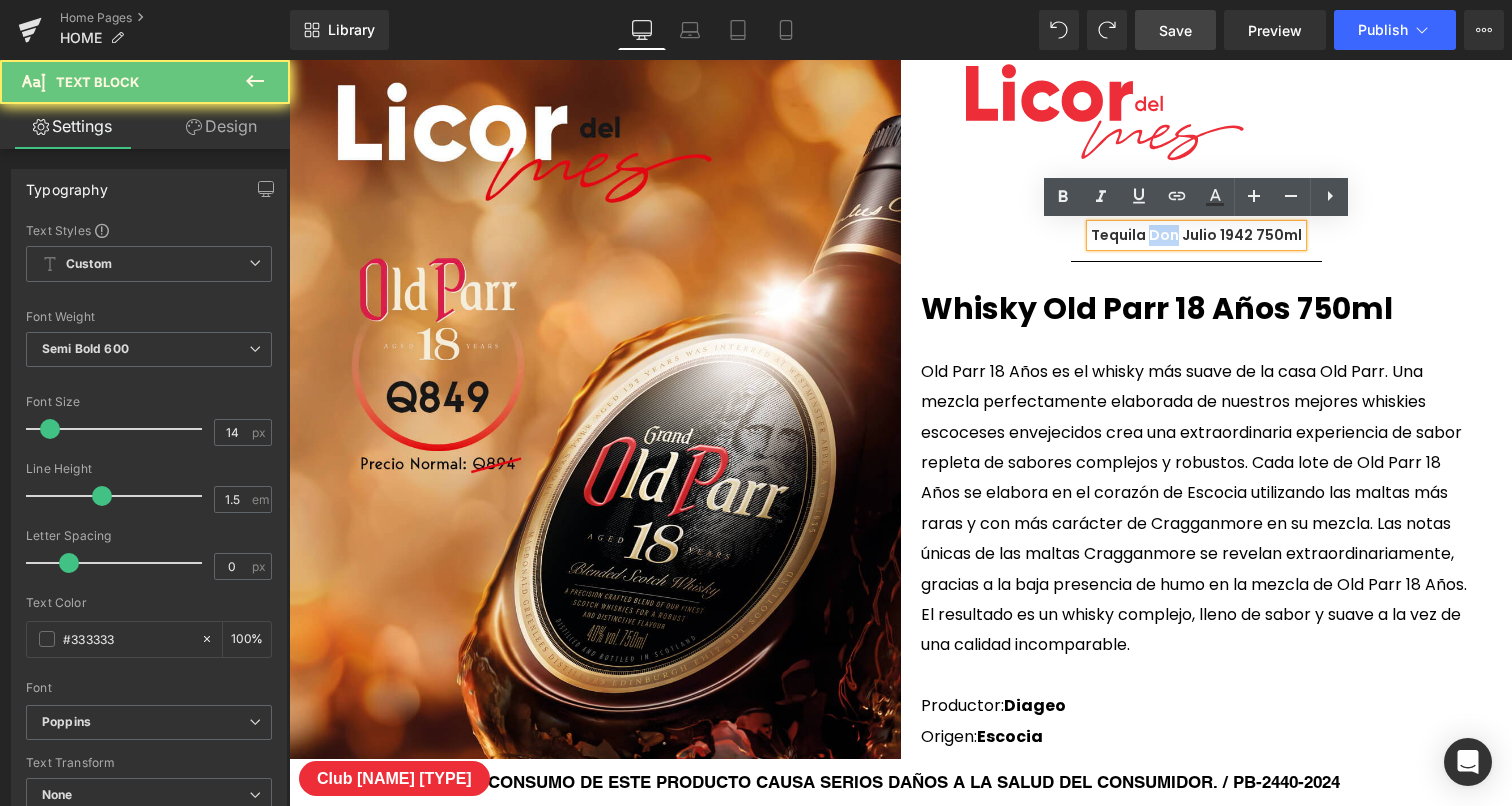 click on "Tequila Don Julio 1942 750ml" at bounding box center [1196, 235] 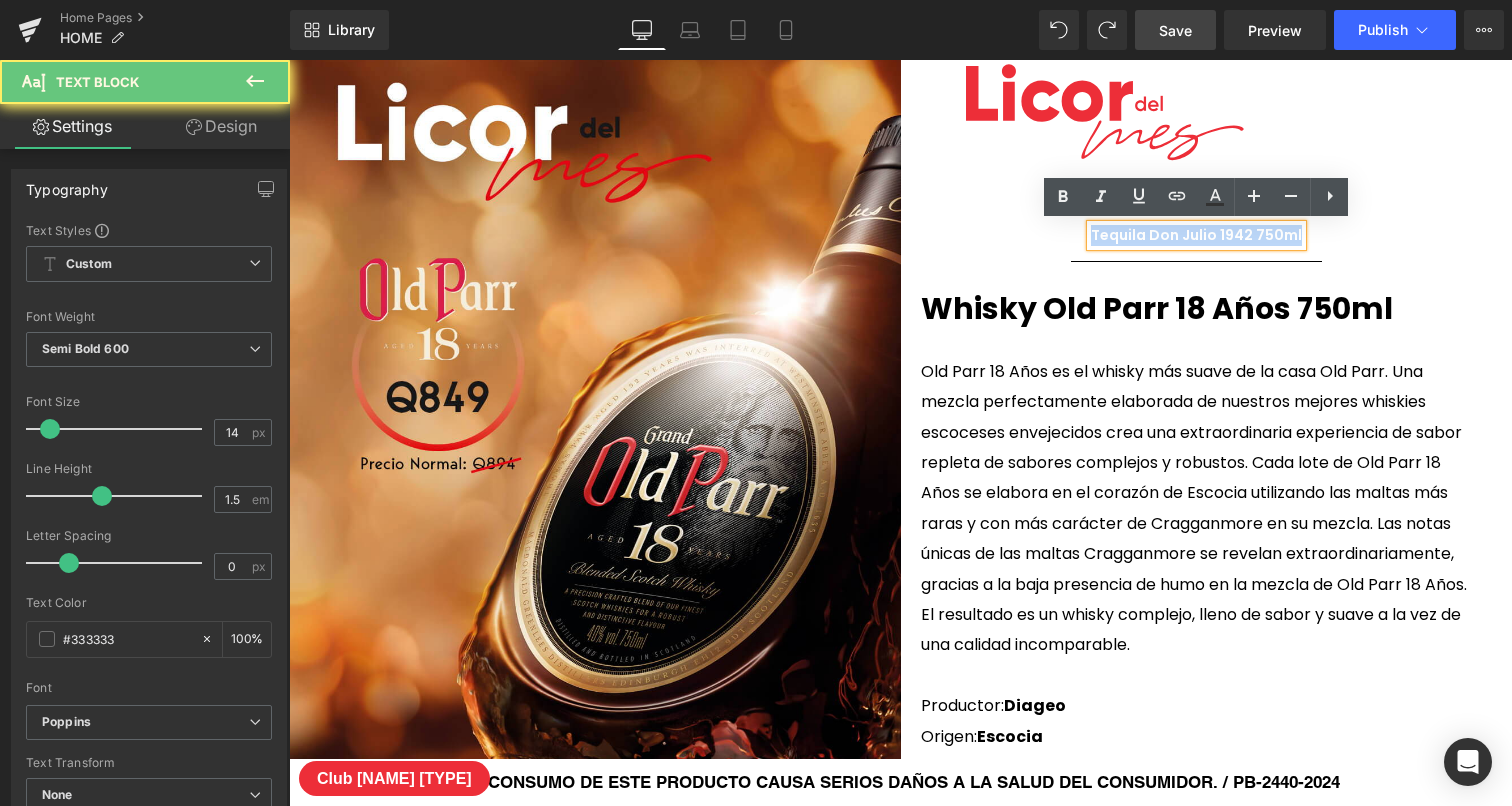 click on "Tequila Don Julio 1942 750ml" at bounding box center (1196, 235) 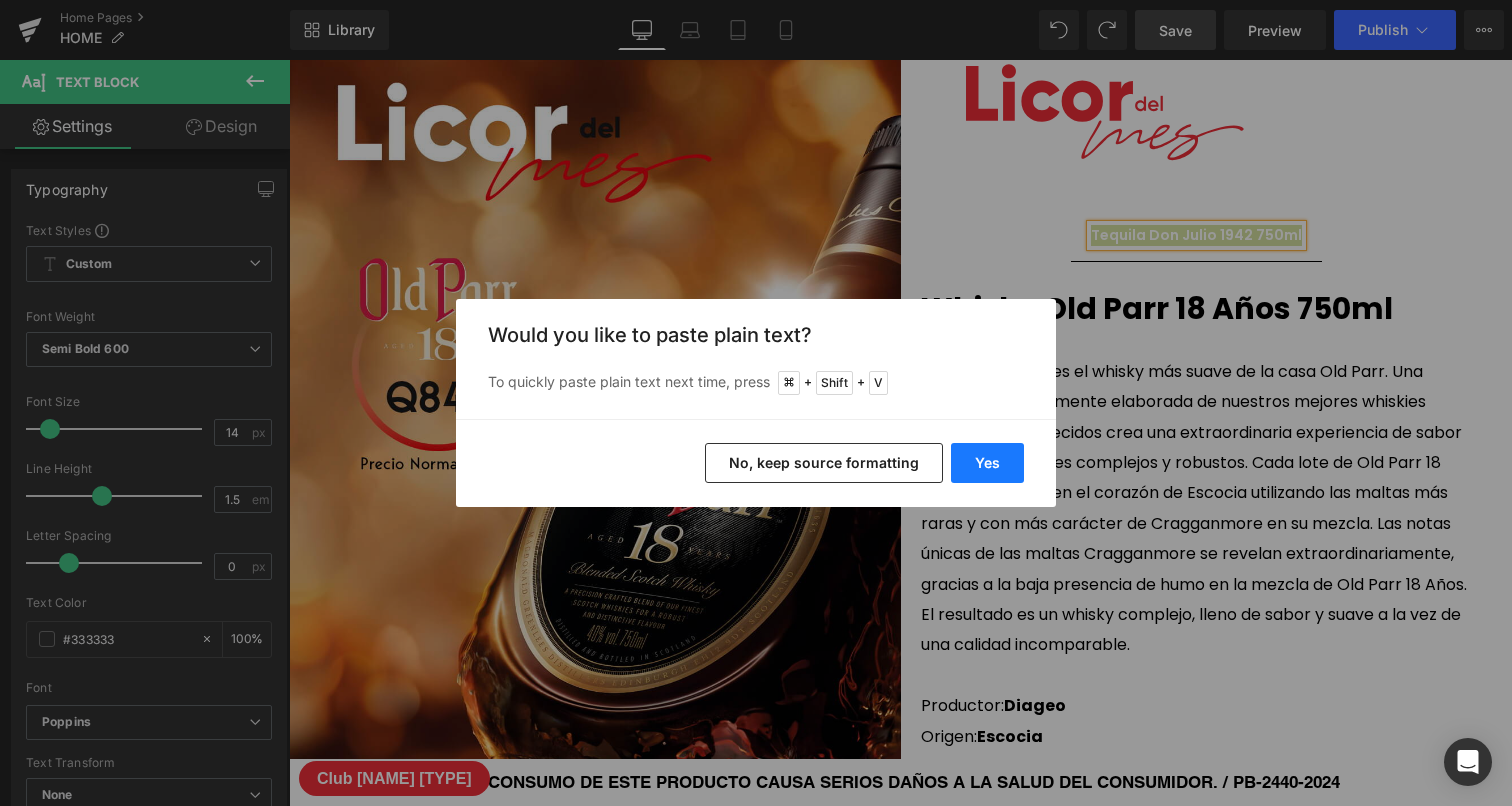 click on "Yes" at bounding box center [987, 463] 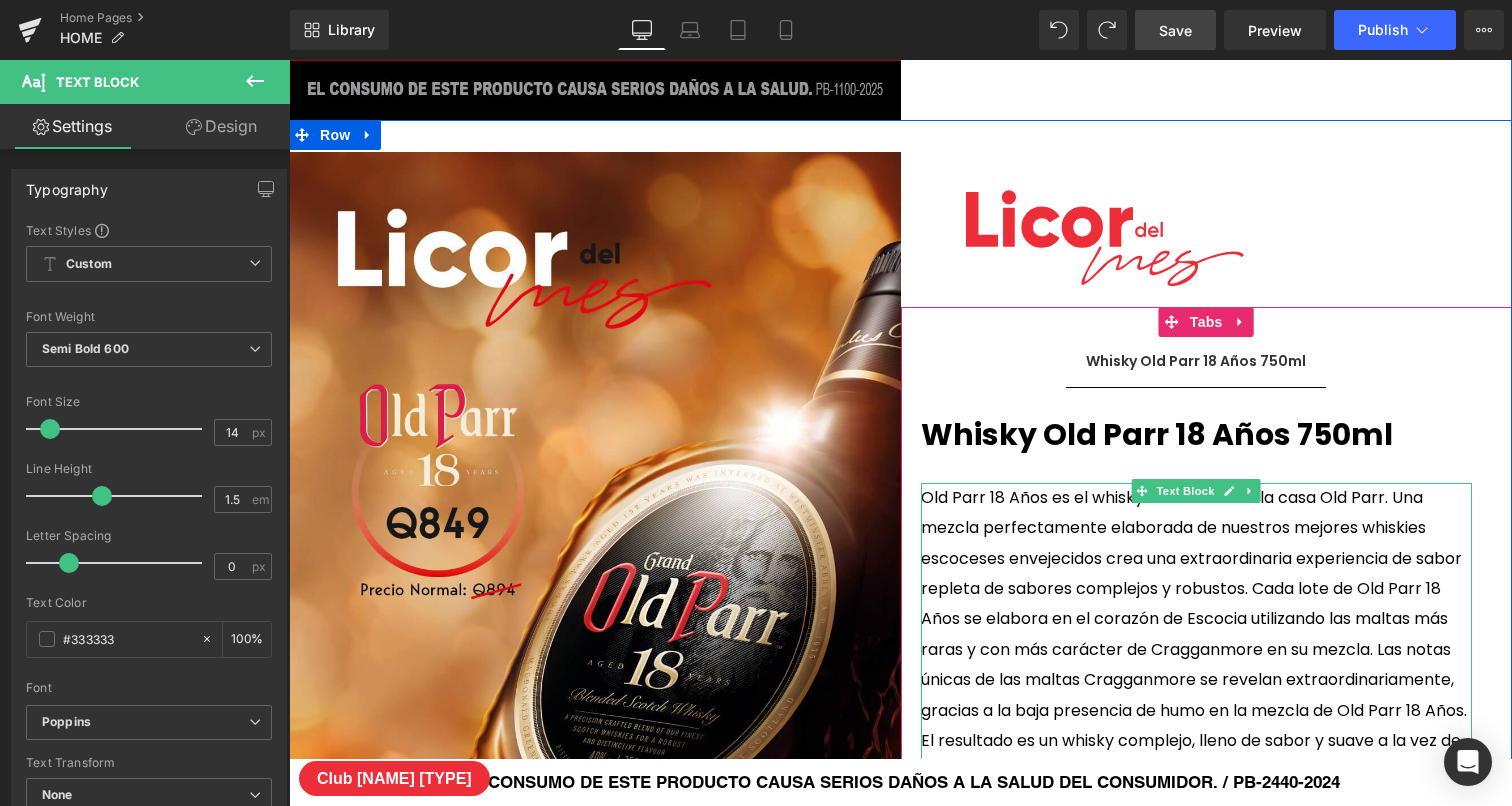 scroll, scrollTop: 4715, scrollLeft: 0, axis: vertical 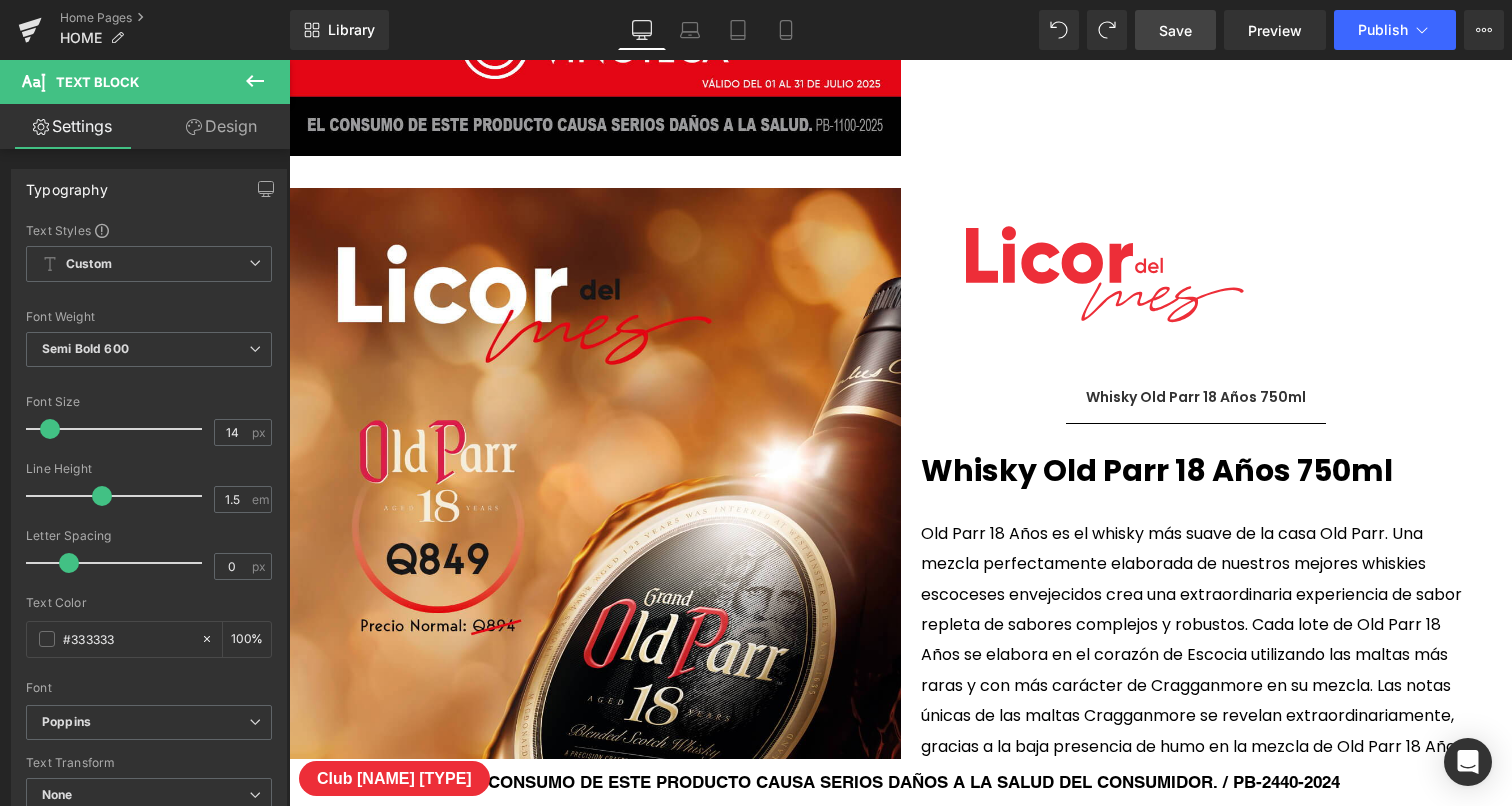 click on "Save" at bounding box center [1175, 30] 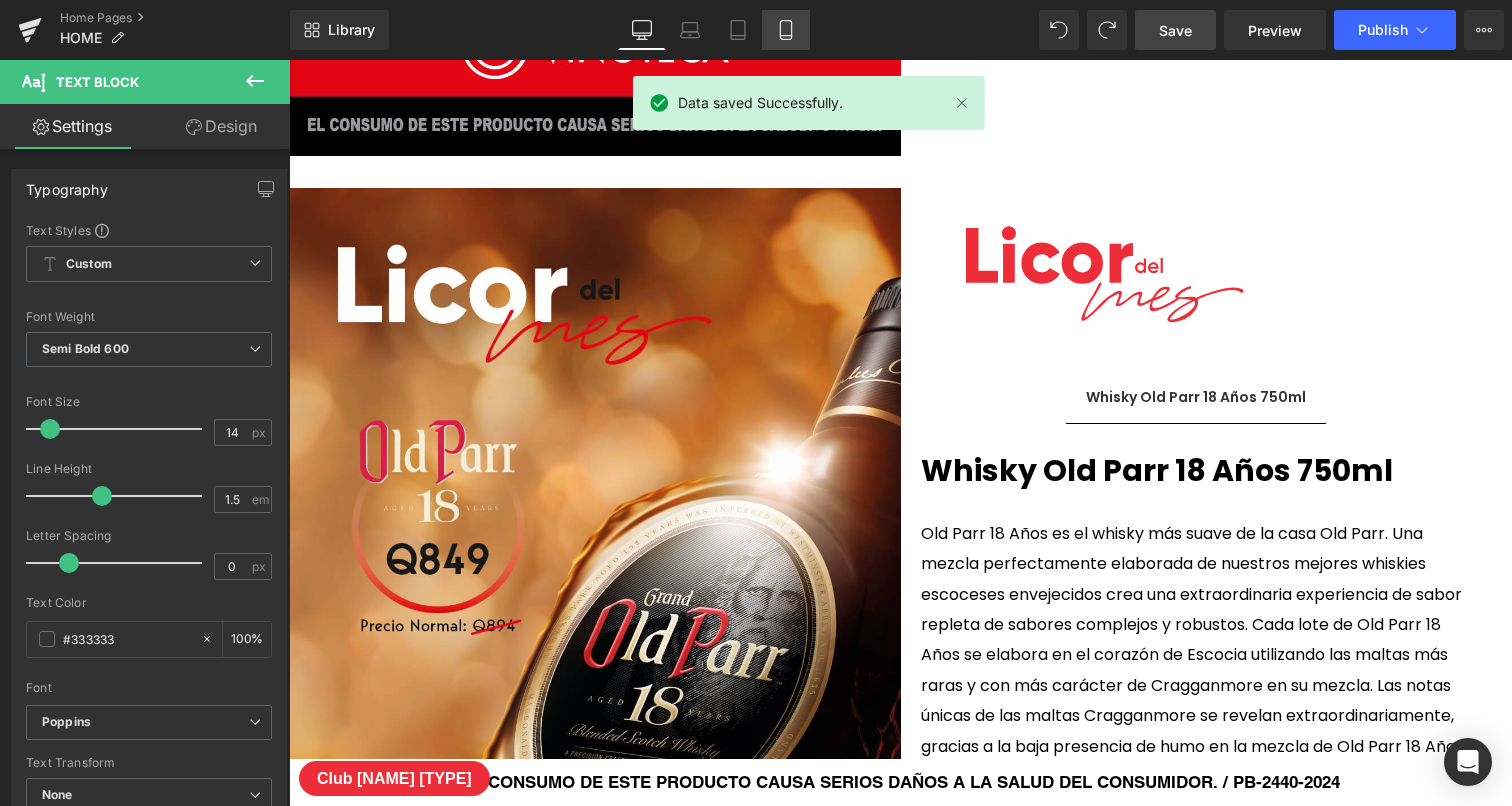 click on "Tablet" at bounding box center [738, 30] 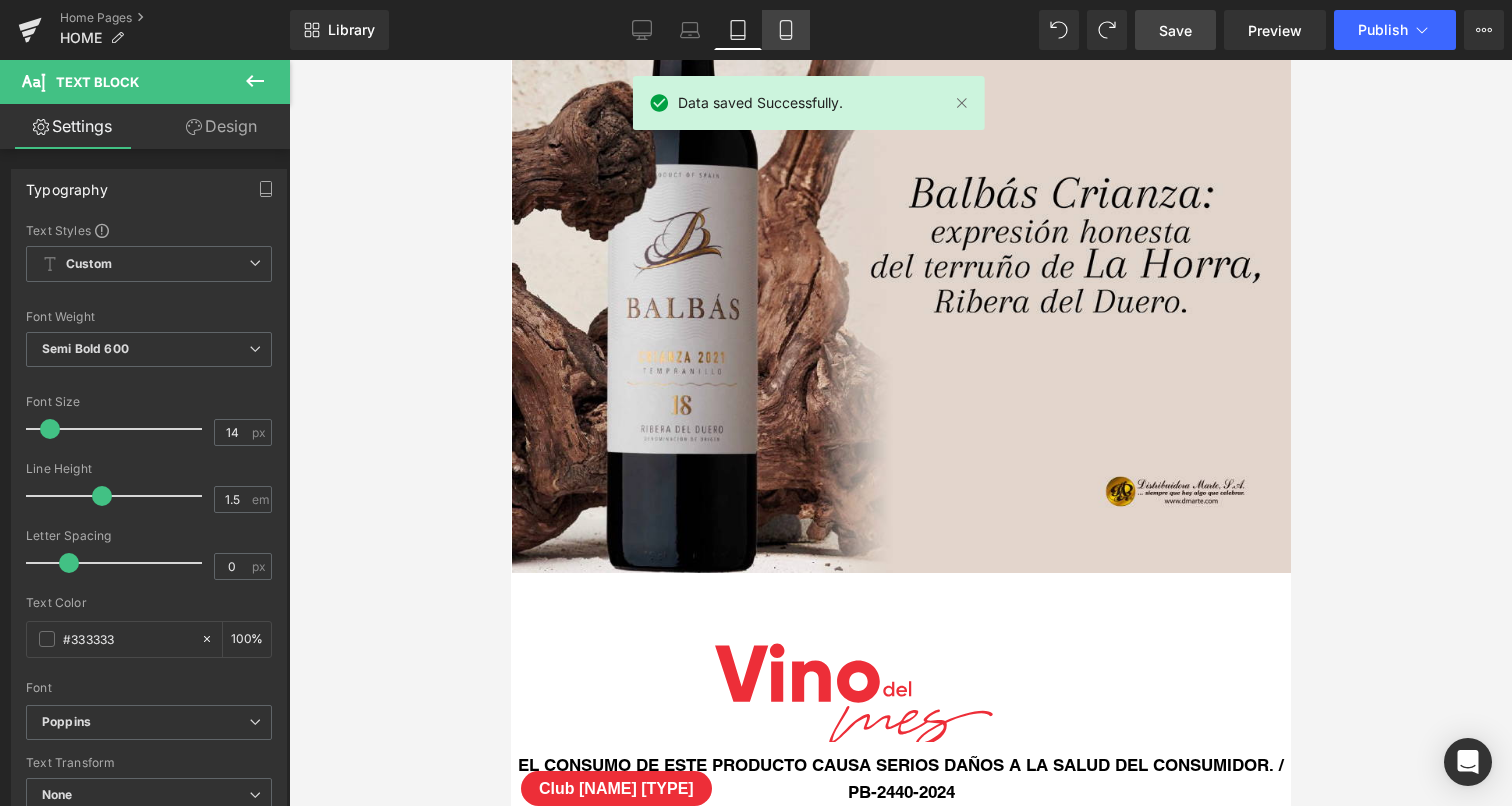 scroll, scrollTop: 6337, scrollLeft: 0, axis: vertical 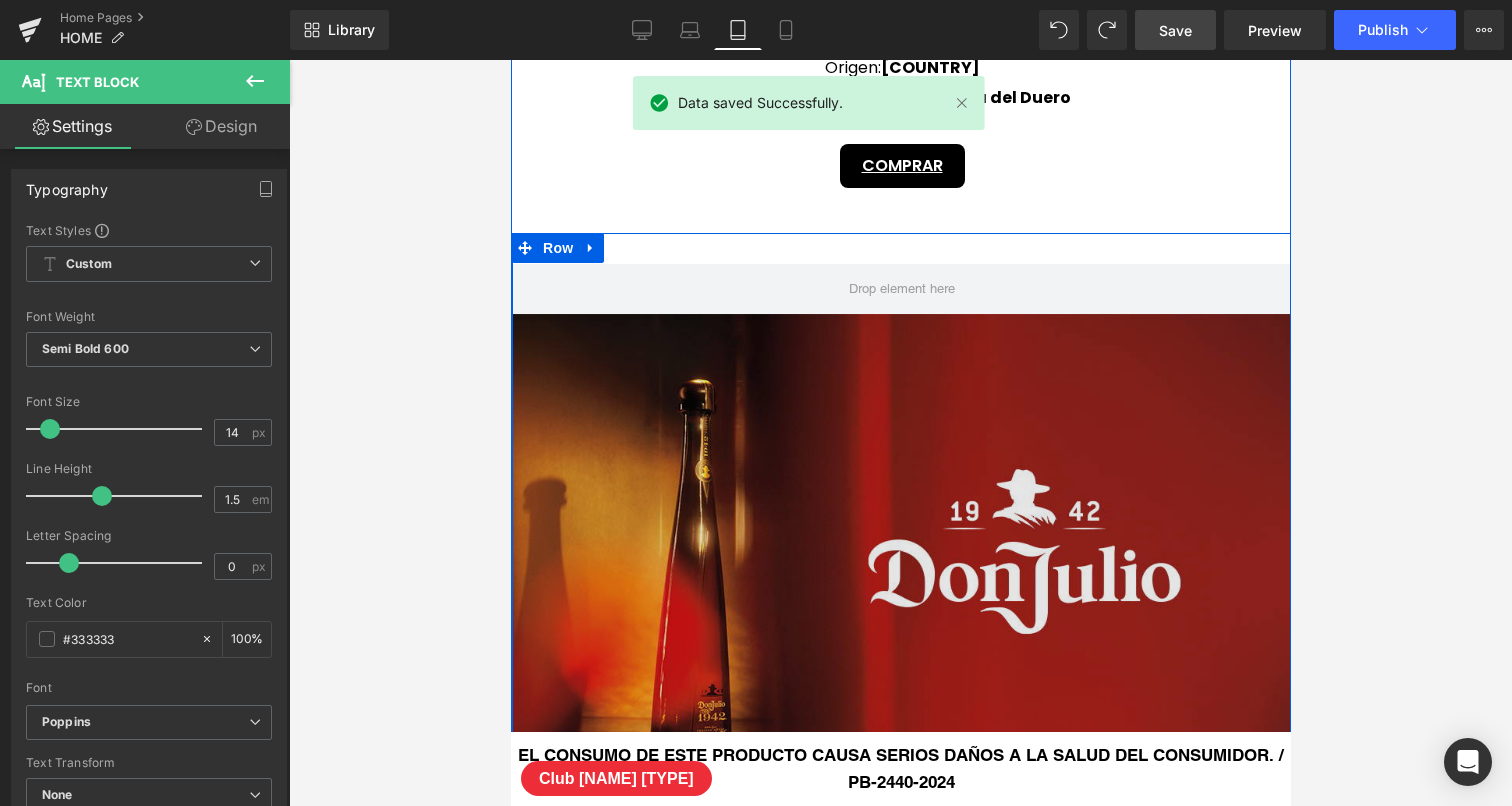 click at bounding box center [901, 587] 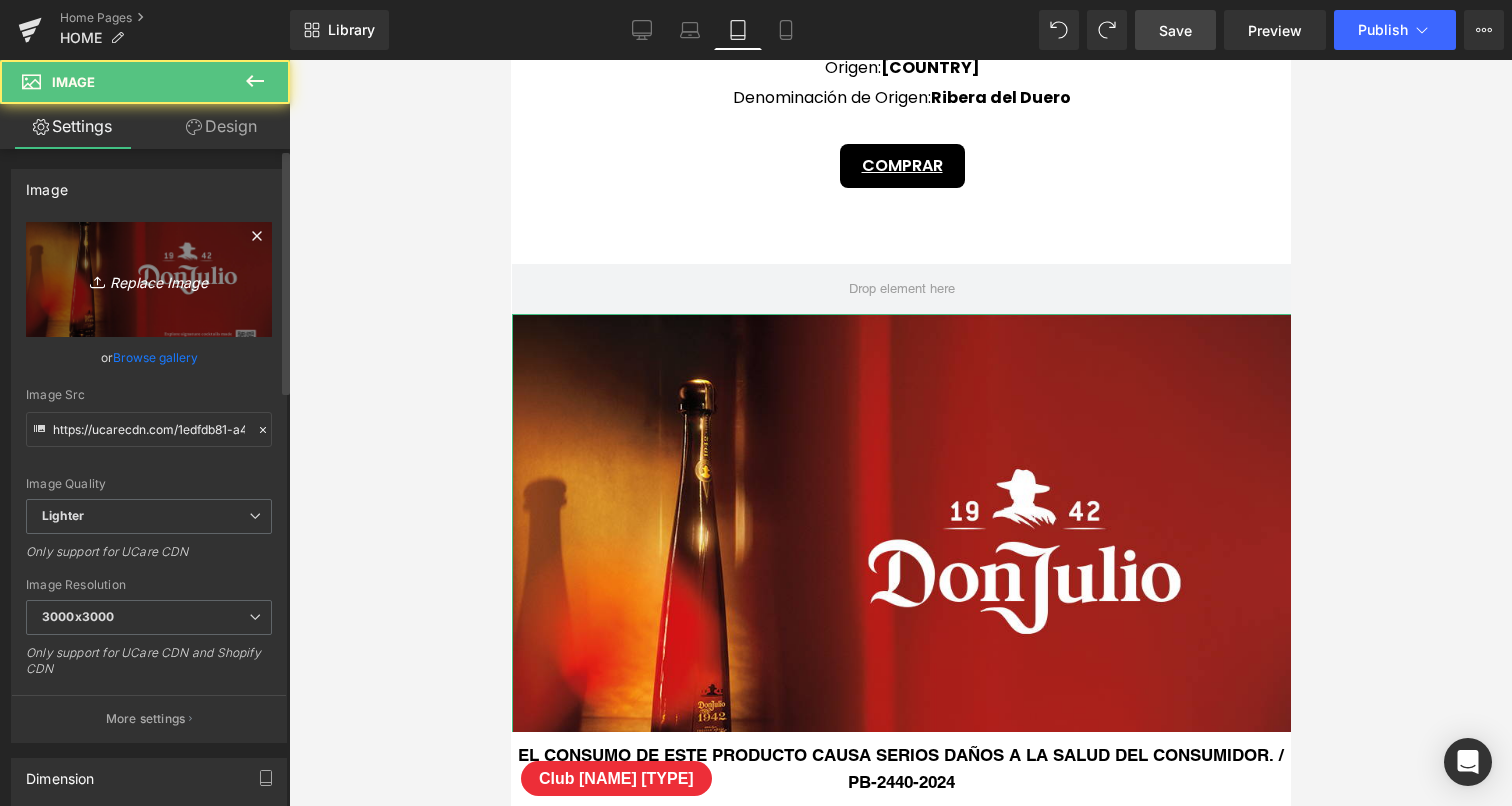 click on "Replace Image" at bounding box center (149, 279) 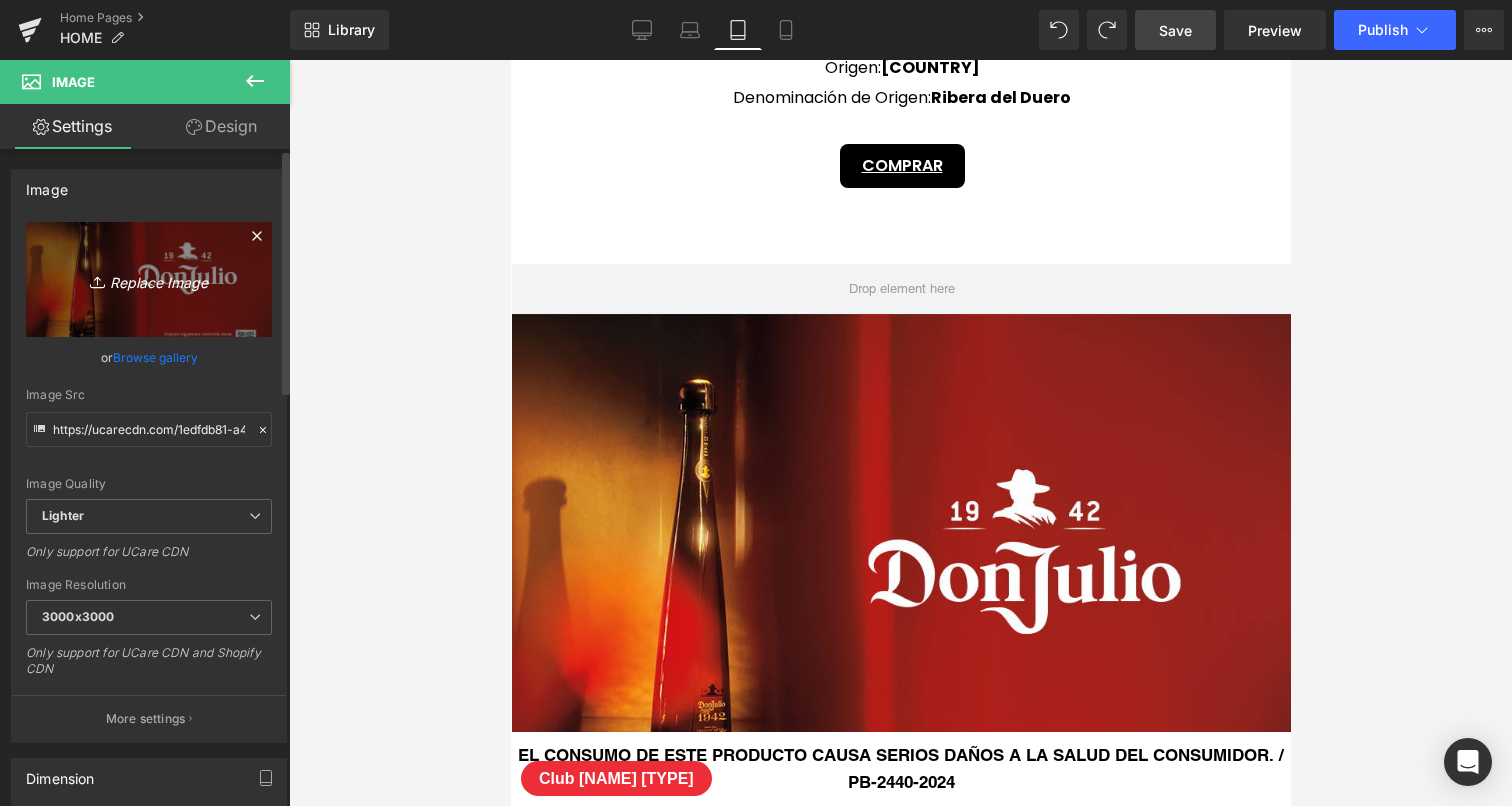 type on "C:\fakepath\[BRAND]-Mobile.jpg" 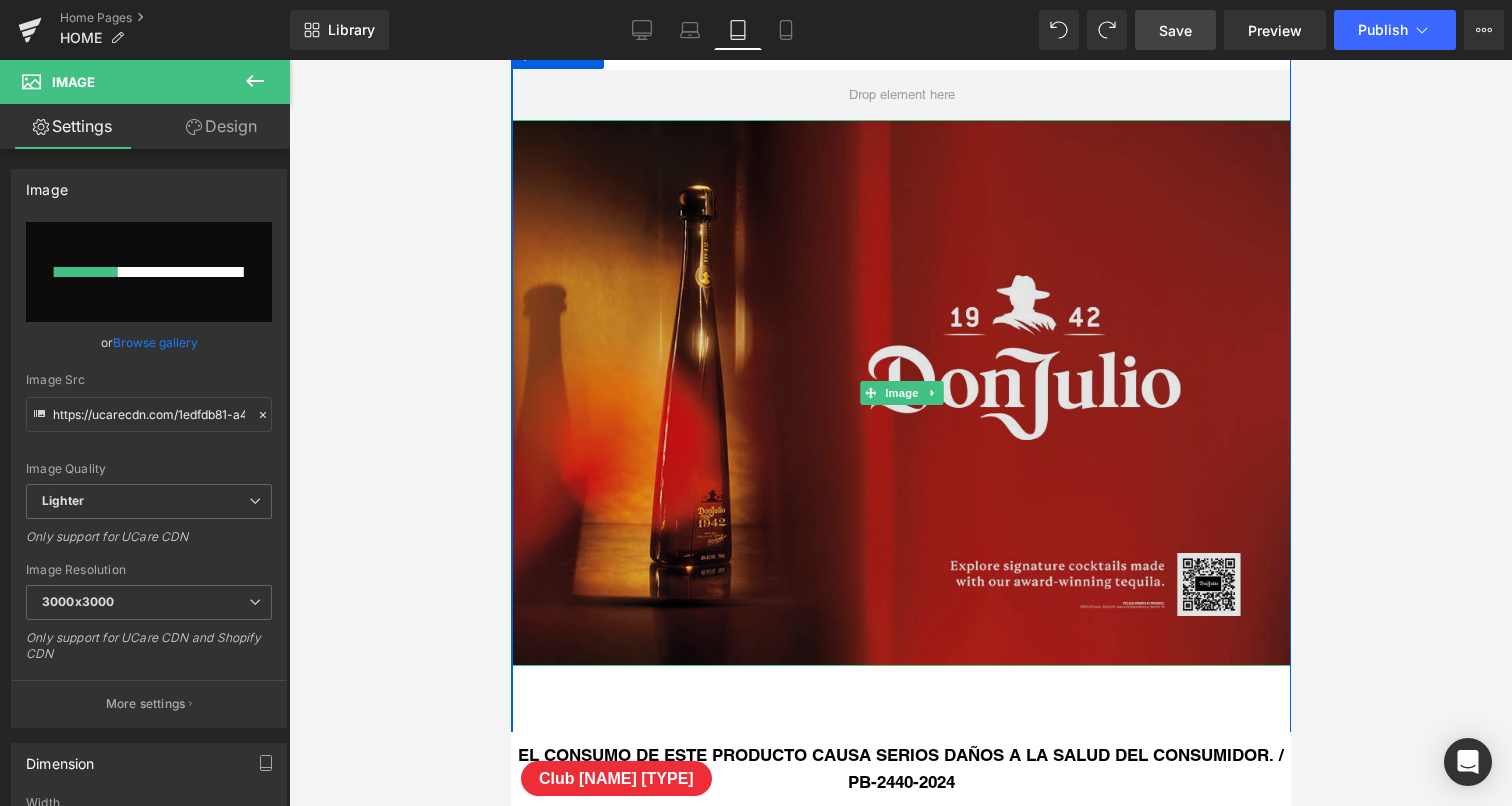 scroll, scrollTop: 6092, scrollLeft: 0, axis: vertical 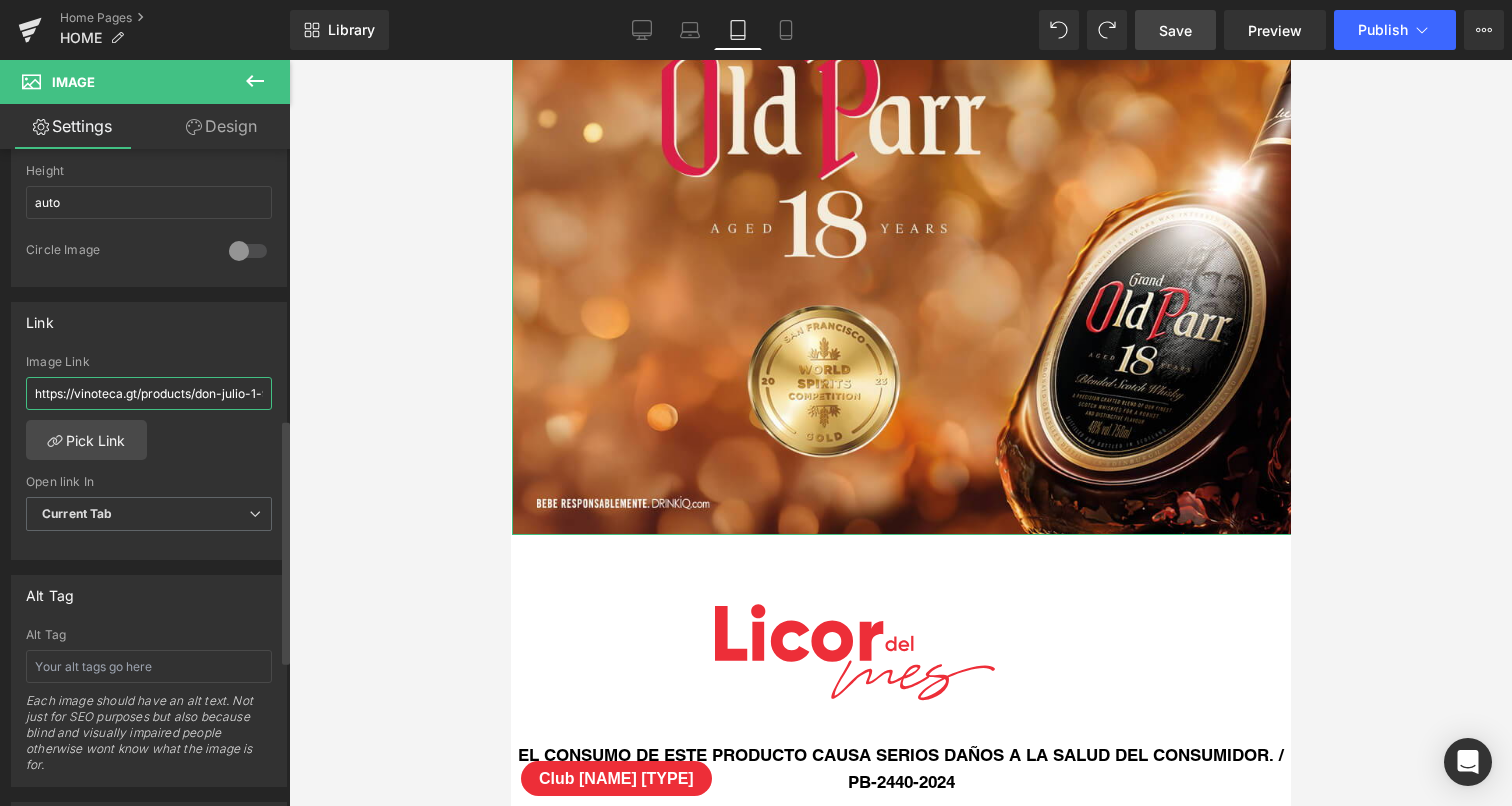 click on "https://vinoteca.gt/products/don-julio-1-942-750ml?variant=40129343946804" at bounding box center (149, 393) 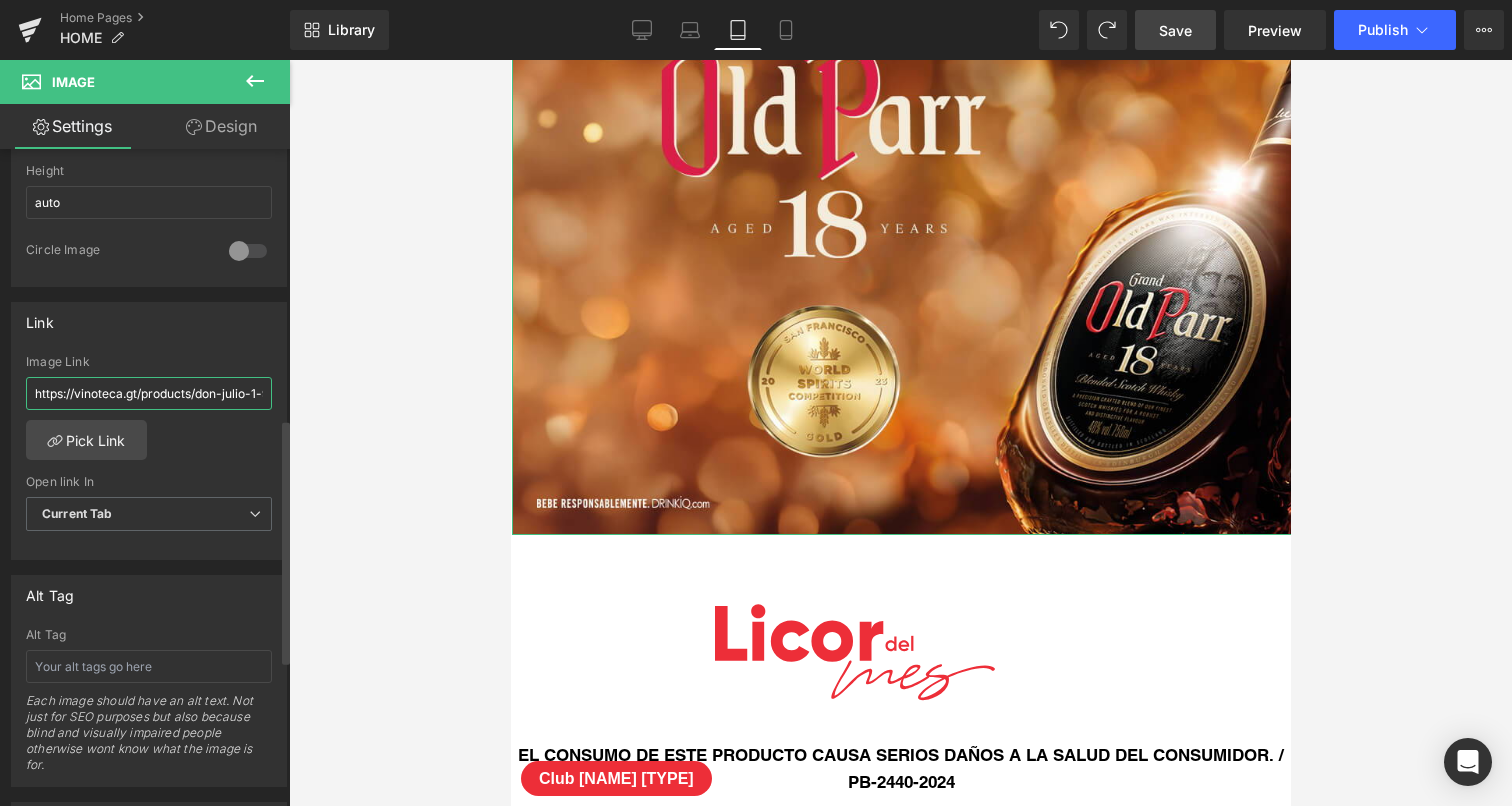 click on "https://vinoteca.gt/products/don-julio-1-942-750ml?variant=40129343946804" at bounding box center [149, 393] 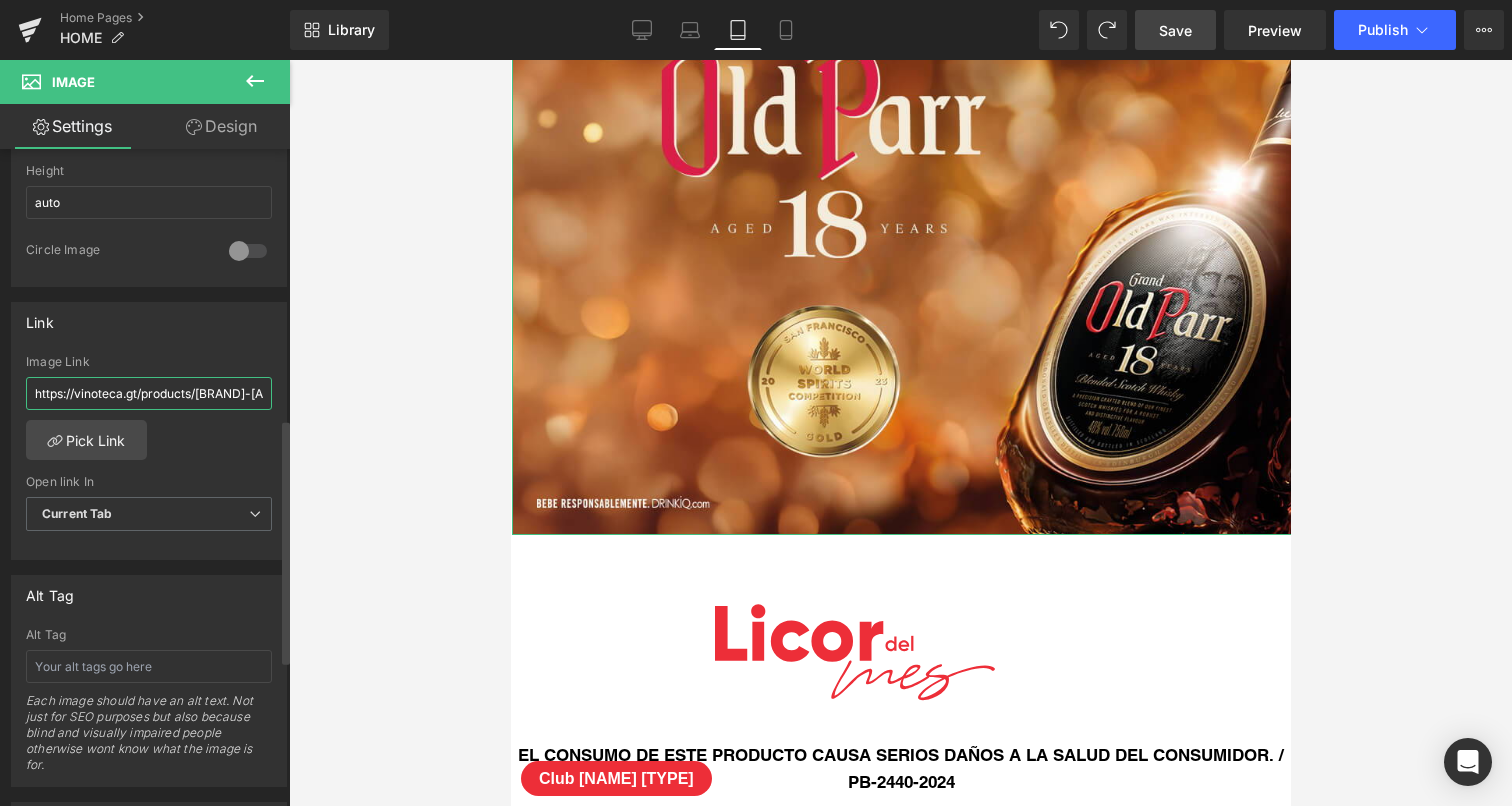 scroll, scrollTop: 0, scrollLeft: 235, axis: horizontal 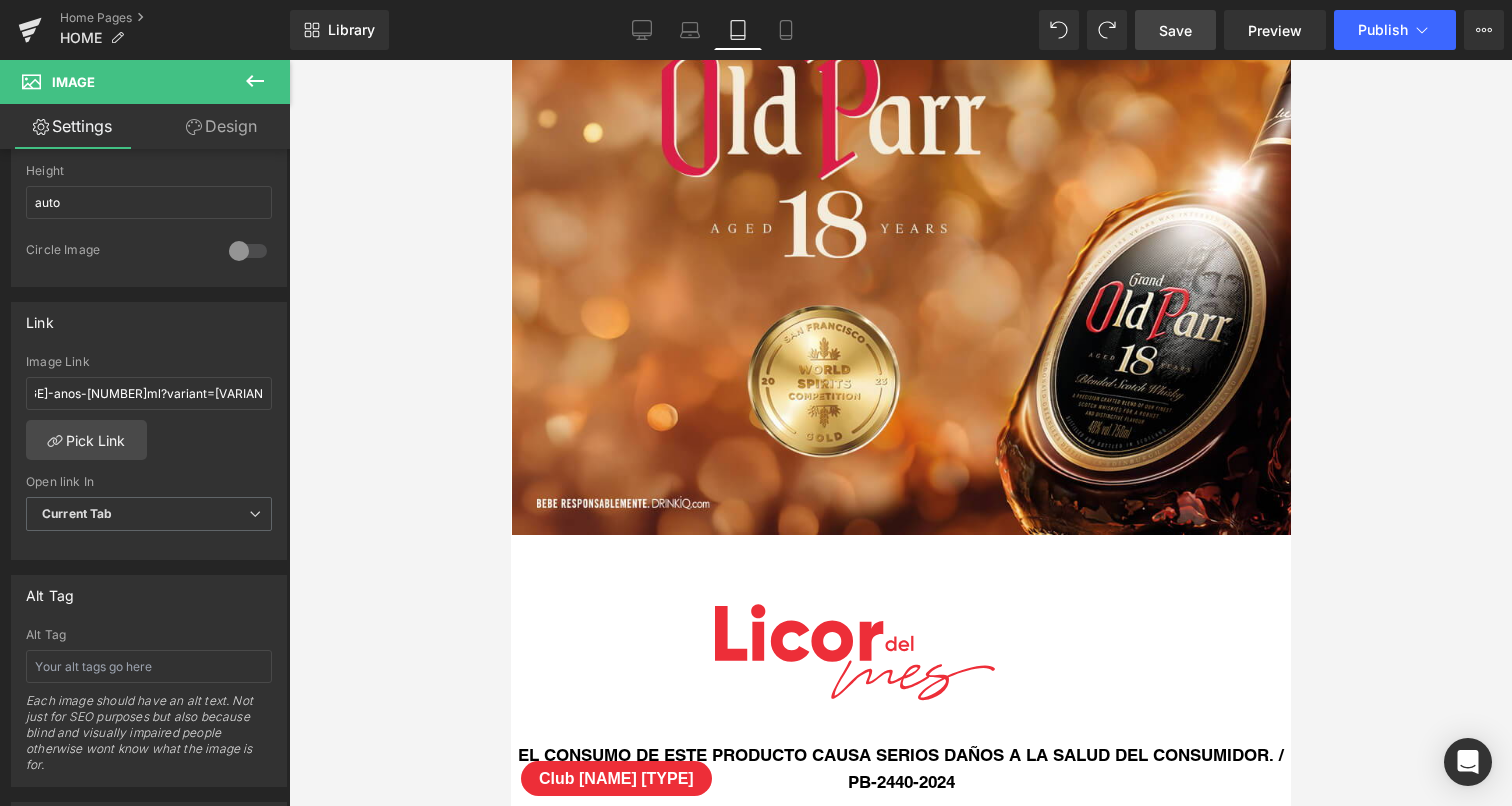 click at bounding box center [900, 433] 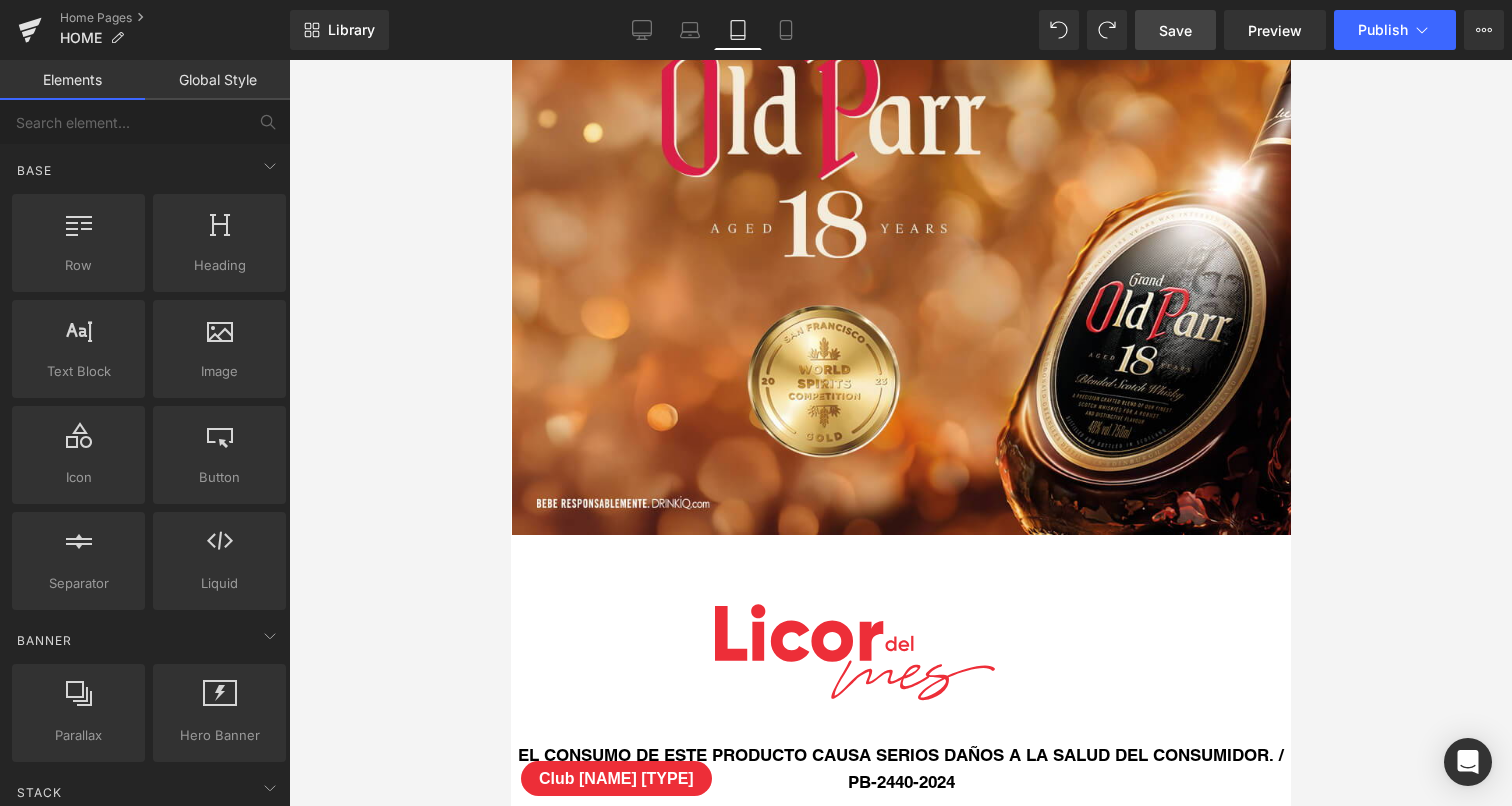 drag, startPoint x: 1190, startPoint y: 37, endPoint x: 629, endPoint y: 280, distance: 611.3673 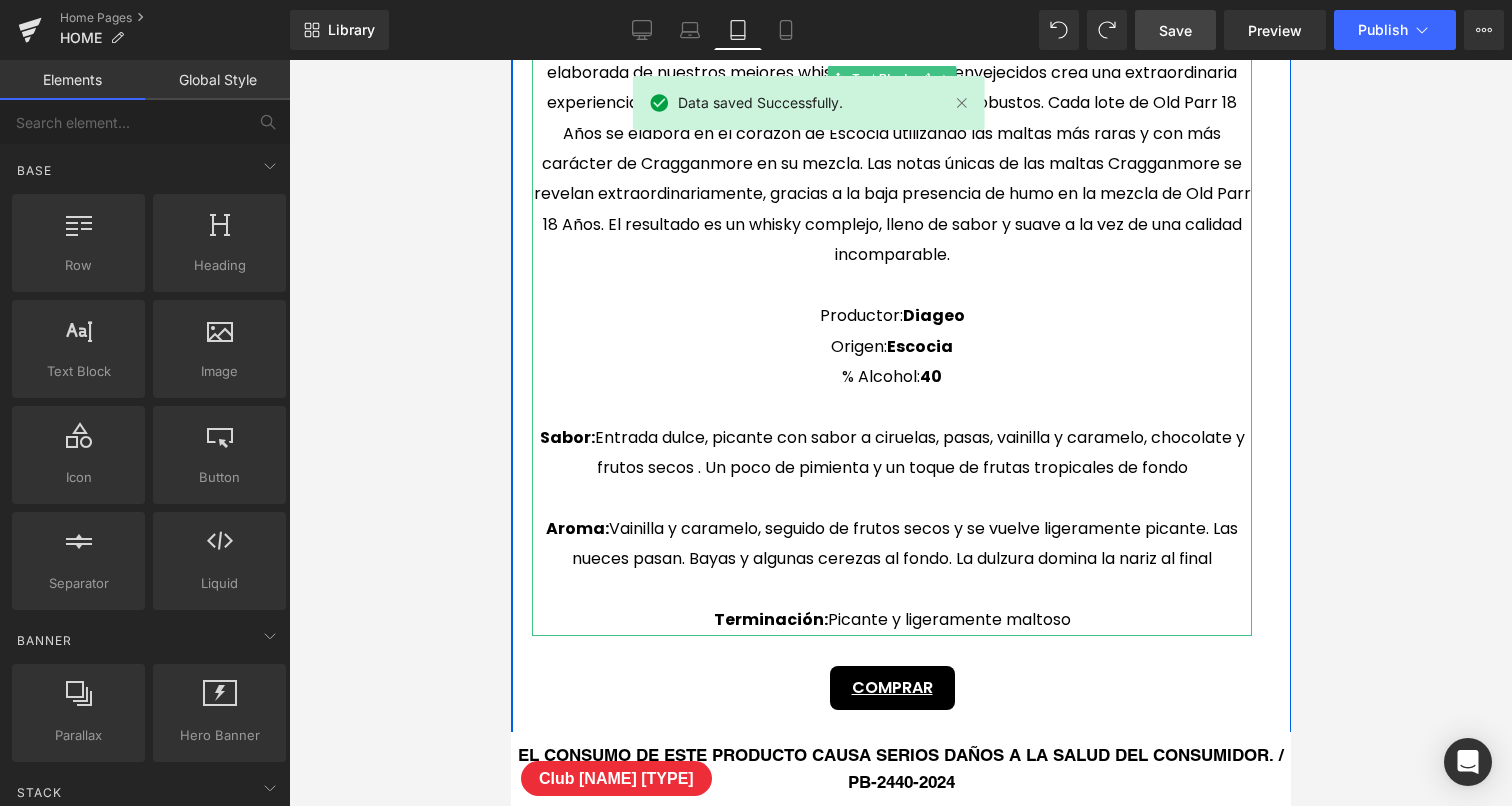 scroll, scrollTop: 7139, scrollLeft: 0, axis: vertical 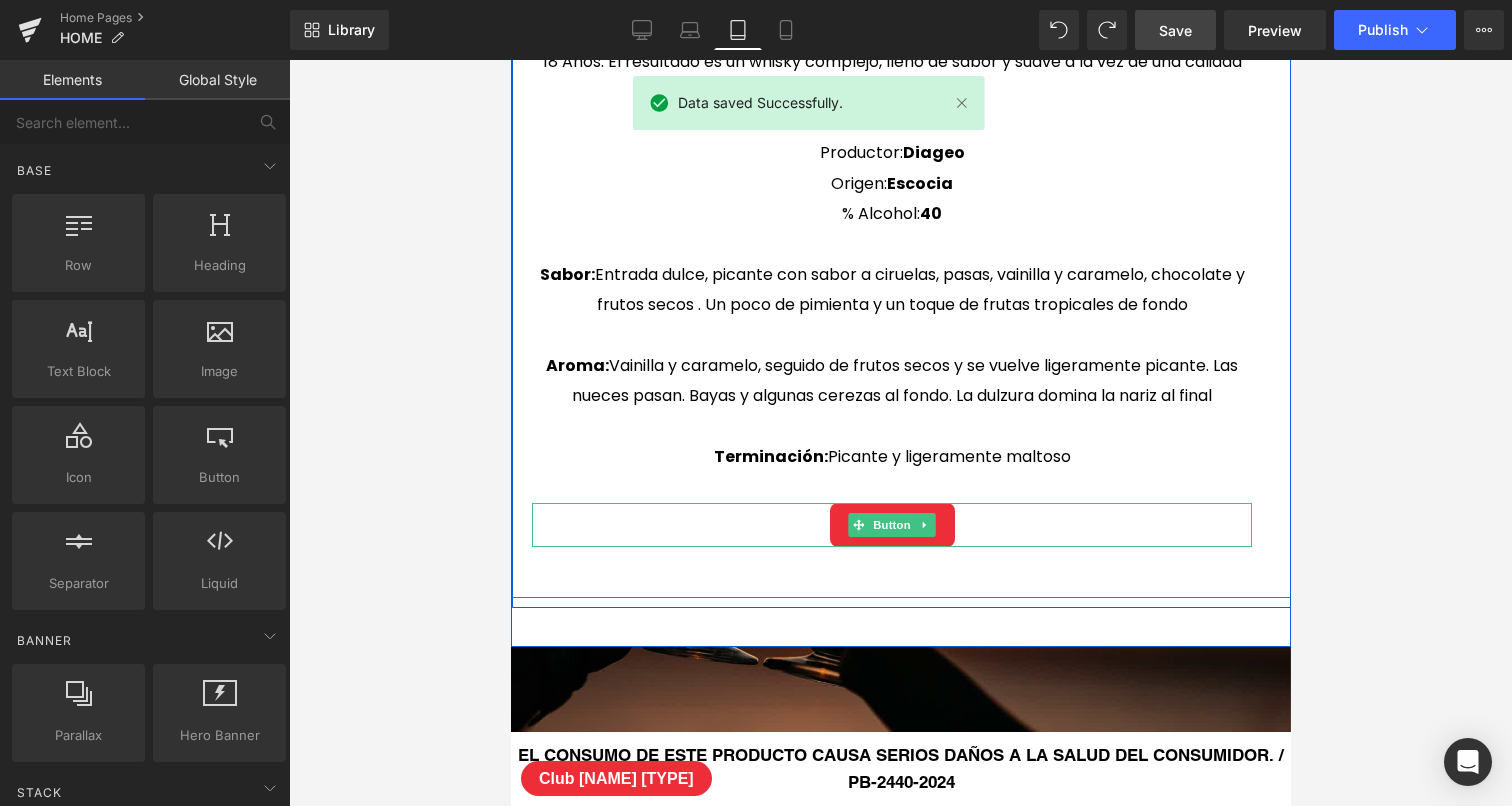 click on "Button" at bounding box center (891, 525) 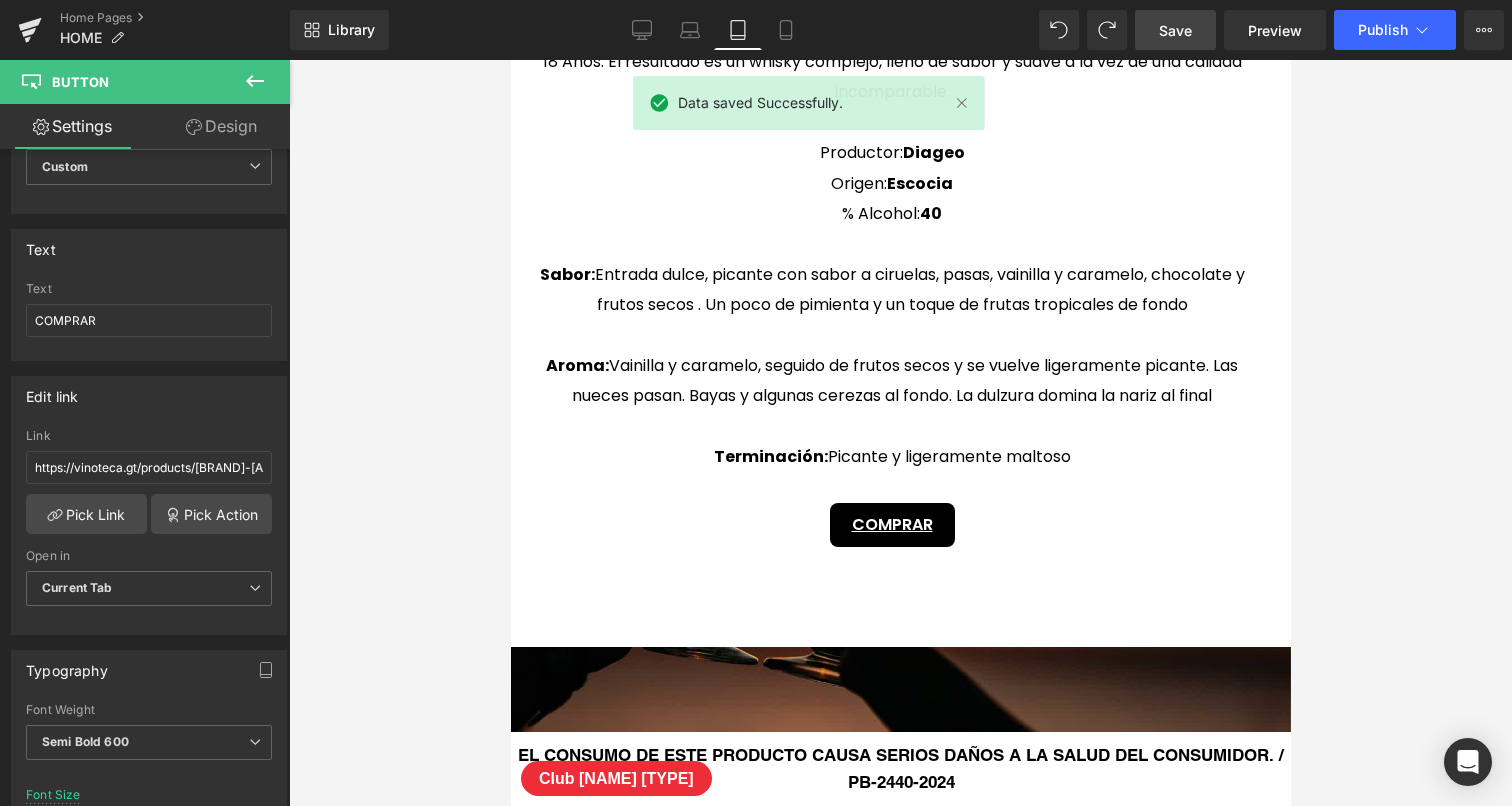click on "Save" at bounding box center [1175, 30] 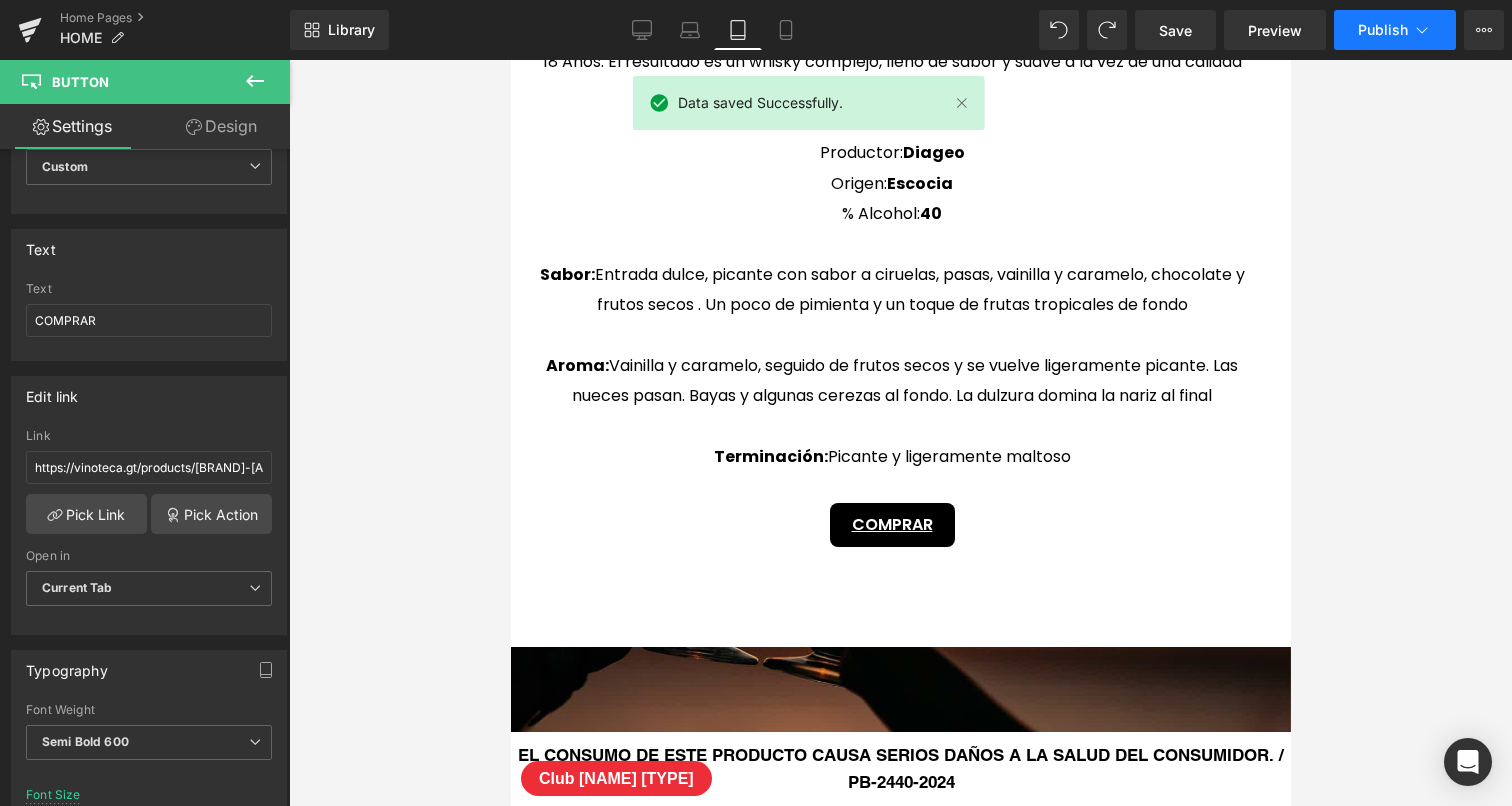 click 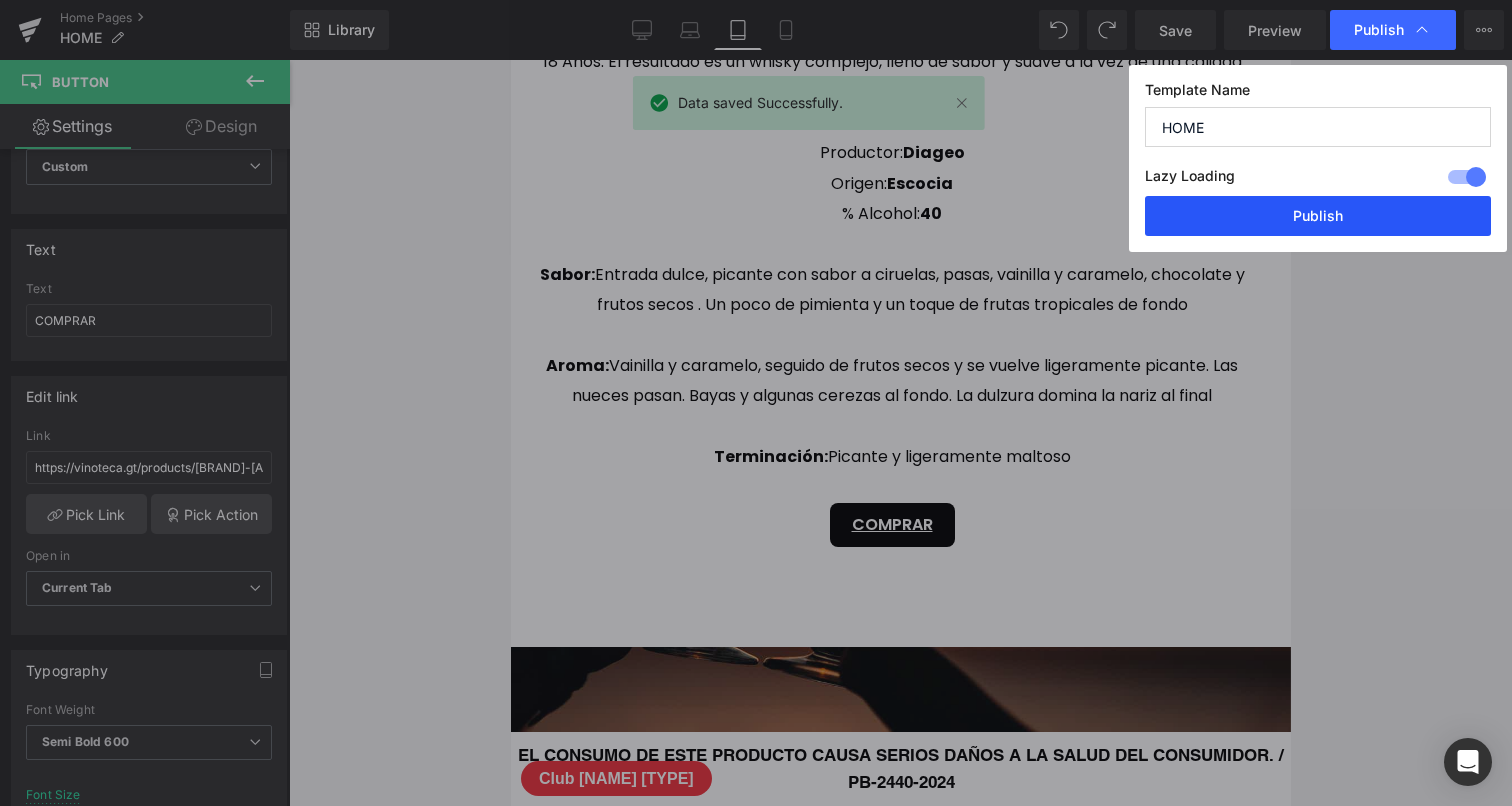 click on "Publish" at bounding box center [1318, 216] 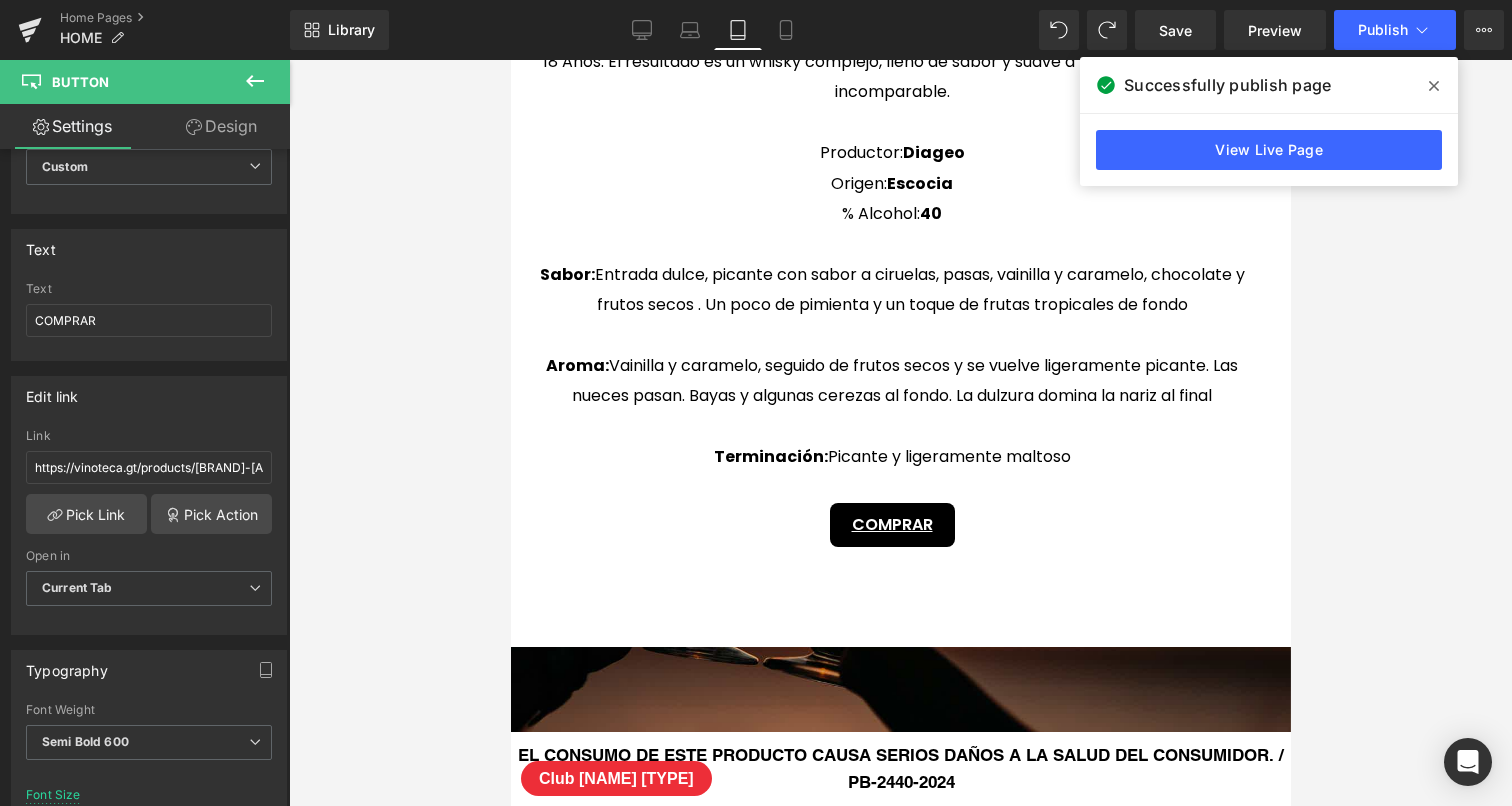 click at bounding box center (1434, 86) 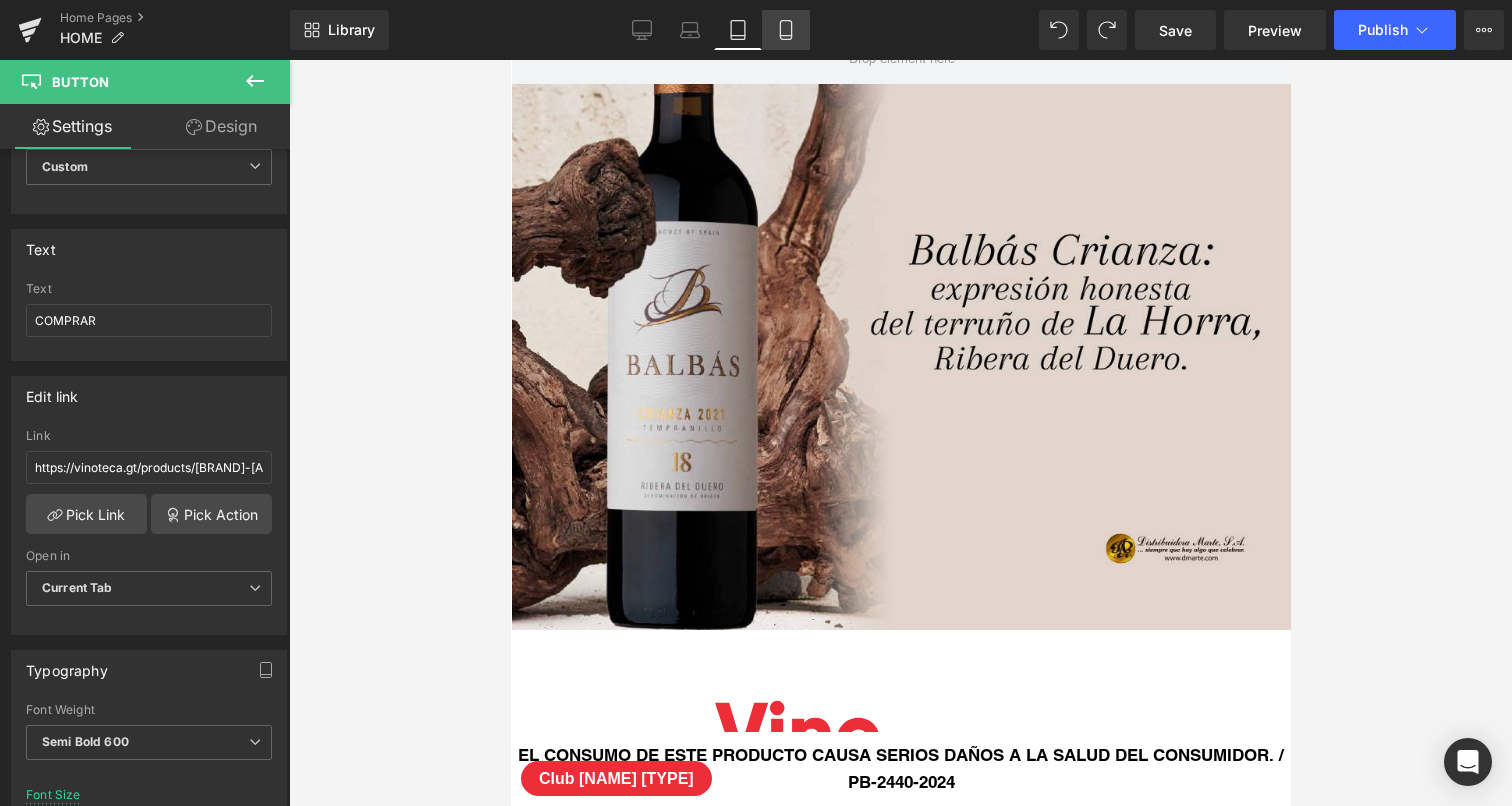 click 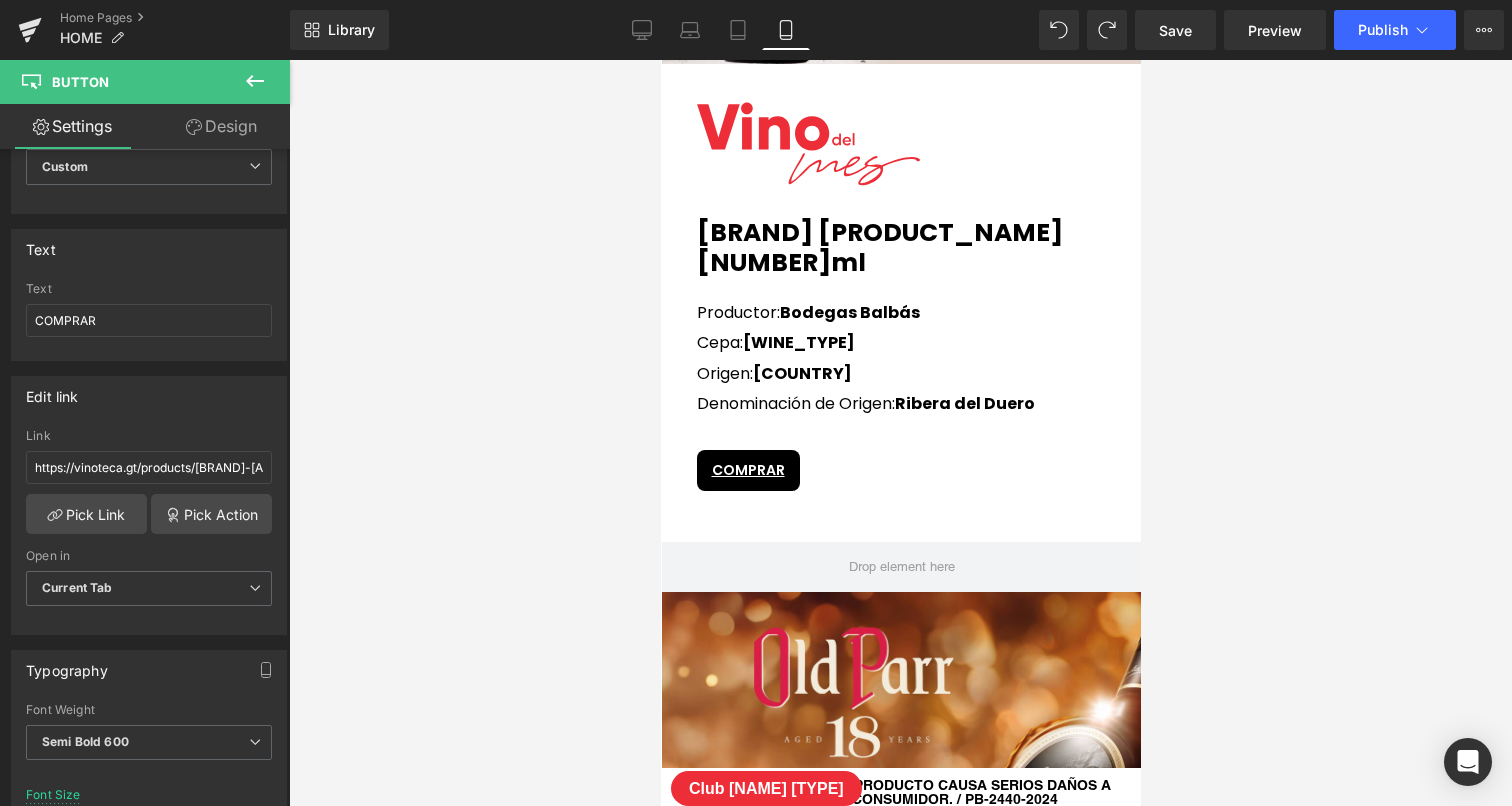 scroll, scrollTop: 4191, scrollLeft: 0, axis: vertical 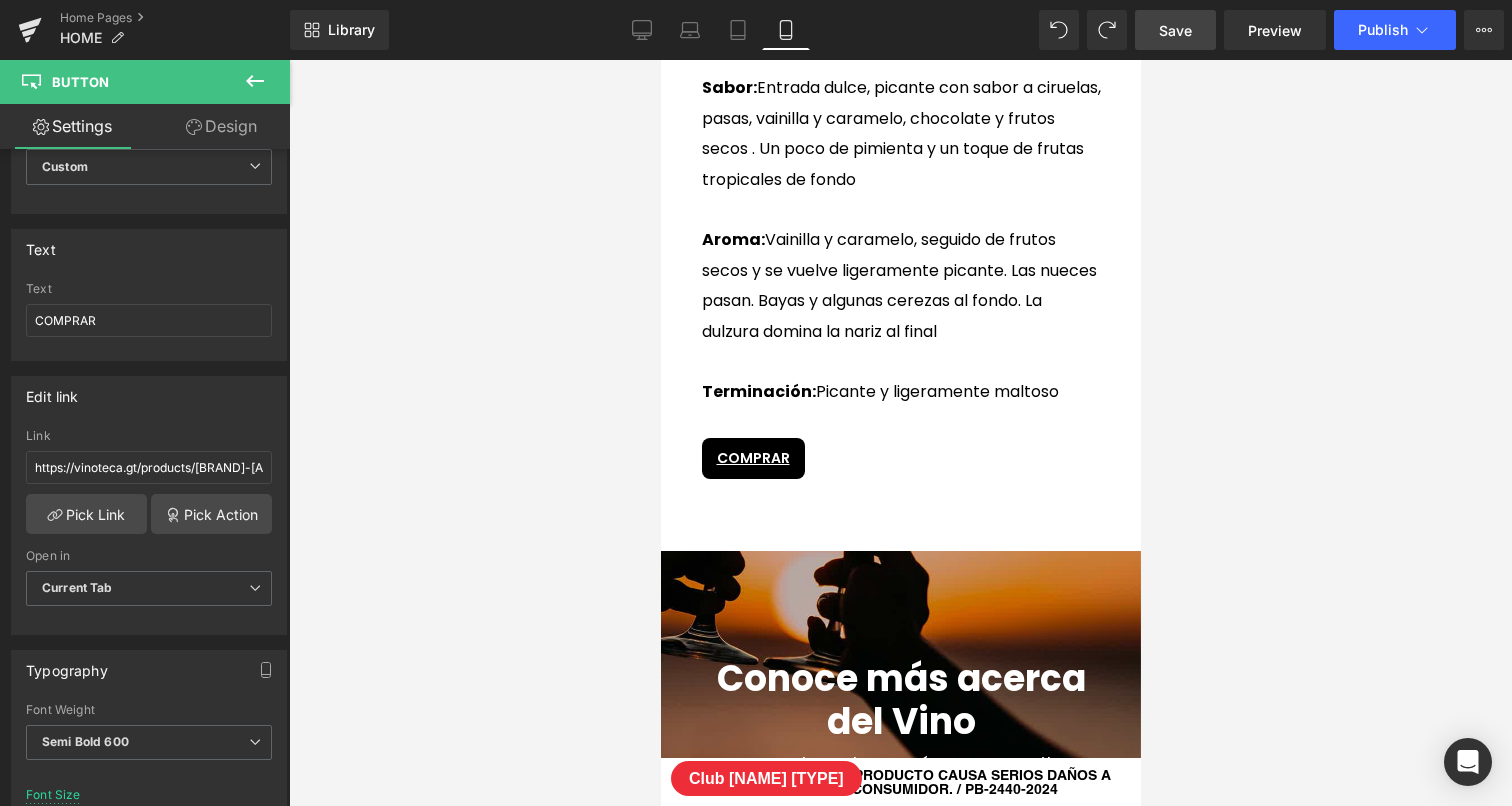 click on "Save" at bounding box center [1175, 30] 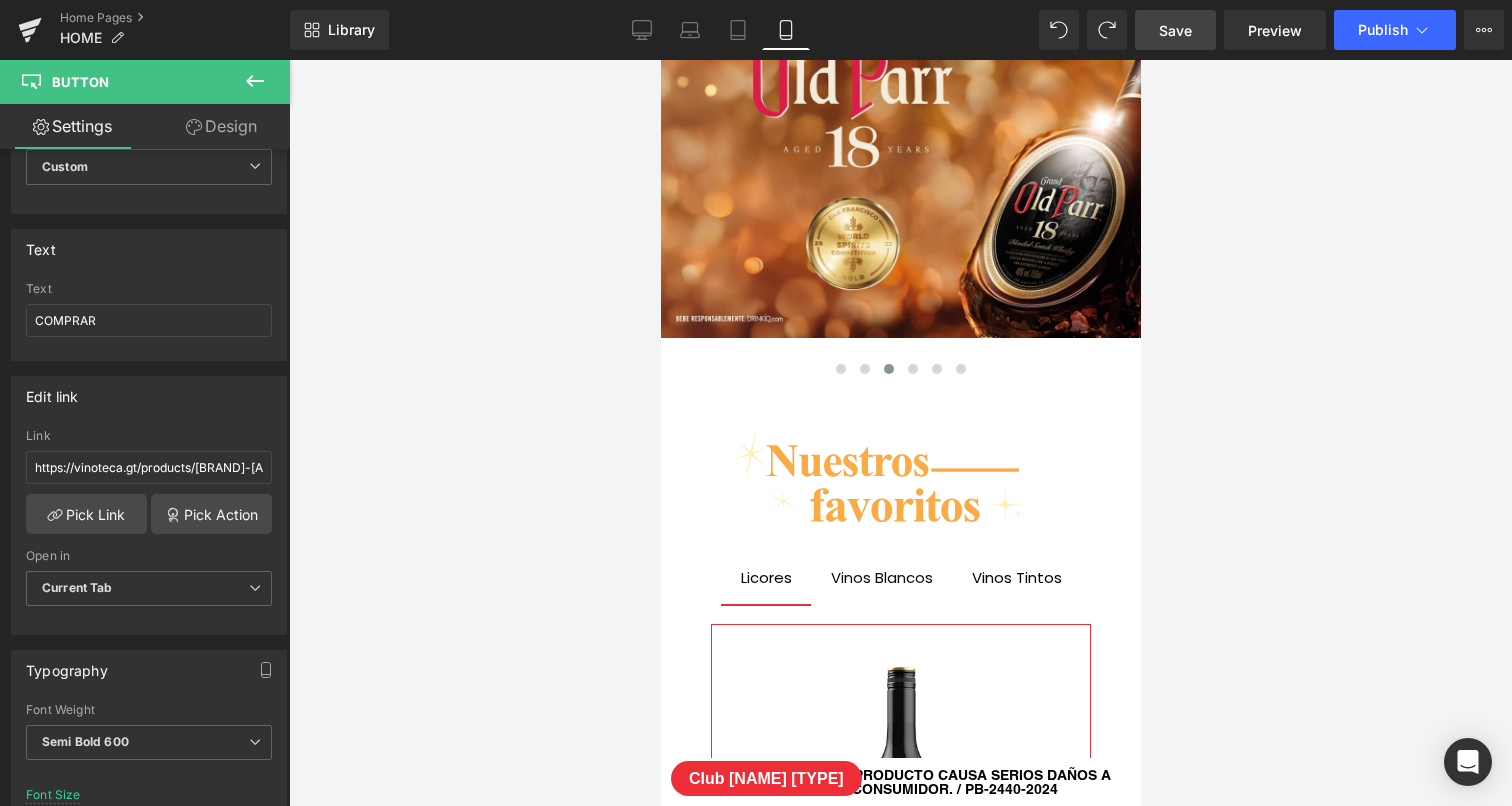 scroll, scrollTop: 107, scrollLeft: 0, axis: vertical 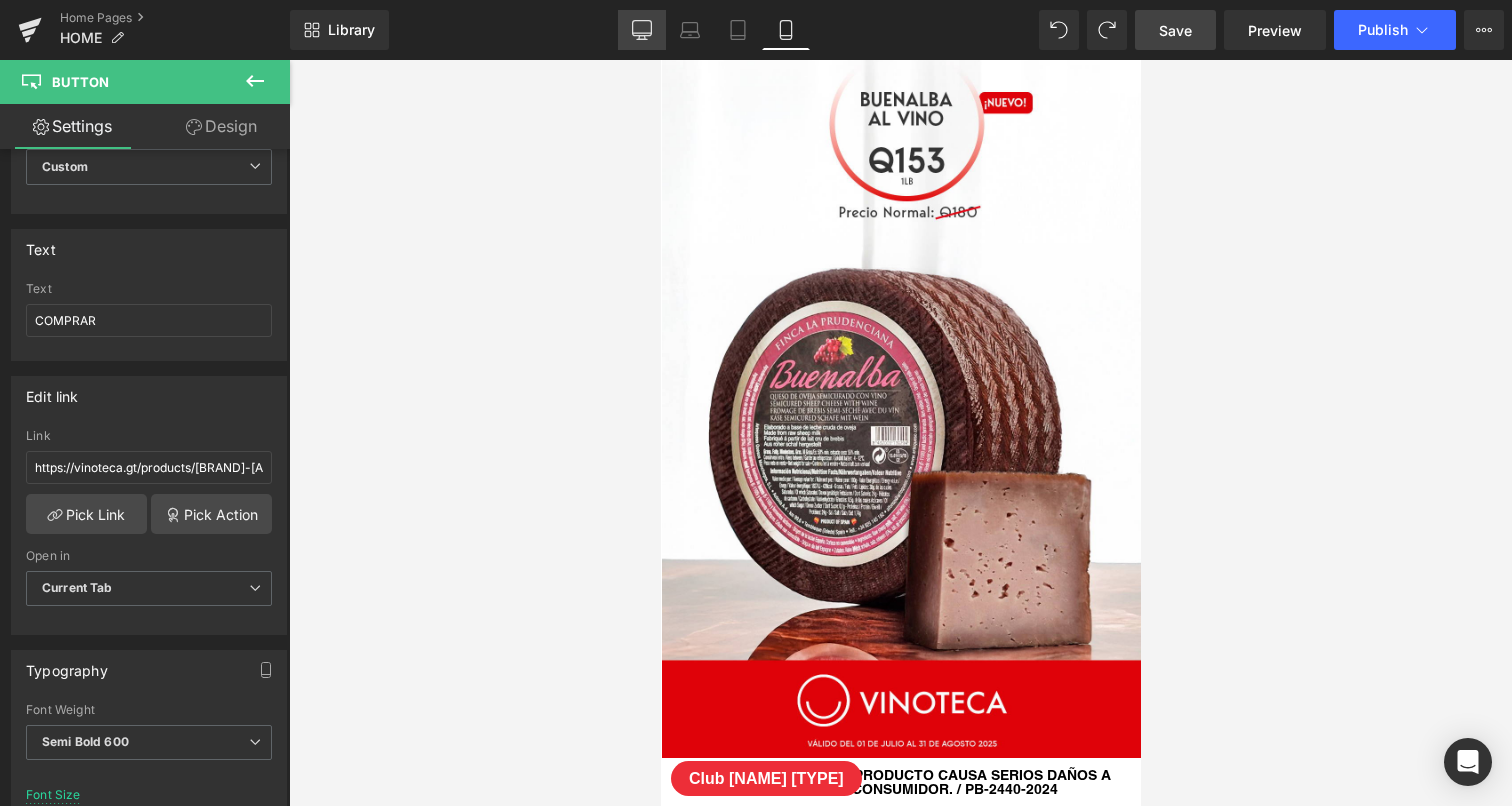 drag, startPoint x: 650, startPoint y: 34, endPoint x: 605, endPoint y: 412, distance: 380.66916 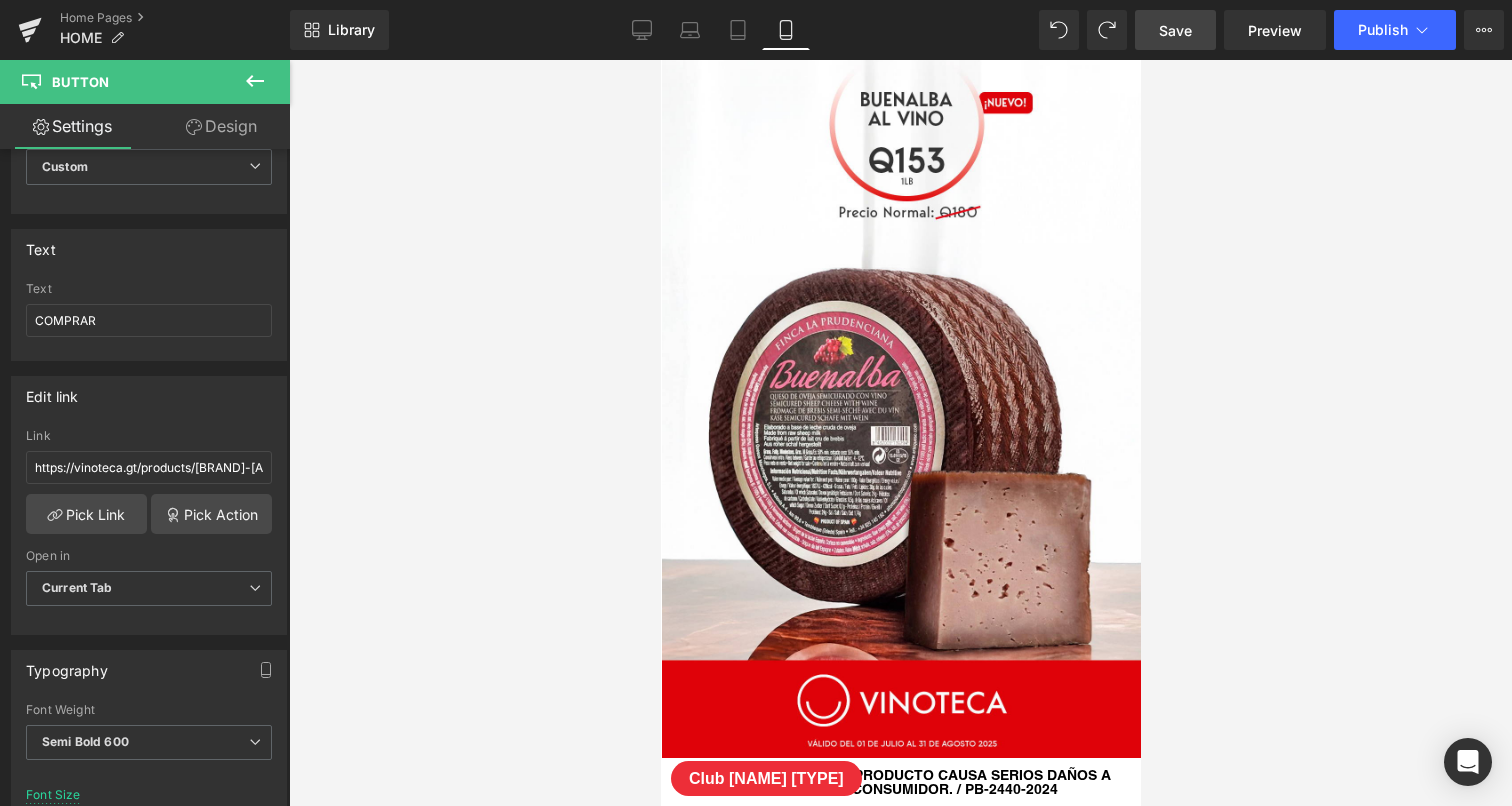 scroll, scrollTop: 2633, scrollLeft: 0, axis: vertical 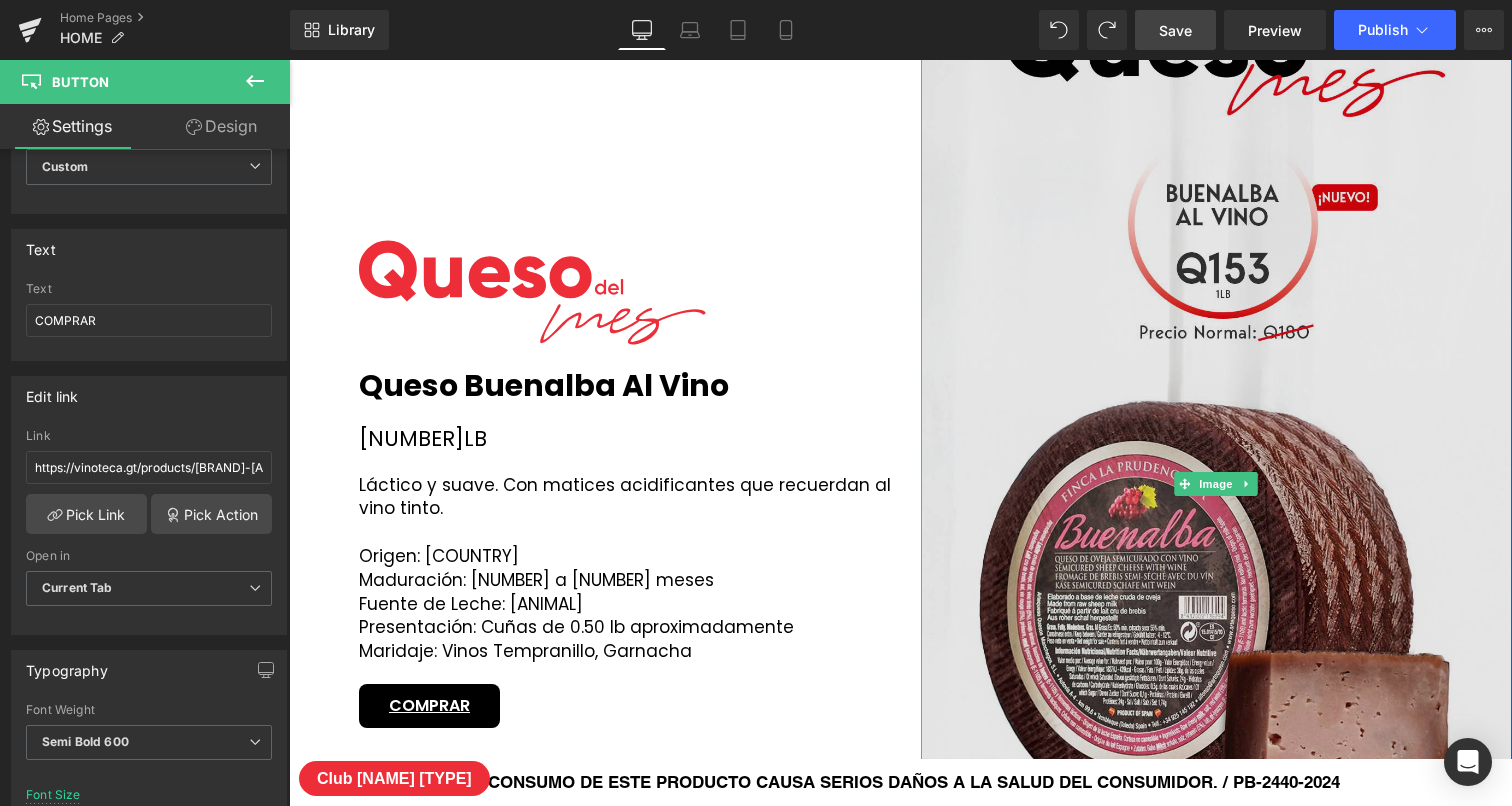 click at bounding box center (1217, 484) 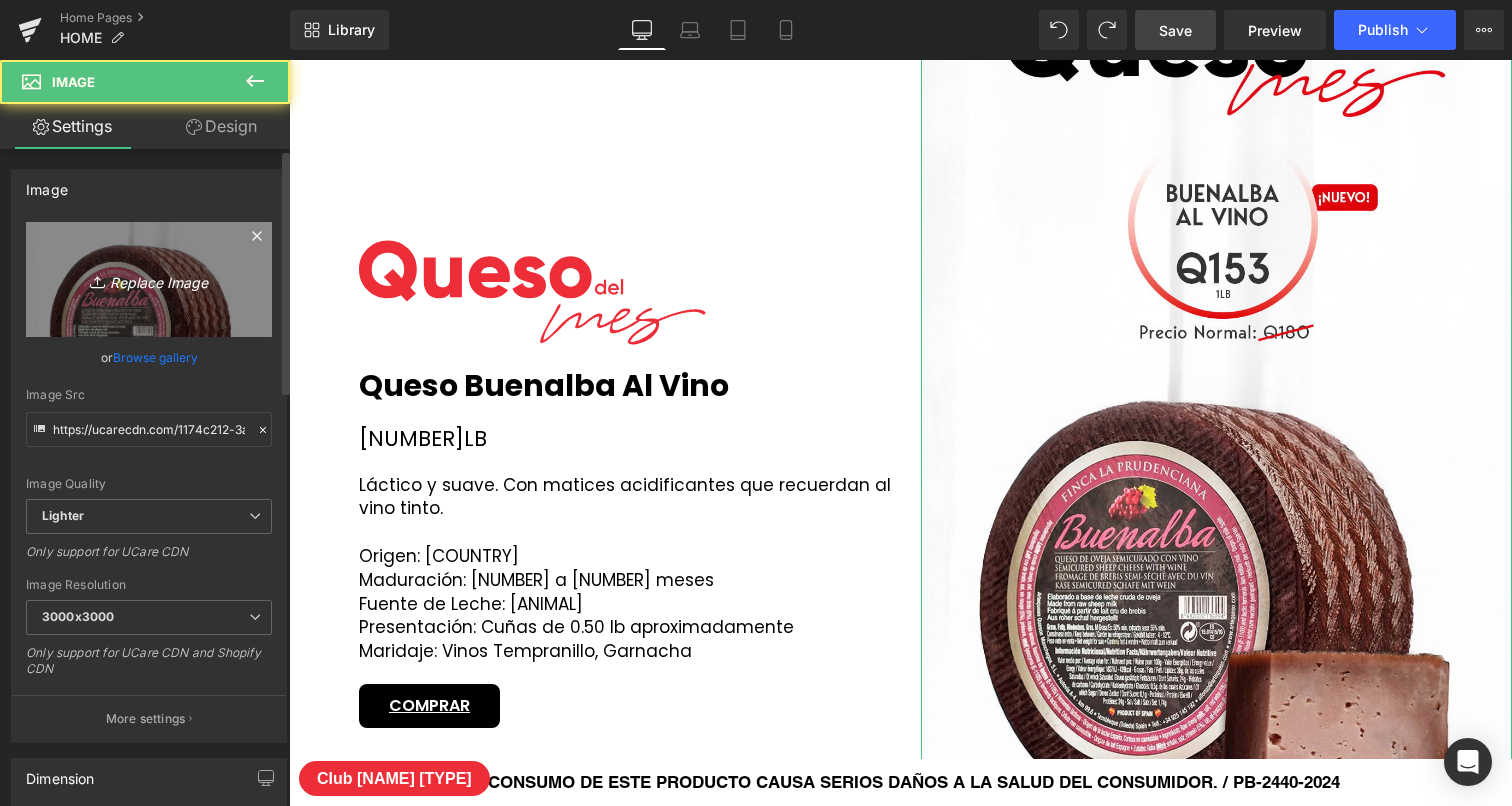 click on "Replace Image" at bounding box center (149, 279) 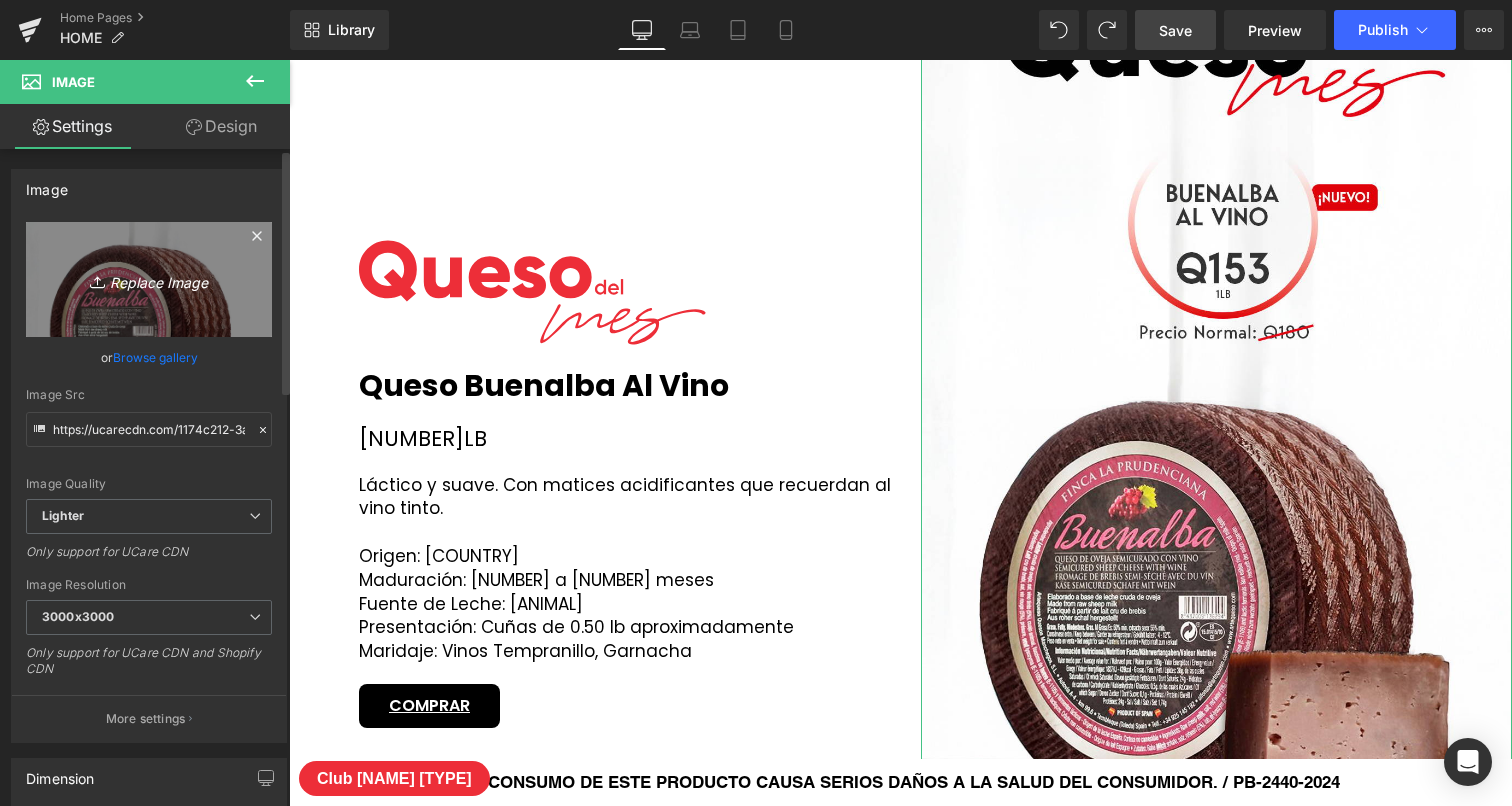 scroll, scrollTop: 1, scrollLeft: 0, axis: vertical 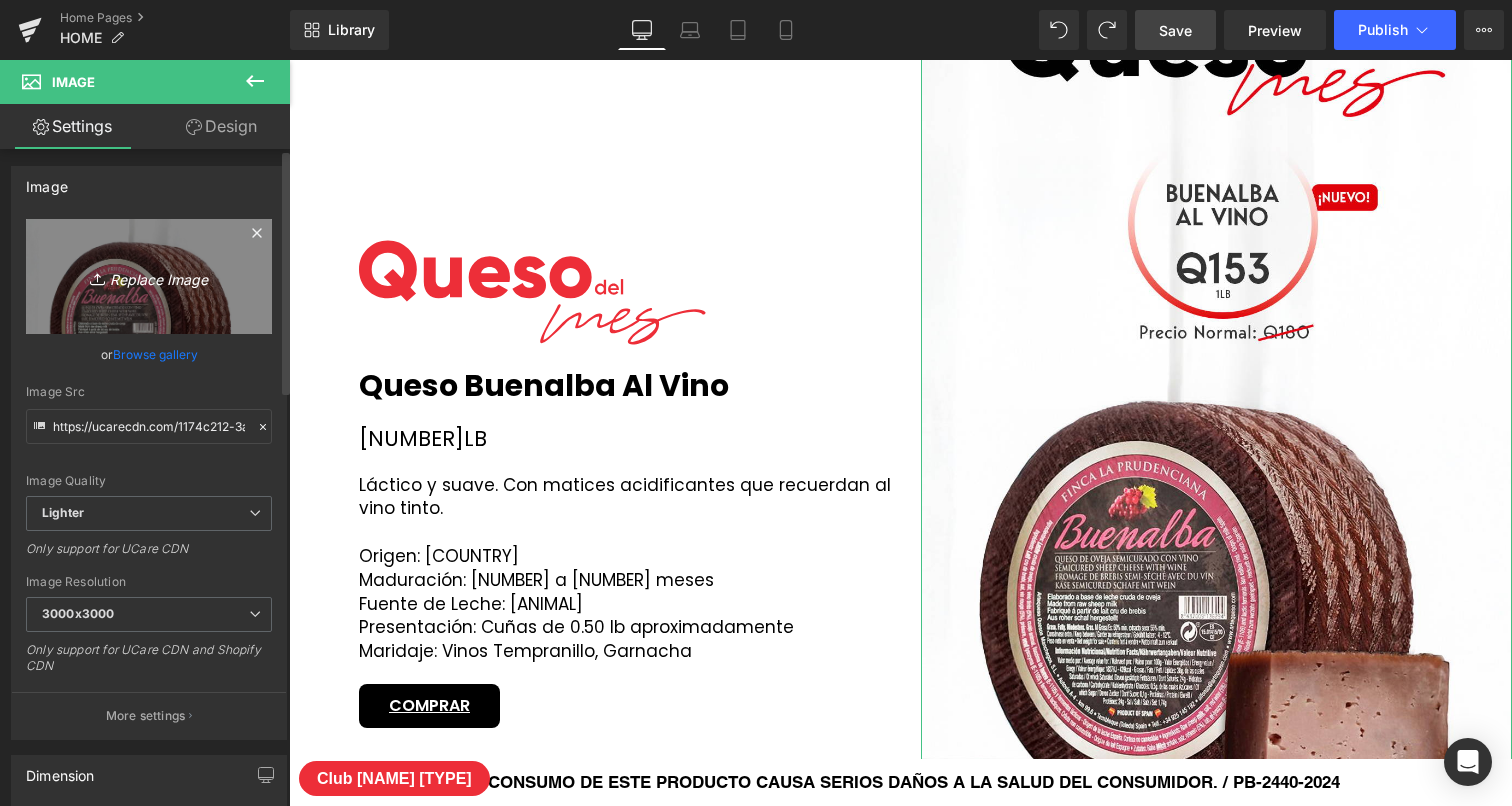 click on "Replace Image" at bounding box center [149, 276] 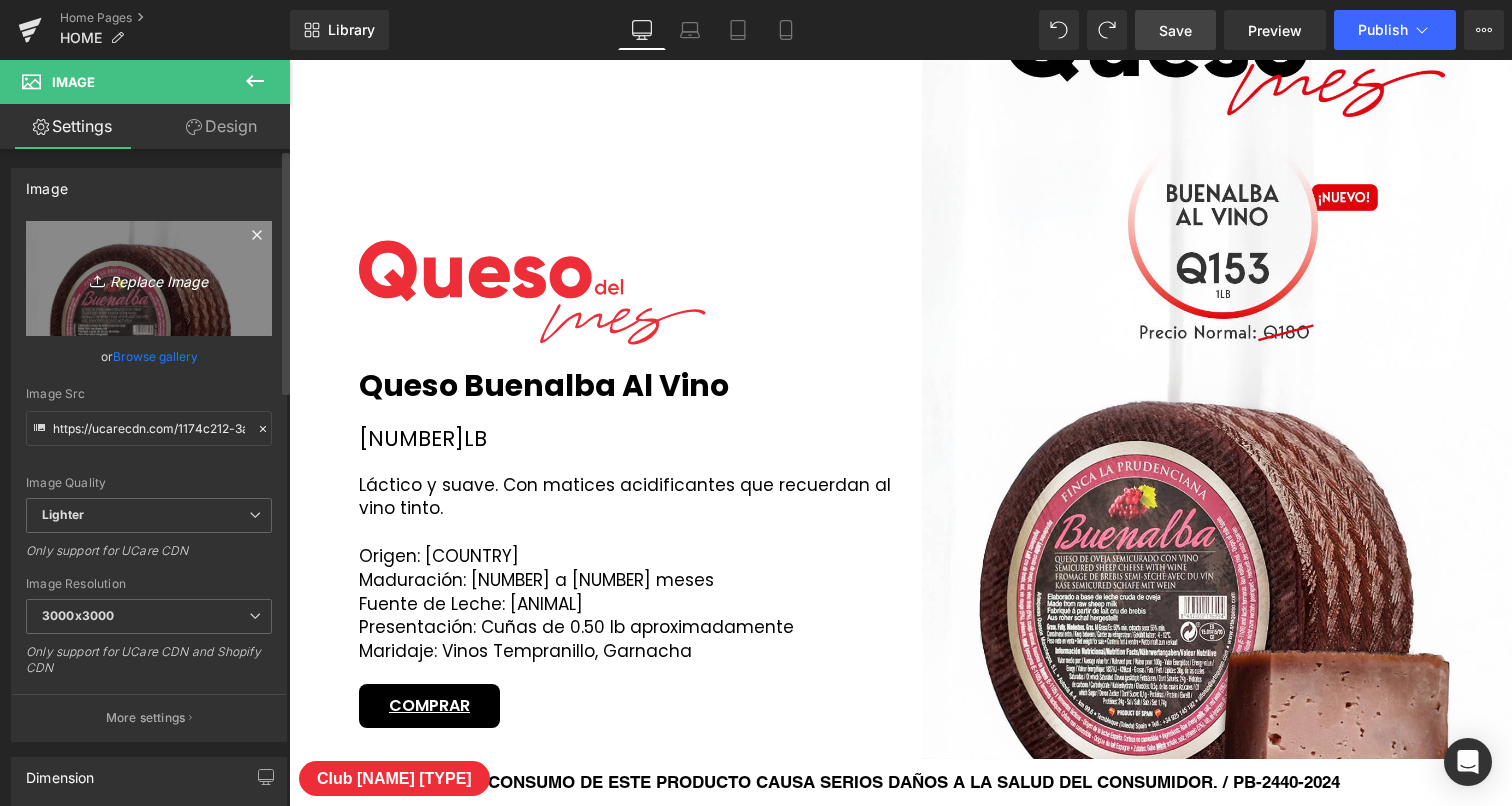type on "C:\fakepath\[PRODUCT_NAME].jpg" 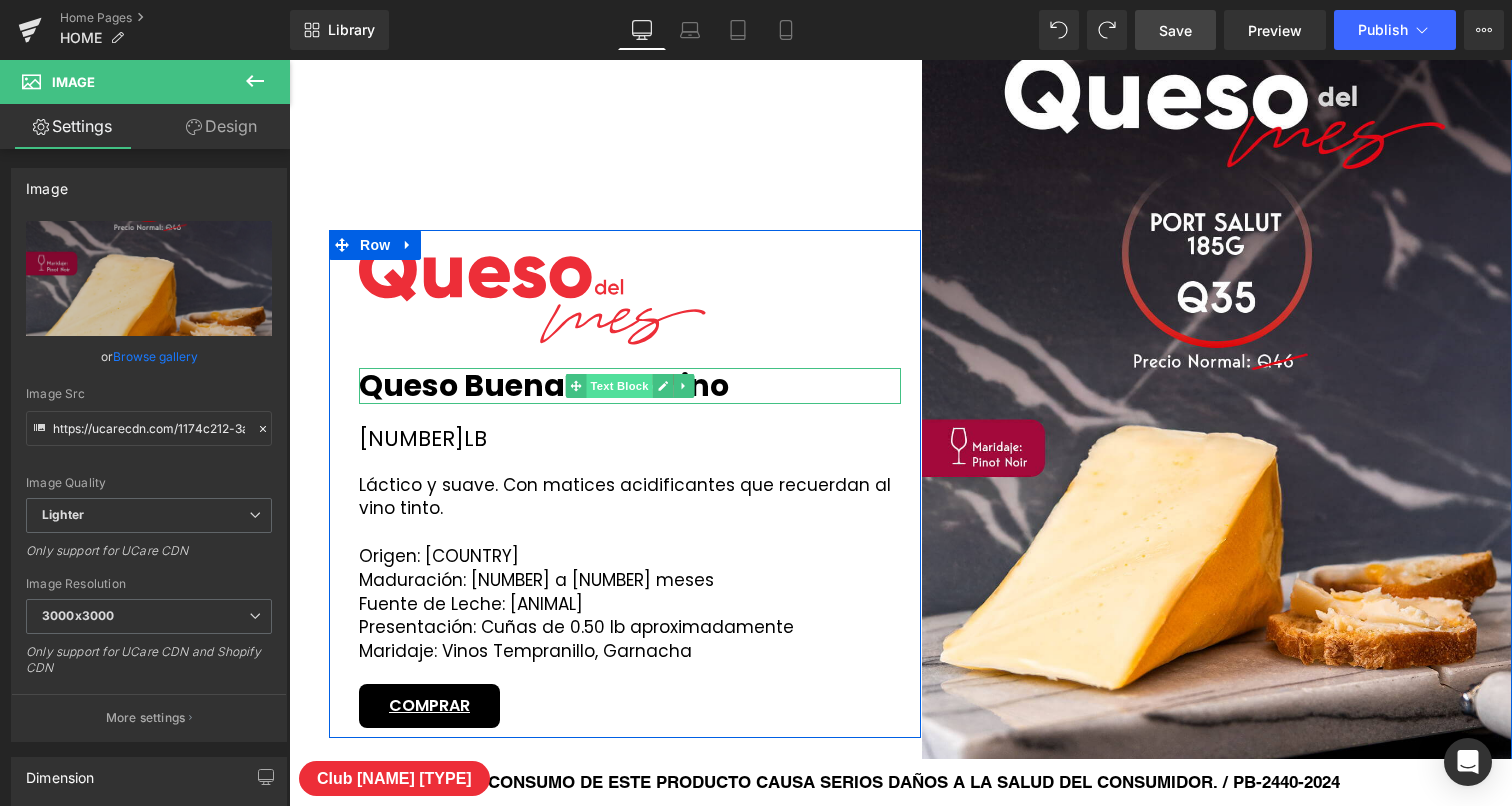 click on "Text Block" at bounding box center [619, 386] 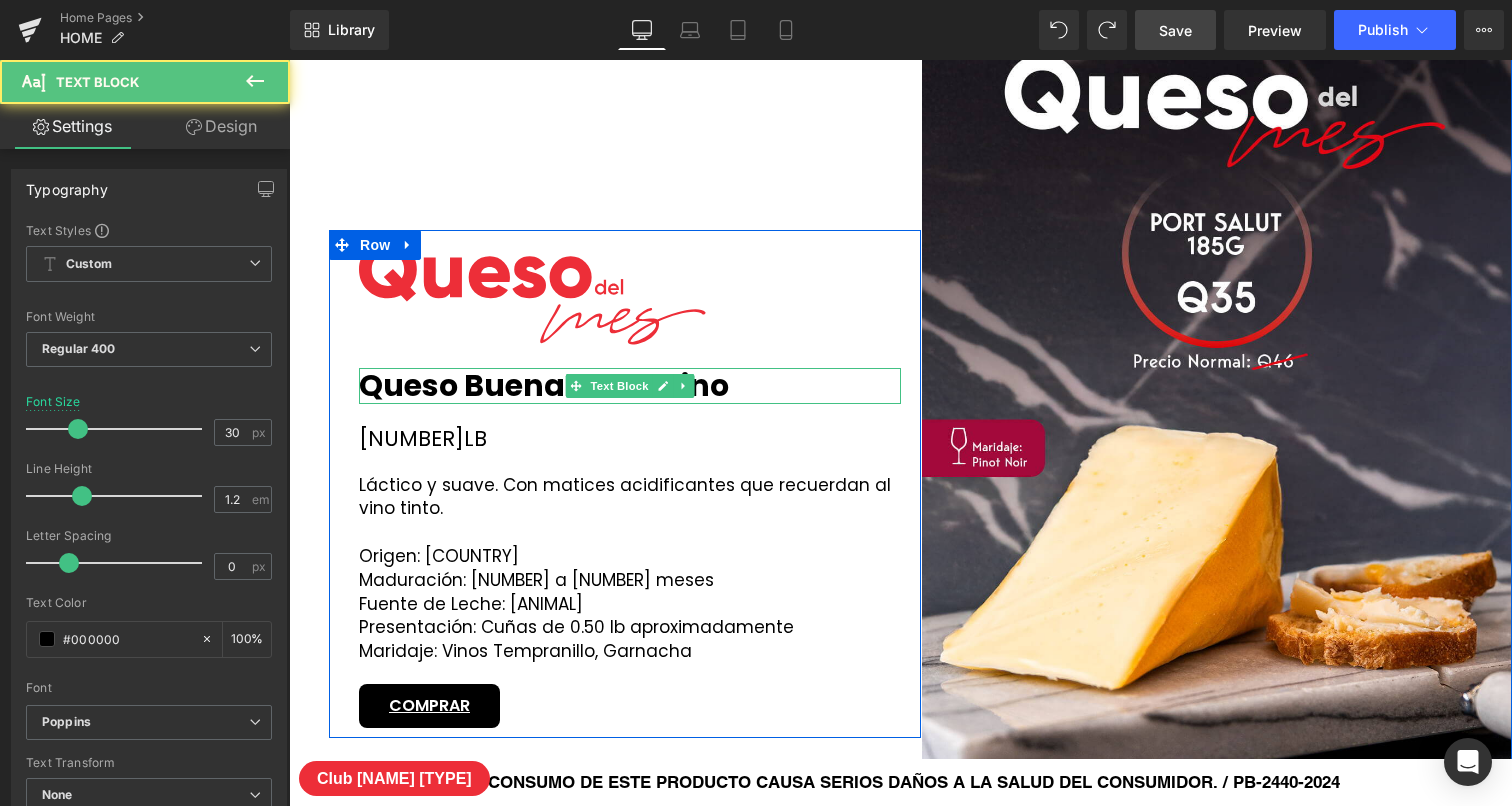 click on "Queso Buenalba Al Vino" at bounding box center [544, 385] 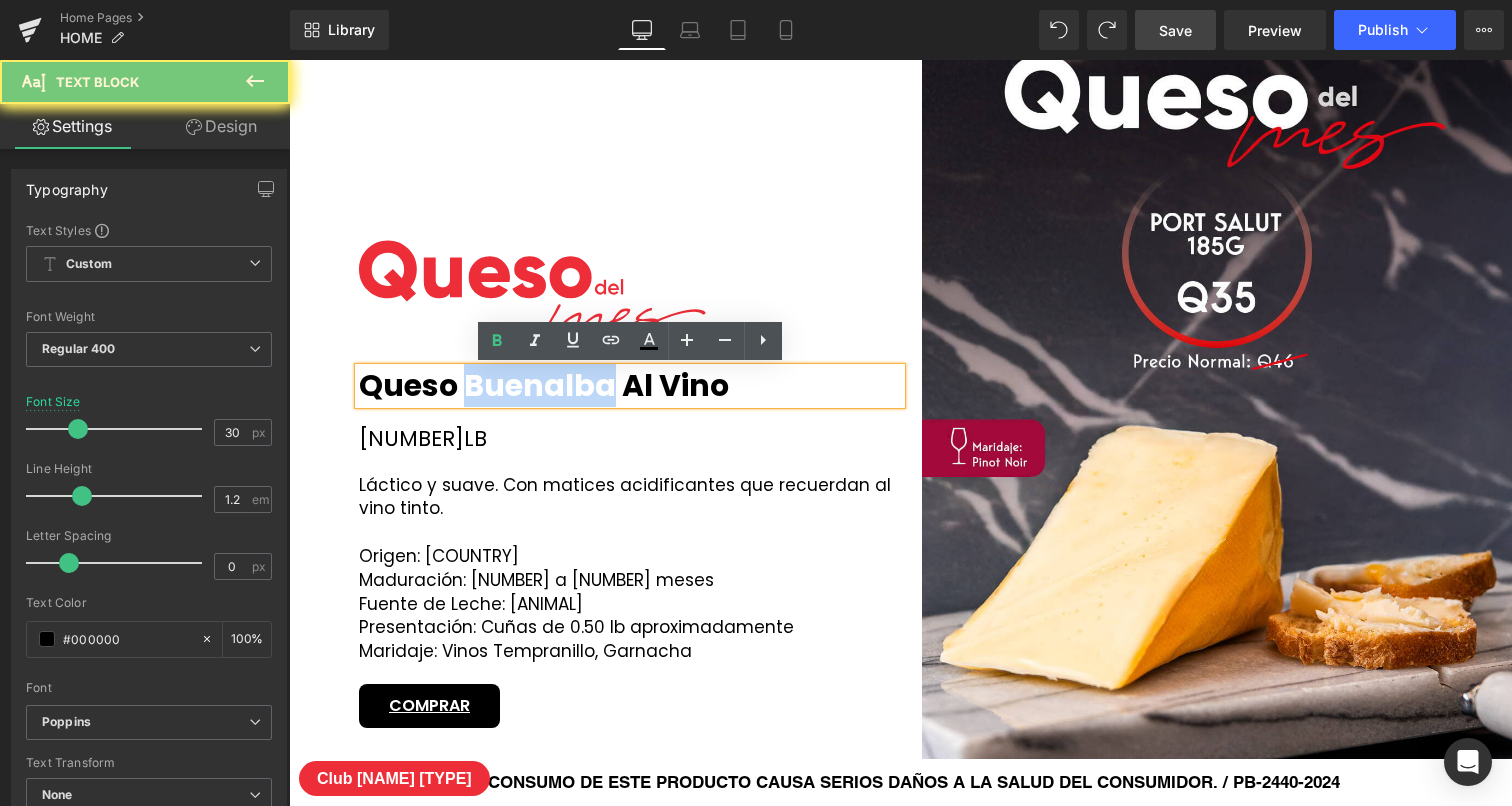 click on "Queso Buenalba Al Vino" at bounding box center [544, 385] 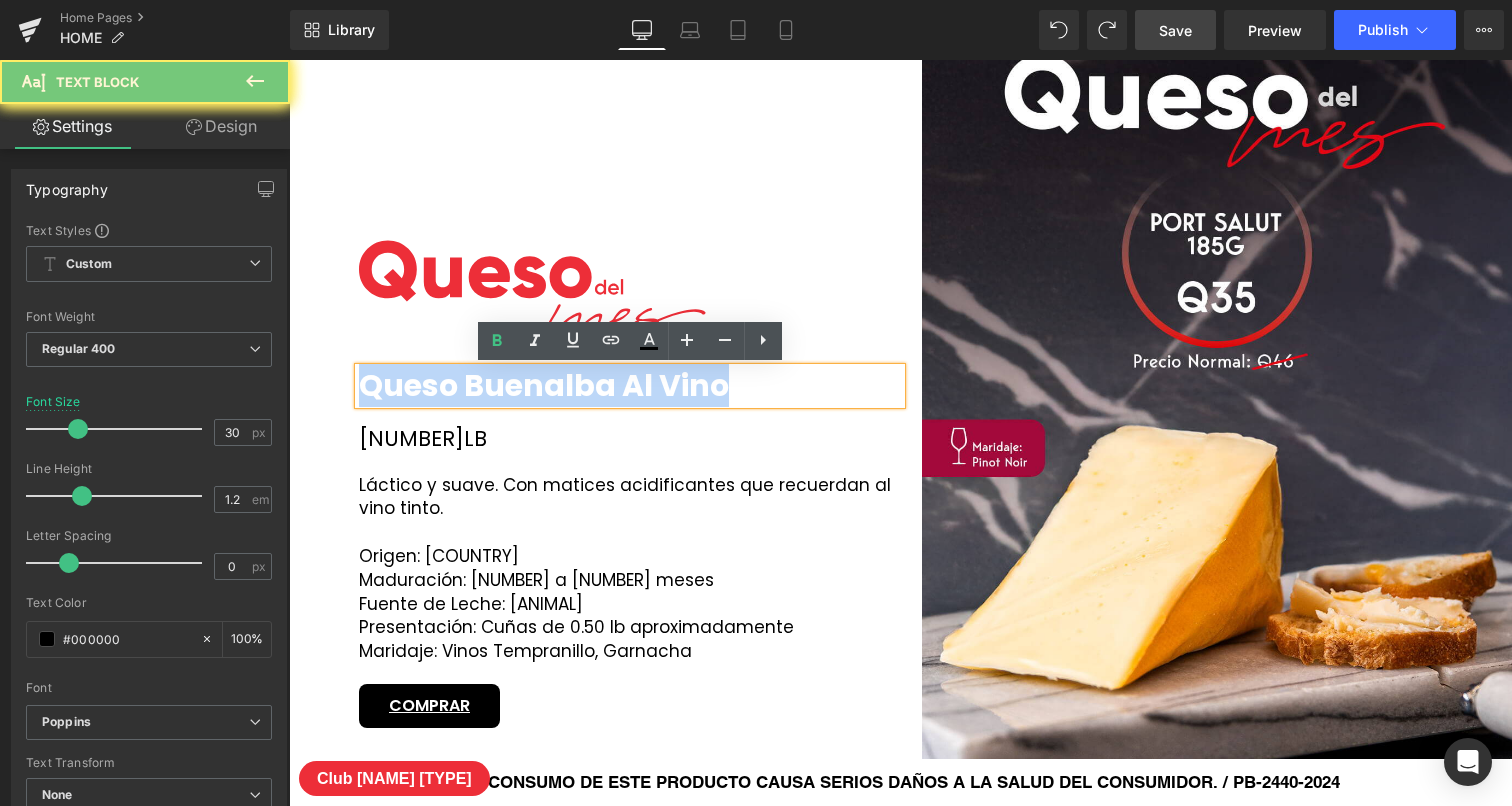 click on "Queso Buenalba Al Vino" at bounding box center (544, 385) 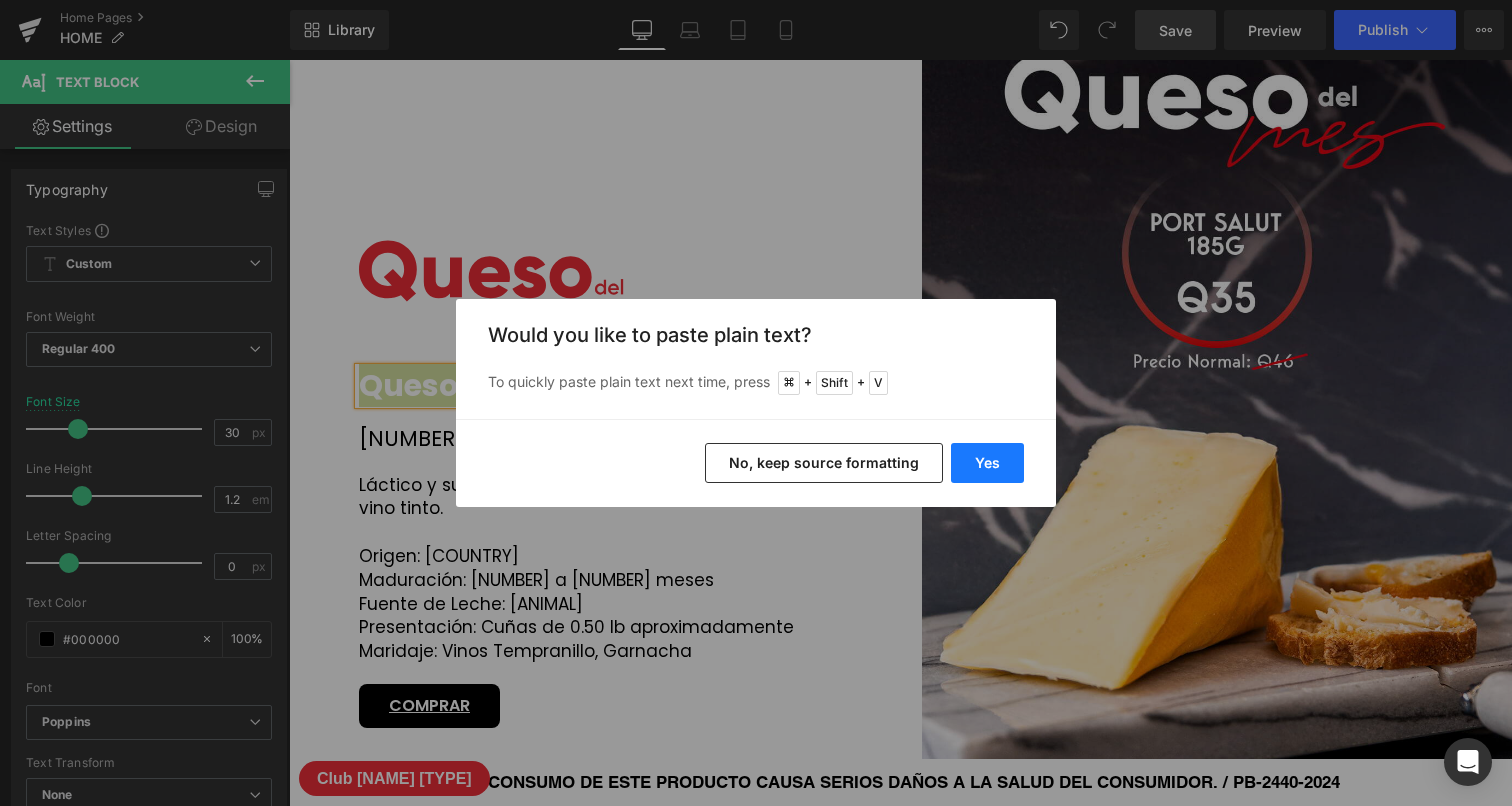 click on "Yes" at bounding box center [987, 463] 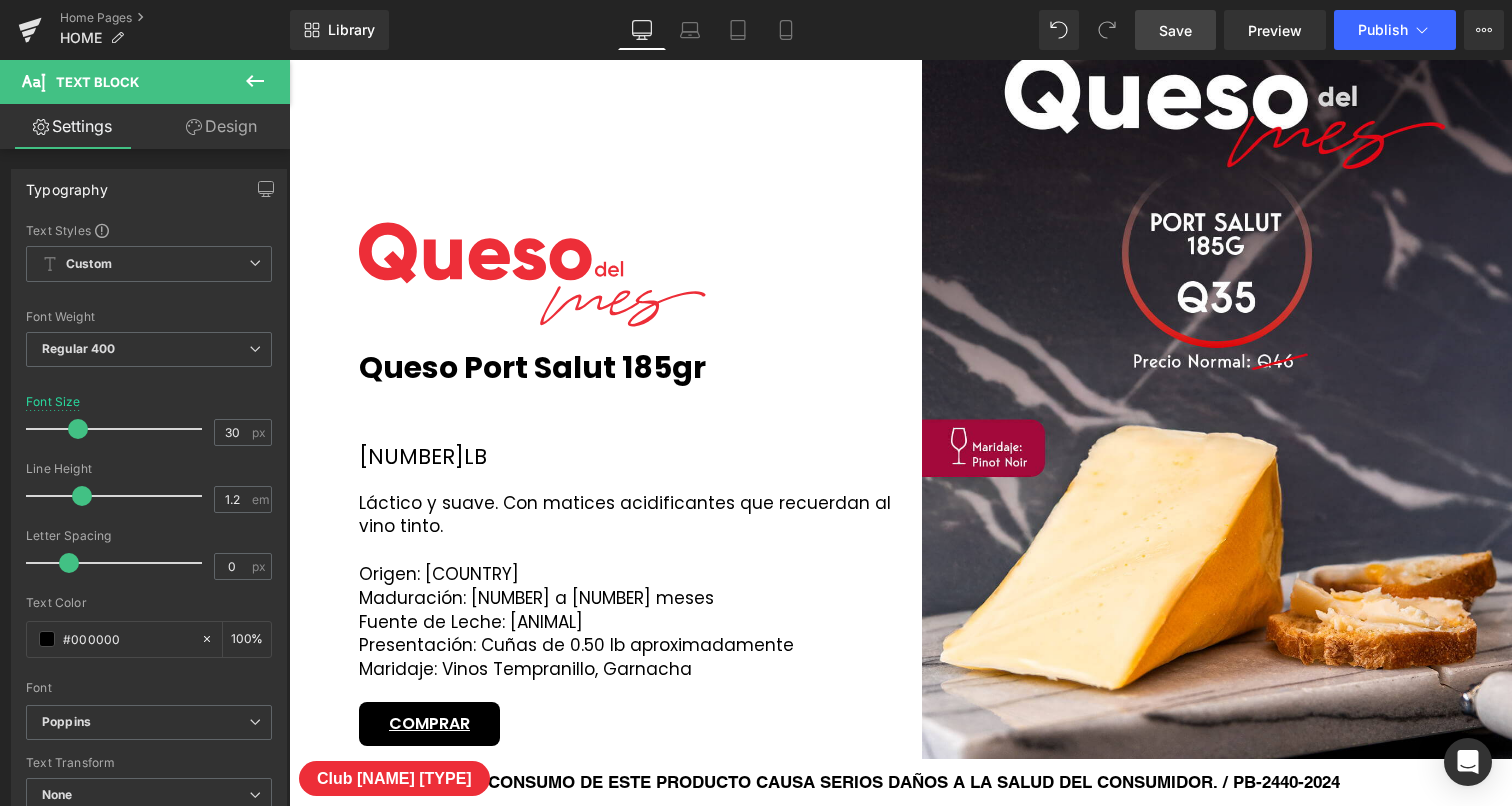 scroll, scrollTop: 2731, scrollLeft: 0, axis: vertical 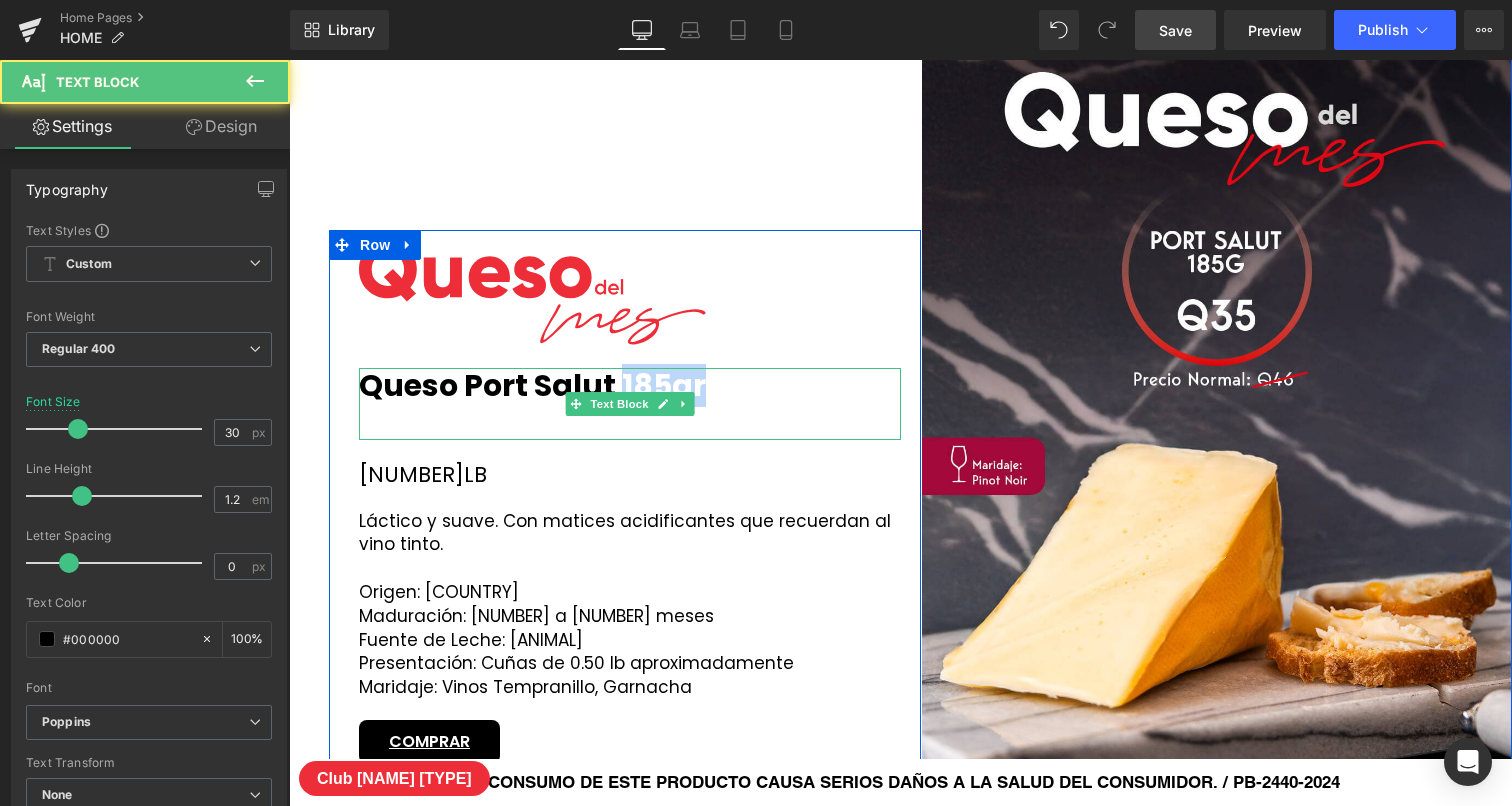 drag, startPoint x: 622, startPoint y: 379, endPoint x: 753, endPoint y: 380, distance: 131.00381 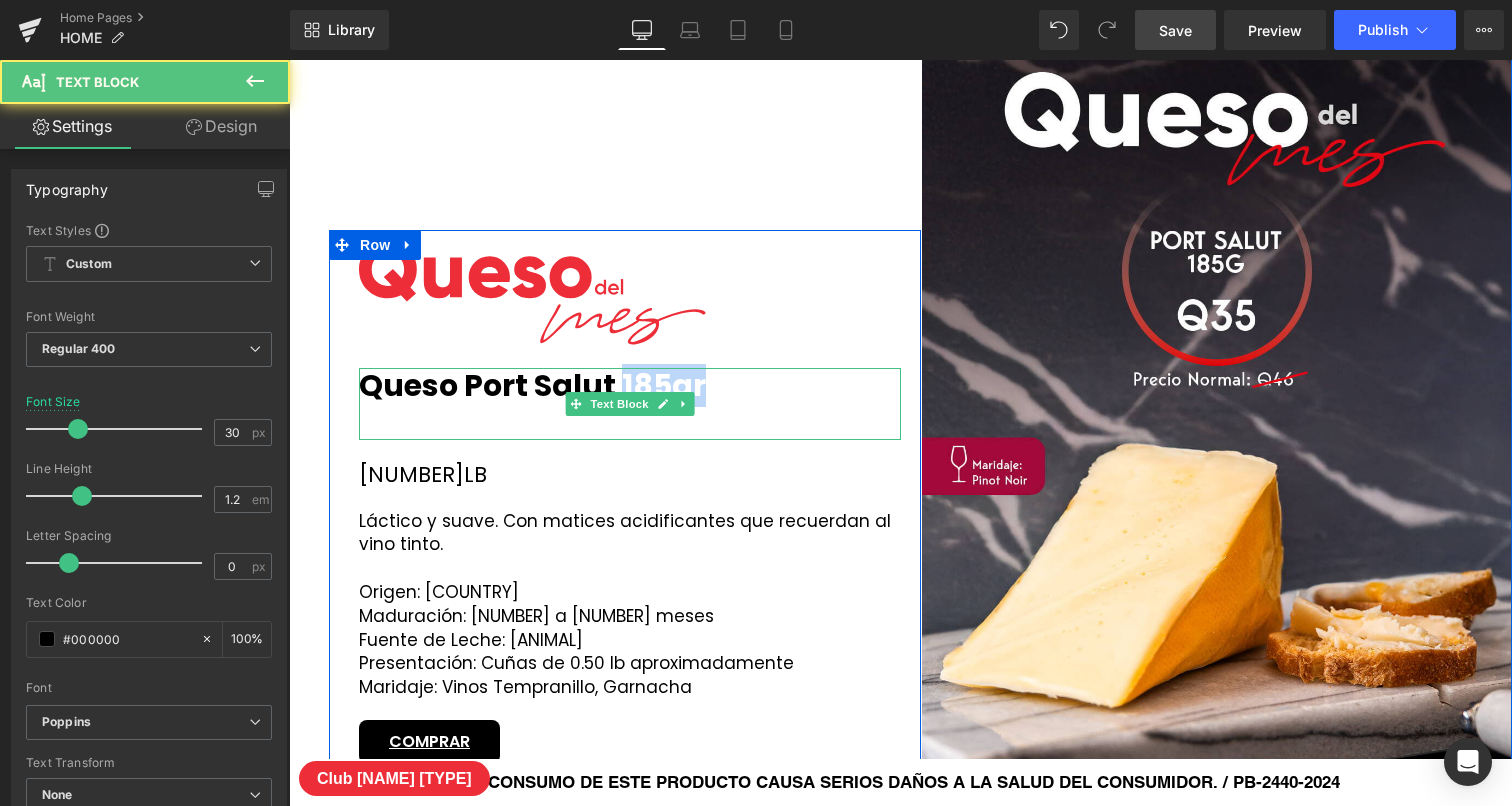 click on "Queso Port Salut 185gr" at bounding box center [630, 386] 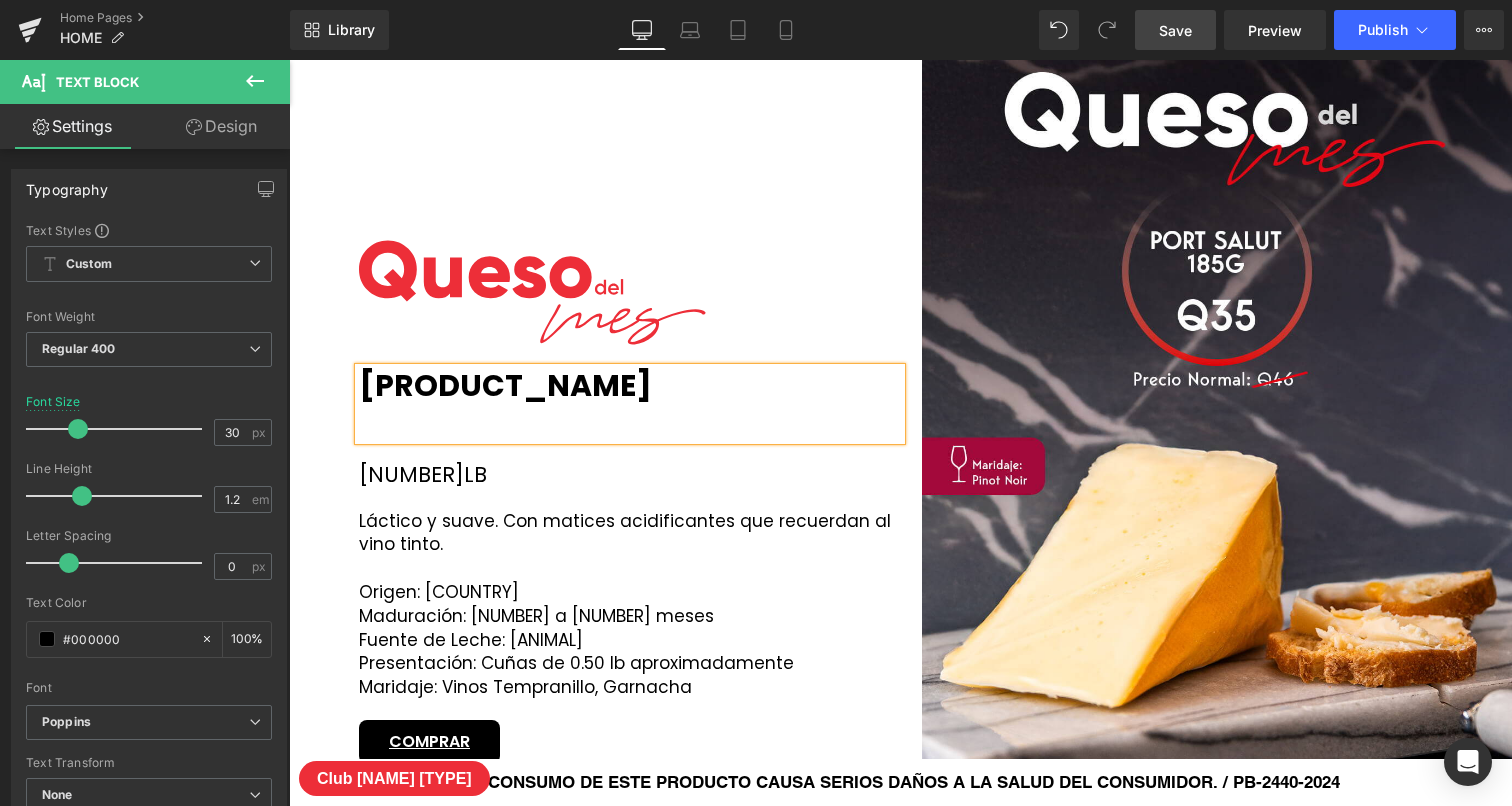 click on "Image         [PRODUCT_NAME] Text Block         [NUMBER]LB Text Block         Láctico y suave. Con matices acidificantes que recuerdan al vino tinto. Origen: [COUNTRY] Maduración: [NUMBER] a [NUMBER] meses Fuente de Leche: [ANIMAL]  Presentación: Cuñas de [NUMBER].[NUMBER] lb aproximadamente Maridaje:   Vinos Tempranillo, Garnacha Text Block         COMPRAR Button" at bounding box center [630, 497] 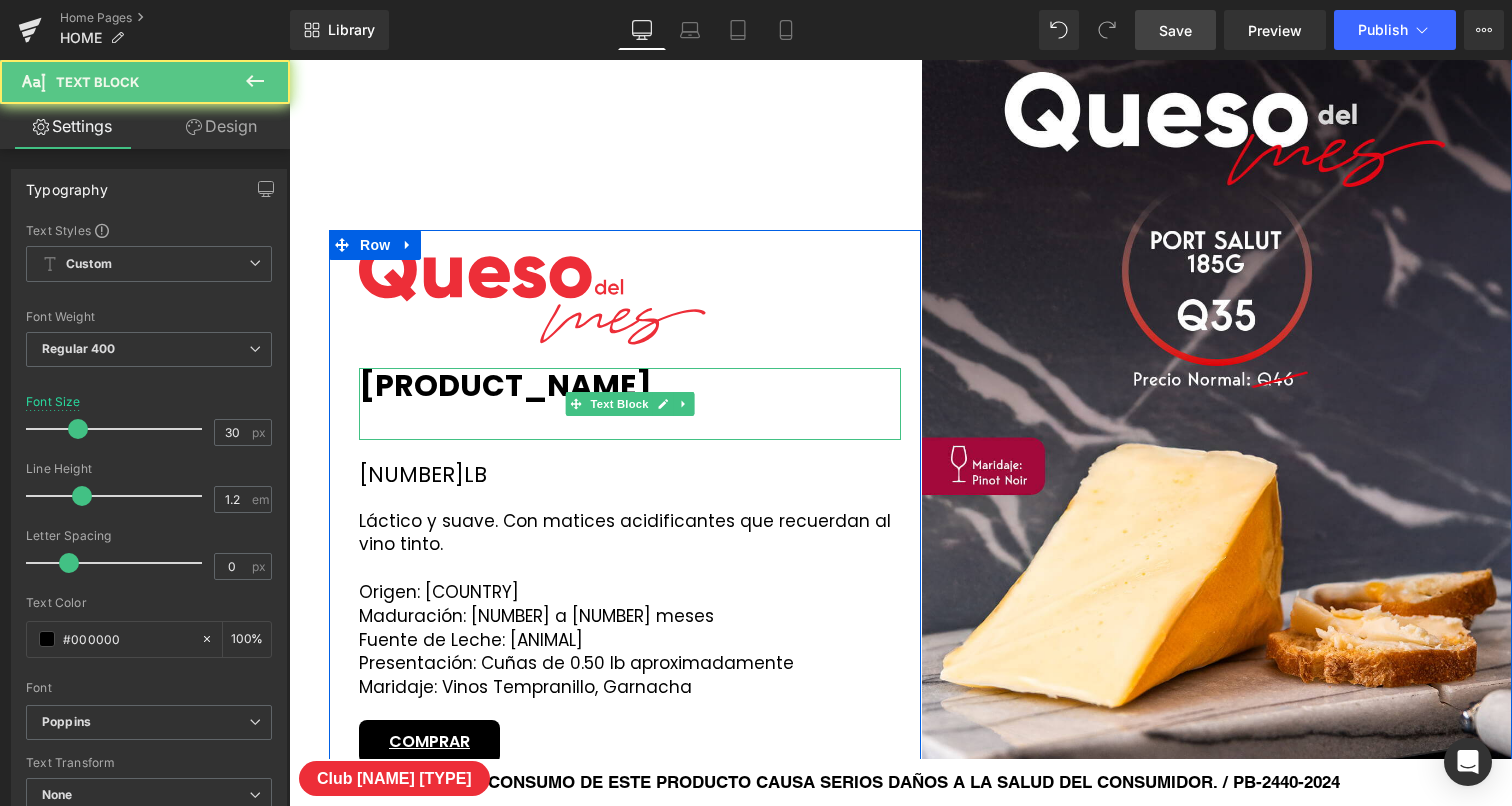 click at bounding box center (630, 422) 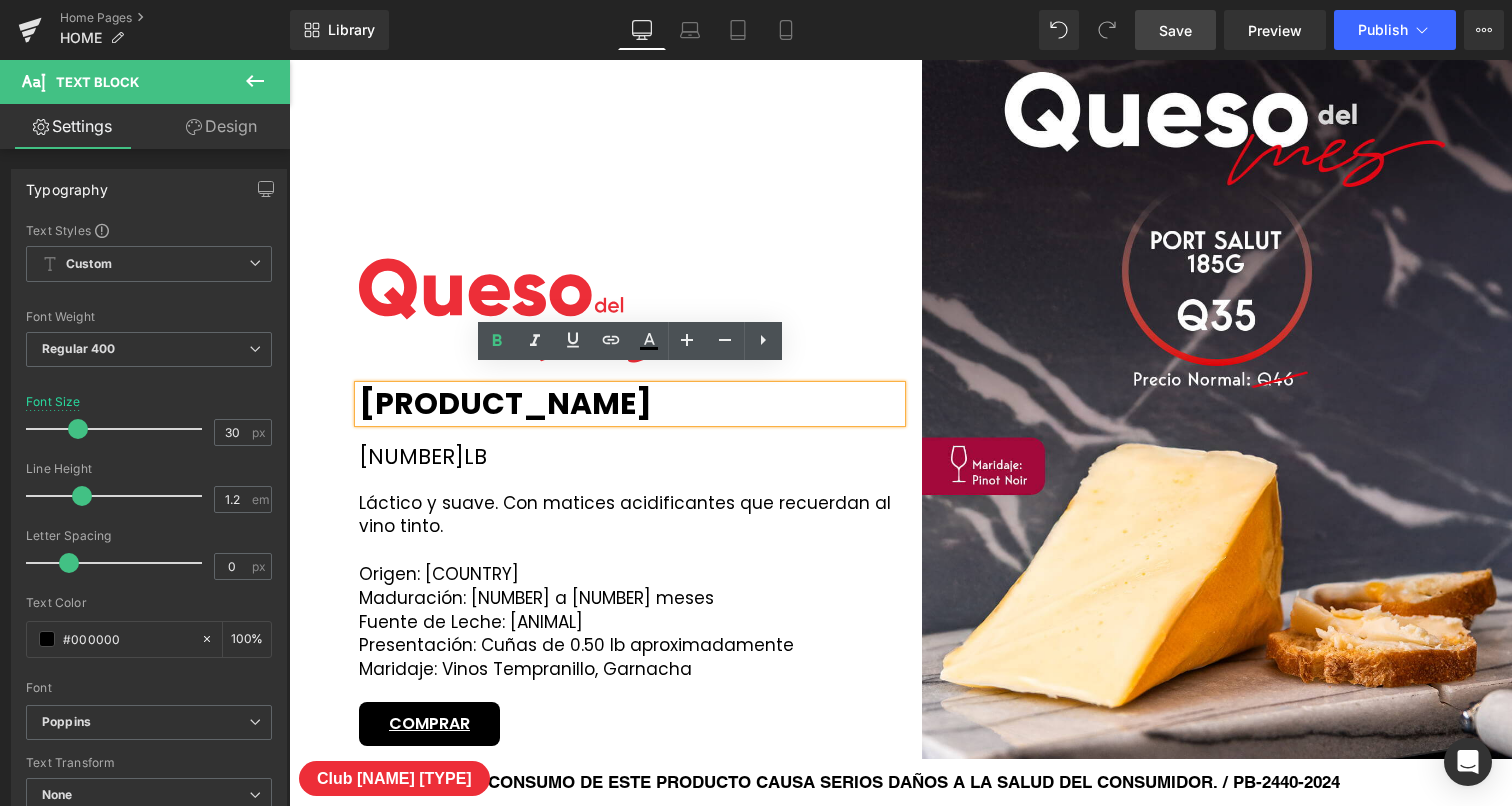 scroll, scrollTop: 2749, scrollLeft: 0, axis: vertical 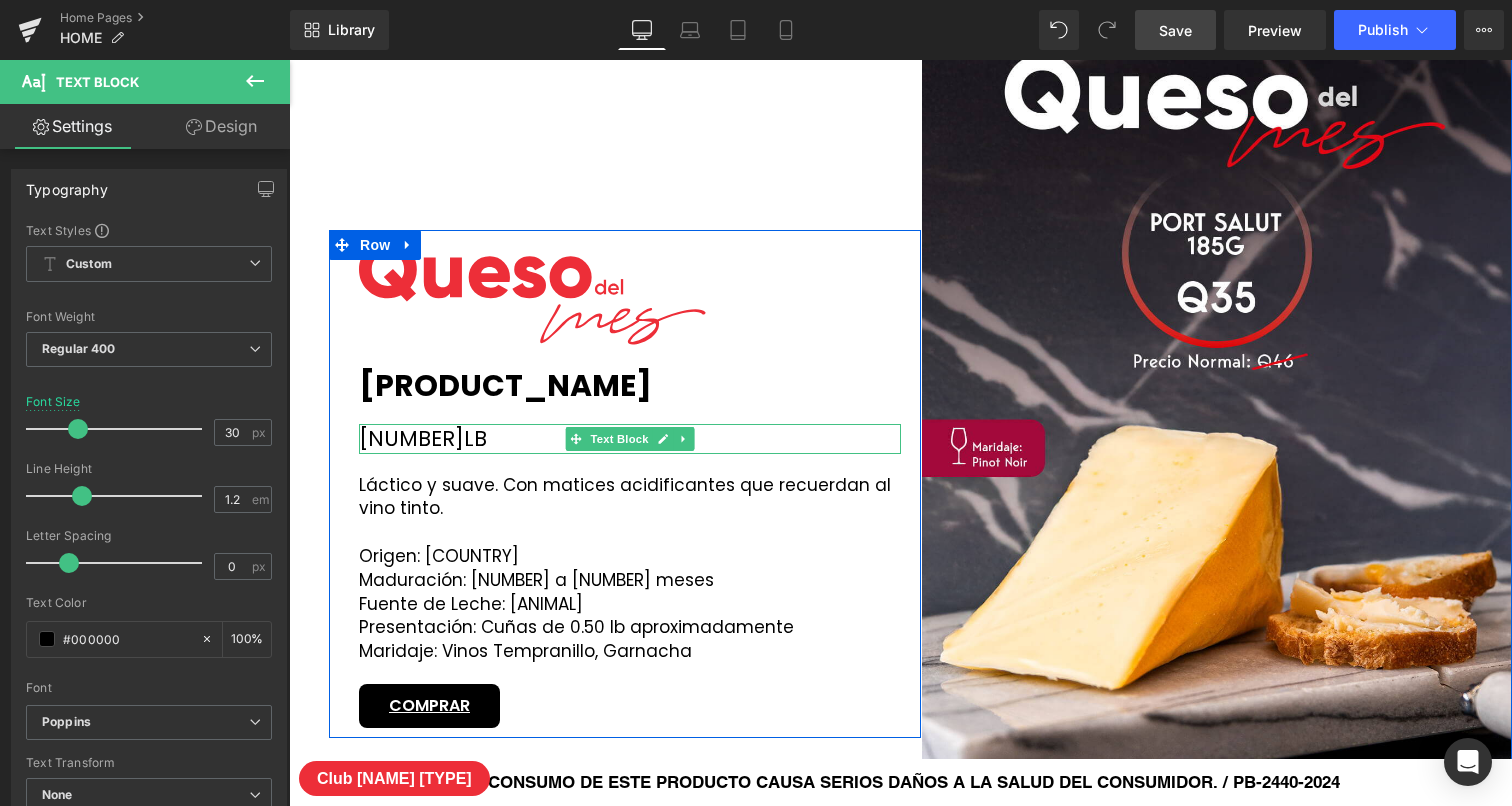 click on "[NUMBER]LB" at bounding box center [630, 438] 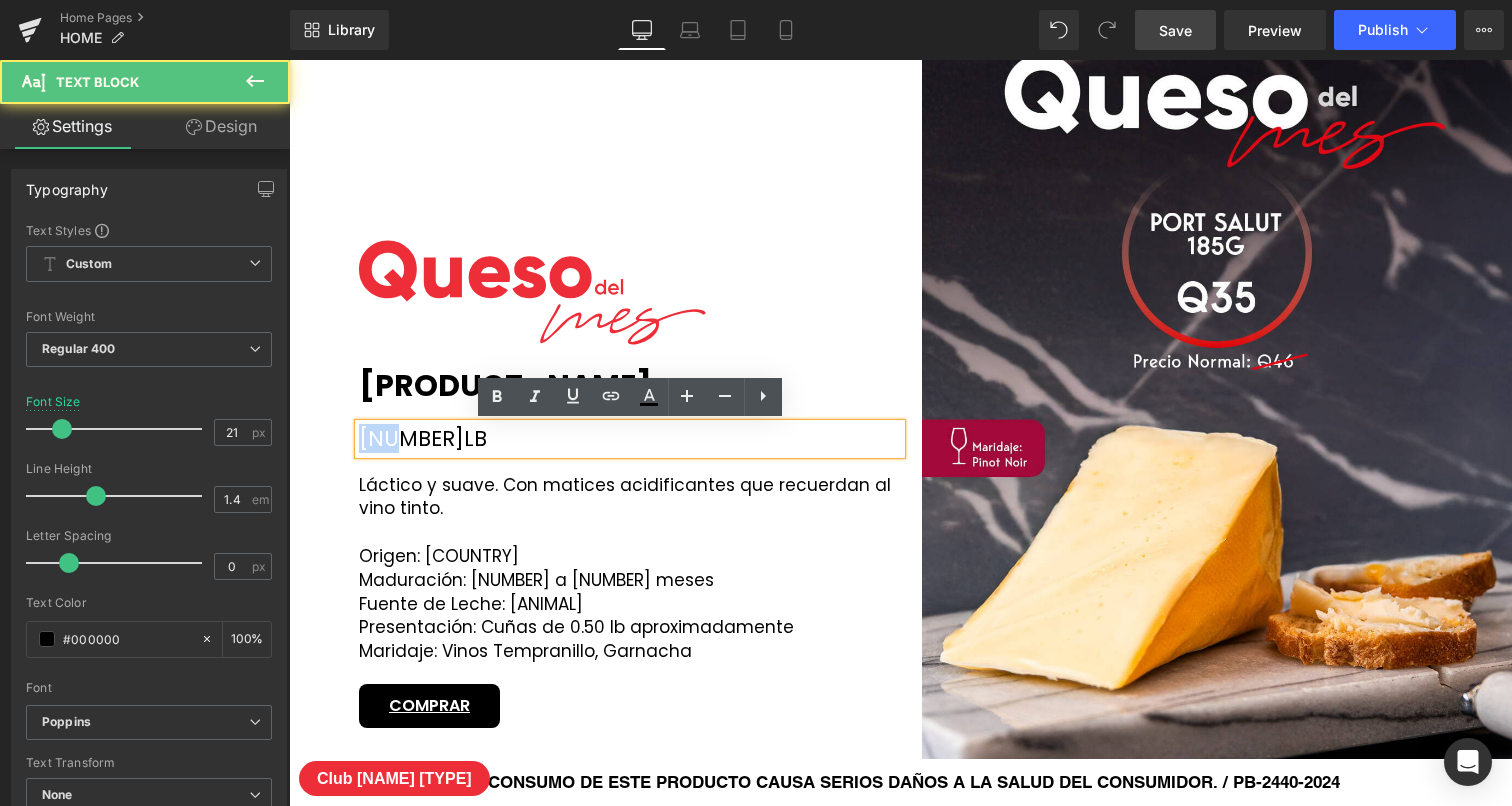 click on "[NUMBER]LB" at bounding box center [630, 438] 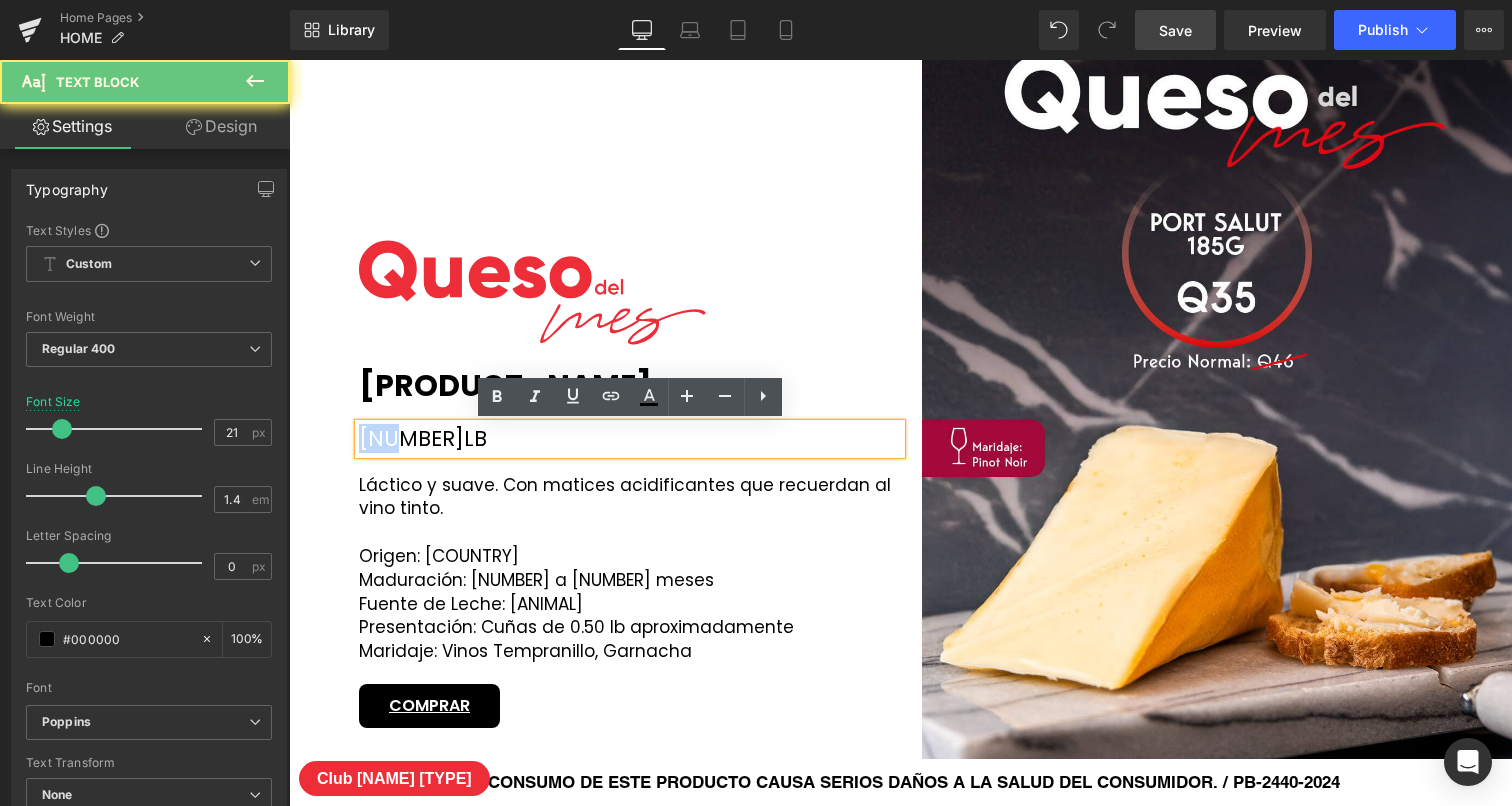 click on "[NUMBER]LB" at bounding box center [630, 438] 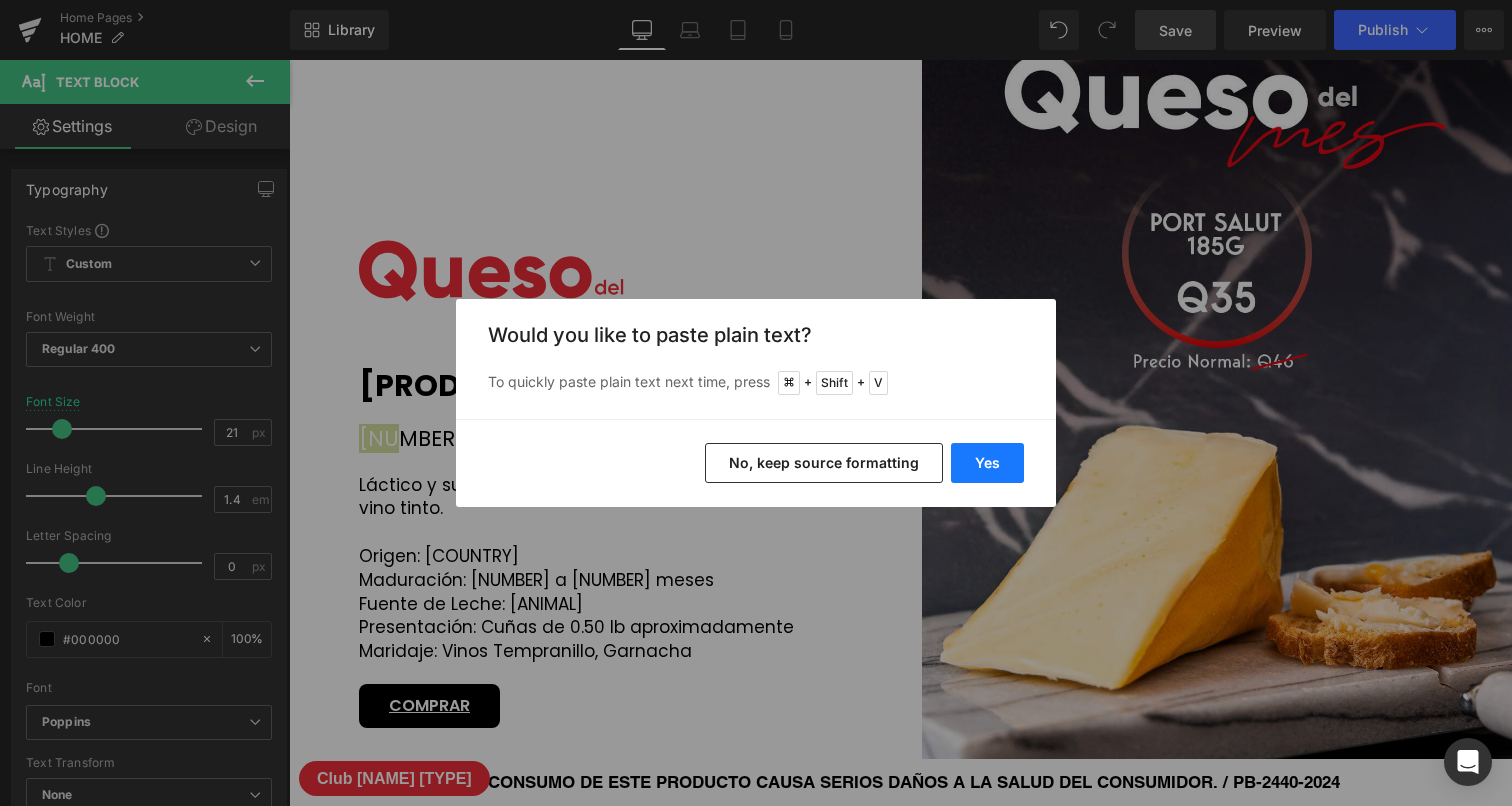 click on "Yes" at bounding box center (987, 463) 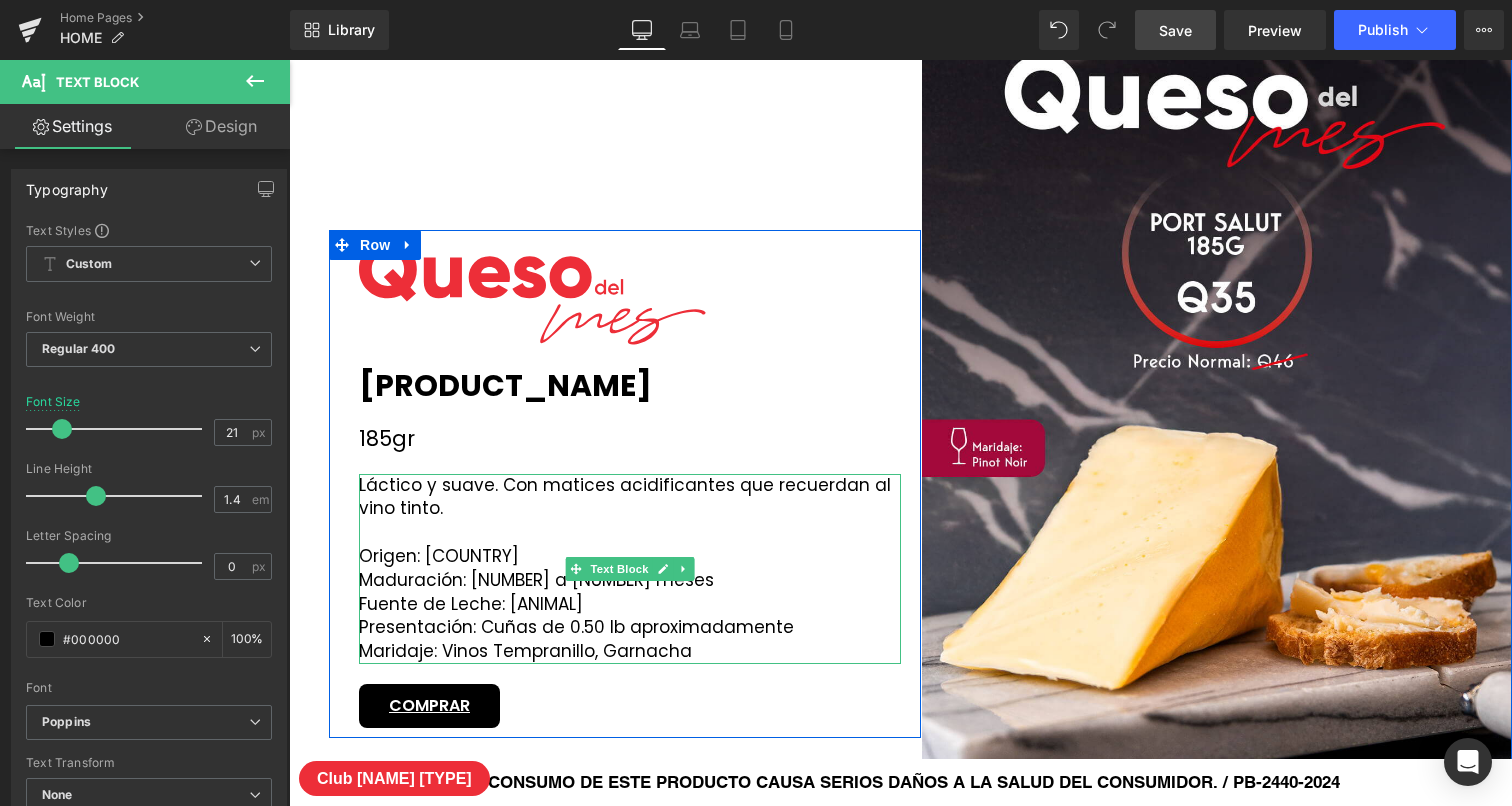 click on "Fuente de Leche: [ANIMAL]" at bounding box center [630, 605] 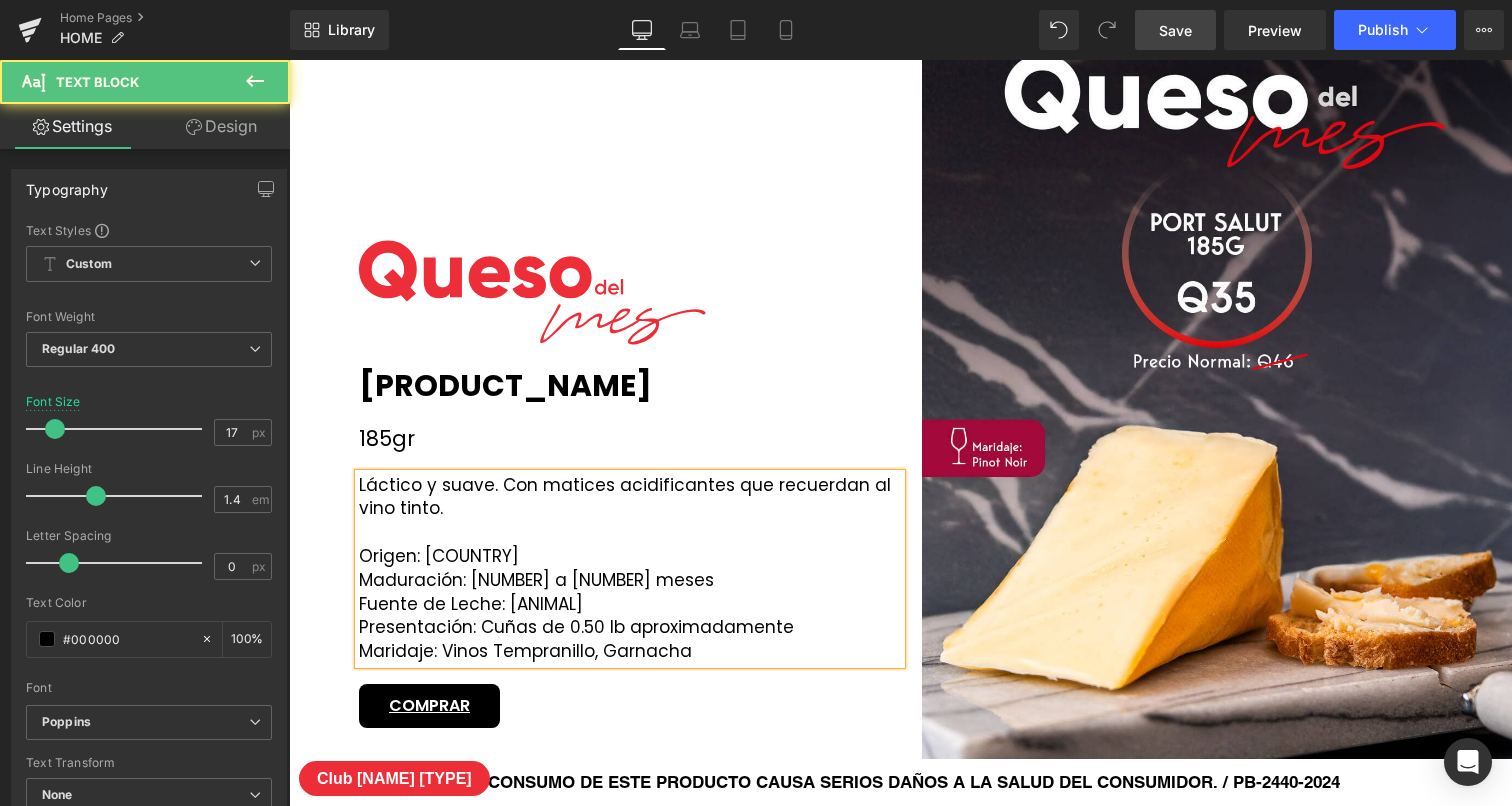 click on "Fuente de Leche: [ANIMAL]" at bounding box center (630, 605) 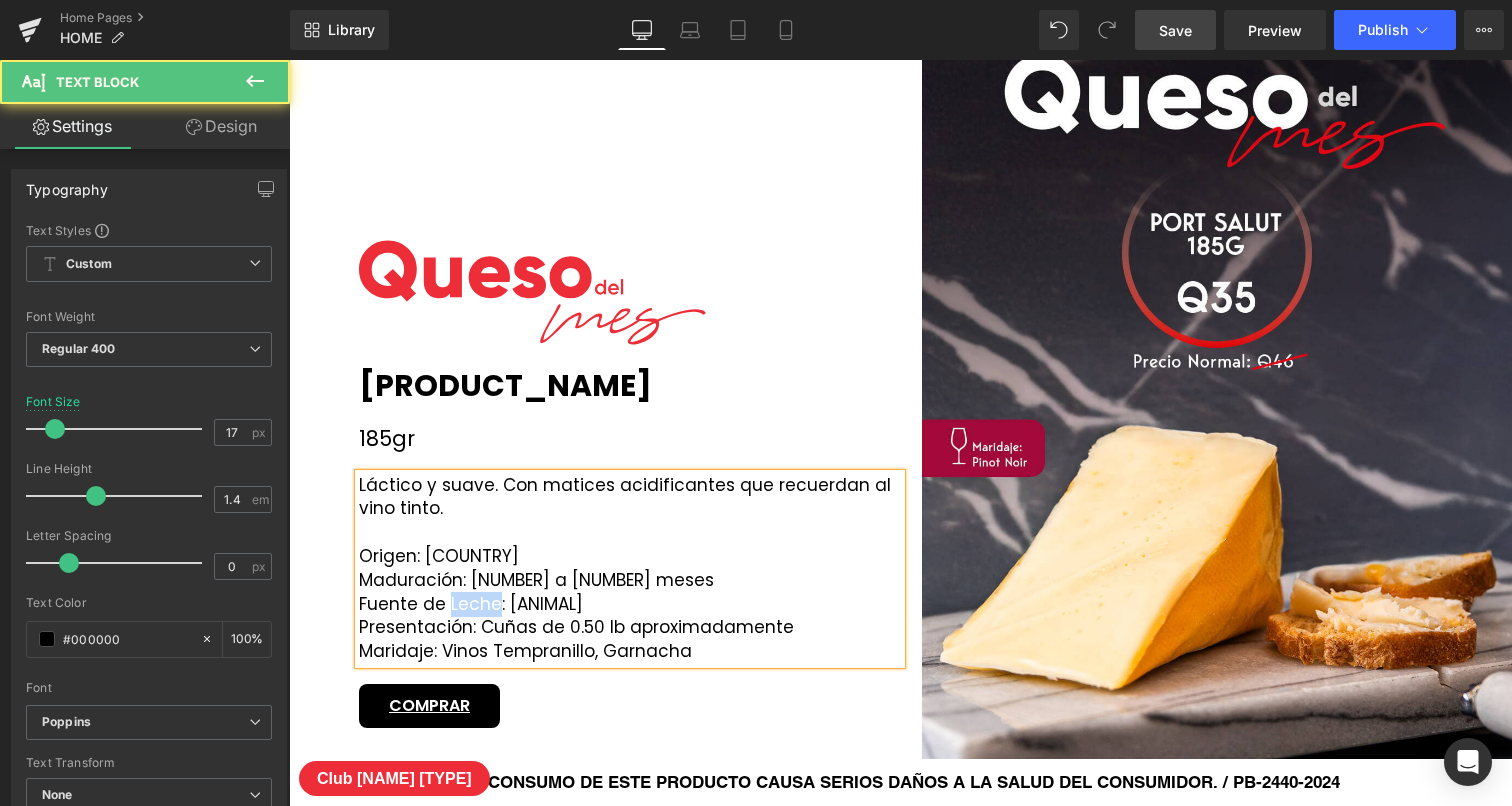 click on "Fuente de Leche: [ANIMAL]" at bounding box center [630, 605] 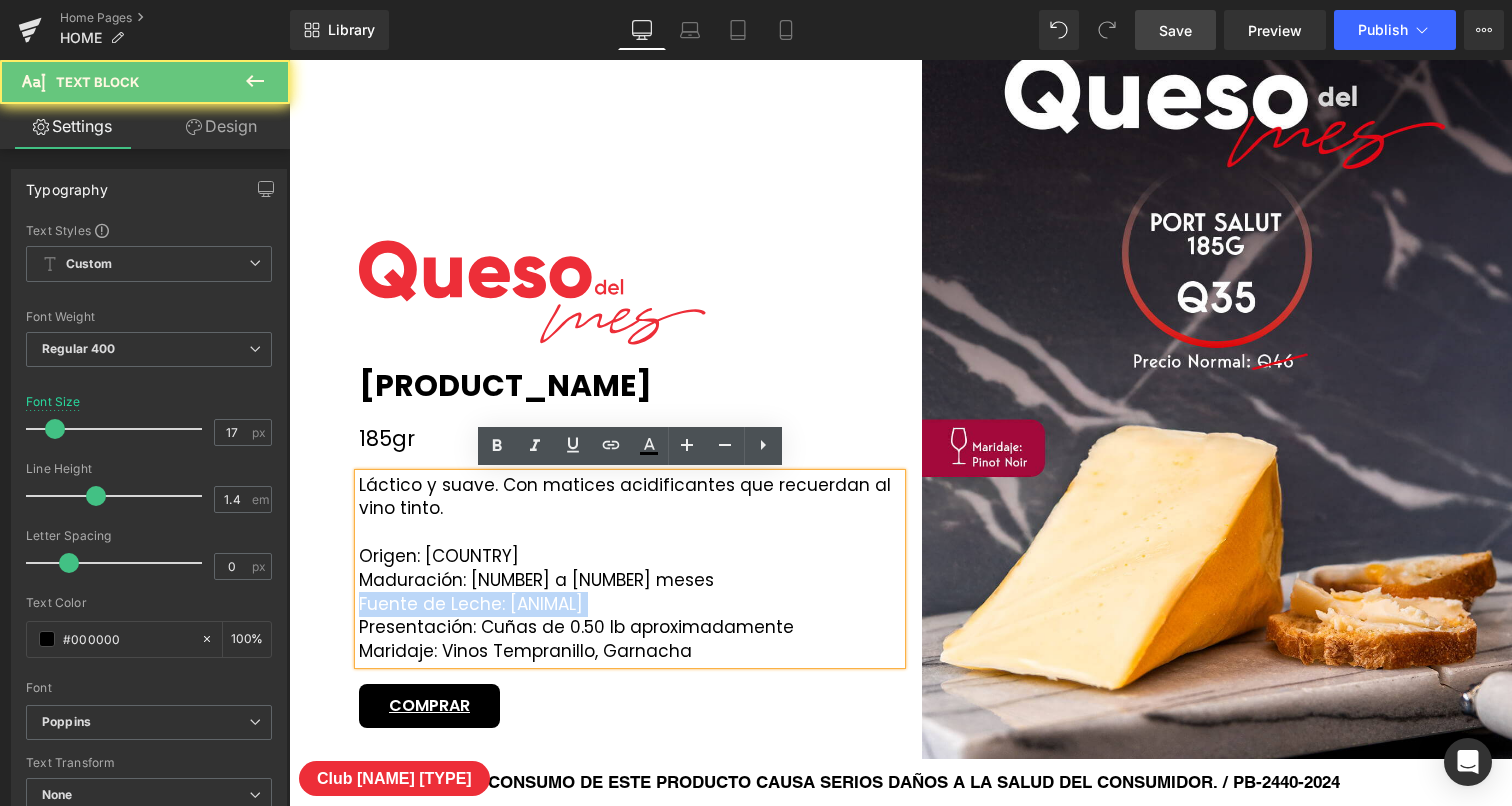 click on "Fuente de Leche: [ANIMAL]" at bounding box center (630, 605) 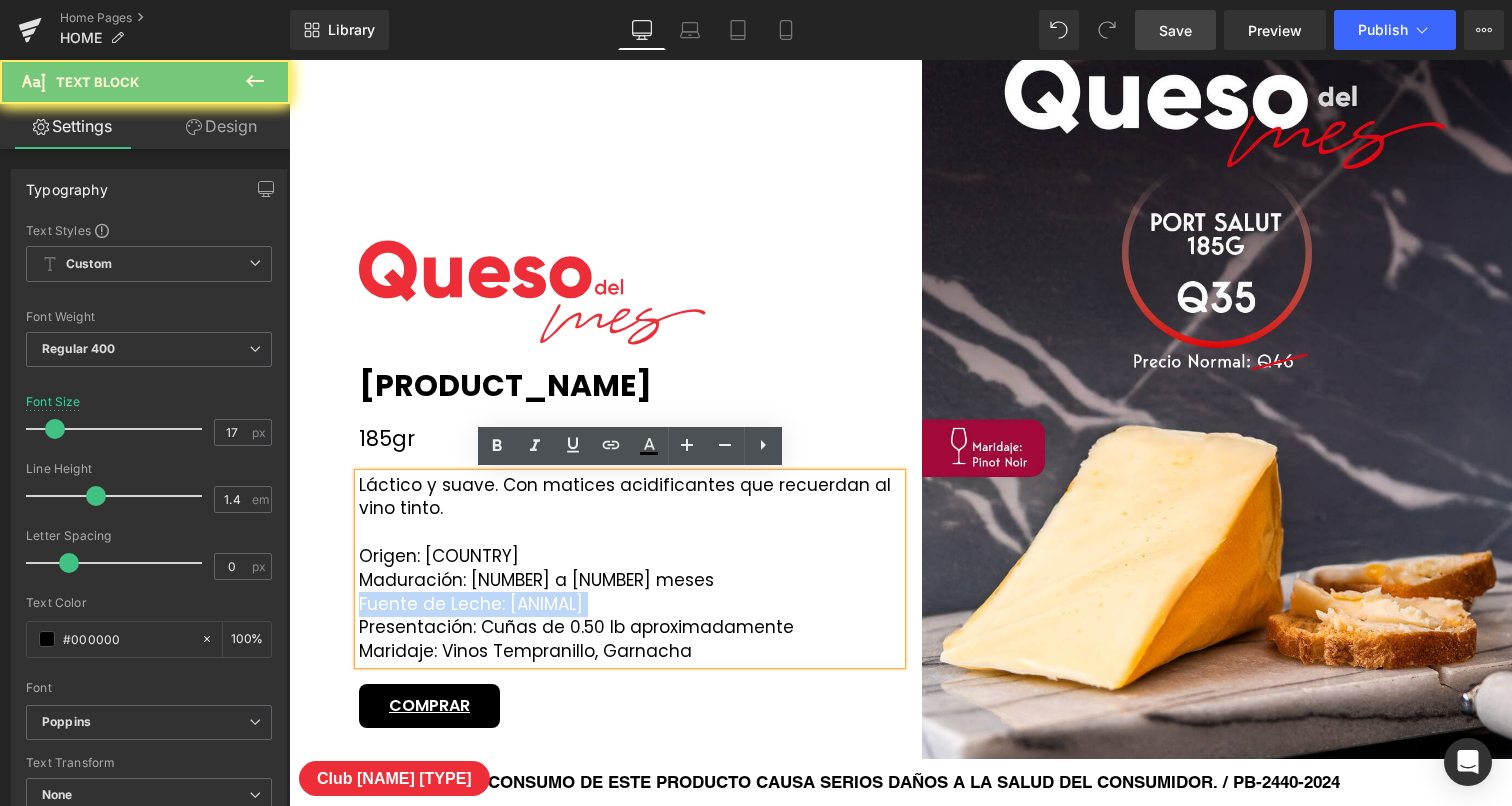 click on "Fuente de Leche: [ANIMAL]" at bounding box center [630, 605] 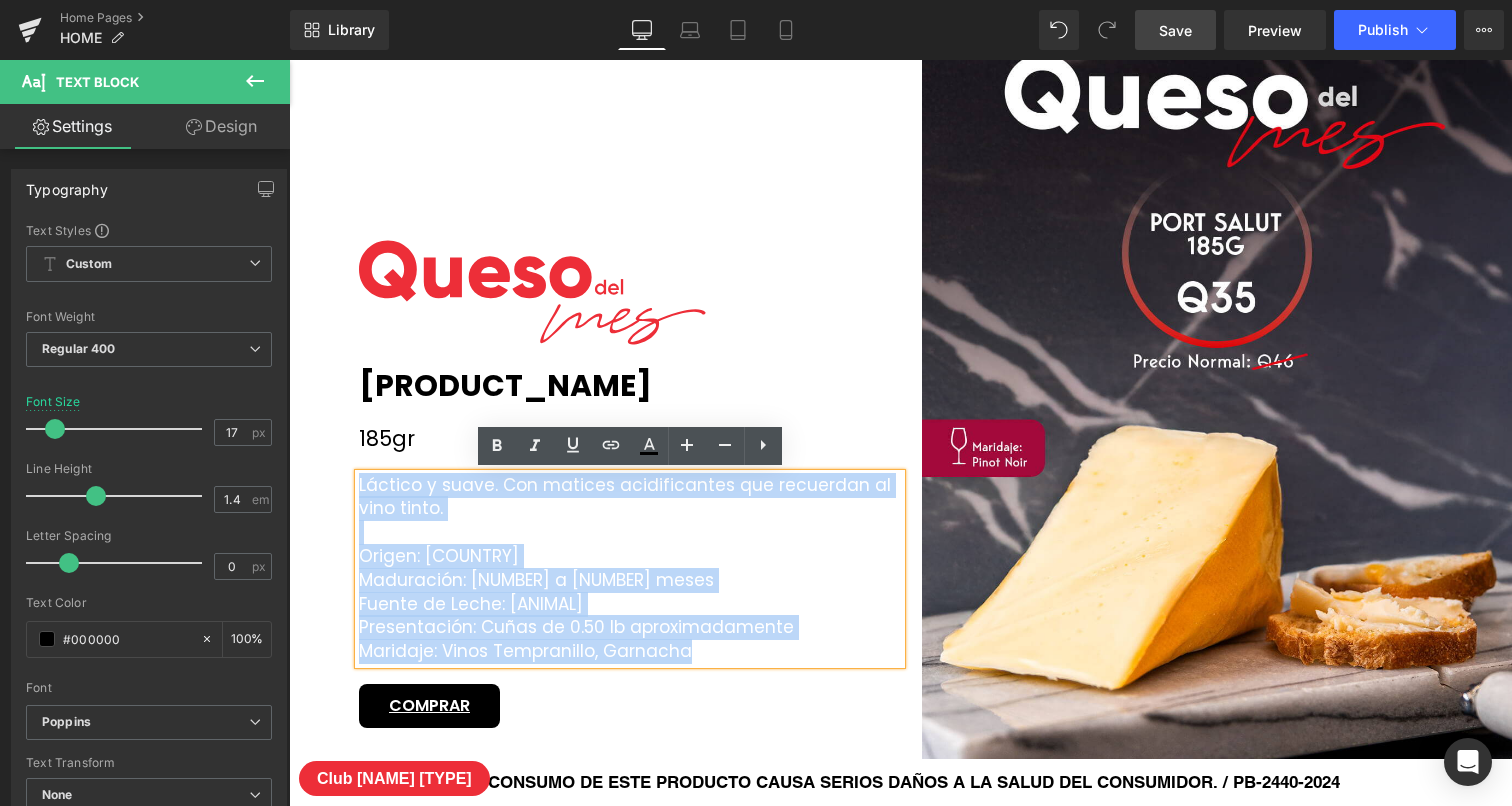 drag, startPoint x: 565, startPoint y: 602, endPoint x: 345, endPoint y: 483, distance: 250.12196 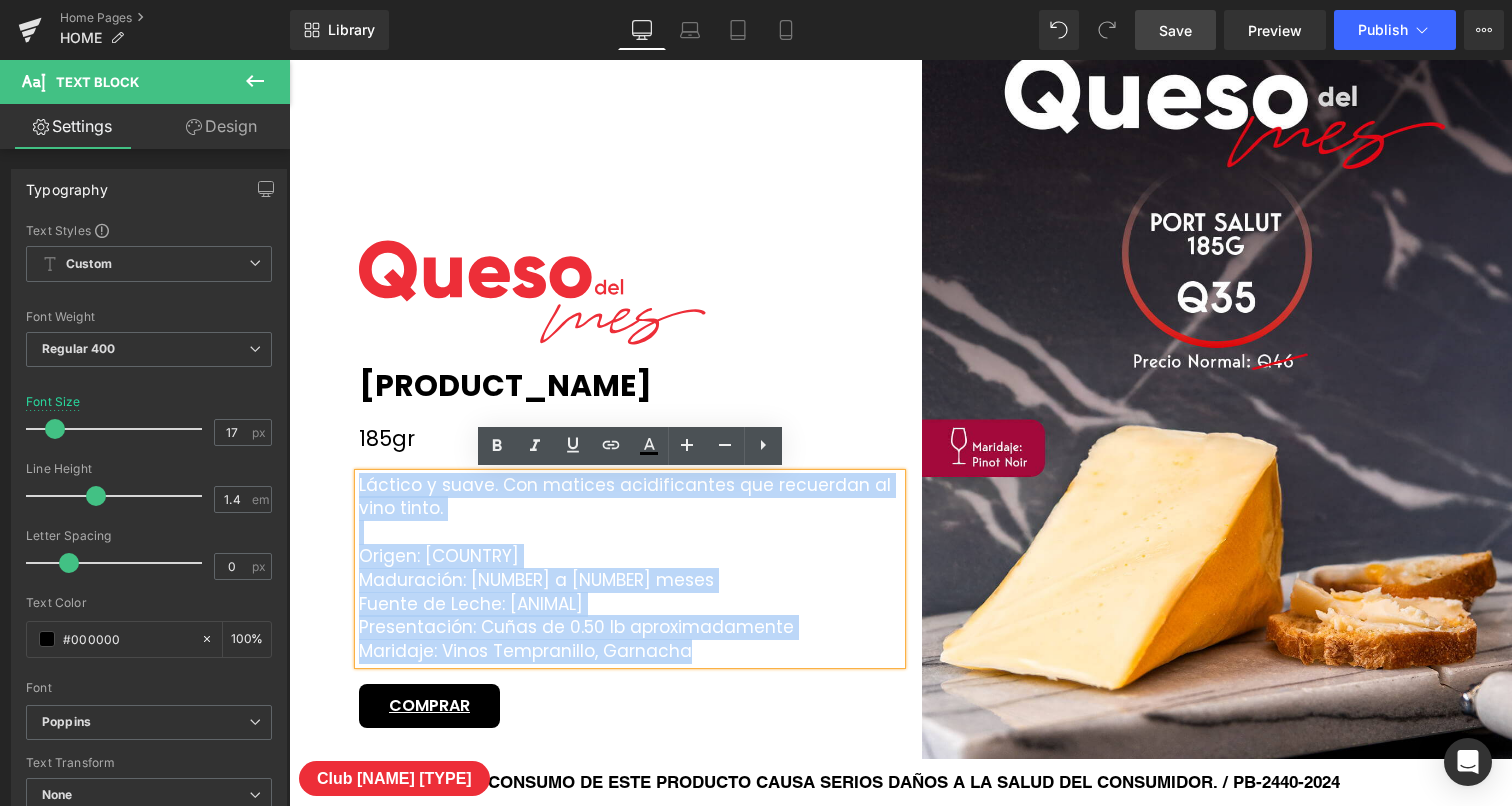 click on "Image Queso Port Salut Text Block 185gr Text Block Láctico y suave. Con matices acidificantes que recuerdan al vino tinto. Origen: [COUNTRY] Maduración: 3 a 4 meses Fuente de Leche: Oveja Presentación: Cuñas de 0.50 lb aproximadamente Maridaje: Vinos Tempranillo, Garnacha Text Block COMPRAR Button Row" at bounding box center [625, 484] 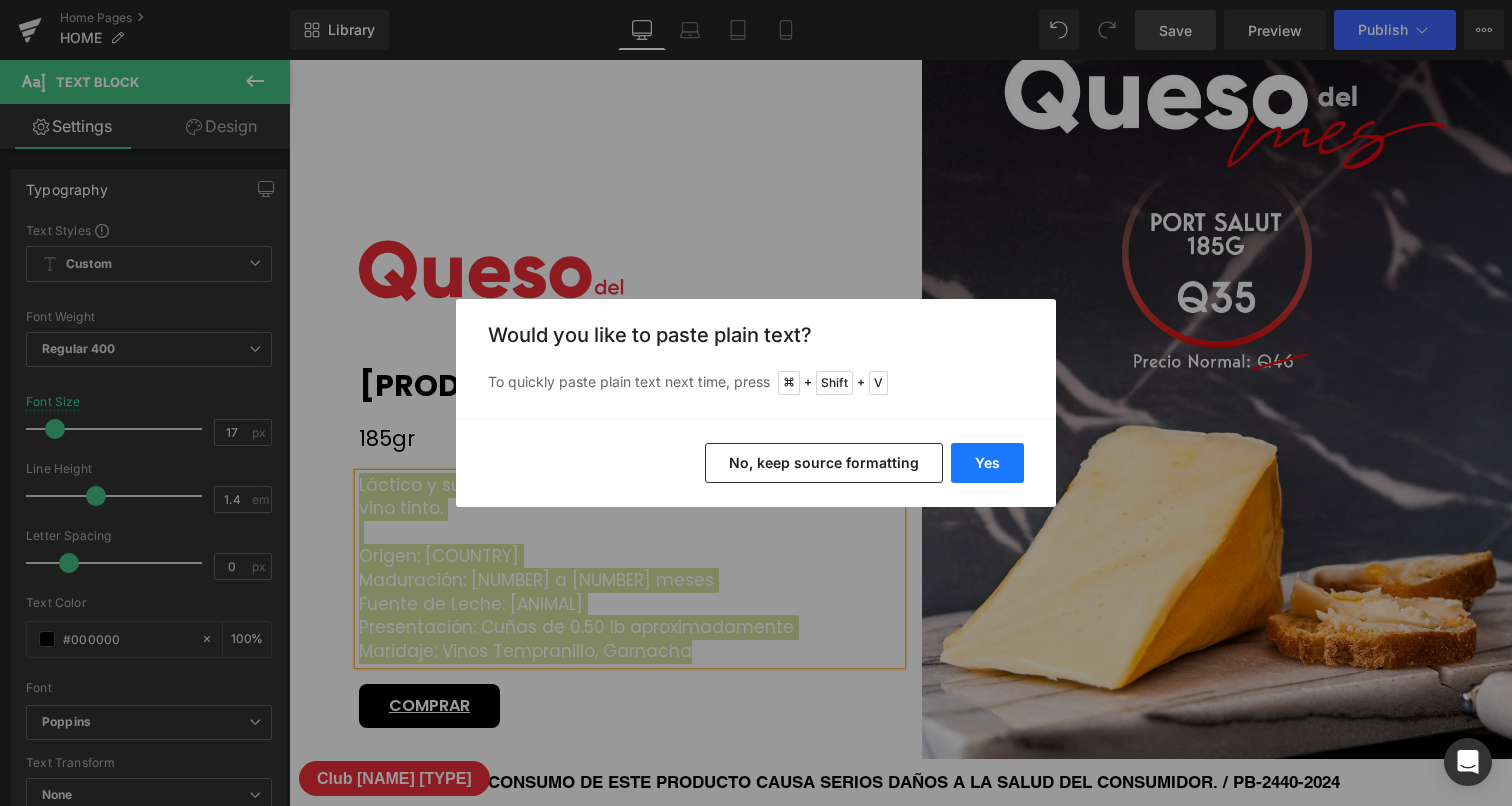 click on "Yes" at bounding box center (987, 463) 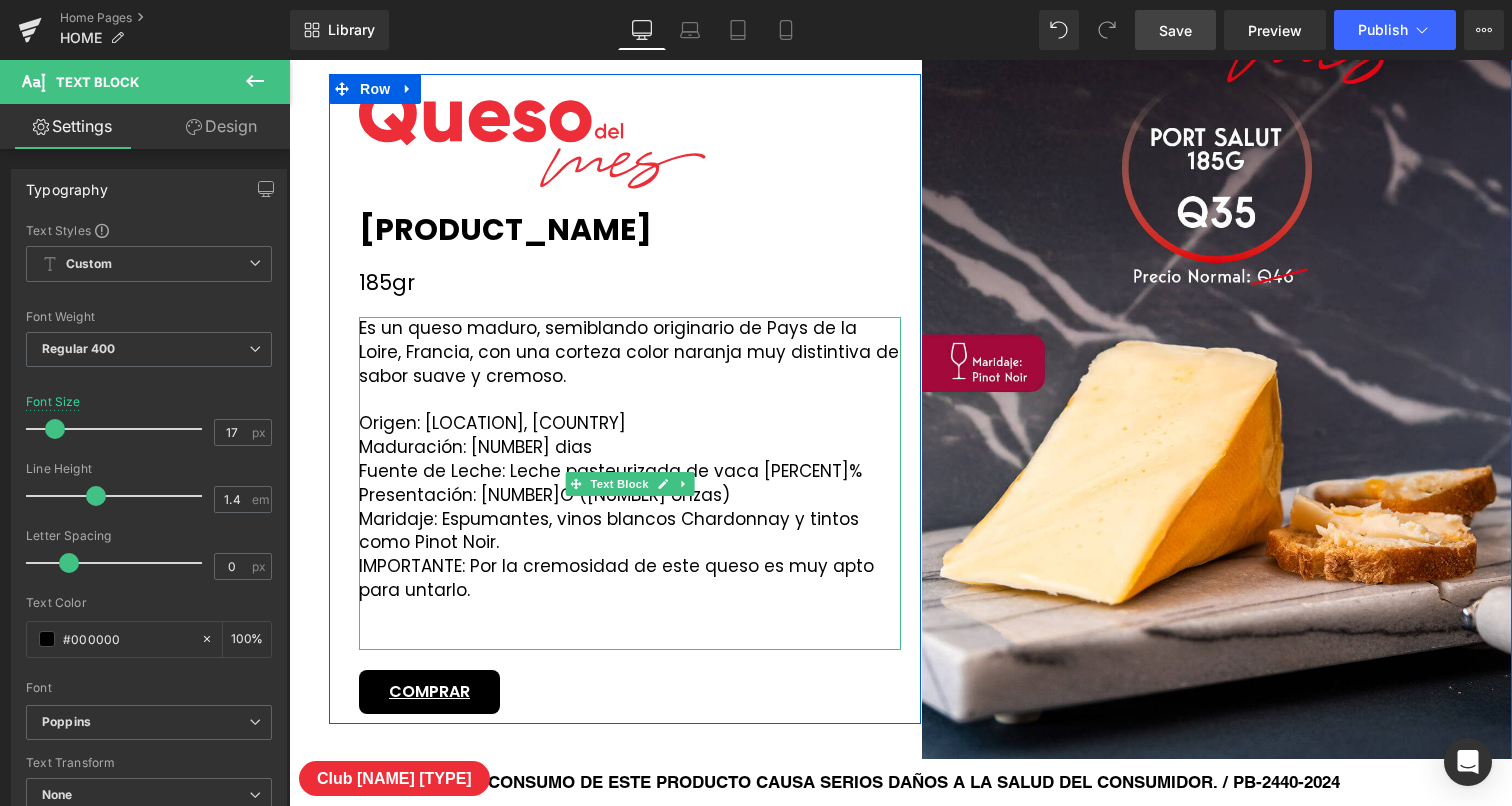 scroll, scrollTop: 2889, scrollLeft: 0, axis: vertical 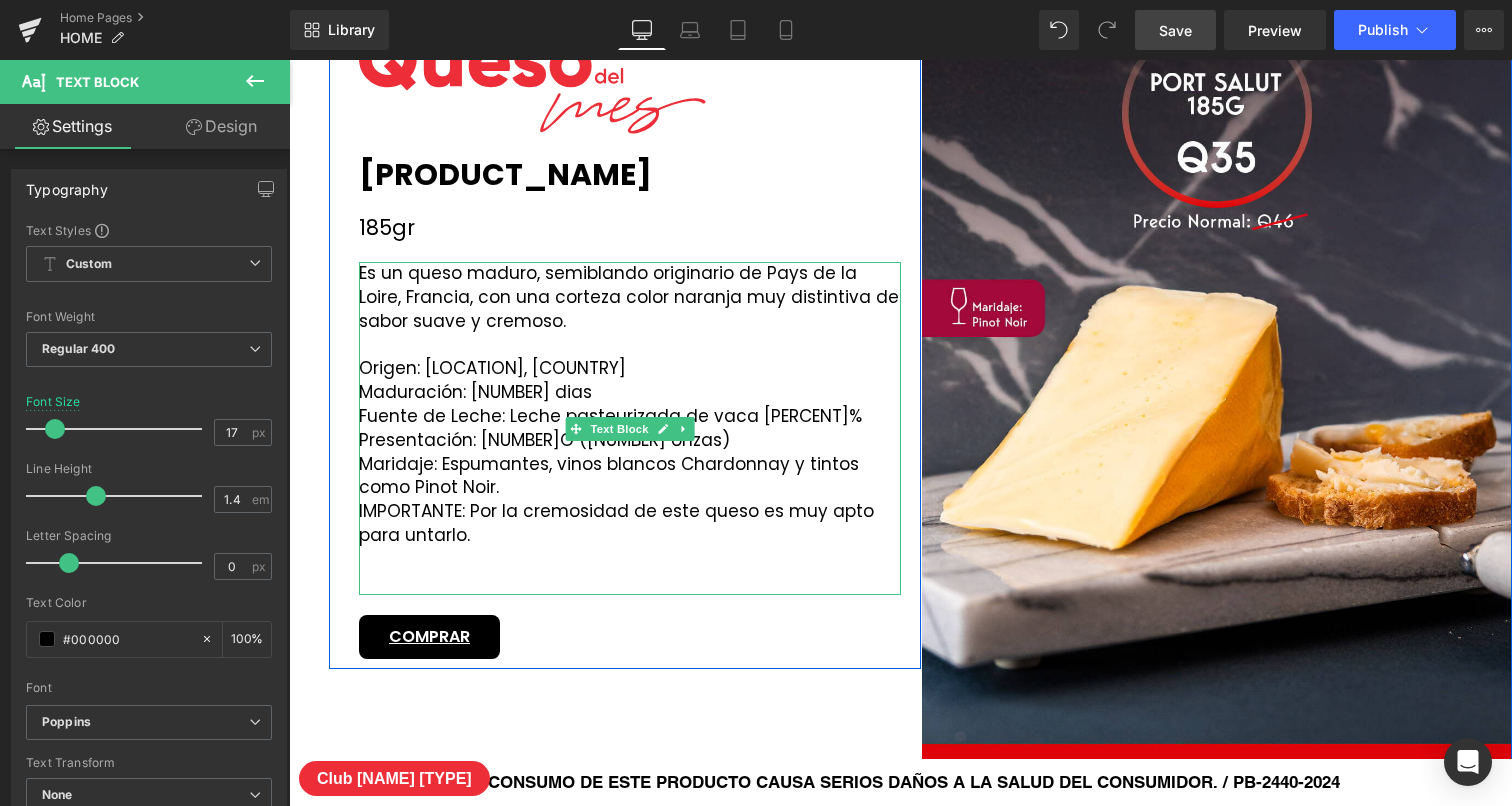 click at bounding box center [630, 560] 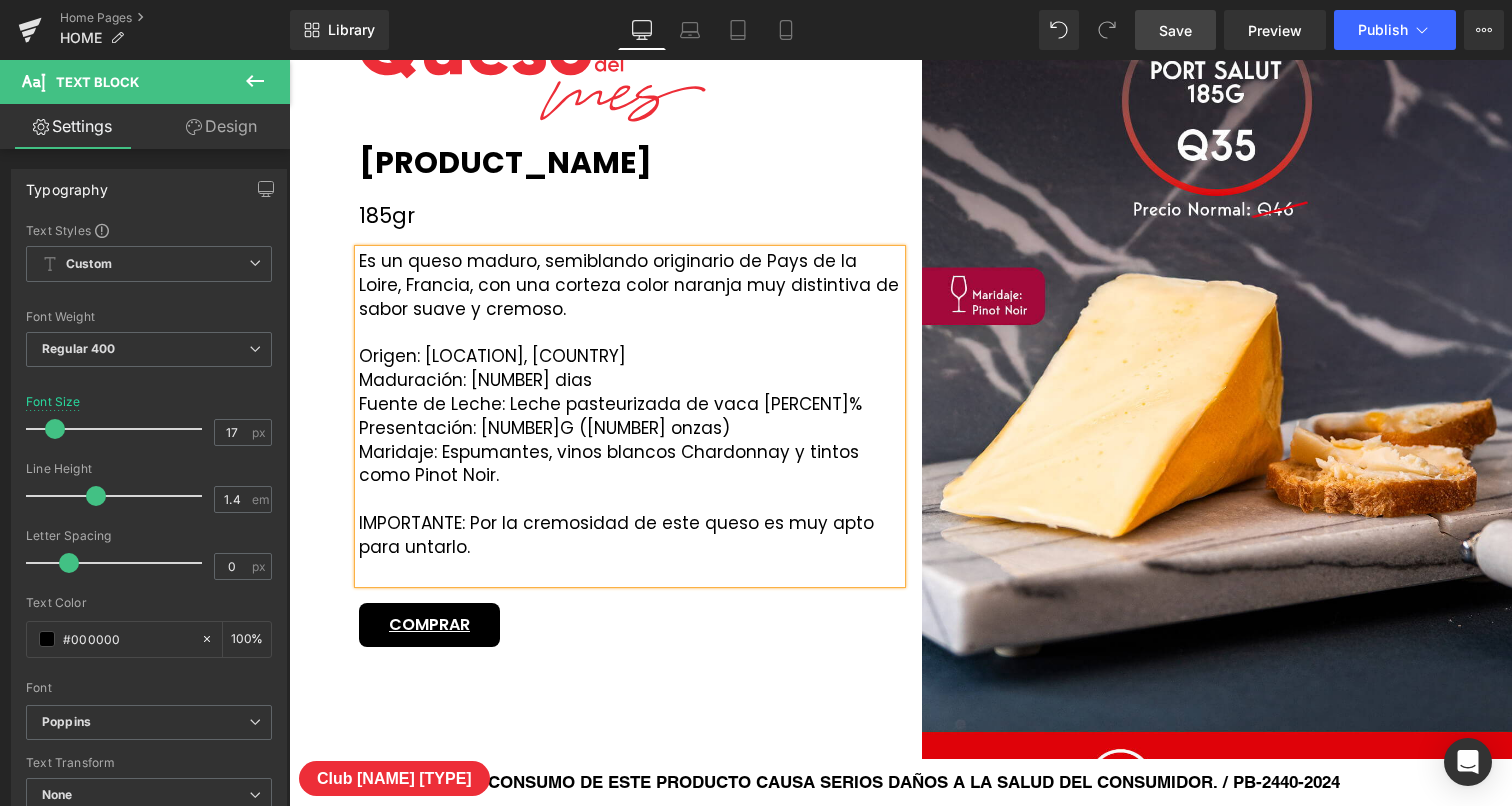 scroll, scrollTop: 2889, scrollLeft: 0, axis: vertical 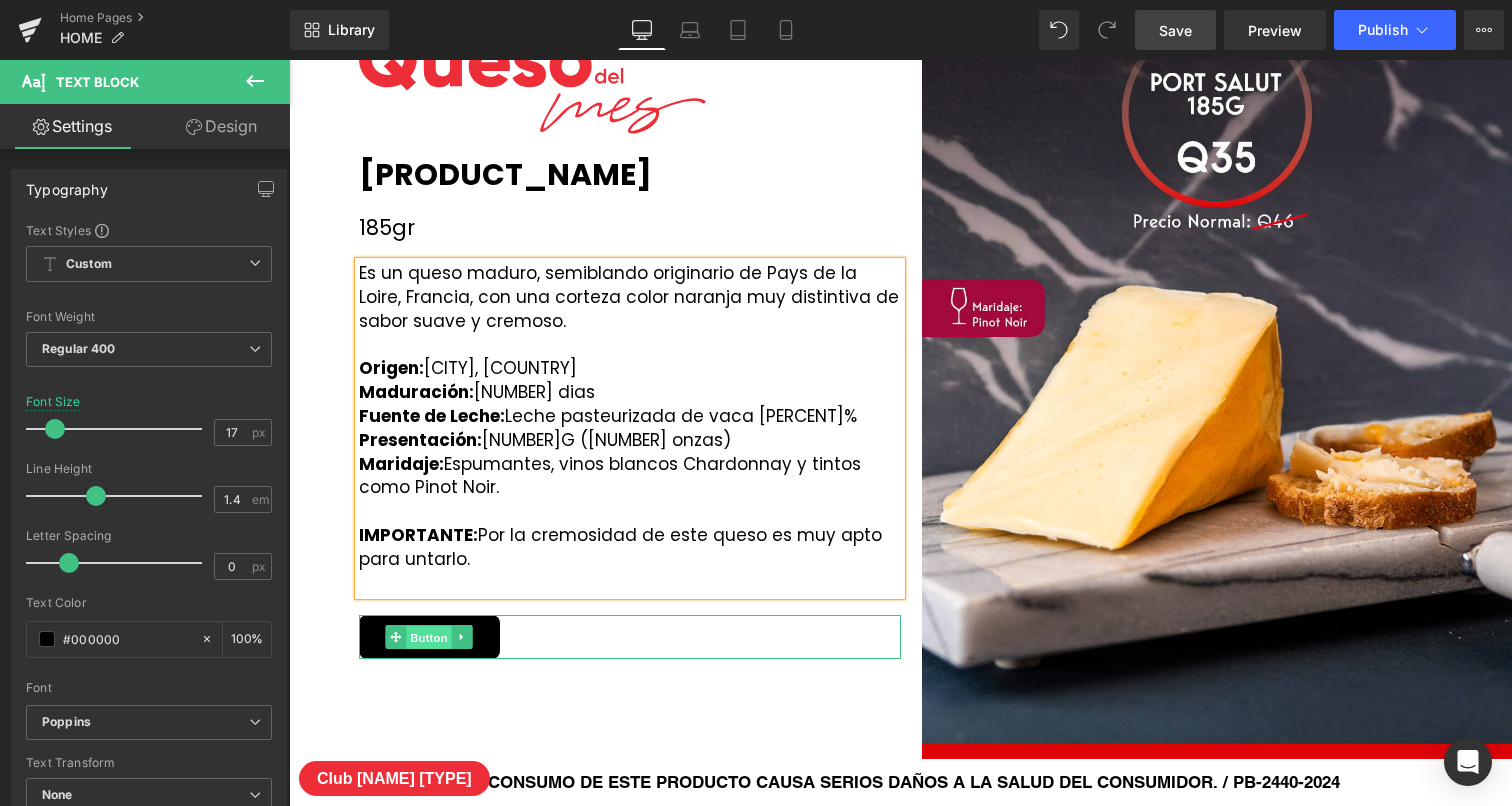 click on "Button" at bounding box center [430, 638] 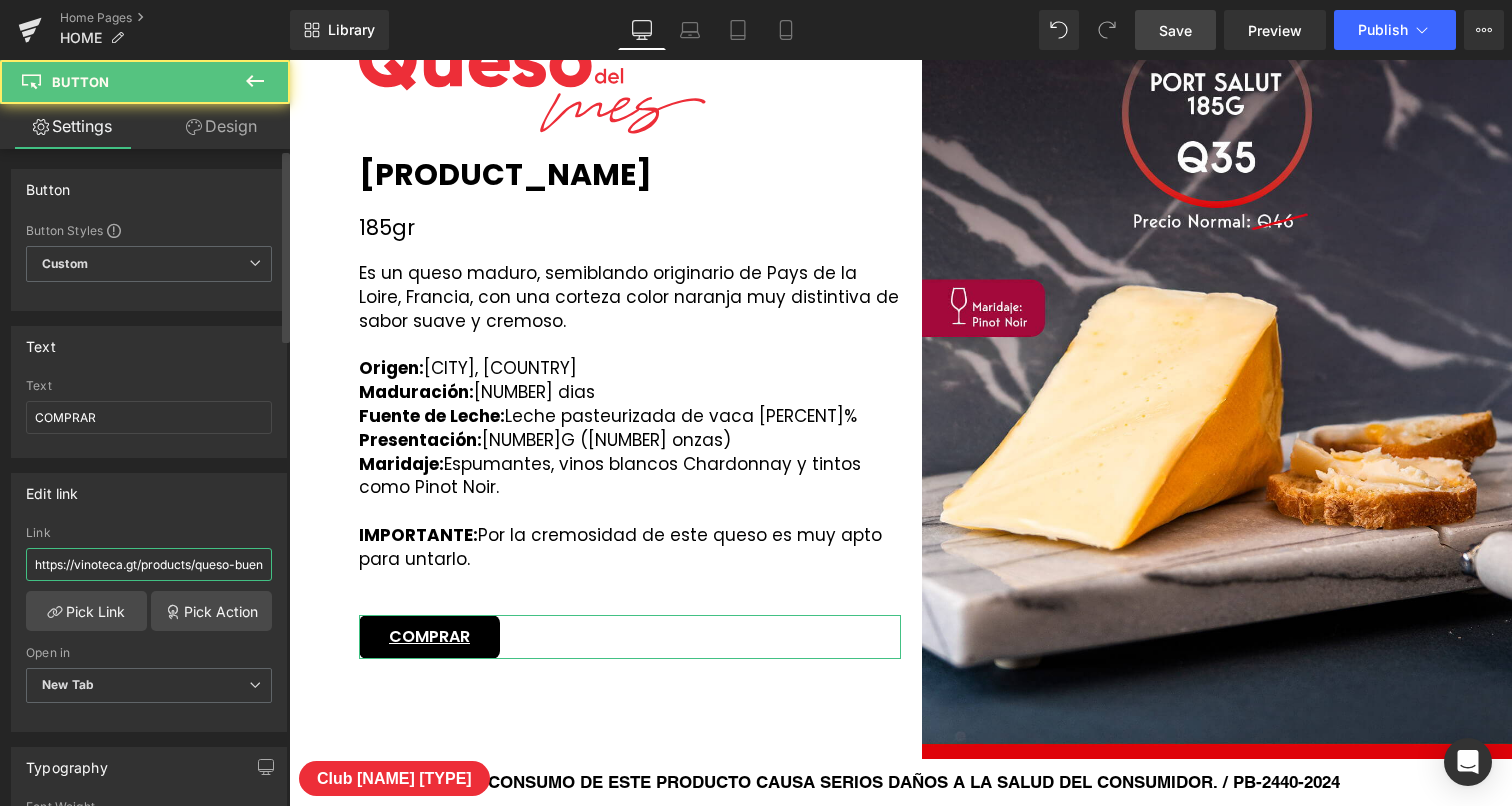 click on "https://vinoteca.gt/products/queso-buenalba-al-vino-50lb?variant=49959875313959" at bounding box center (149, 564) 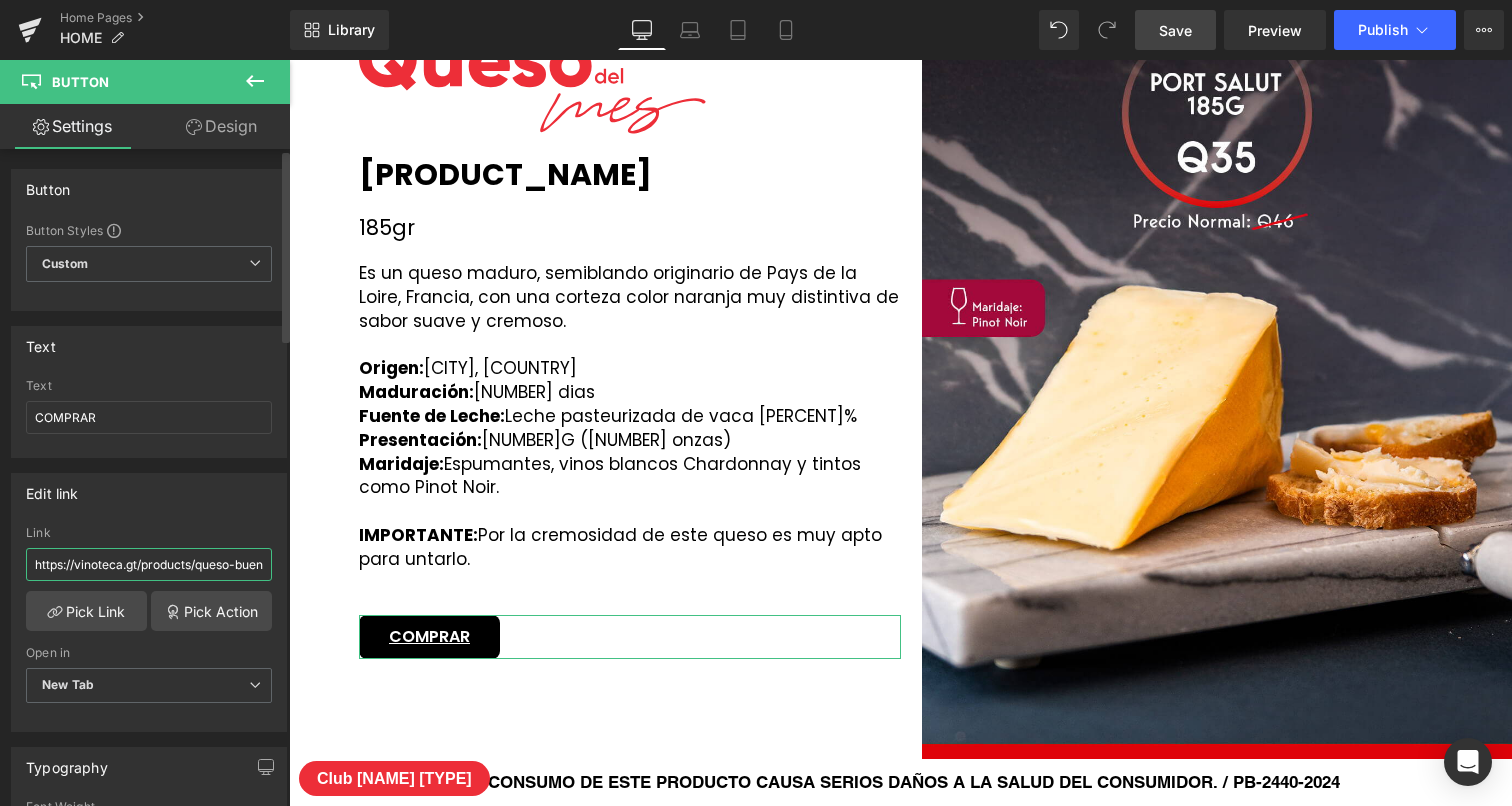 click on "https://vinoteca.gt/products/queso-buenalba-al-vino-50lb?variant=49959875313959" at bounding box center [149, 564] 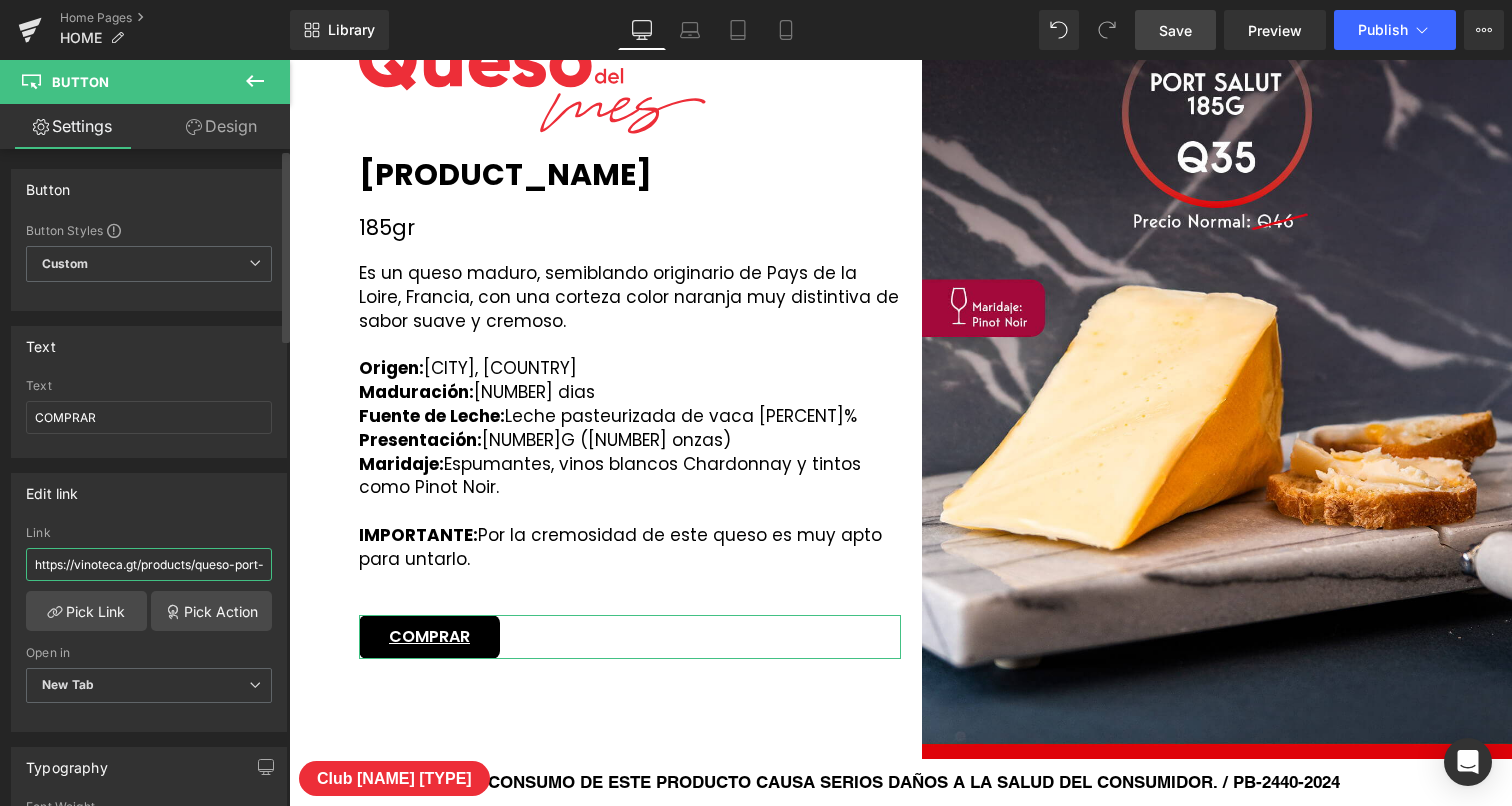 scroll, scrollTop: 0, scrollLeft: 225, axis: horizontal 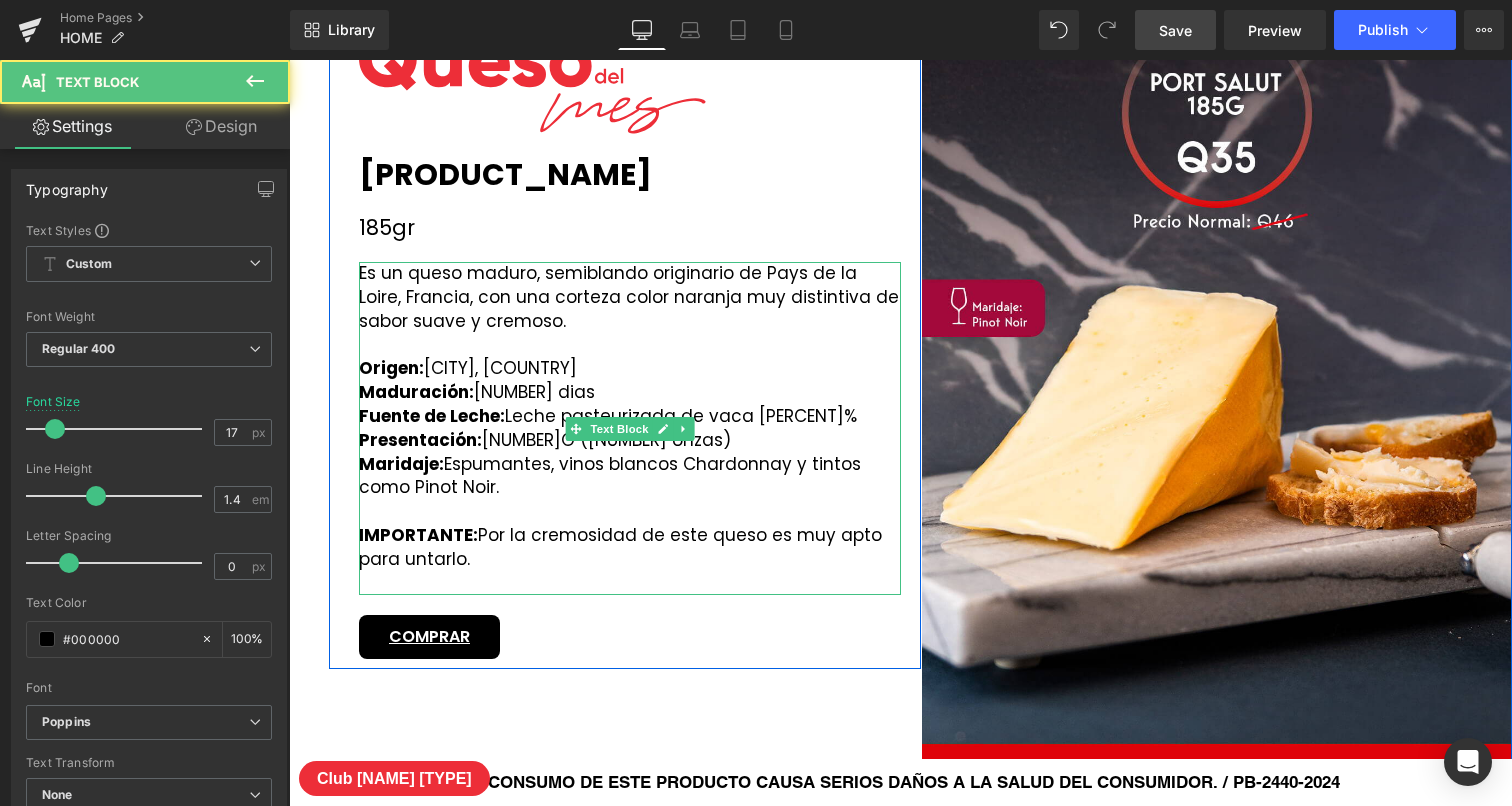 click at bounding box center [630, 584] 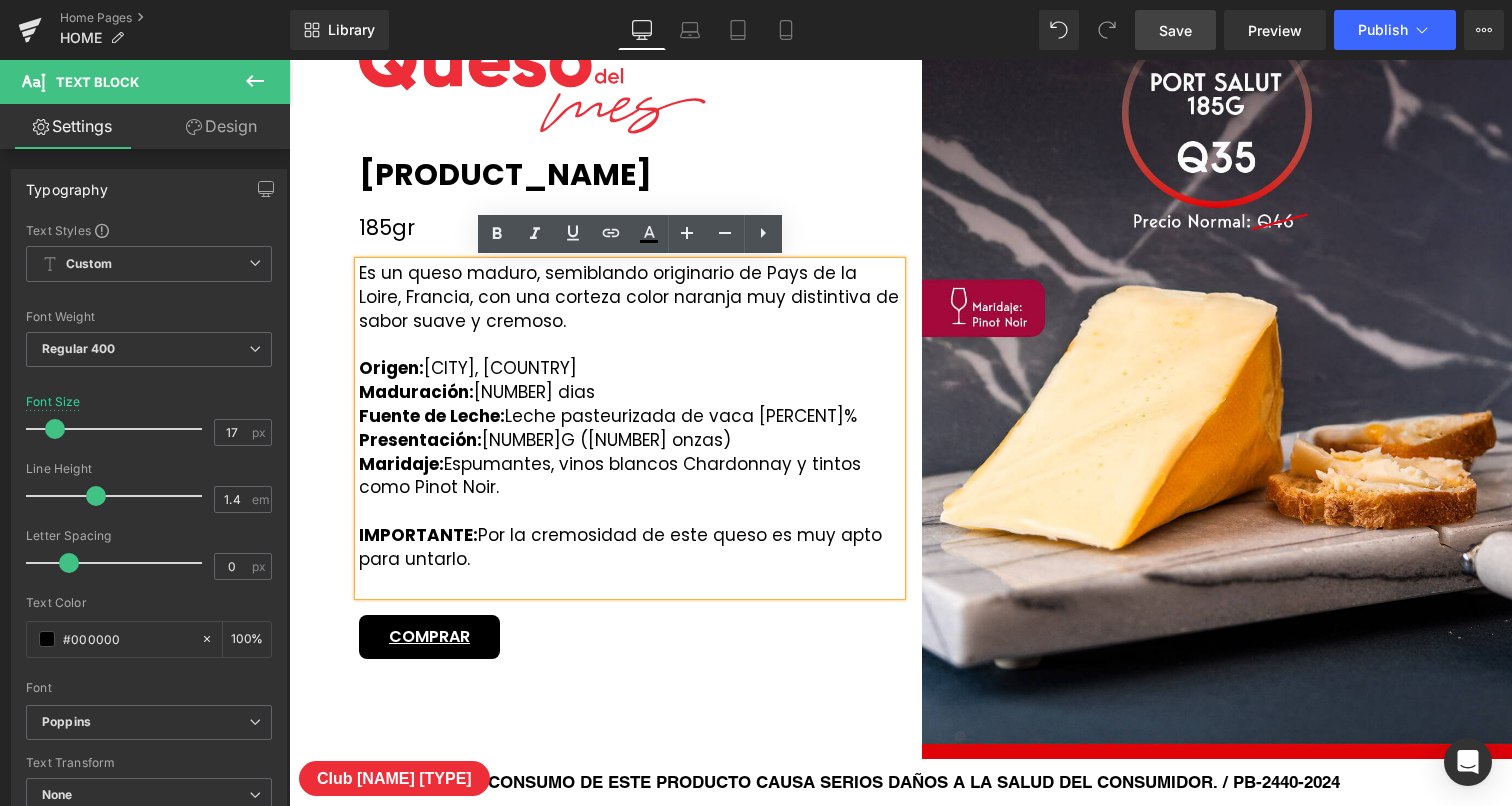 scroll, scrollTop: 2901, scrollLeft: 0, axis: vertical 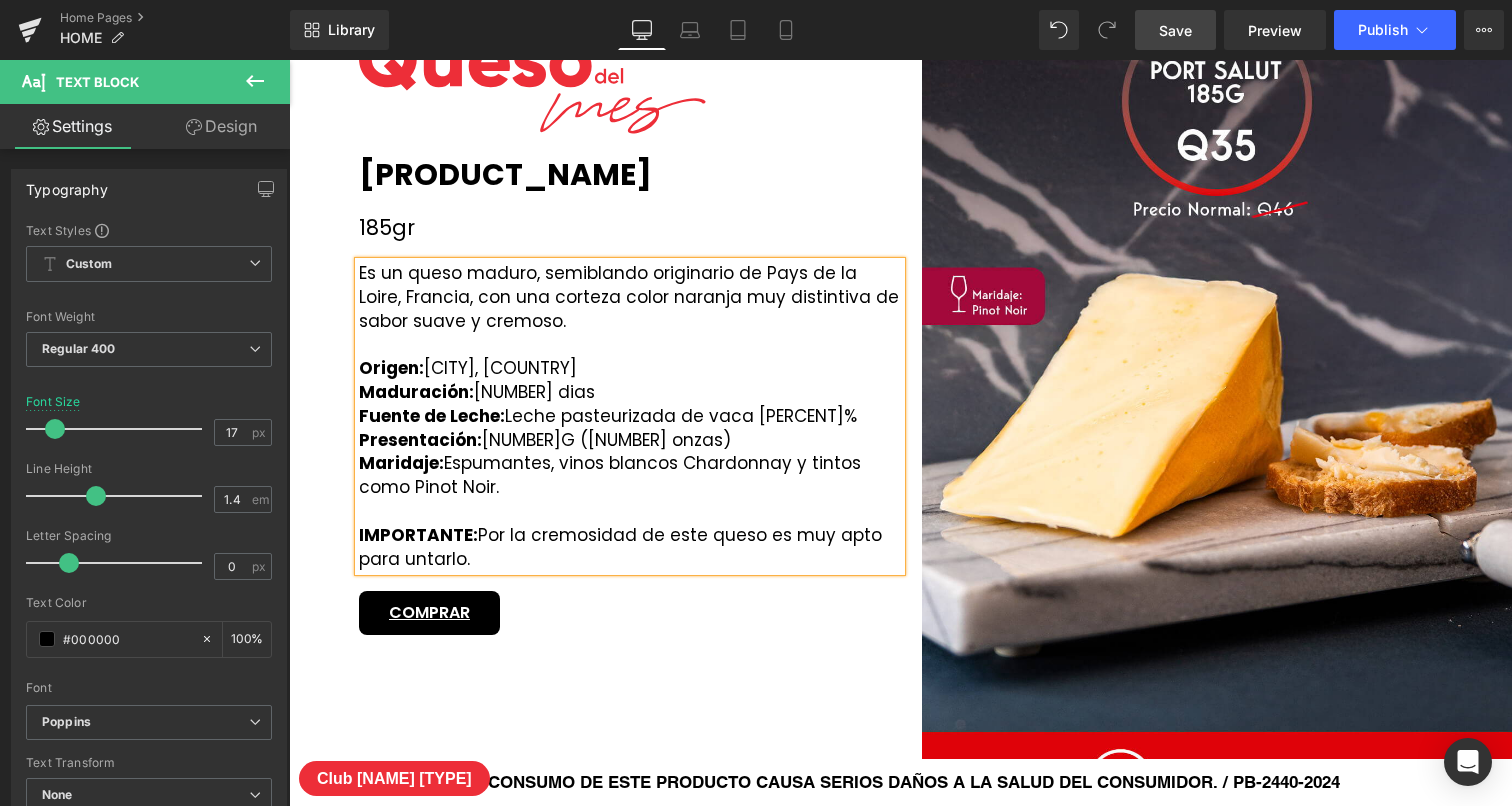 click on "Save" at bounding box center [1175, 30] 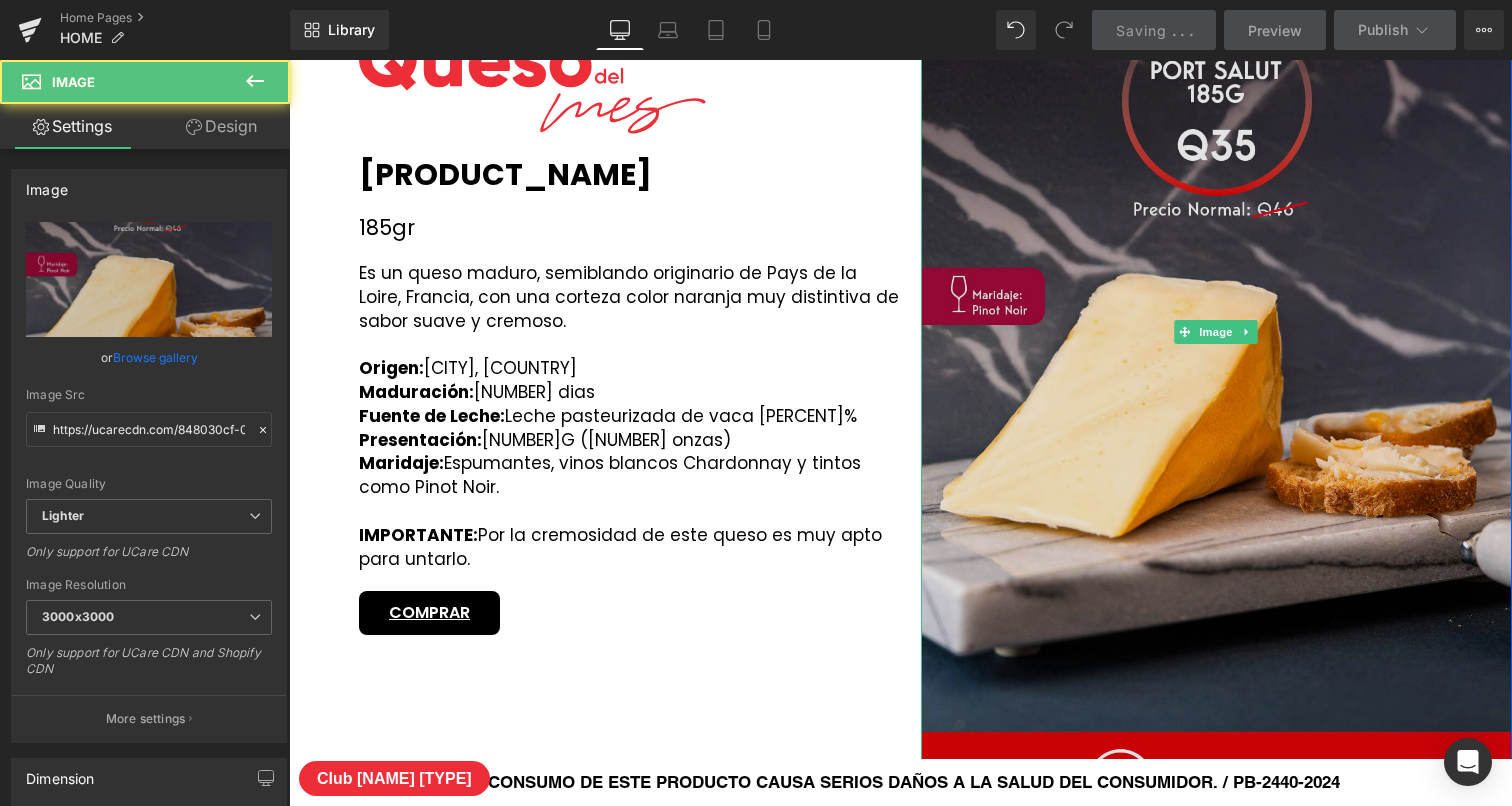 click at bounding box center (1217, 332) 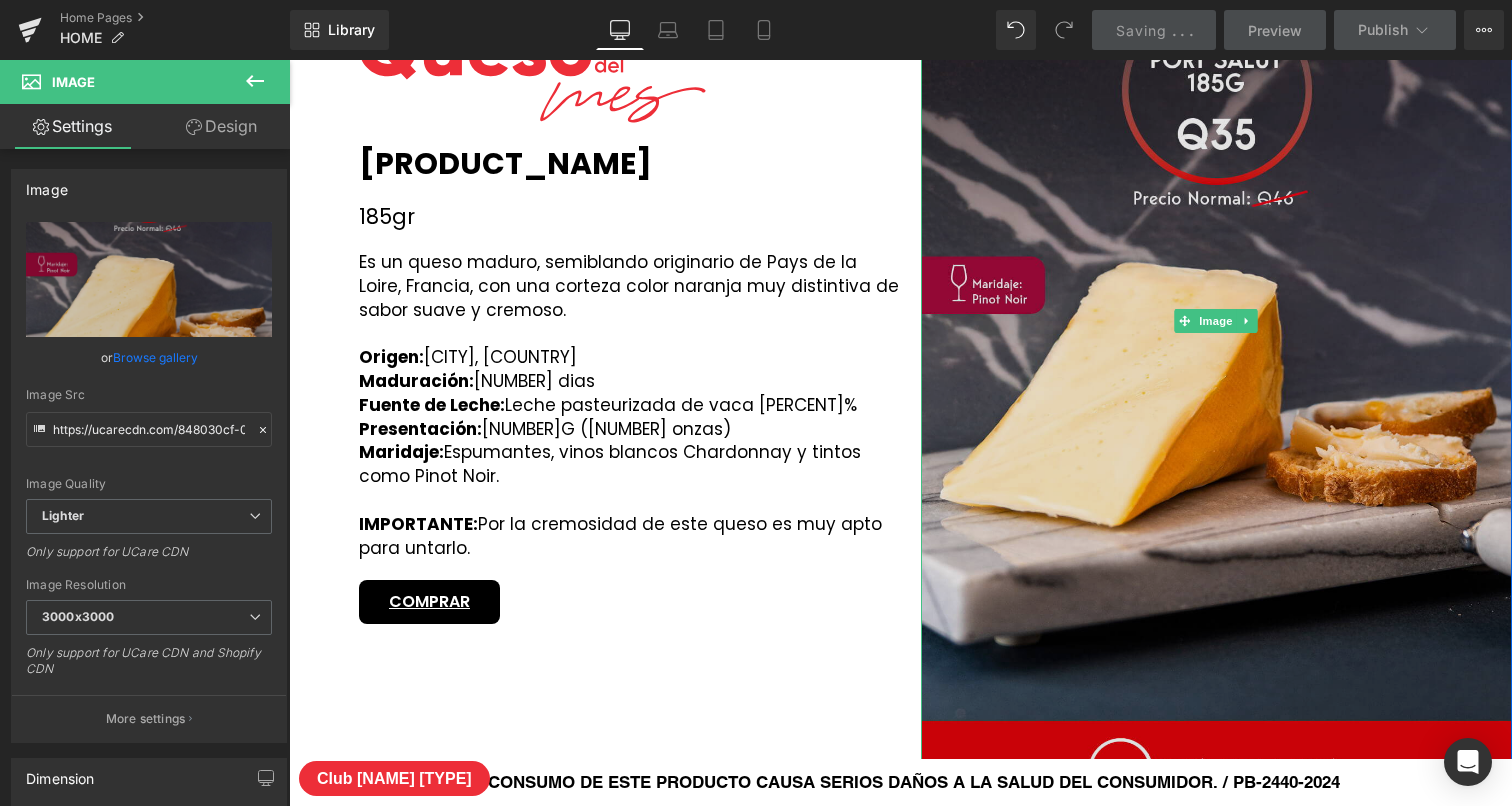 scroll, scrollTop: 2939, scrollLeft: 0, axis: vertical 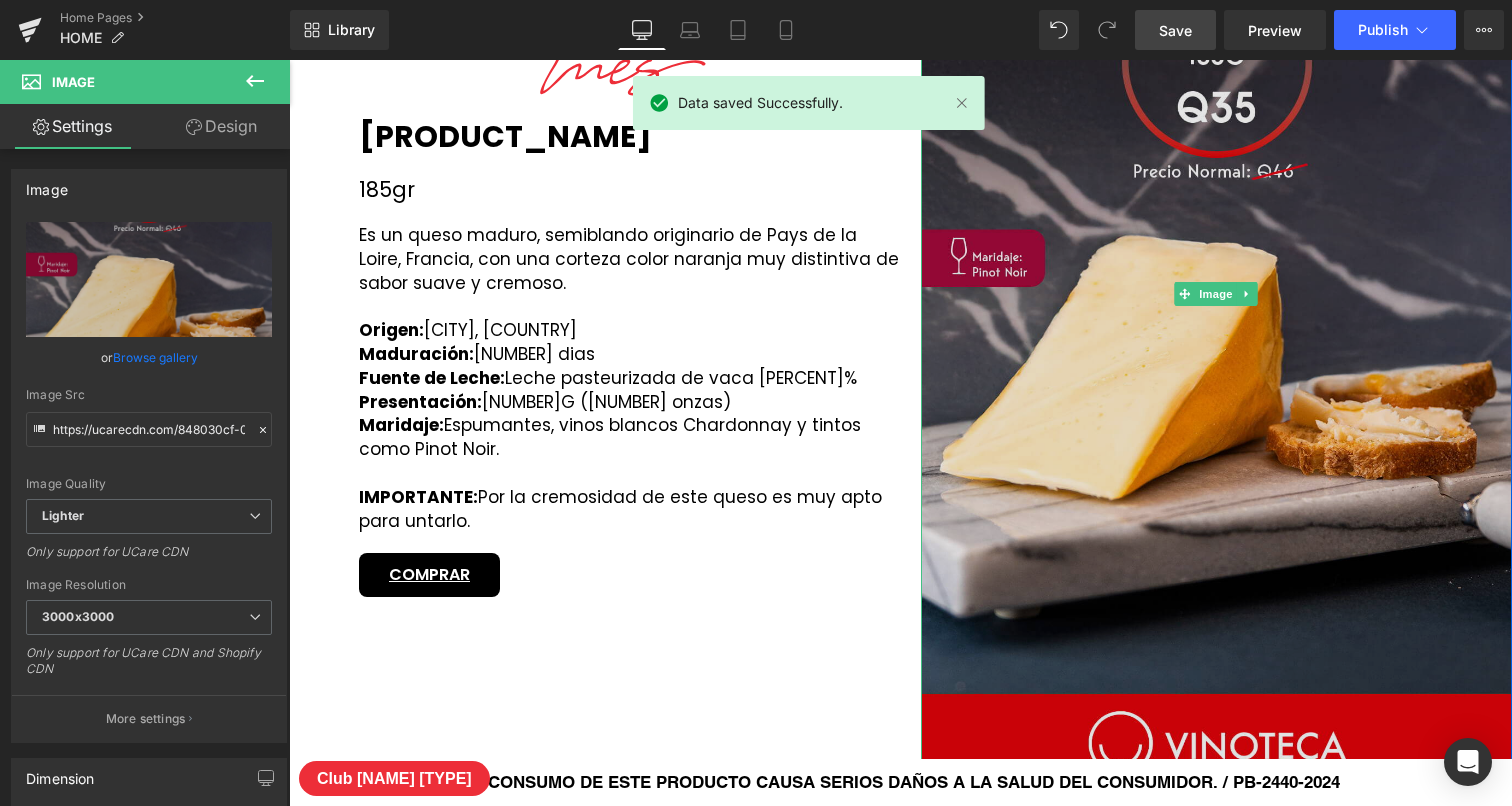 click at bounding box center (1217, 294) 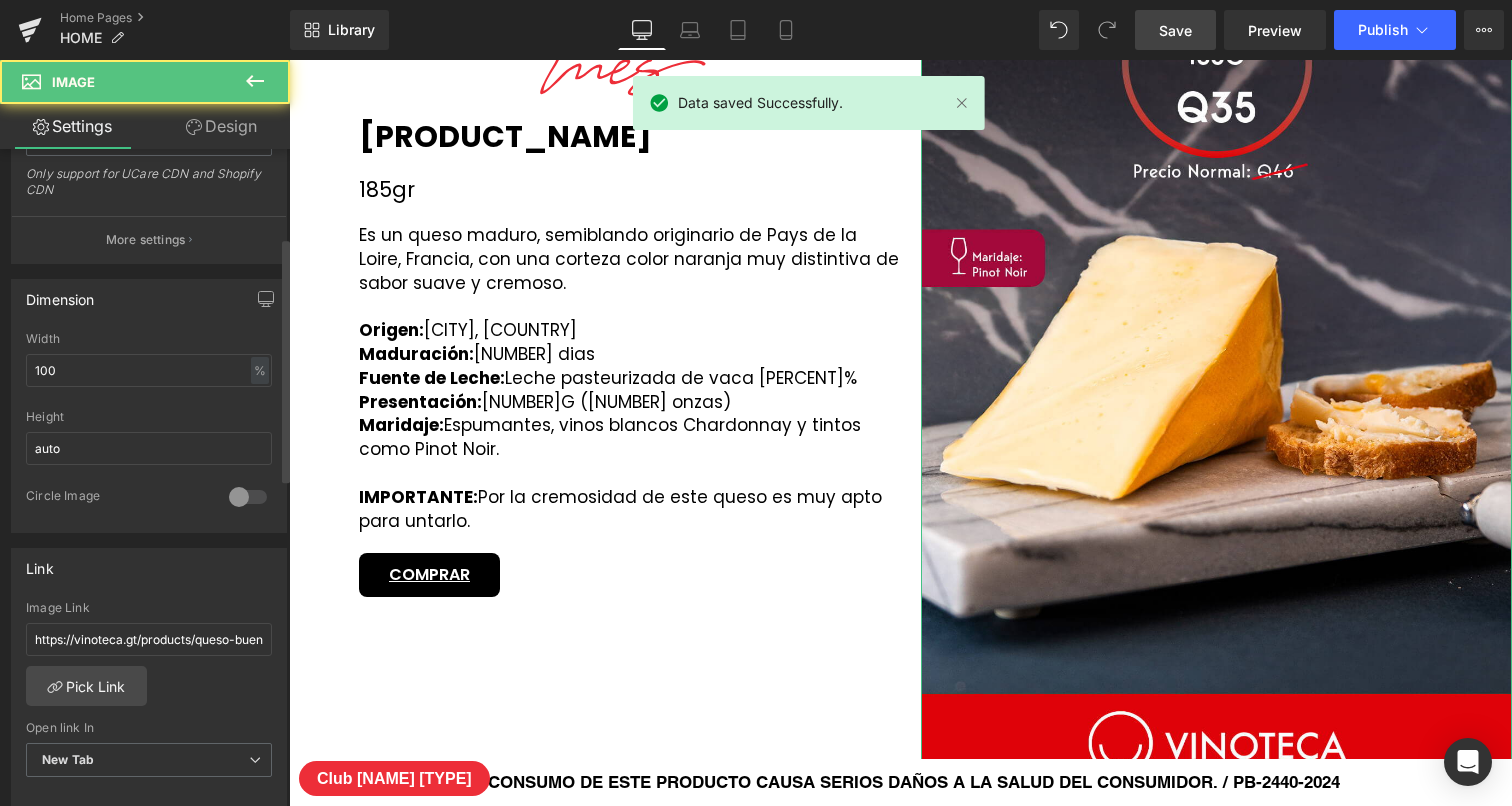 scroll, scrollTop: 635, scrollLeft: 0, axis: vertical 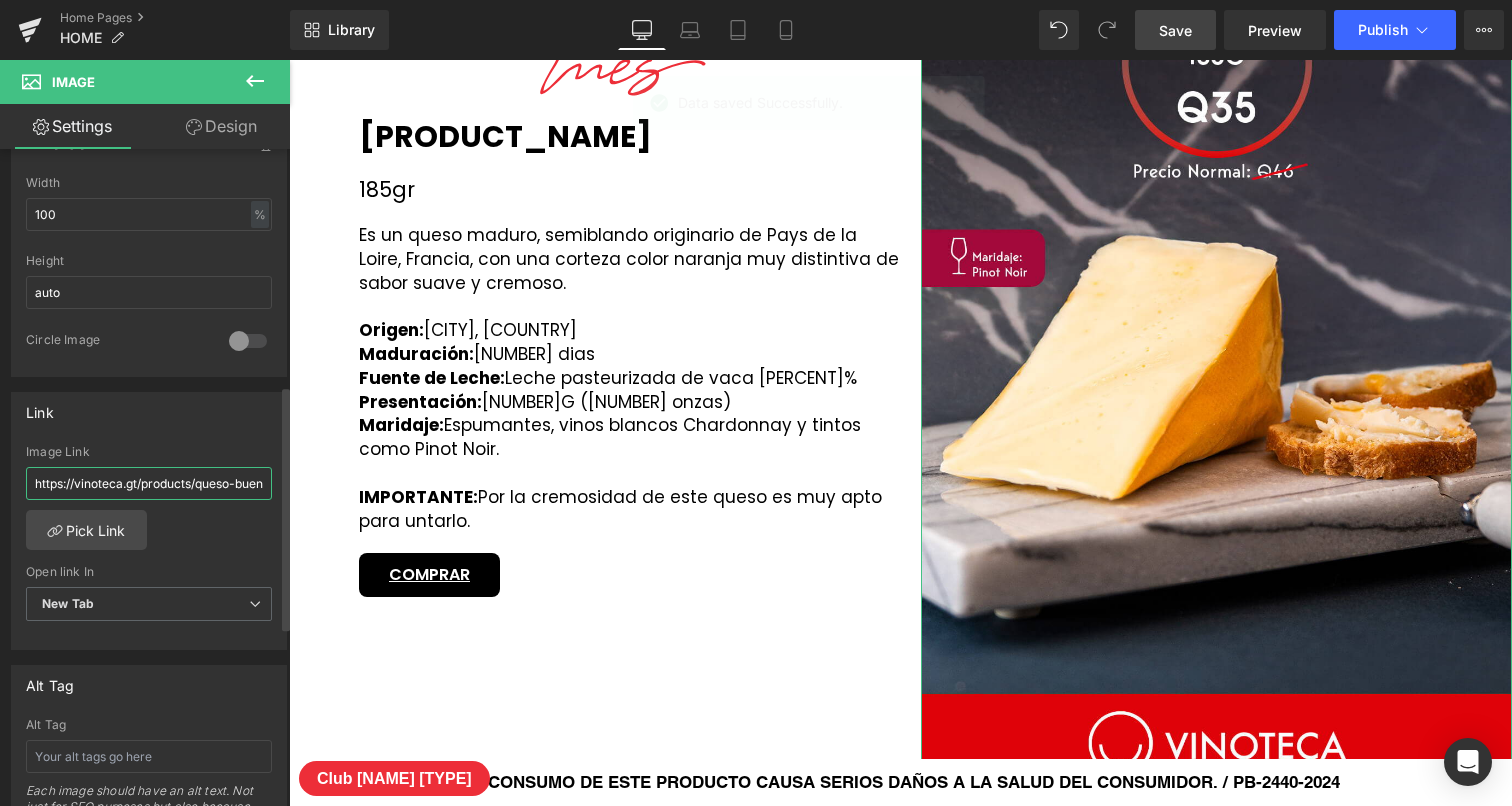 click on "https://vinoteca.gt/products/queso-buenalba-al-vino-50lb?variant=49959875313959" at bounding box center [149, 483] 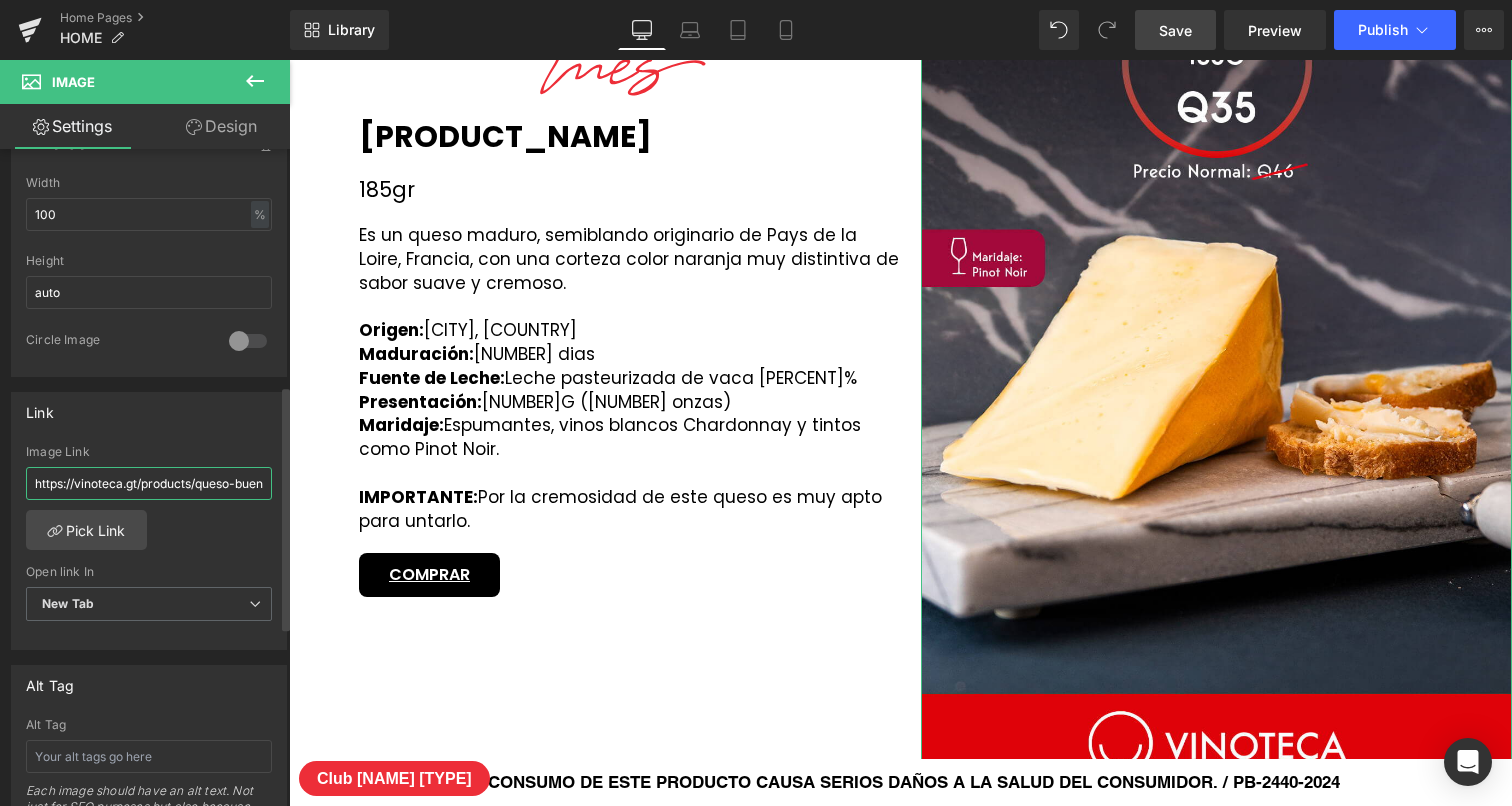 click on "https://vinoteca.gt/products/queso-buenalba-al-vino-50lb?variant=49959875313959" at bounding box center [149, 483] 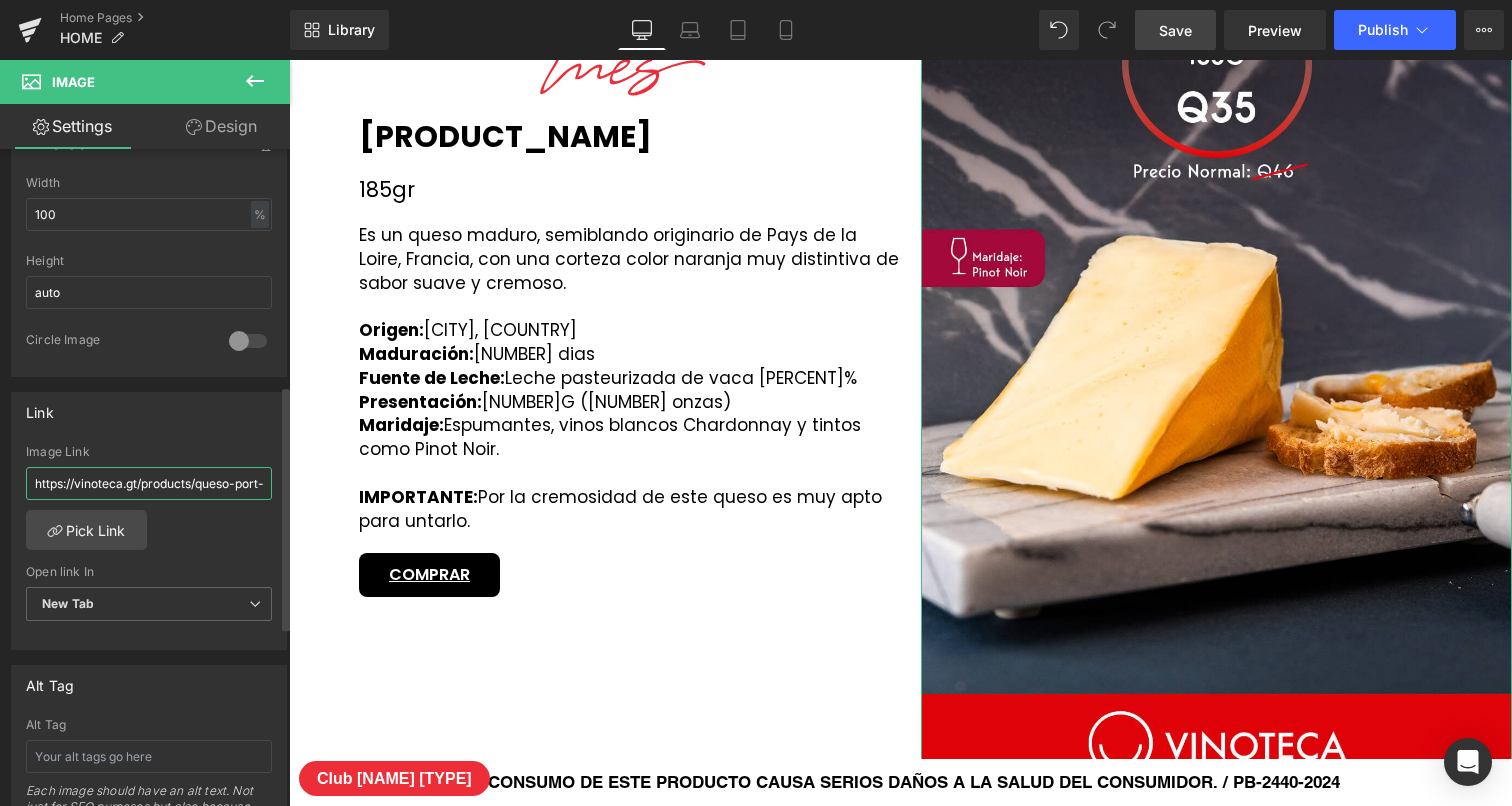 scroll, scrollTop: 0, scrollLeft: 225, axis: horizontal 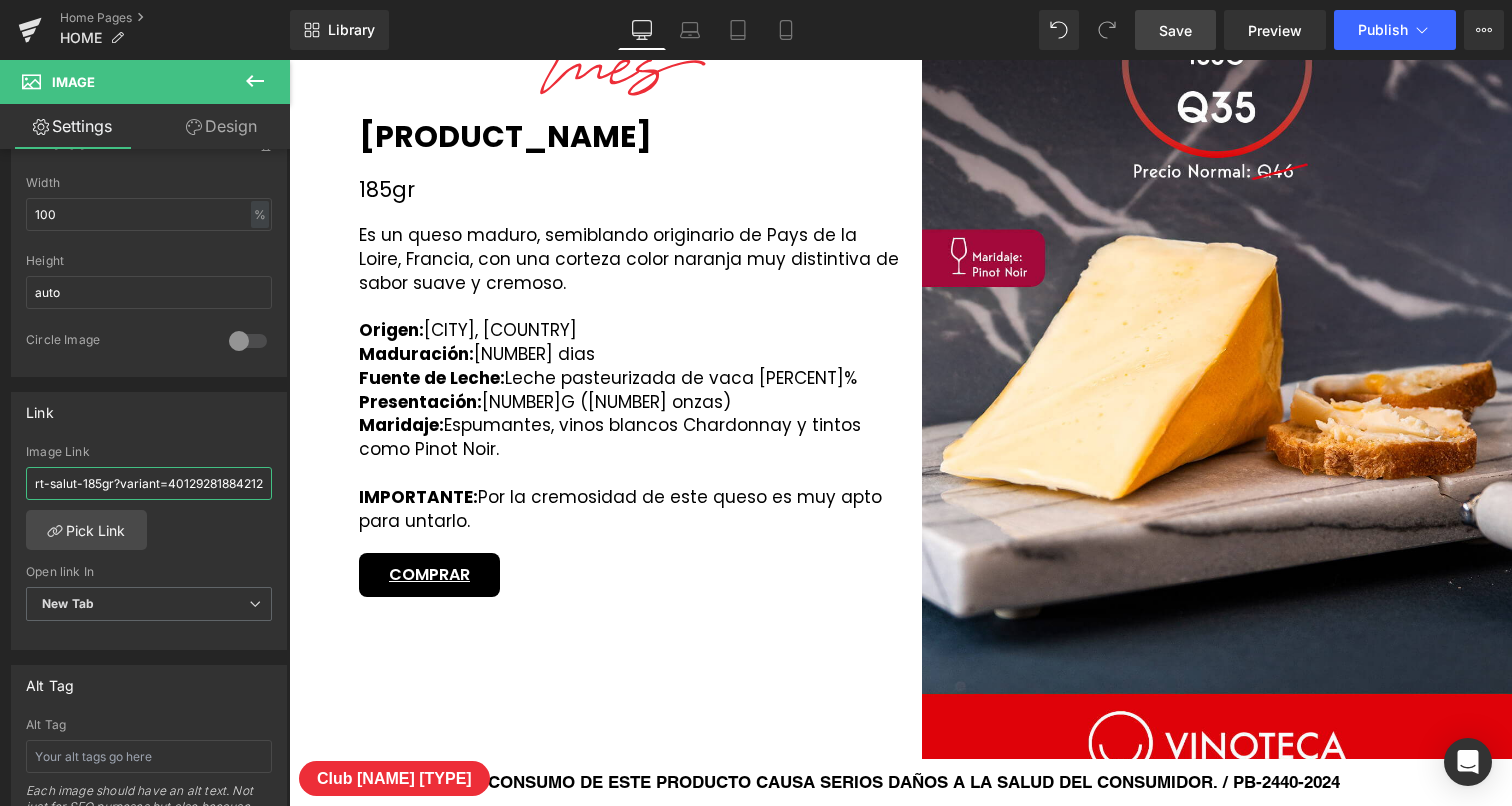 type on "https://vinoteca.gt/products/queso-port-salut-185gr?variant=40129281884212" 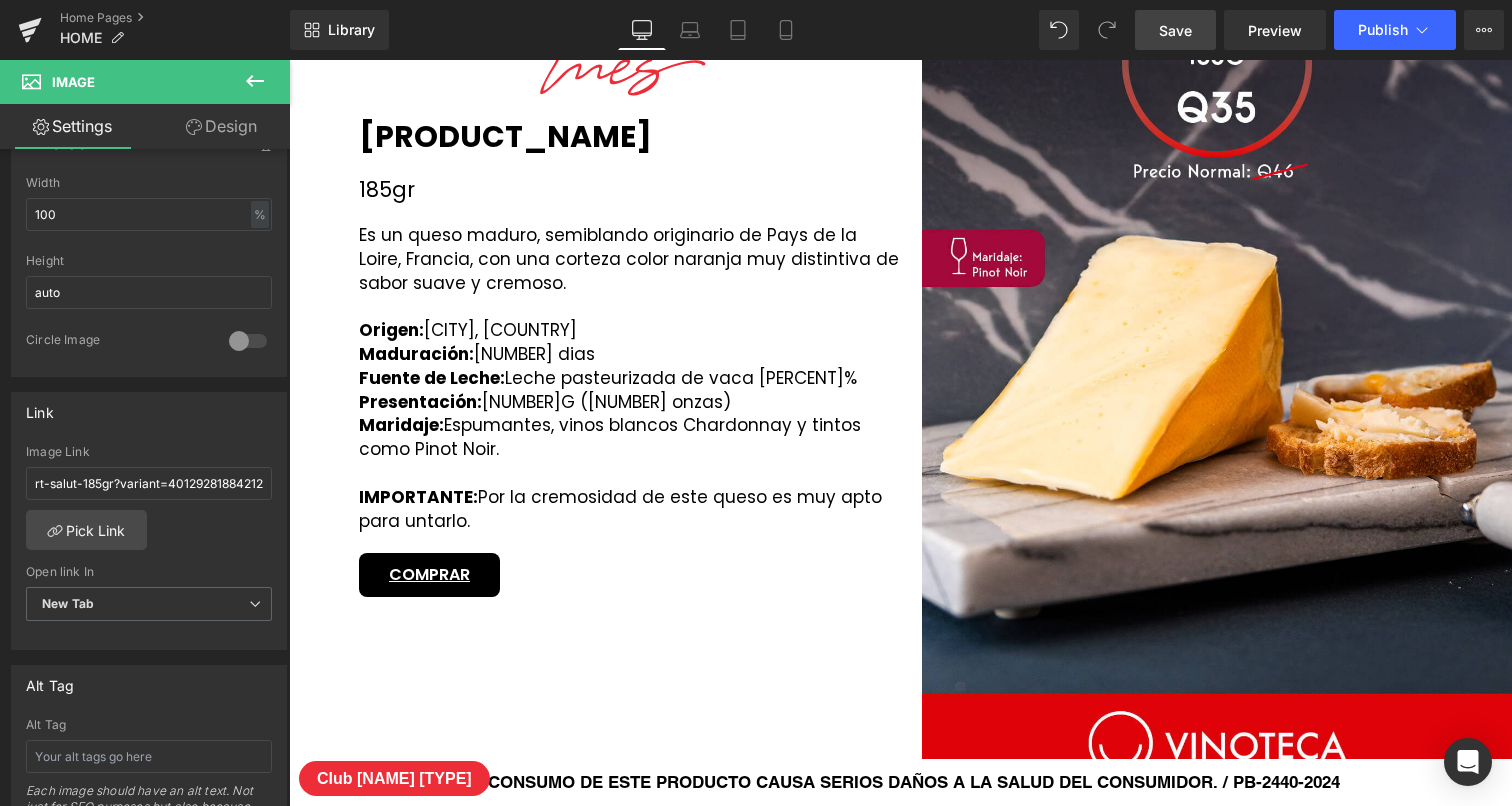 scroll, scrollTop: 0, scrollLeft: 0, axis: both 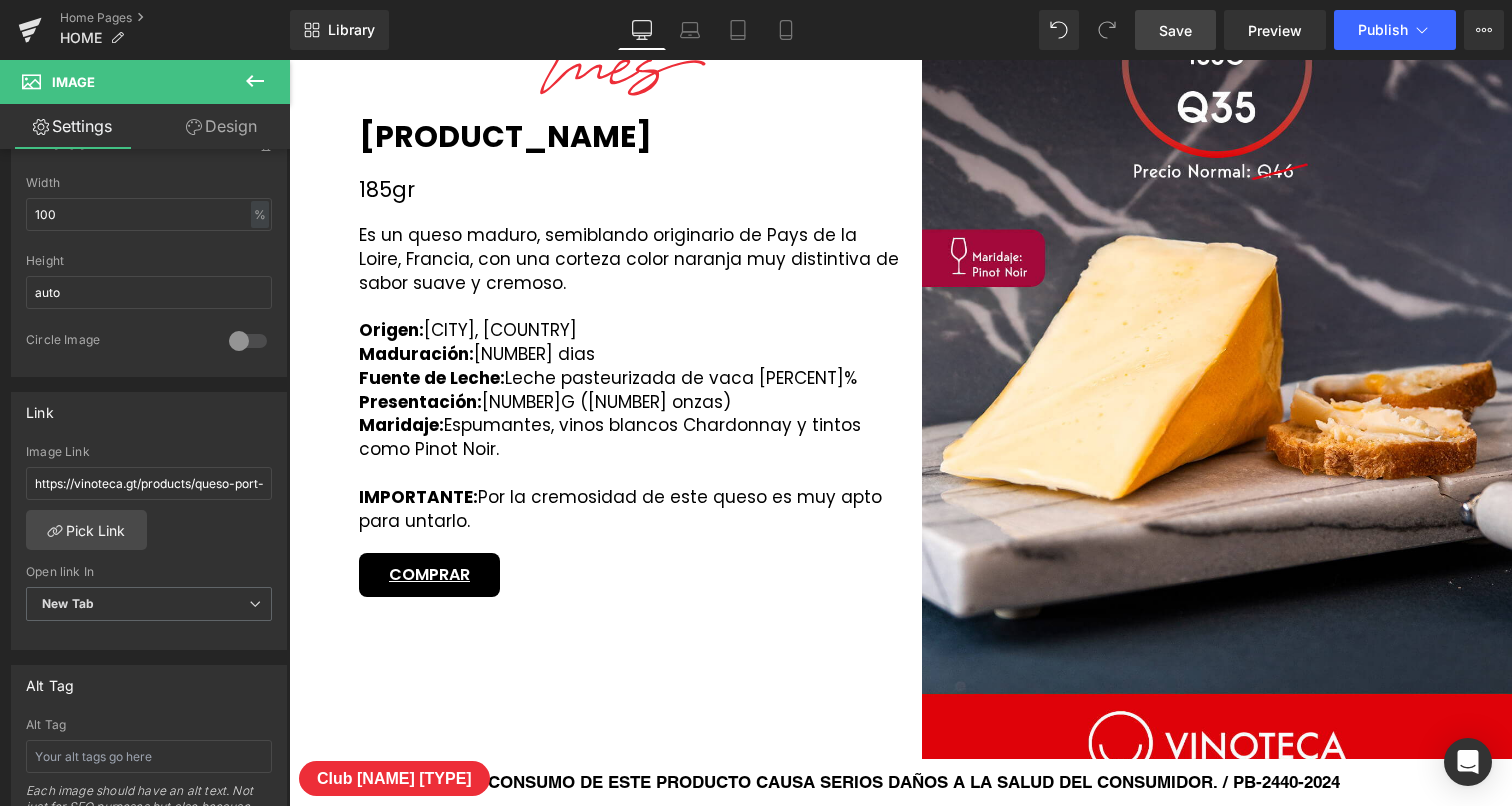 click on "Save" at bounding box center (1175, 30) 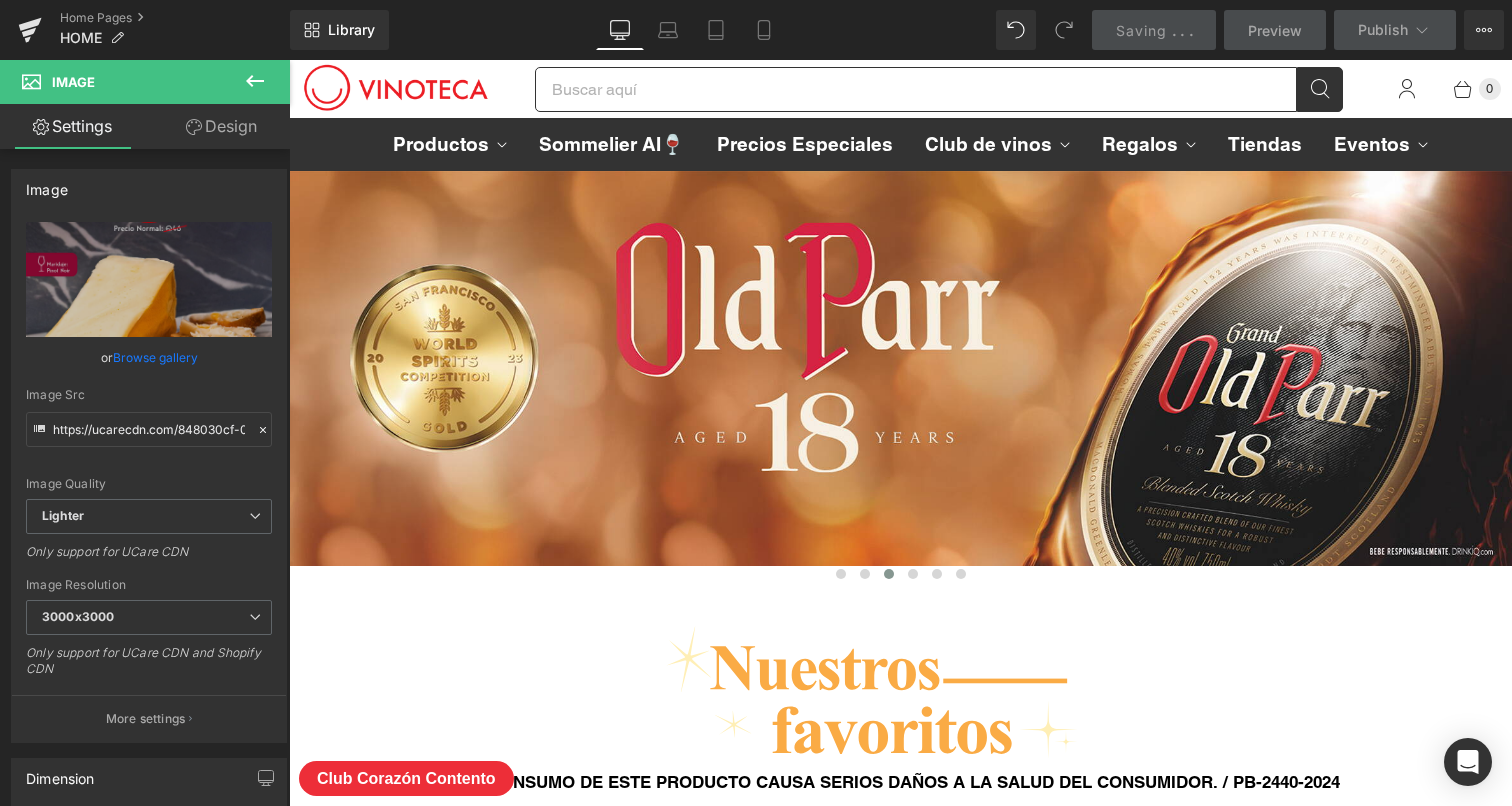 scroll, scrollTop: 2608, scrollLeft: 0, axis: vertical 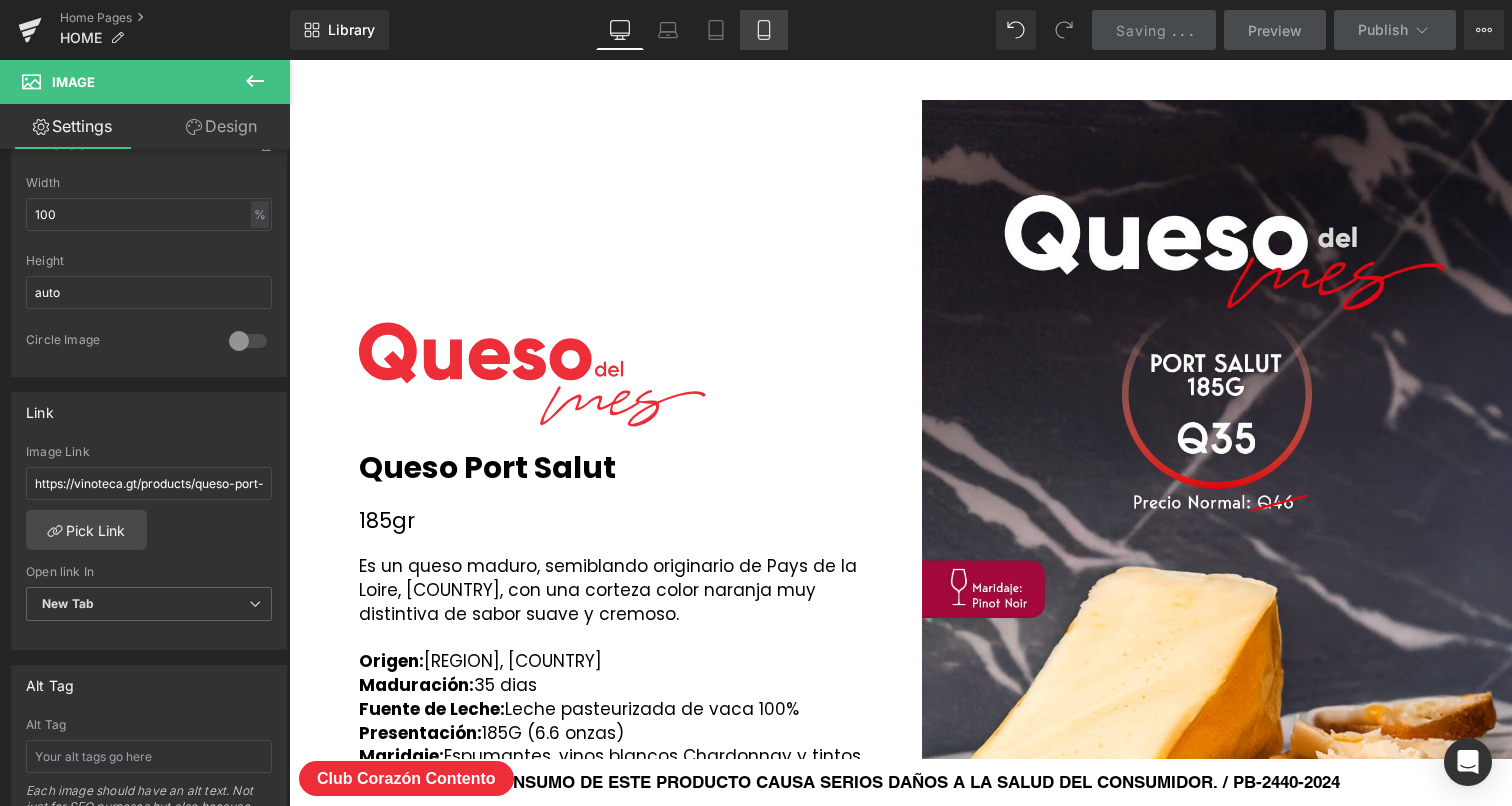 click 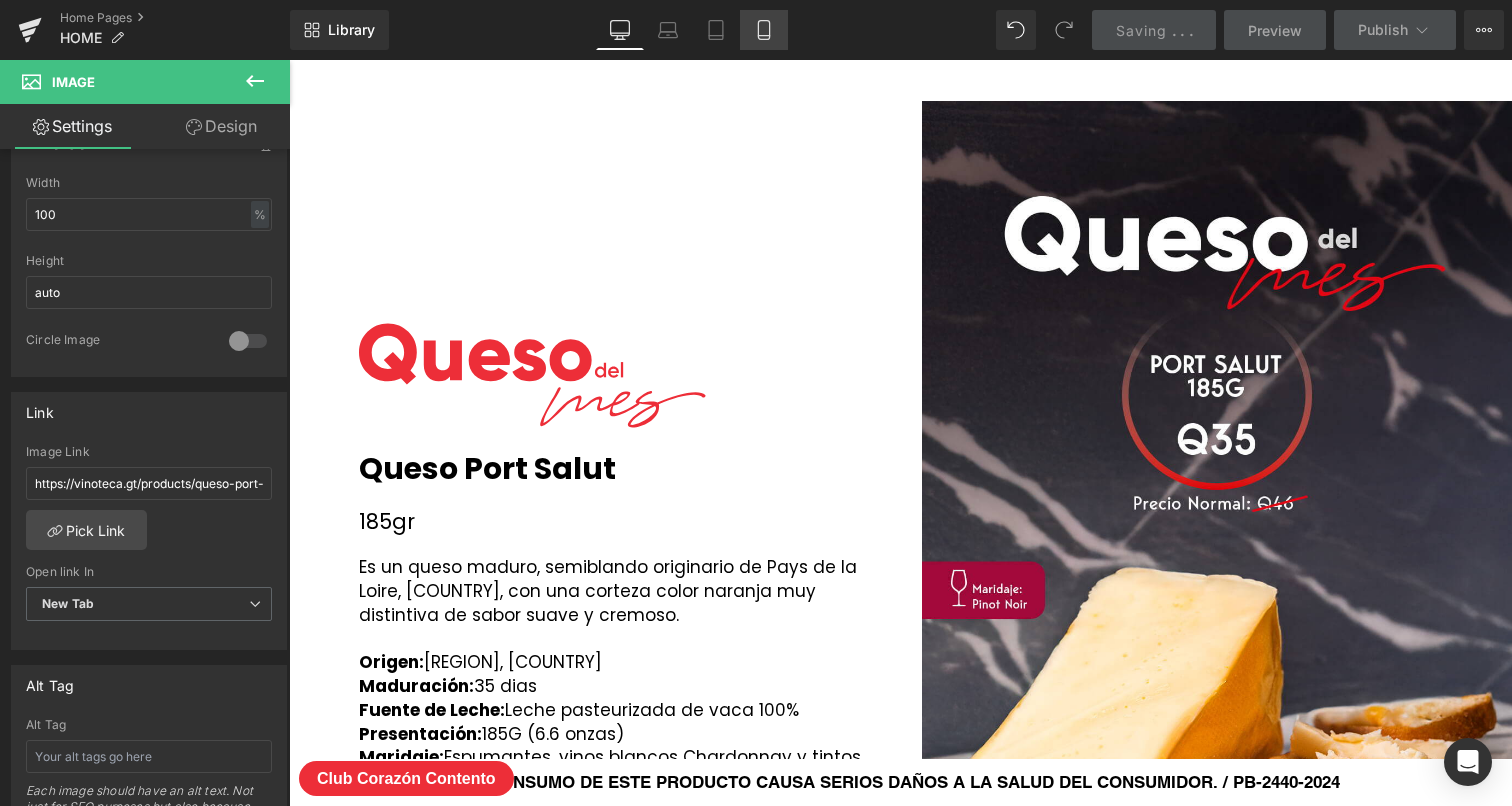 scroll, scrollTop: 0, scrollLeft: 0, axis: both 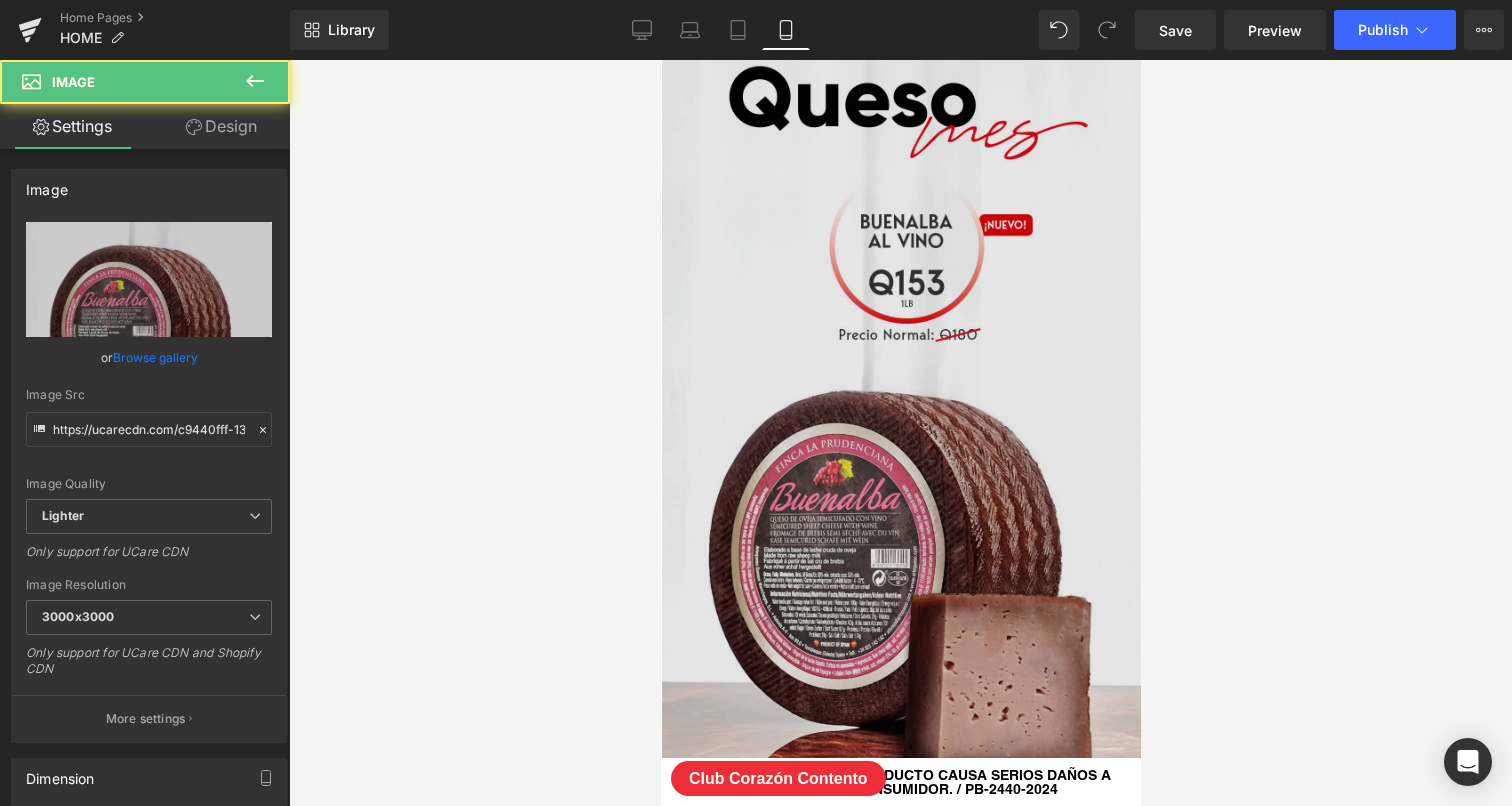 click at bounding box center [901, 457] 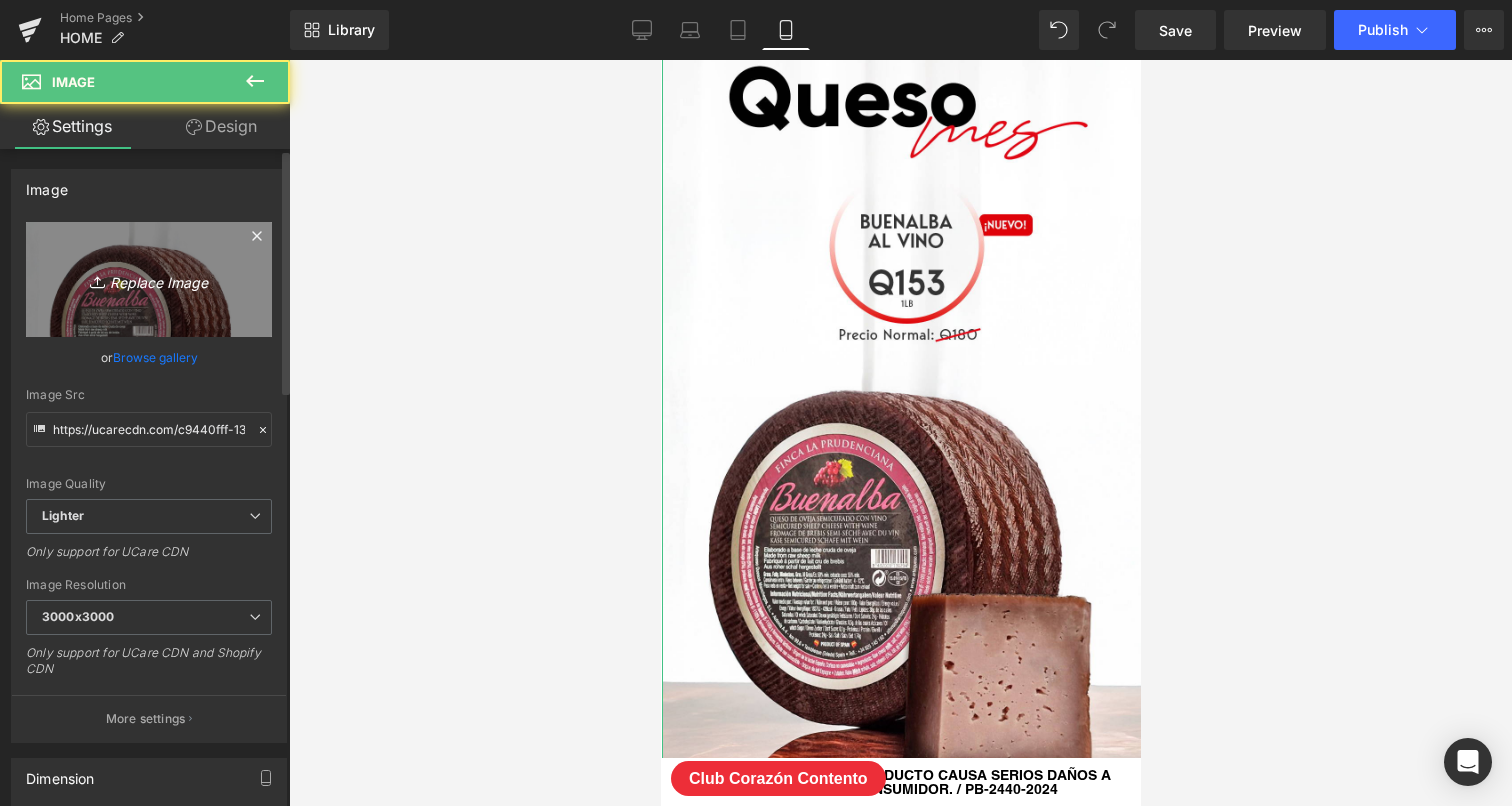 click on "Replace Image" at bounding box center [149, 279] 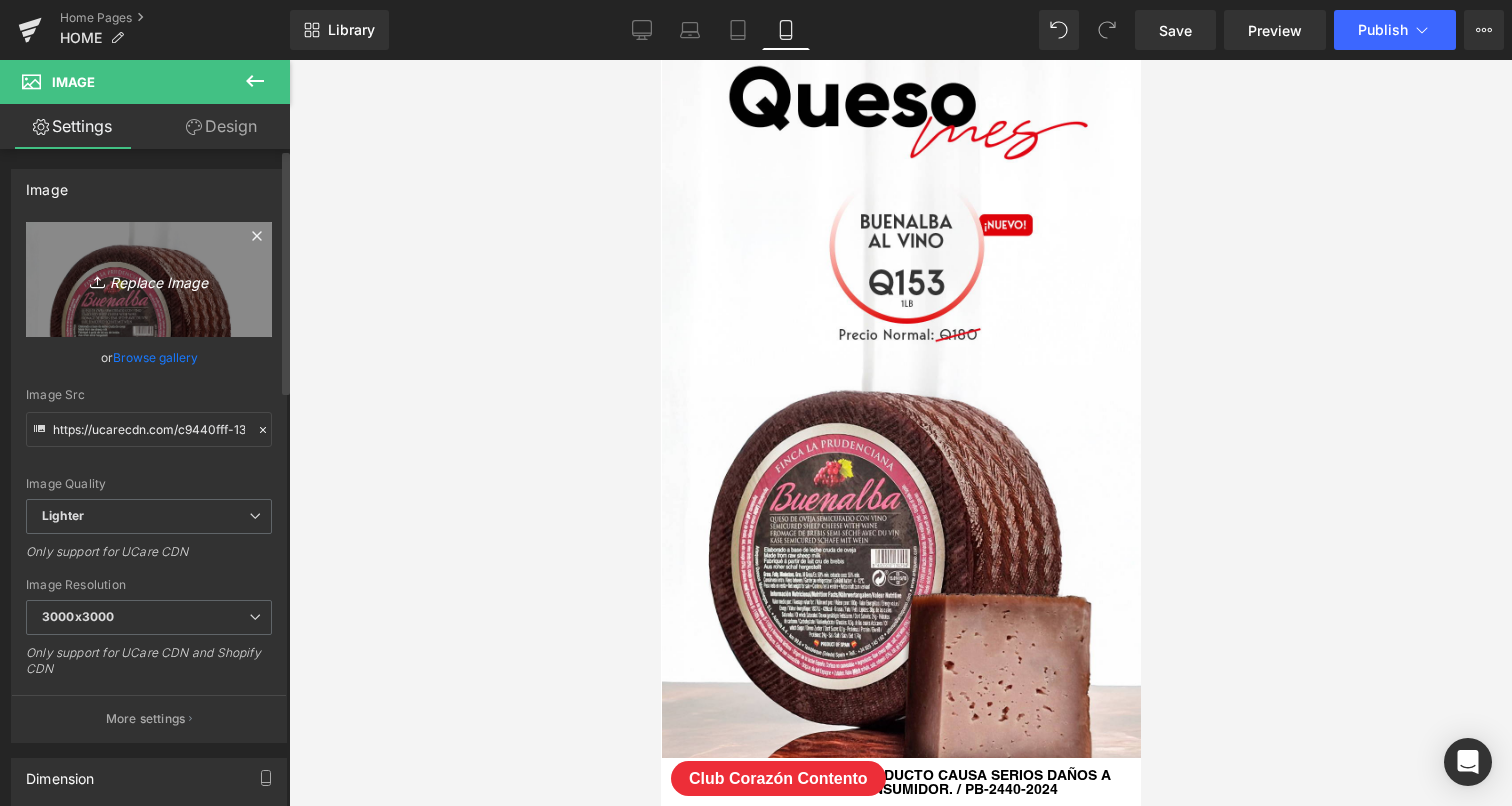type on "C:\fakepath\[PRODUCT_NAME].jpg" 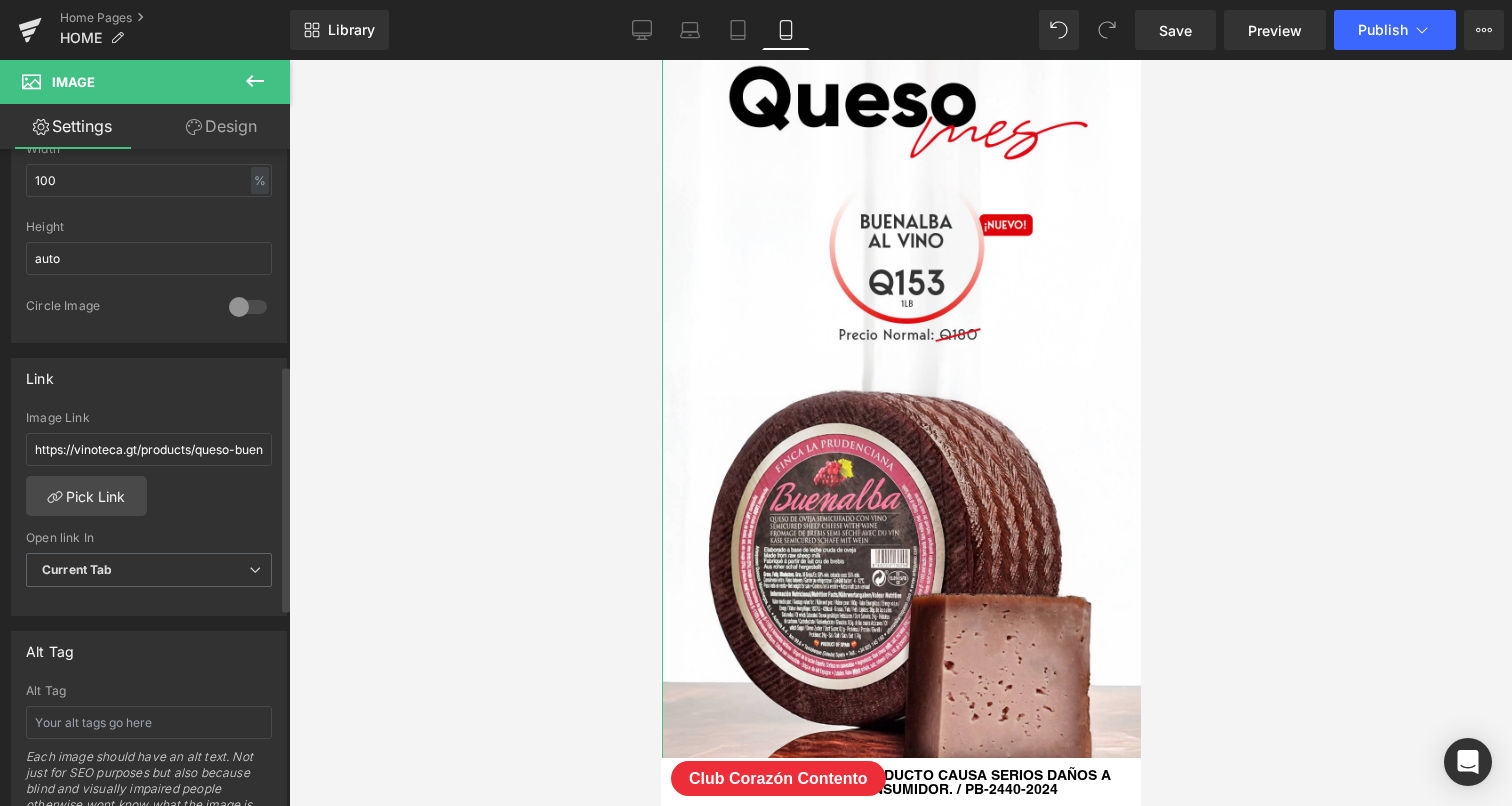 scroll, scrollTop: 818, scrollLeft: 0, axis: vertical 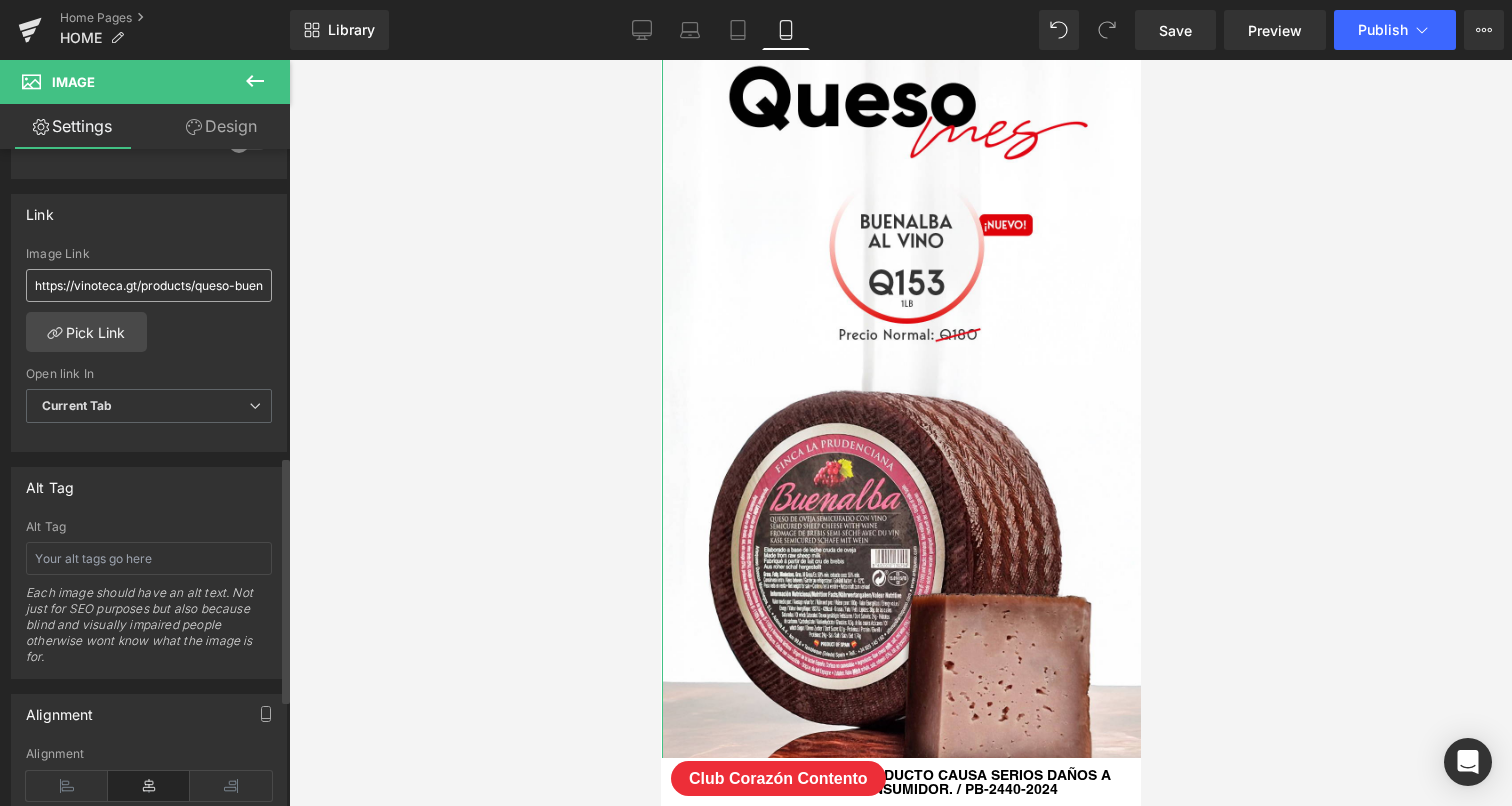 type 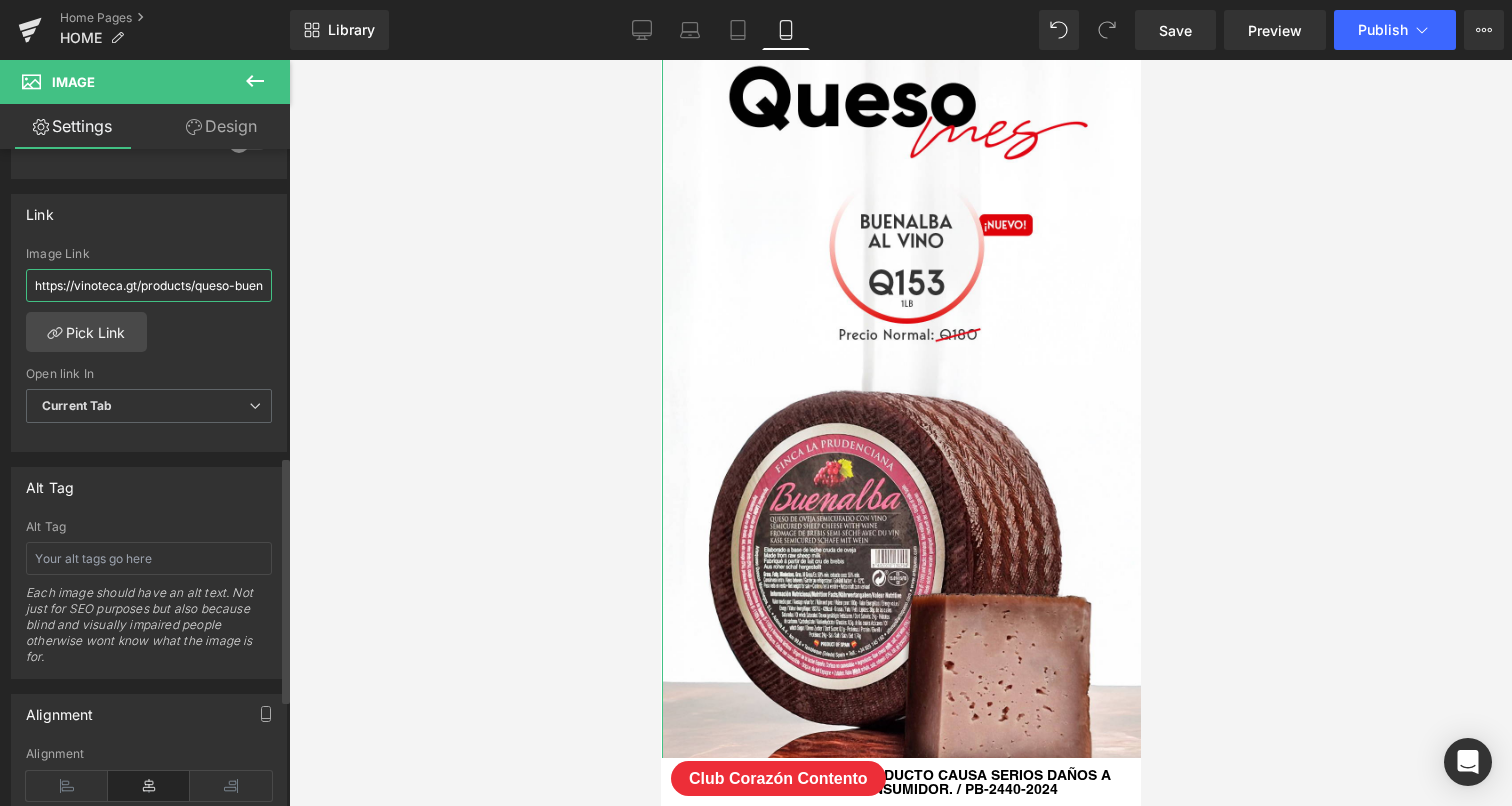 click on "https://vinoteca.gt/products/queso-buenalba-al-vino-50lb?variant=49959875313959" at bounding box center (149, 285) 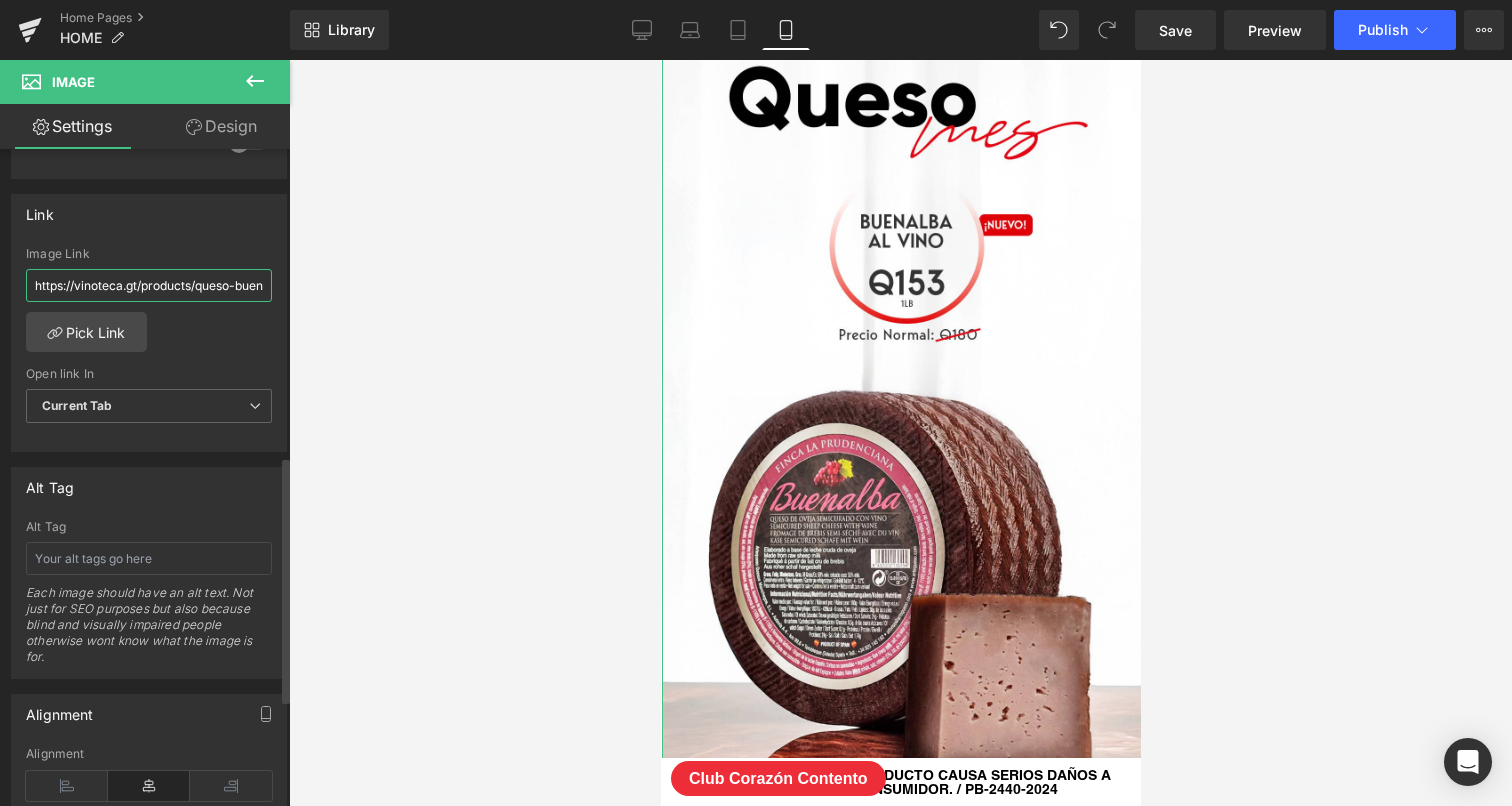 click on "https://vinoteca.gt/products/queso-buenalba-al-vino-50lb?variant=49959875313959" at bounding box center [149, 285] 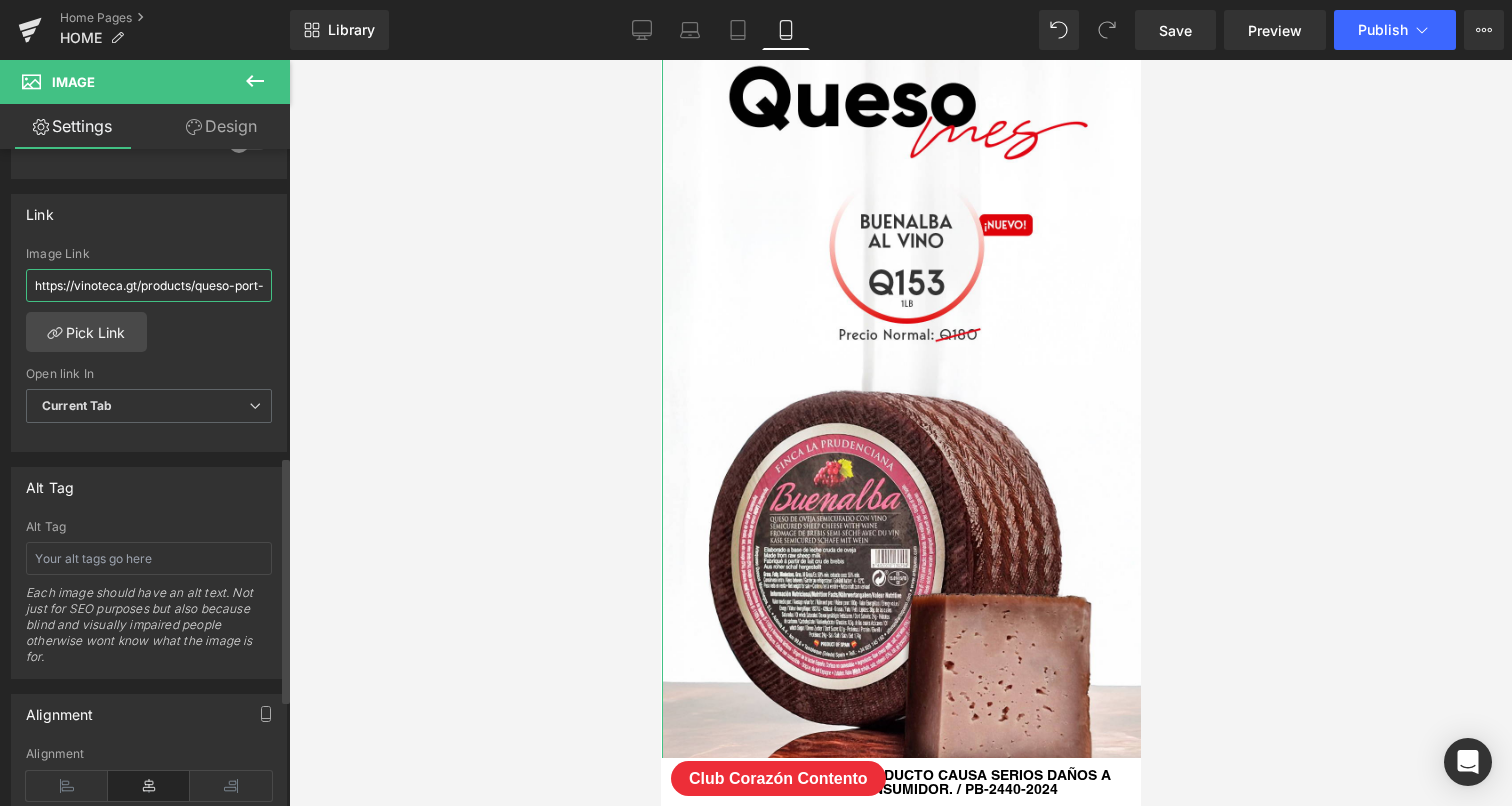 scroll, scrollTop: 0, scrollLeft: 225, axis: horizontal 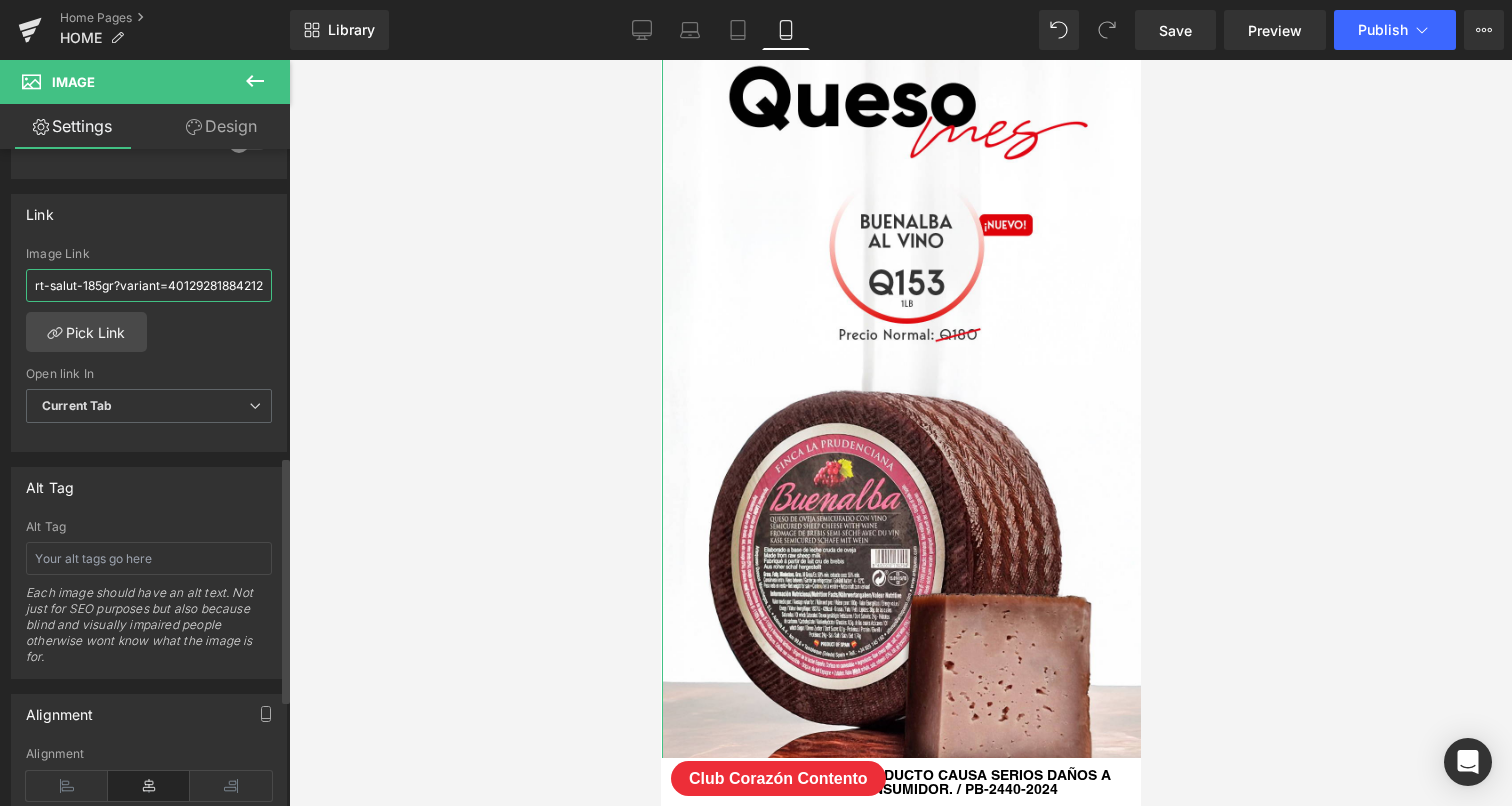 type on "https://vinoteca.gt/products/queso-port-salut-185gr?variant=40129281884212" 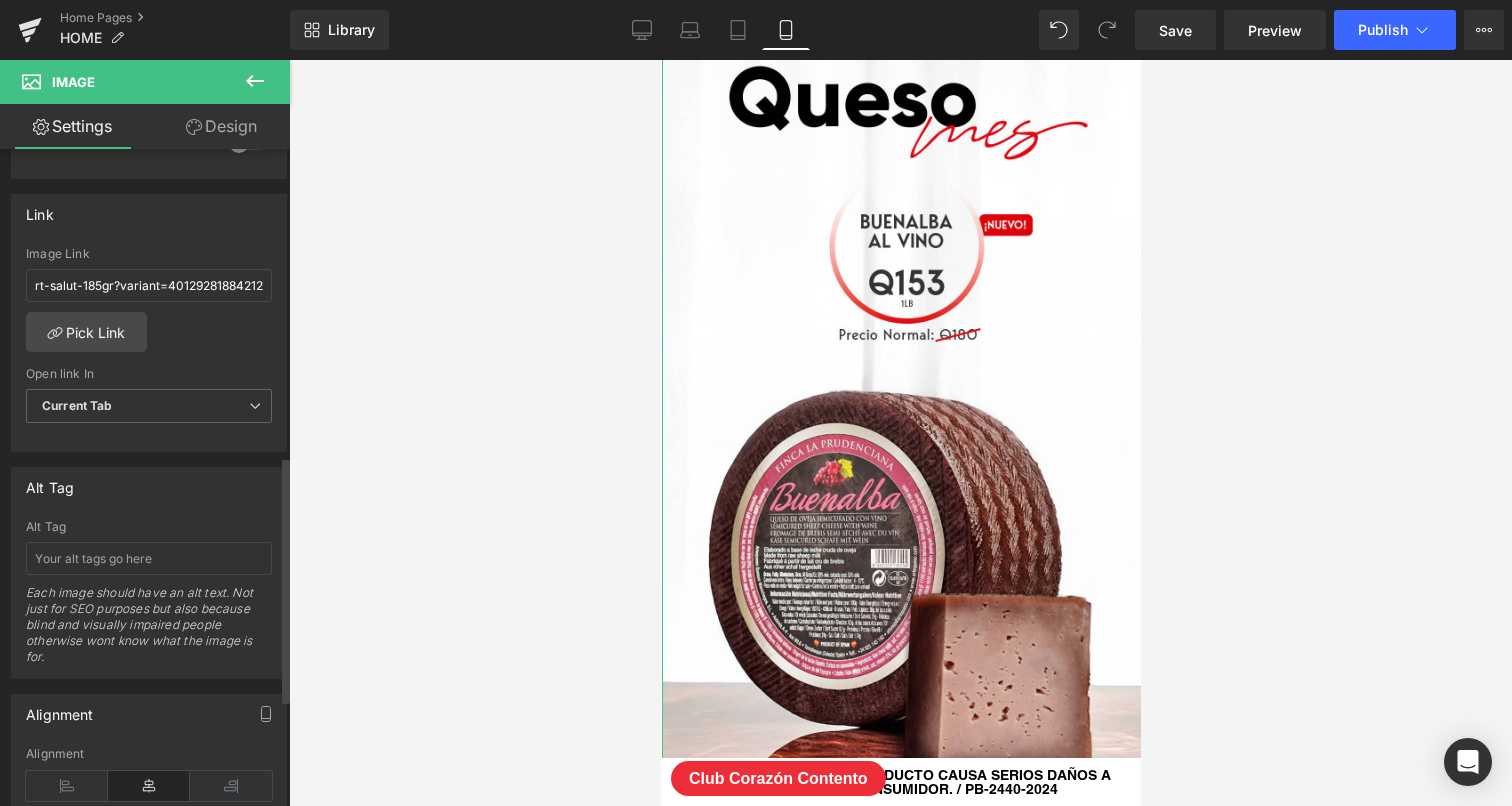 scroll, scrollTop: 0, scrollLeft: 0, axis: both 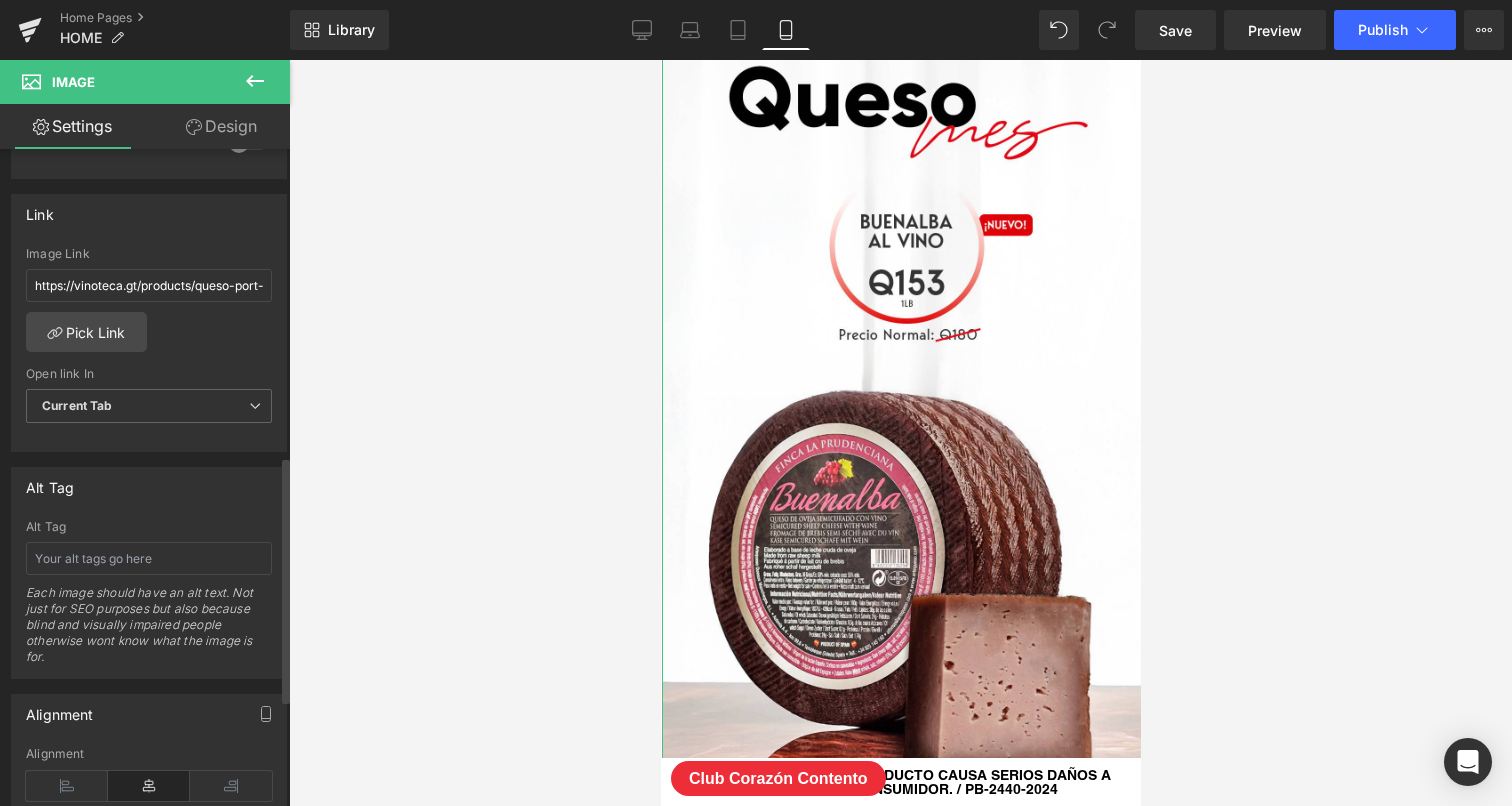 click on "https://vinoteca.gt/products/queso-port-salut-185gr?variant=40129281884212 Image Link https://vinoteca.gt/products/queso-port-salut-185gr?variant=40129281884212  Pick Link Current Tab New Tab Open link In
Current Tab
Current Tab New Tab" at bounding box center (149, 349) 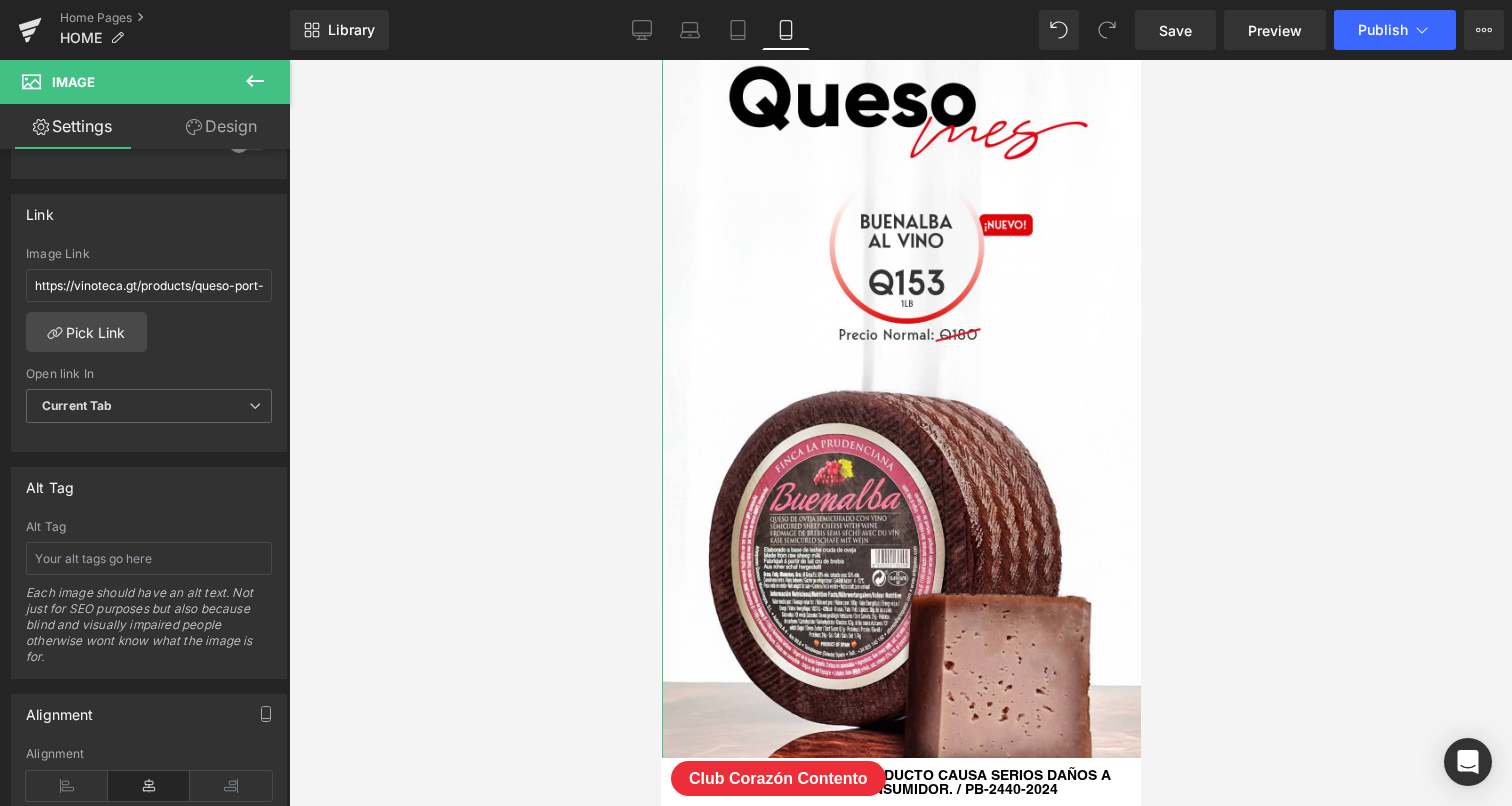 type on "https://ucarecdn.com/46d57247-3157-4950-b760-c9cd5fa83756/-/format/auto/-/preview/3000x3000/-/quality/lighter/QUESO-DEL-MES.jpg" 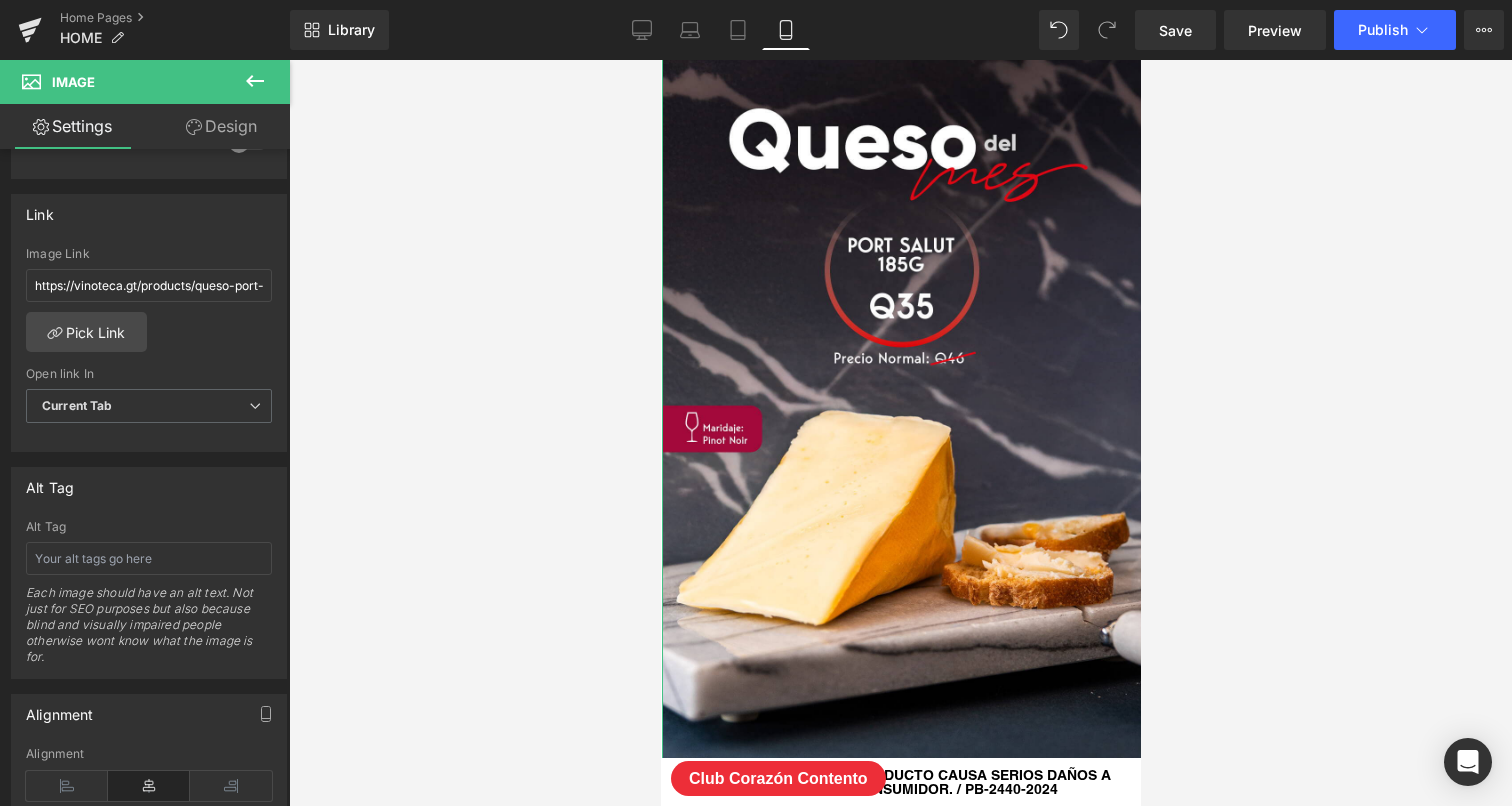 scroll, scrollTop: 833, scrollLeft: 0, axis: vertical 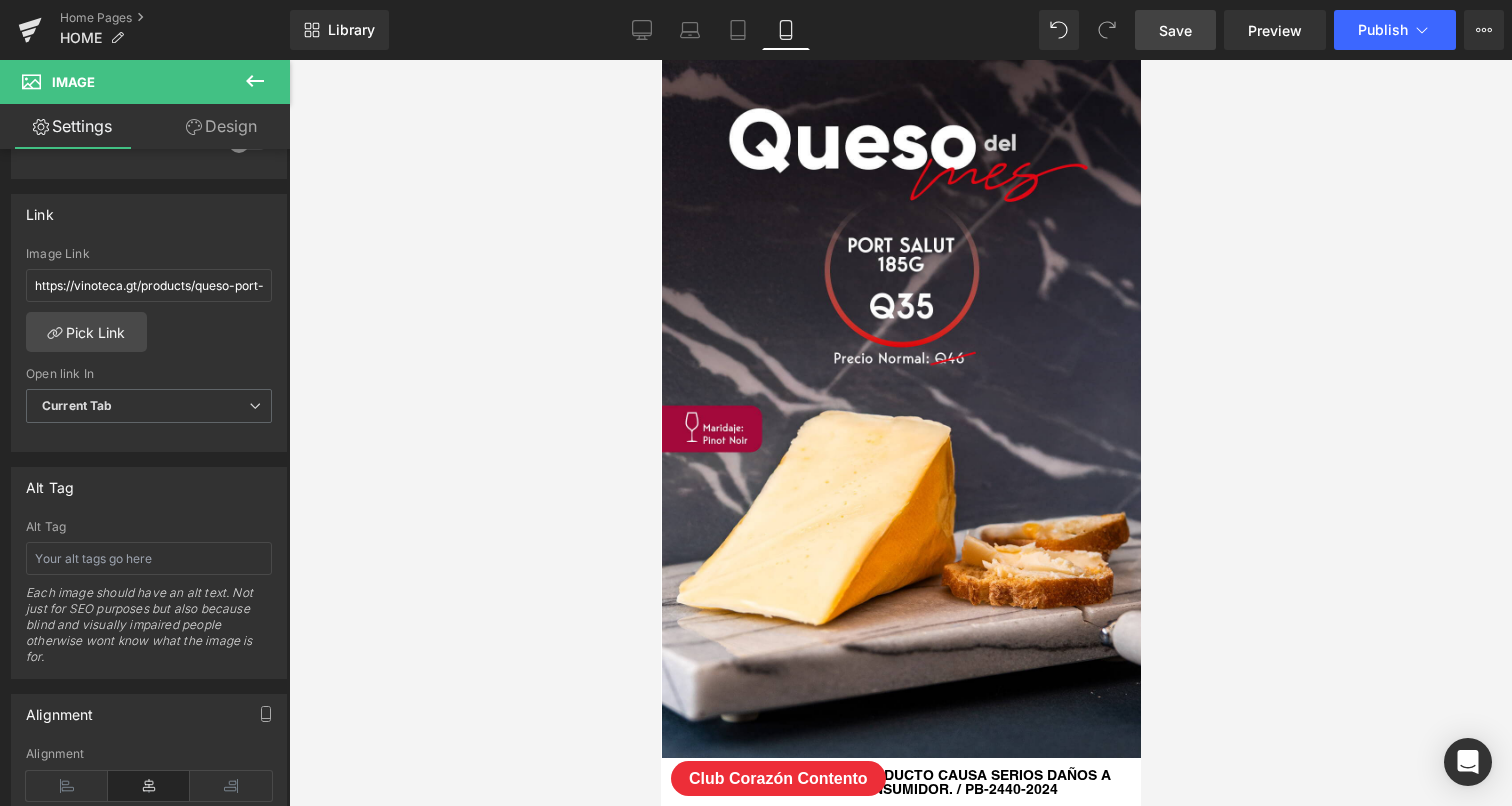 click on "Save" at bounding box center (1175, 30) 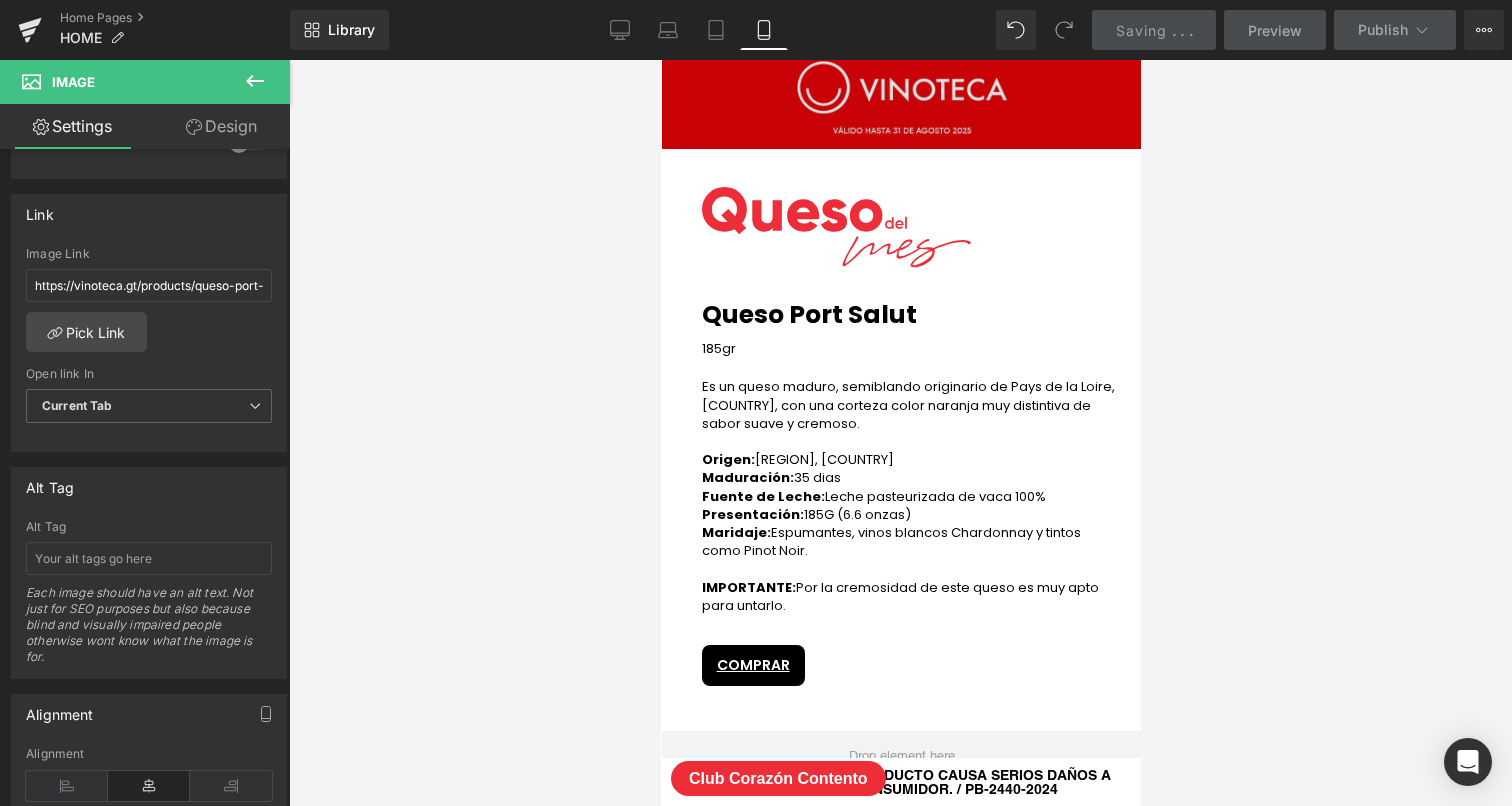 scroll, scrollTop: 3449, scrollLeft: 0, axis: vertical 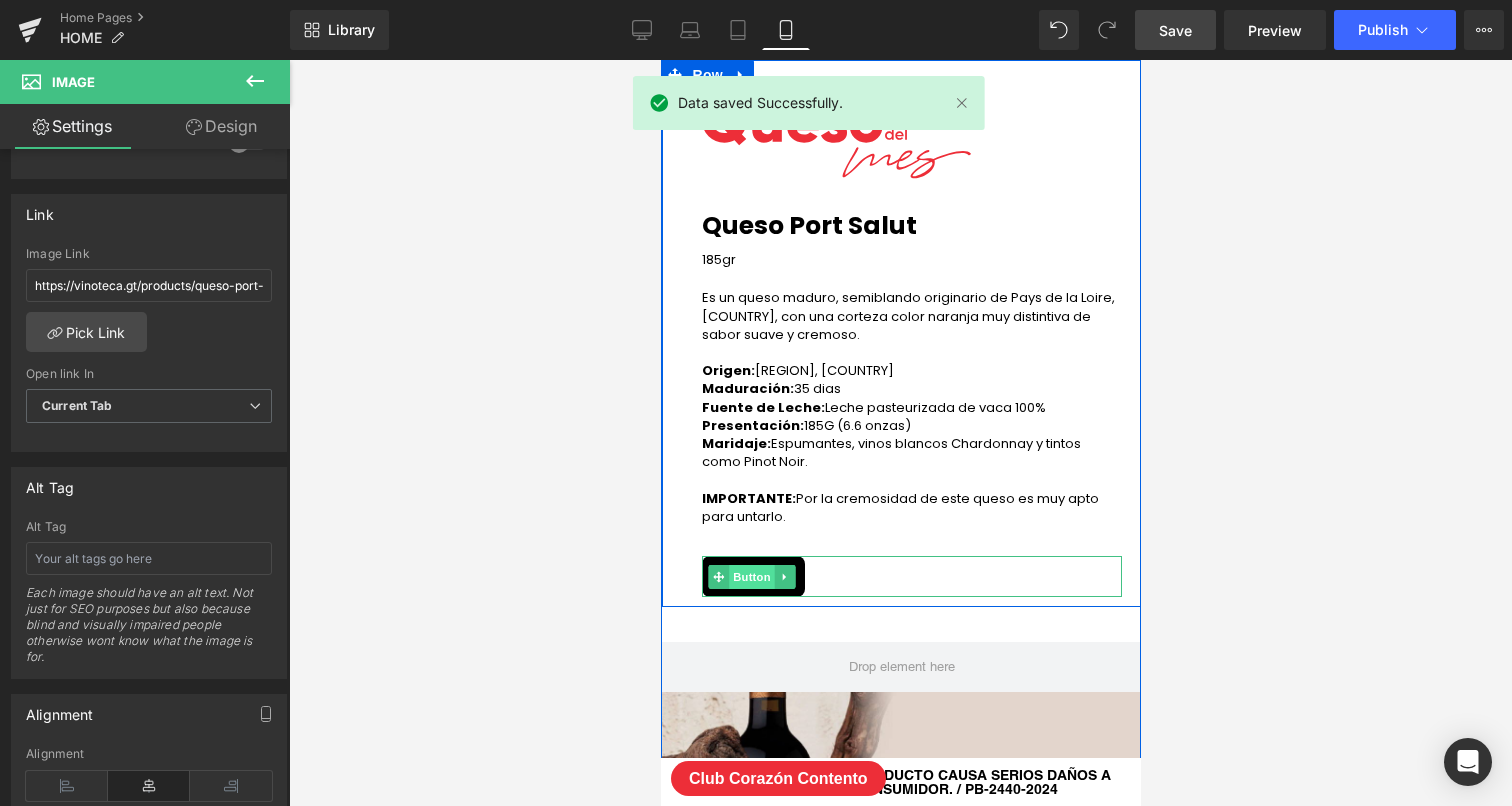 click on "Button" at bounding box center (751, 577) 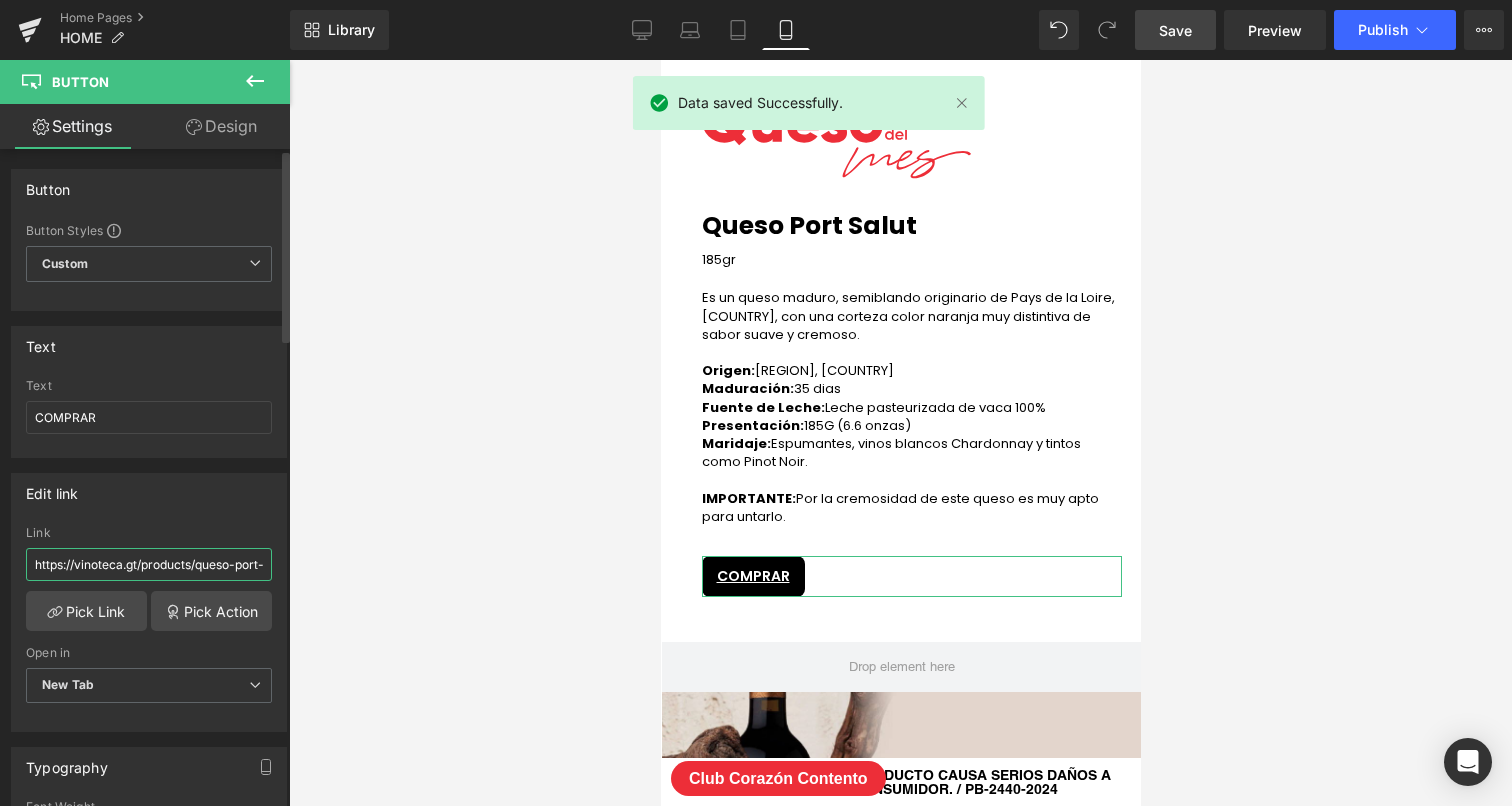 click on "https://vinoteca.gt/products/queso-port-salut-185gr?variant=40129281884212" at bounding box center (149, 564) 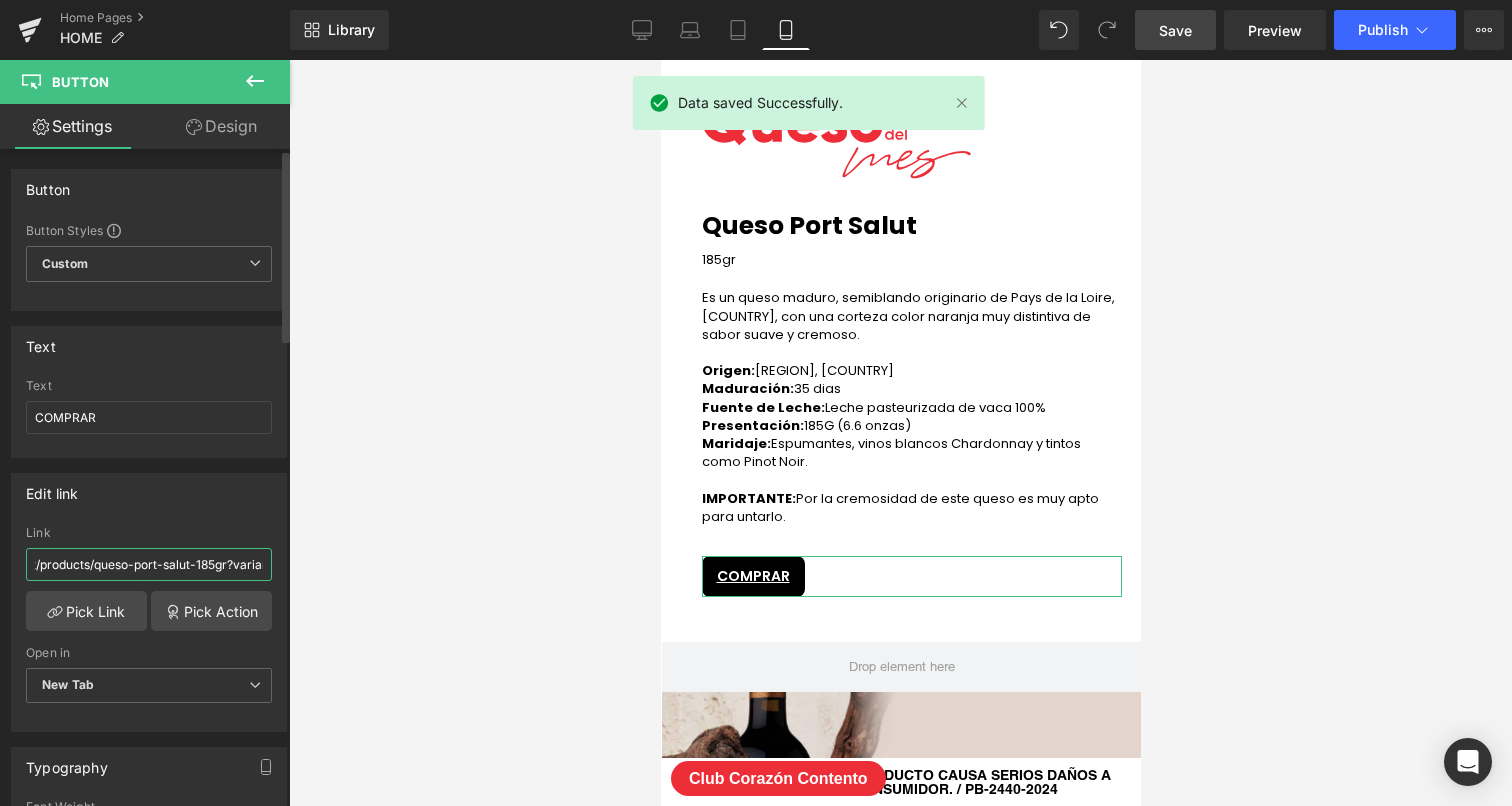 scroll, scrollTop: 0, scrollLeft: 147, axis: horizontal 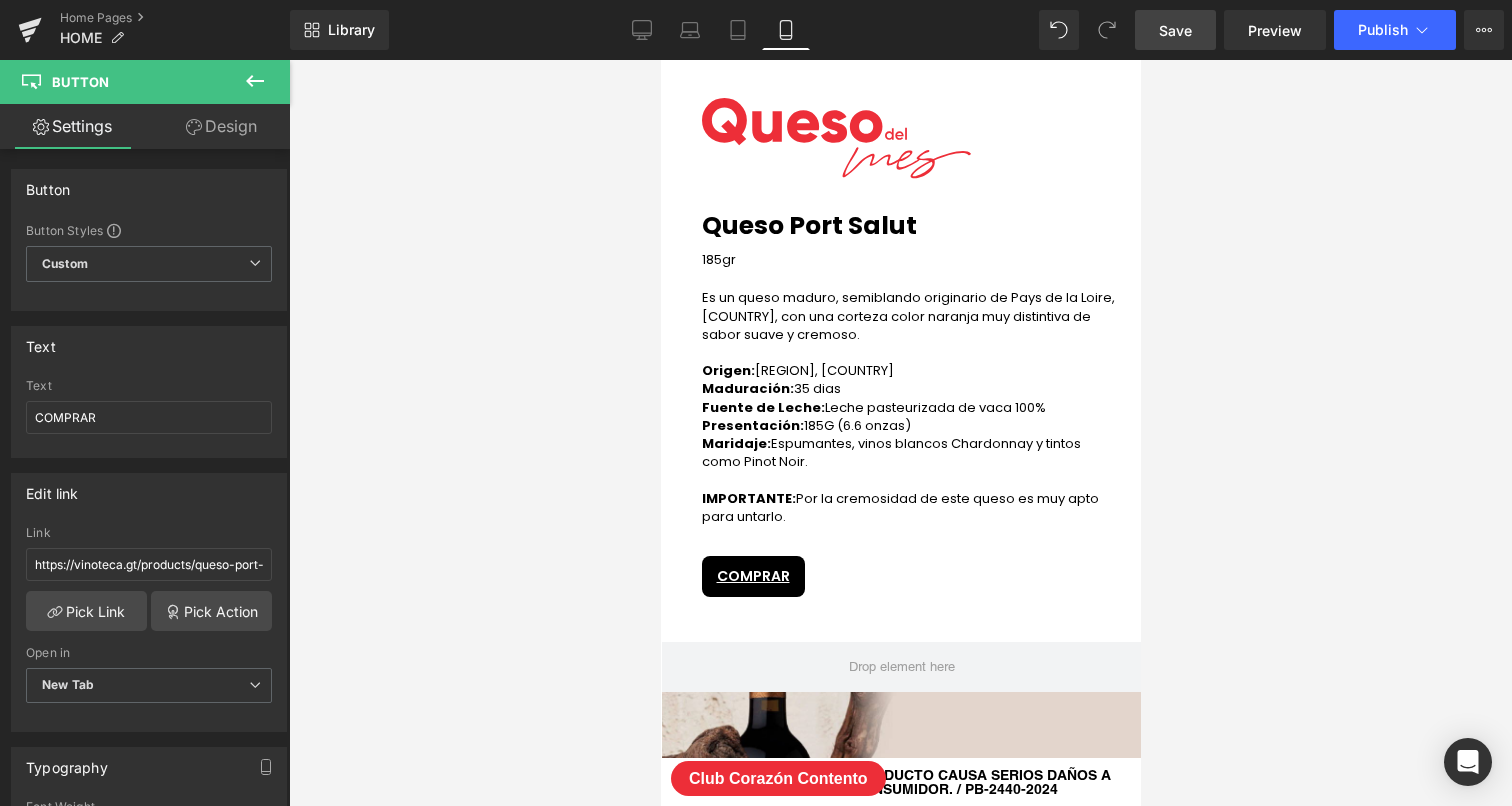 click on "Save" at bounding box center [1175, 30] 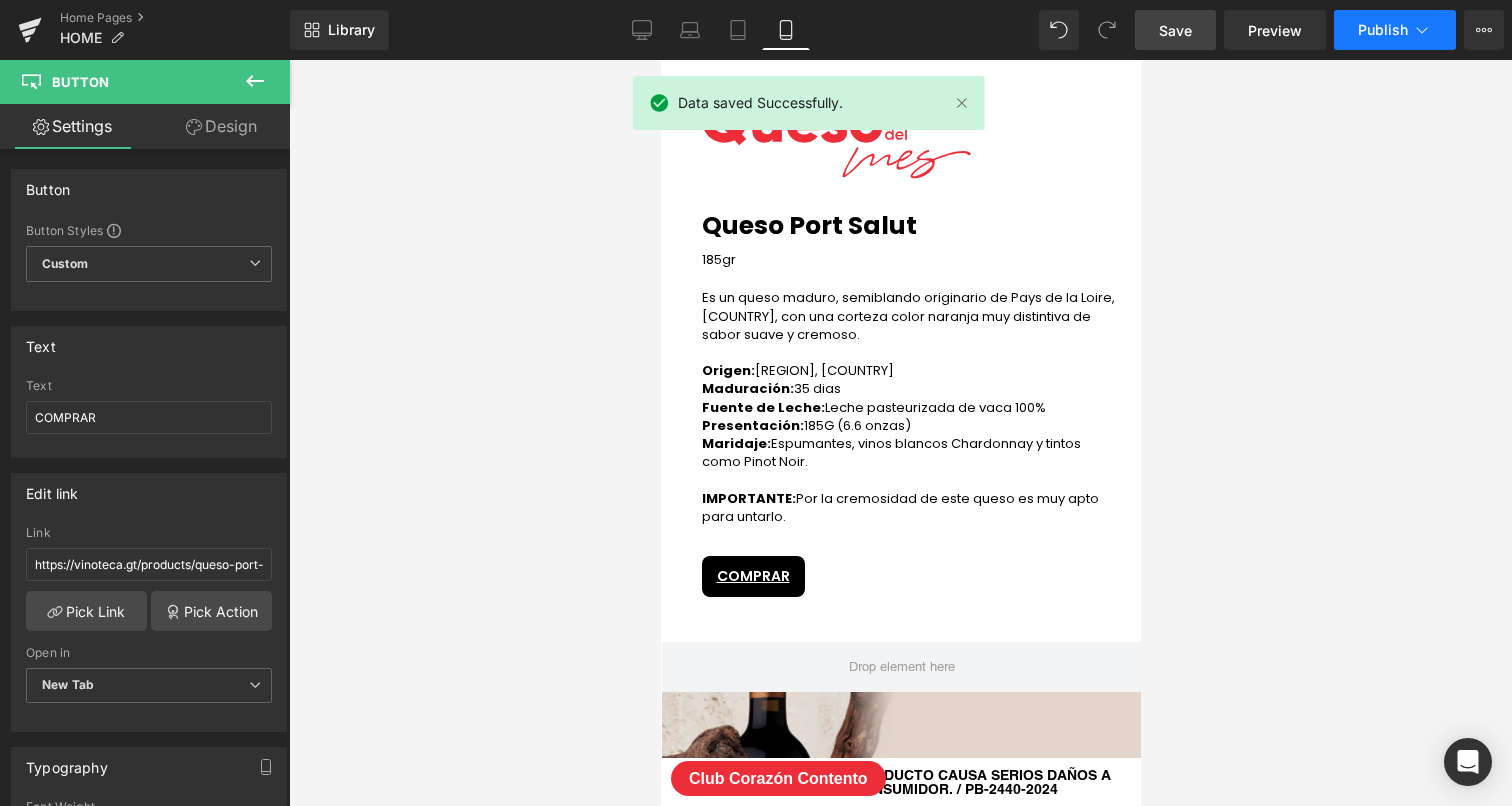 click 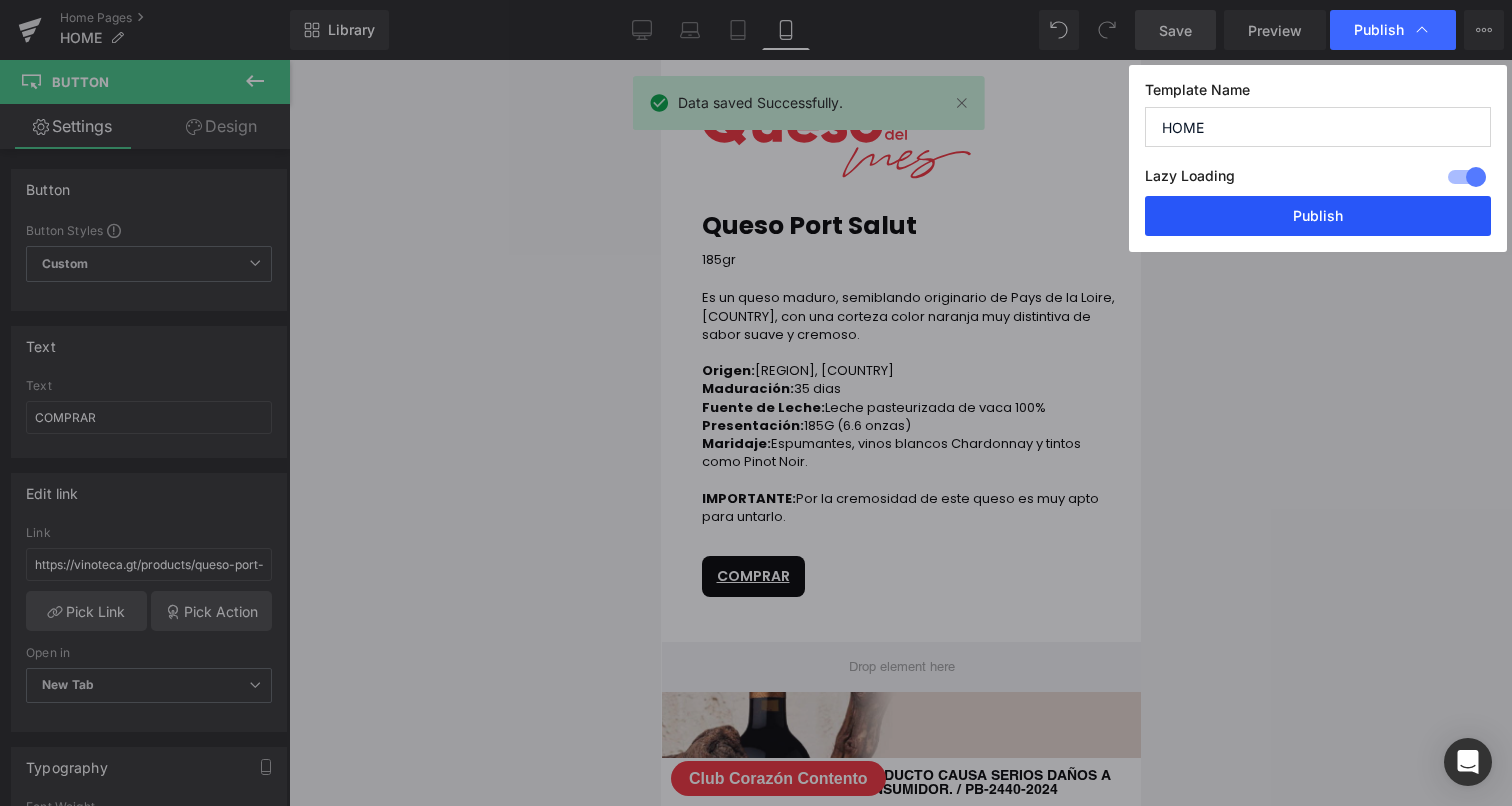 click on "Publish" at bounding box center (1318, 216) 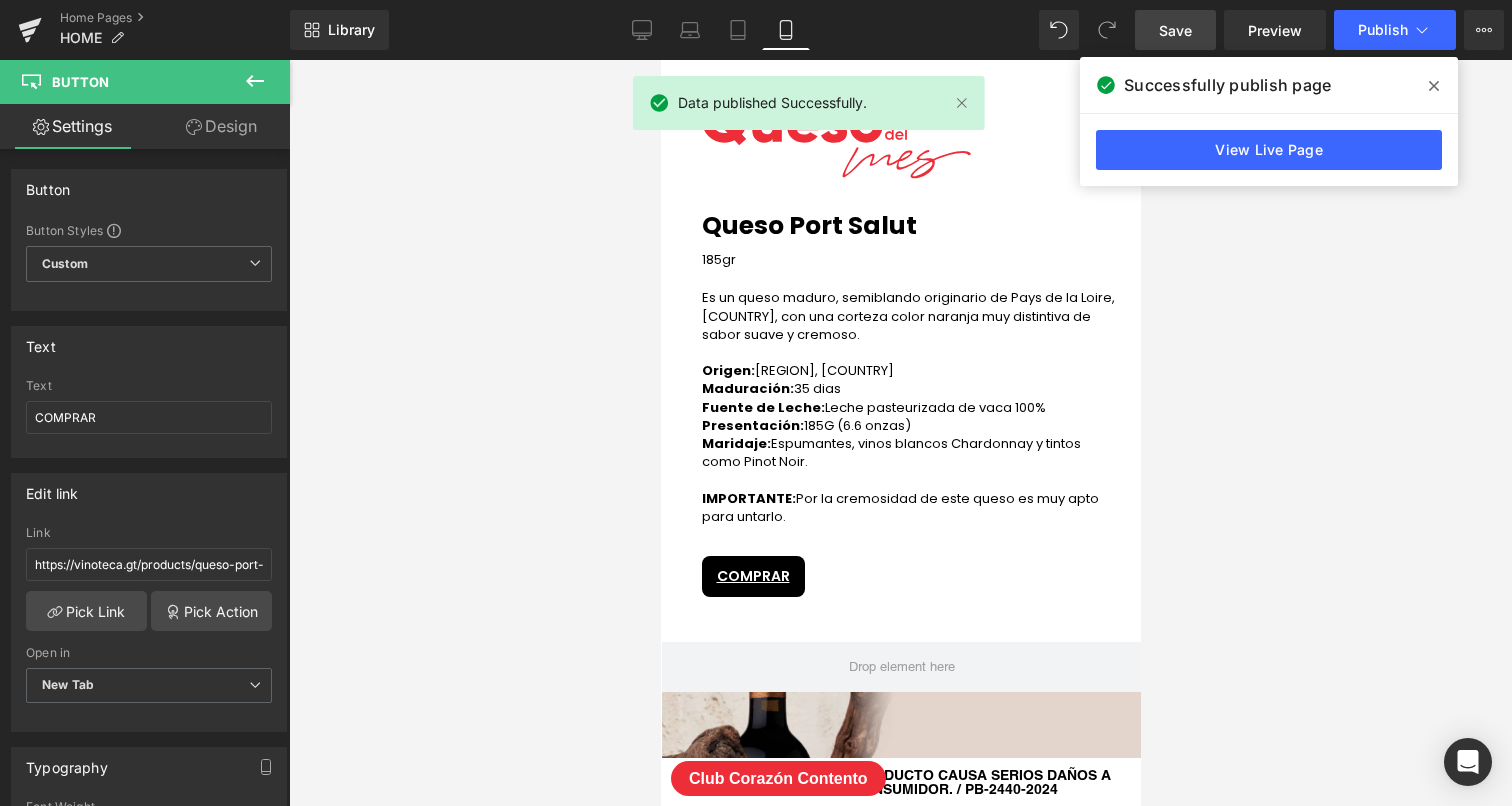 click 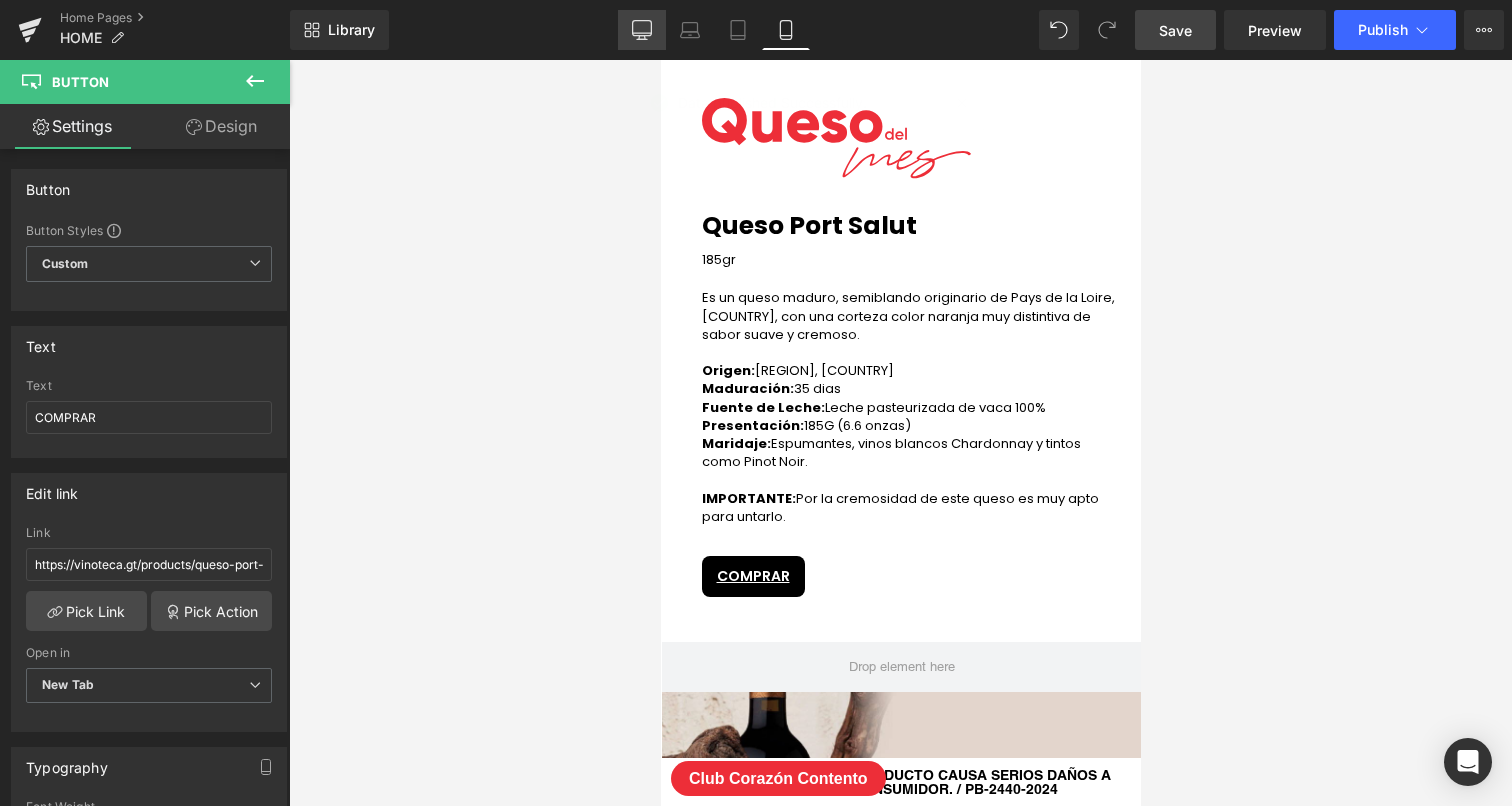 click 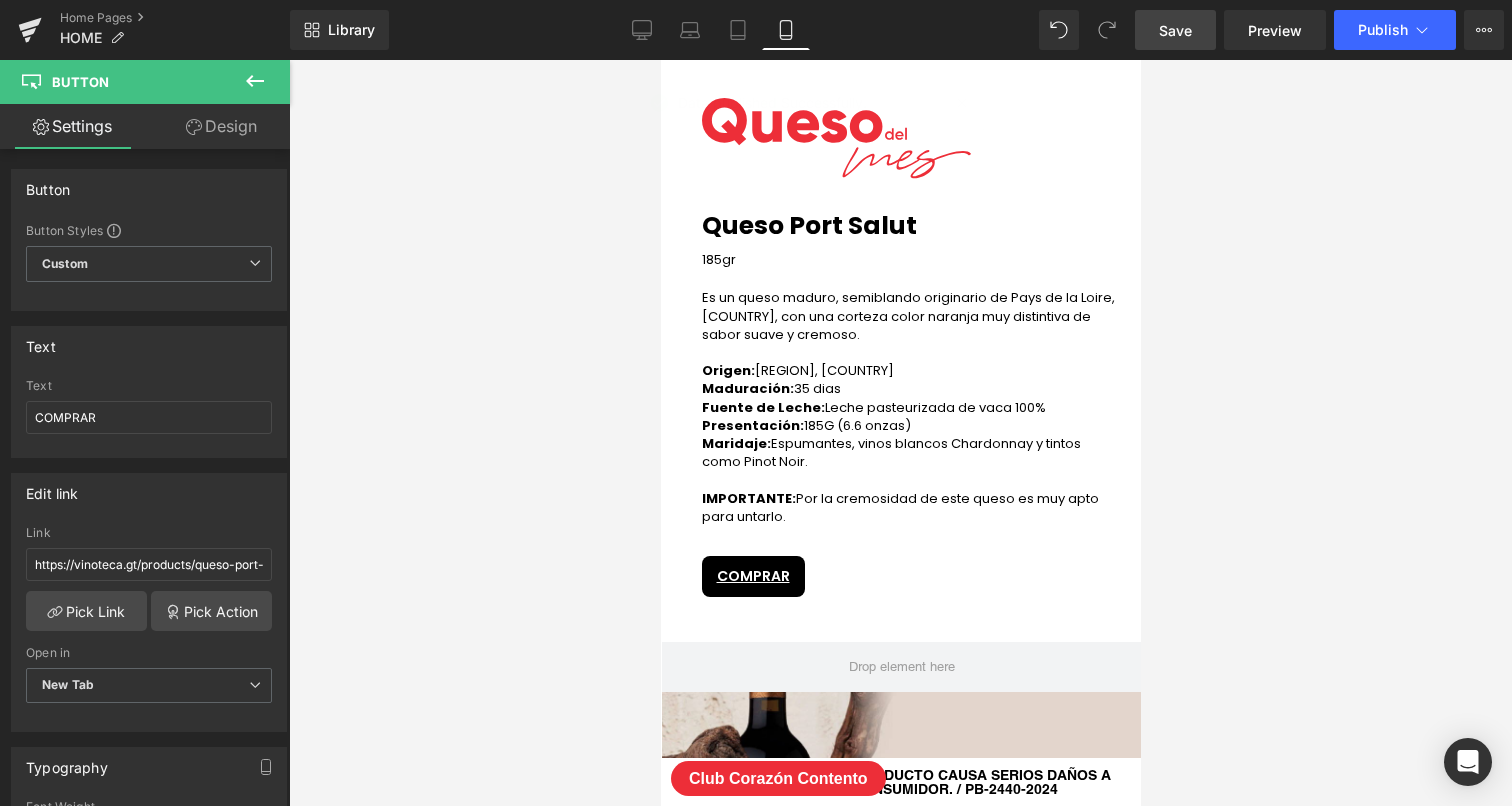 type on "16" 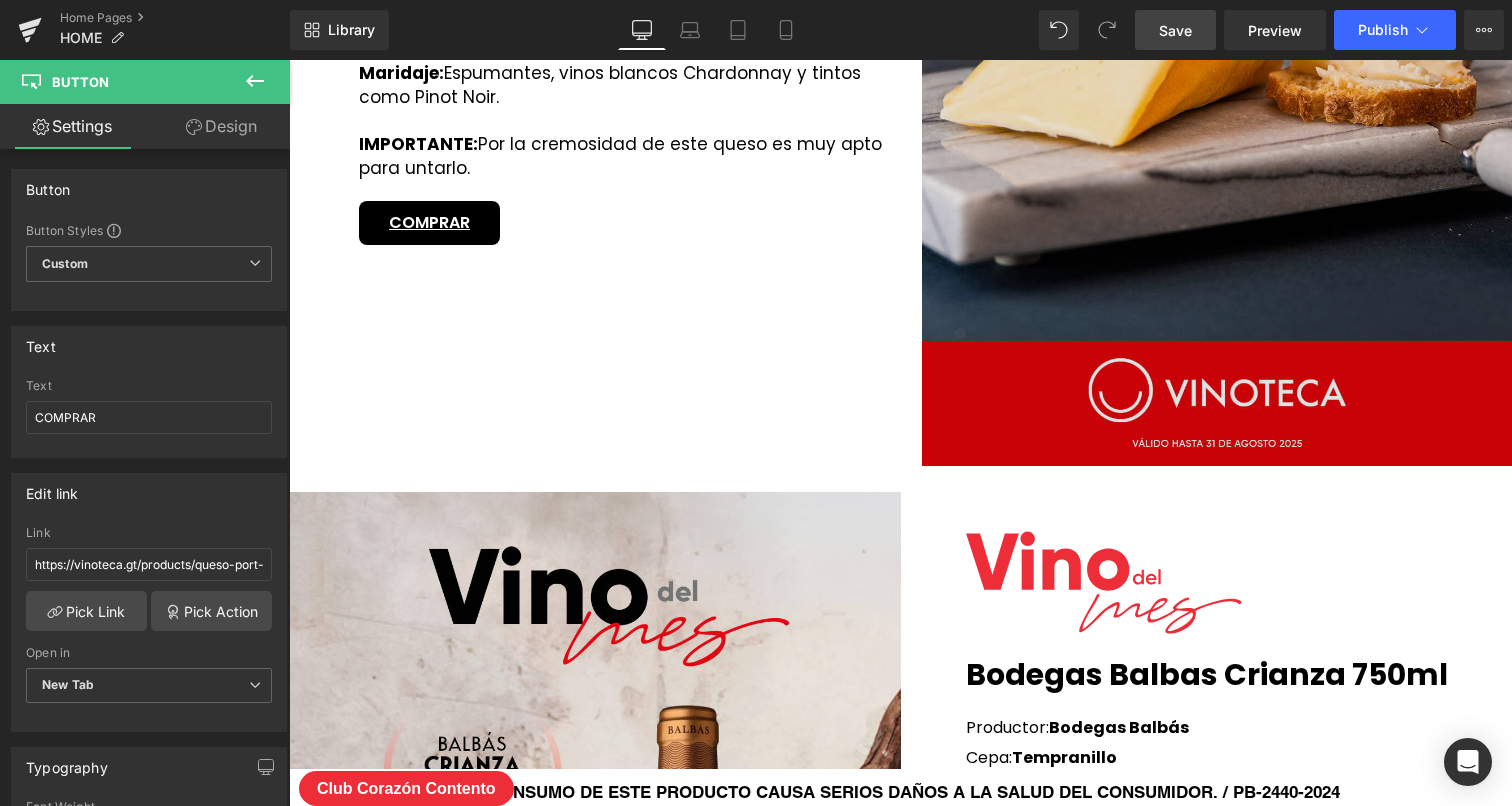 scroll, scrollTop: 3165, scrollLeft: 0, axis: vertical 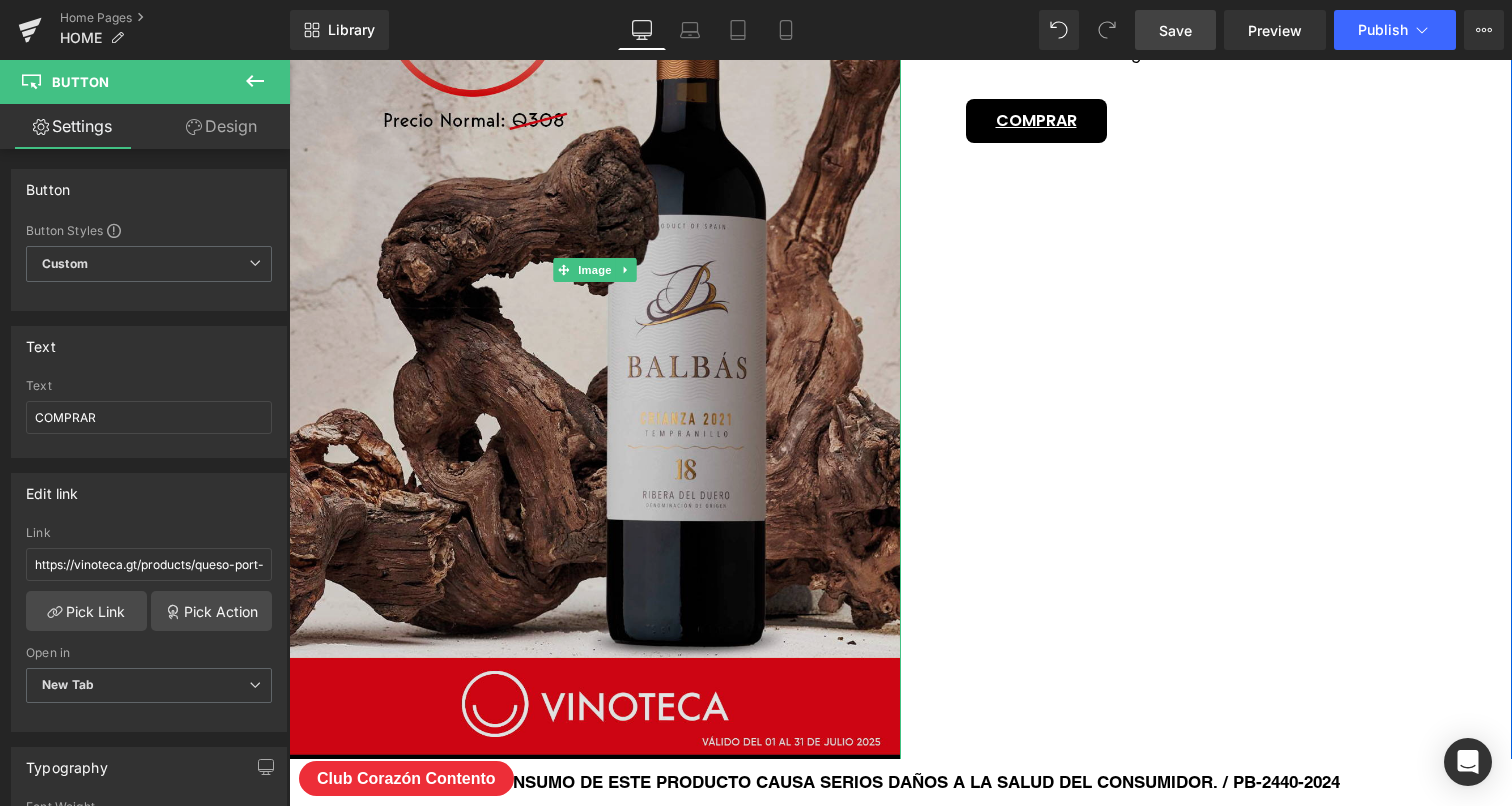 click at bounding box center (595, 270) 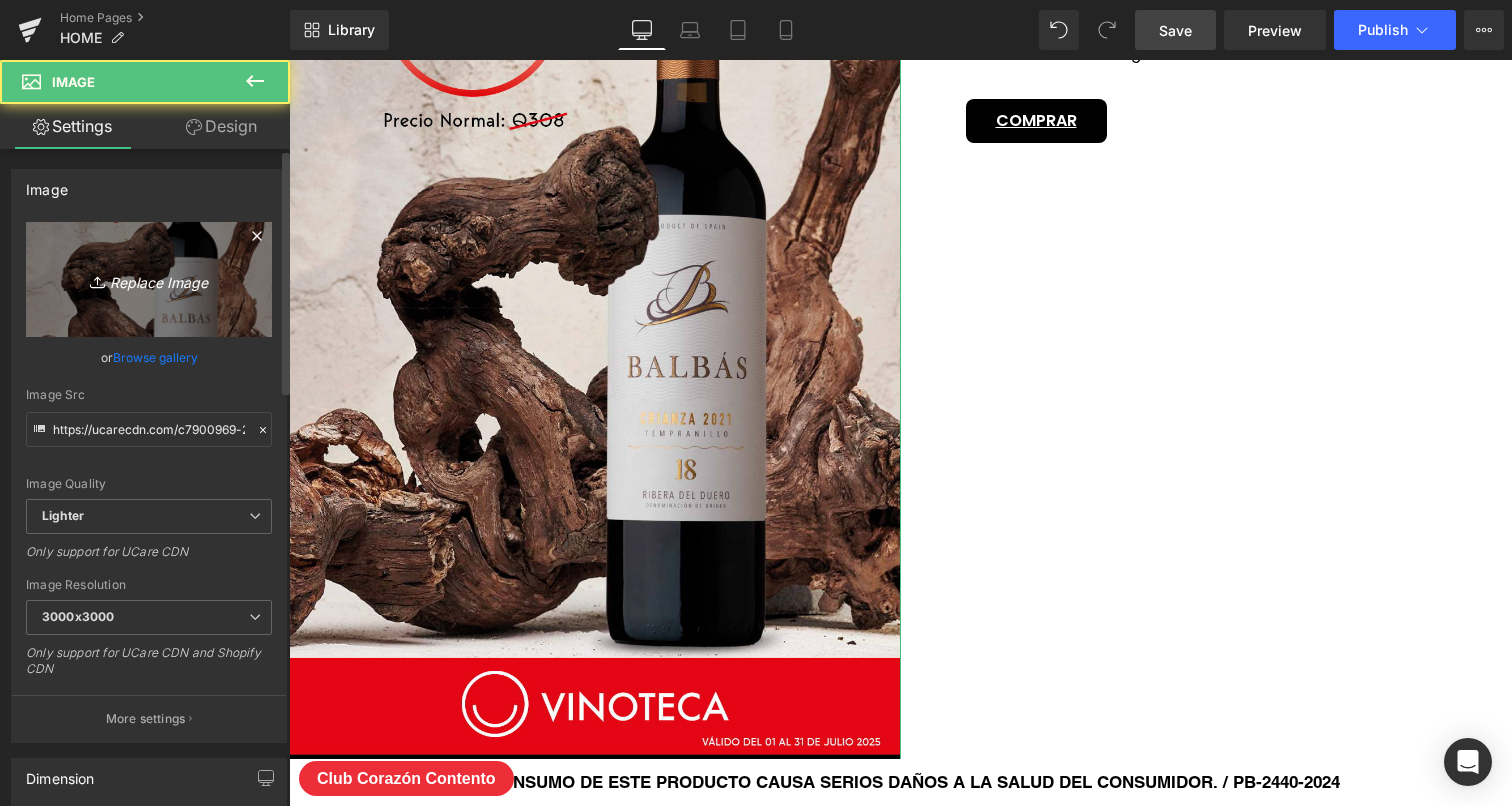 click on "Replace Image" at bounding box center [149, 279] 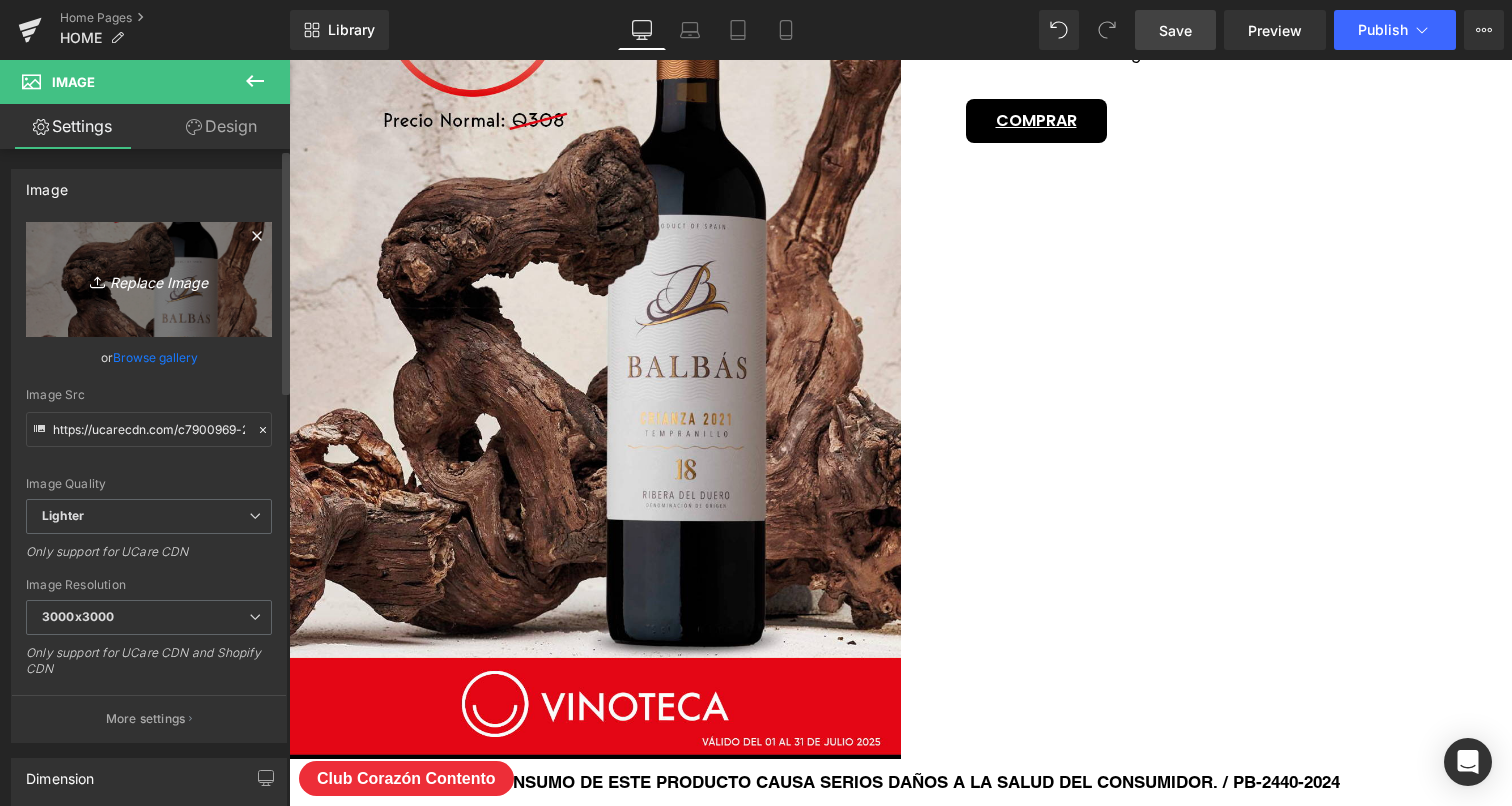 type on "C:\fakepath\VINO-DEL-MES.jpg" 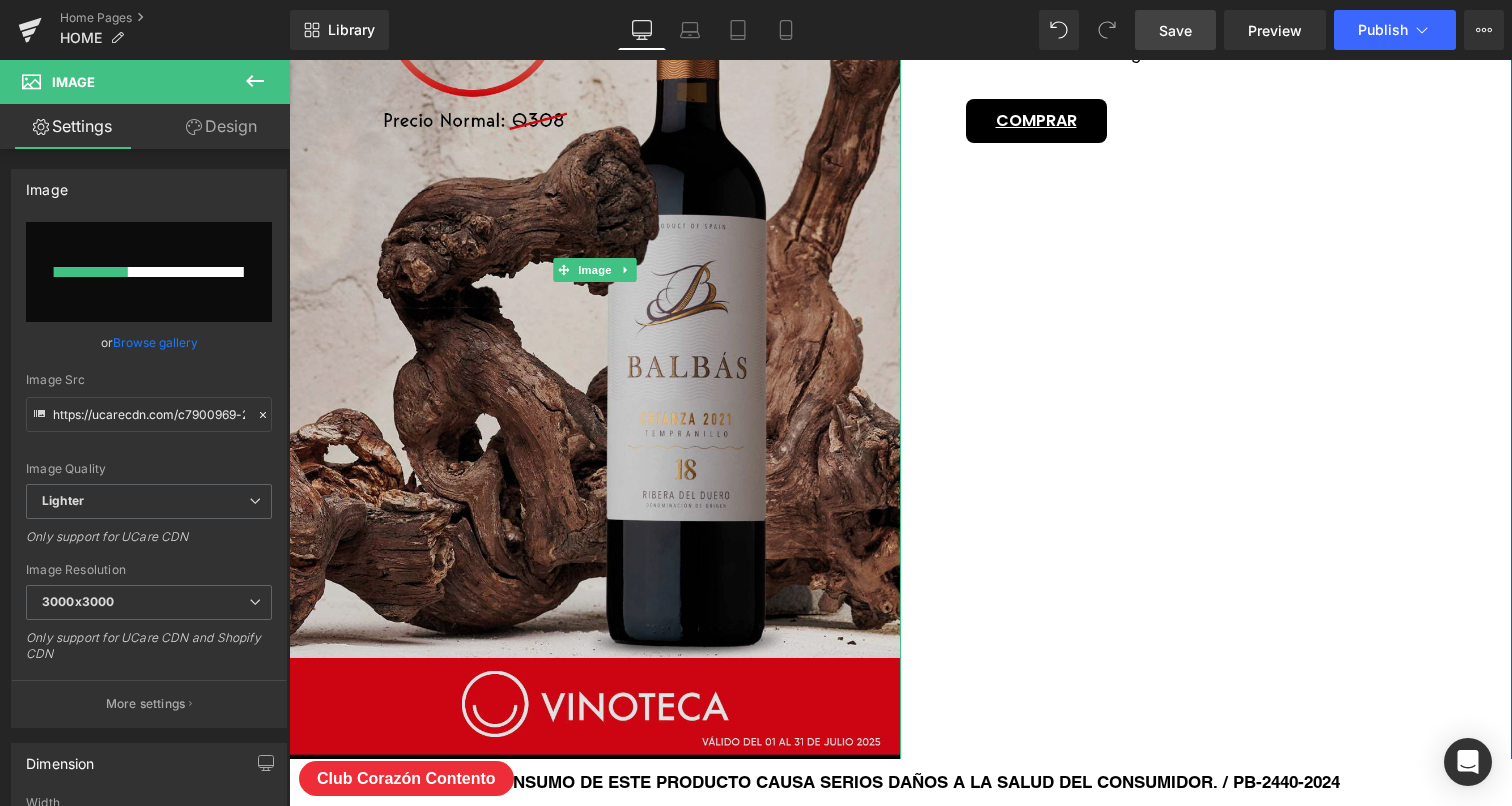 type 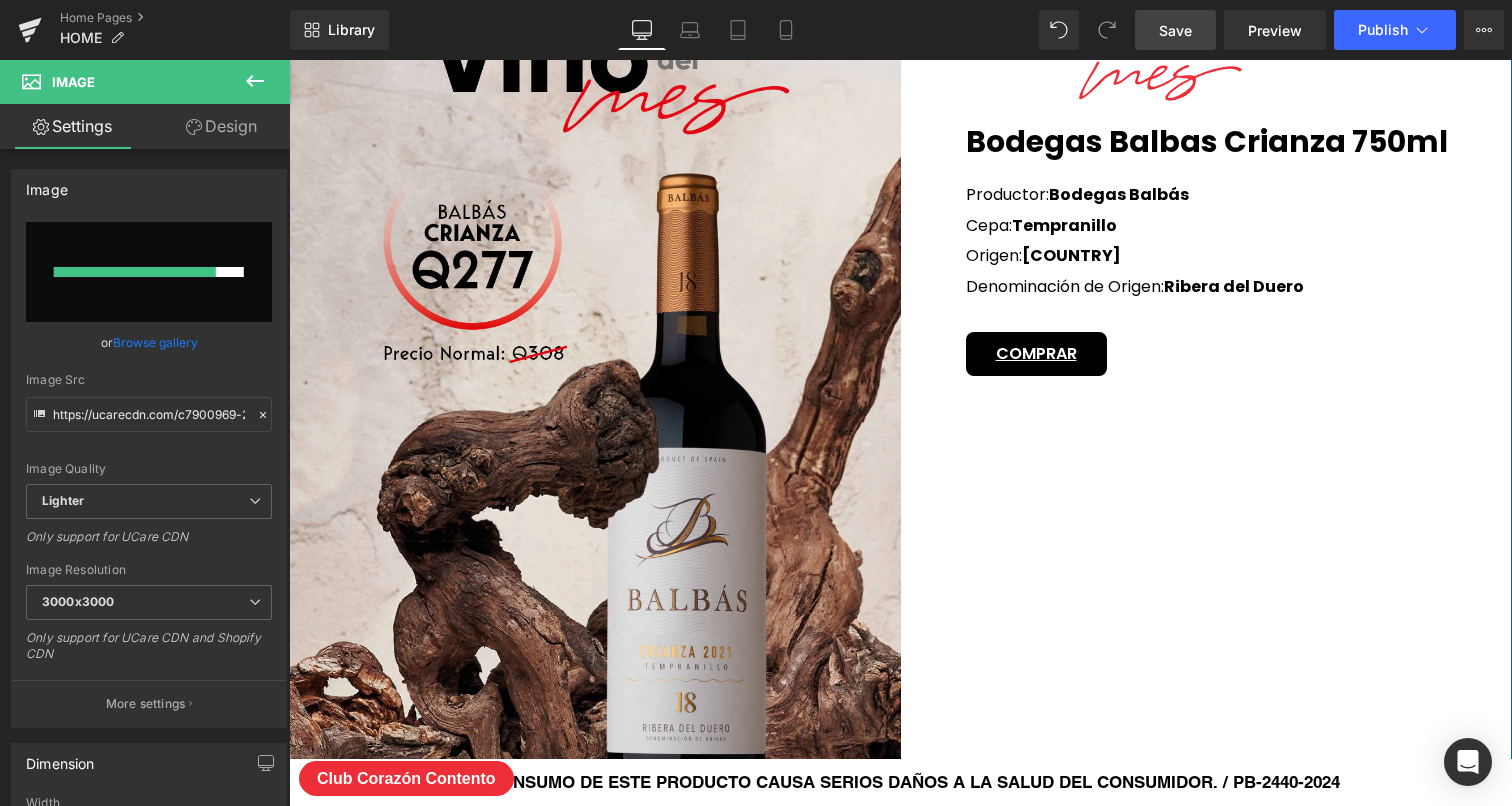 scroll, scrollTop: 3687, scrollLeft: 0, axis: vertical 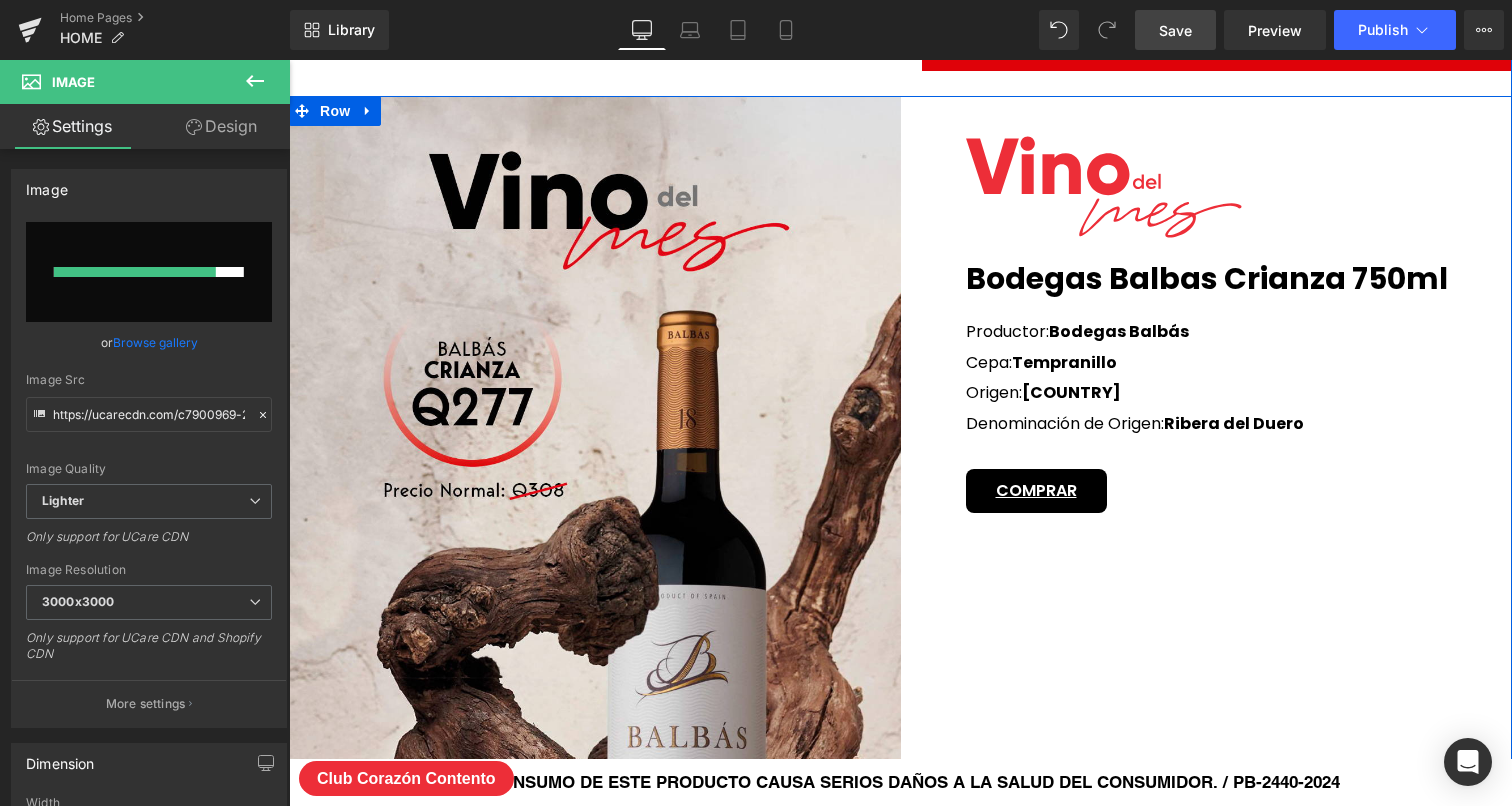 click on "[BRAND] [PRODUCT_NAME] [NUMBER]ml" at bounding box center [1207, 278] 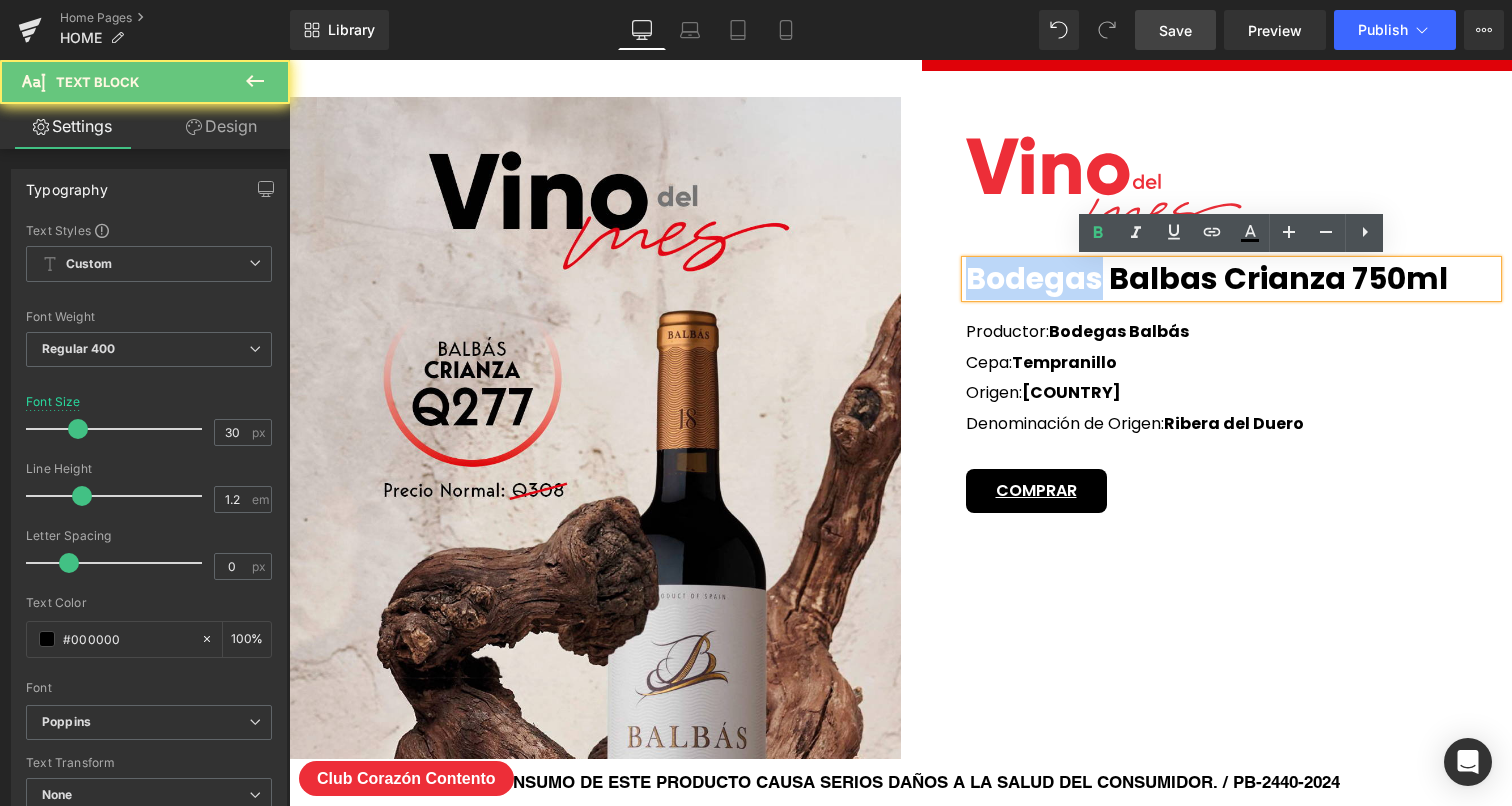 click on "[BRAND] [PRODUCT_NAME] [NUMBER]ml" at bounding box center (1207, 278) 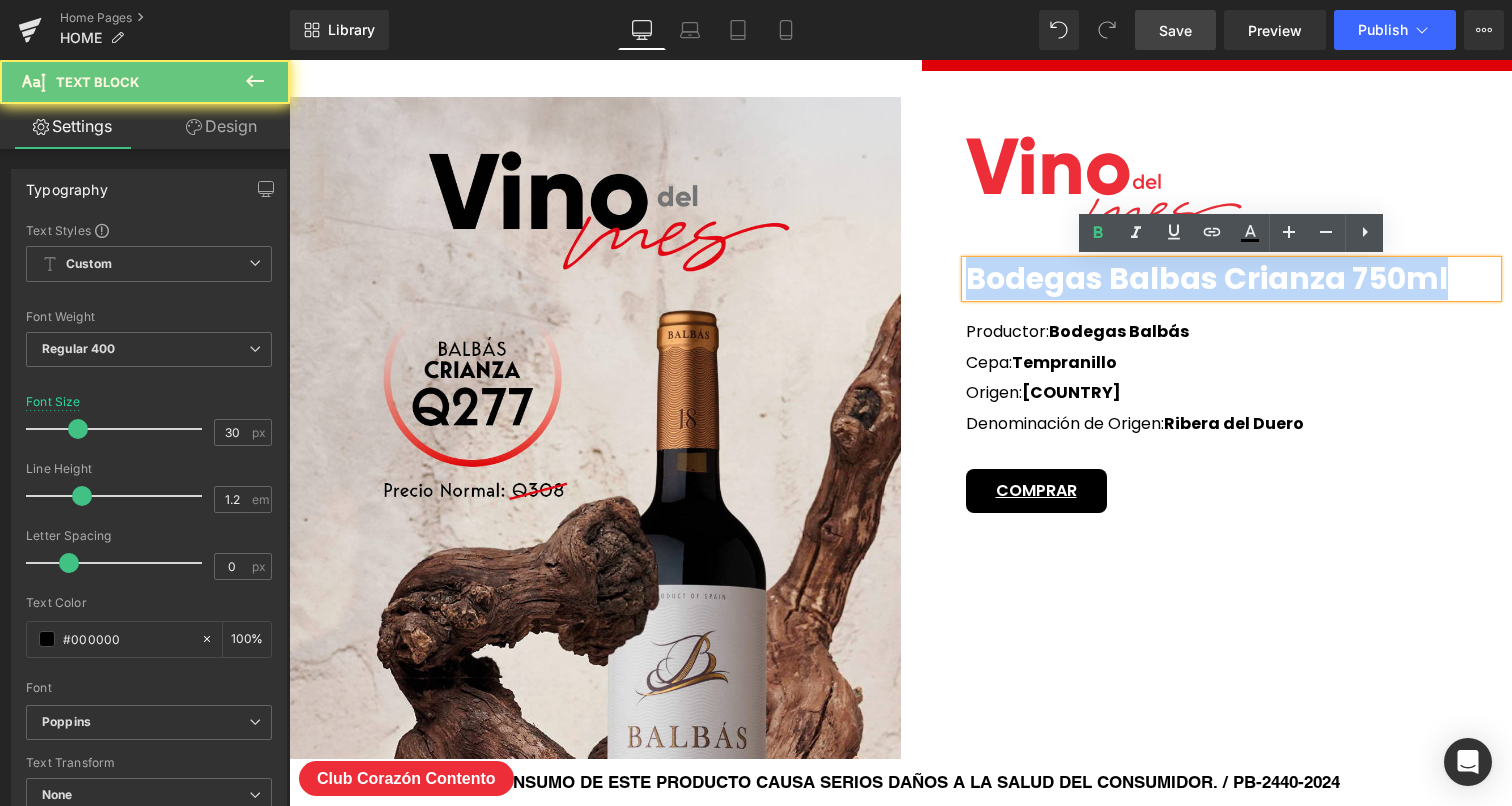 click on "[BRAND] [PRODUCT_NAME] [NUMBER]ml" at bounding box center [1207, 278] 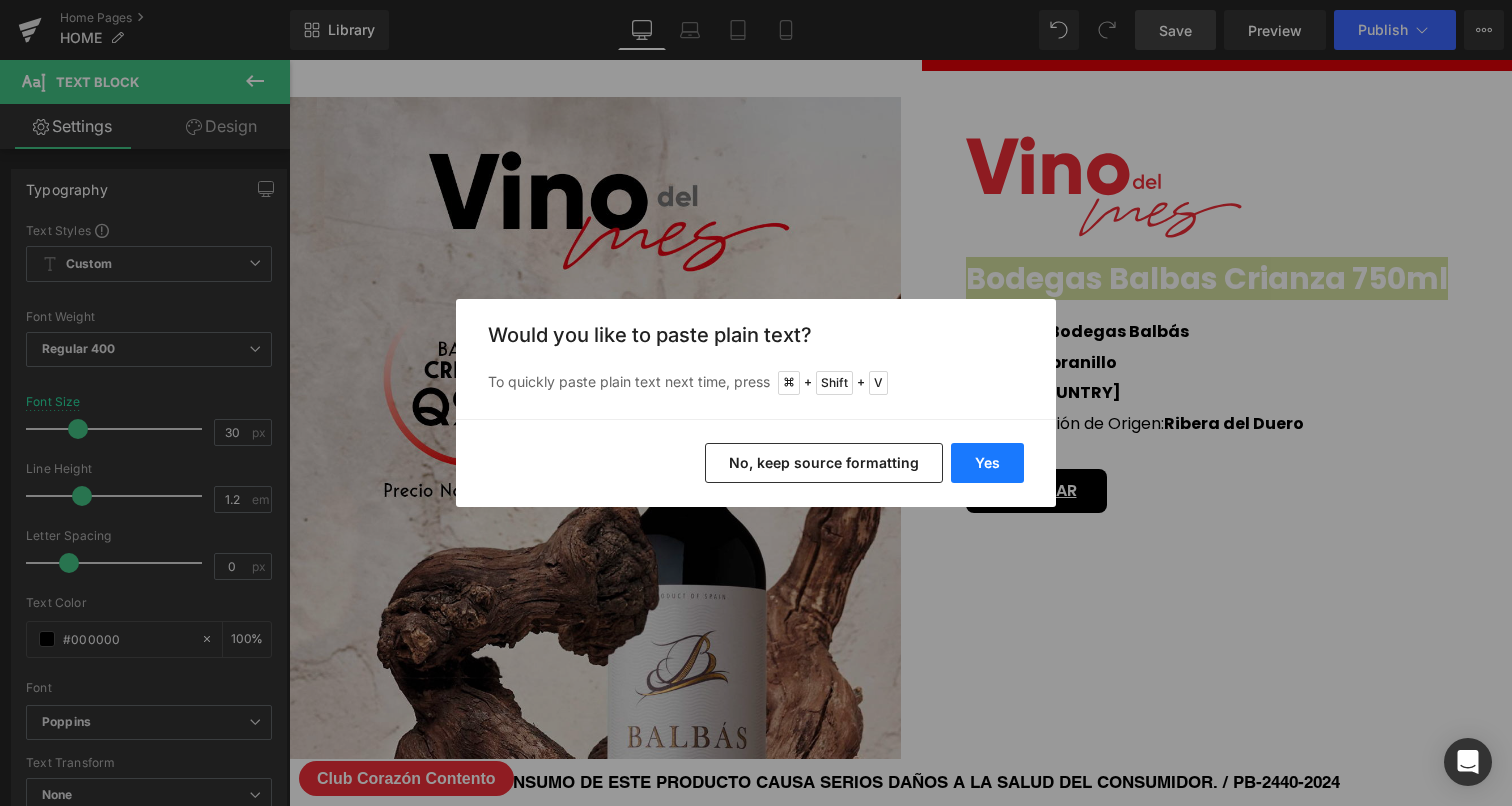 click on "Yes" at bounding box center (987, 463) 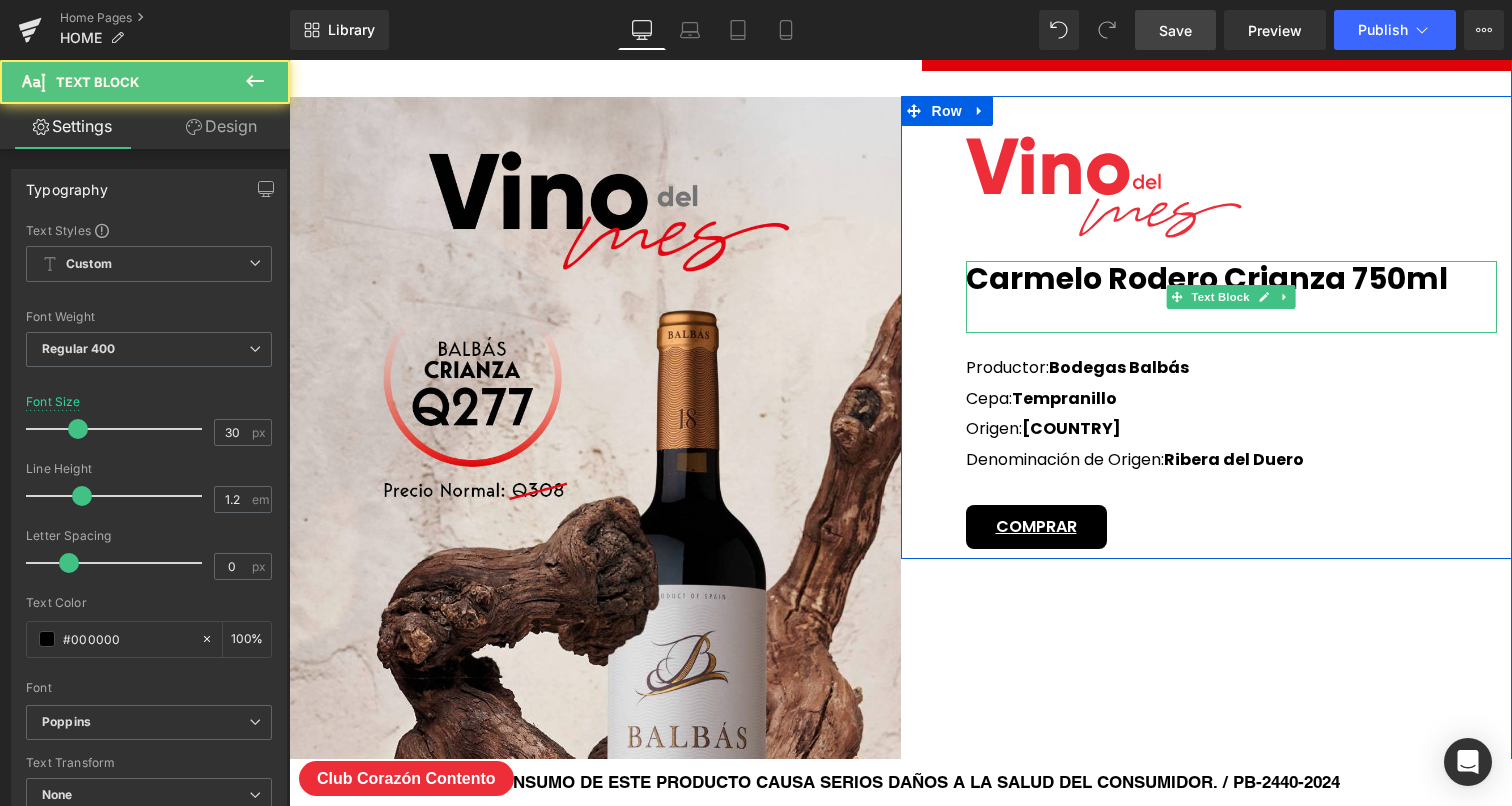 click at bounding box center [1232, 315] 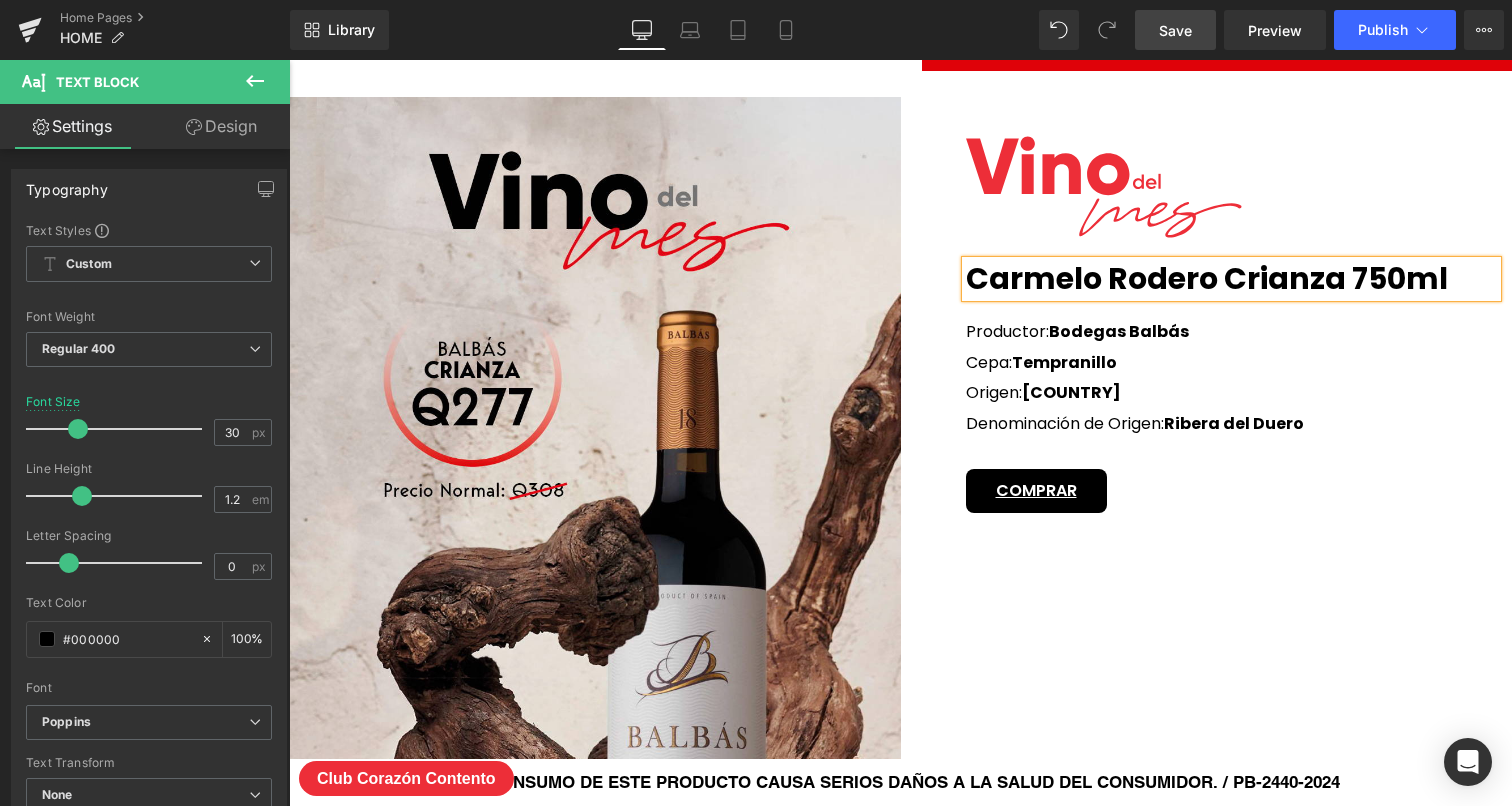 click on "Ribera del Duero" at bounding box center (1234, 423) 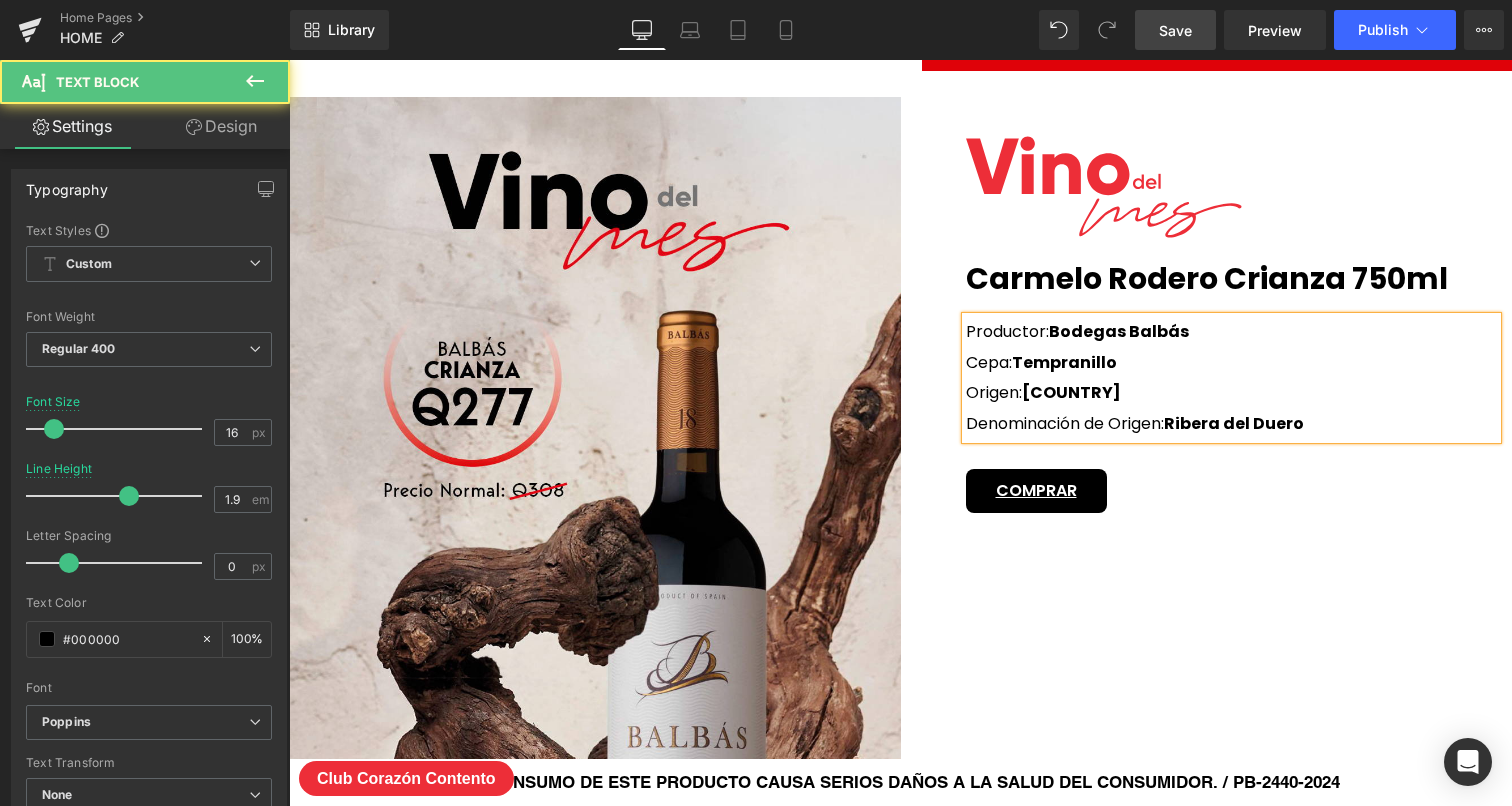 click on "Ribera del Duero" at bounding box center (1234, 423) 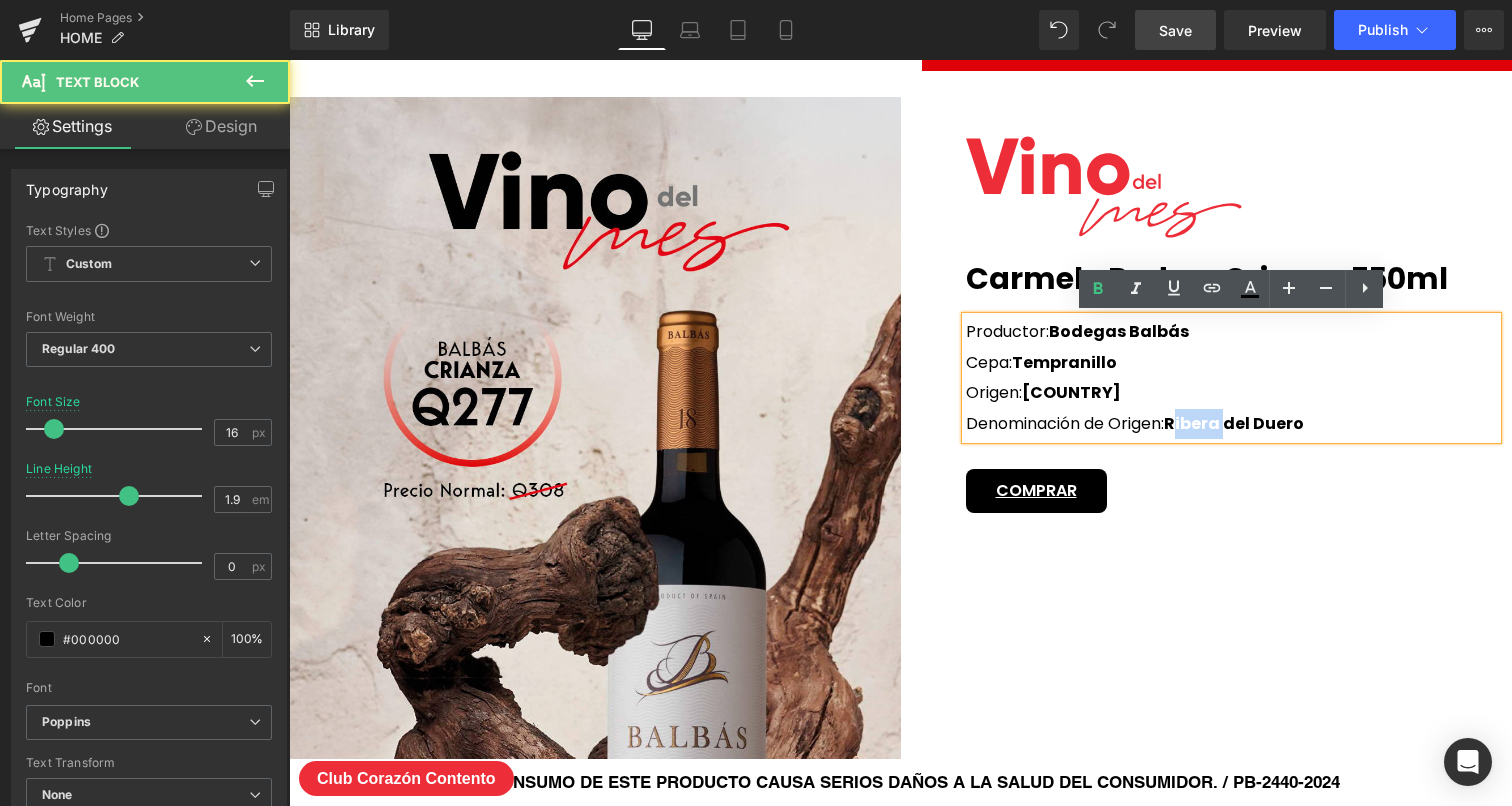 click on "Ribera del Duero" at bounding box center [1234, 423] 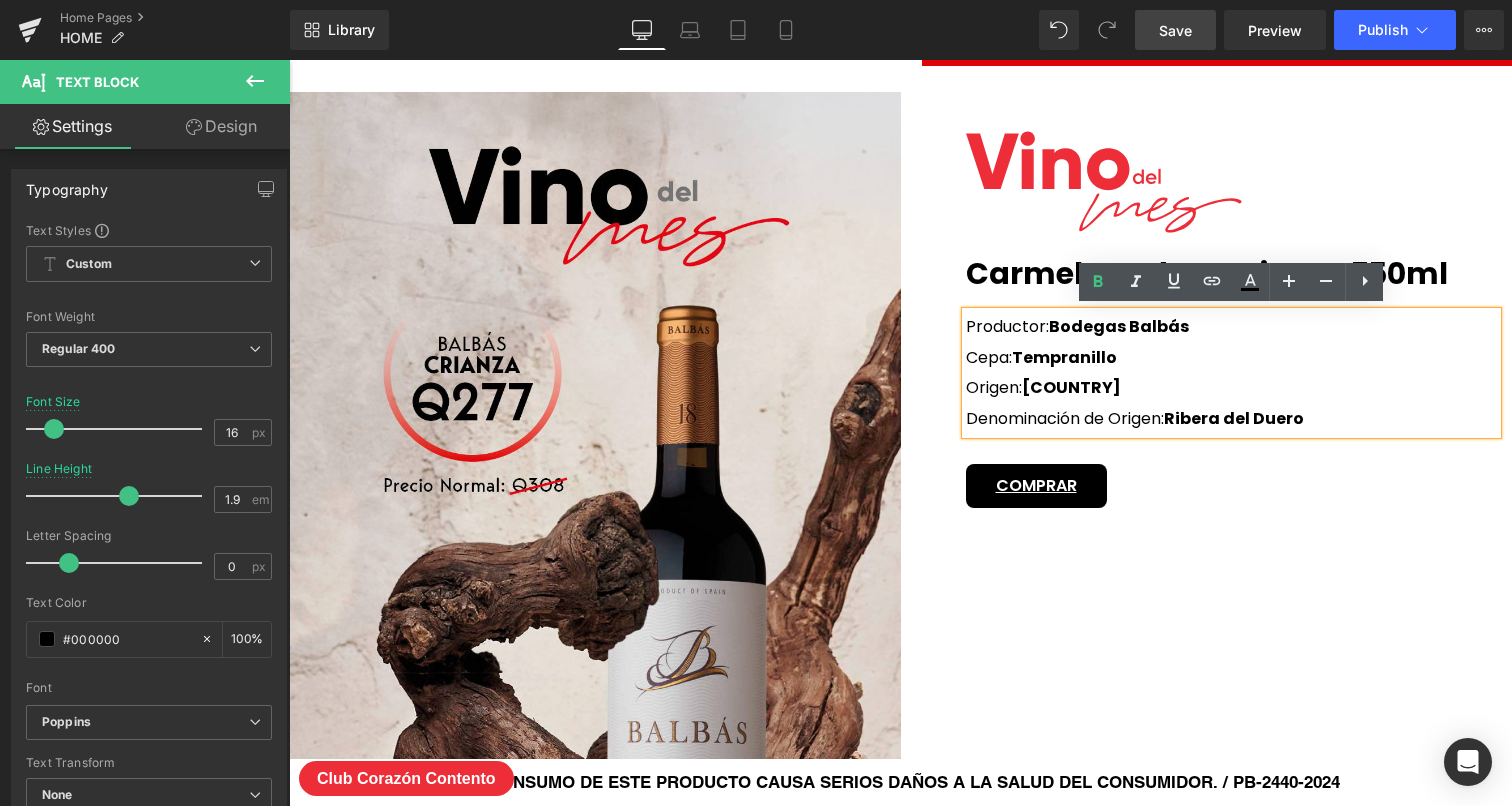 drag, startPoint x: 1314, startPoint y: 422, endPoint x: 964, endPoint y: 324, distance: 363.46115 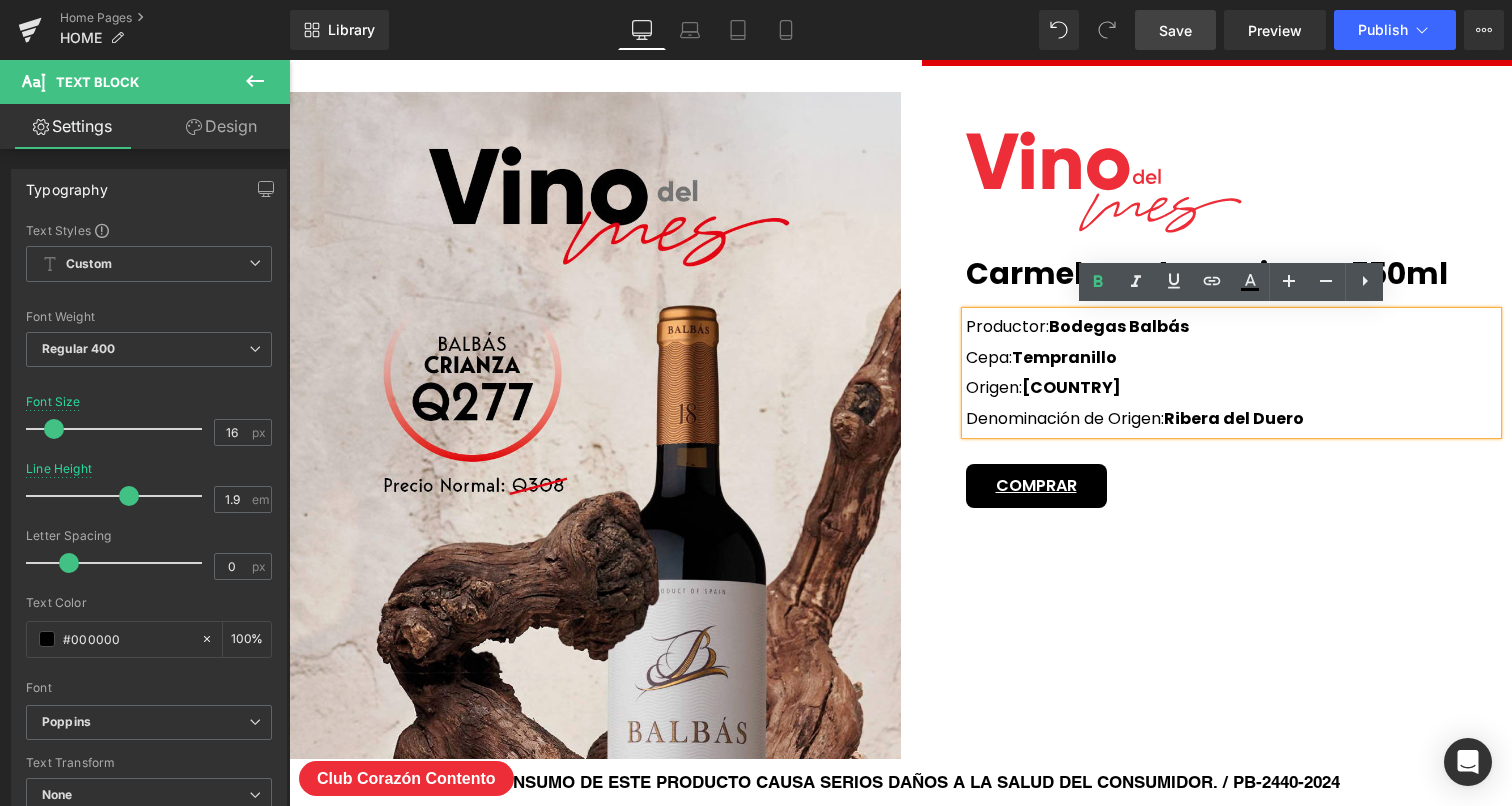 click on "Productor:  Bodegas Balbás Cepa:  Tempranillo Origen:  España Denominación de Origen:  Ribera del Duero" at bounding box center [1232, 373] 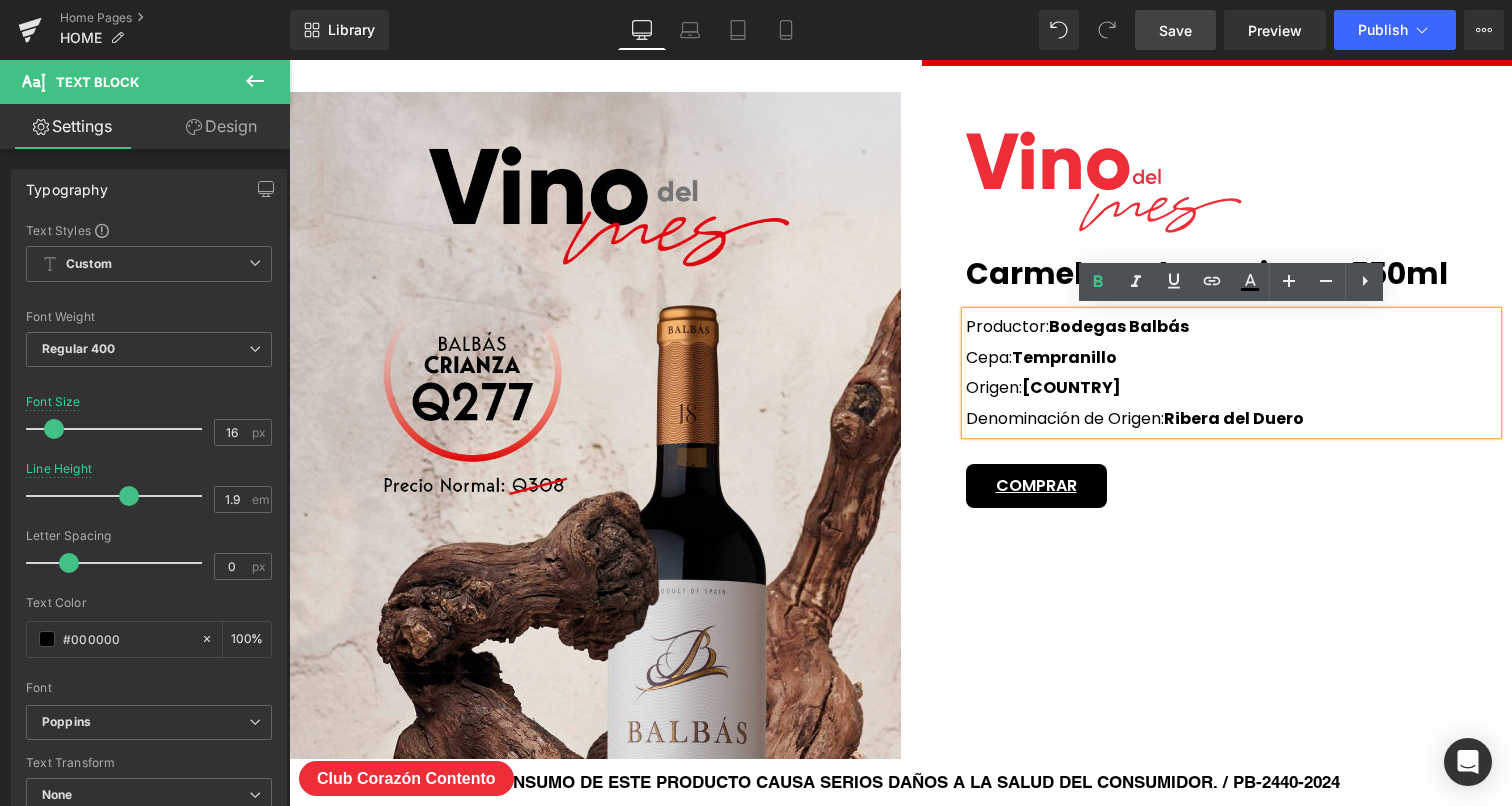scroll, scrollTop: 3690, scrollLeft: 0, axis: vertical 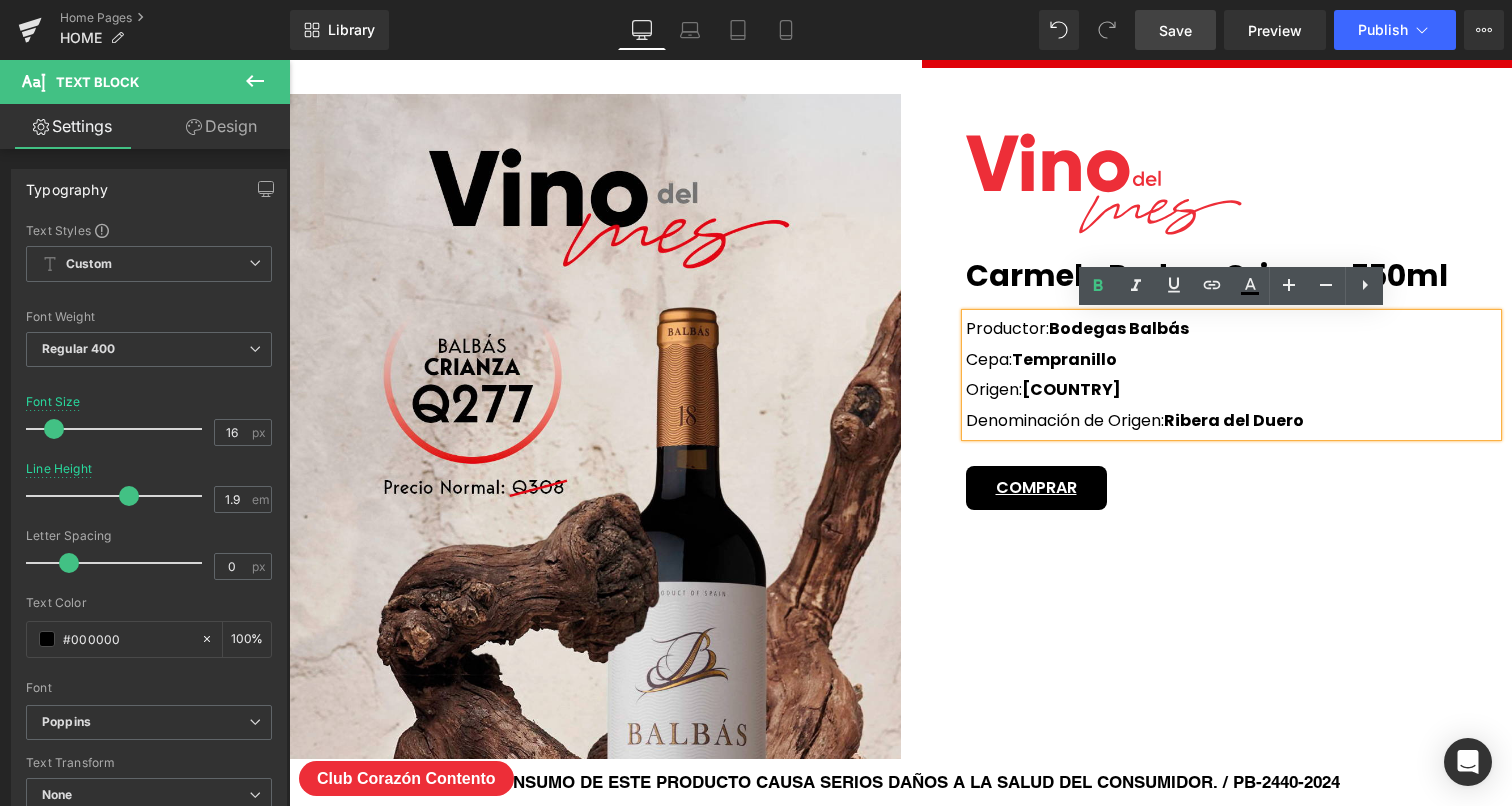 click on "Productor:  Bodegas Balbás Cepa:  Tempranillo Origen:  España Denominación de Origen:  Ribera del Duero" at bounding box center [1232, 375] 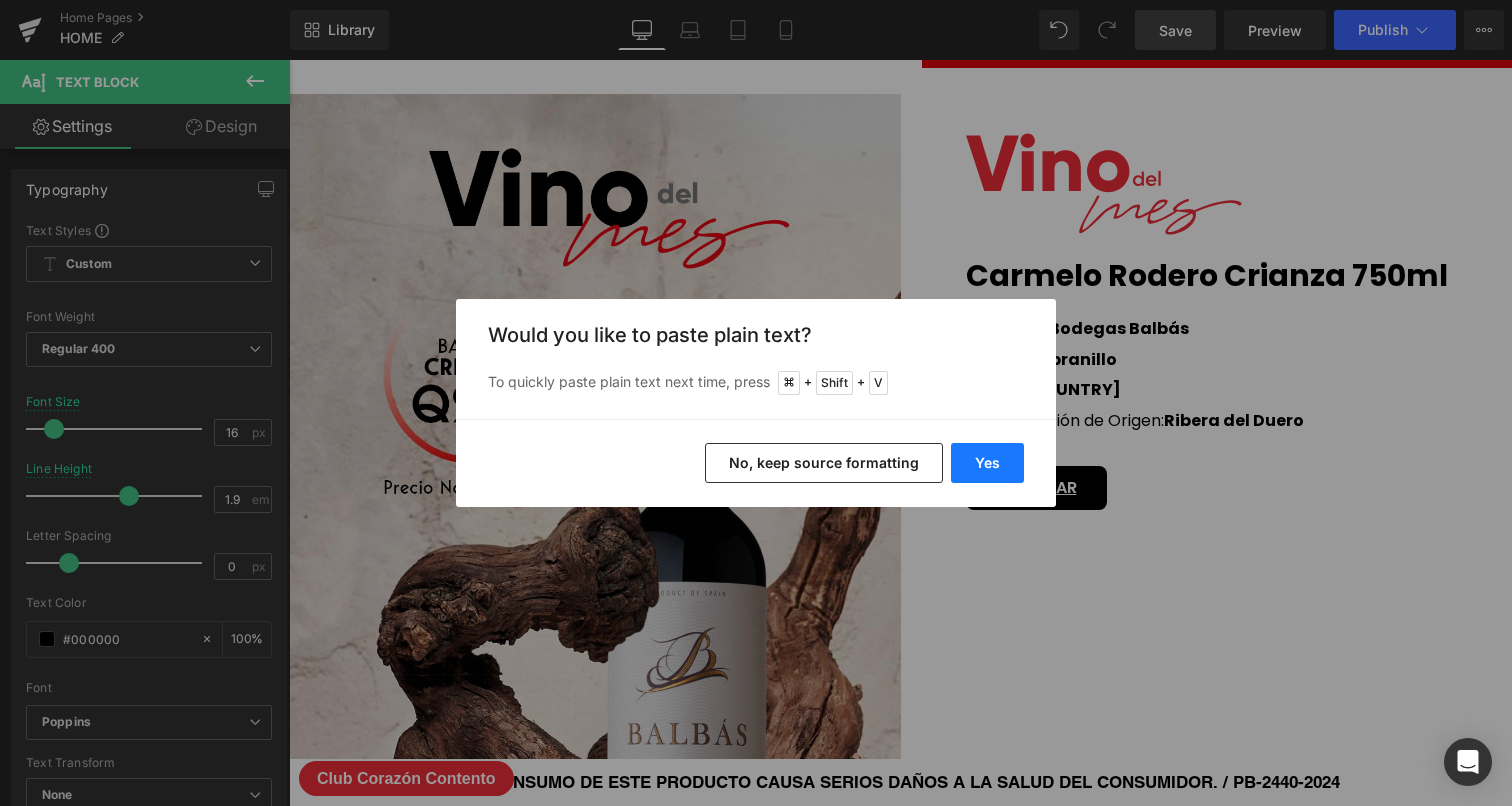 click on "Yes" at bounding box center [987, 463] 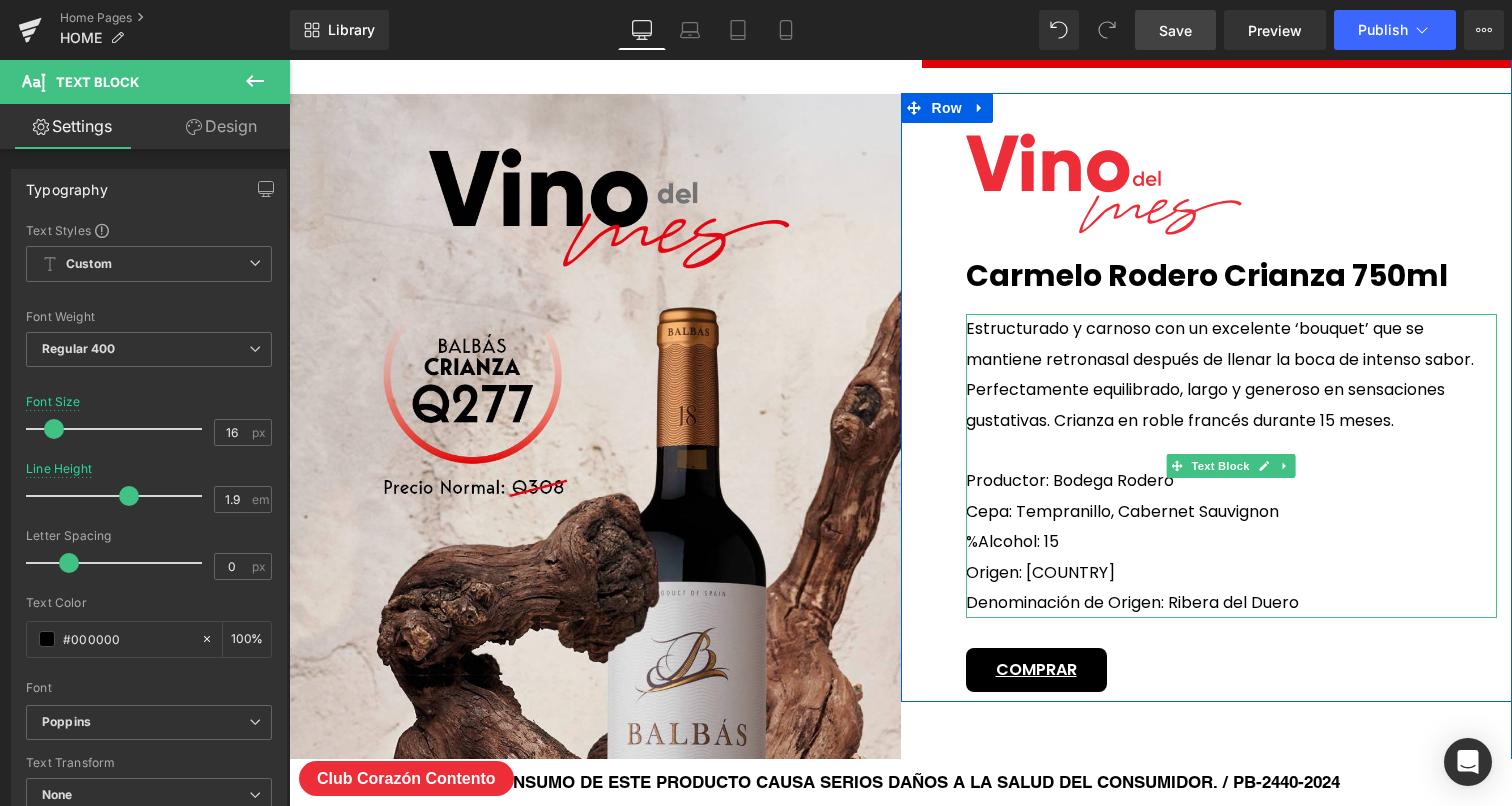 scroll, scrollTop: 3691, scrollLeft: 0, axis: vertical 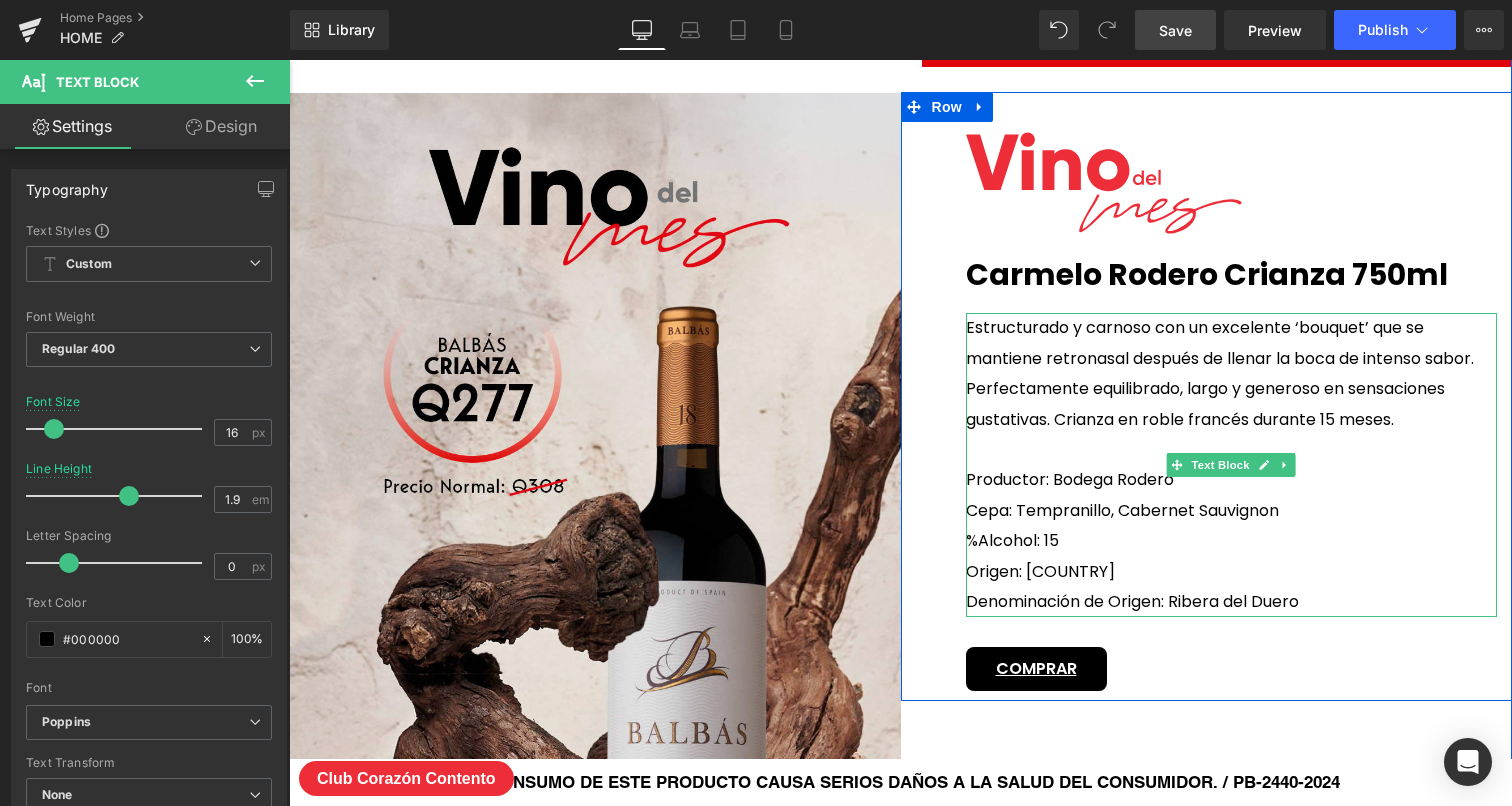 click on "Productor: Bodega Rodero" at bounding box center (1232, 480) 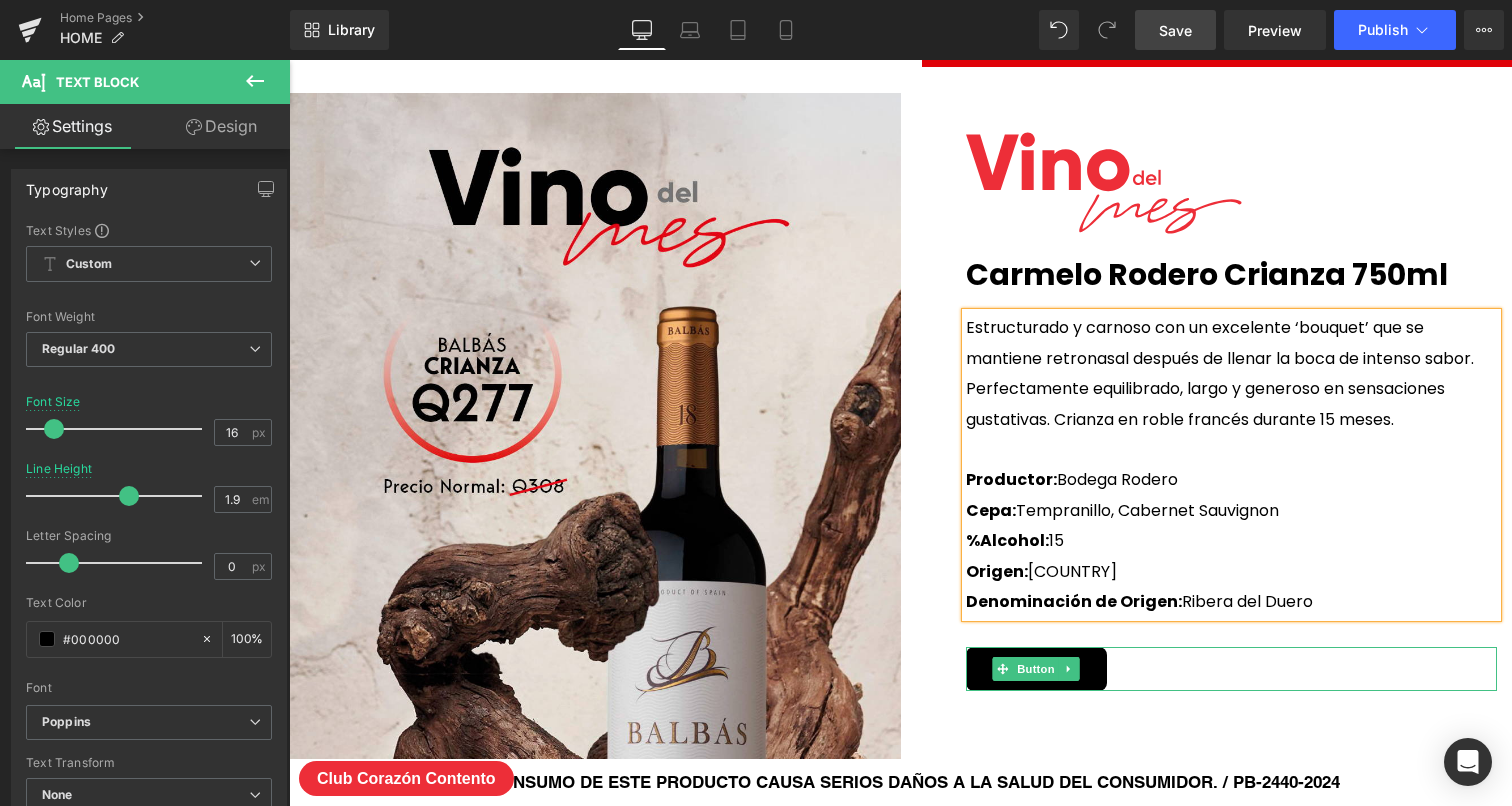 click on "COMPRAR" at bounding box center [1232, 669] 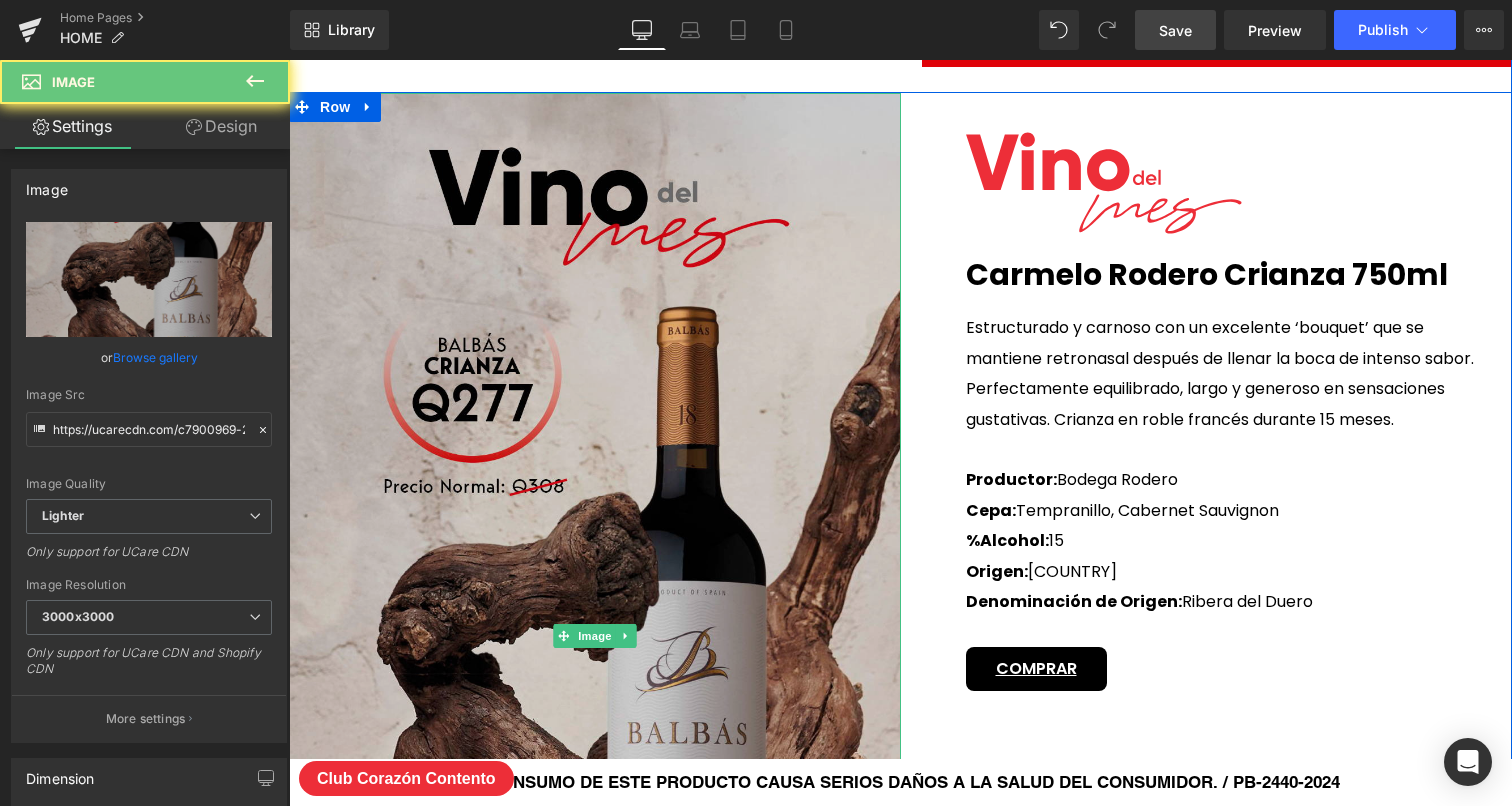click at bounding box center (595, 636) 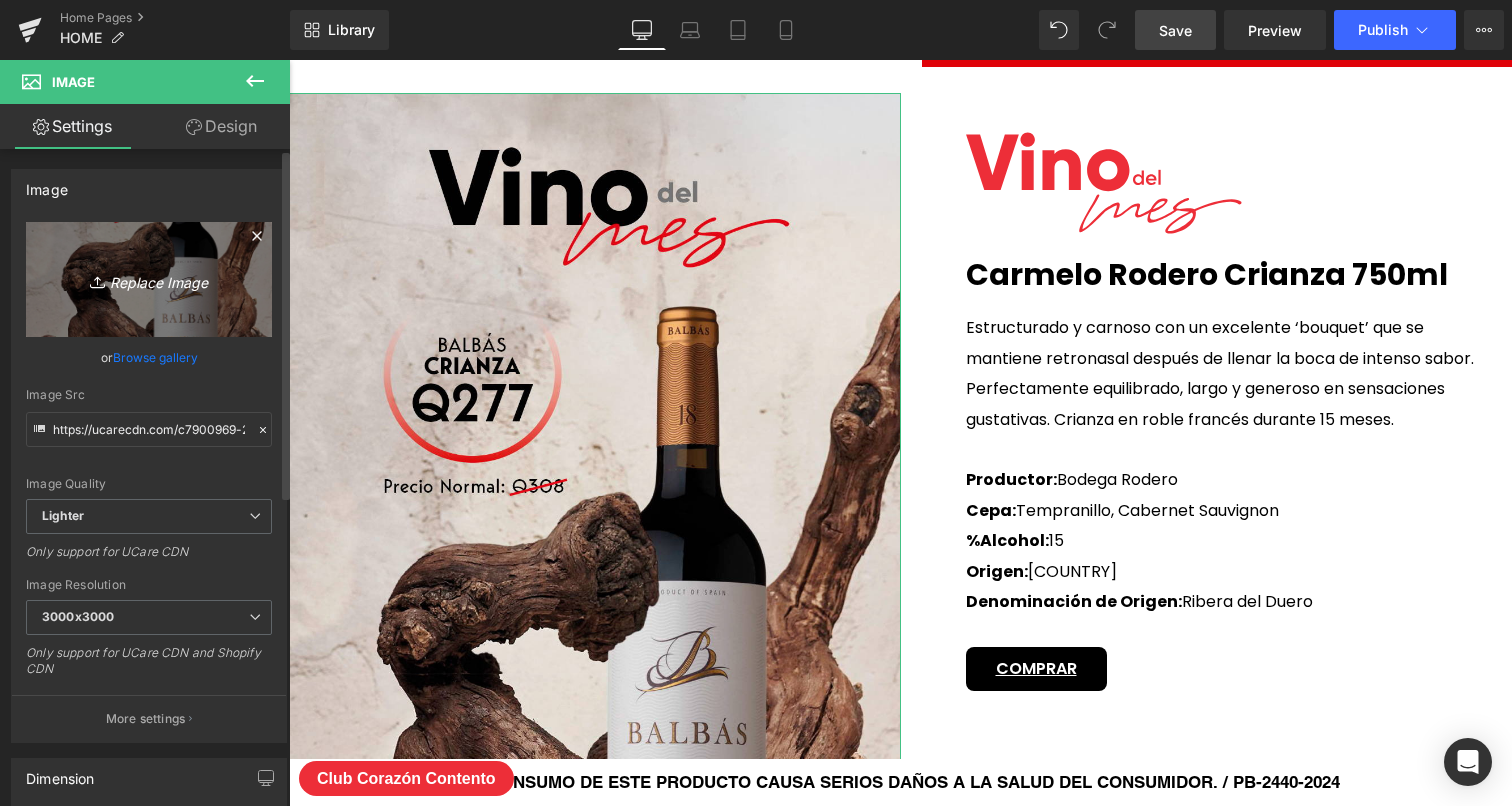 click on "Replace Image" at bounding box center [149, 279] 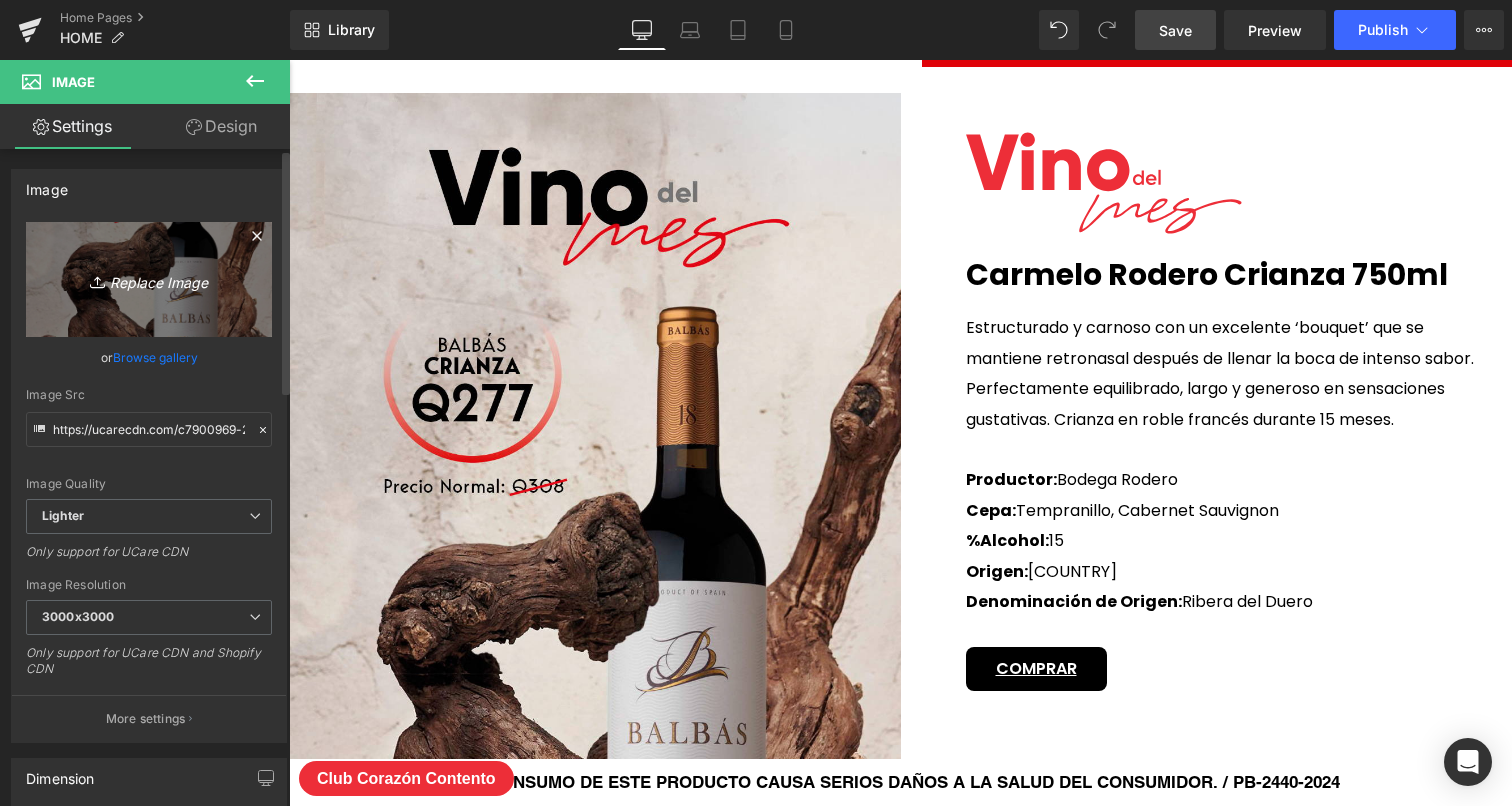 type on "C:\fakepath\VINO-DEL-MES.jpg" 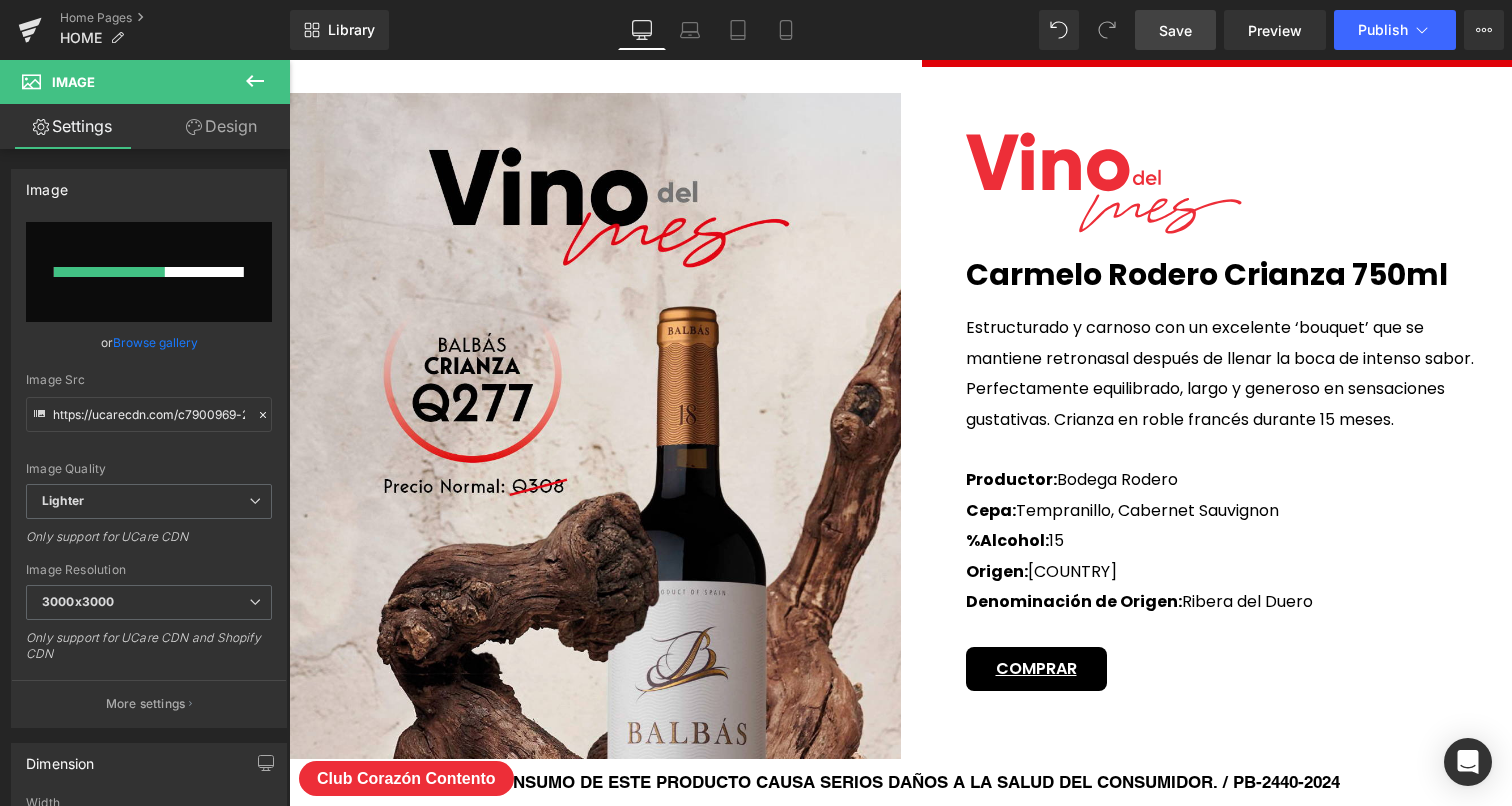 type 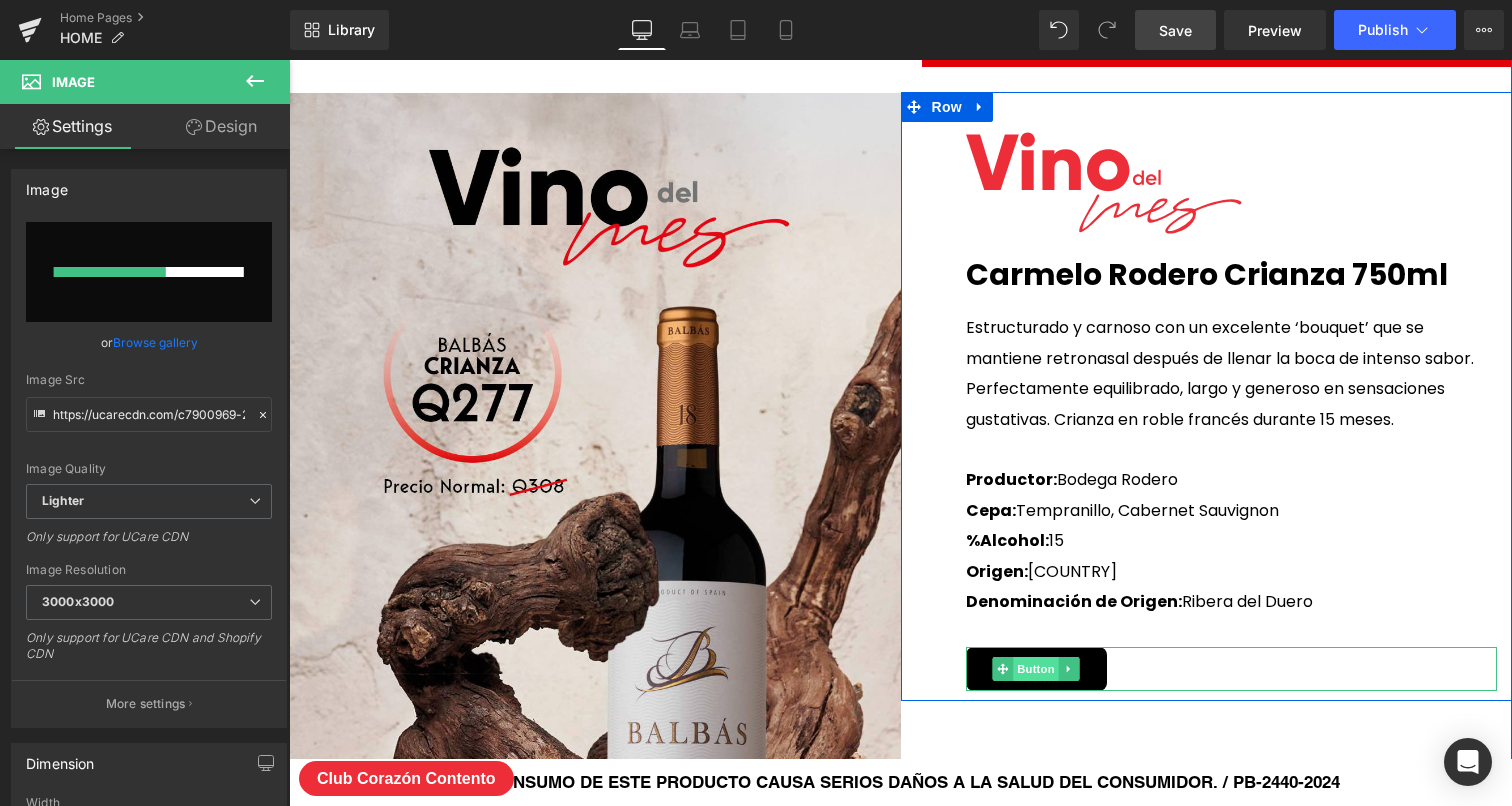 click on "Button" at bounding box center [1036, 669] 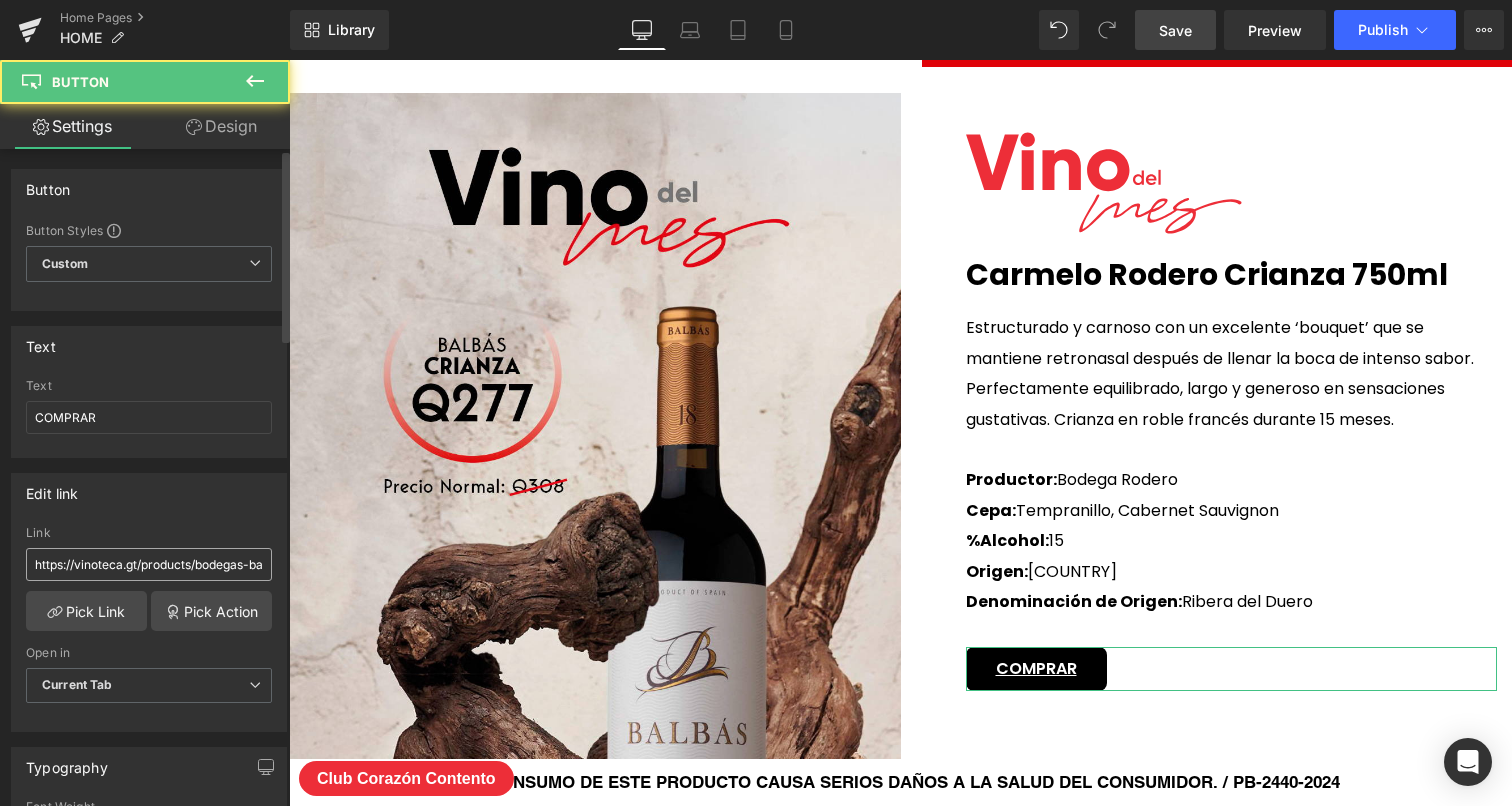 scroll, scrollTop: 1, scrollLeft: 0, axis: vertical 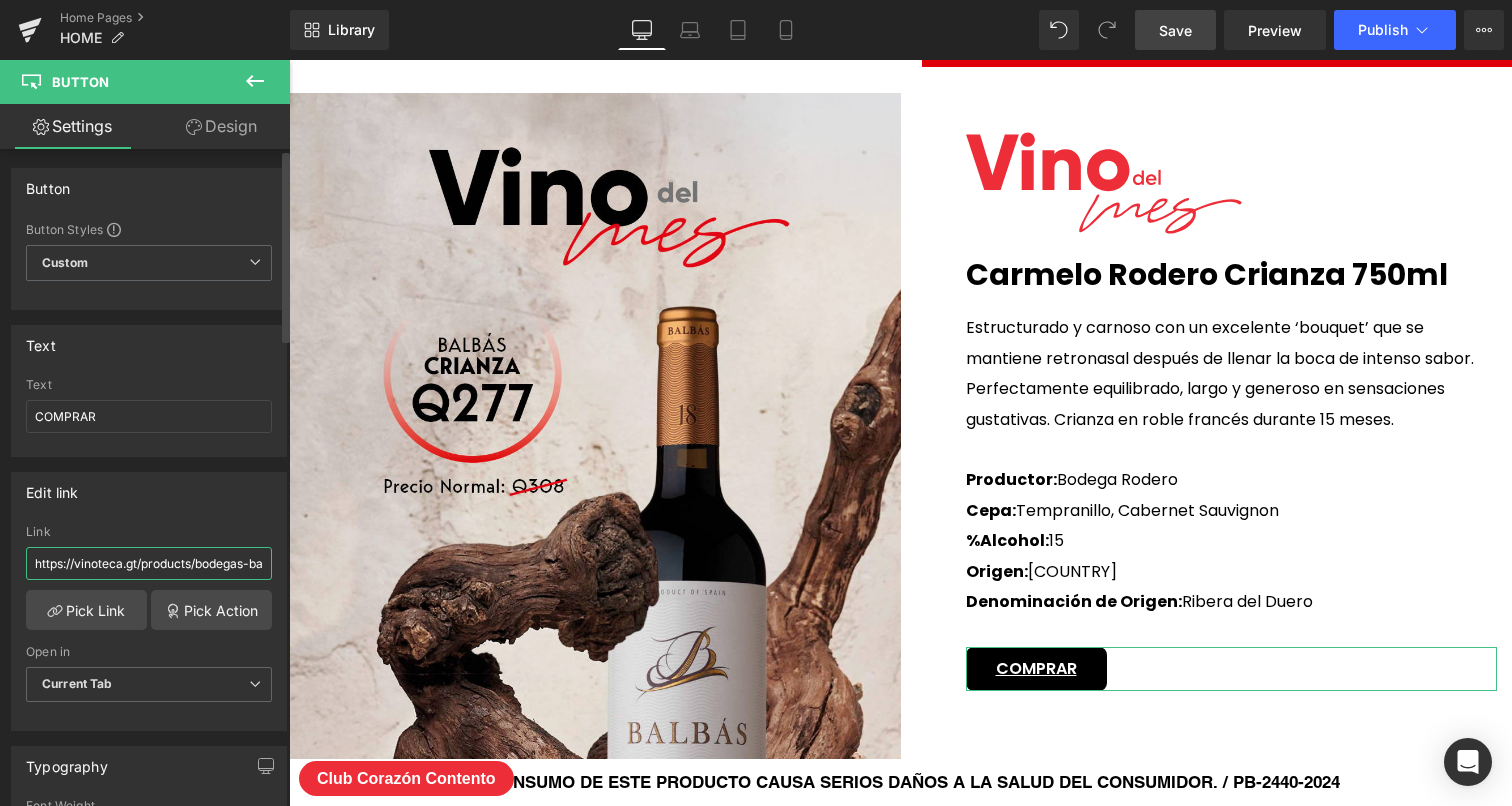 click on "https://vinoteca.gt/products/[BRAND]-[PRODUCT_NAME]-[NUMBER]ml?variant=[VARIANT_ID]" at bounding box center [149, 563] 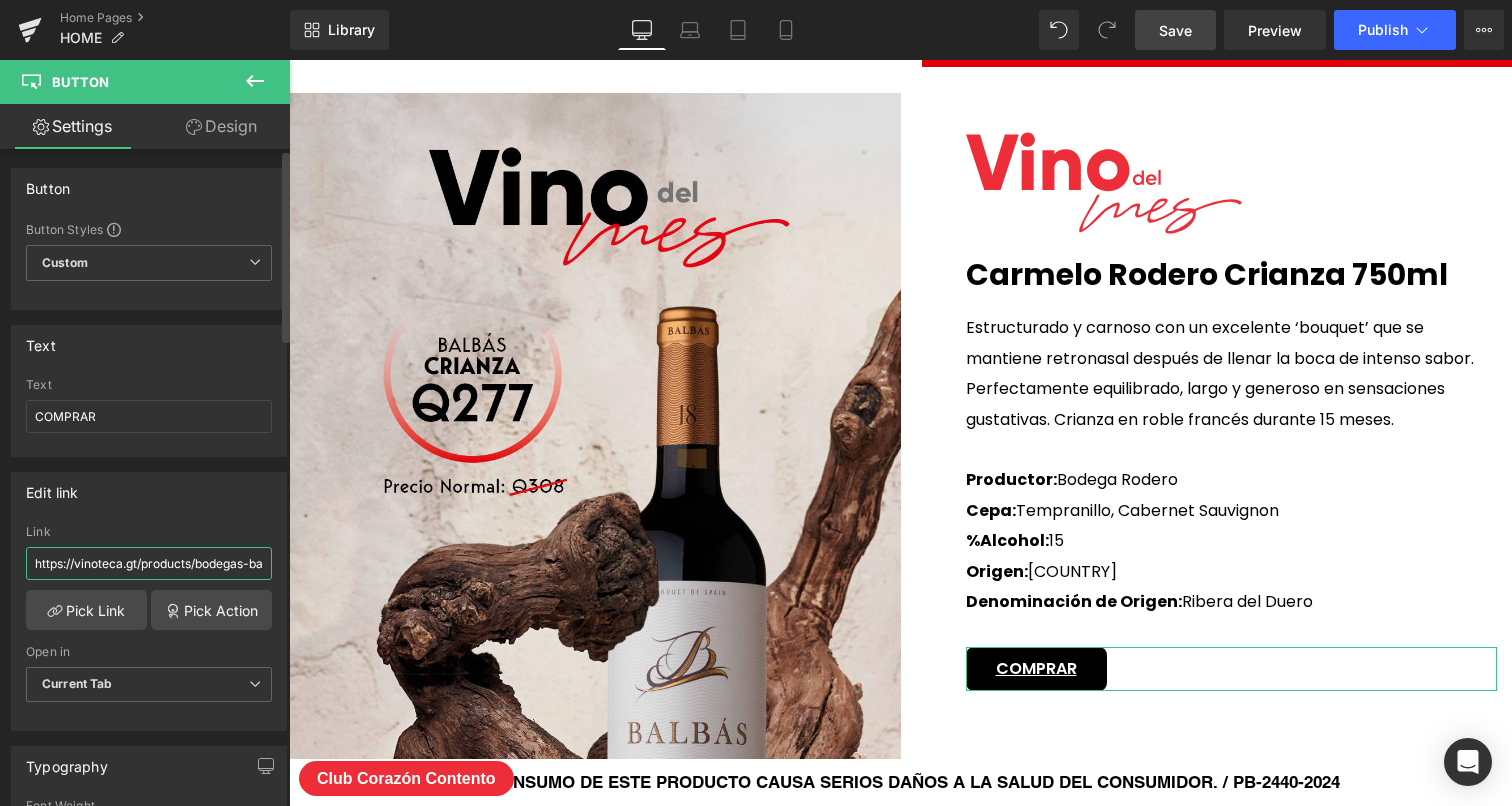 click on "https://vinoteca.gt/products/[BRAND]-[PRODUCT_NAME]-[NUMBER]ml?variant=[VARIANT_ID]" at bounding box center (149, 563) 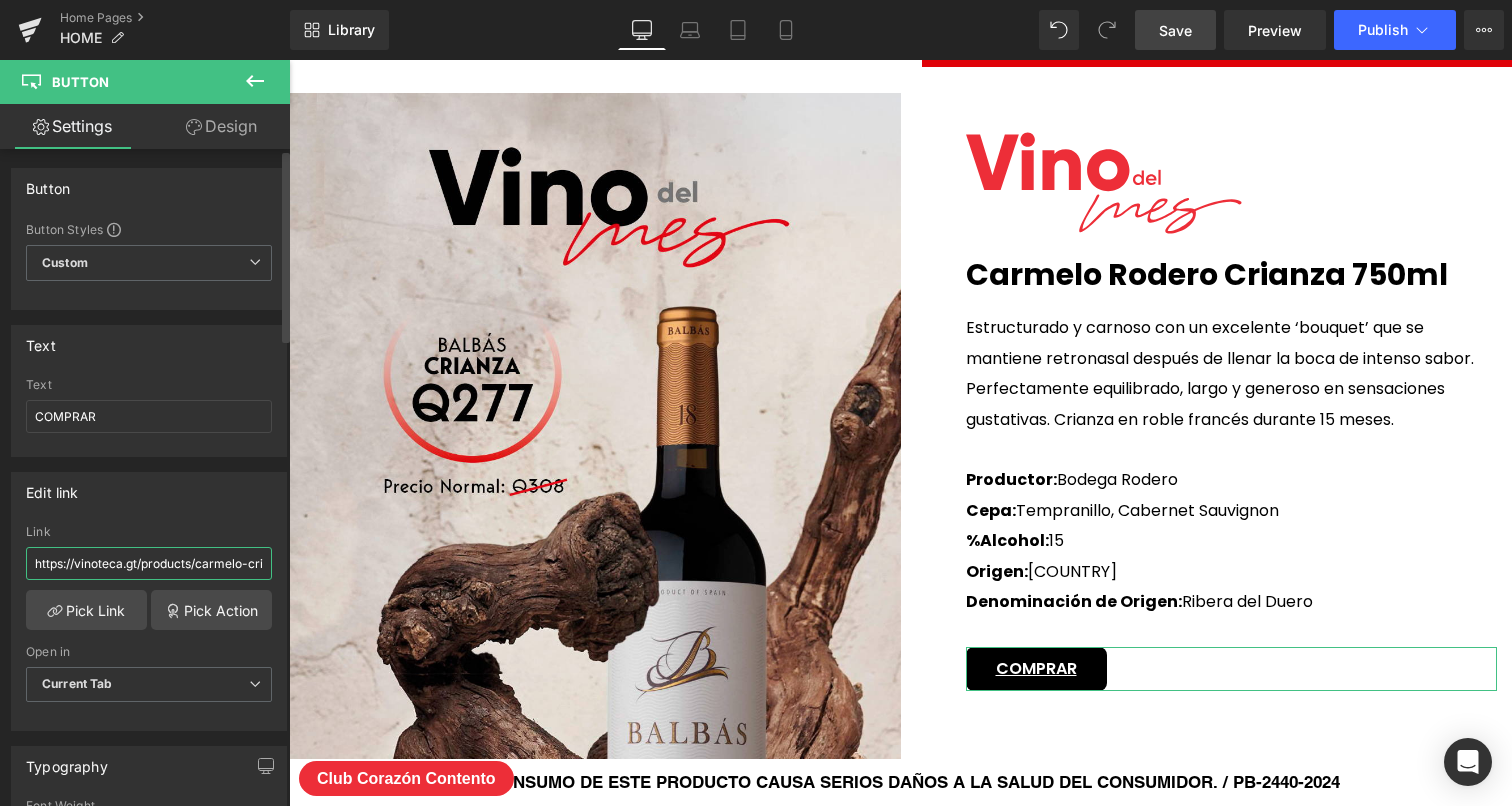 scroll, scrollTop: 0, scrollLeft: 224, axis: horizontal 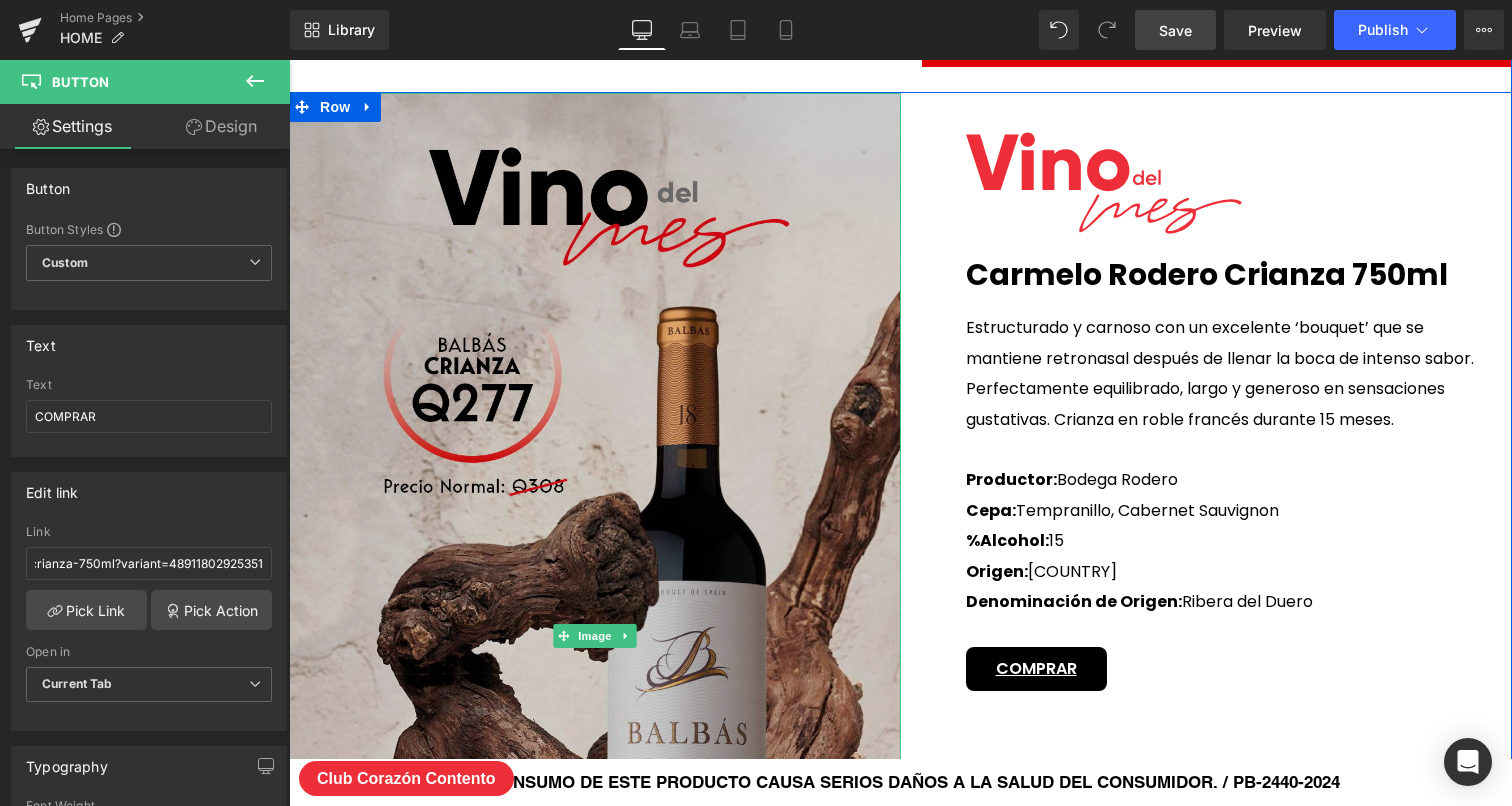 click at bounding box center [595, 636] 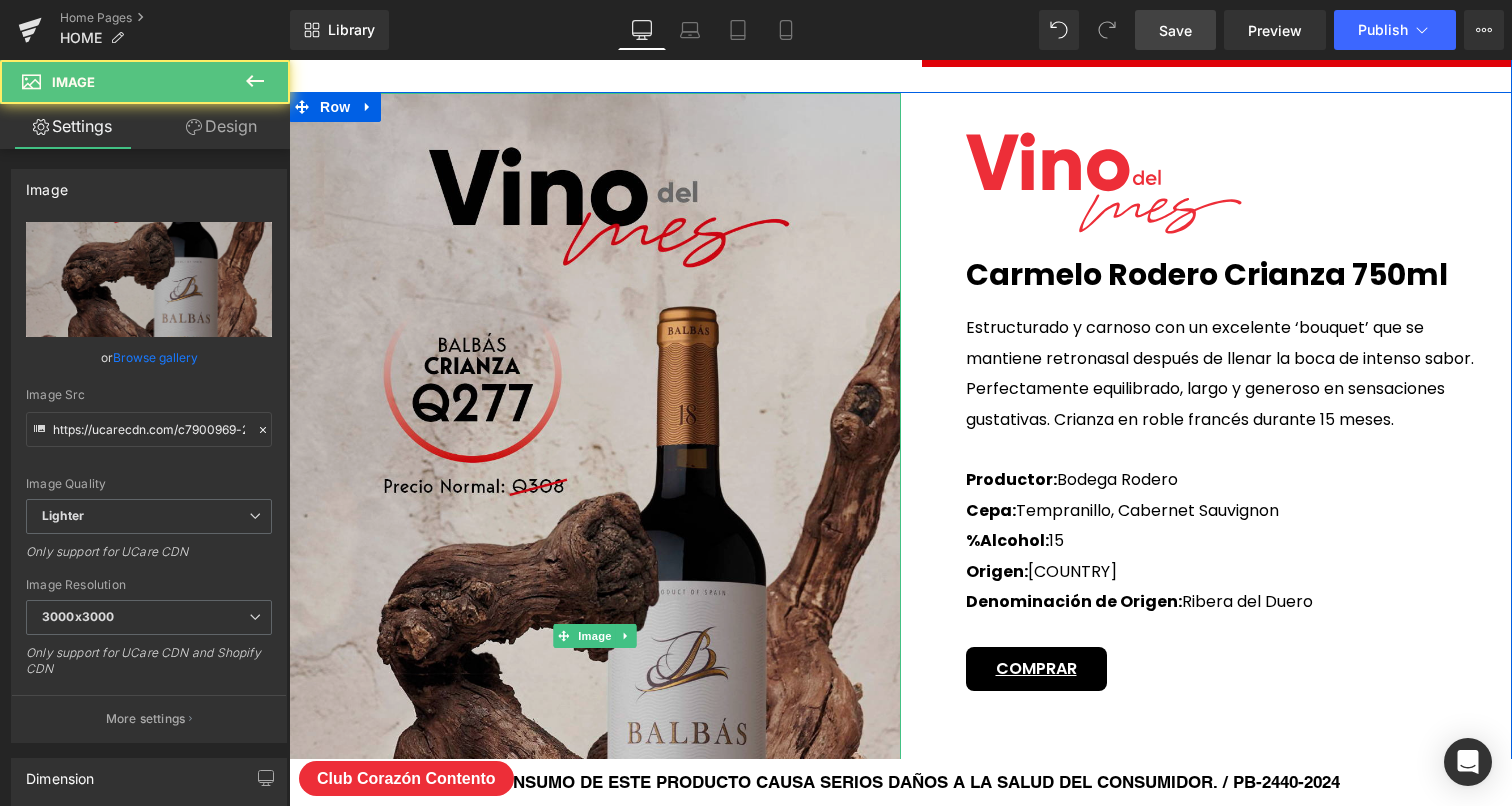 click at bounding box center (595, 636) 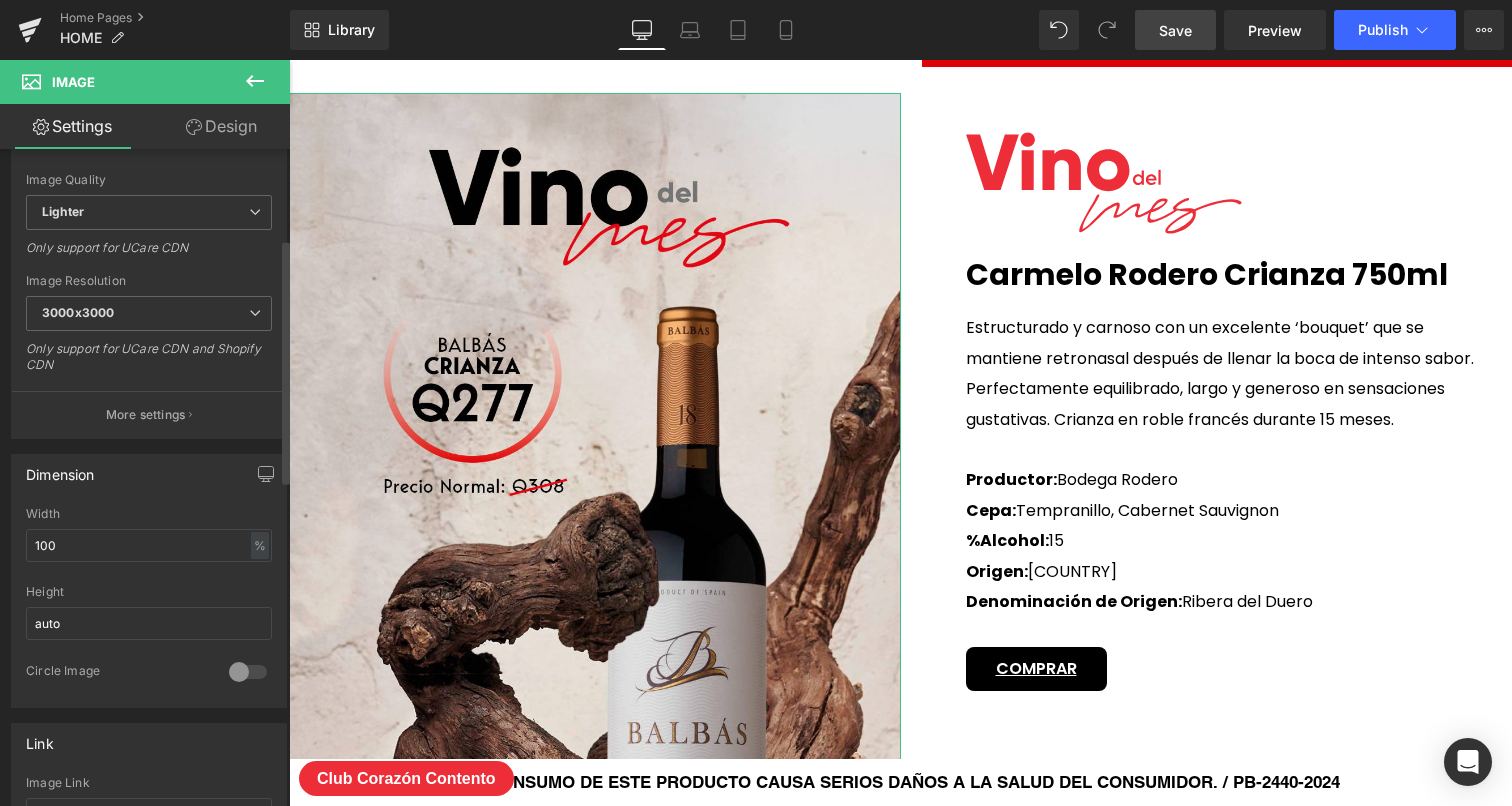scroll, scrollTop: 569, scrollLeft: 0, axis: vertical 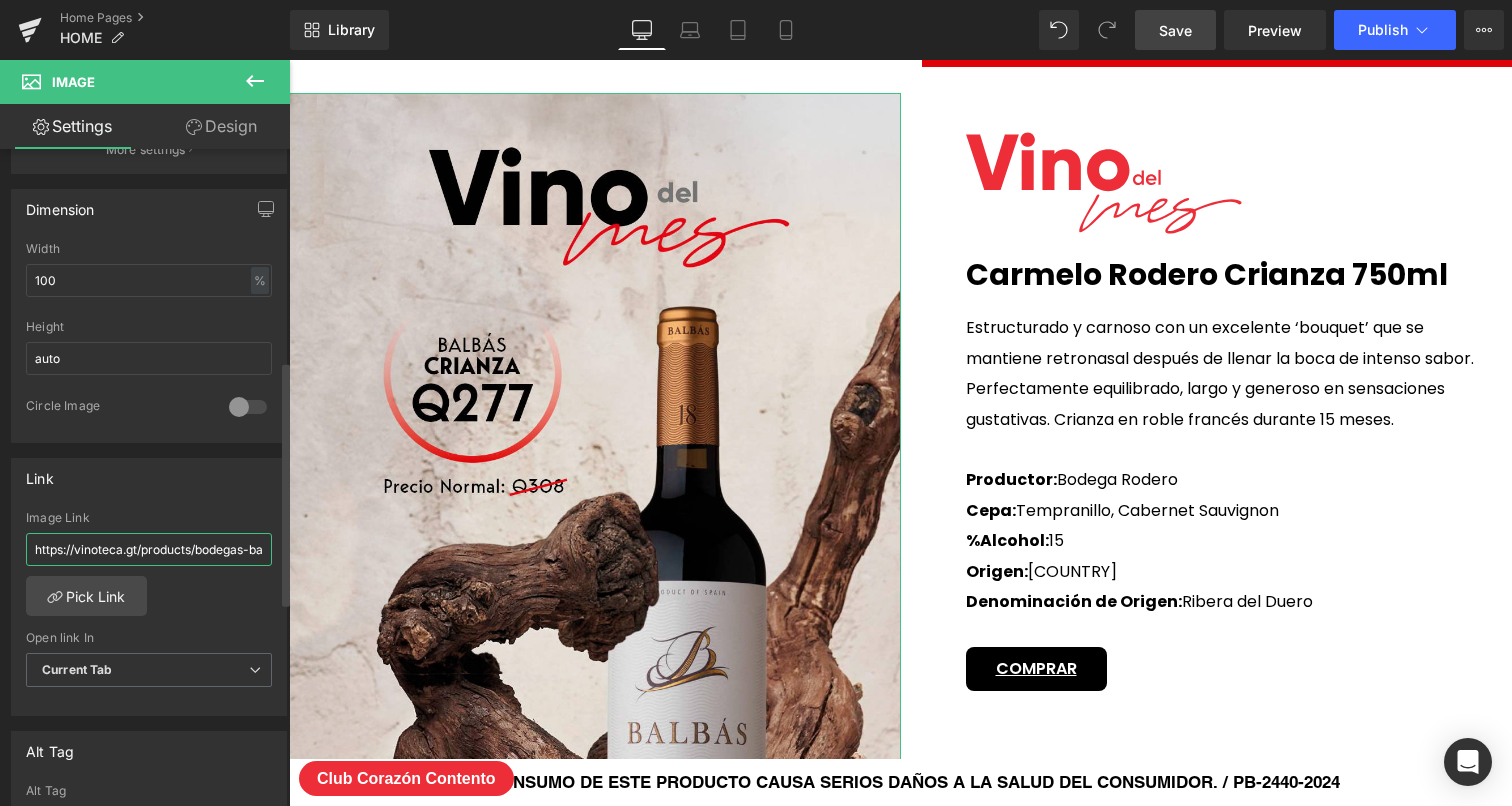 click on "https://vinoteca.gt/products/[BRAND]-[PRODUCT_NAME]-[NUMBER]ml?variant=[VARIANT_ID]" at bounding box center [149, 549] 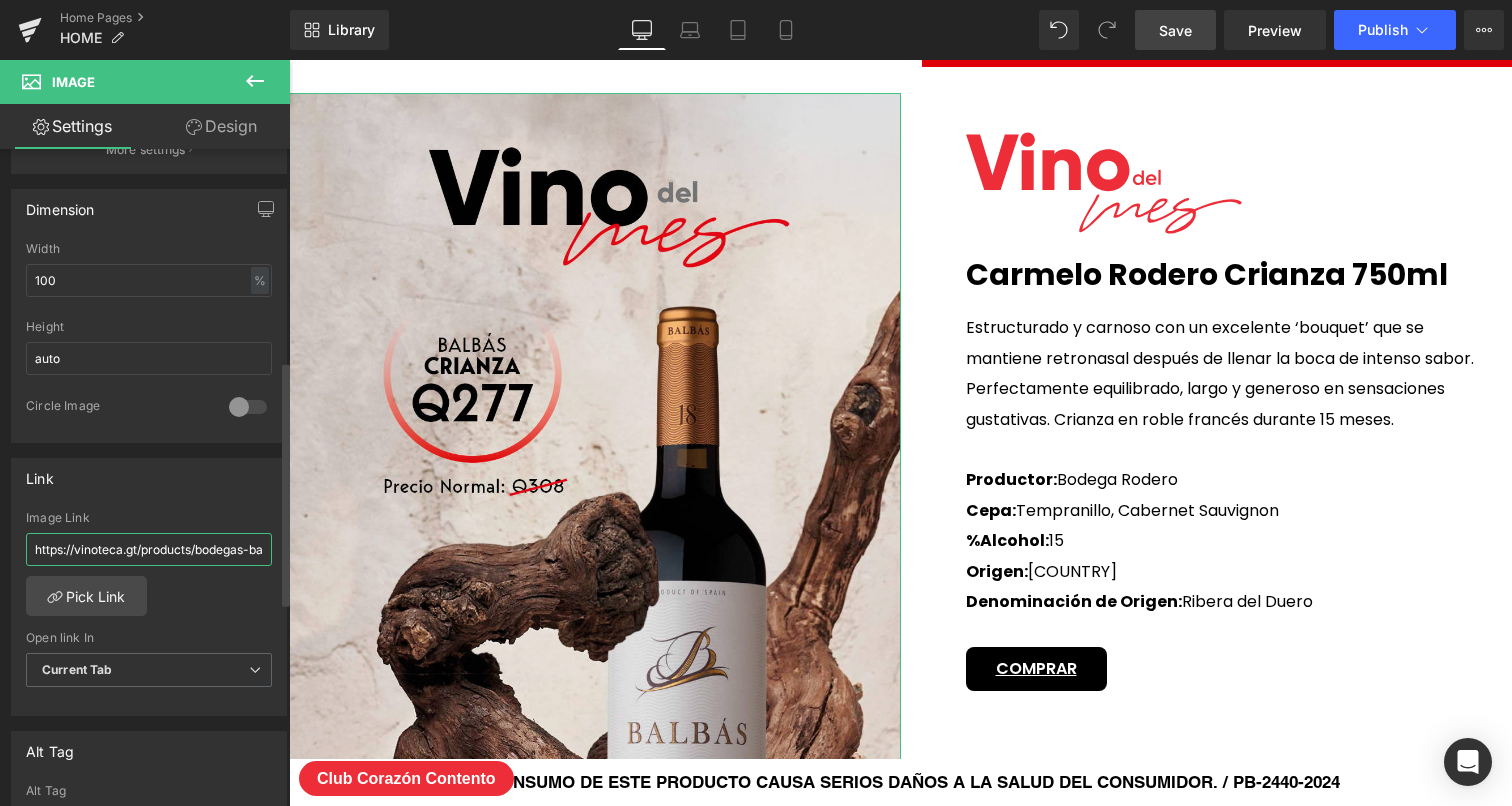 click on "https://vinoteca.gt/products/[BRAND]-[PRODUCT_NAME]-[NUMBER]ml?variant=[VARIANT_ID]" at bounding box center [149, 549] 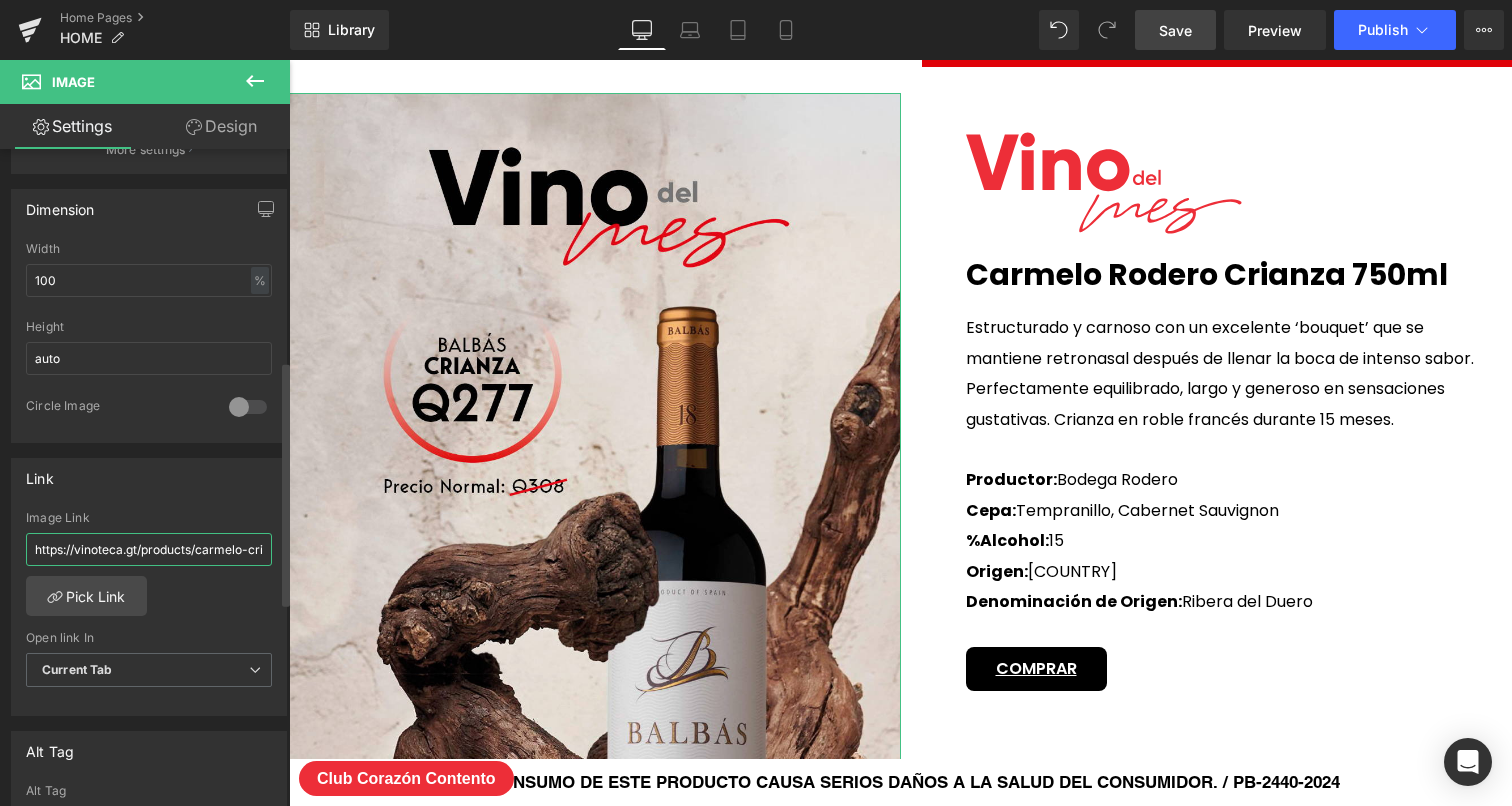 scroll, scrollTop: 0, scrollLeft: 224, axis: horizontal 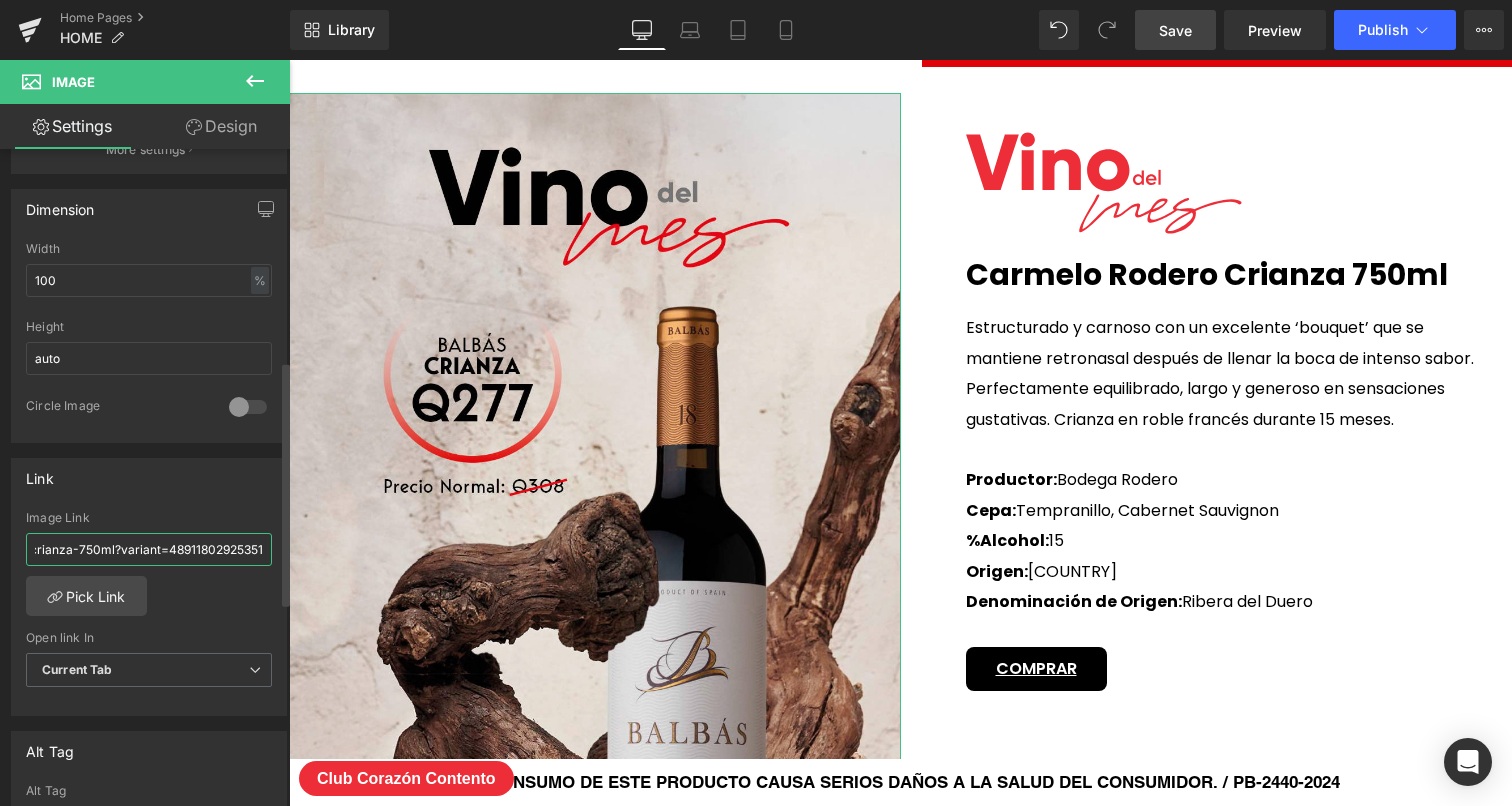 type on "https://vinoteca.gt/products/carmelo-crianza-750ml?variant=48911802925351" 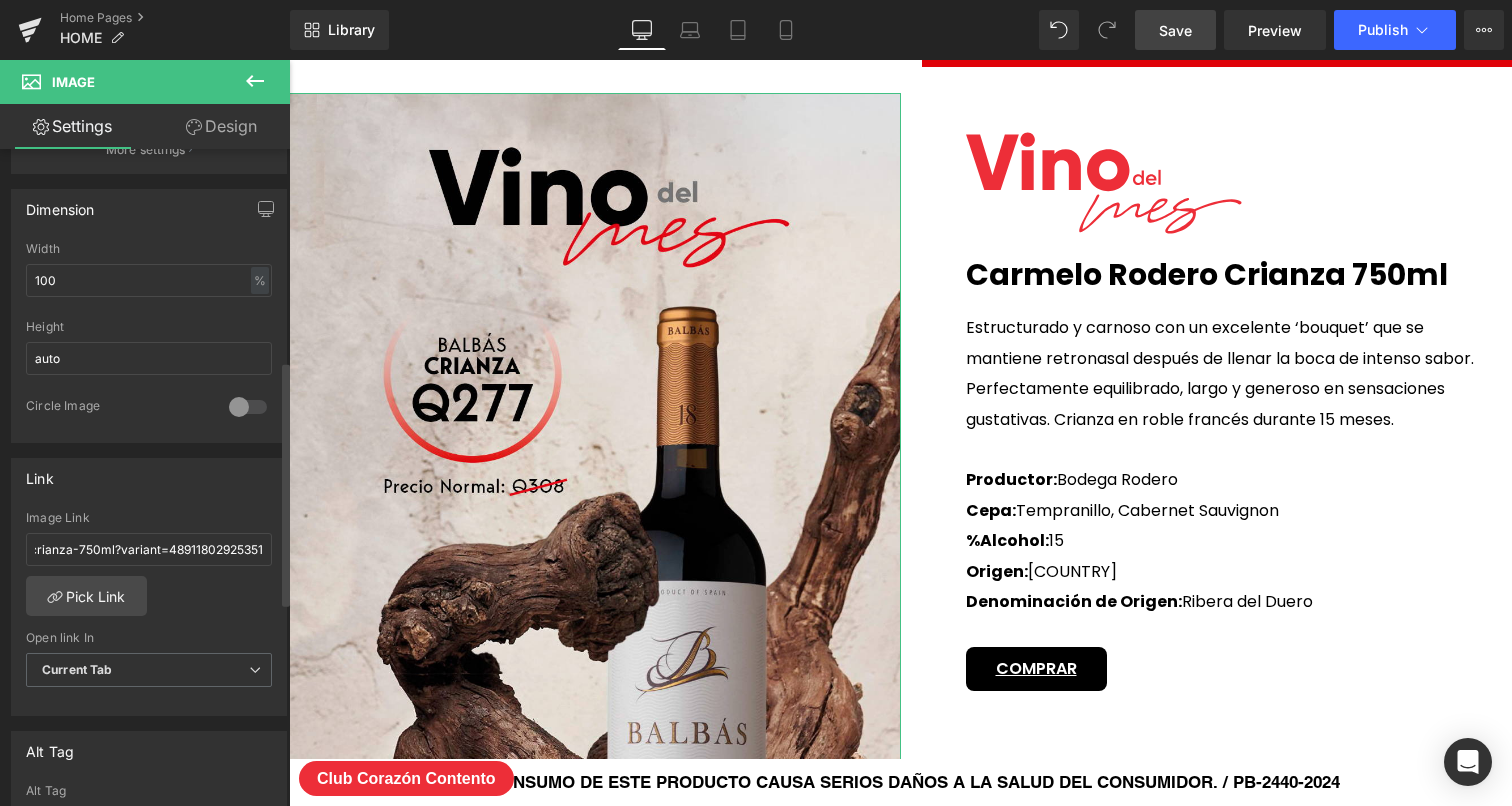 scroll, scrollTop: 0, scrollLeft: 0, axis: both 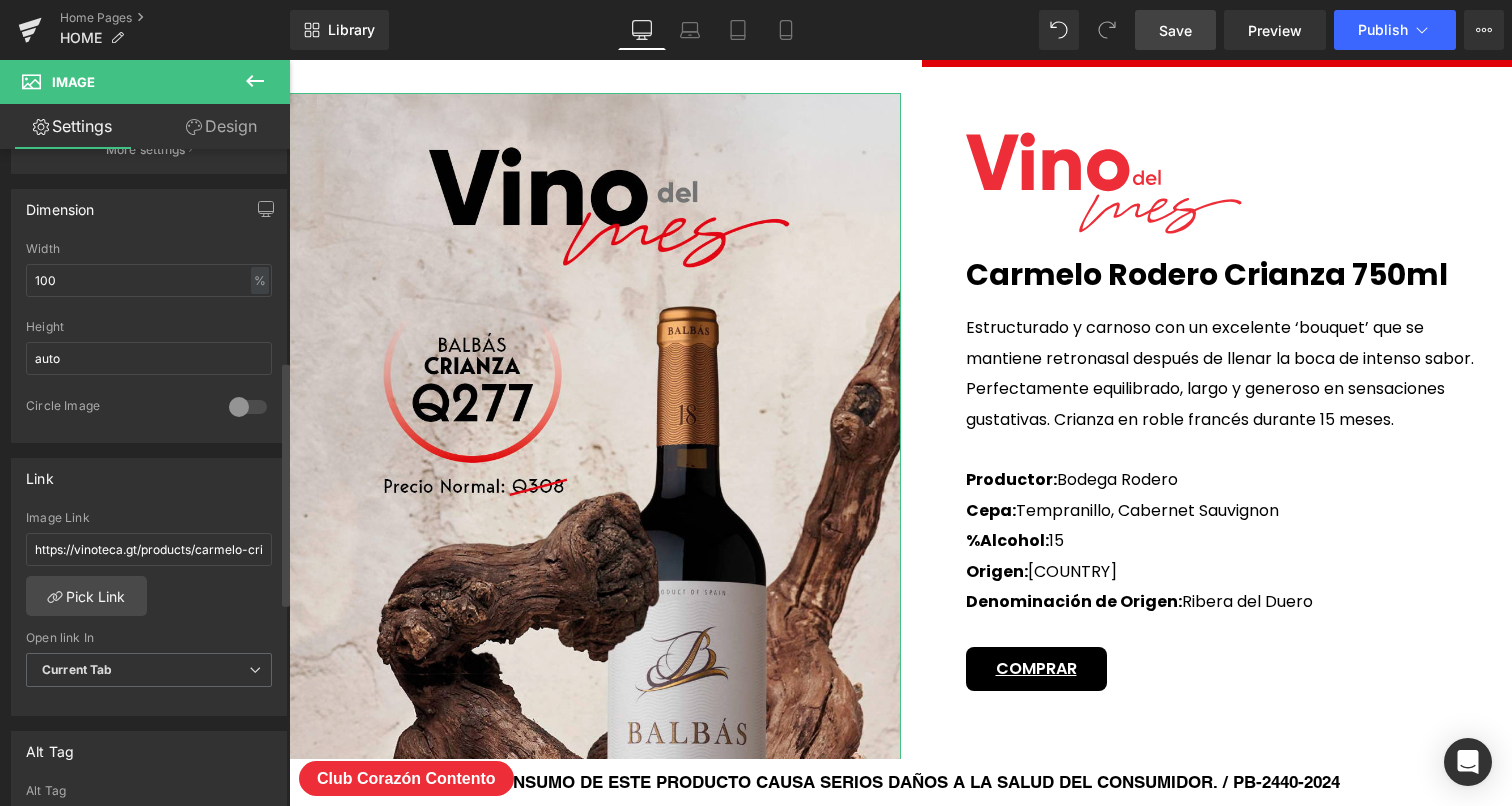 click on "https://vinoteca.gt/products/carmelo-crianza-750ml?variant=48911802925351 Image Link https://vinoteca.gt/products/carmelo-crianza-750ml?variant=48911802925351  Pick Link Current Tab New Tab Open link In
Current Tab
Current Tab New Tab" at bounding box center [149, 613] 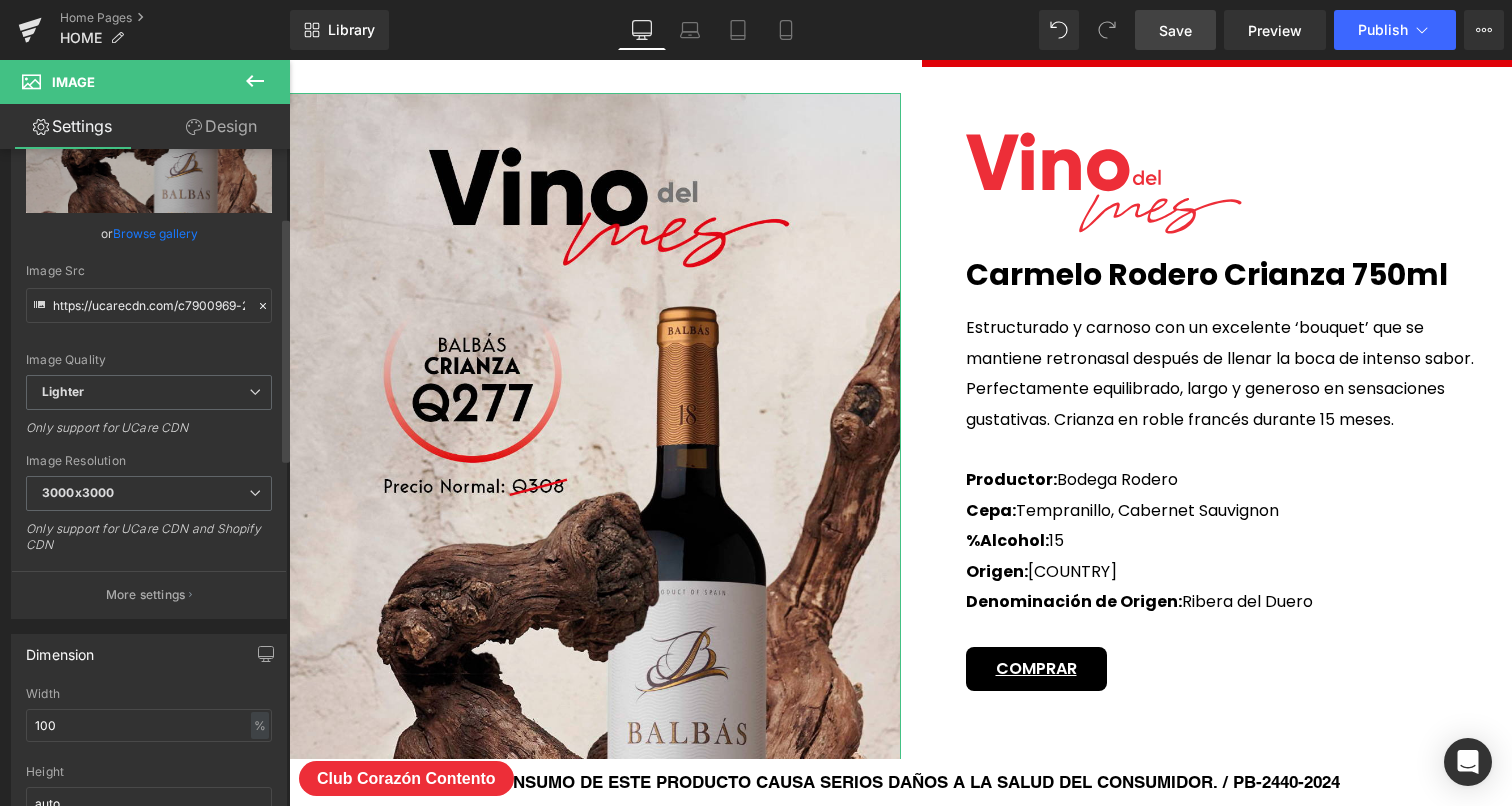 scroll, scrollTop: 0, scrollLeft: 0, axis: both 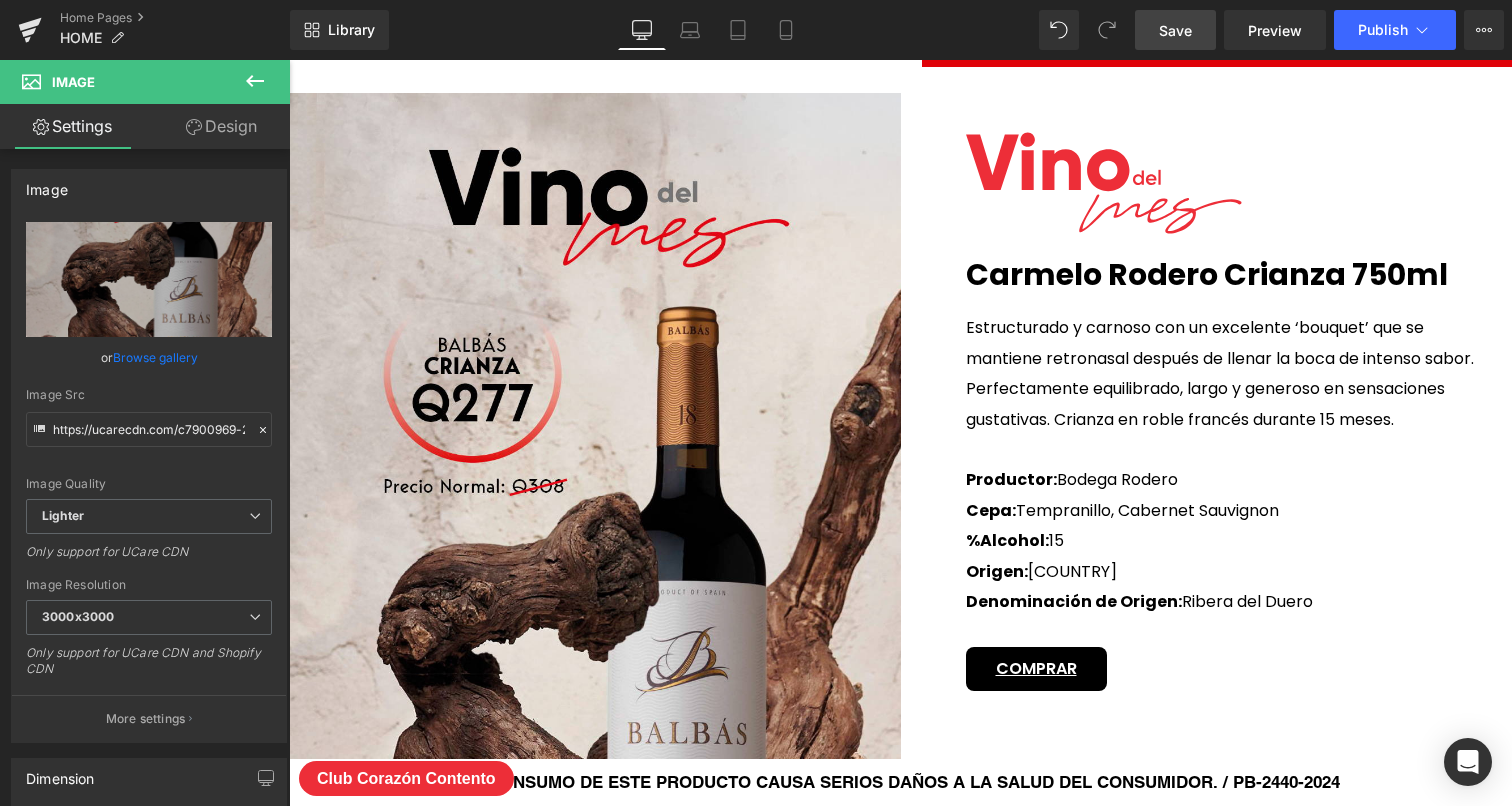 click on "Save" at bounding box center [1175, 30] 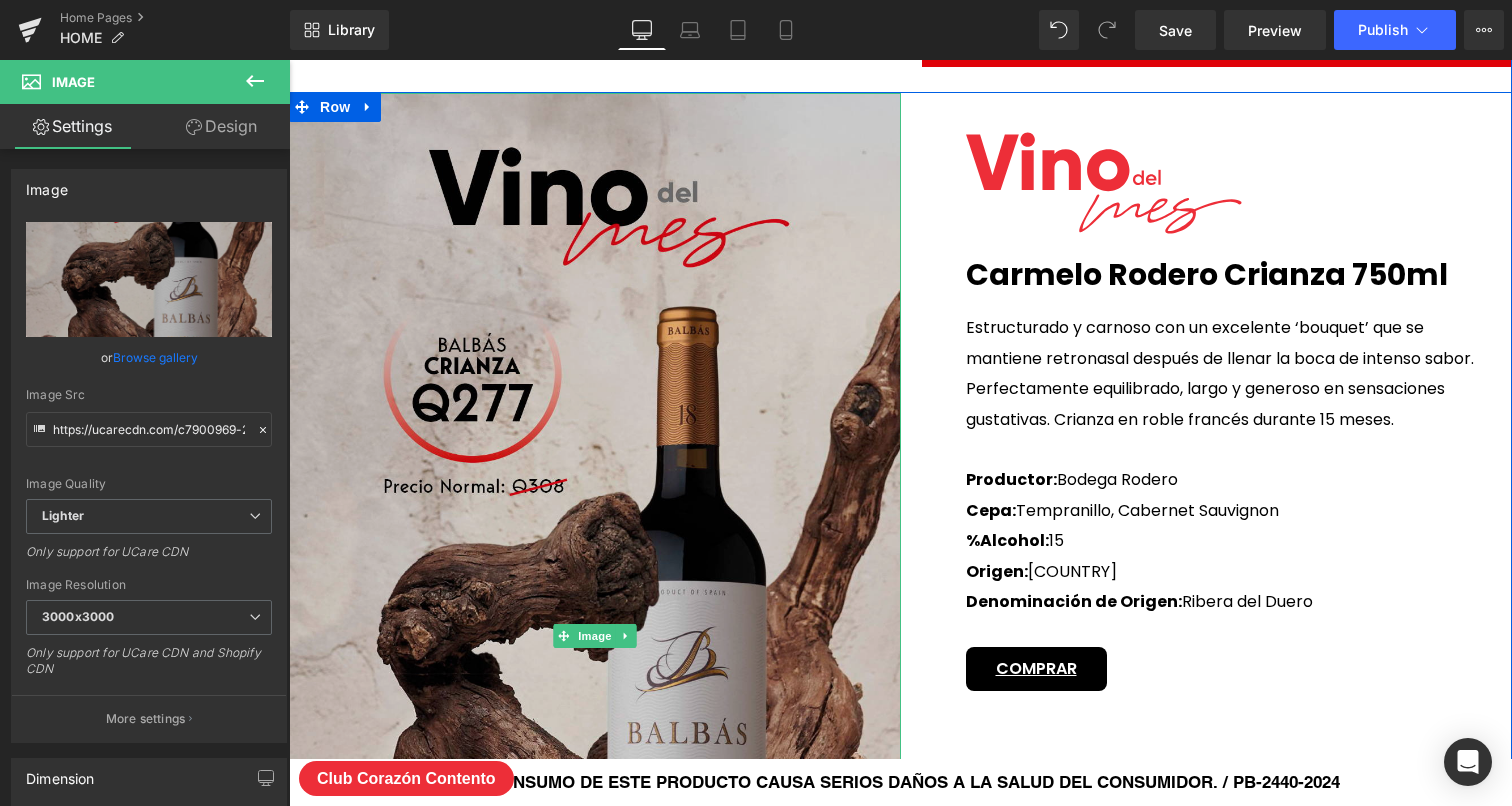 click at bounding box center (595, 636) 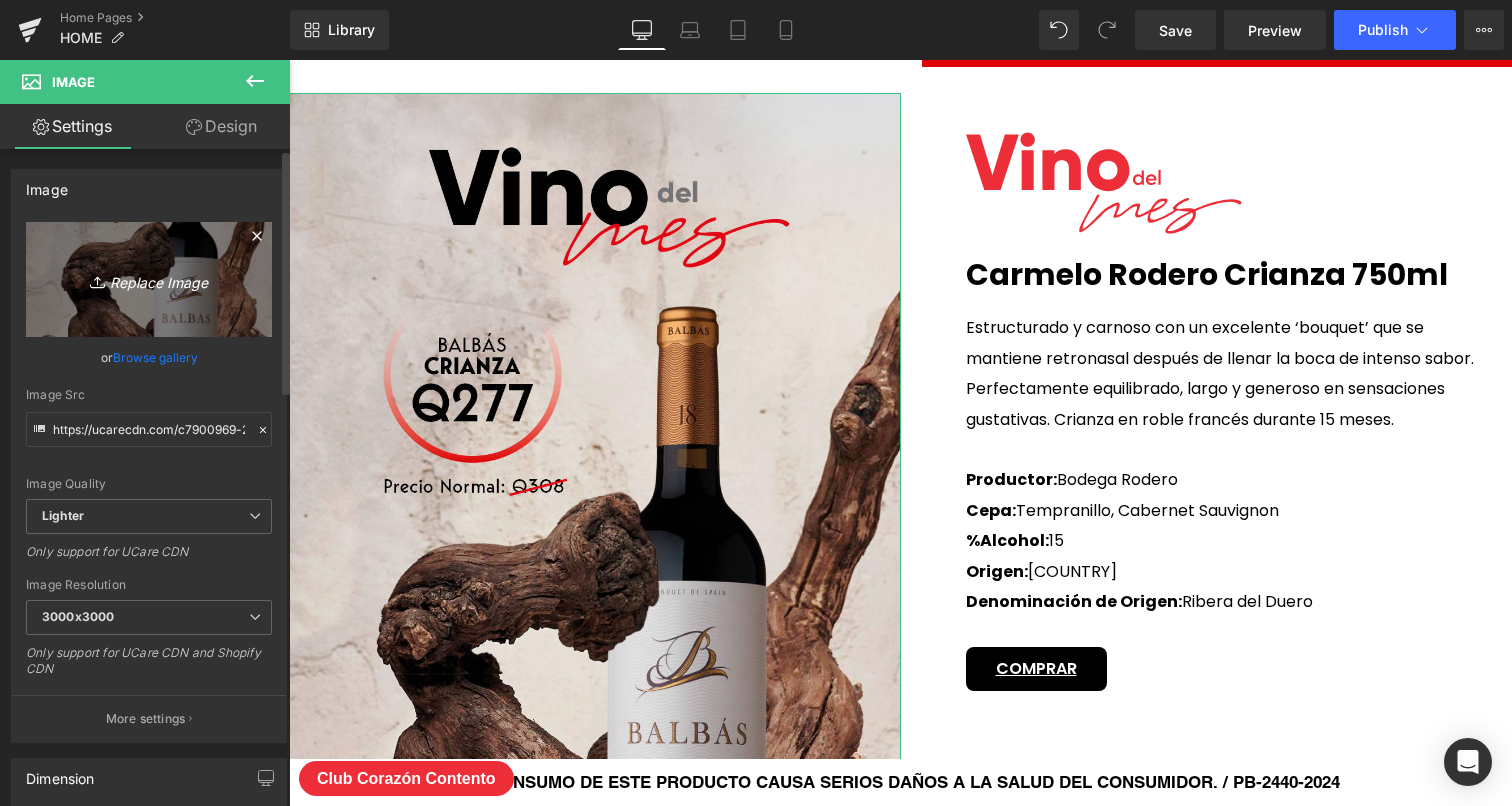 click on "Replace Image" at bounding box center (149, 279) 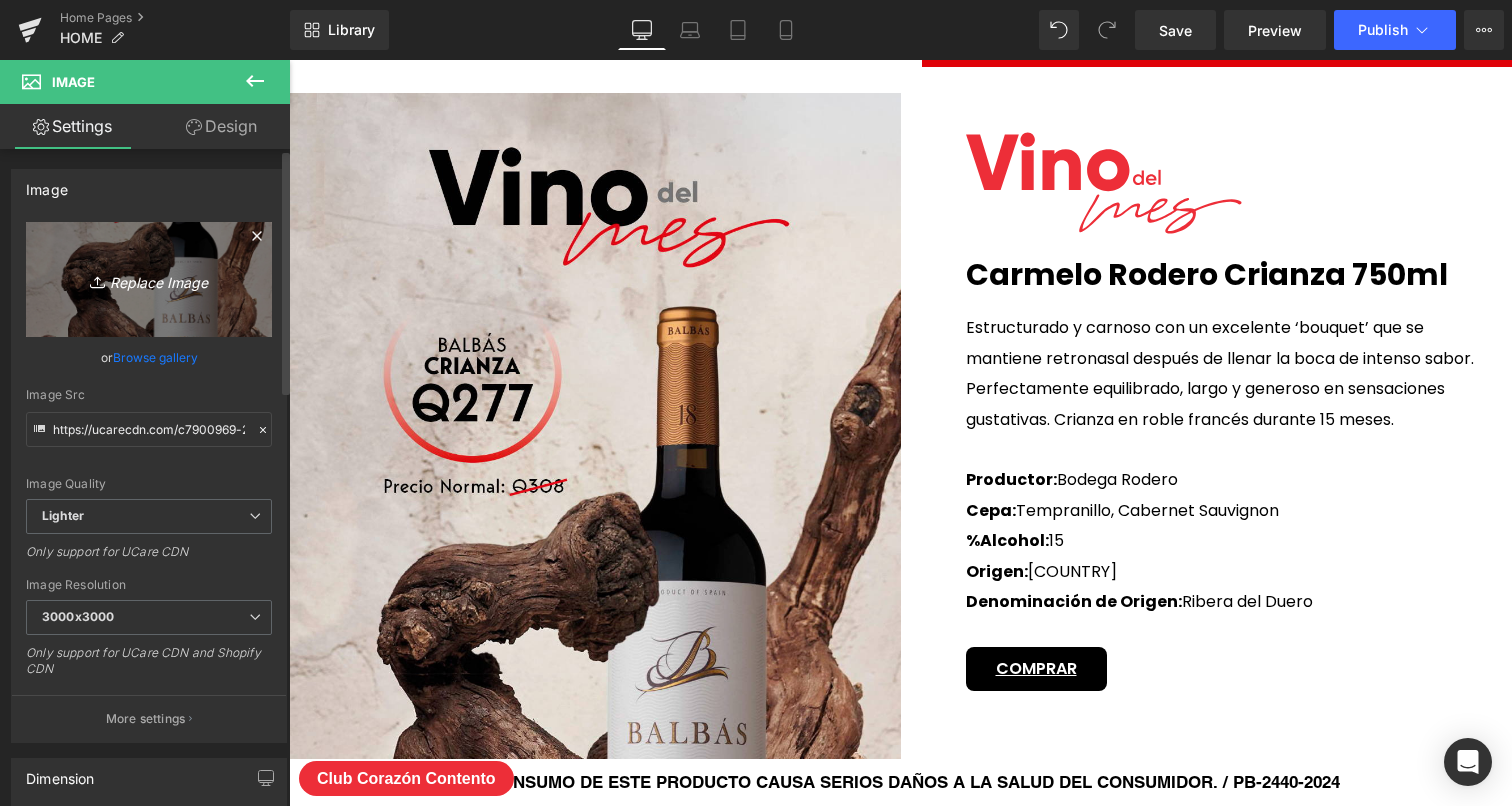 type on "C:\fakepath\VINO-DEL-MES.jpg" 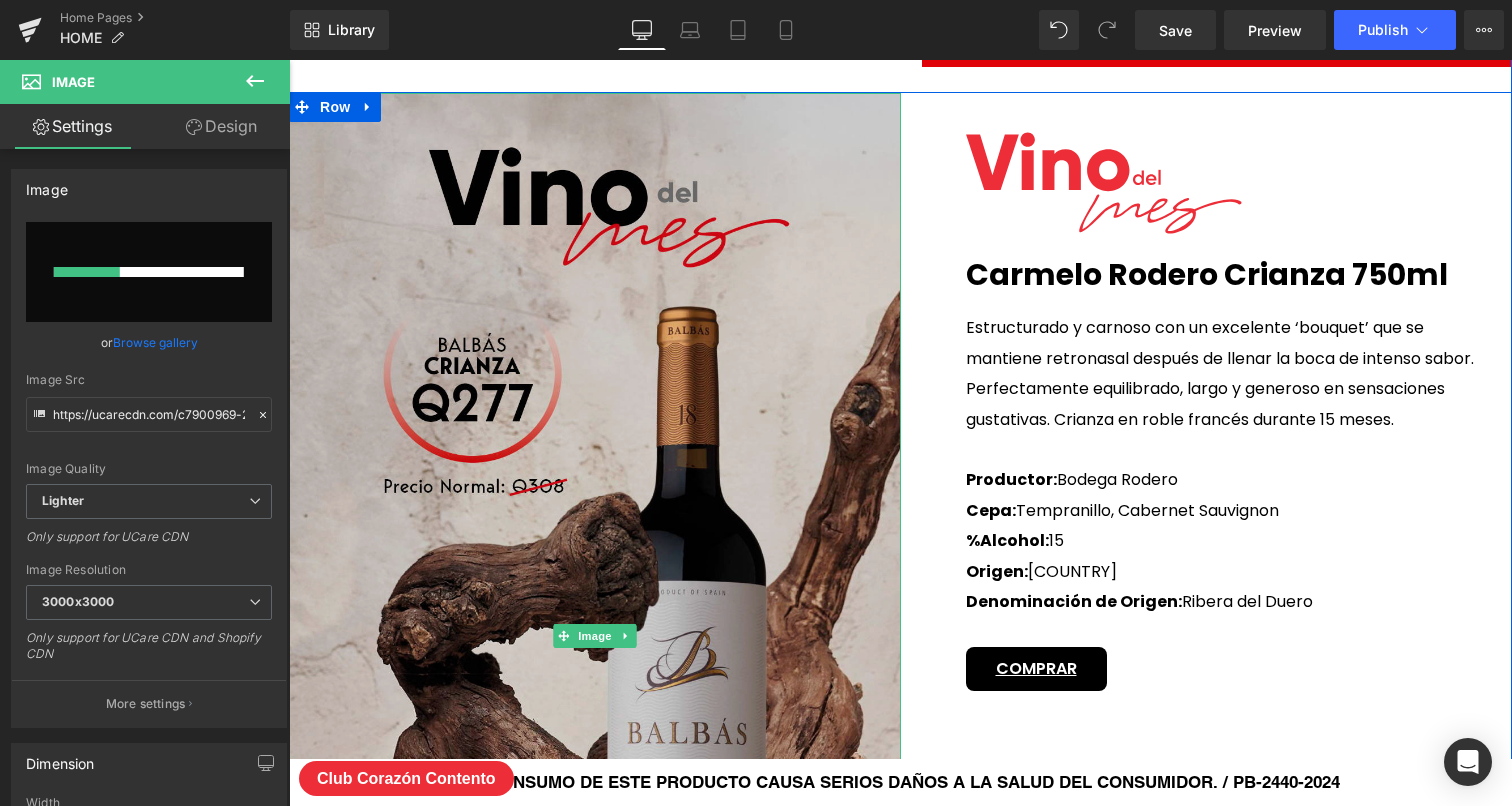 type 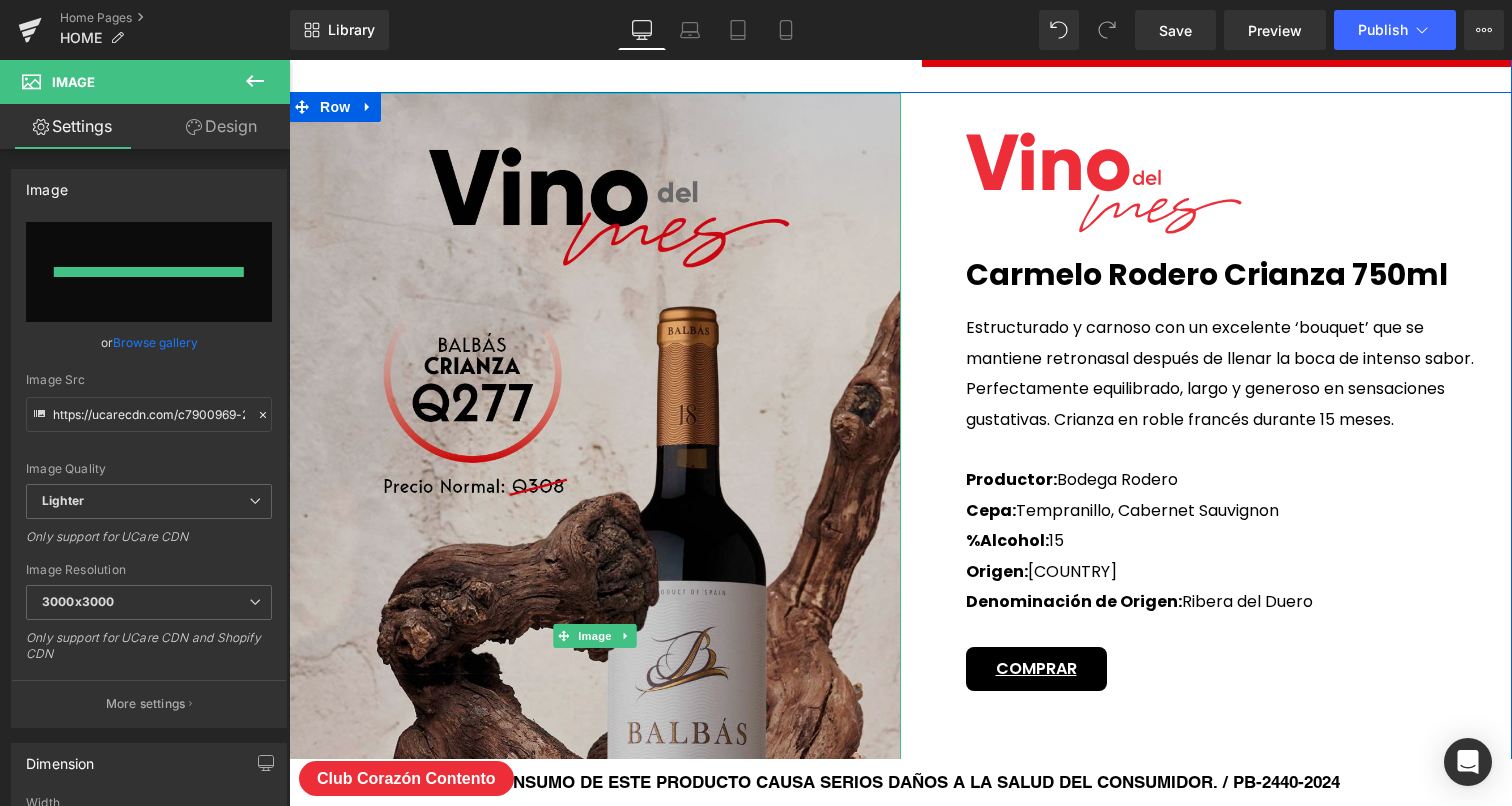 type on "https://ucarecdn.com/852fd3d1-35bb-4d50-9589-20602746c1c5/-/format/auto/-/preview/3000x3000/-/quality/lighter/VINO-DEL-MES.jpg" 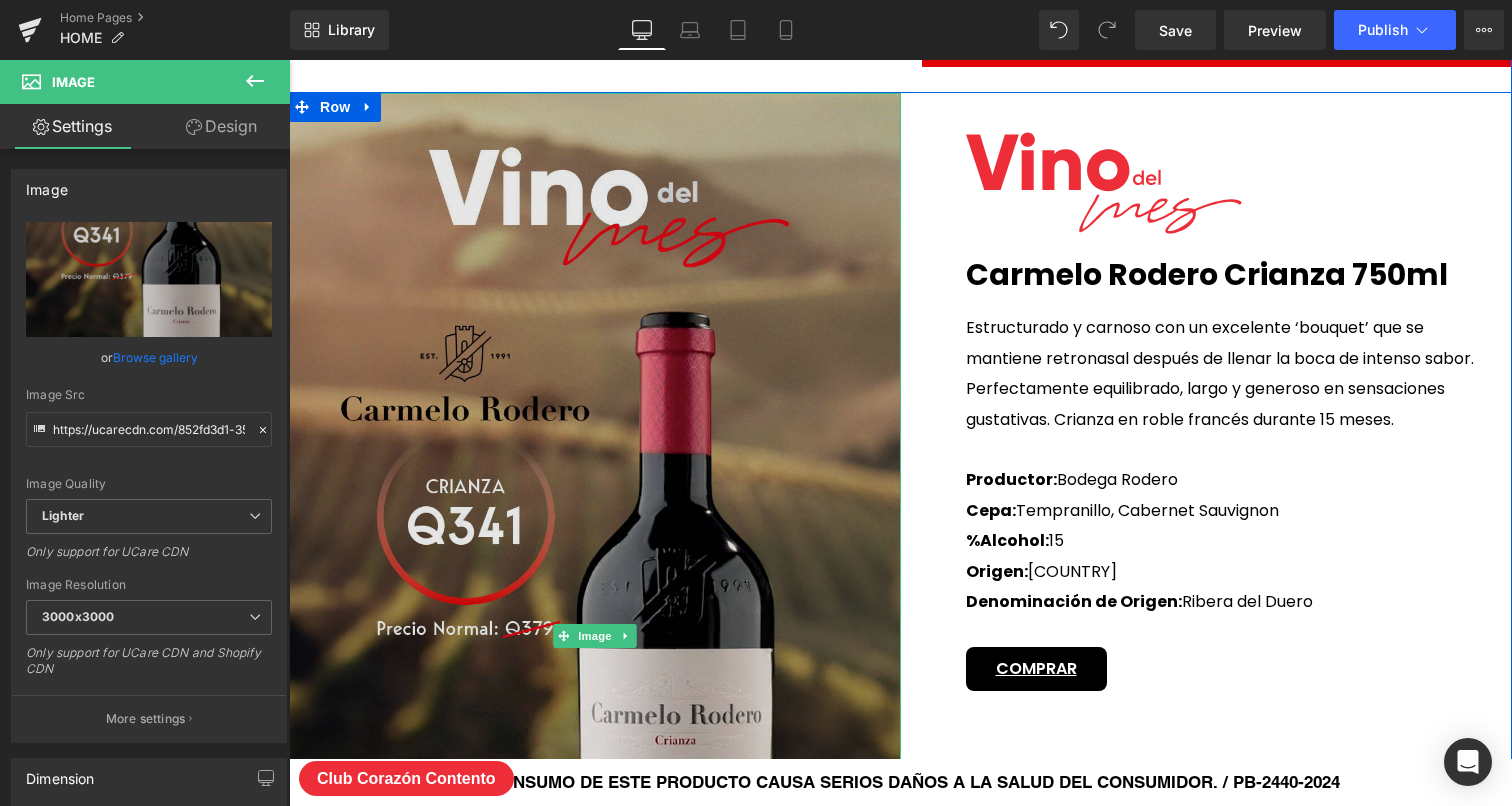 click at bounding box center [595, 636] 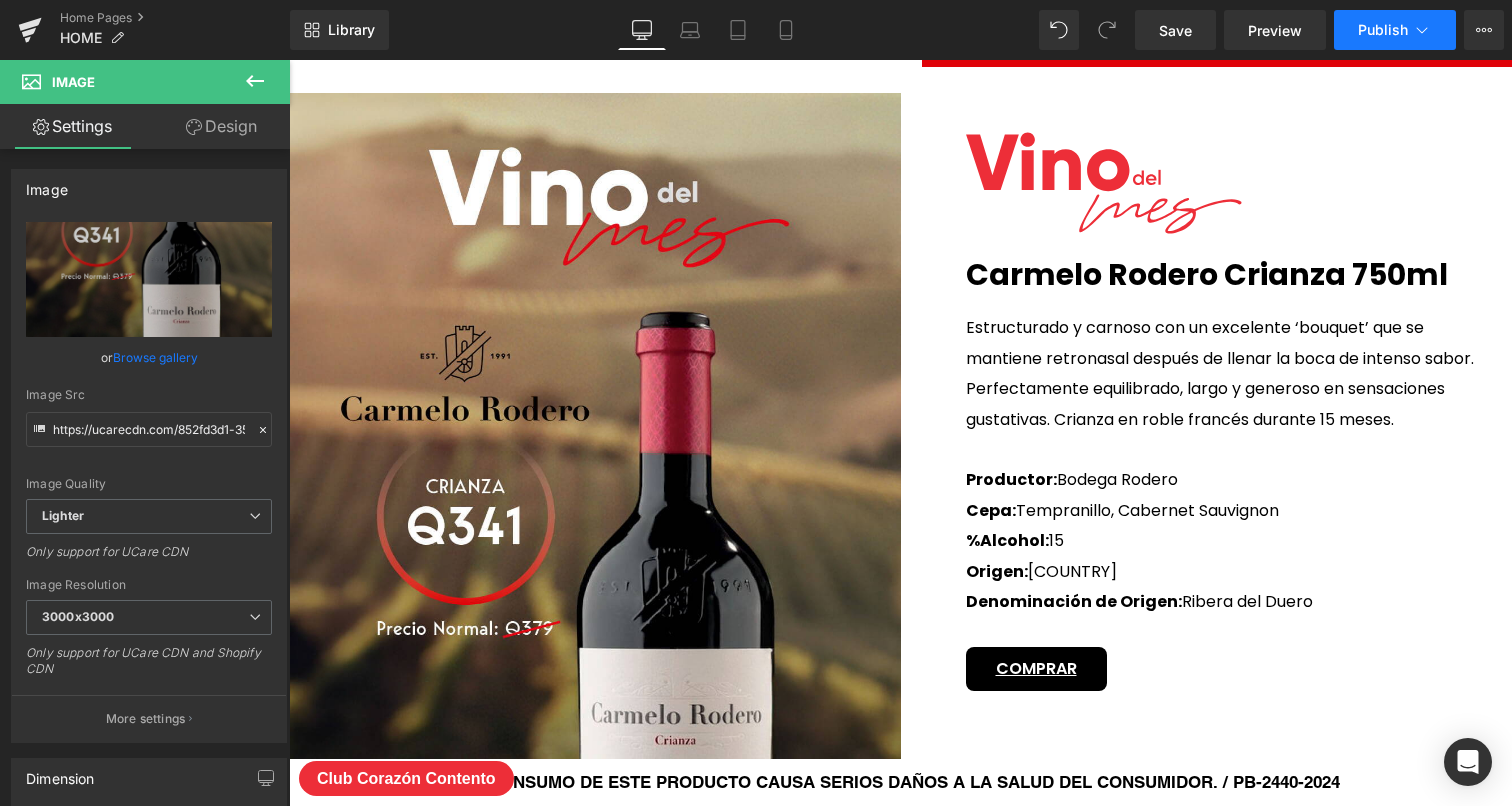 drag, startPoint x: 1184, startPoint y: 30, endPoint x: 1419, endPoint y: 35, distance: 235.05319 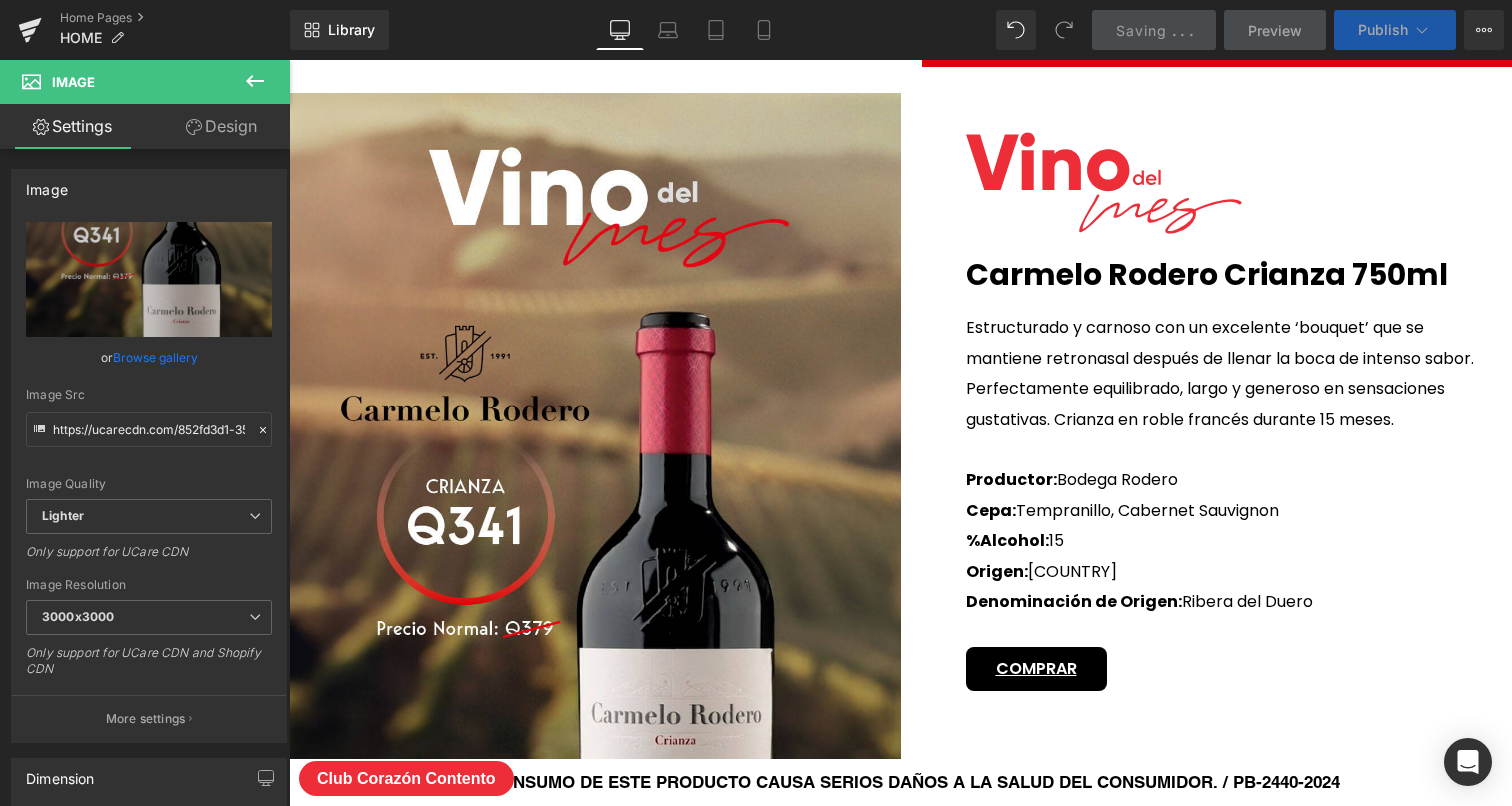 click 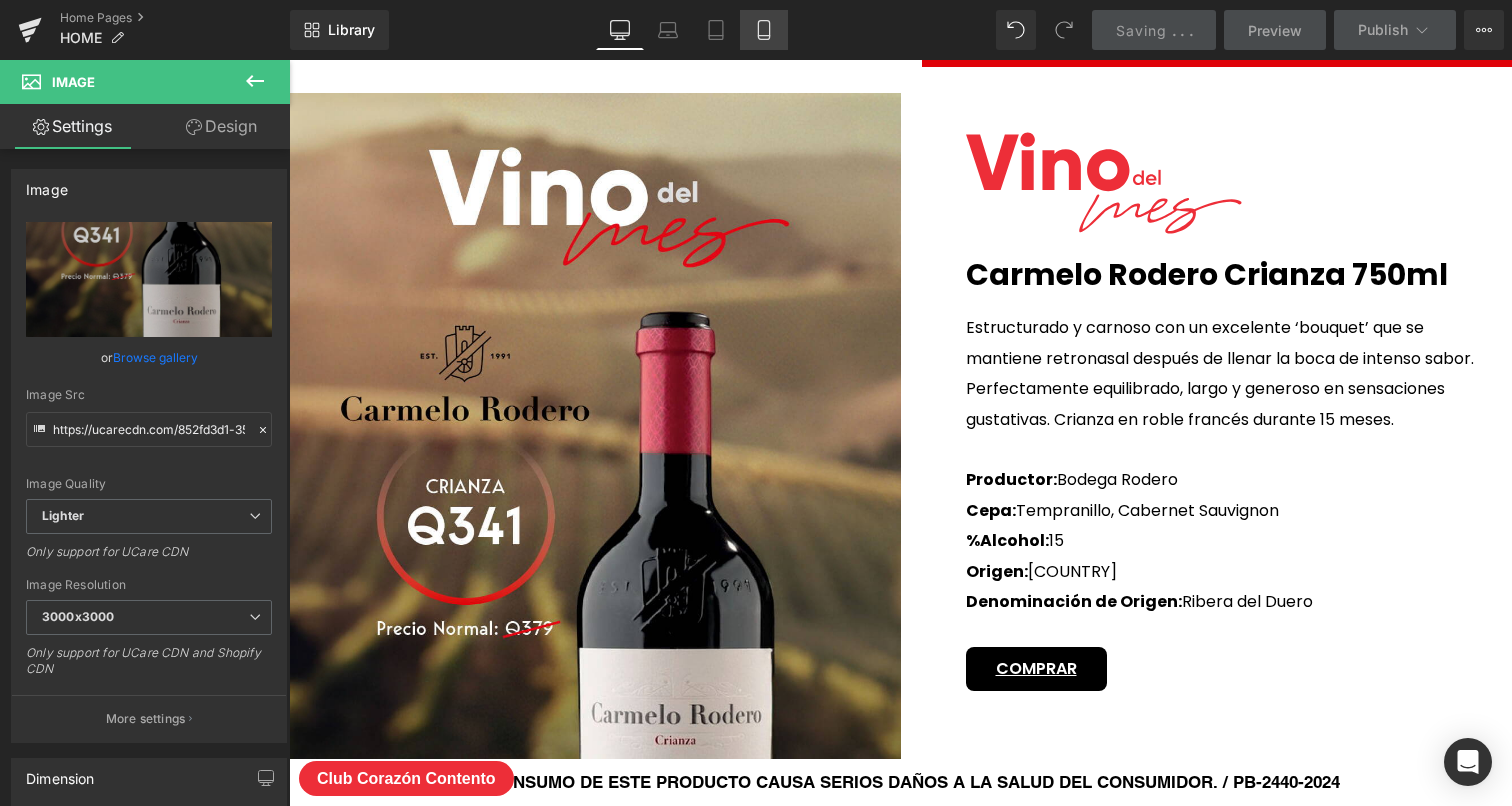 click 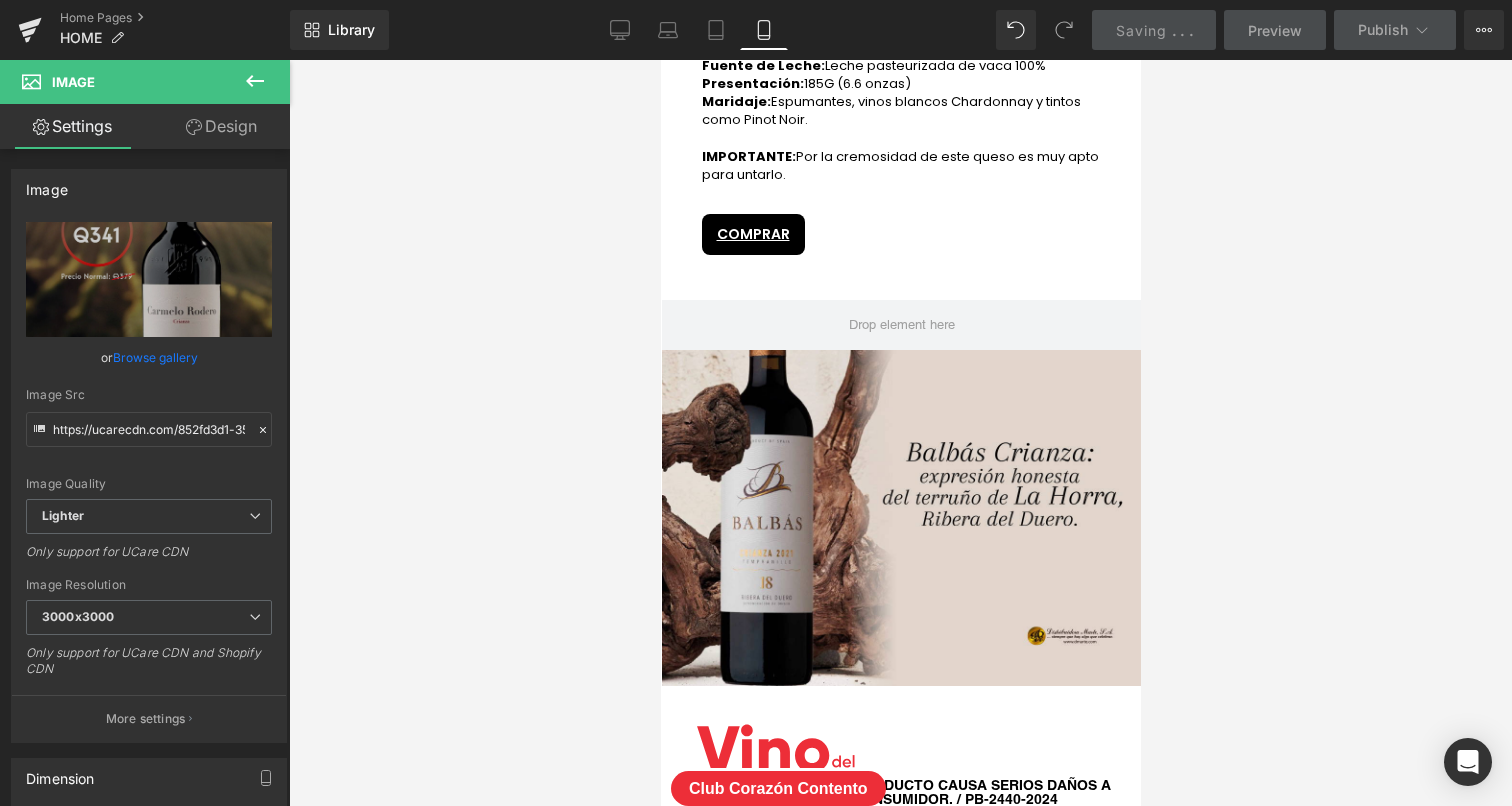 scroll, scrollTop: 0, scrollLeft: 0, axis: both 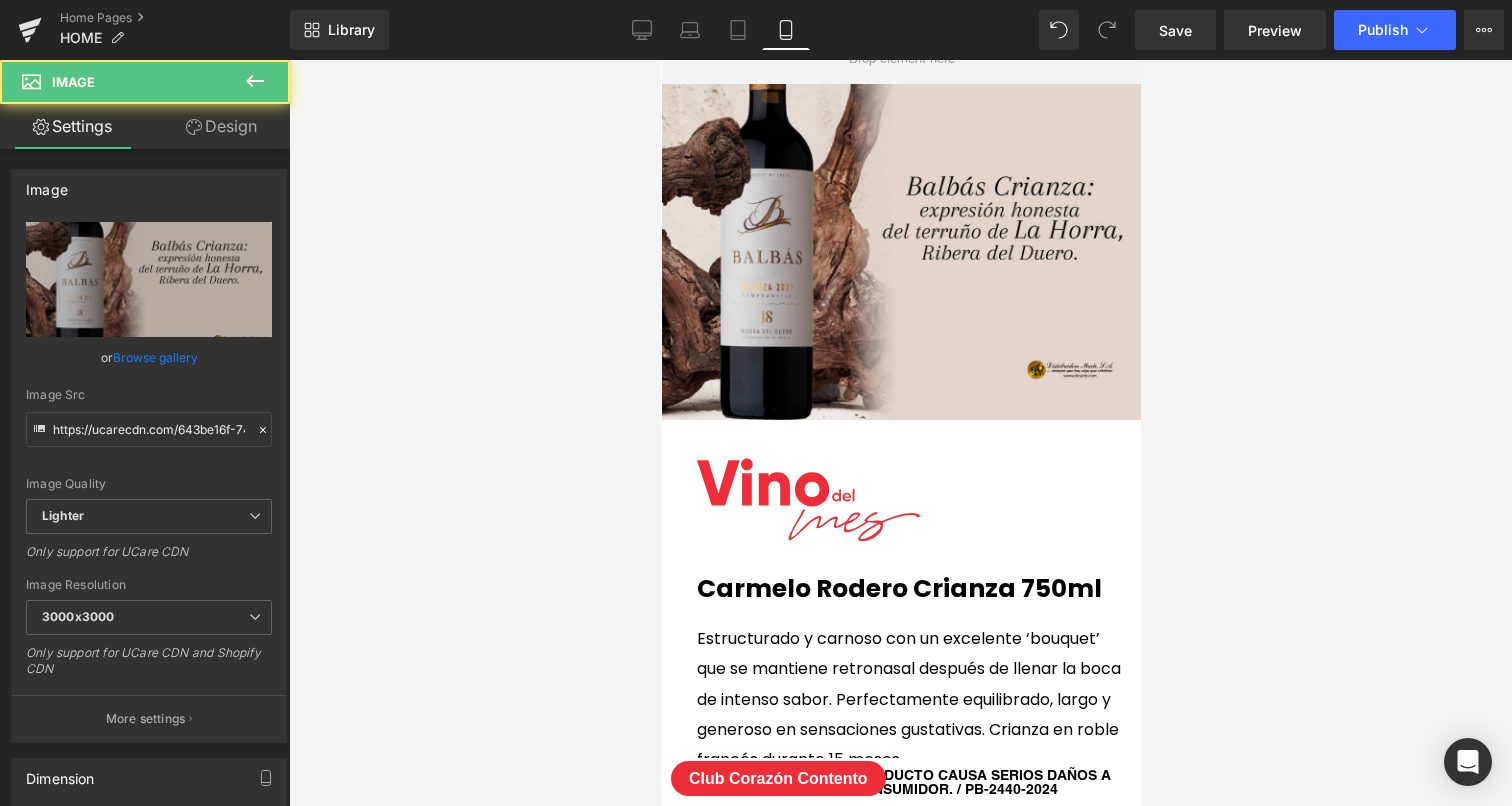 click at bounding box center [901, 252] 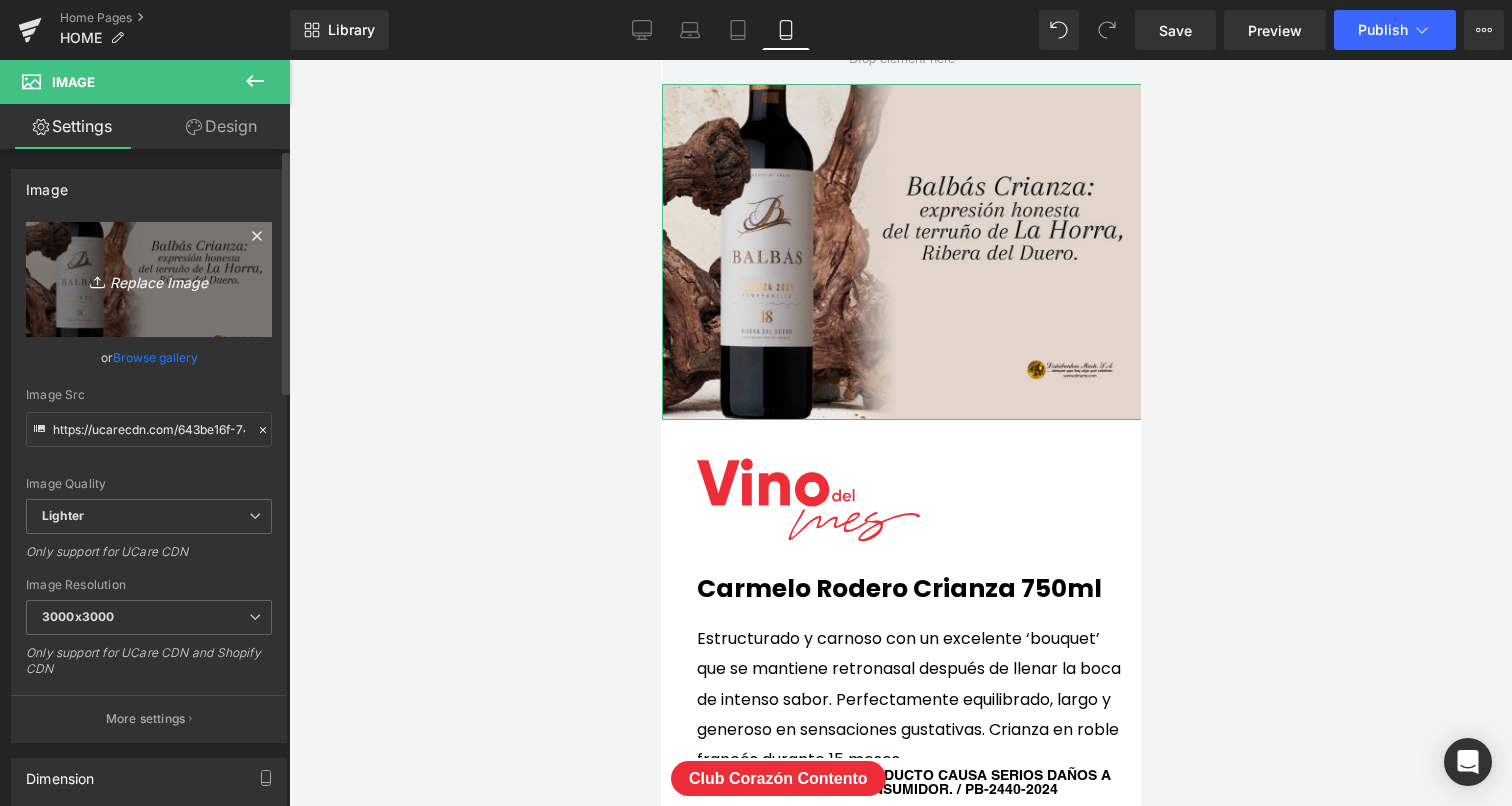 click on "Replace Image" at bounding box center [149, 279] 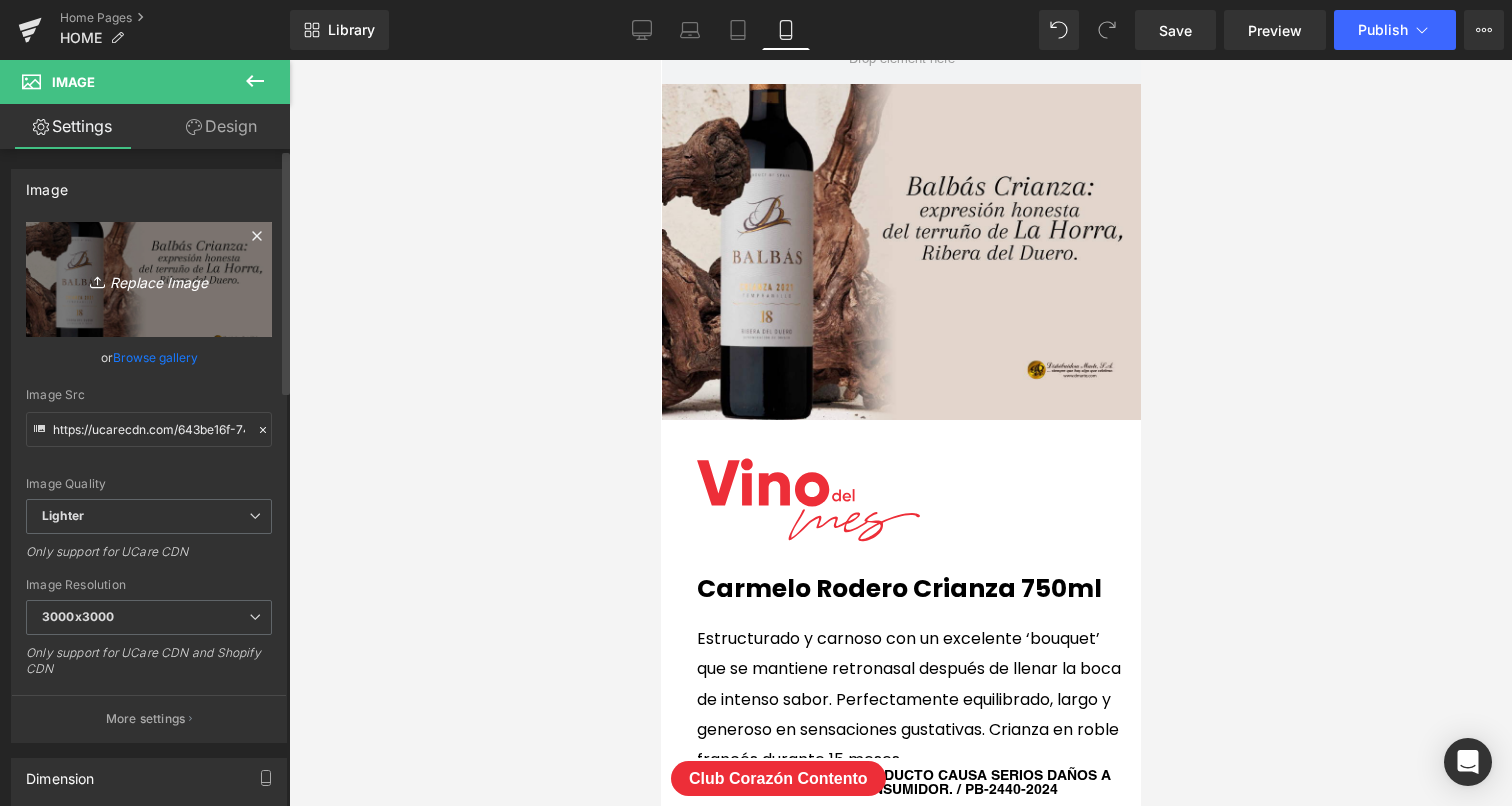type on "C:\fakepath\VINO-DEL-MES.jpg" 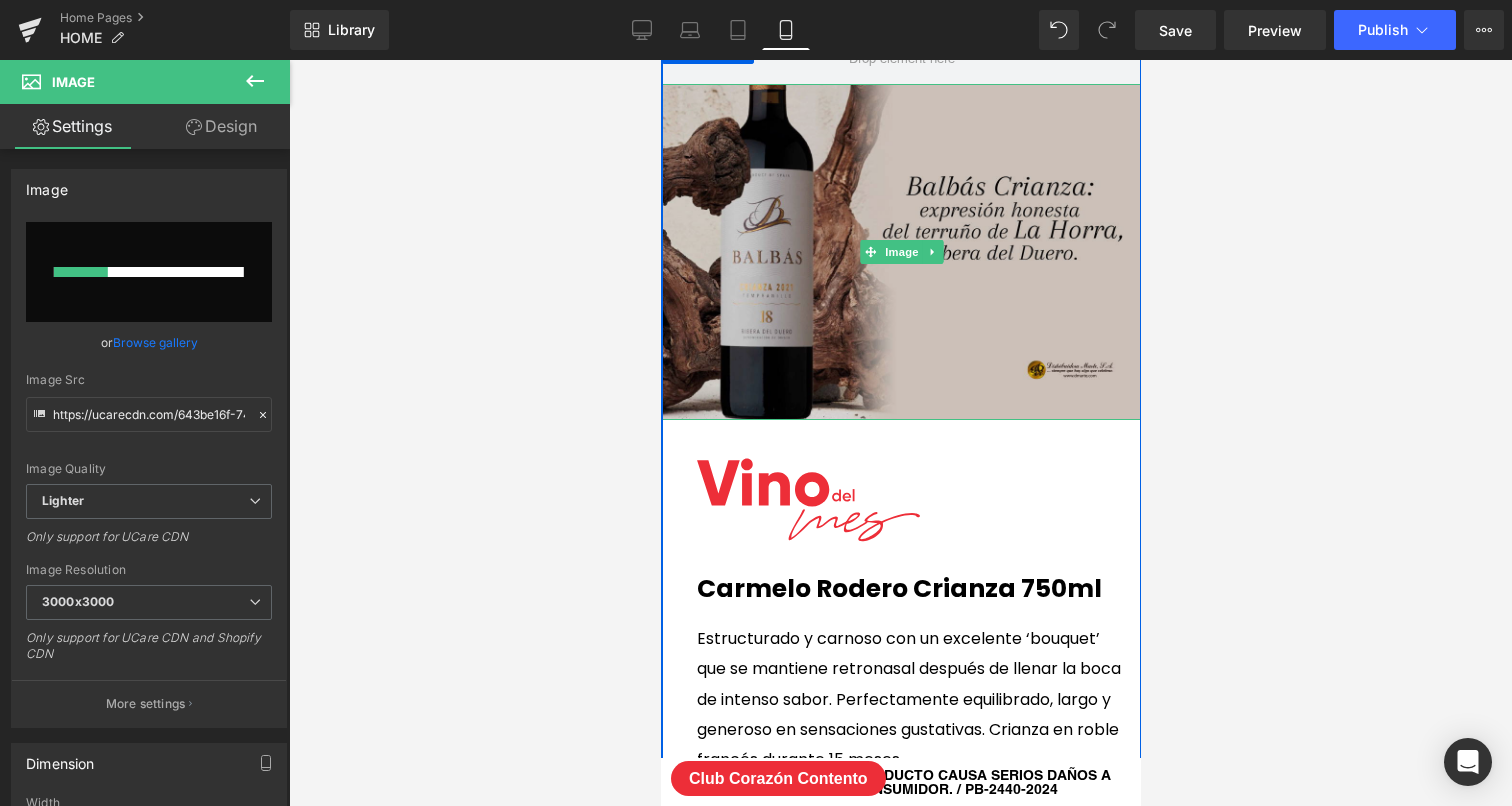 type 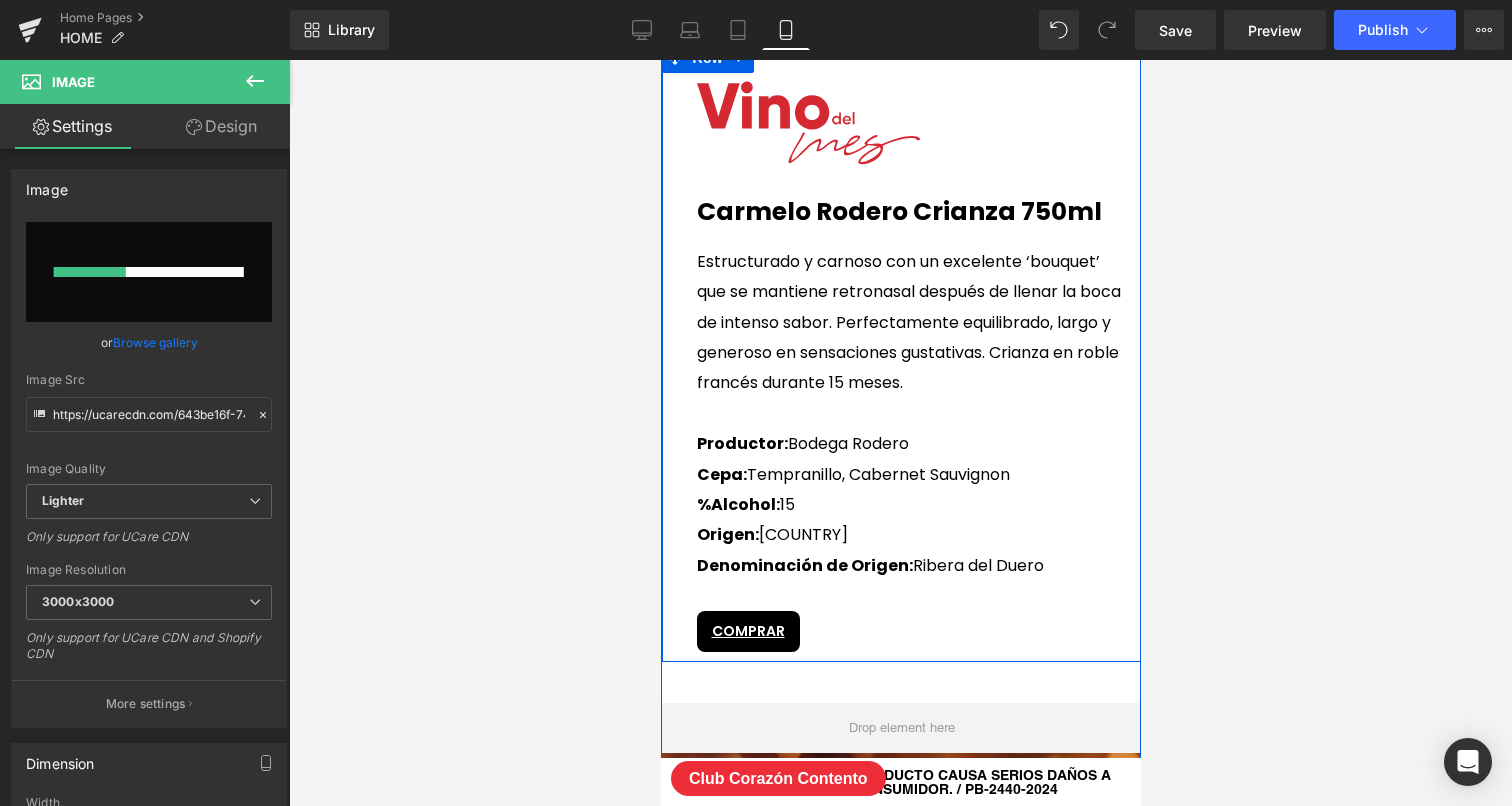 scroll, scrollTop: 4494, scrollLeft: 0, axis: vertical 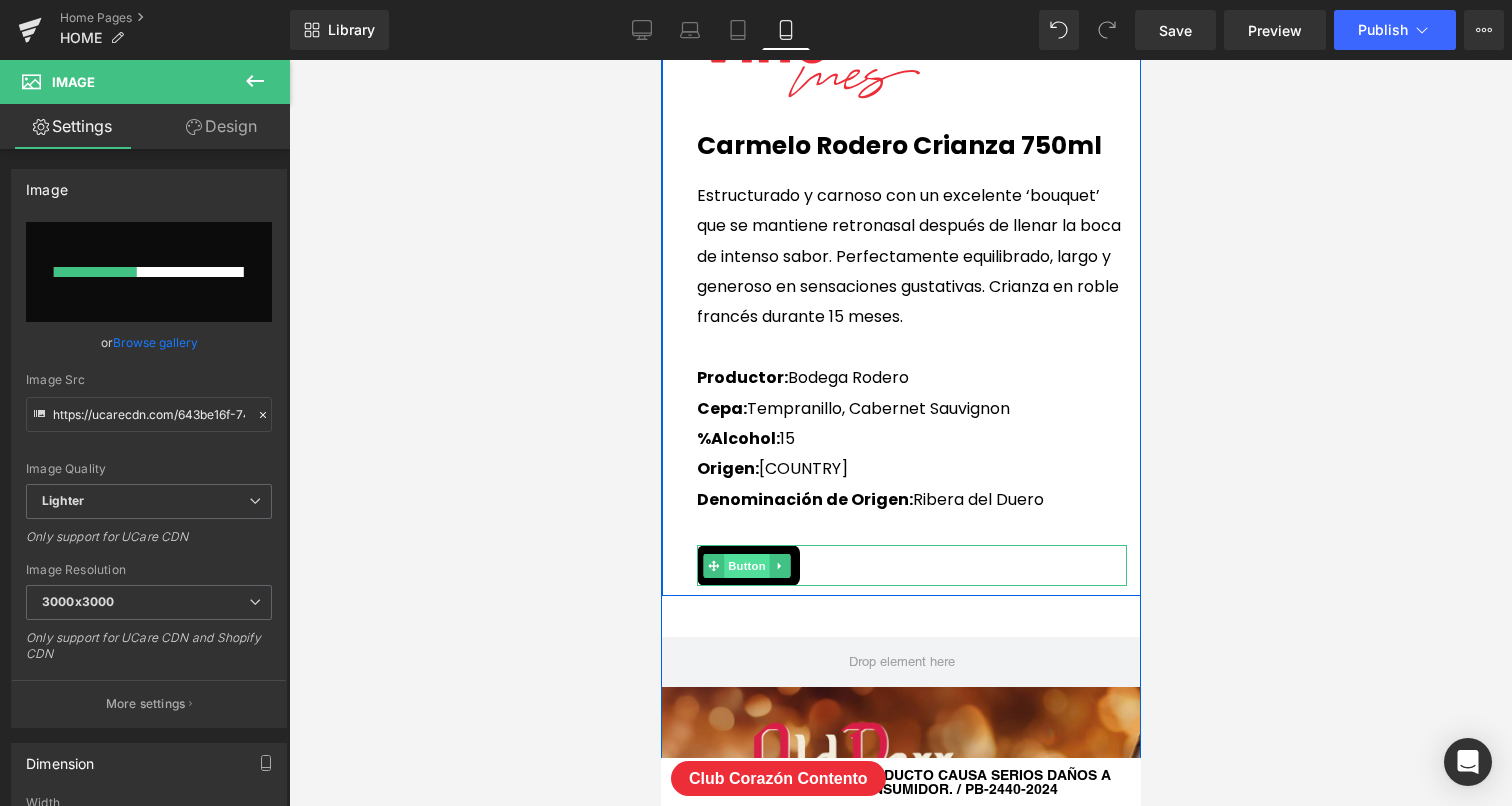 click on "Button" at bounding box center [746, 566] 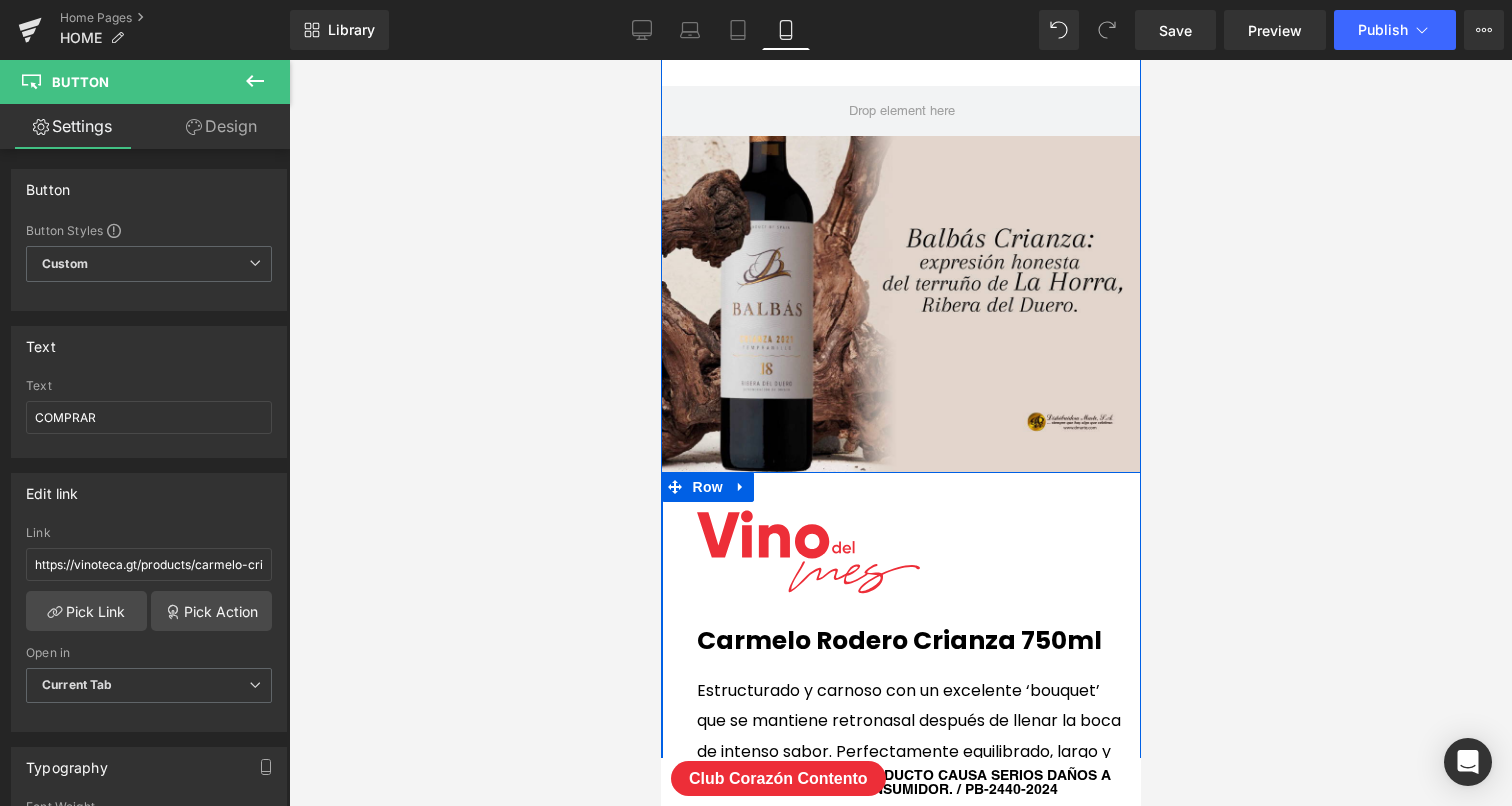 scroll, scrollTop: 3997, scrollLeft: 0, axis: vertical 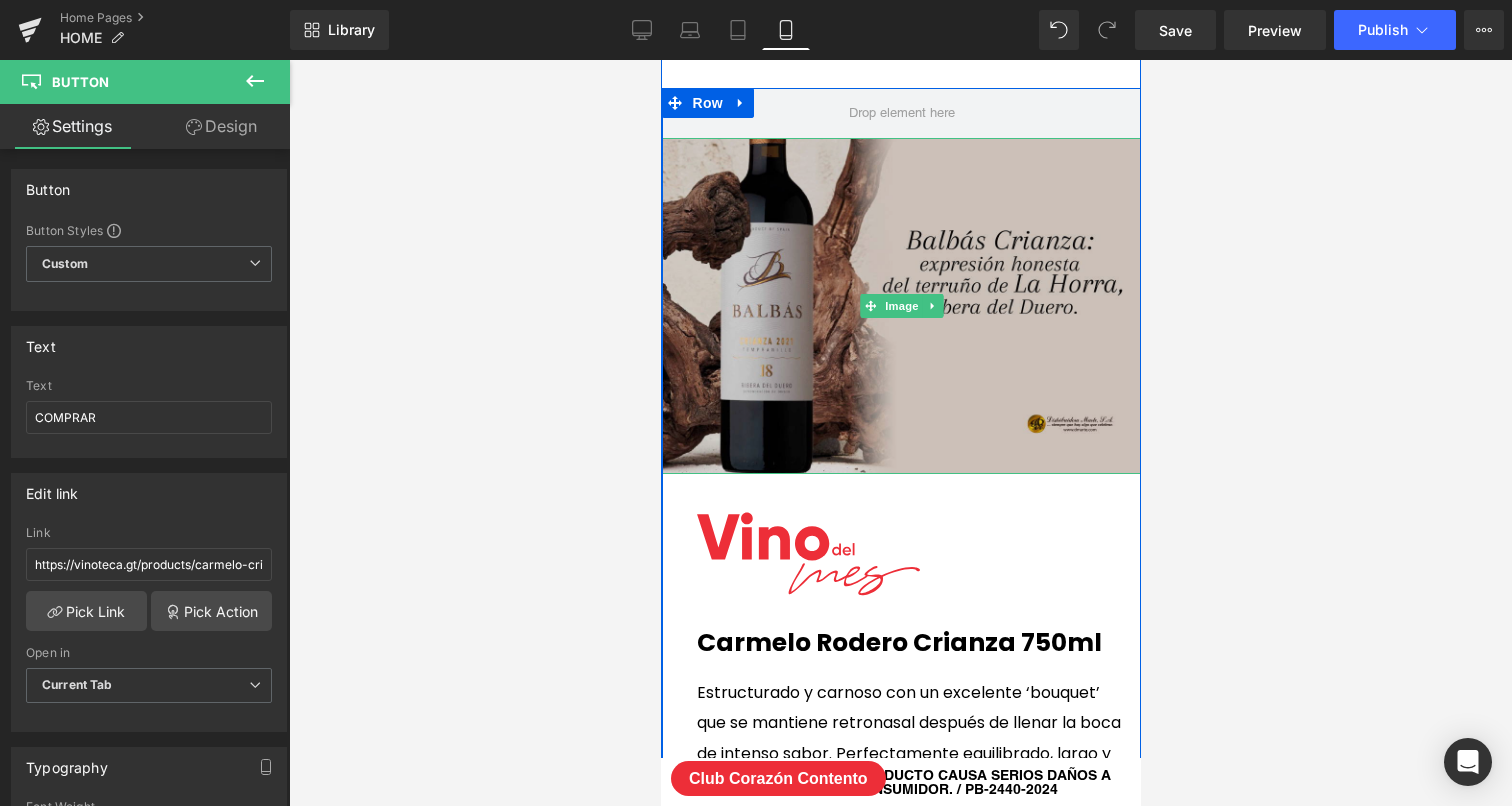 click at bounding box center (901, 306) 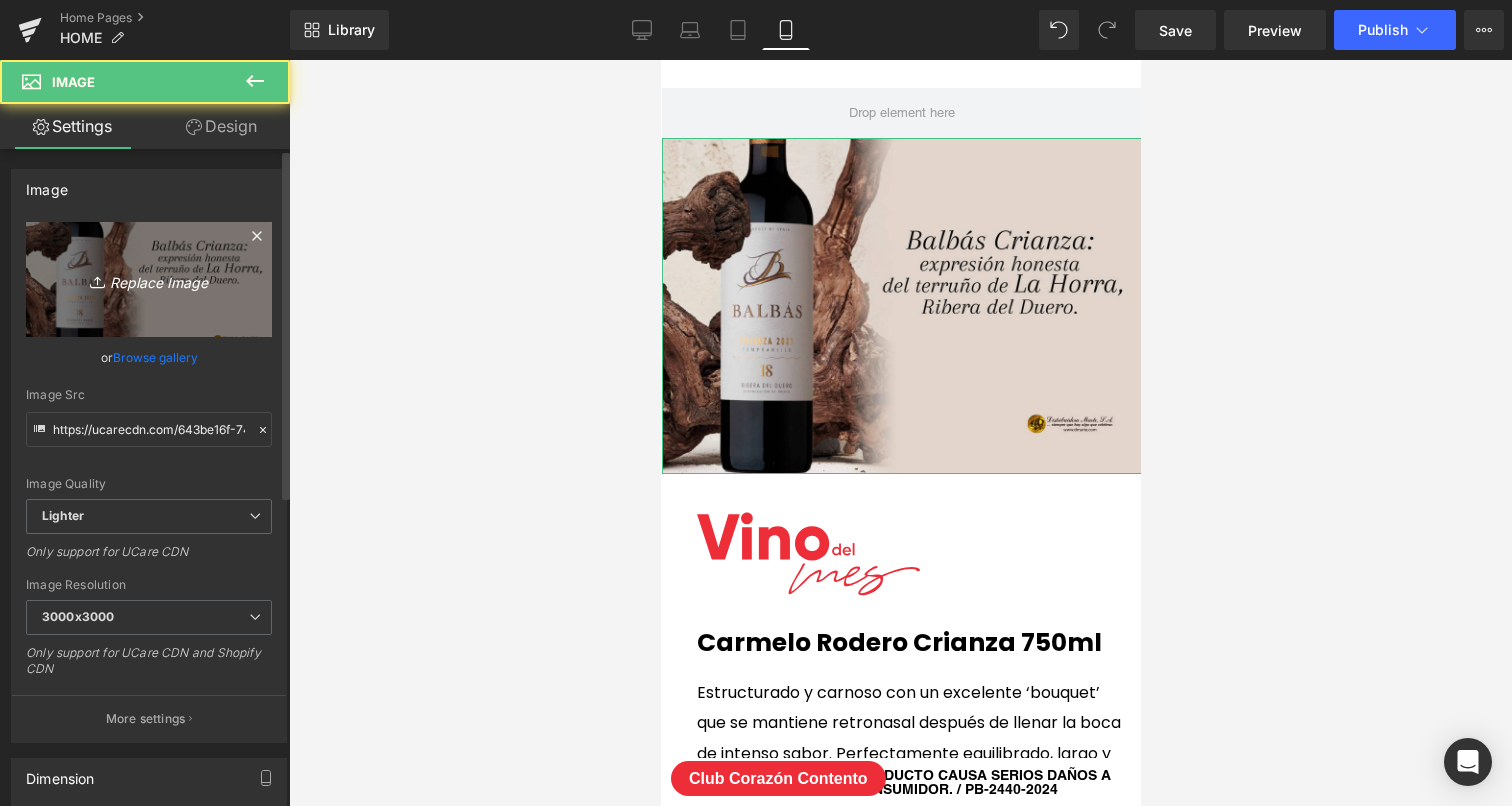 click on "Replace Image" at bounding box center [149, 279] 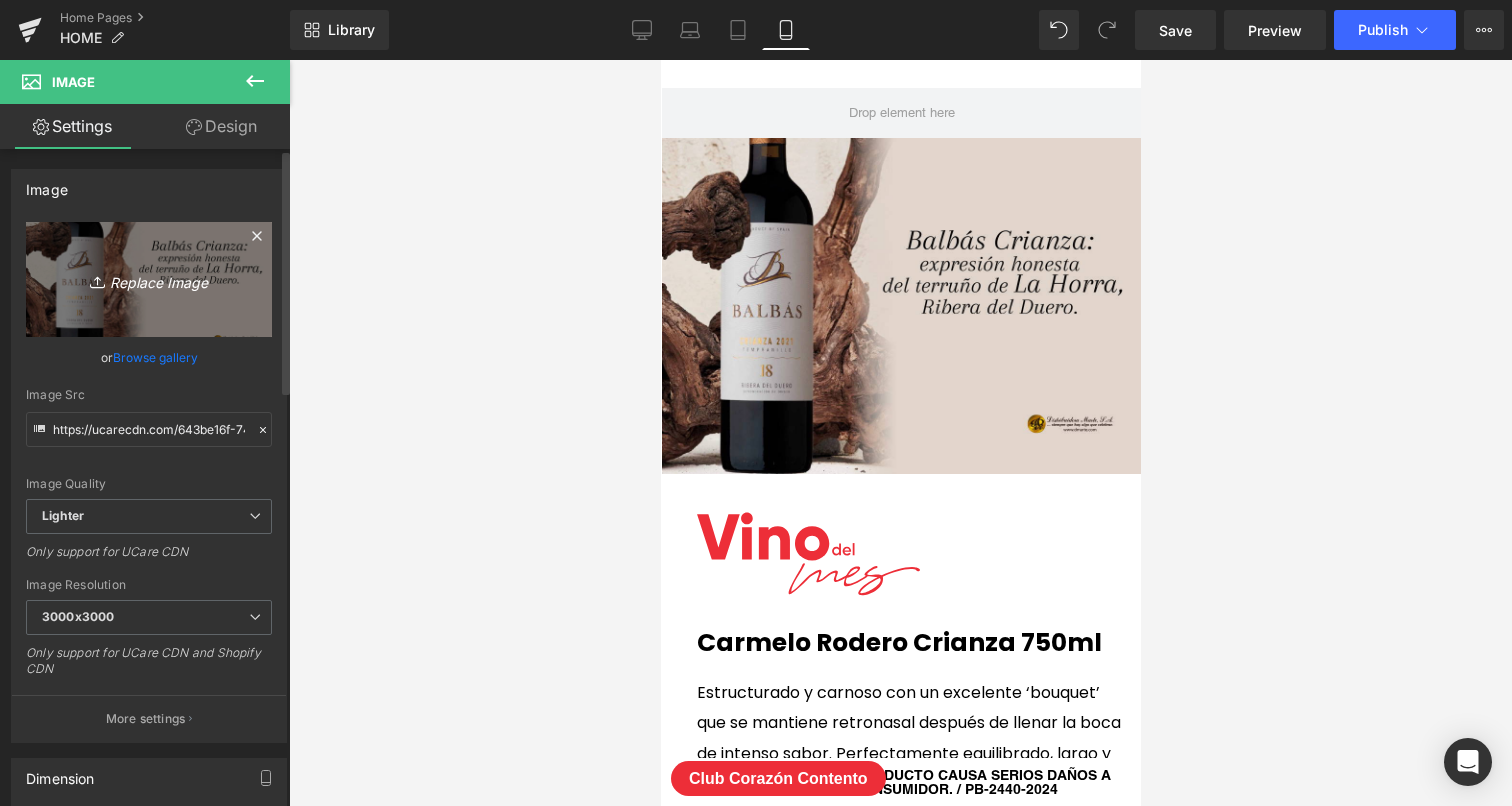 type on "C:\fakepath\VINO-DEL-MES.jpg" 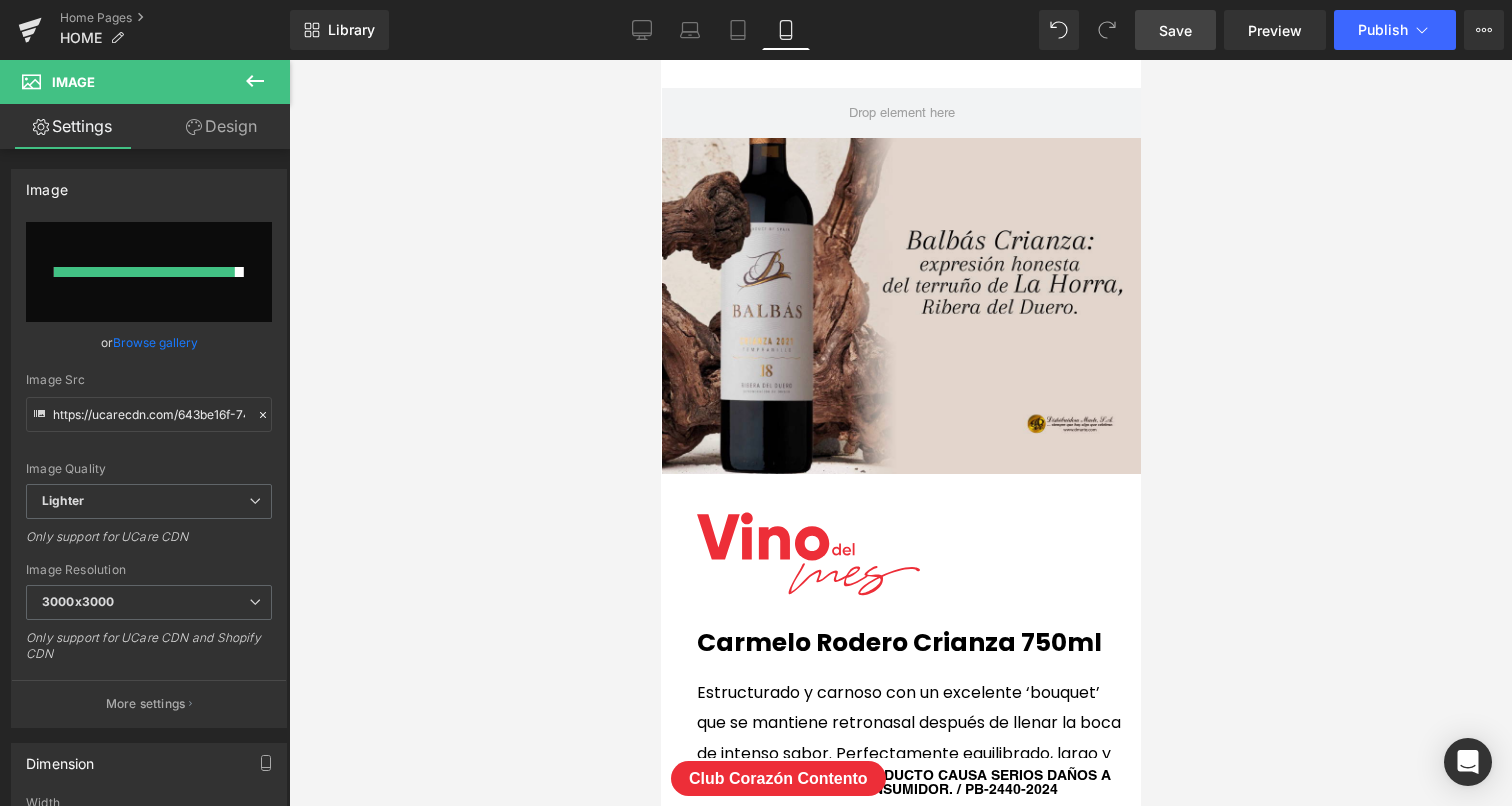 click on "Save" at bounding box center [1175, 30] 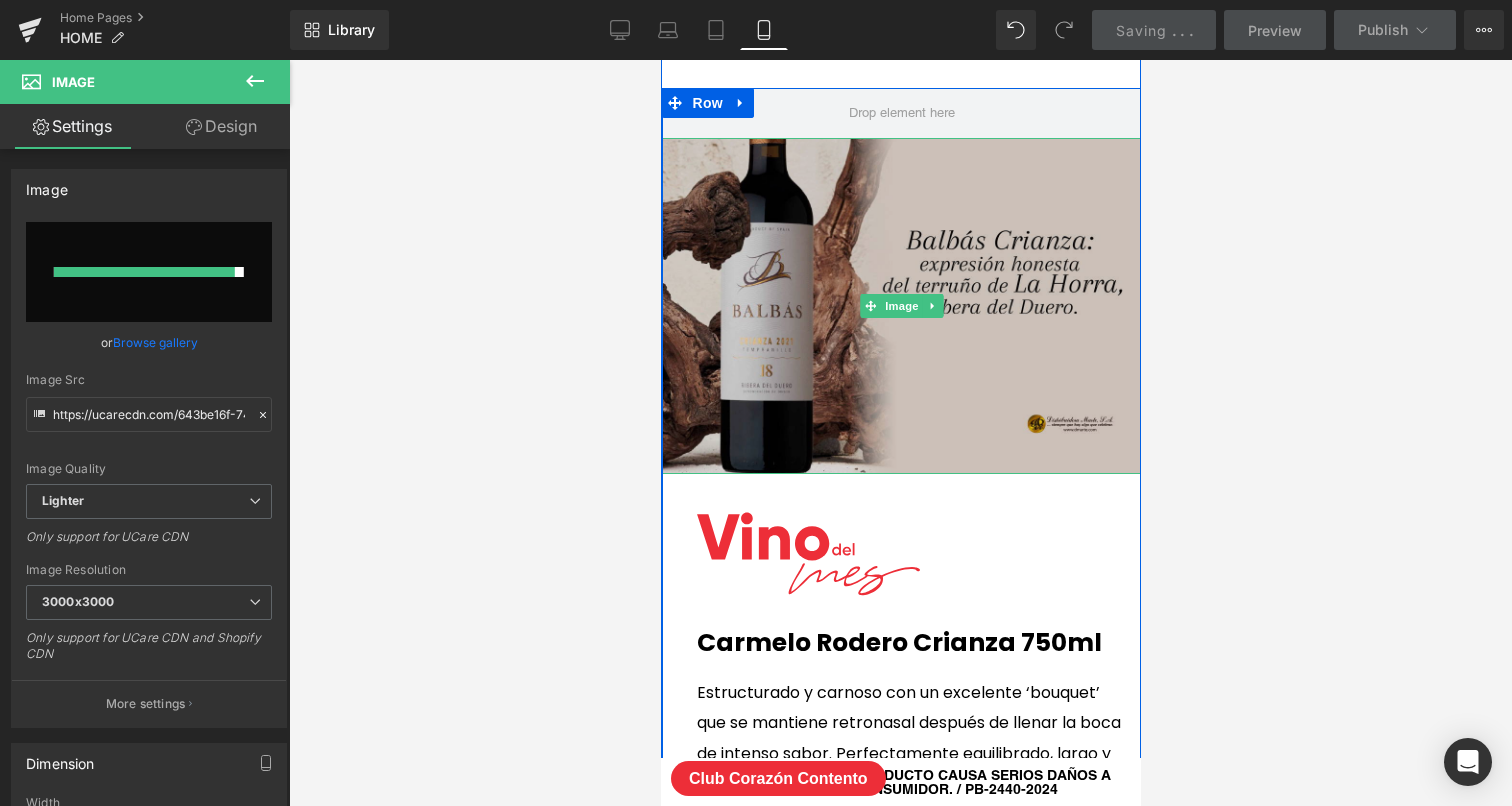click at bounding box center (901, 306) 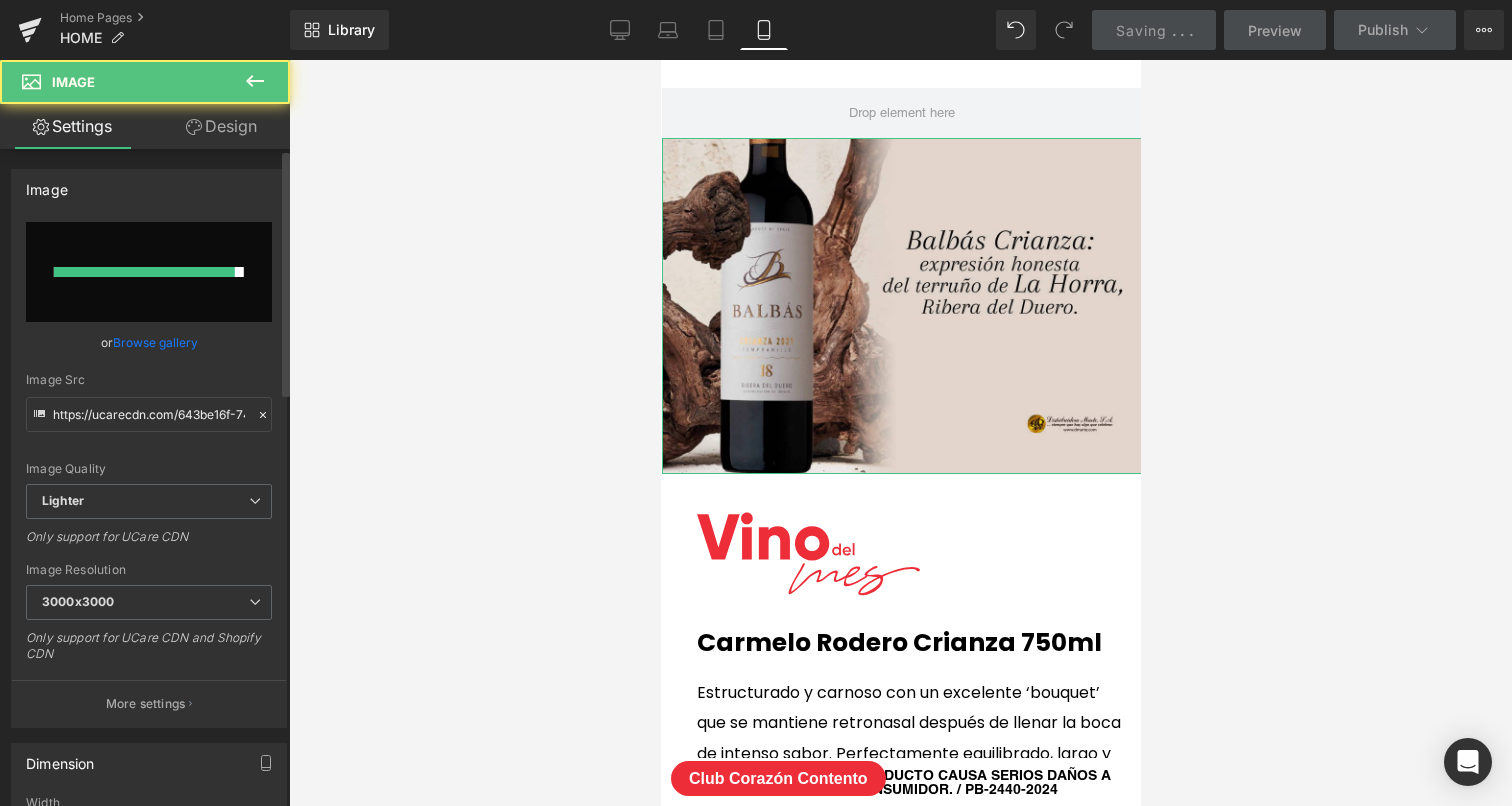 click at bounding box center [149, 272] 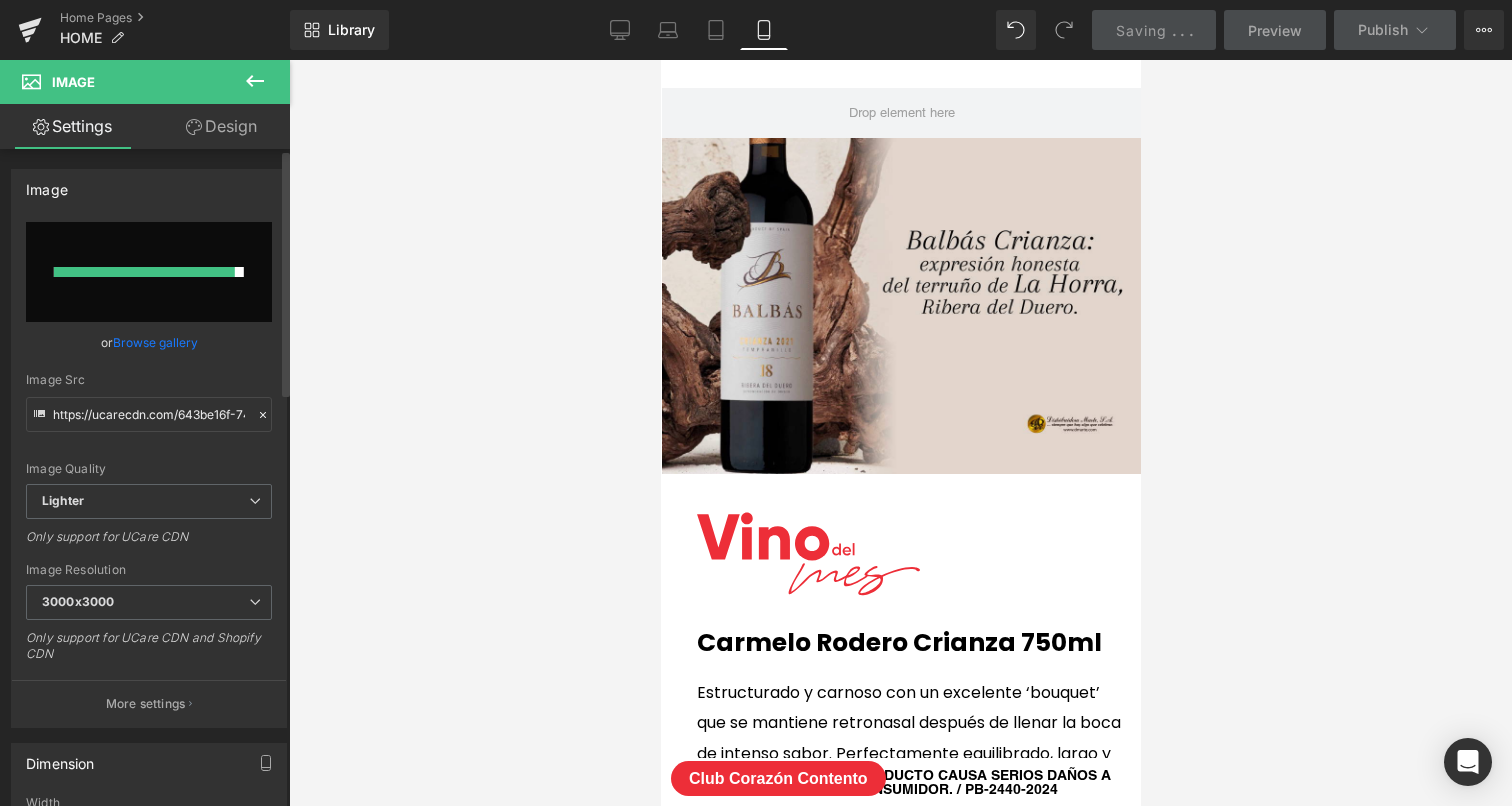 type on "C:\fakepath\VINO-DEL-MES.jpg" 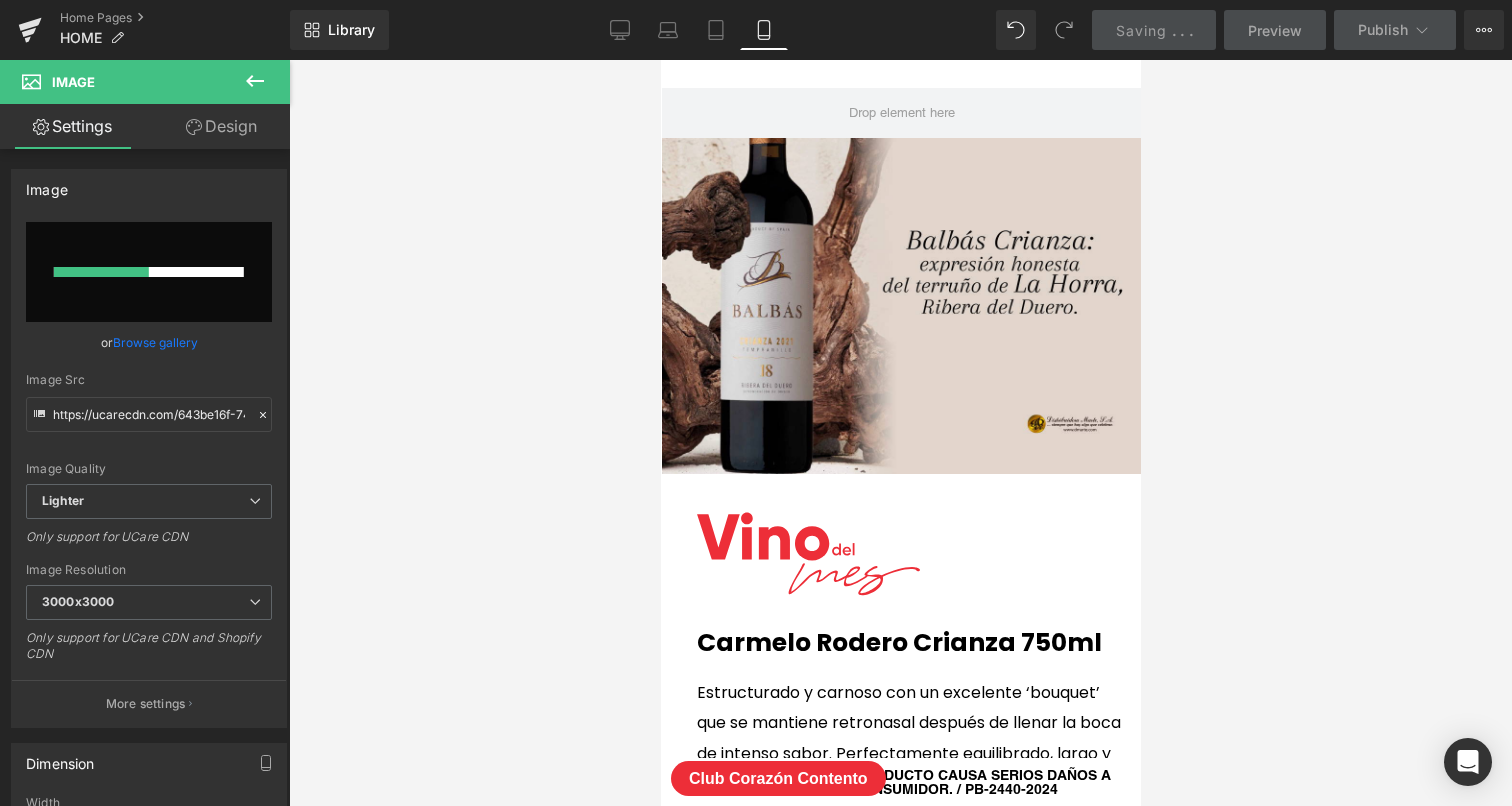 type 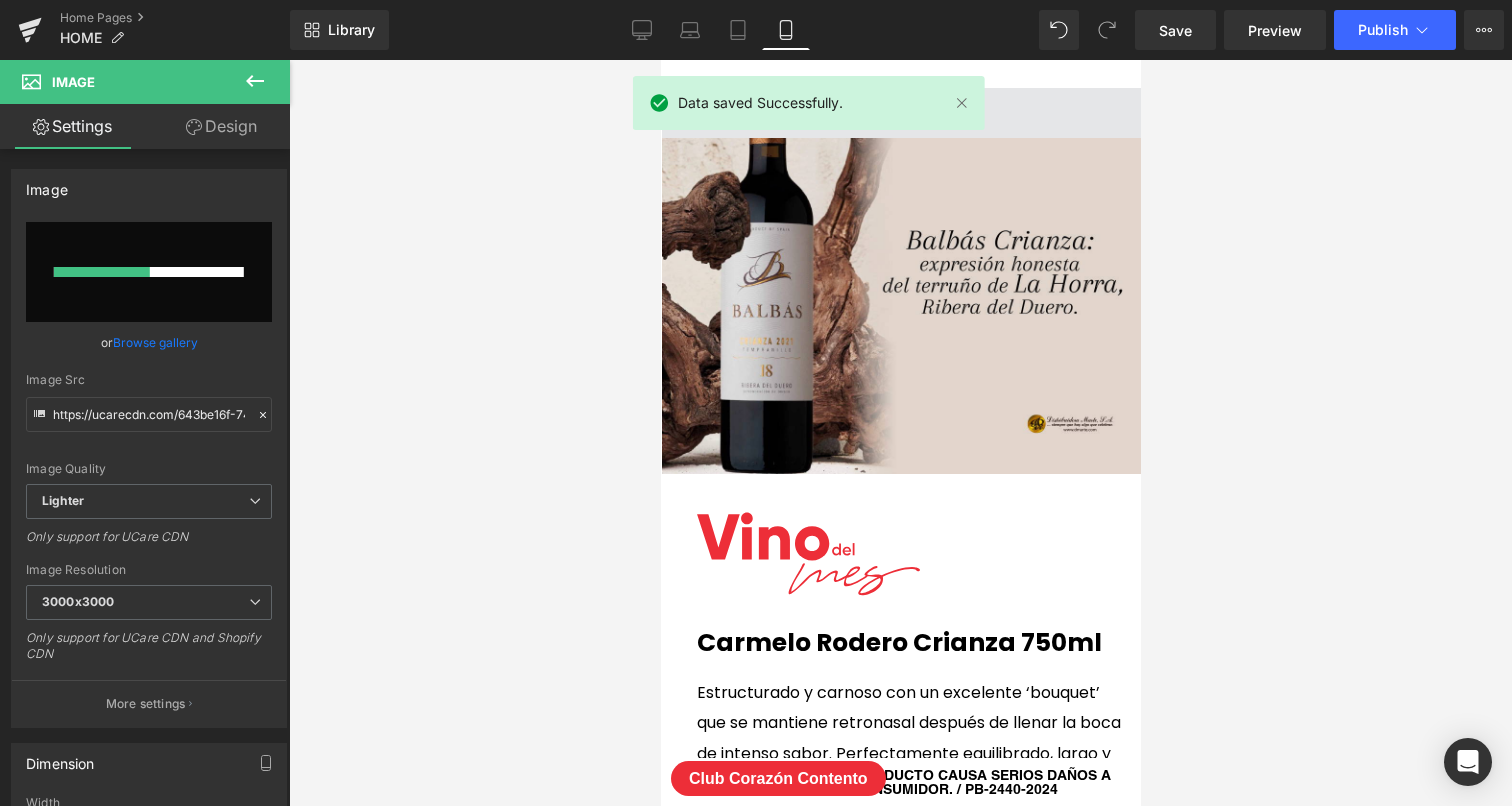 type on "https://ucarecdn.com/03344b83-67c9-414c-b8ec-b7a8de84043c/-/format/auto/-/preview/3000x3000/-/quality/lighter/VINO-DEL-MES.jpg" 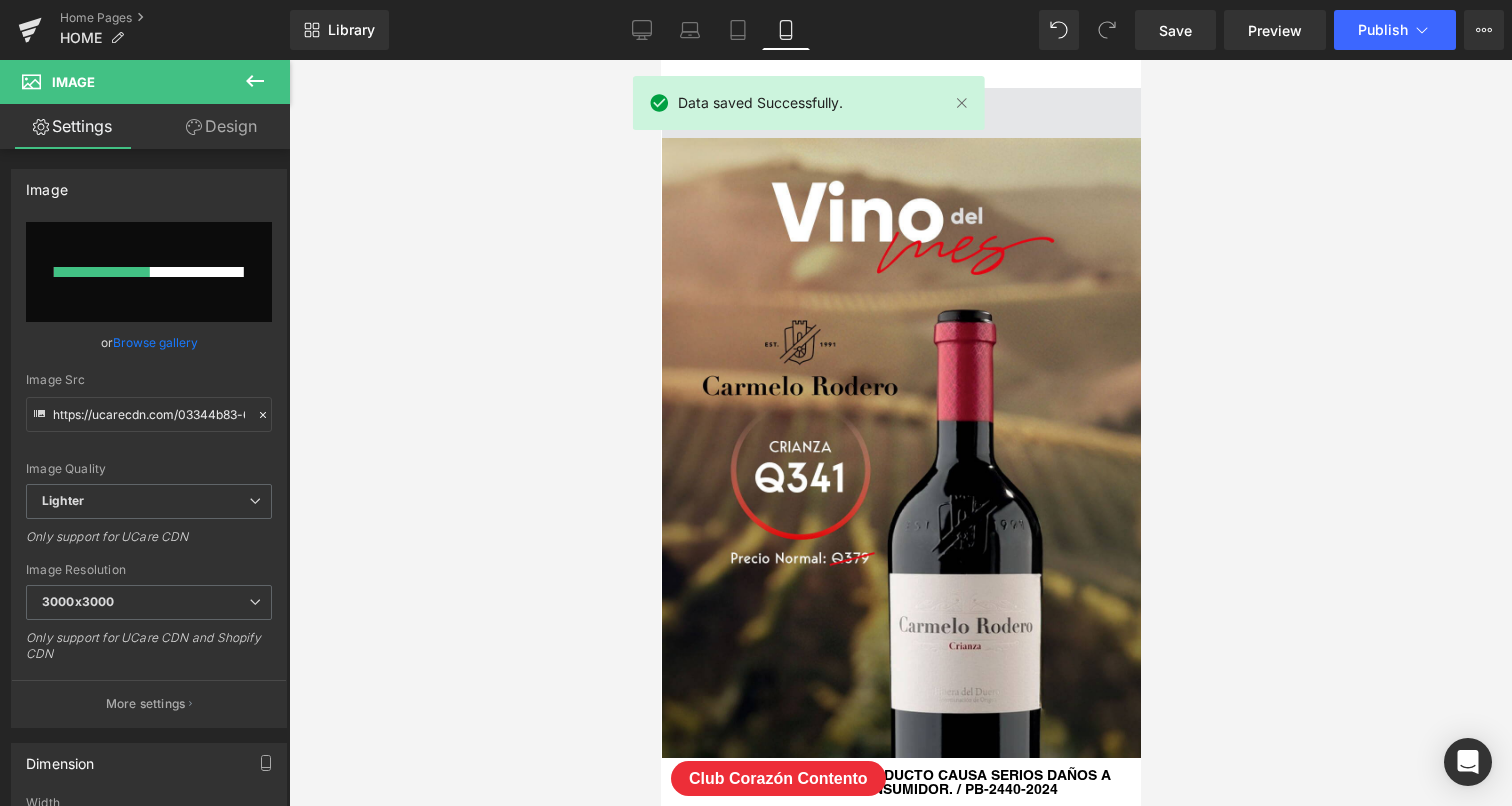 scroll, scrollTop: 9, scrollLeft: 10, axis: both 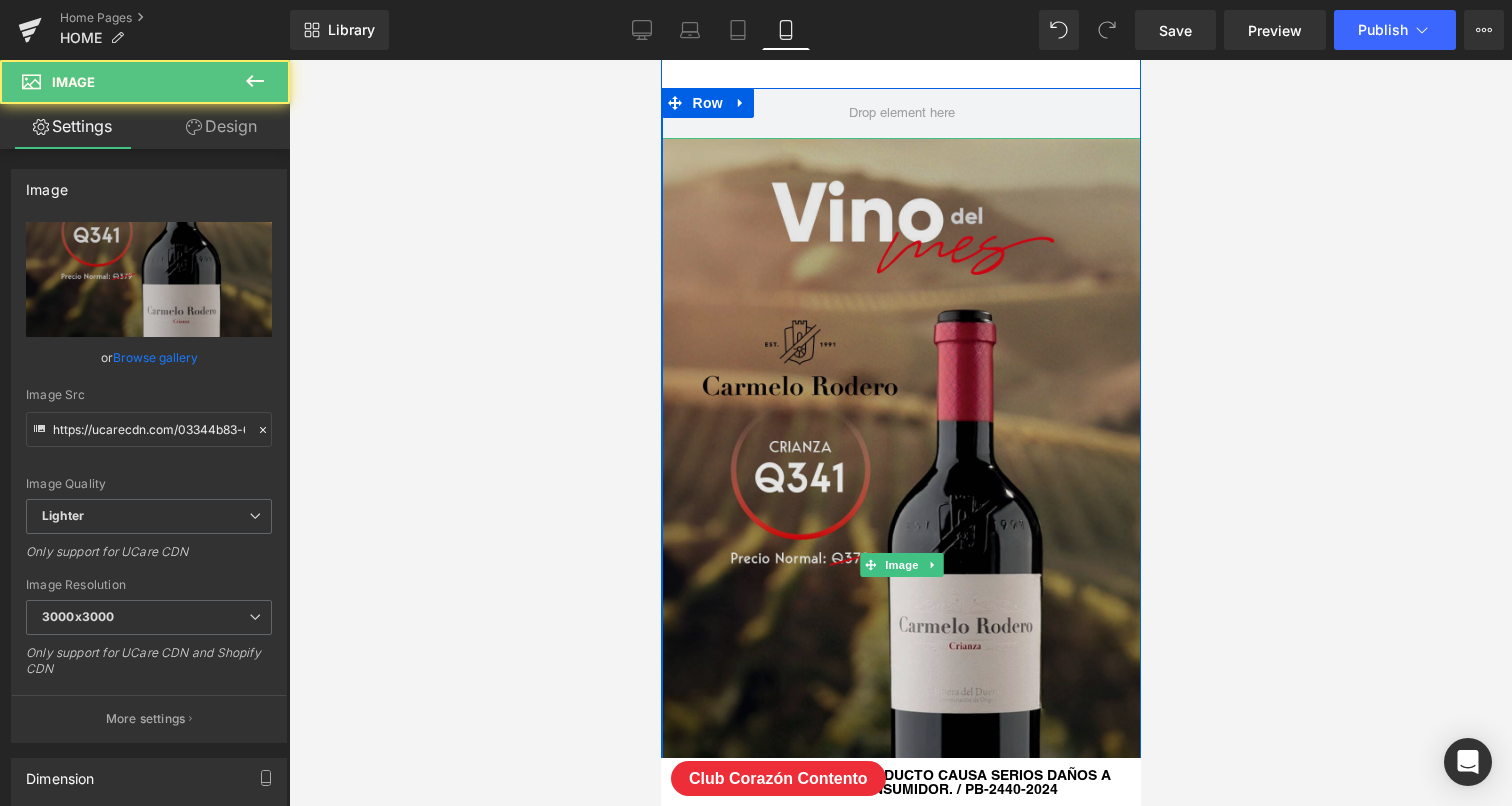 click at bounding box center (901, 564) 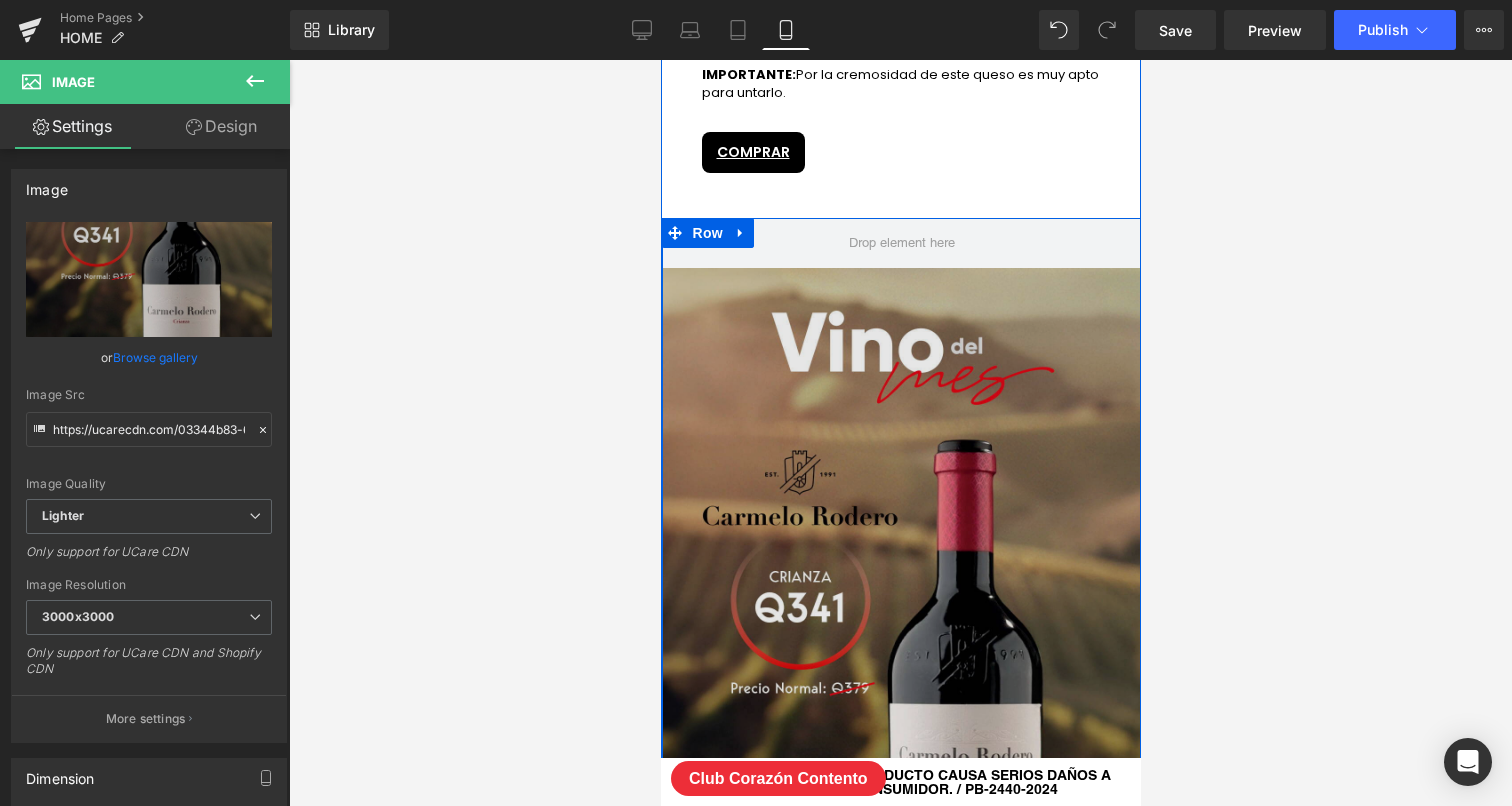 scroll, scrollTop: 3702, scrollLeft: 0, axis: vertical 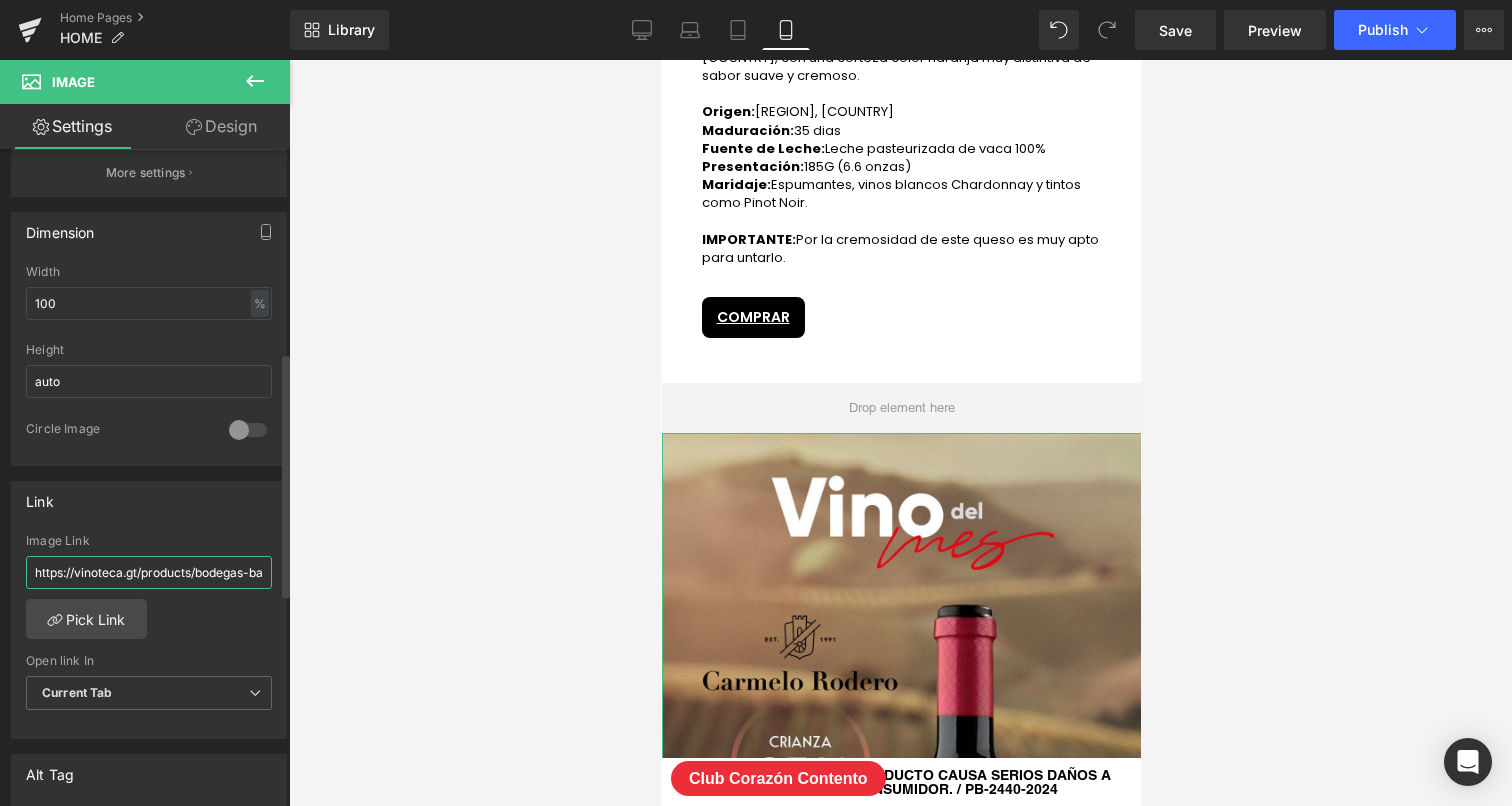 click on "https://vinoteca.gt/products/[BRAND]-[PRODUCT_NAME]-[NUMBER]ml?variant=[VARIANT_ID]" at bounding box center (149, 572) 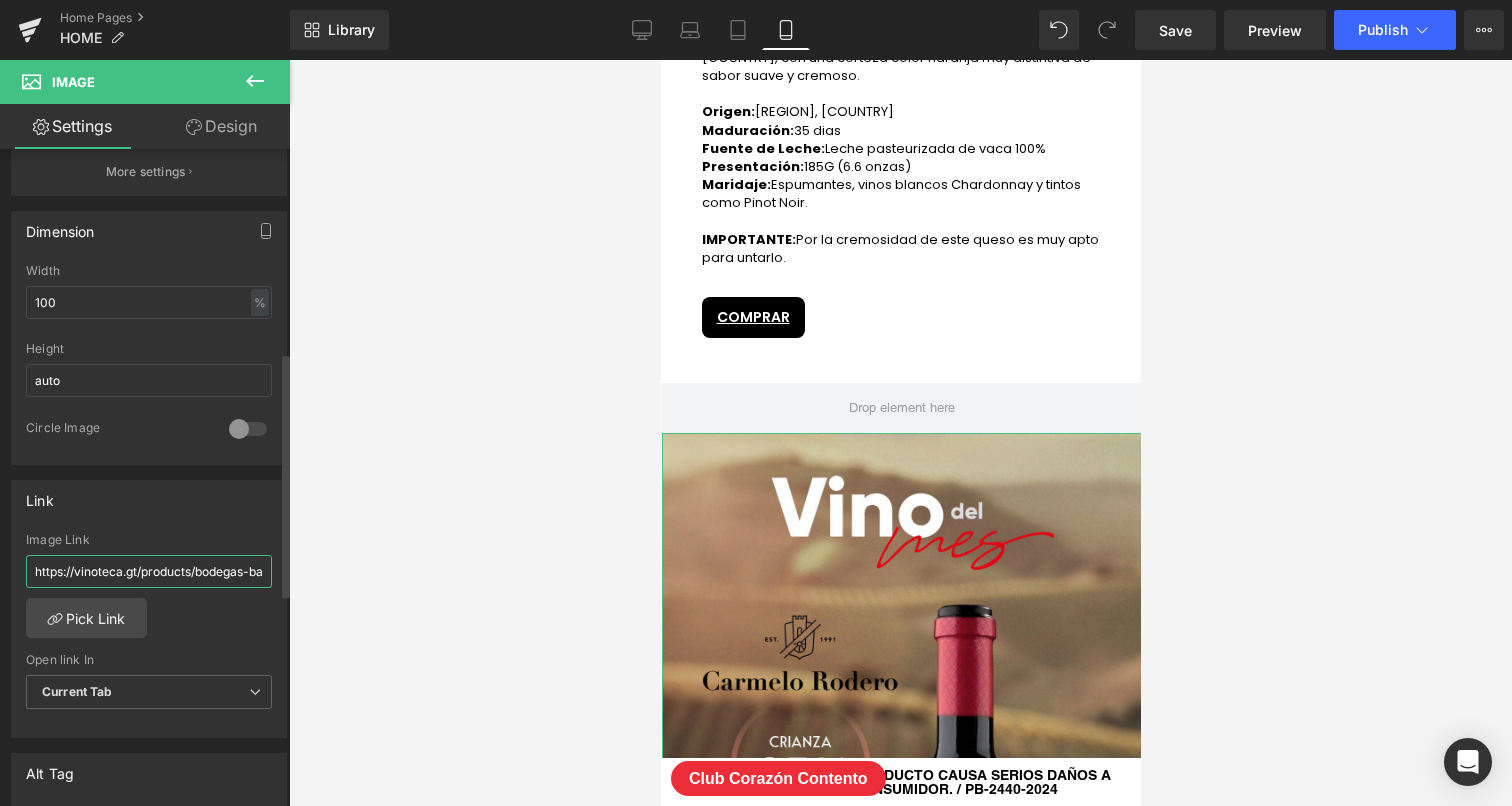 click on "https://vinoteca.gt/products/[BRAND]-[PRODUCT_NAME]-[NUMBER]ml?variant=[VARIANT_ID]" at bounding box center [149, 571] 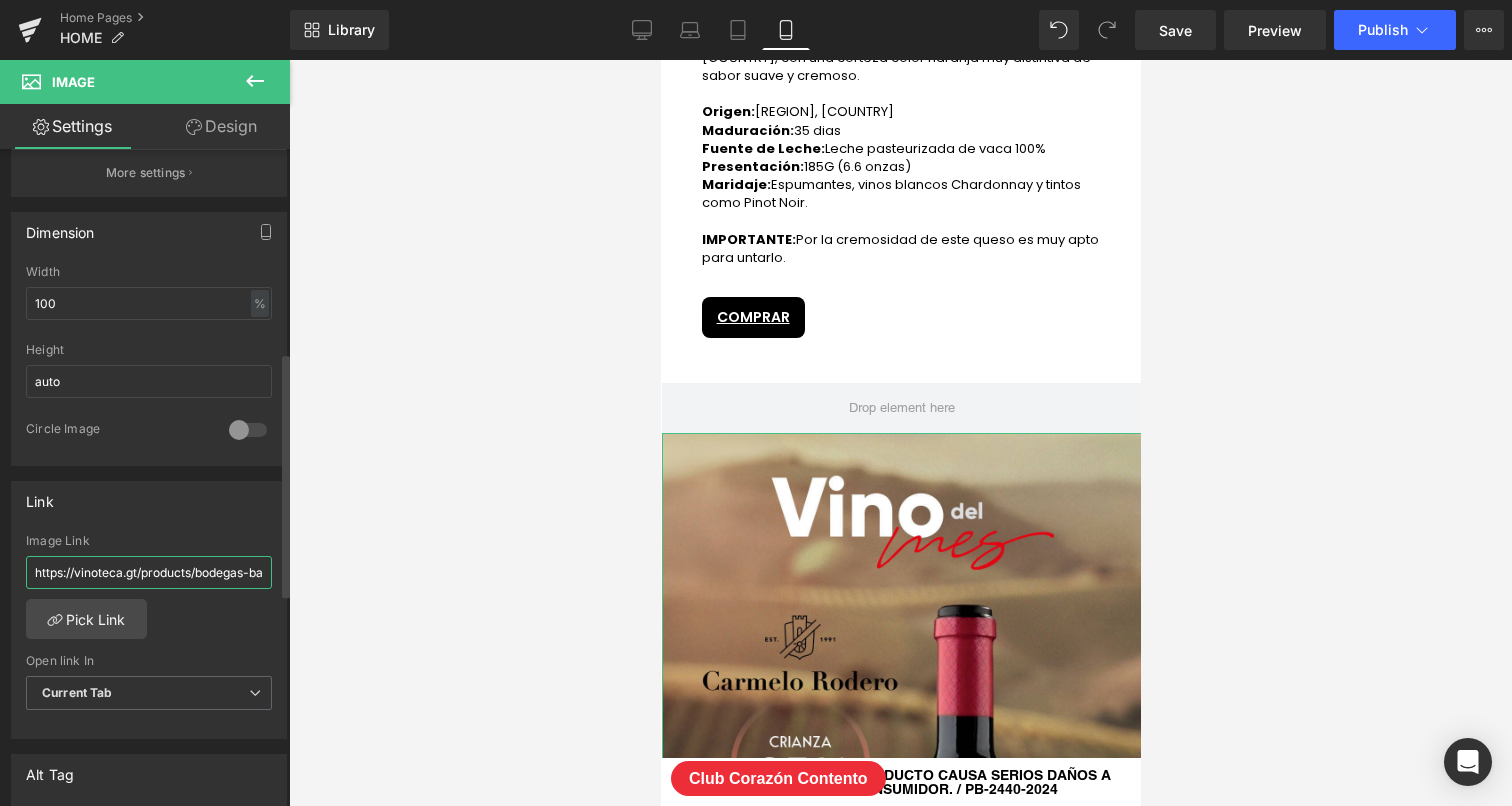 click on "https://vinoteca.gt/products/[BRAND]-[PRODUCT_NAME]-[NUMBER]ml?variant=[VARIANT_ID]" at bounding box center [149, 572] 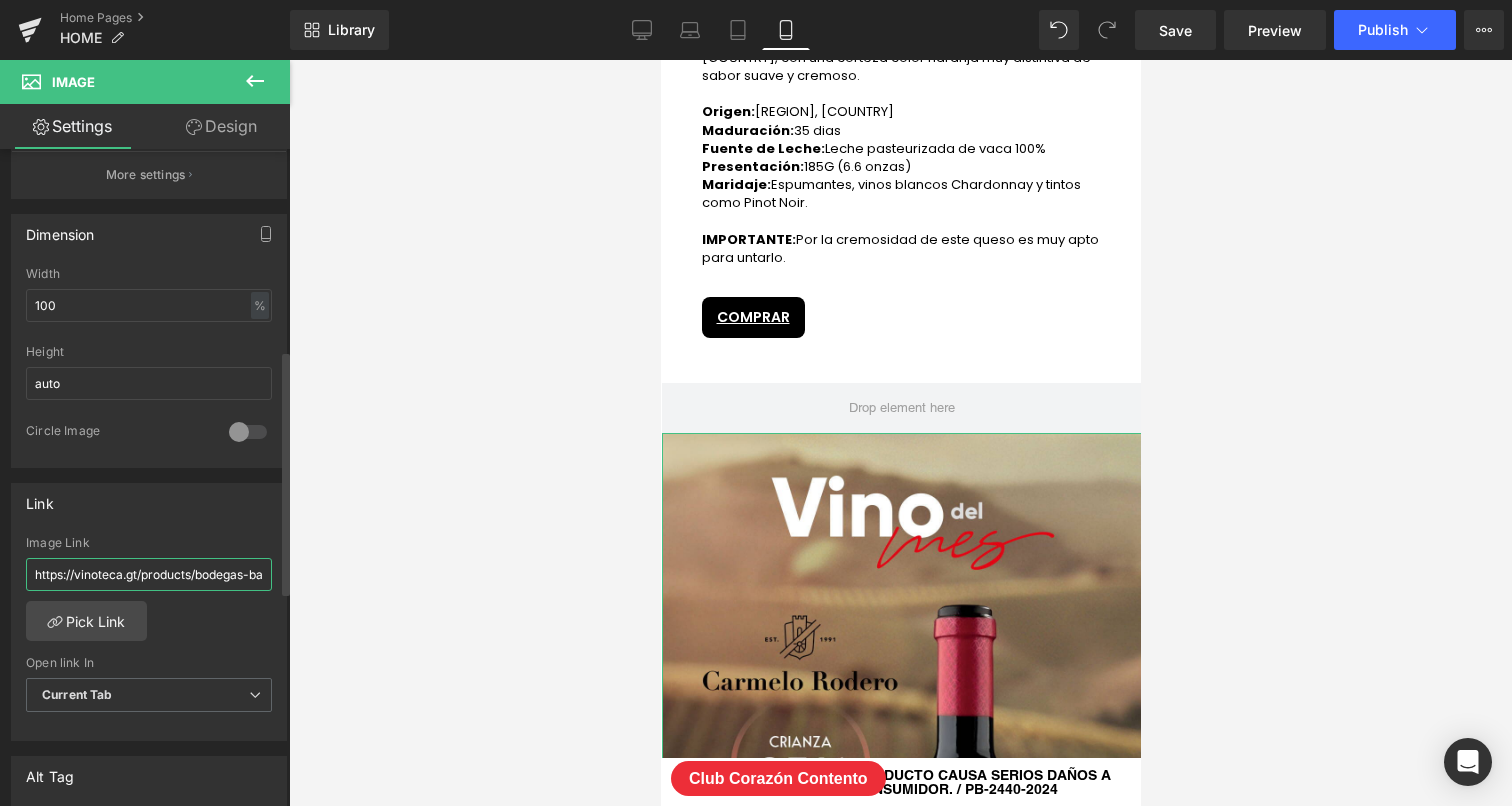scroll, scrollTop: 539, scrollLeft: 0, axis: vertical 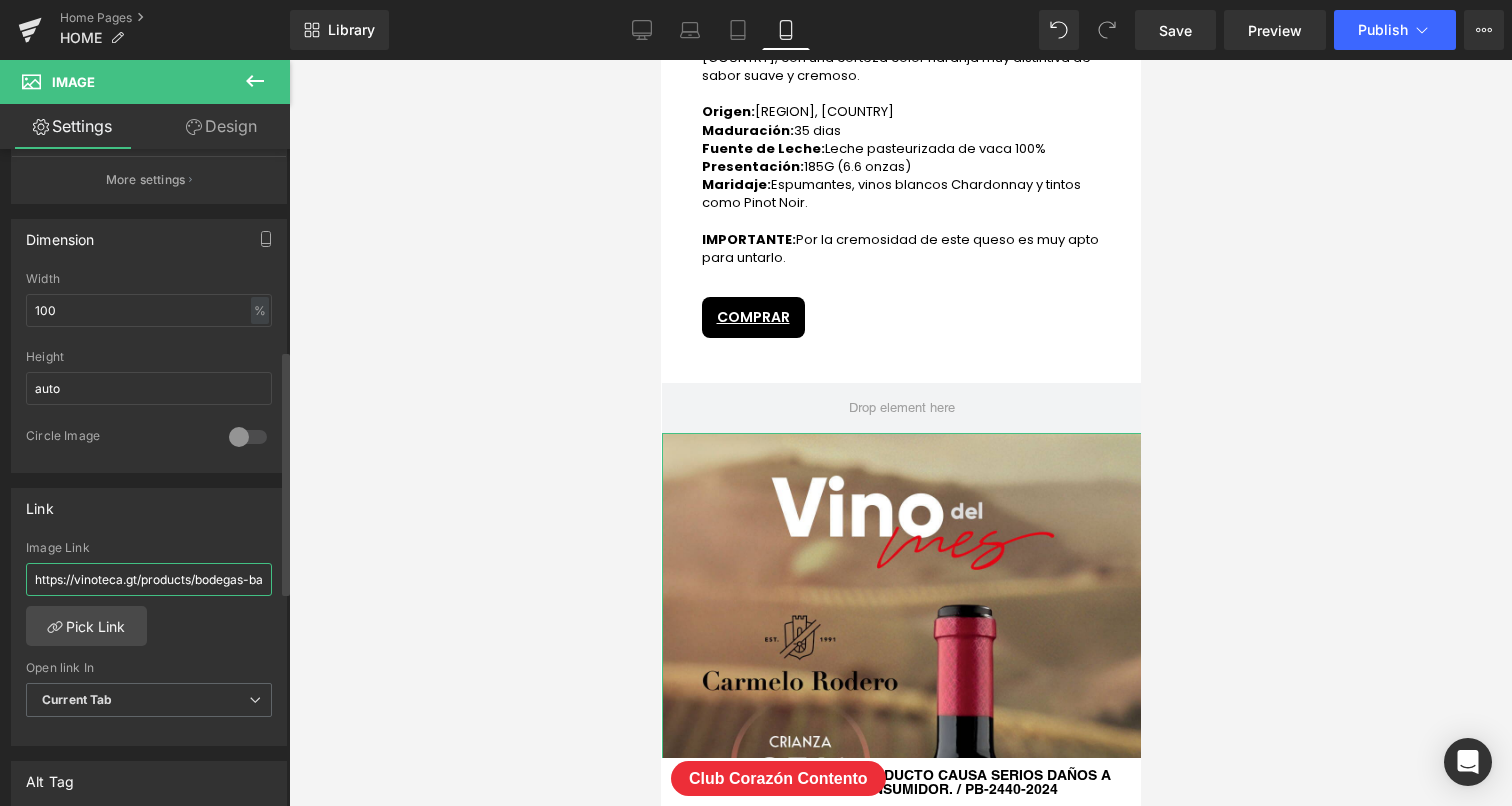type on "https://vinoteca.gt/products/carmelo-crianza-750ml?variant=48911802925351" 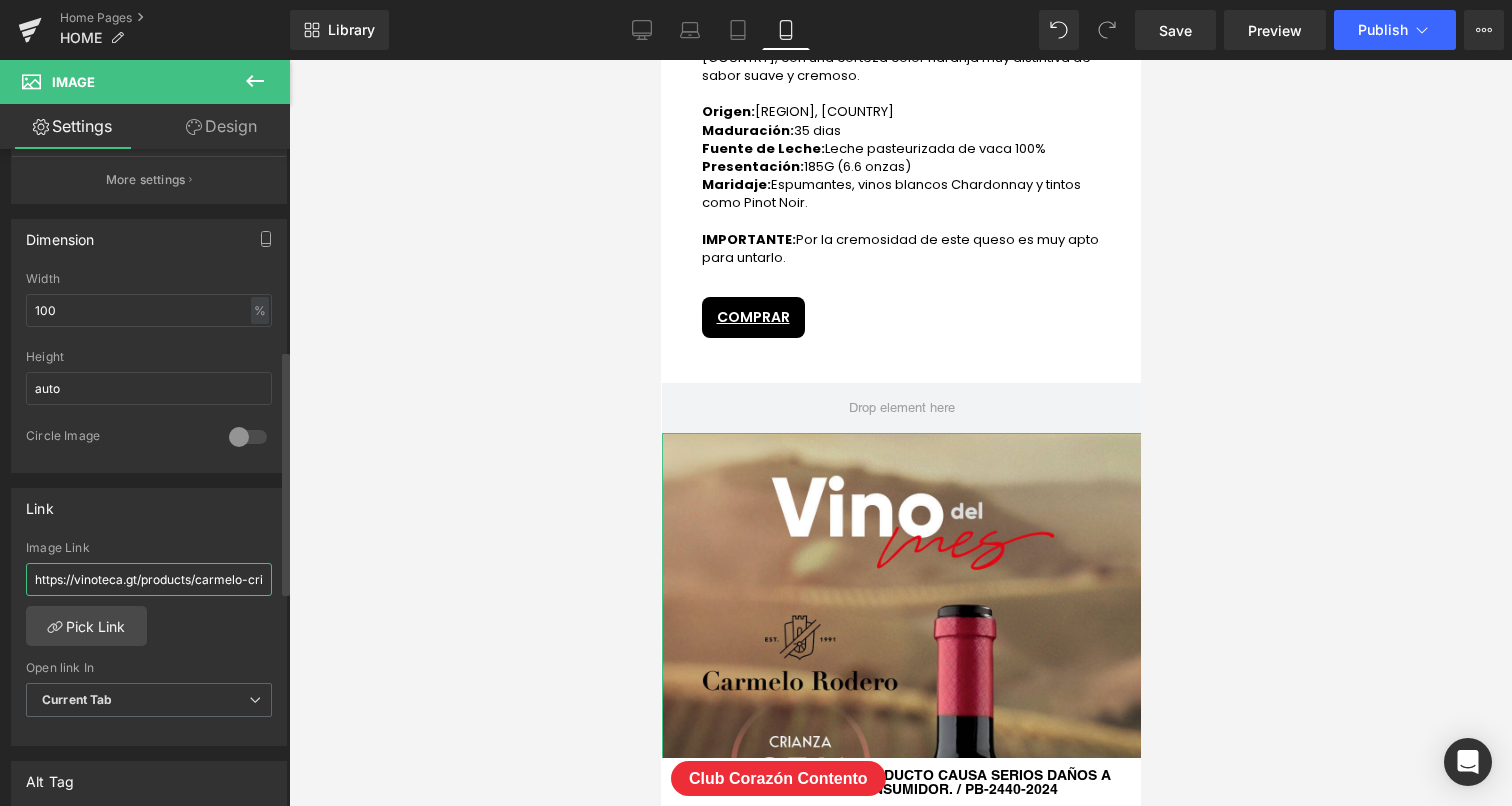 scroll, scrollTop: 0, scrollLeft: 224, axis: horizontal 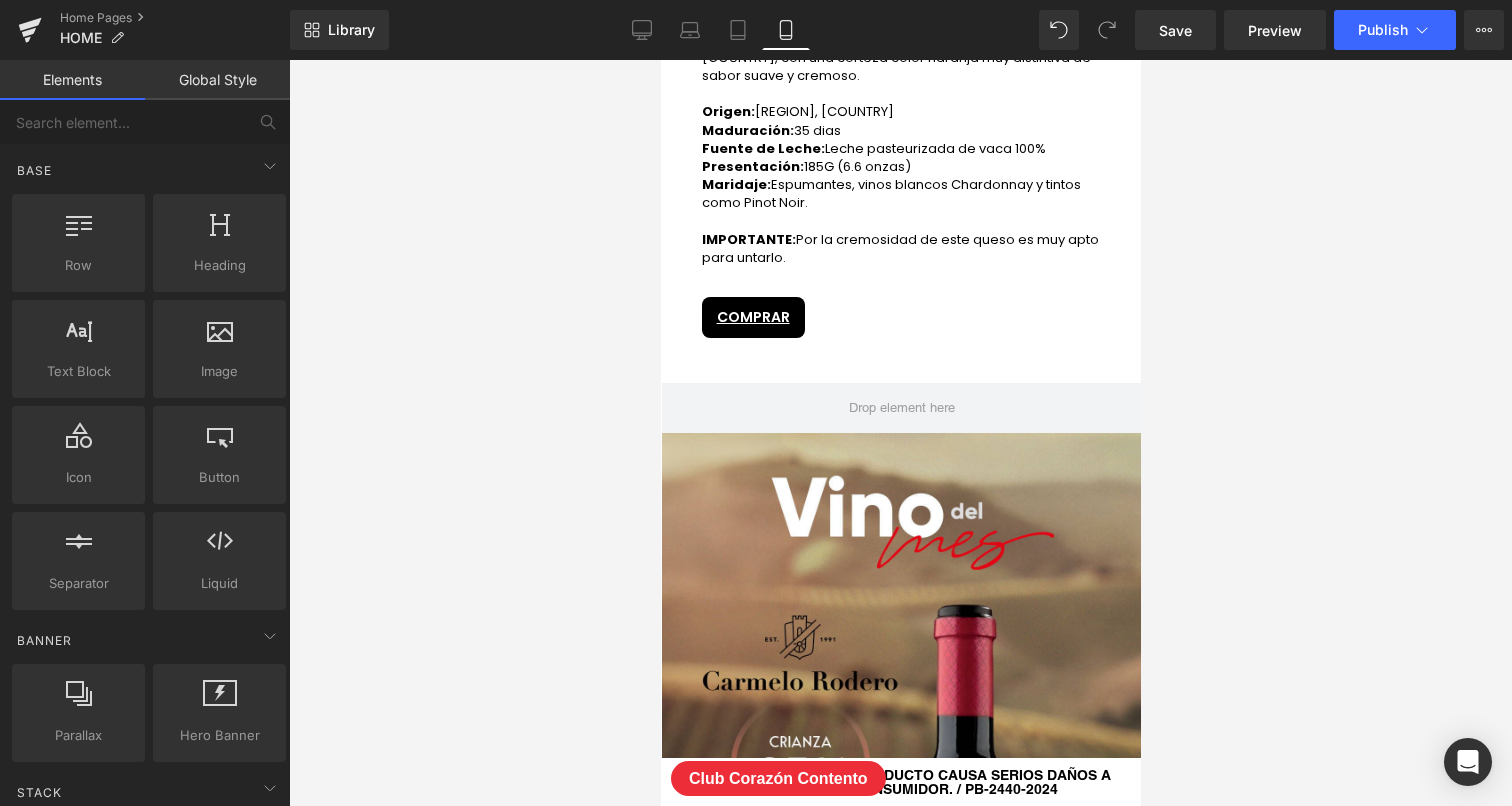 click at bounding box center (900, 433) 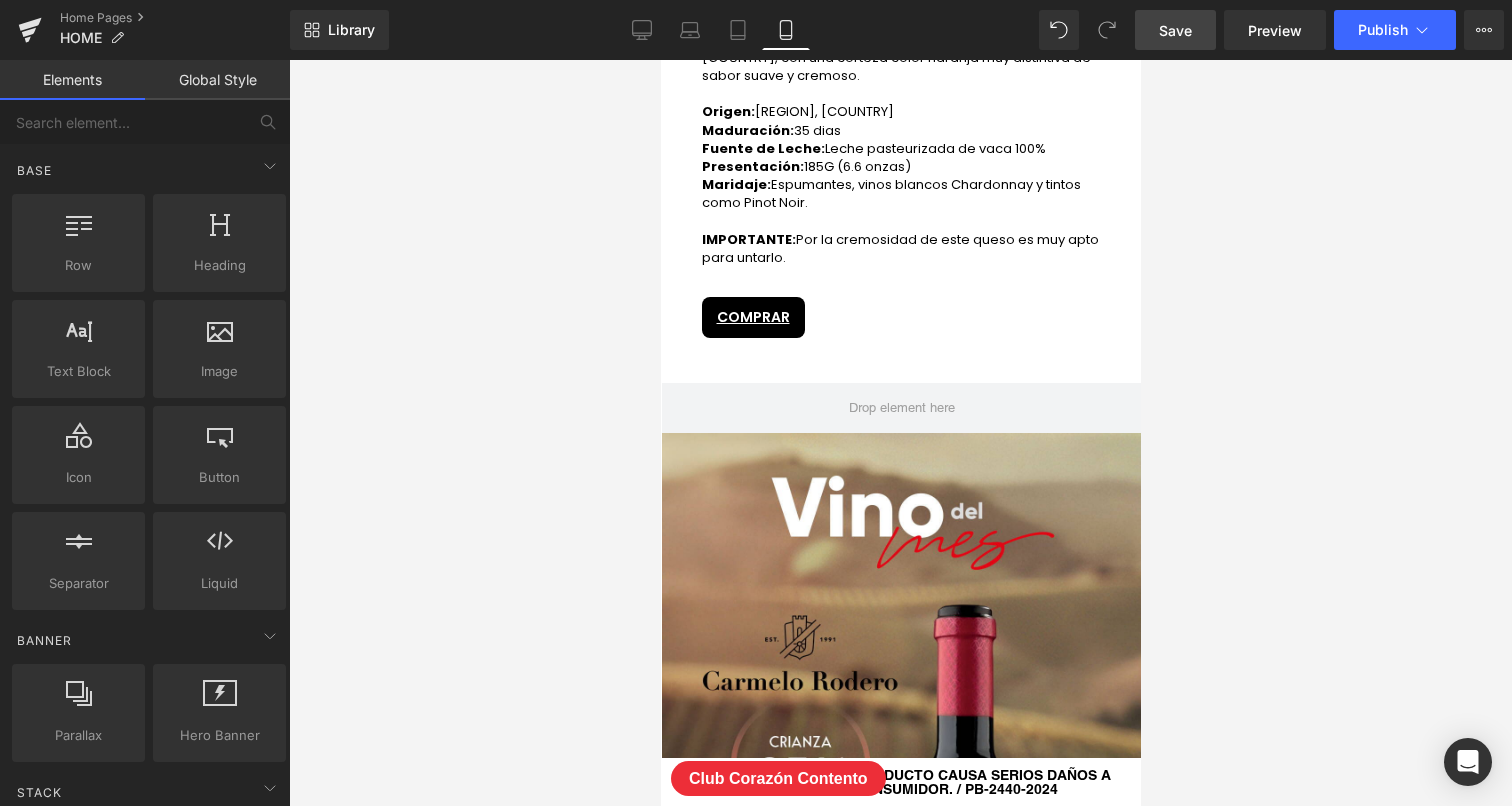 click on "Save" at bounding box center [1175, 30] 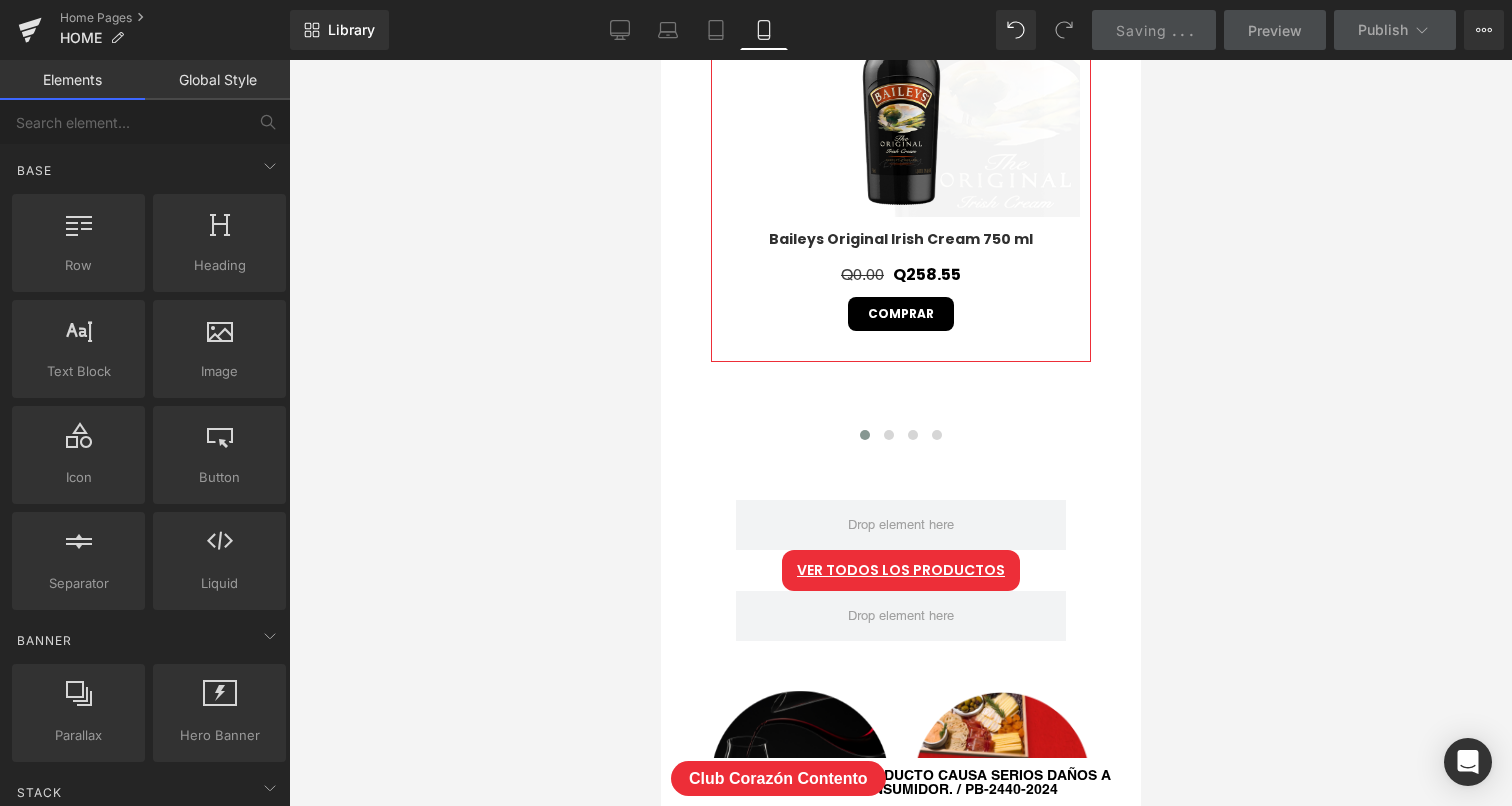 scroll, scrollTop: 1, scrollLeft: 0, axis: vertical 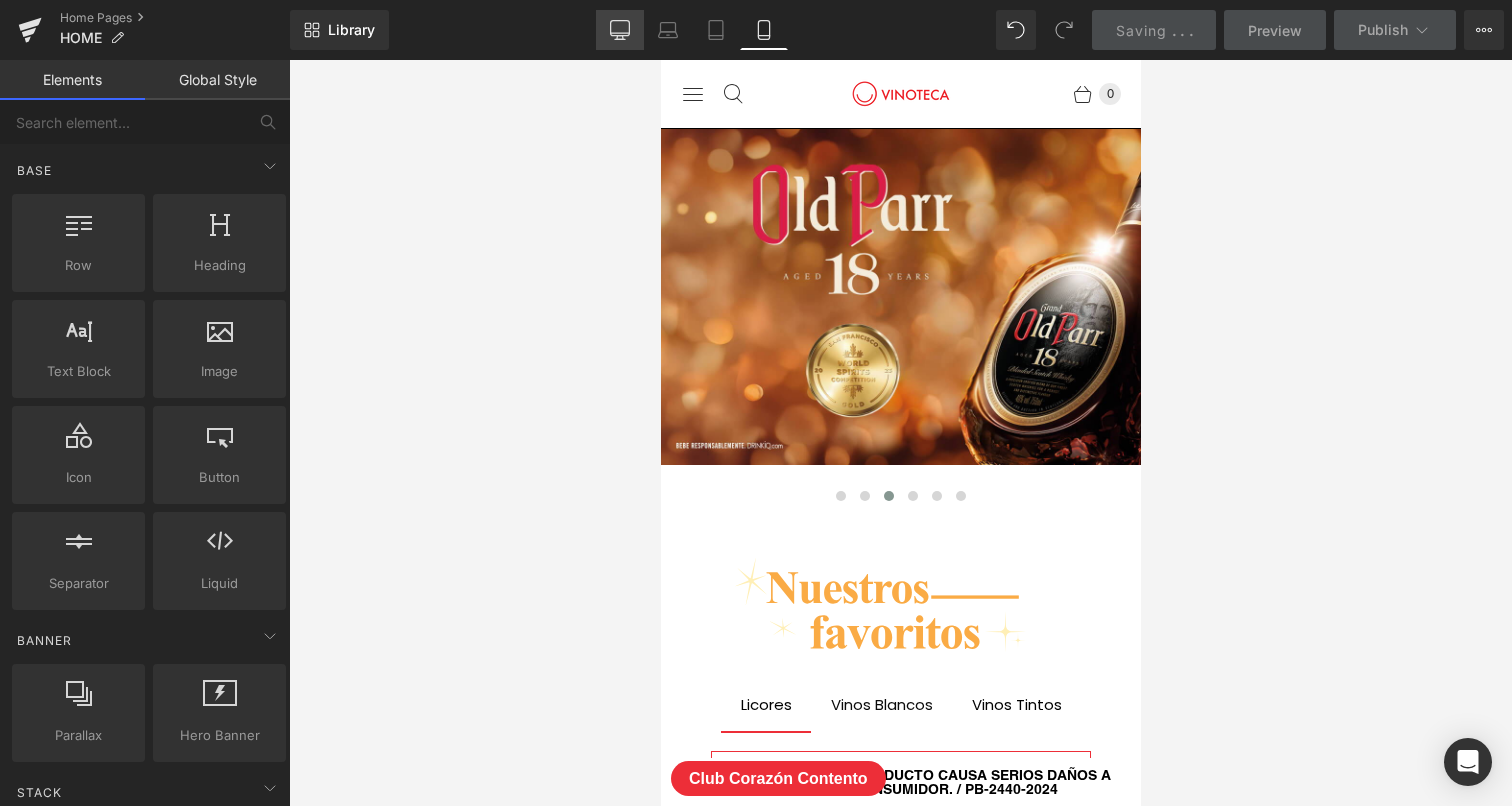 click 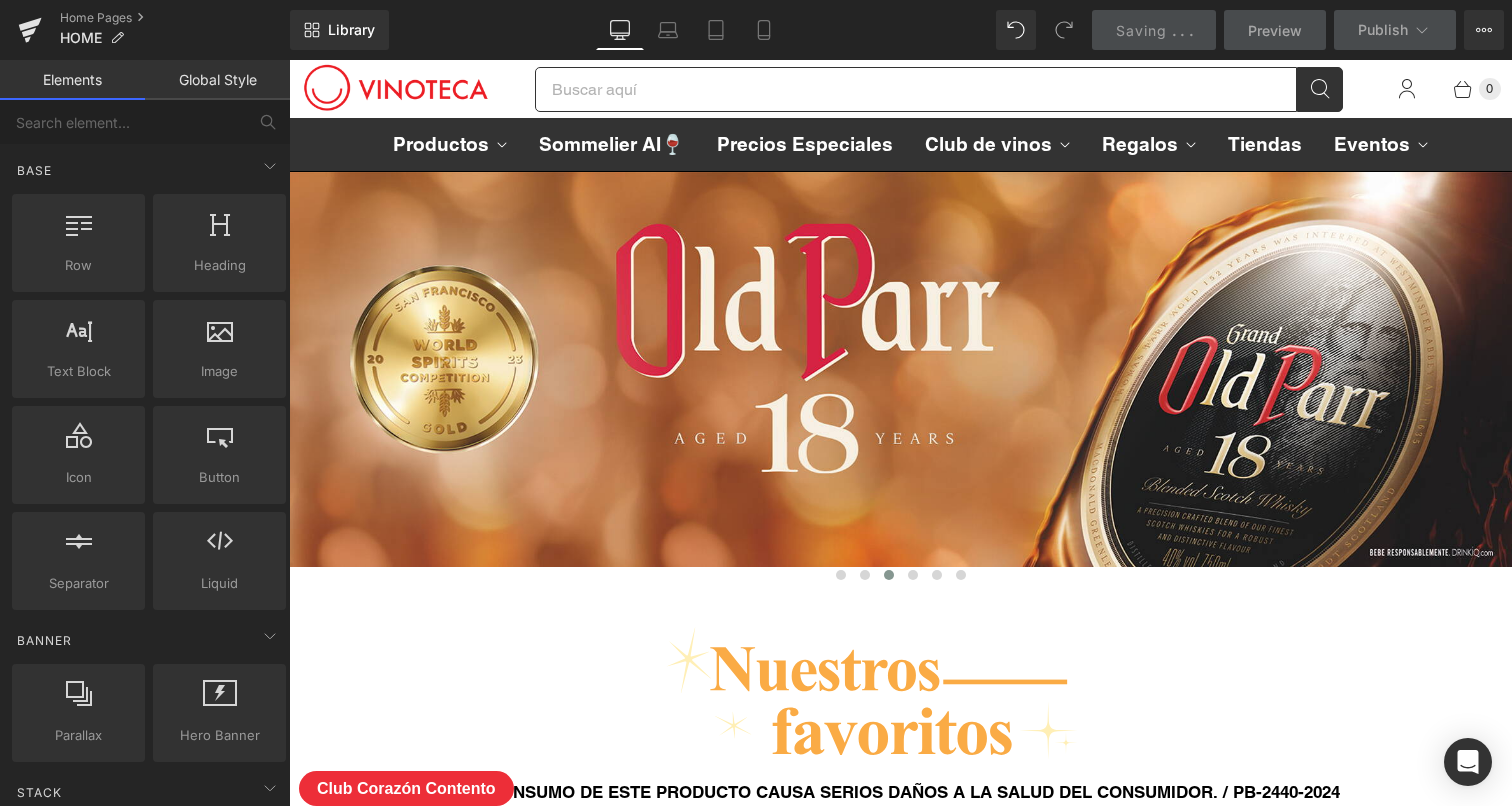 scroll, scrollTop: 112, scrollLeft: 0, axis: vertical 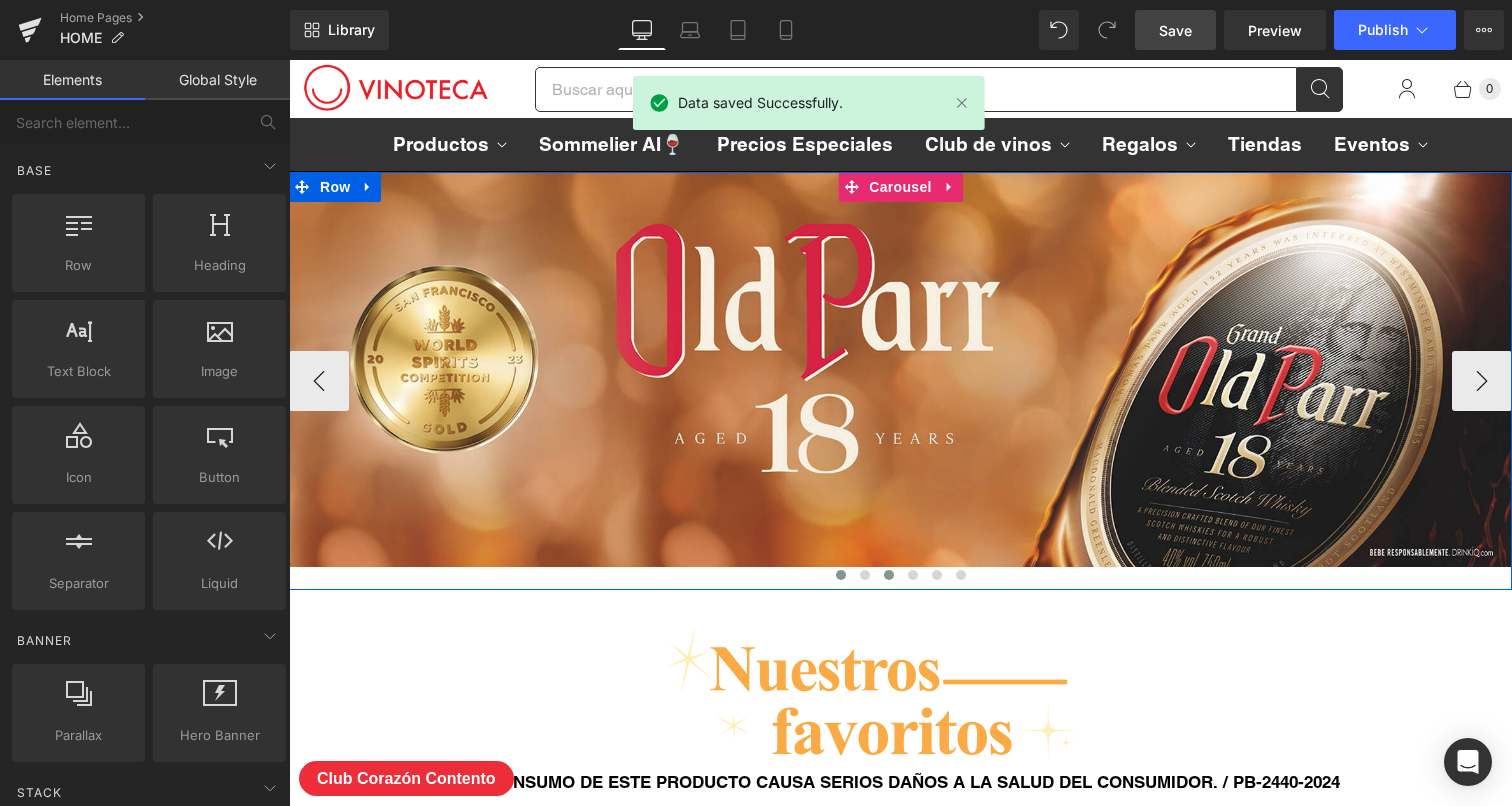 click at bounding box center (841, 575) 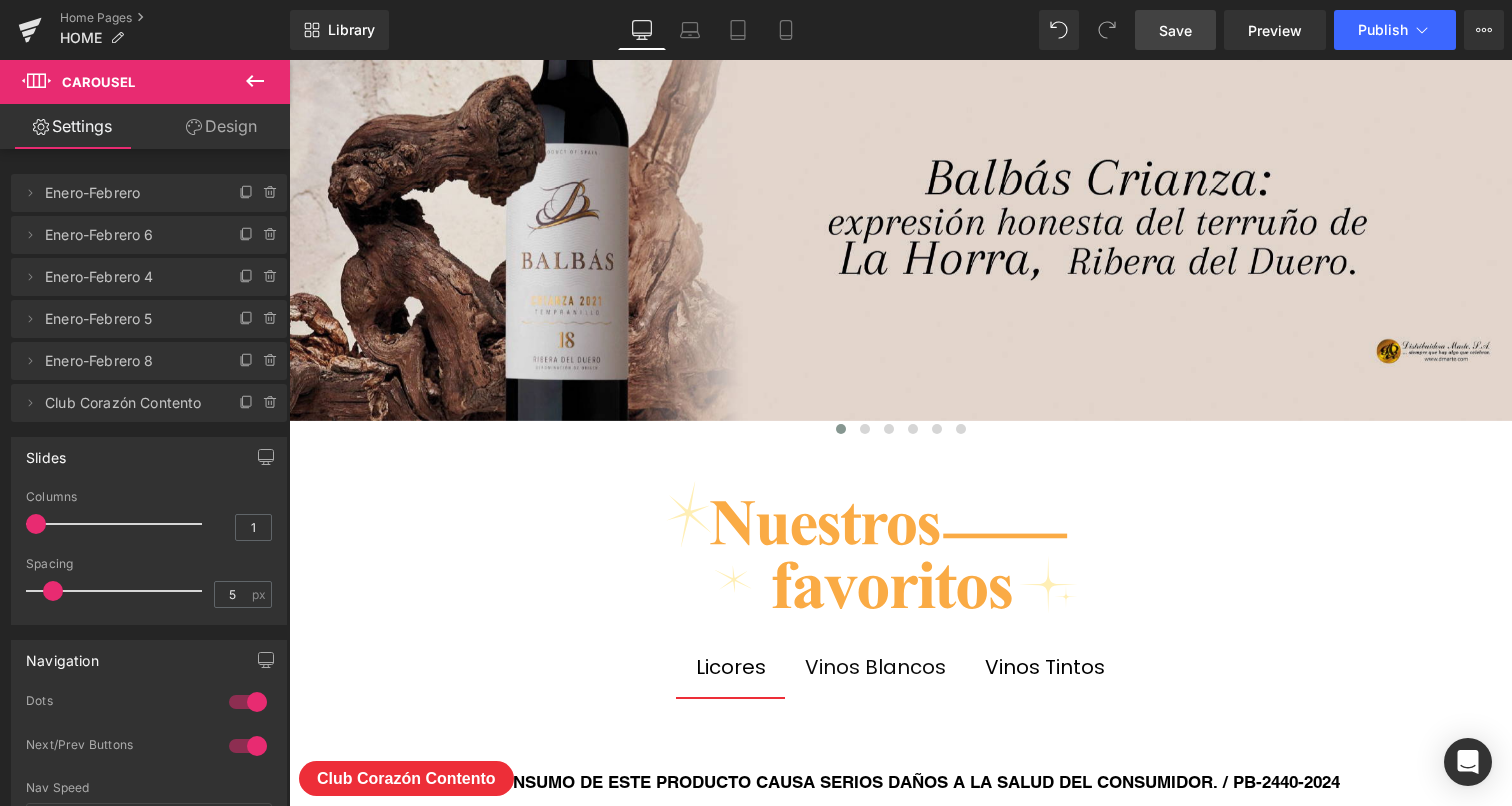 scroll, scrollTop: 413, scrollLeft: 0, axis: vertical 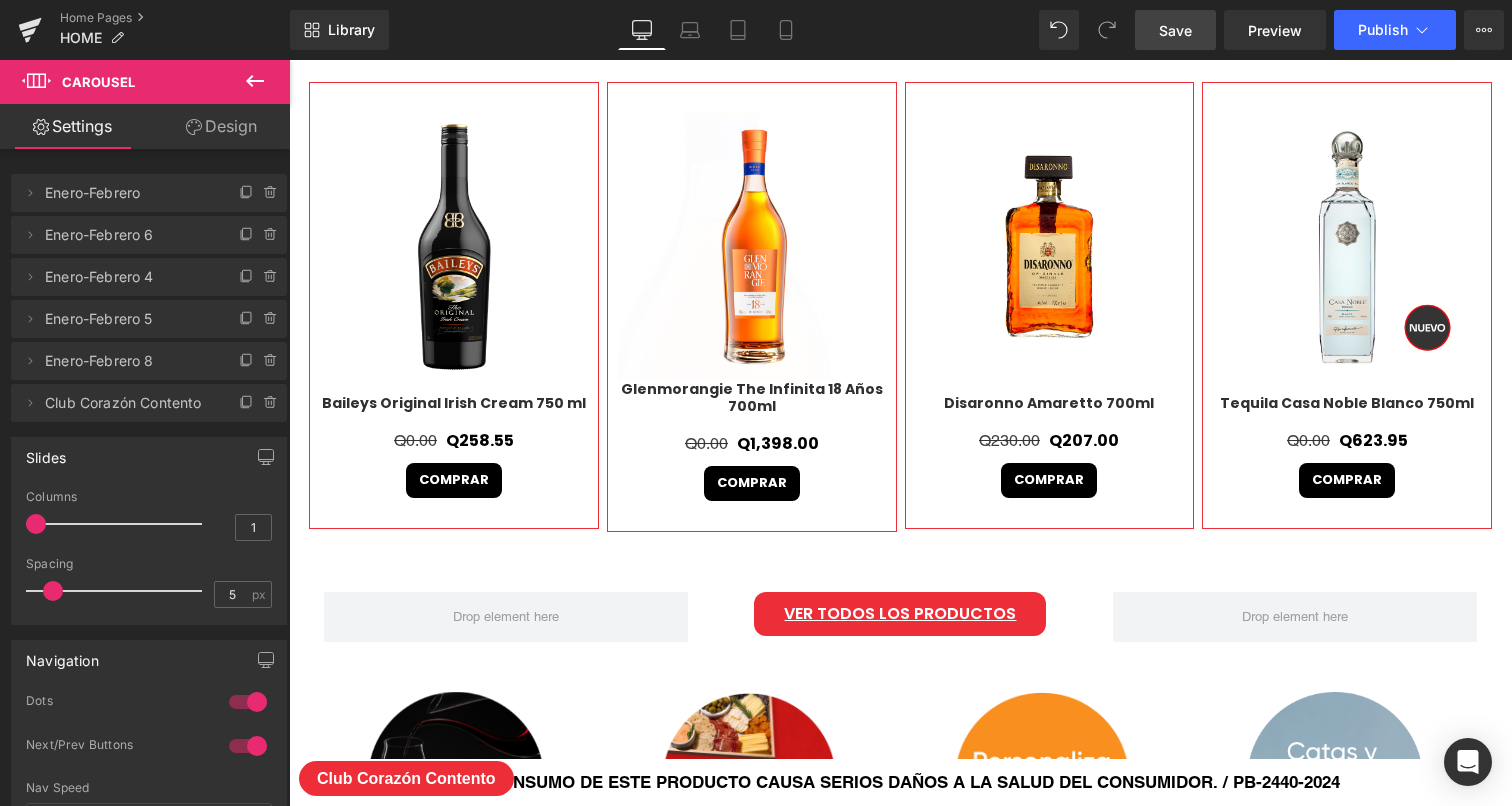 type 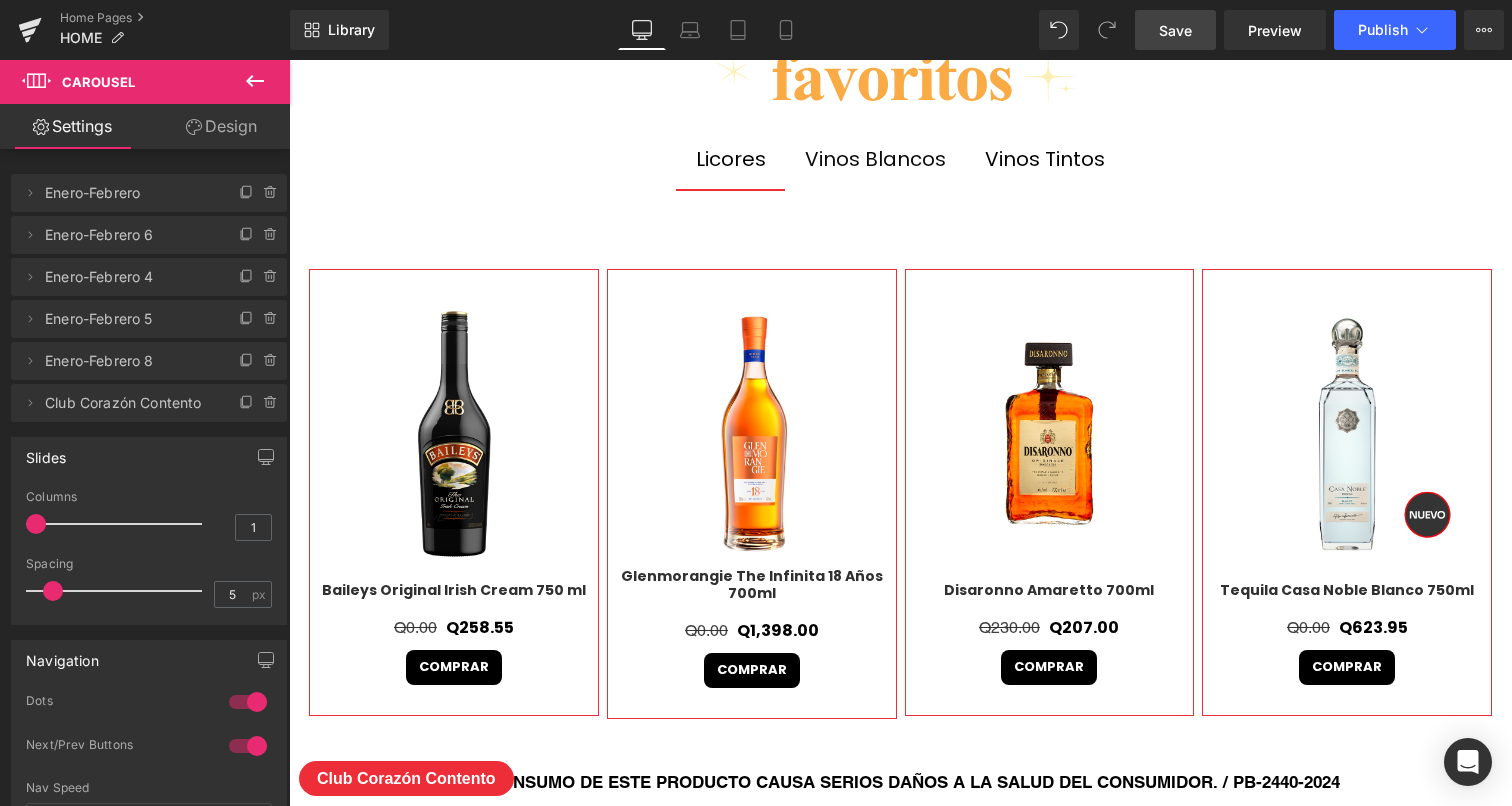 scroll, scrollTop: 36, scrollLeft: 0, axis: vertical 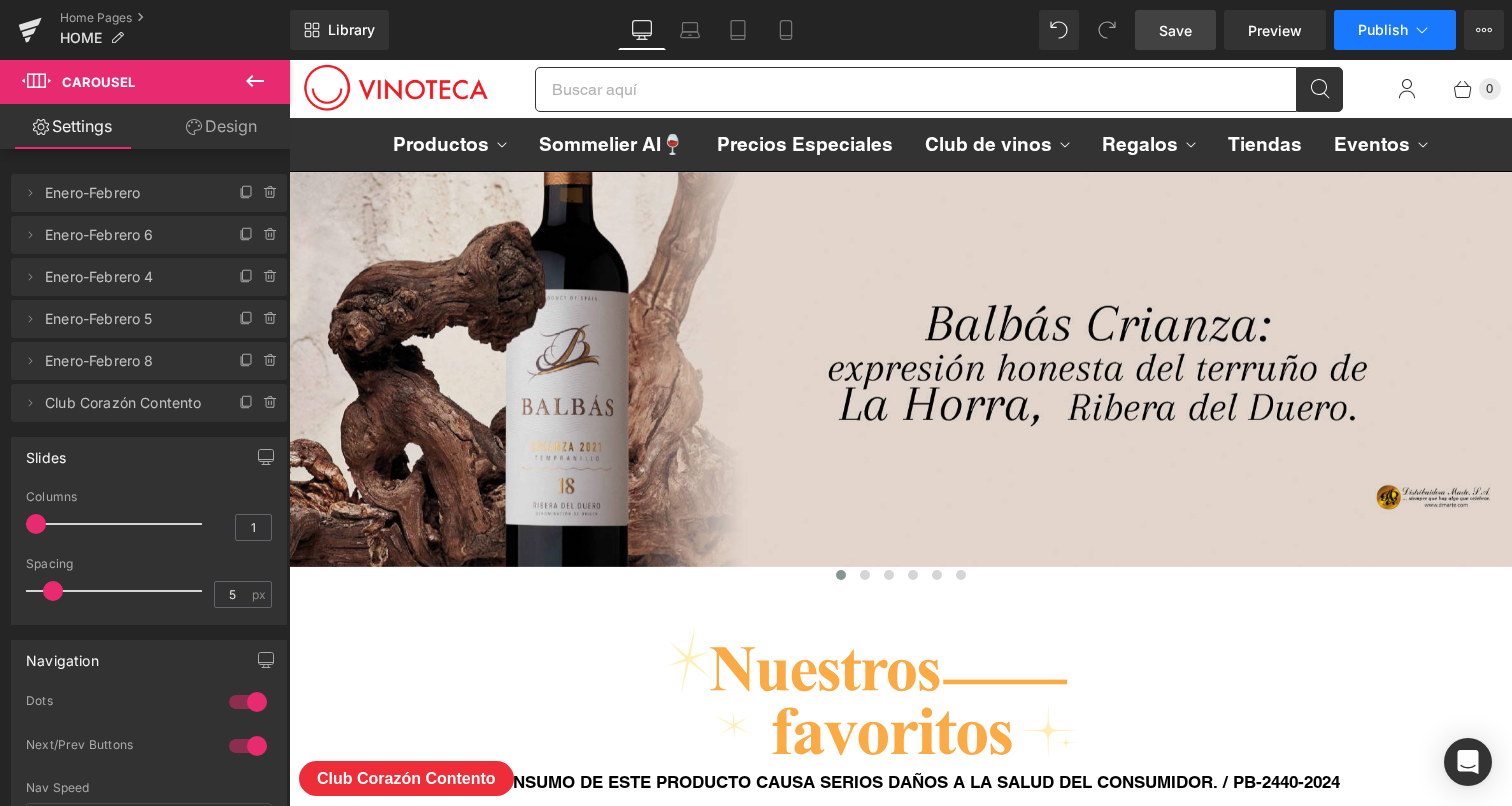 click on "Publish" at bounding box center [1383, 30] 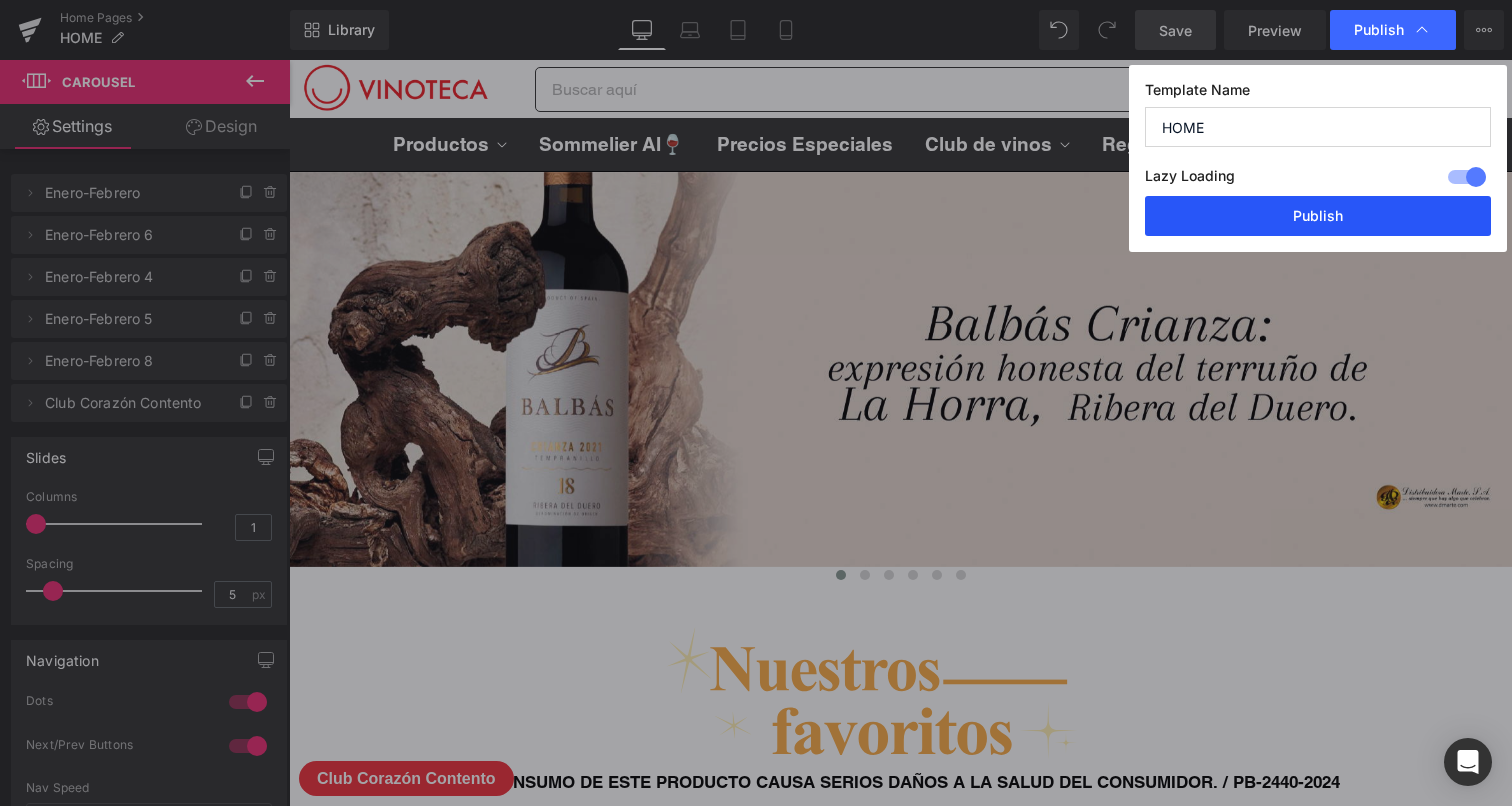 click on "Publish" at bounding box center [1318, 216] 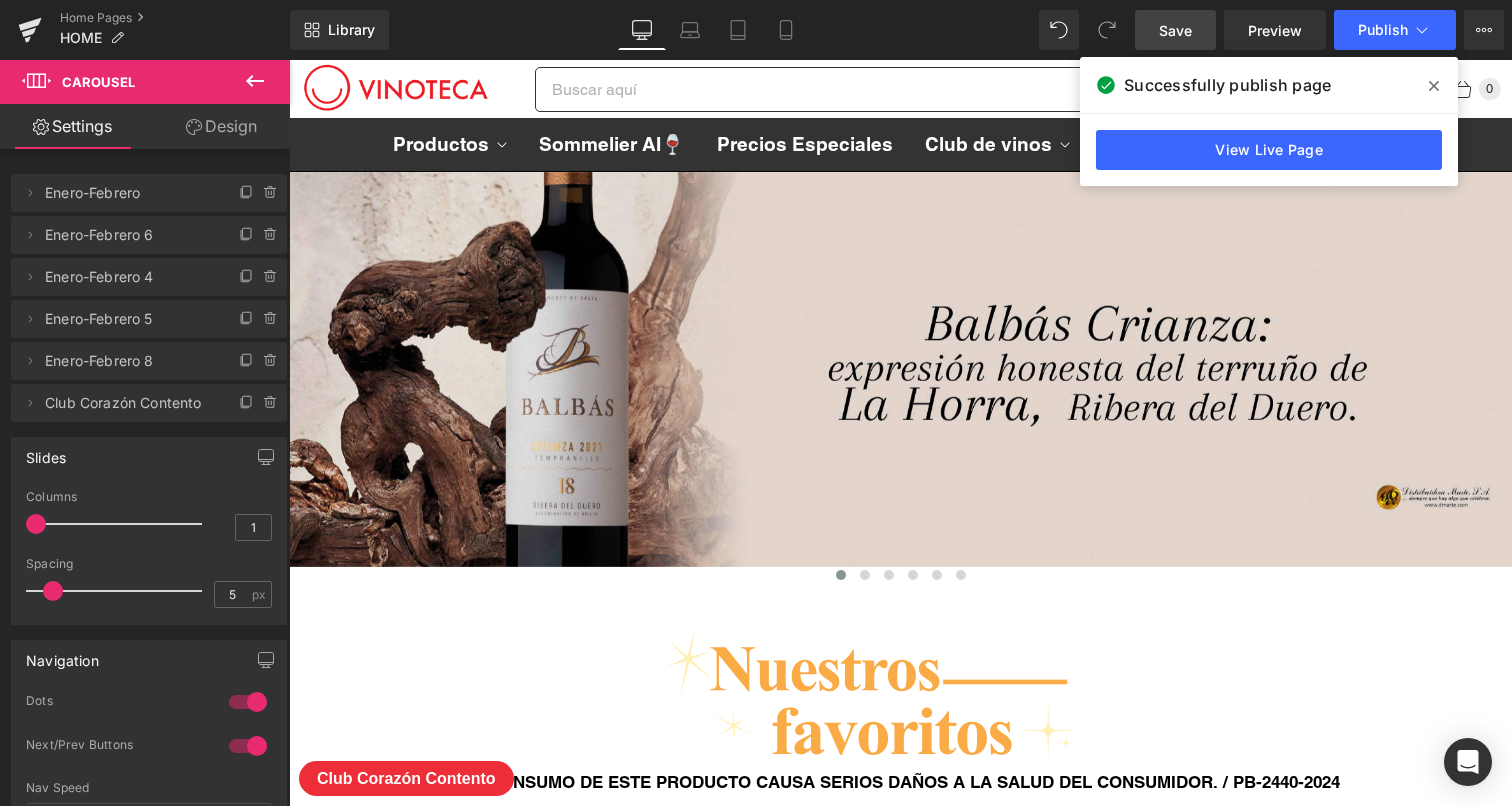 click on "Save" at bounding box center [1175, 30] 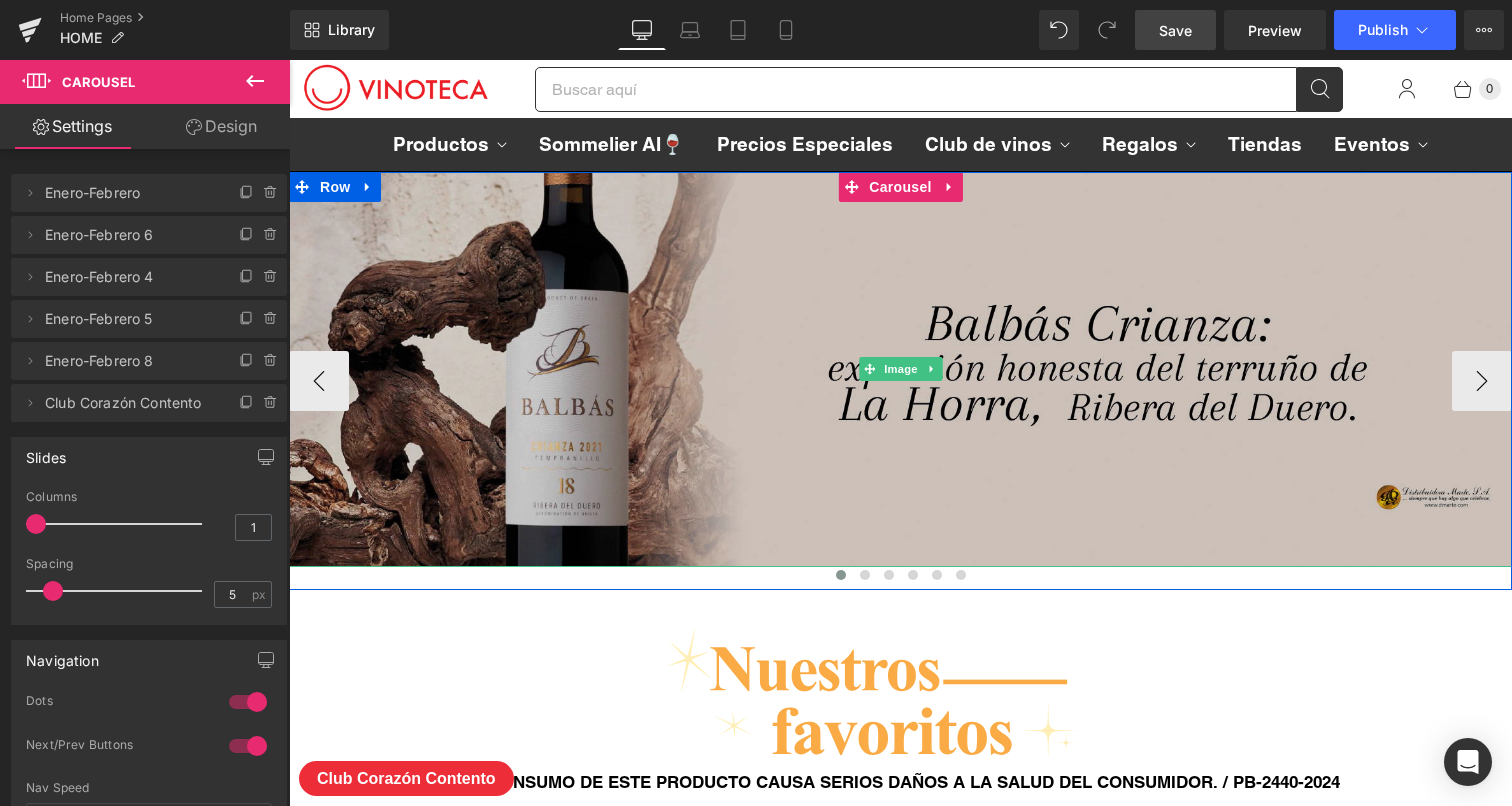 click at bounding box center (900, 369) 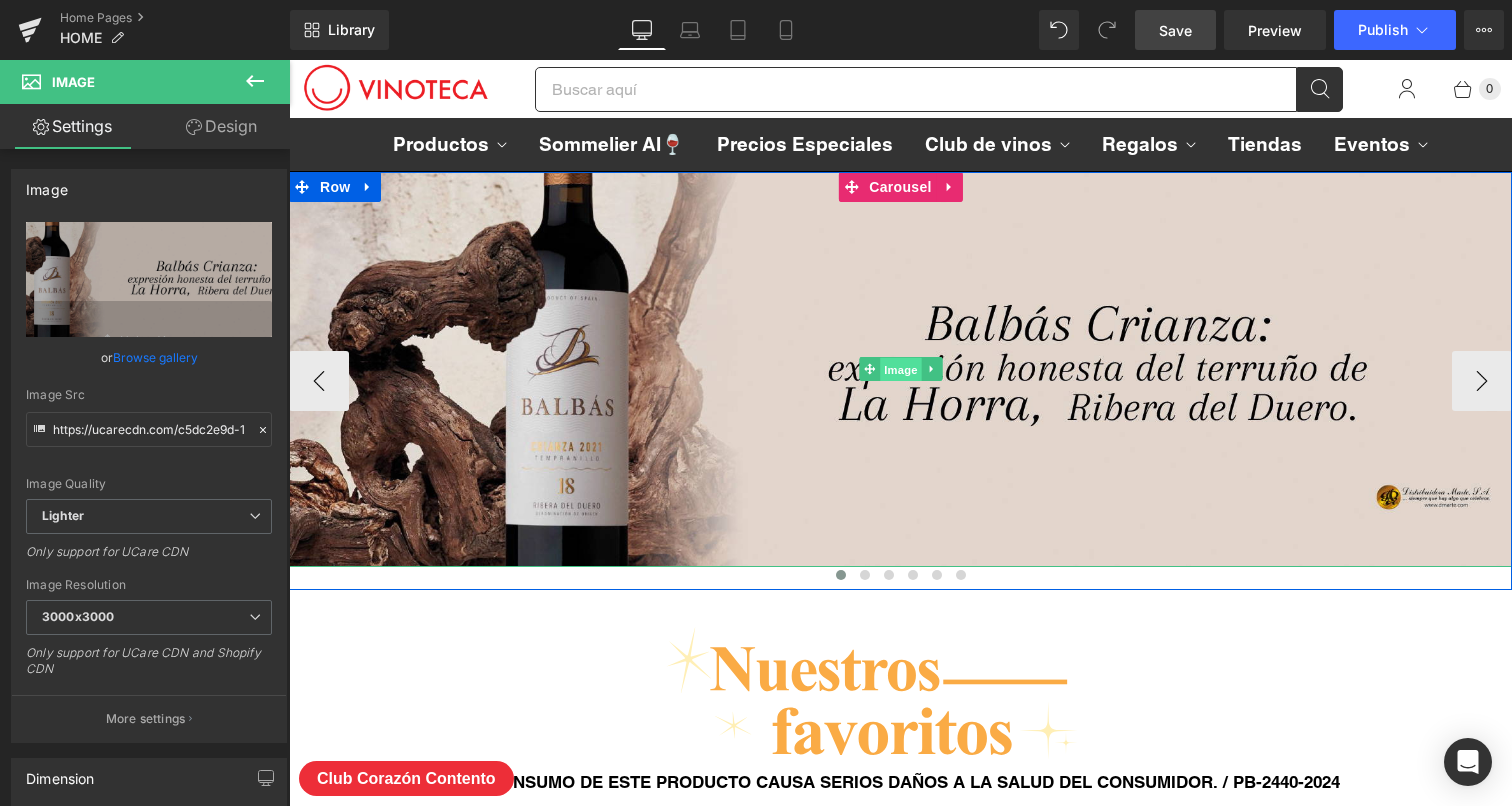 click on "Image" at bounding box center (901, 370) 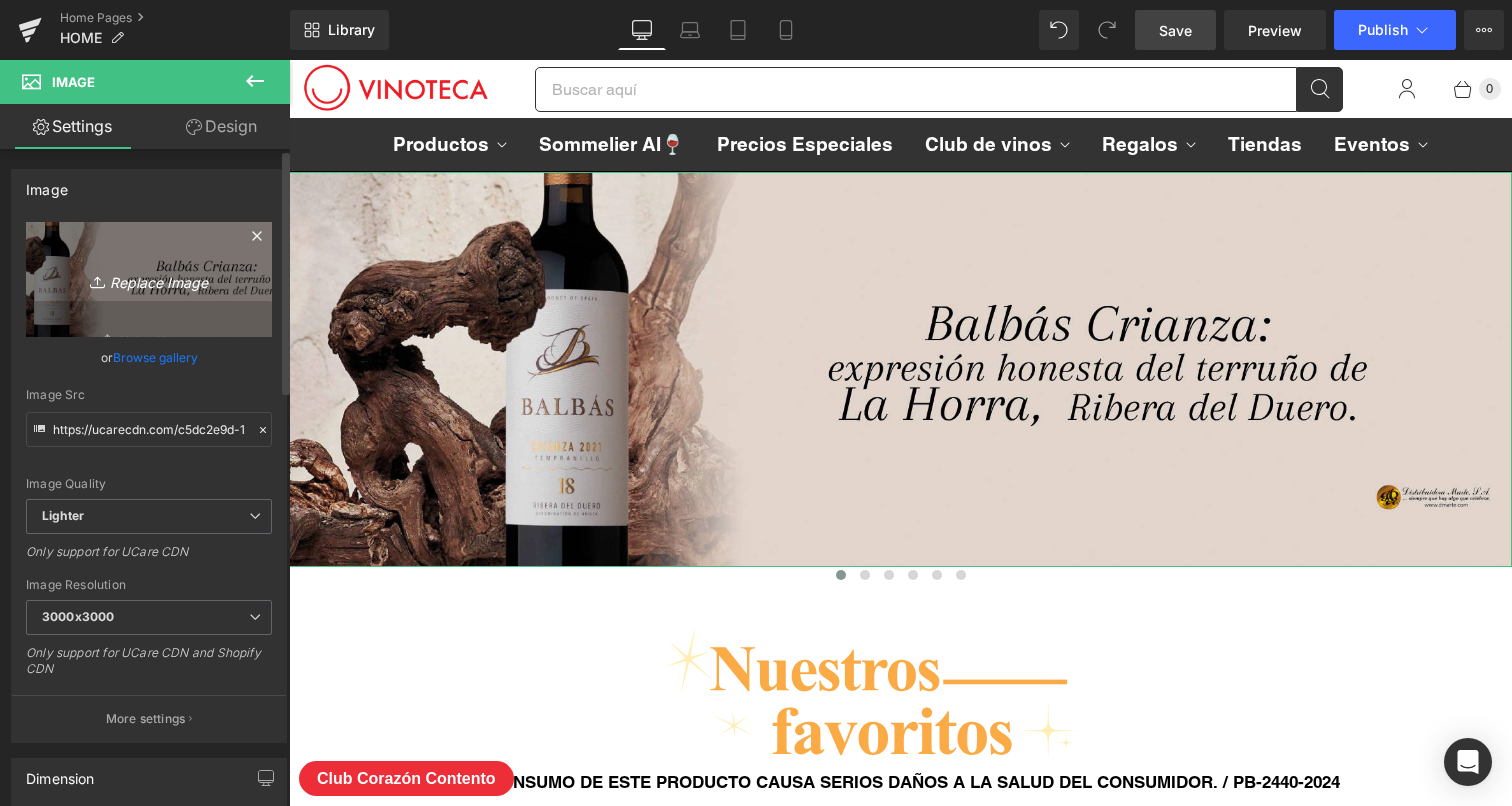 click on "Replace Image" at bounding box center [149, 279] 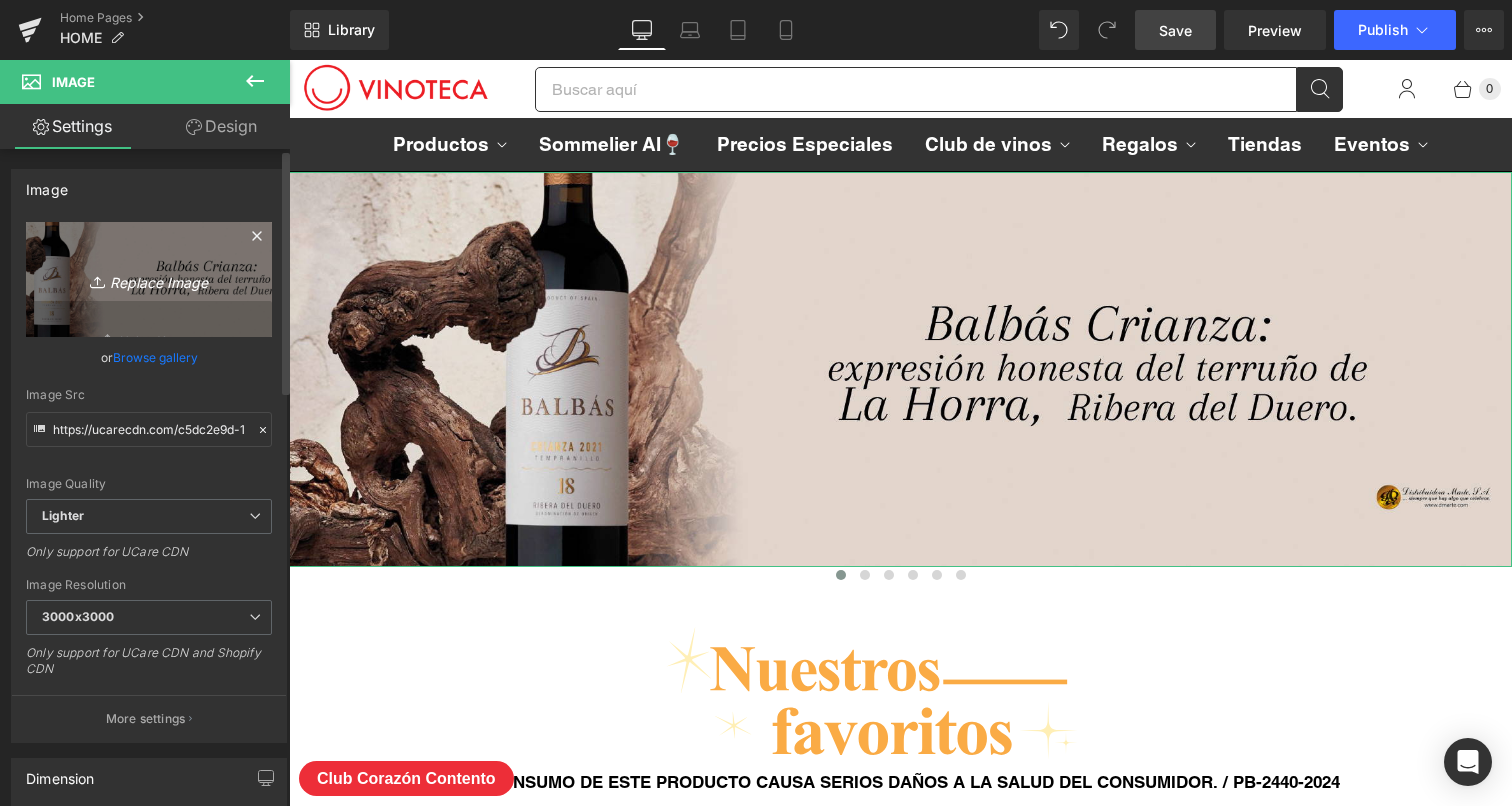 click on "Replace Image" at bounding box center (149, 279) 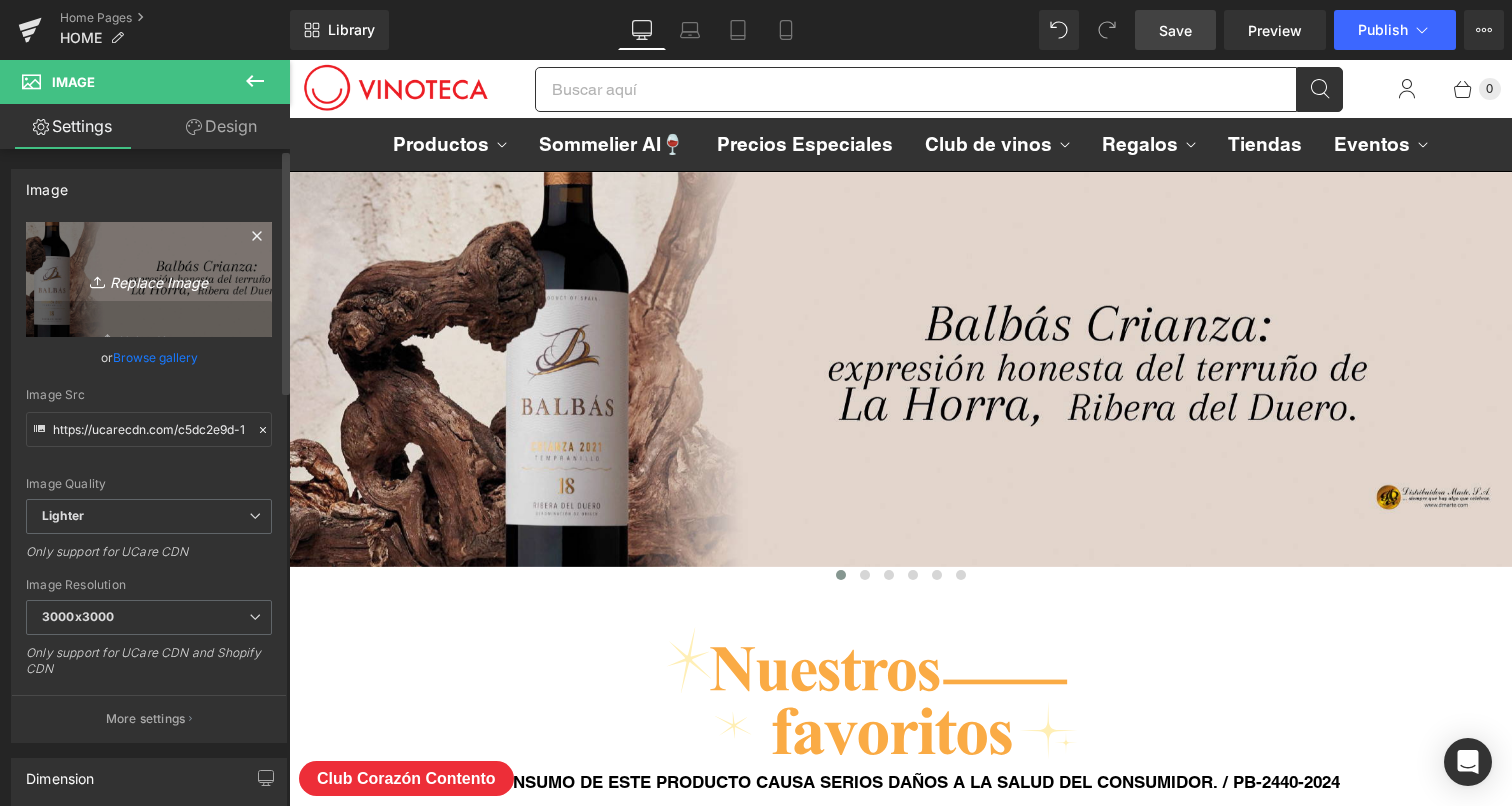type on "C:\fakepath\desktop-vinodelmes.jpg" 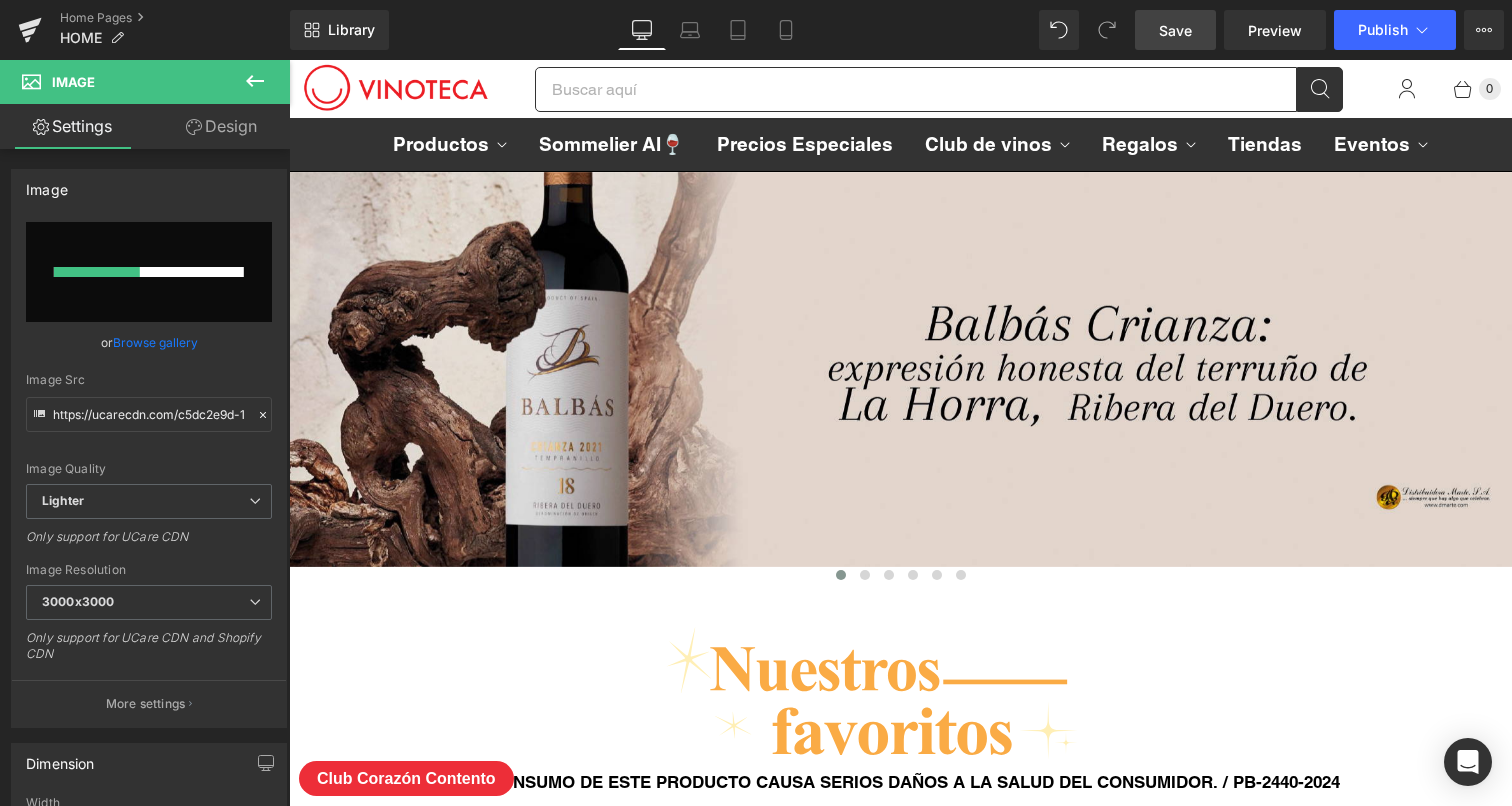 type 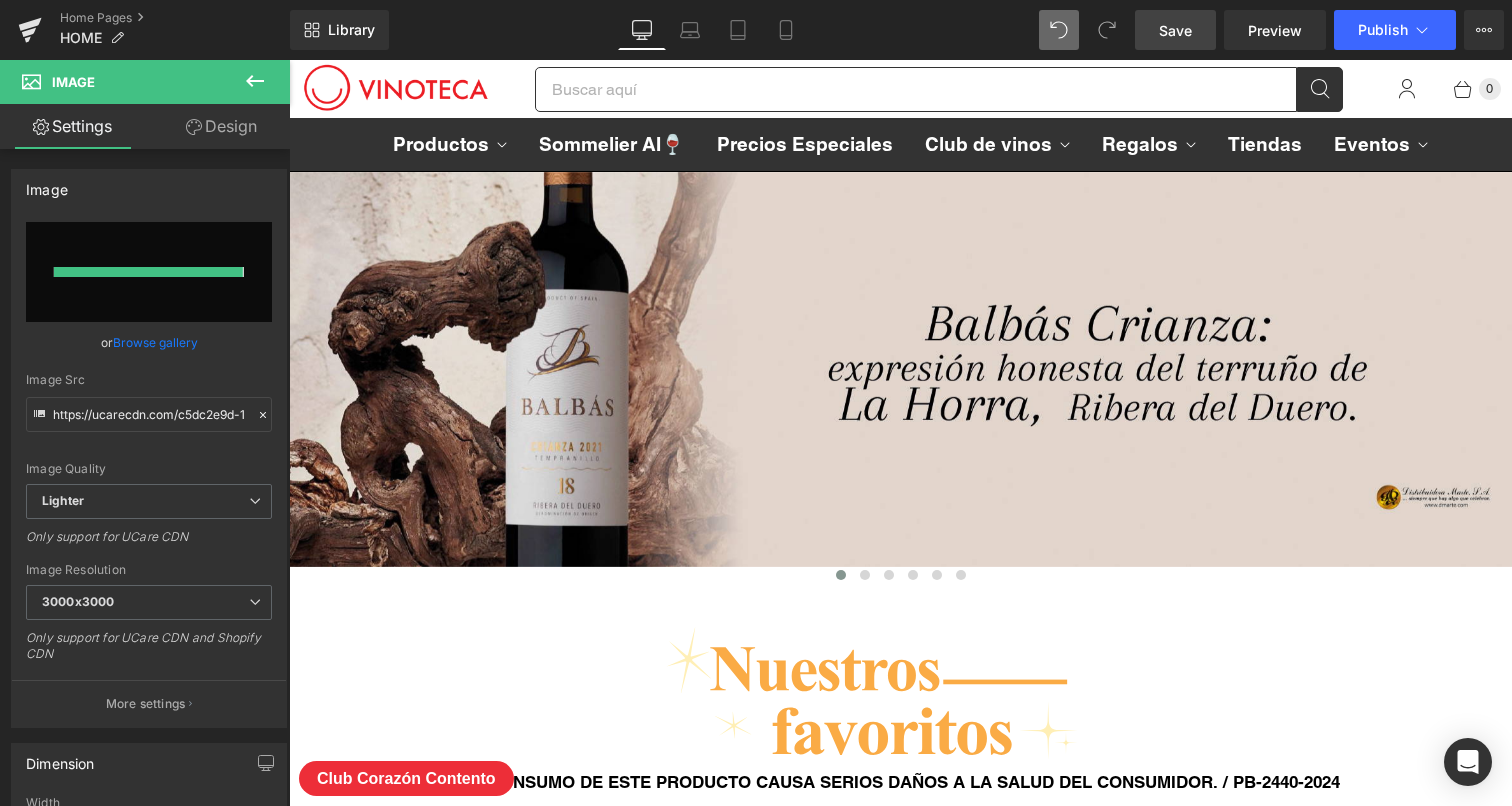 type on "https://ucarecdn.com/60b4af85-b310-425e-b83a-913c87cb92d8/-/format/auto/-/preview/3000x3000/-/quality/lighter/desktop-vinodelmes.jpg" 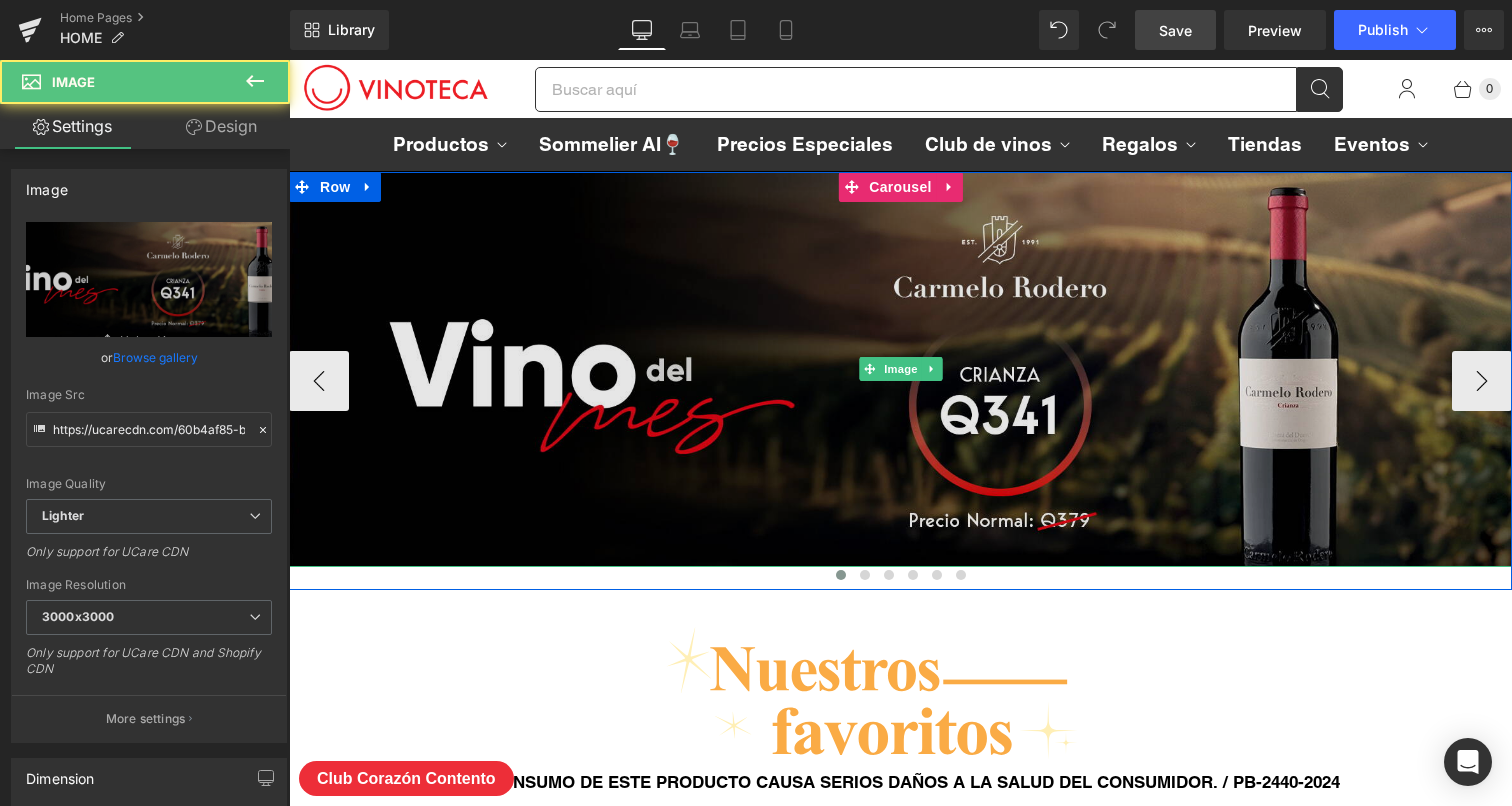 click at bounding box center [900, 369] 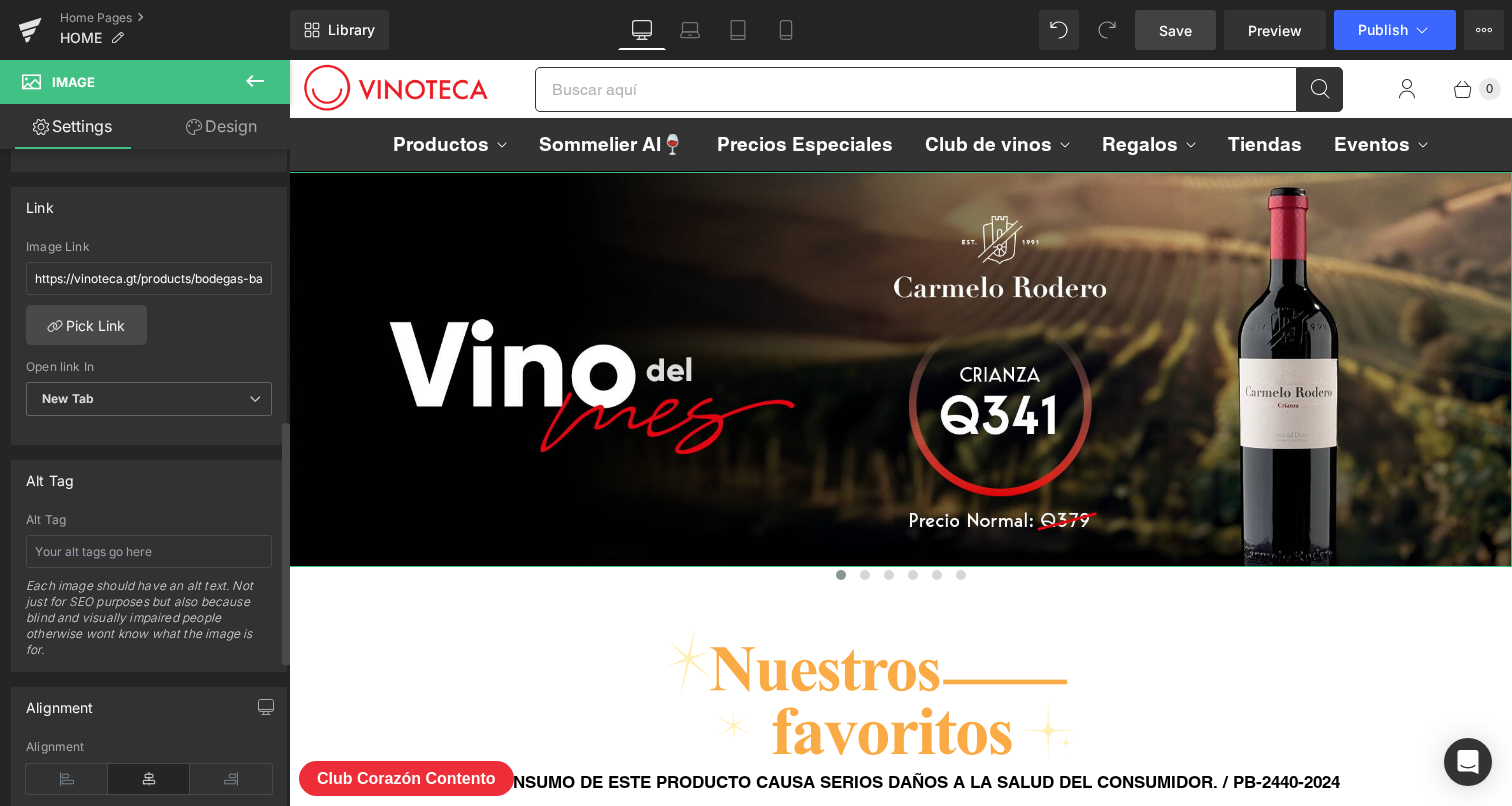 scroll, scrollTop: 877, scrollLeft: 0, axis: vertical 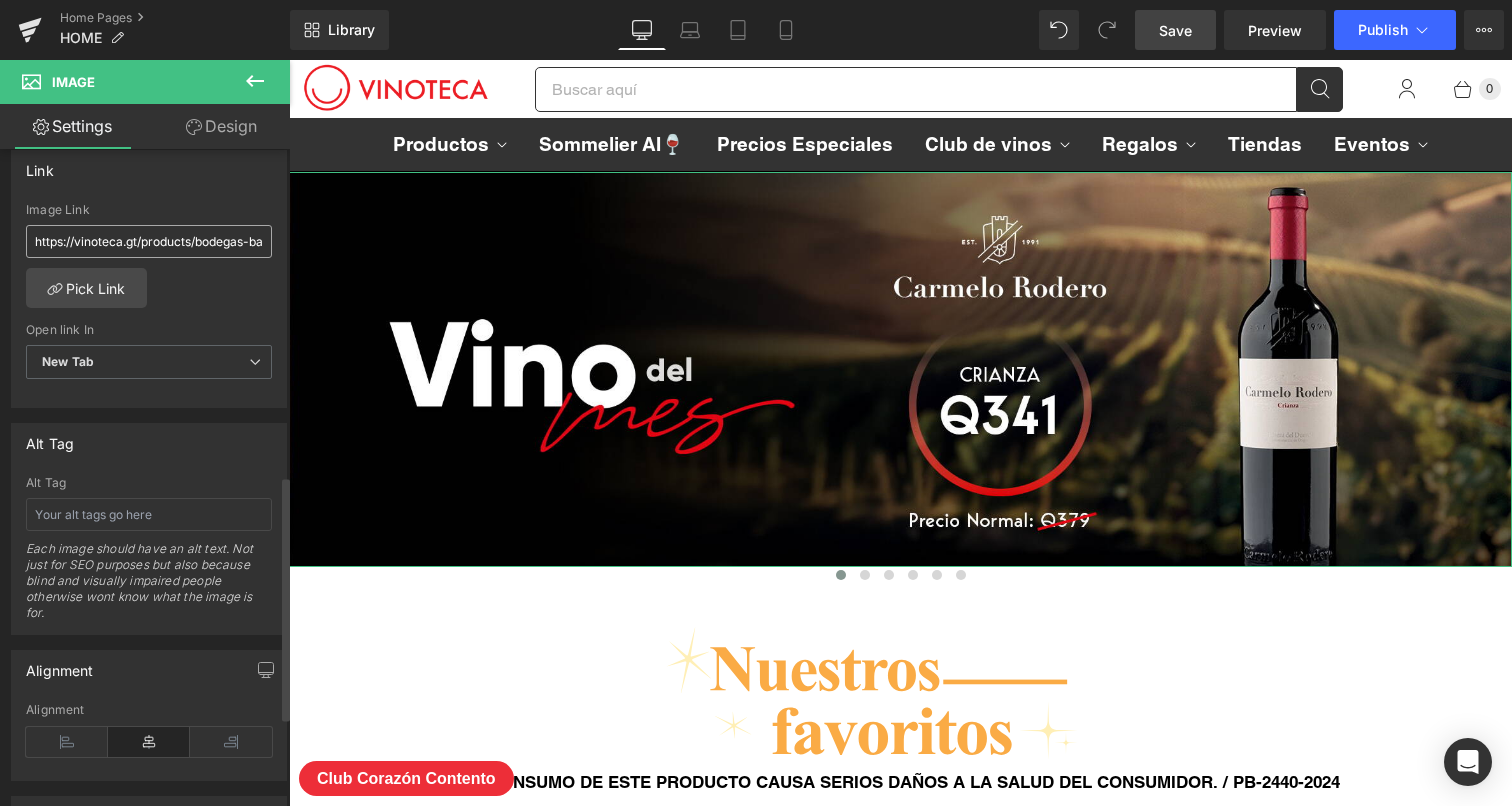 click on "https://vinoteca.gt/products/[BRAND]-[PRODUCT_NAME]-[NUMBER]ml?variant=[VARIANT_ID]" at bounding box center [149, 241] 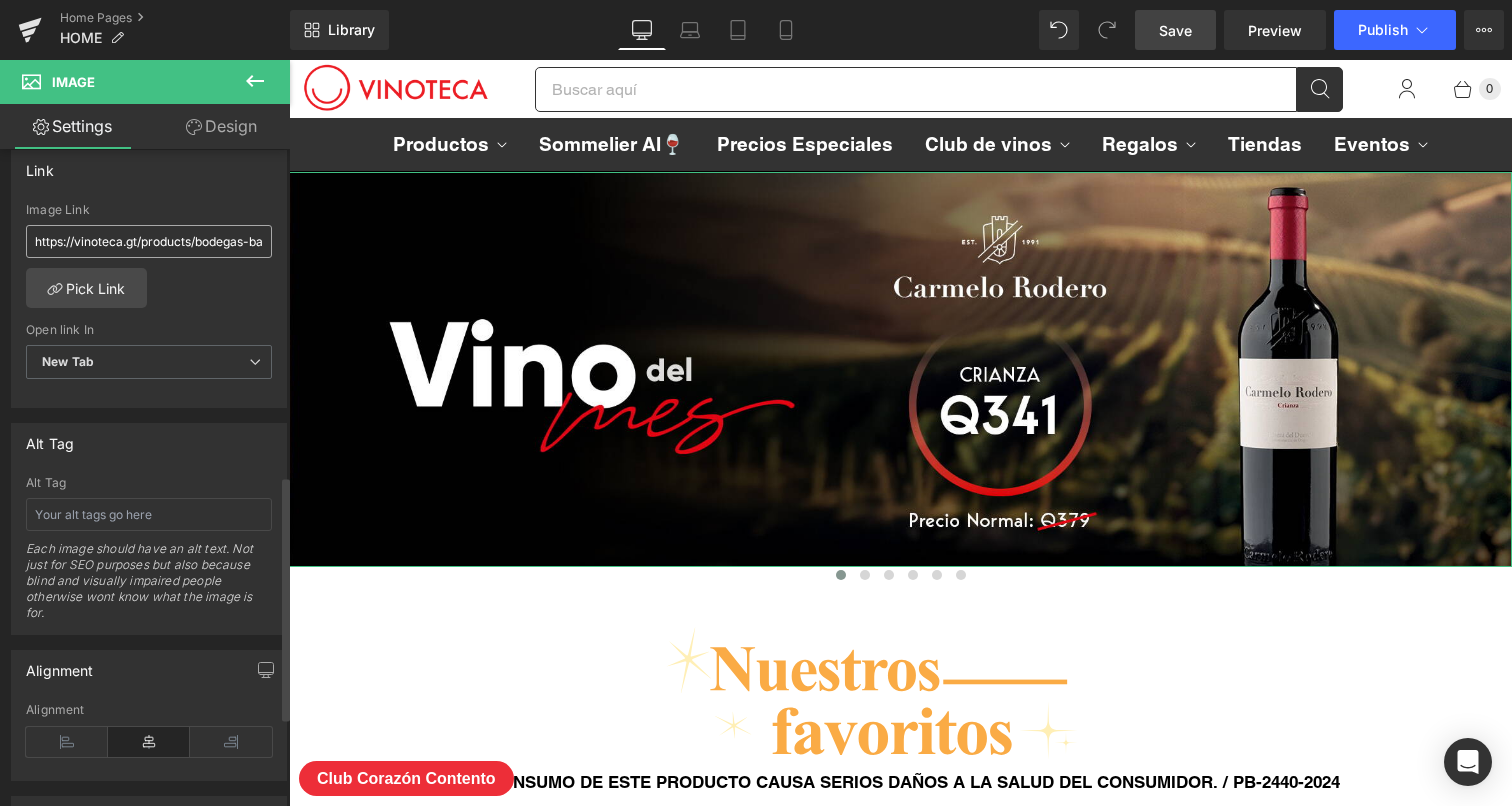 click on "https://vinoteca.gt/products/[BRAND]-[PRODUCT_NAME]-[NUMBER]ml?variant=[VARIANT_ID]" at bounding box center (149, 241) 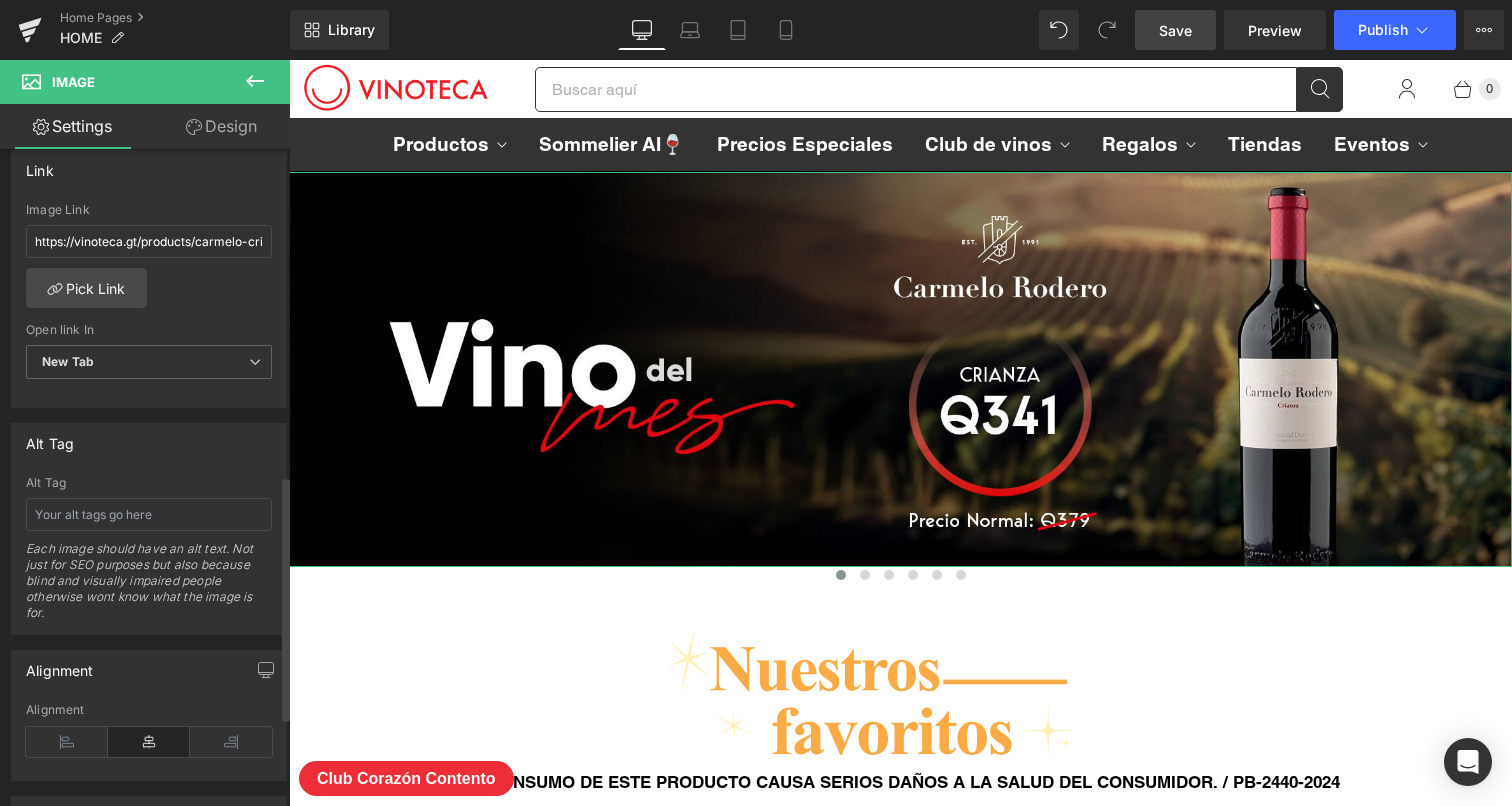 scroll, scrollTop: 0, scrollLeft: 224, axis: horizontal 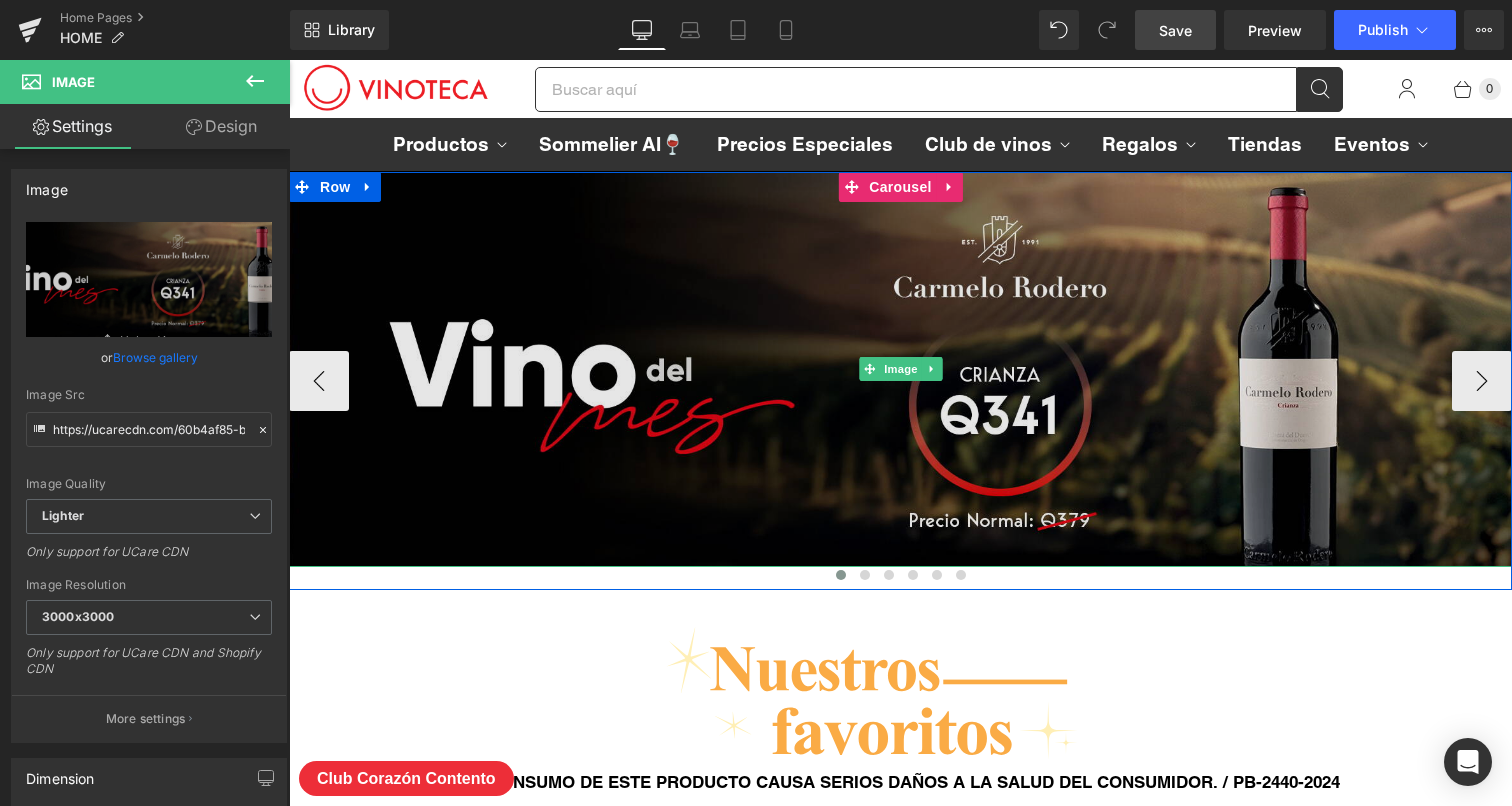 type on "https://vinoteca.gt/products/carmelo-crianza-750ml?variant=48911802925351" 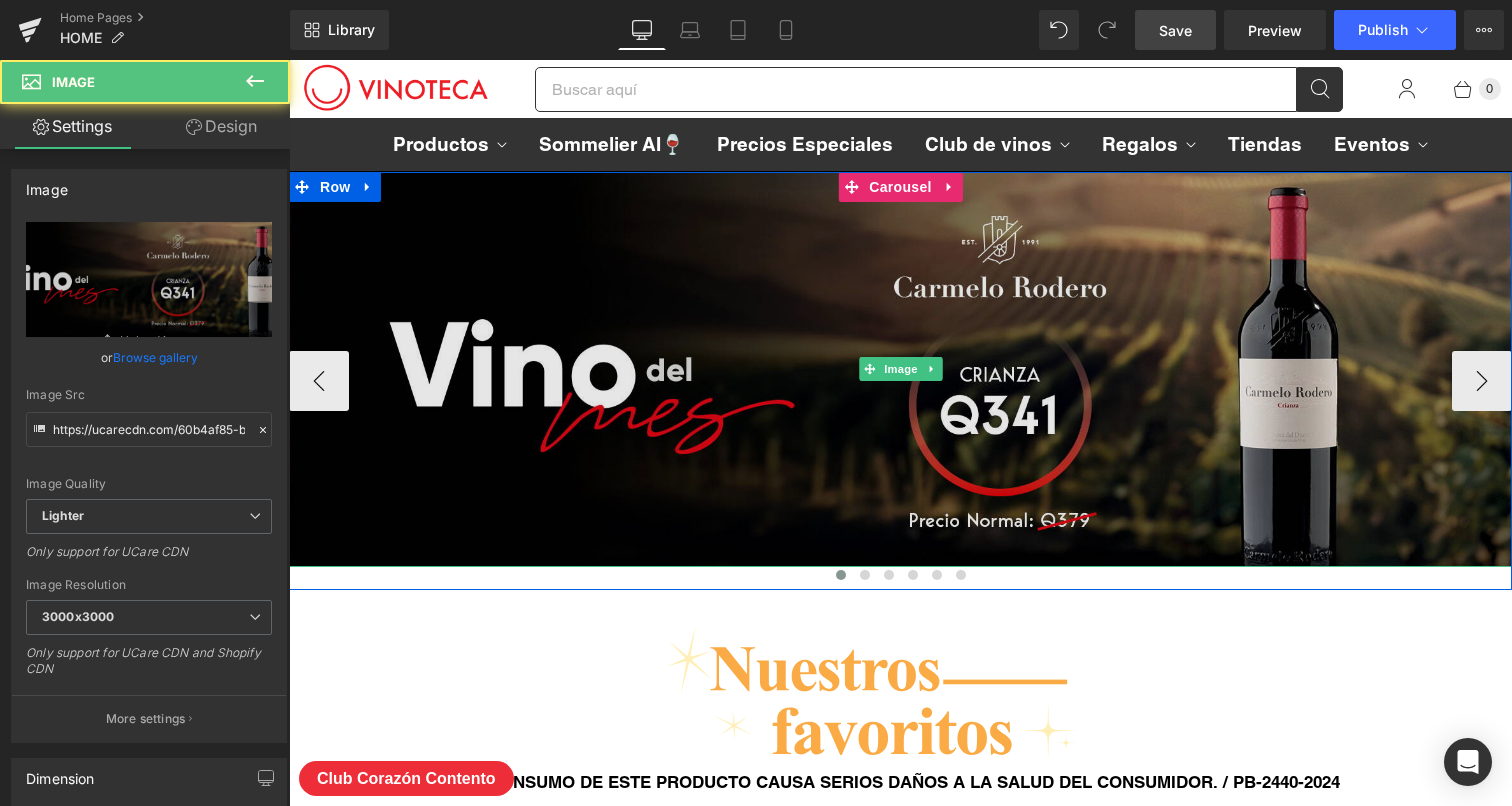 click at bounding box center (900, 369) 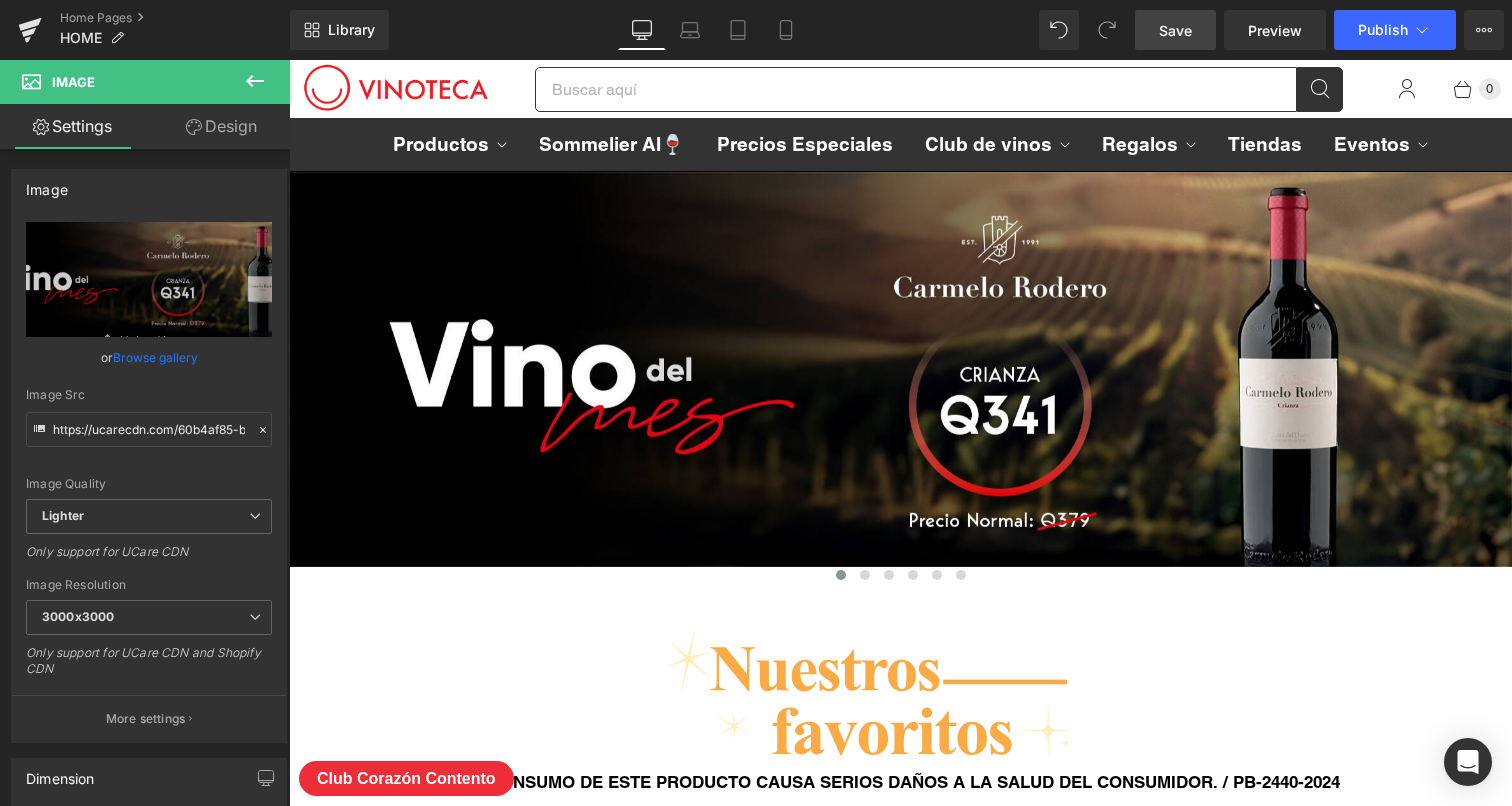 click on "Save" at bounding box center (1175, 30) 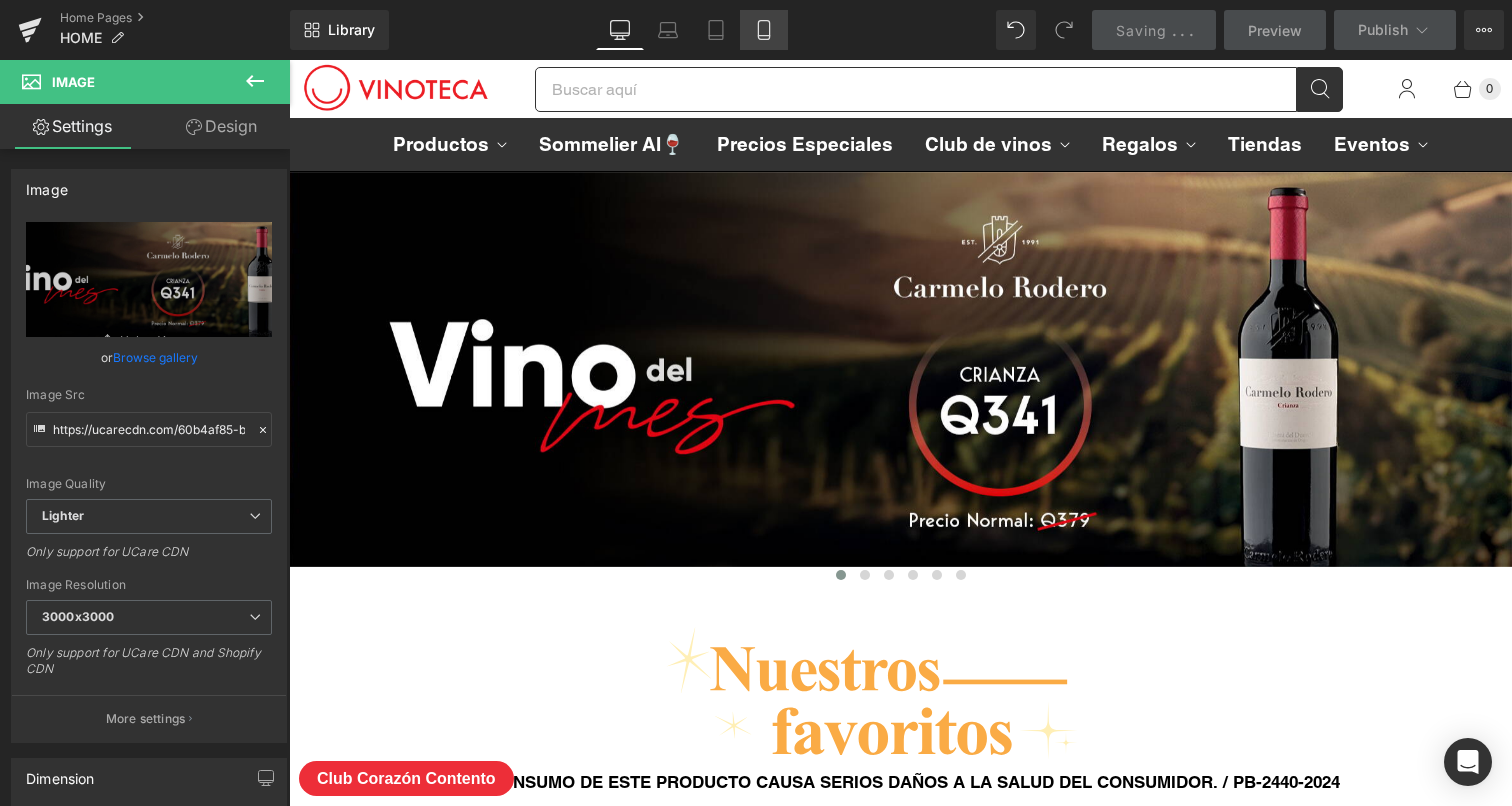 click 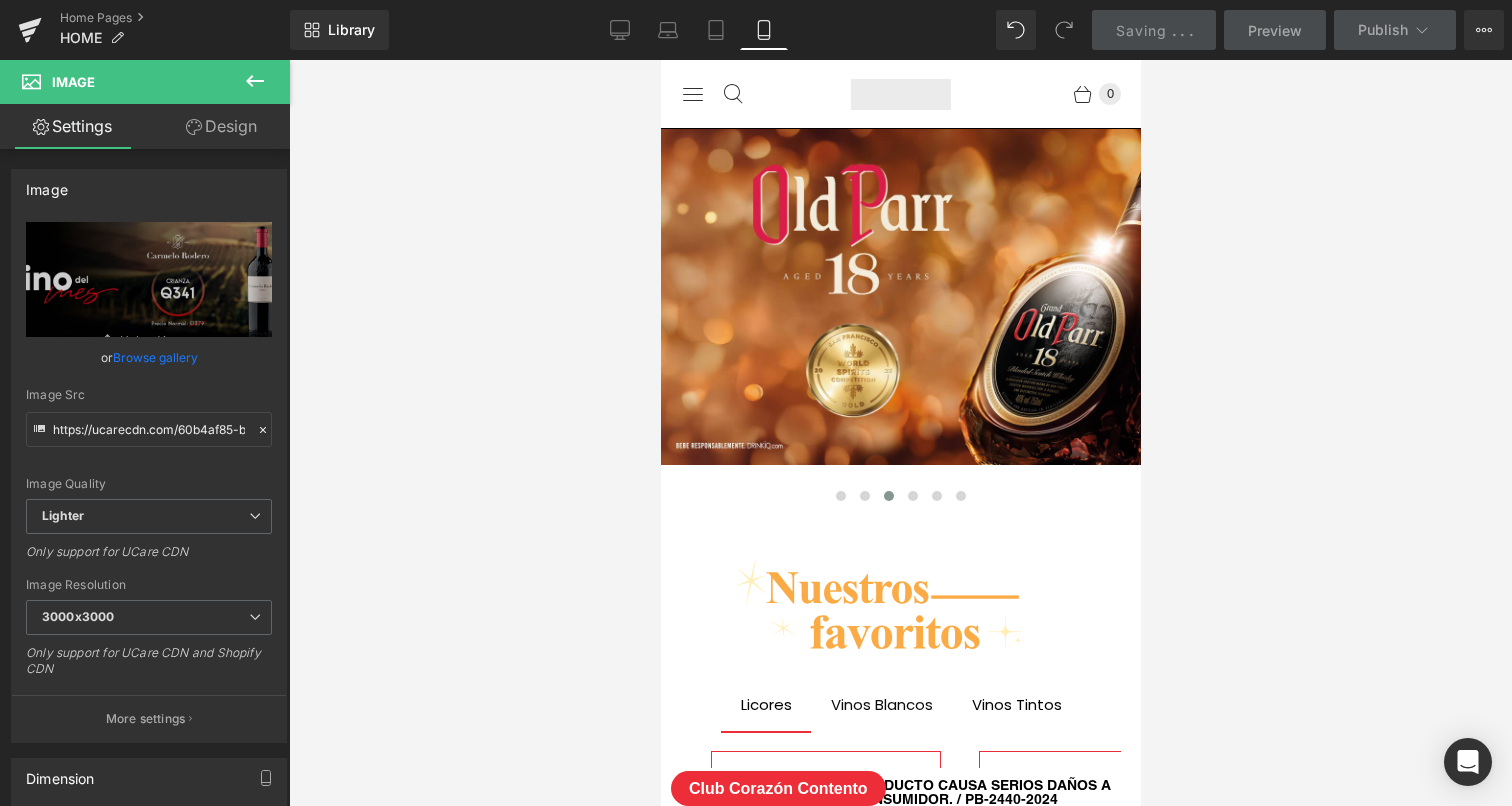 scroll, scrollTop: 10, scrollLeft: 10, axis: both 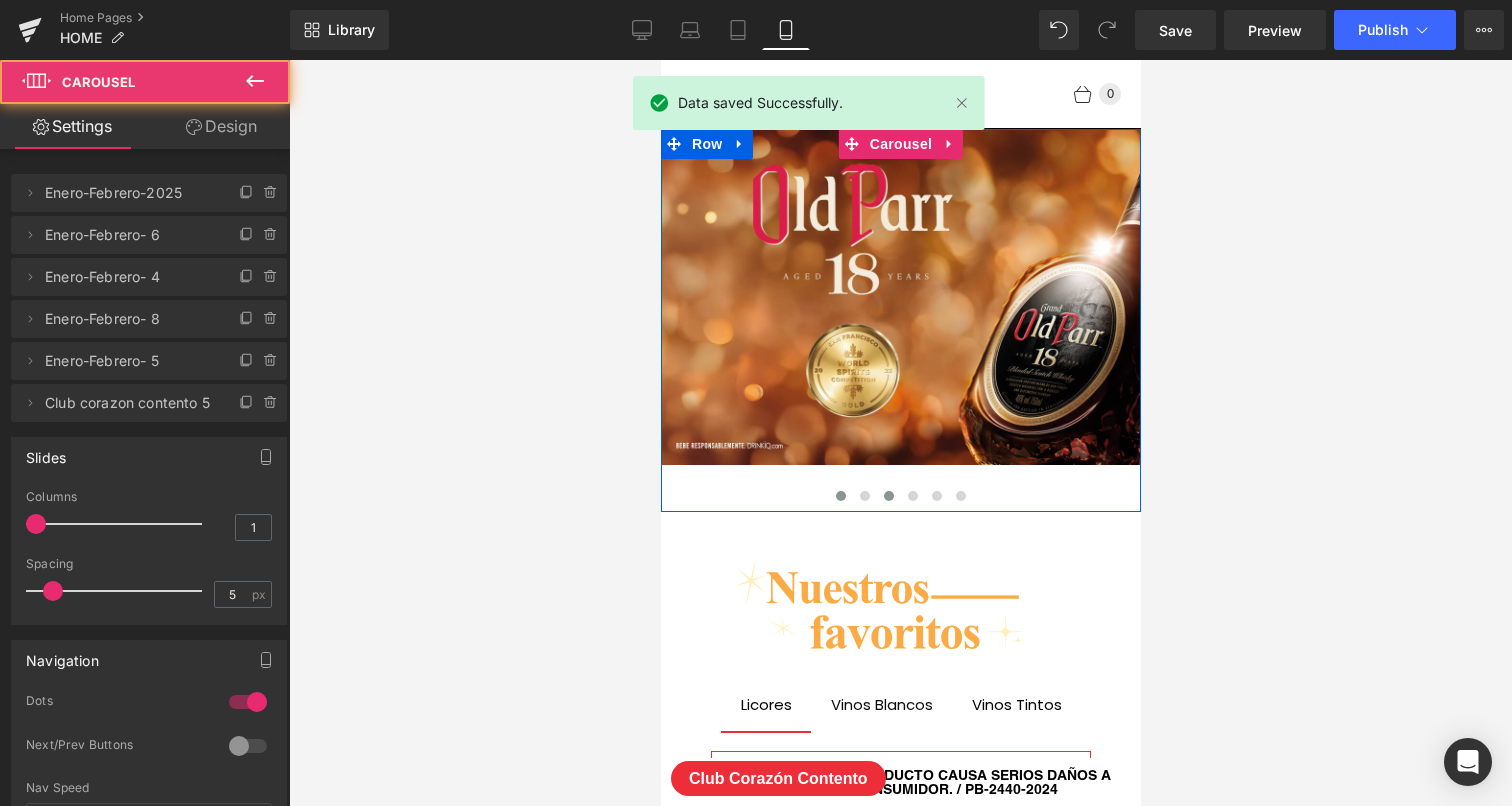 click at bounding box center (840, 496) 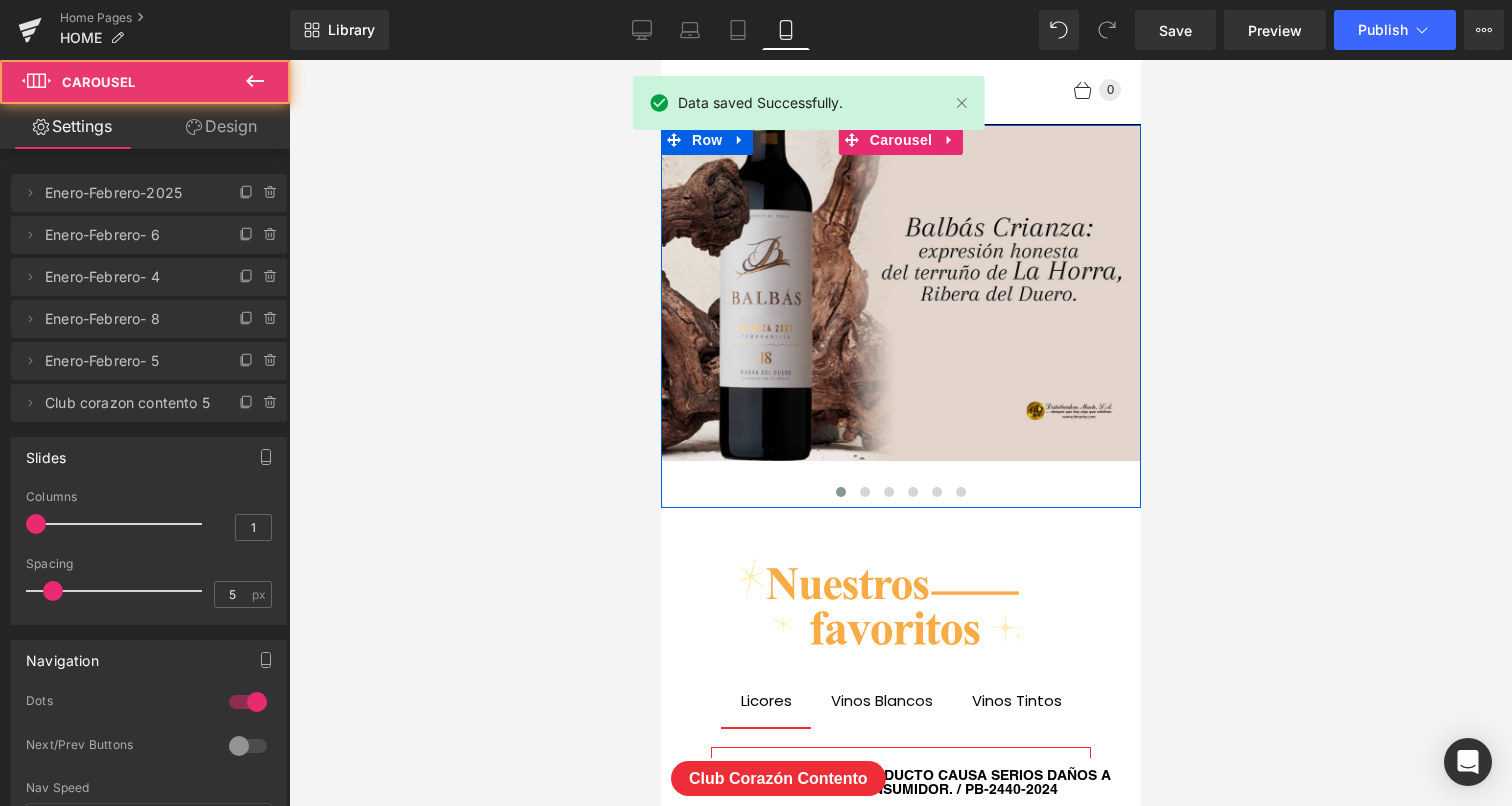 scroll, scrollTop: 0, scrollLeft: 0, axis: both 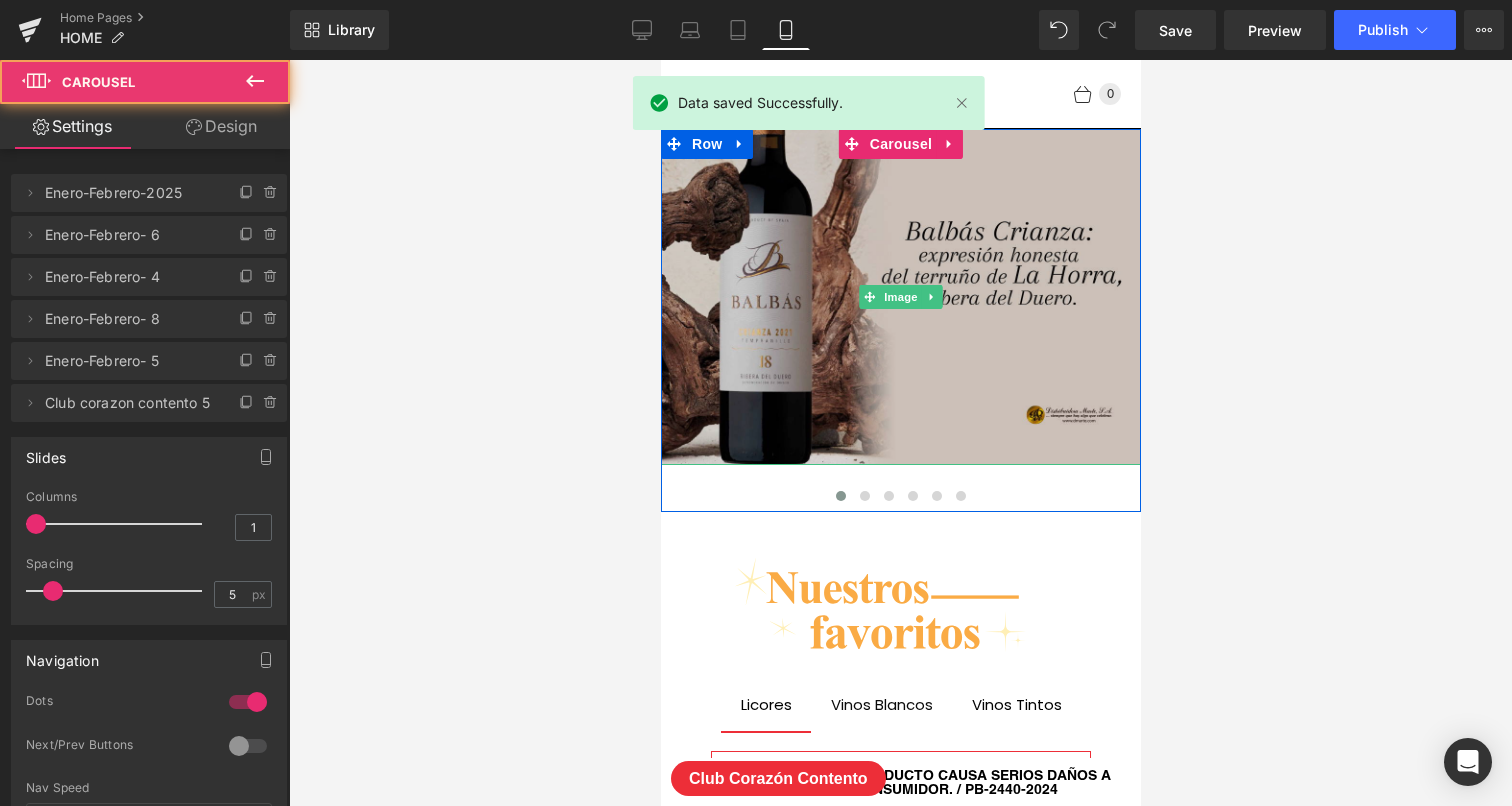 click at bounding box center [900, 297] 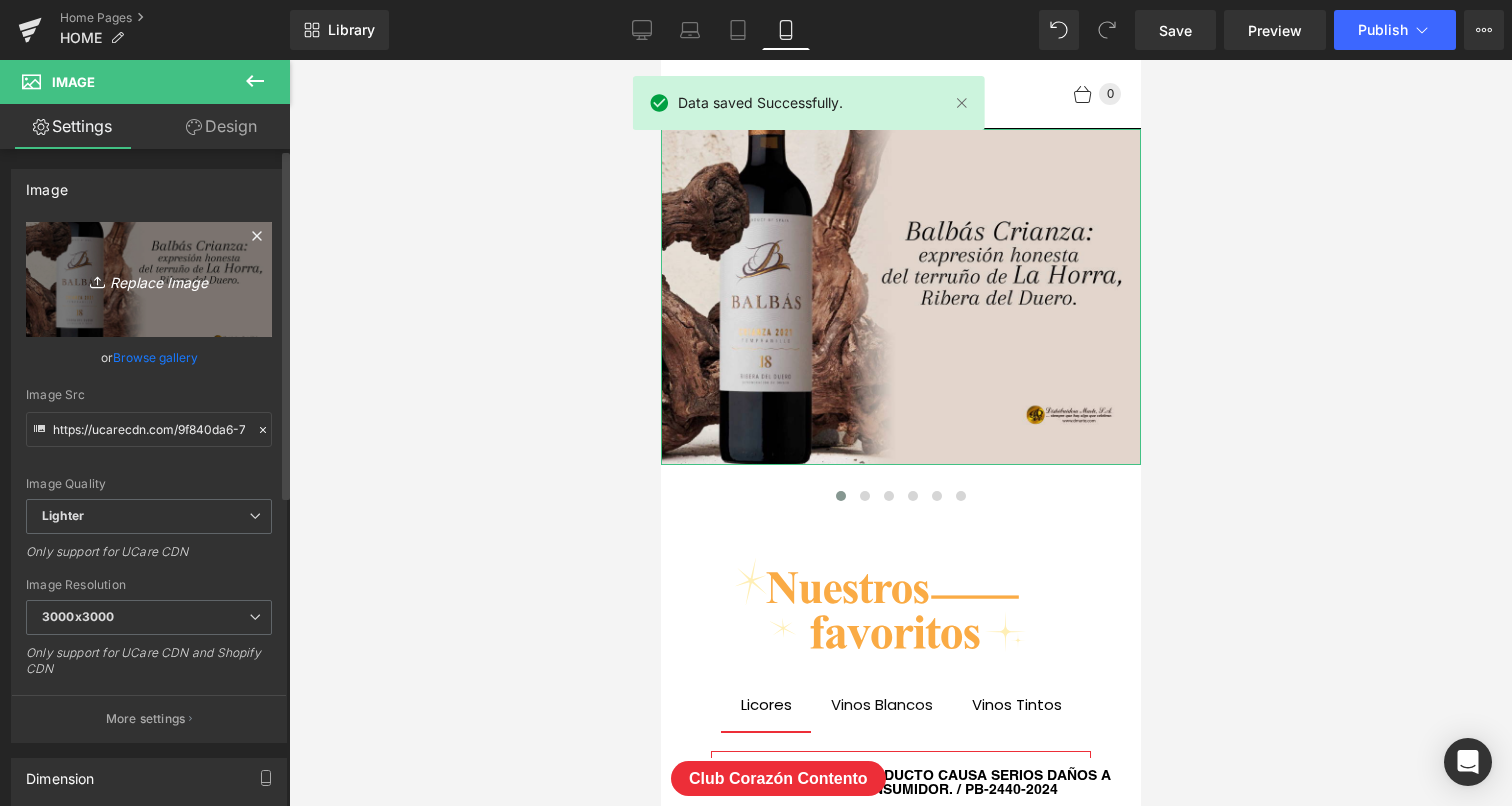 scroll, scrollTop: 2, scrollLeft: 0, axis: vertical 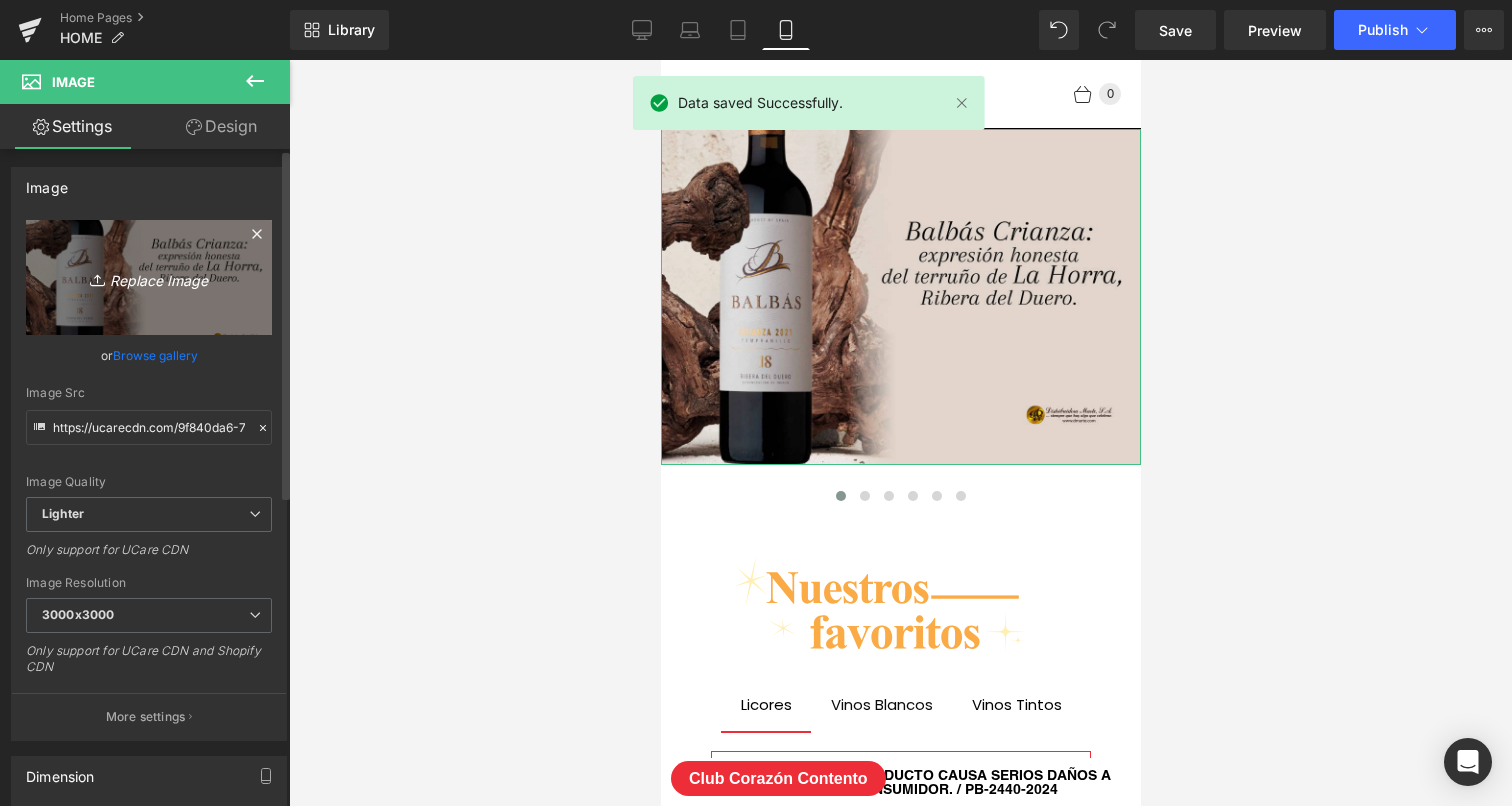 click on "Replace Image" at bounding box center [149, 277] 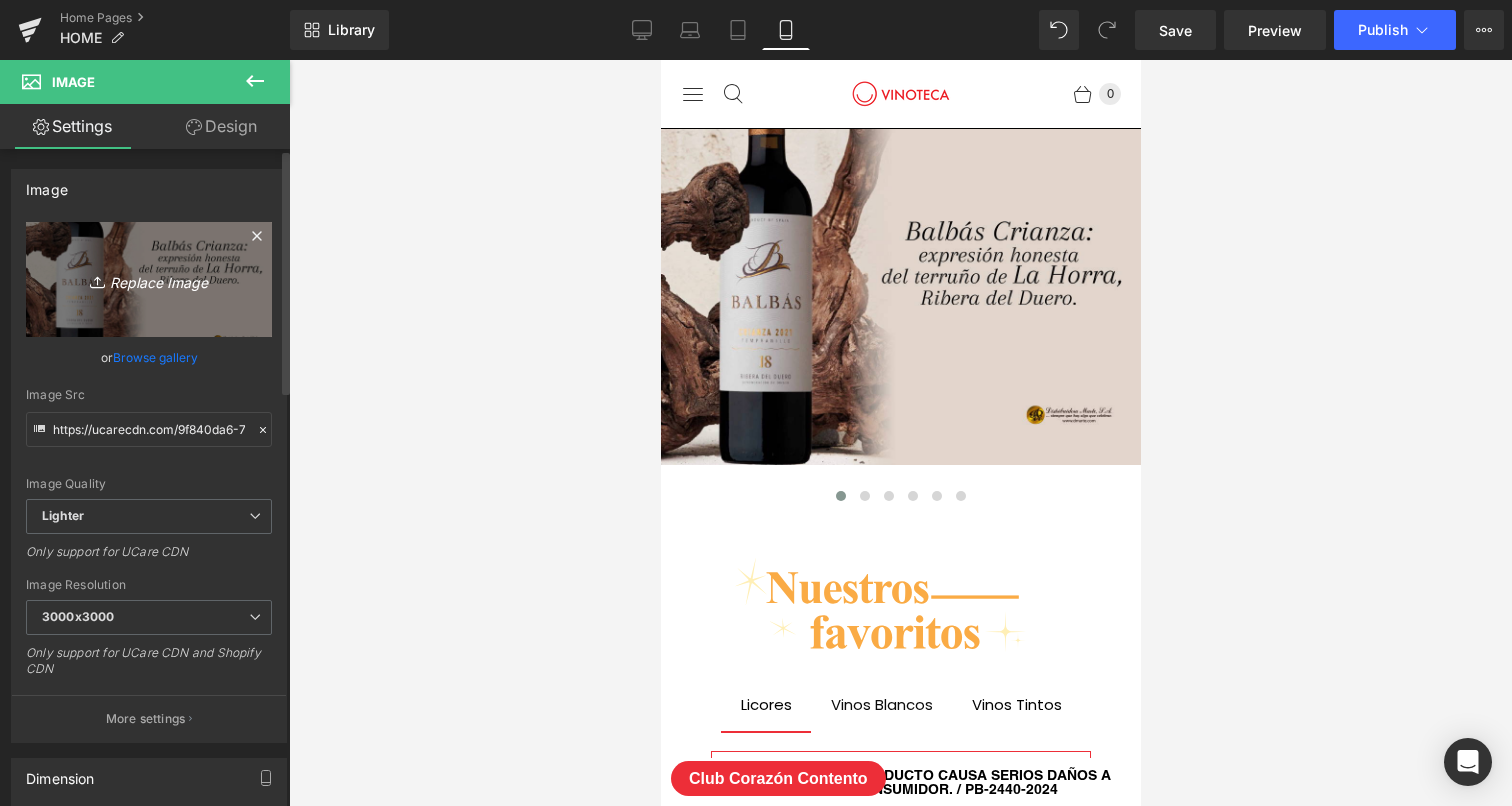 type on "C:\fakepath\vinodelmes-rotador-mobile.jpg" 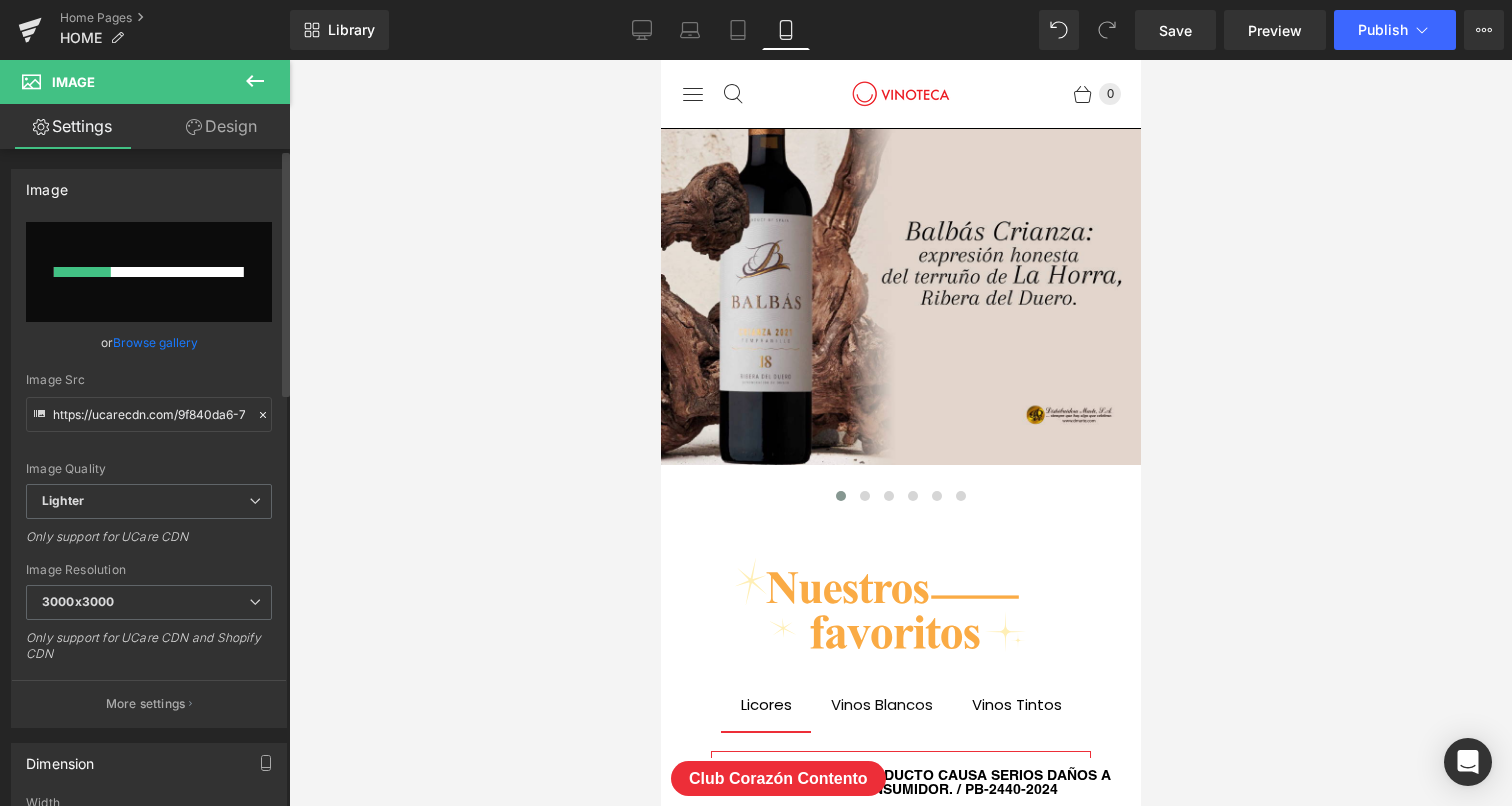 type 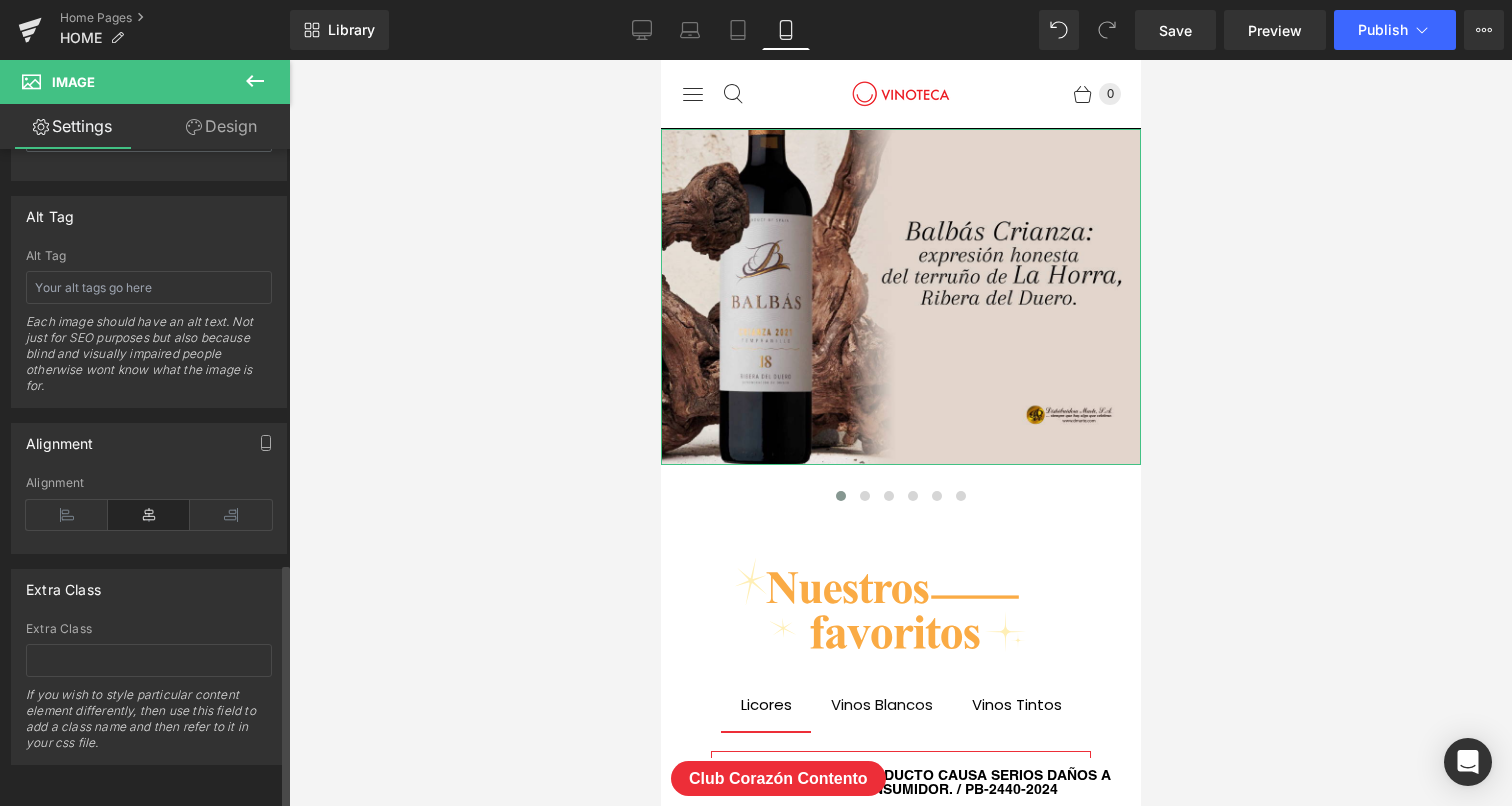 type on "https://ucarecdn.com/efa44a49-2ee8-4c9f-973b-cee8953a5f2c/-/format/auto/-/preview/3000x3000/-/quality/lighter/vinodelmes-rotador-mobile.jpg" 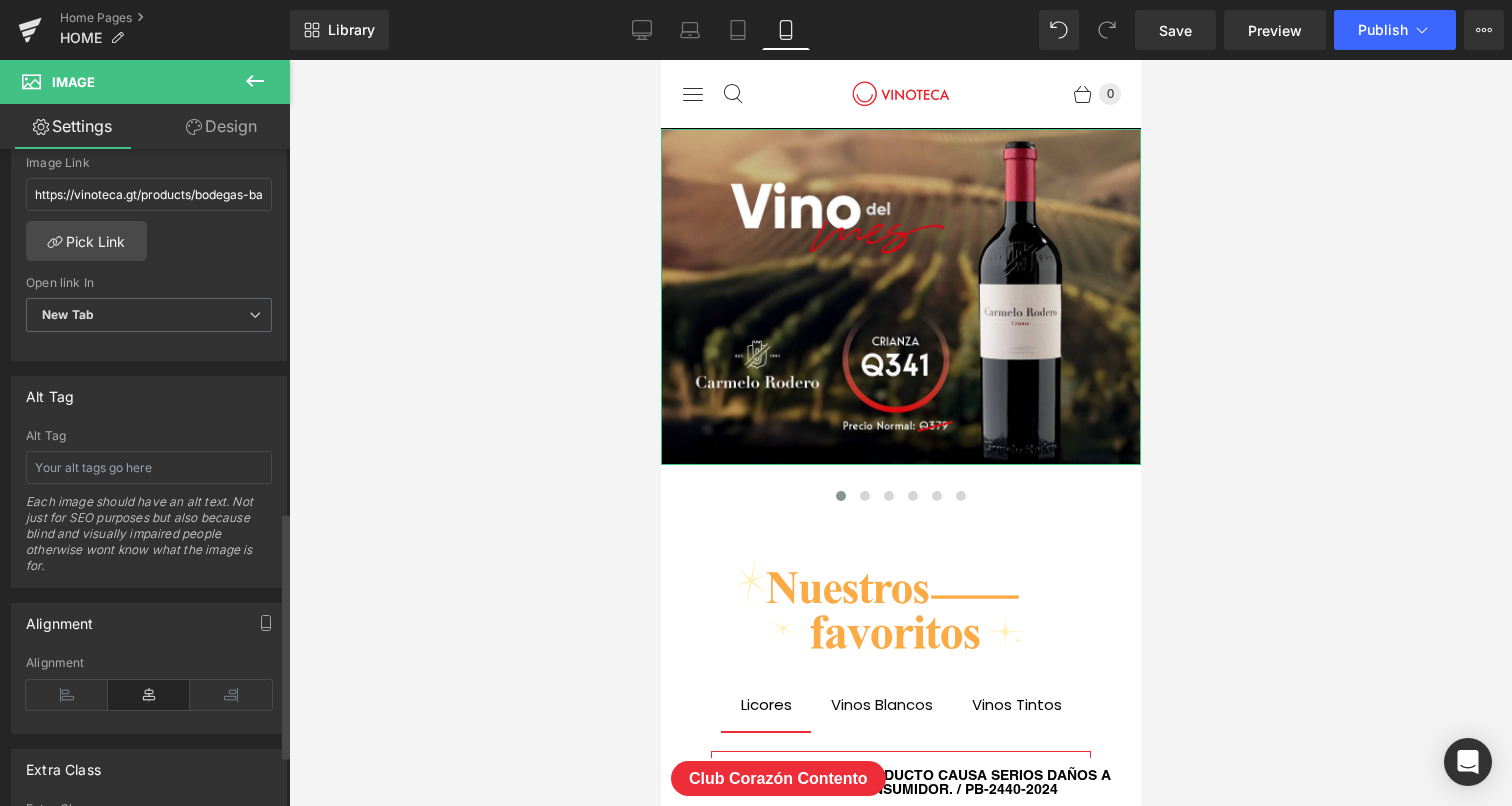 scroll, scrollTop: 874, scrollLeft: 0, axis: vertical 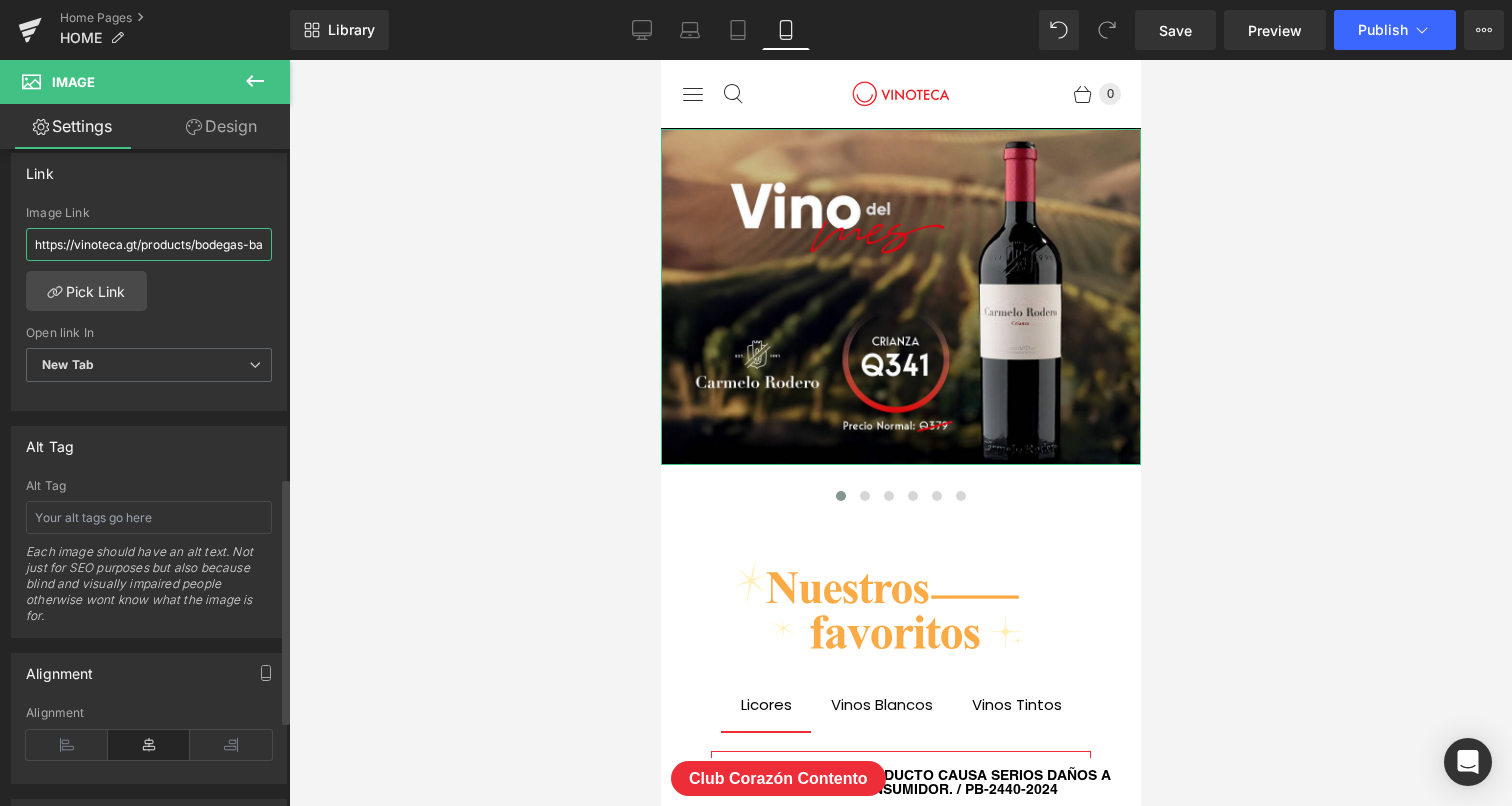 click on "https://vinoteca.gt/products/[BRAND]-[PRODUCT_NAME]-[NUMBER]ml?variant=[VARIANT_ID]" at bounding box center [149, 244] 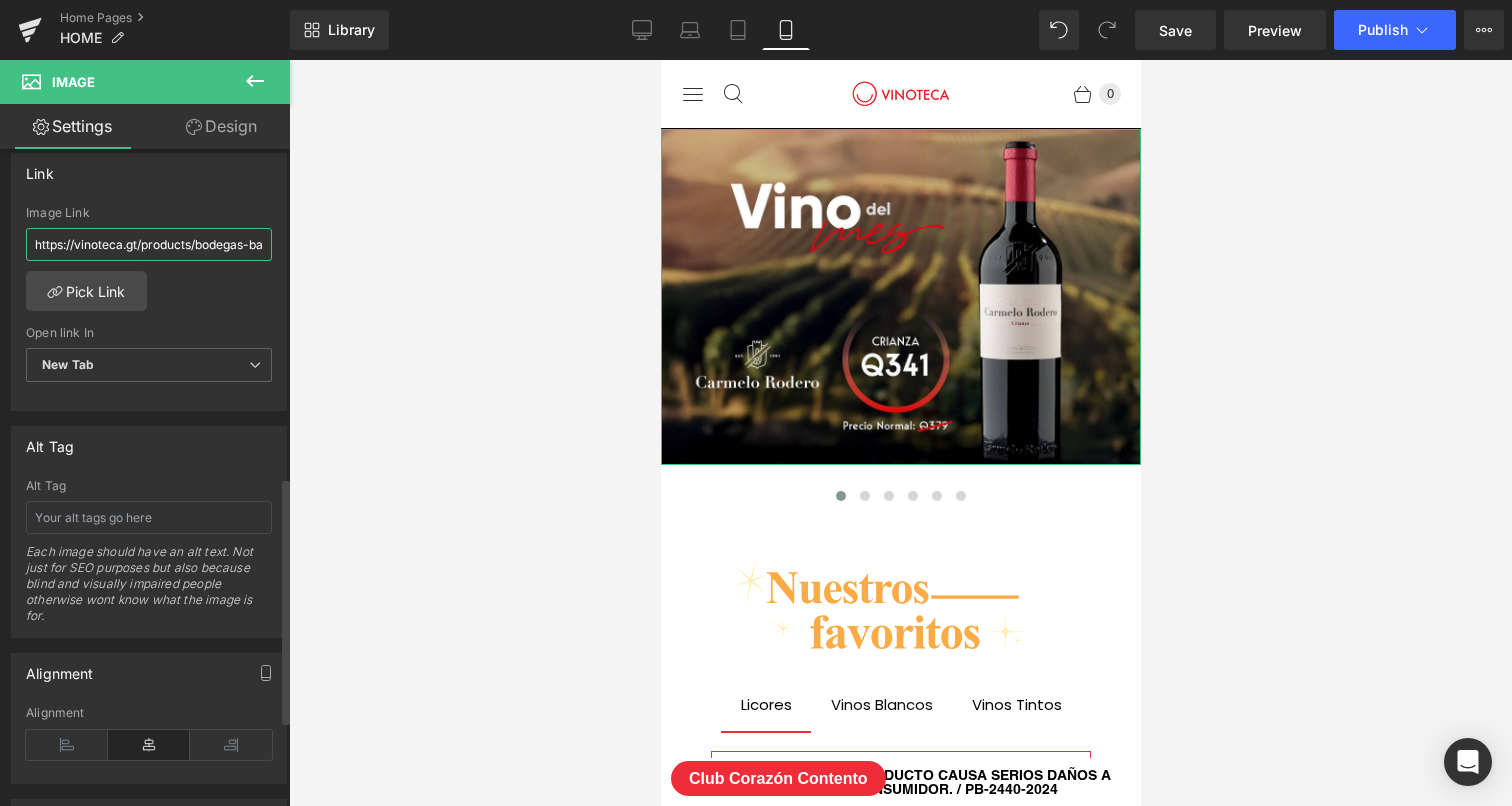 click on "https://vinoteca.gt/products/[BRAND]-[PRODUCT_NAME]-[NUMBER]ml?variant=[VARIANT_ID]" at bounding box center (149, 244) 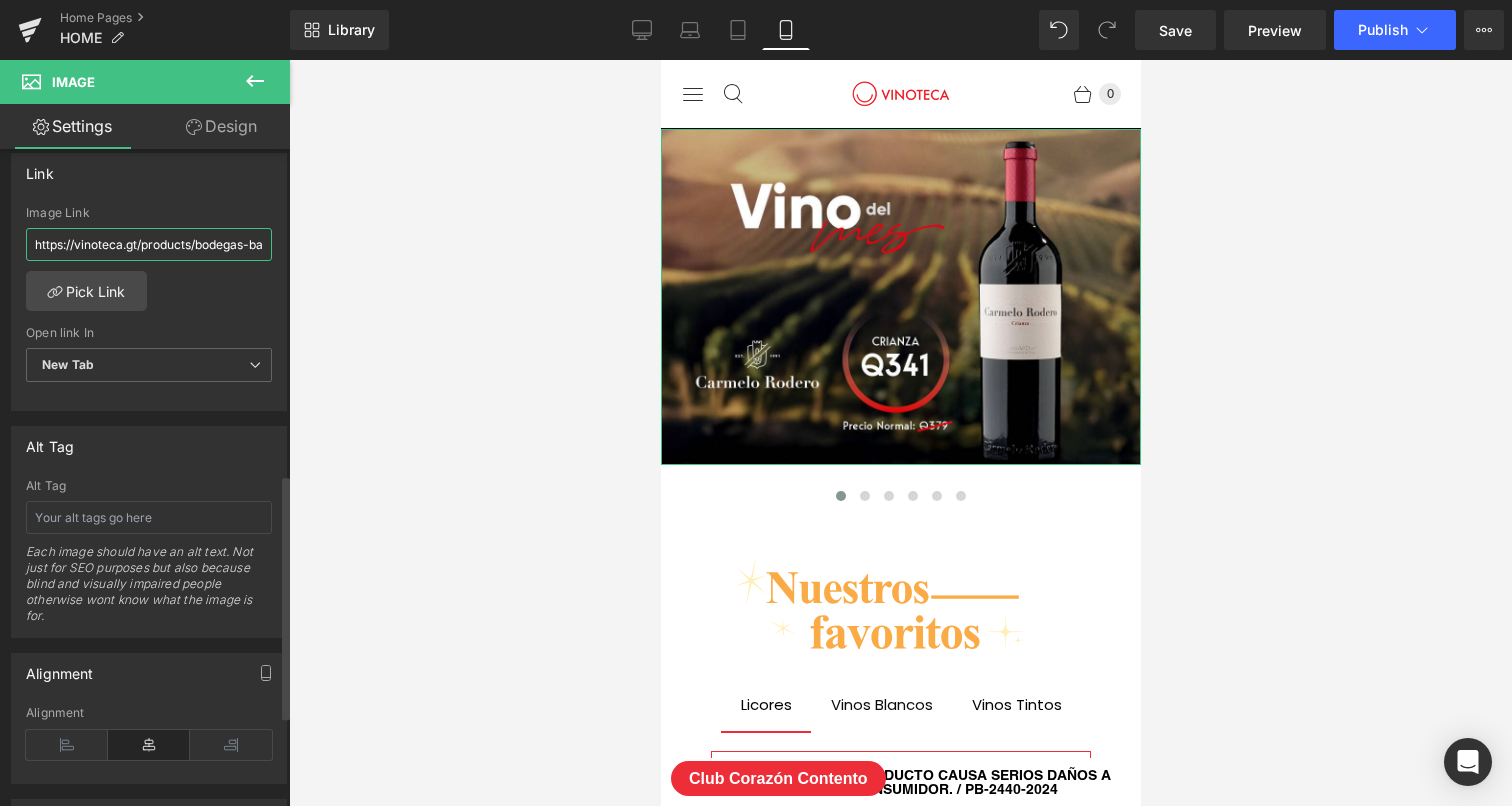 paste on "https://vinoteca.gt/products/carmelo-crianza-750ml?variant=48911802925351" 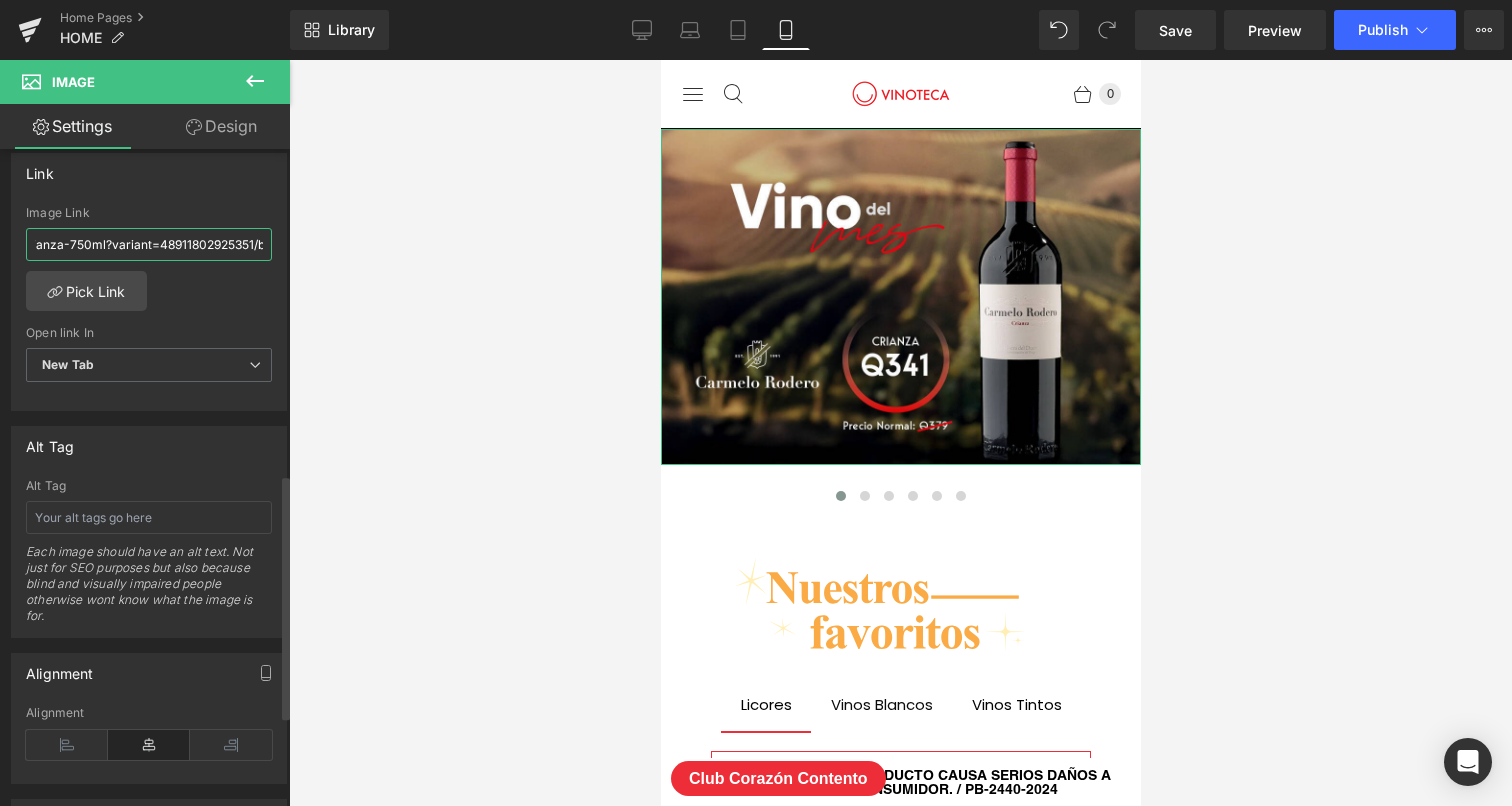 paste on "products/carmelo-crianza-750ml?variant=48911802925351" 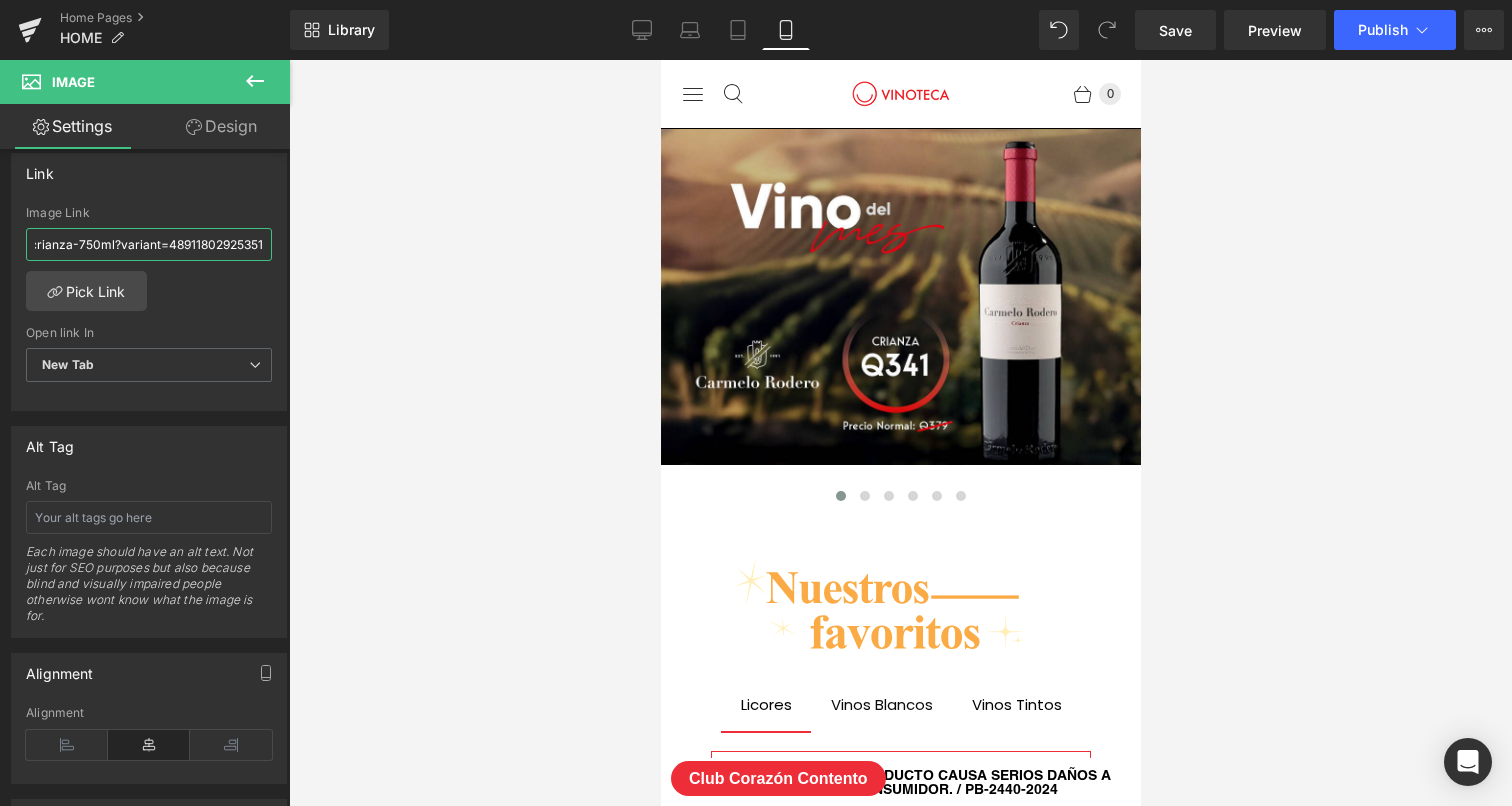 scroll, scrollTop: 0, scrollLeft: 0, axis: both 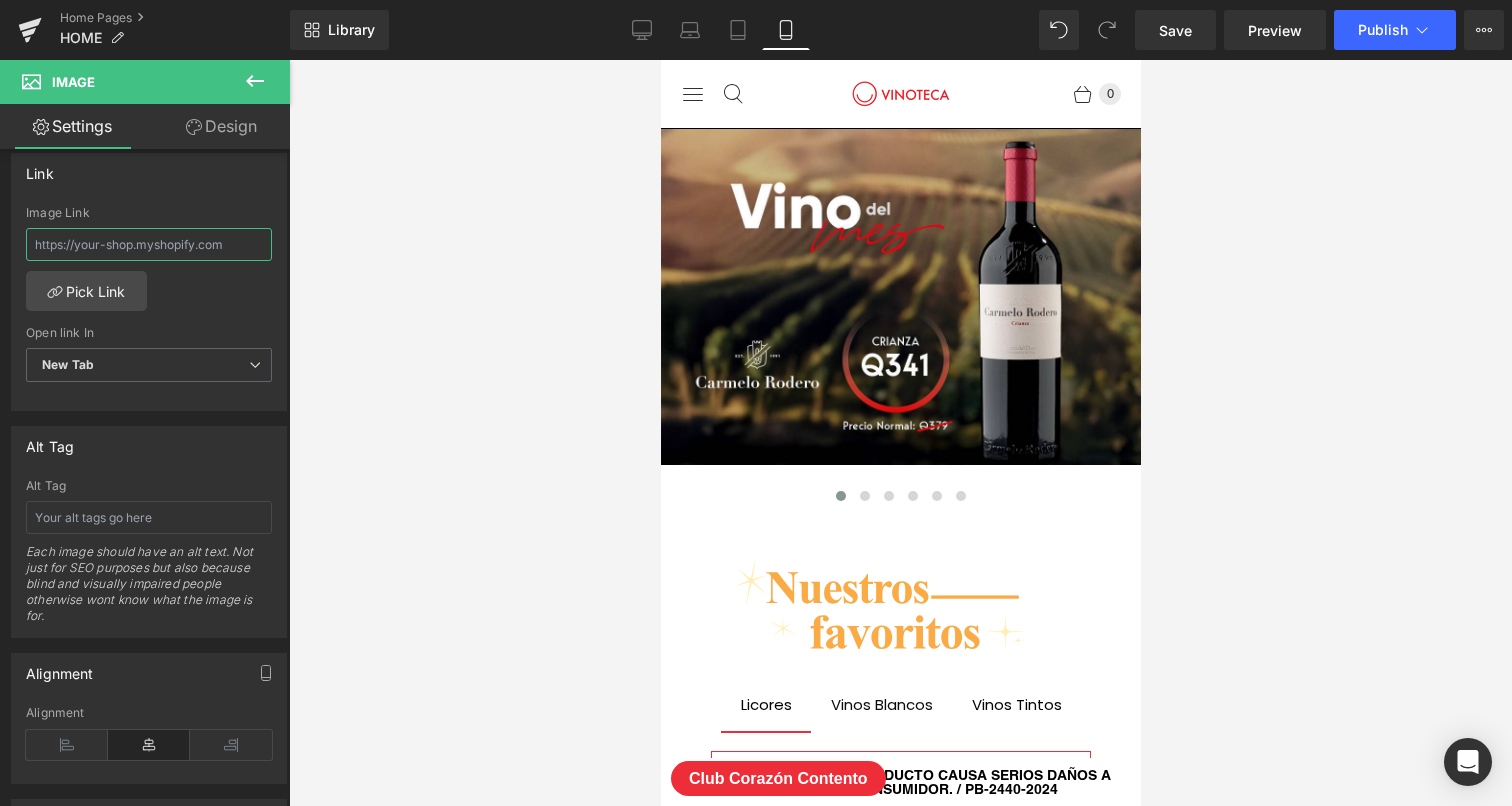 paste on "https://vinoteca.gt/products/carmelo-crianza-750ml?variant=48911802925351" 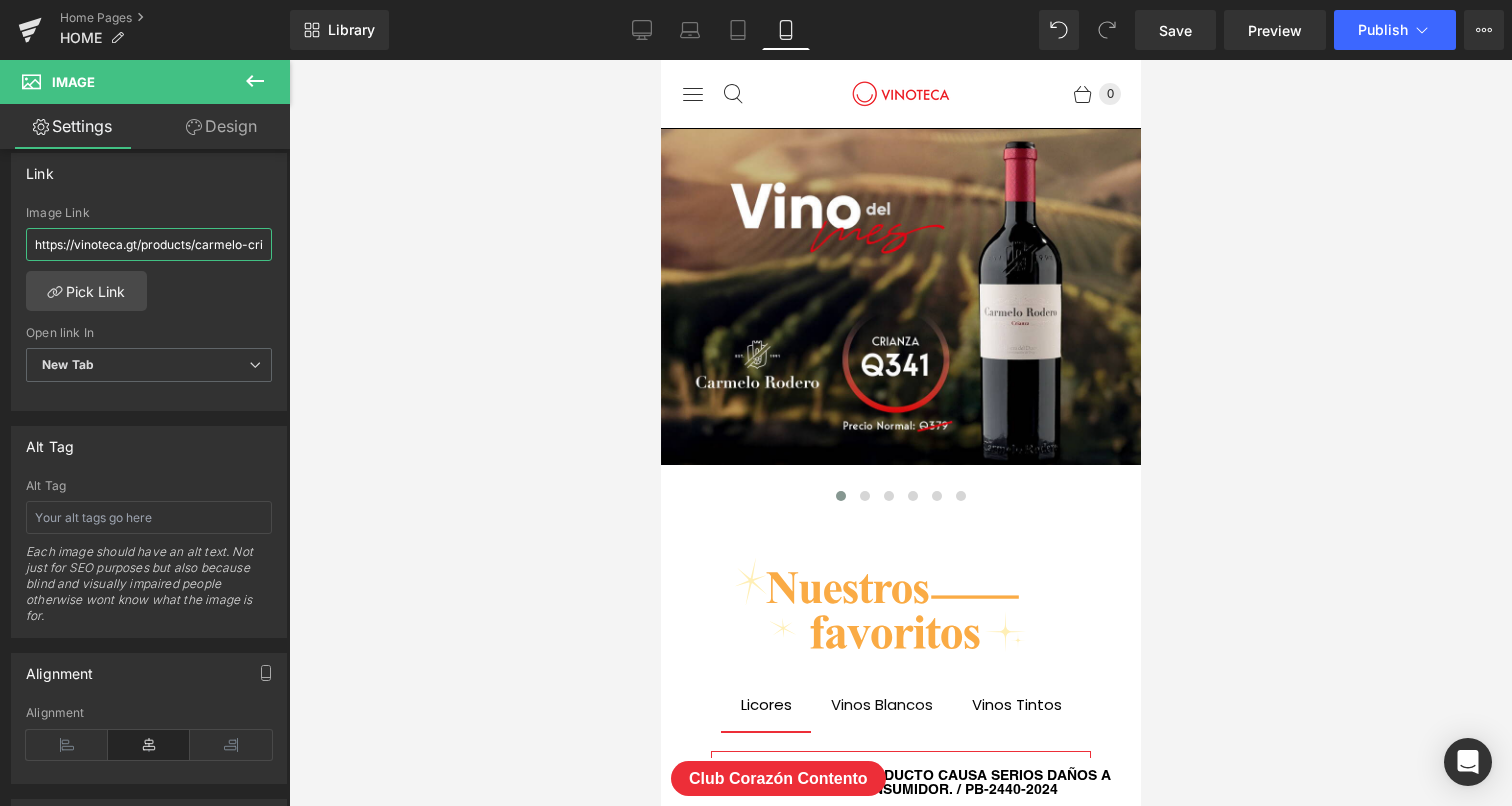 scroll, scrollTop: 0, scrollLeft: 224, axis: horizontal 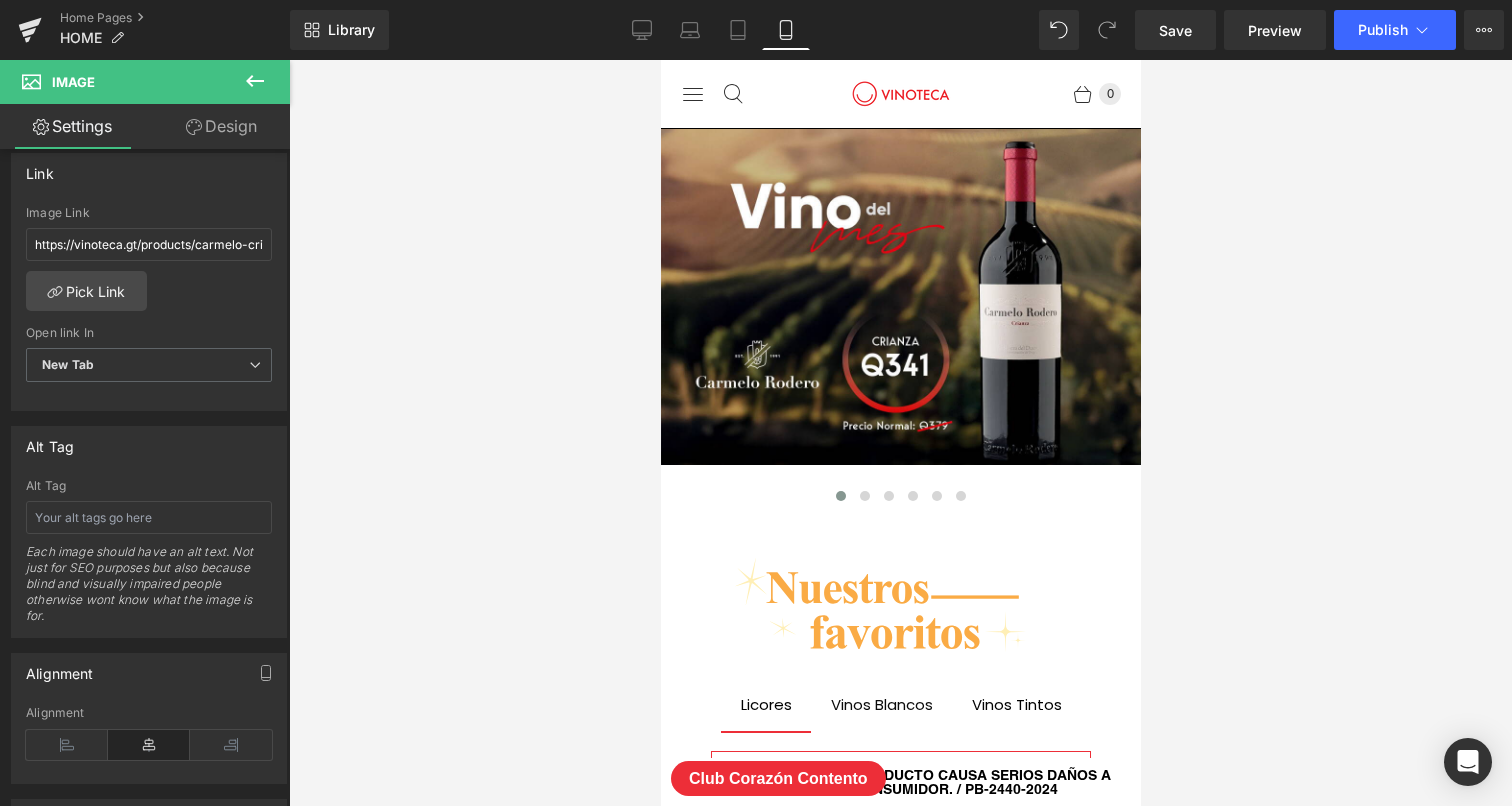 click at bounding box center [900, 433] 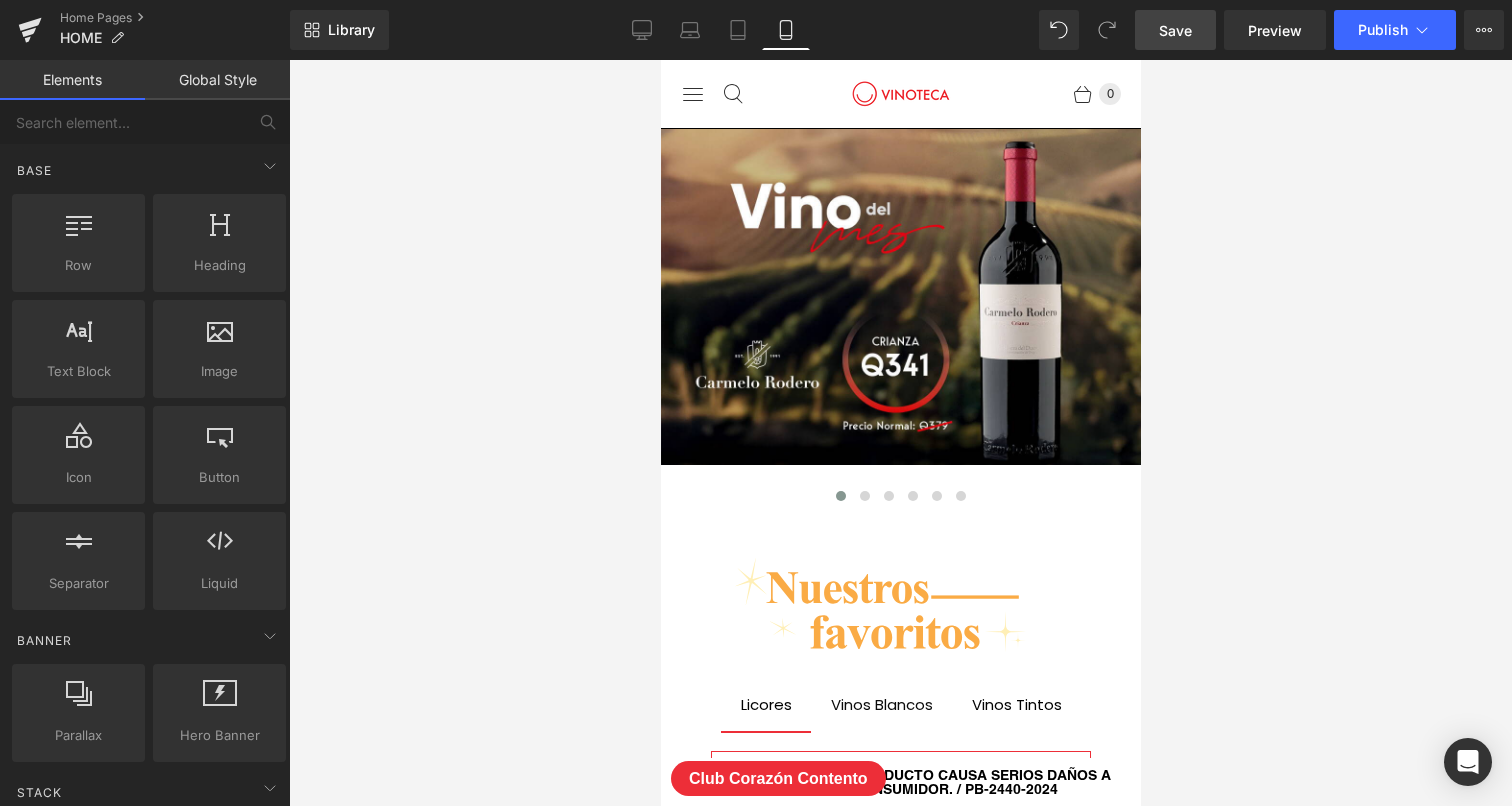 click on "Save" at bounding box center [1175, 30] 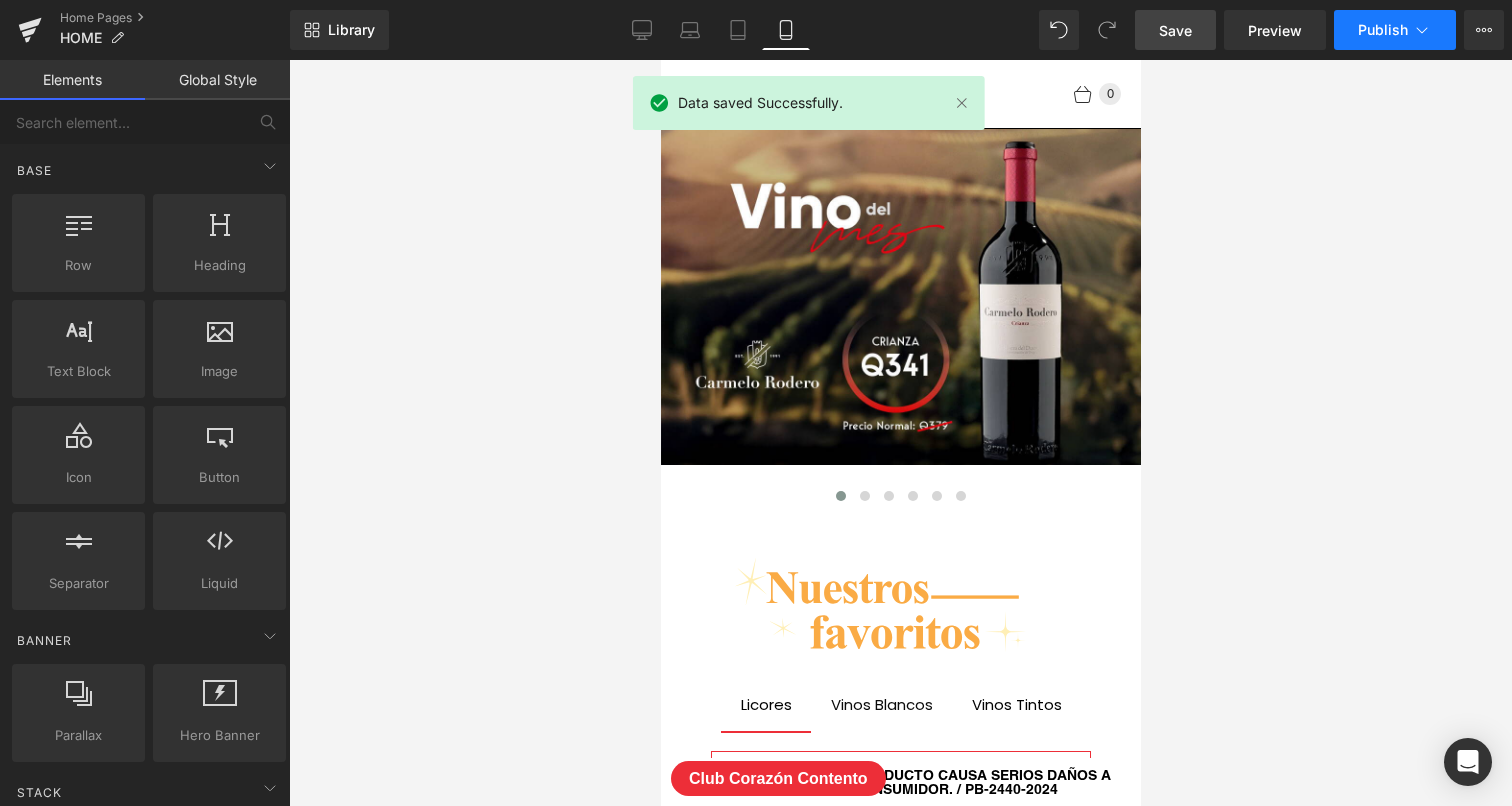 click on "Publish" at bounding box center (1383, 30) 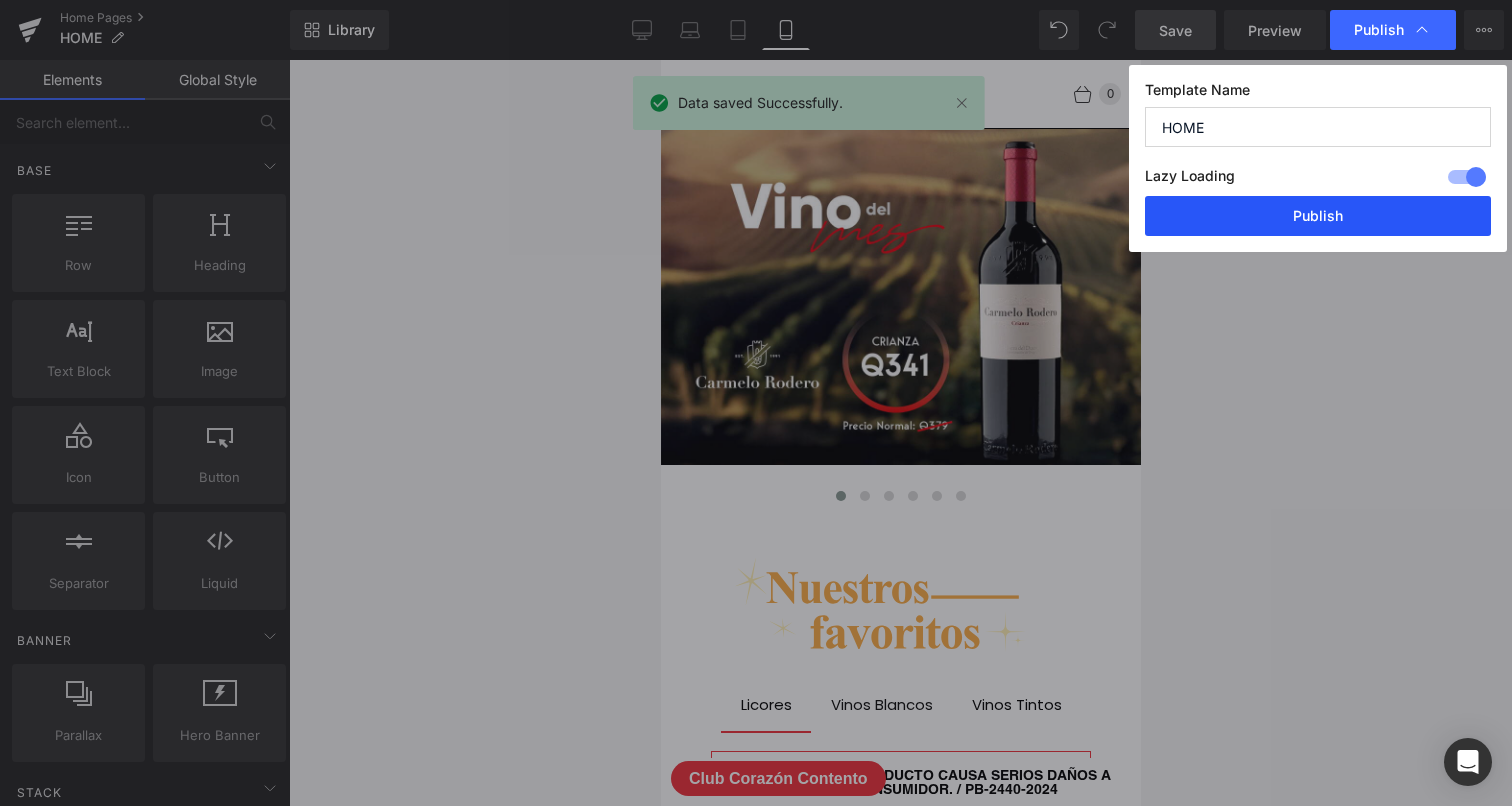 click on "Publish" at bounding box center [1318, 216] 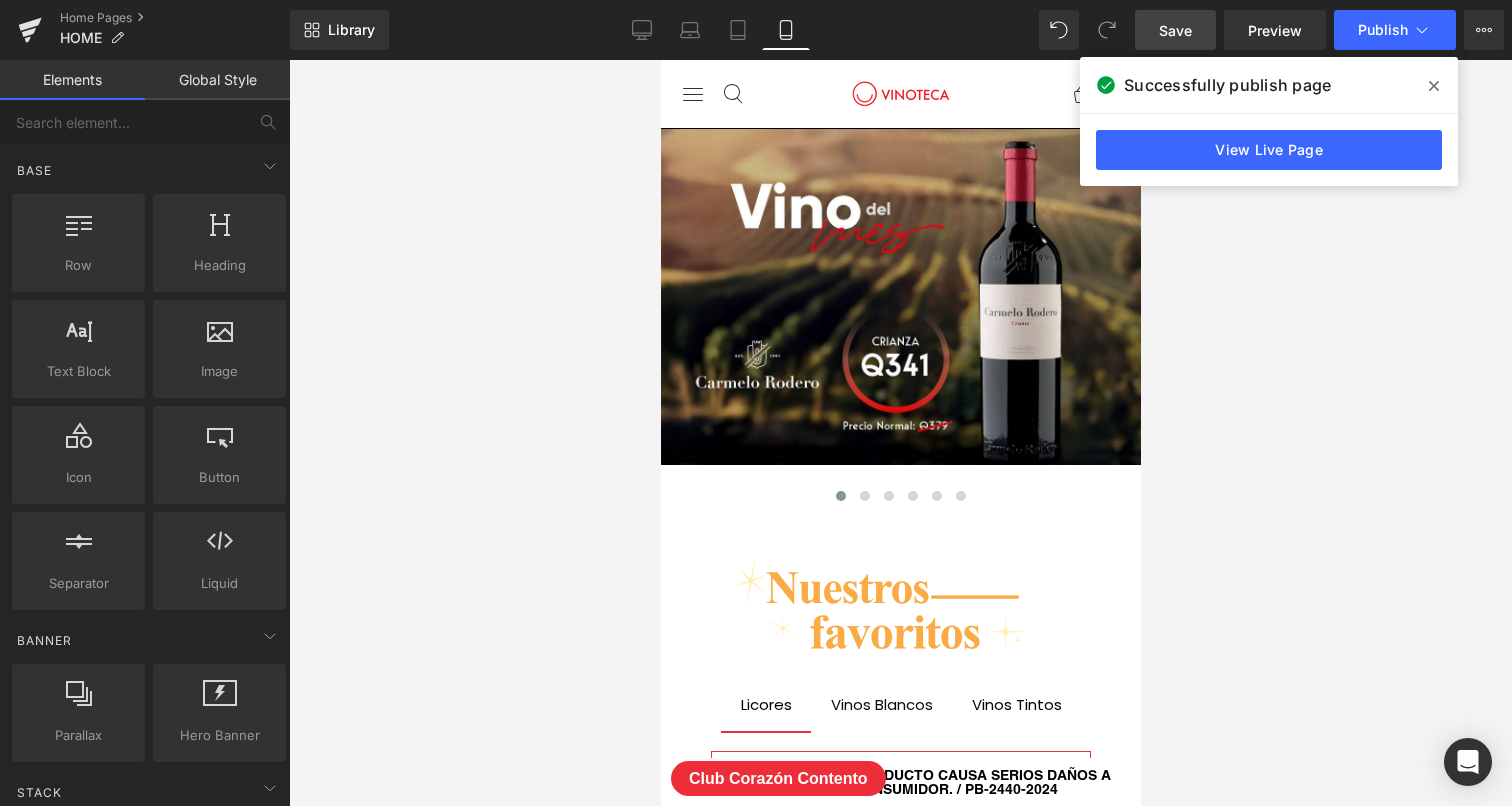 click 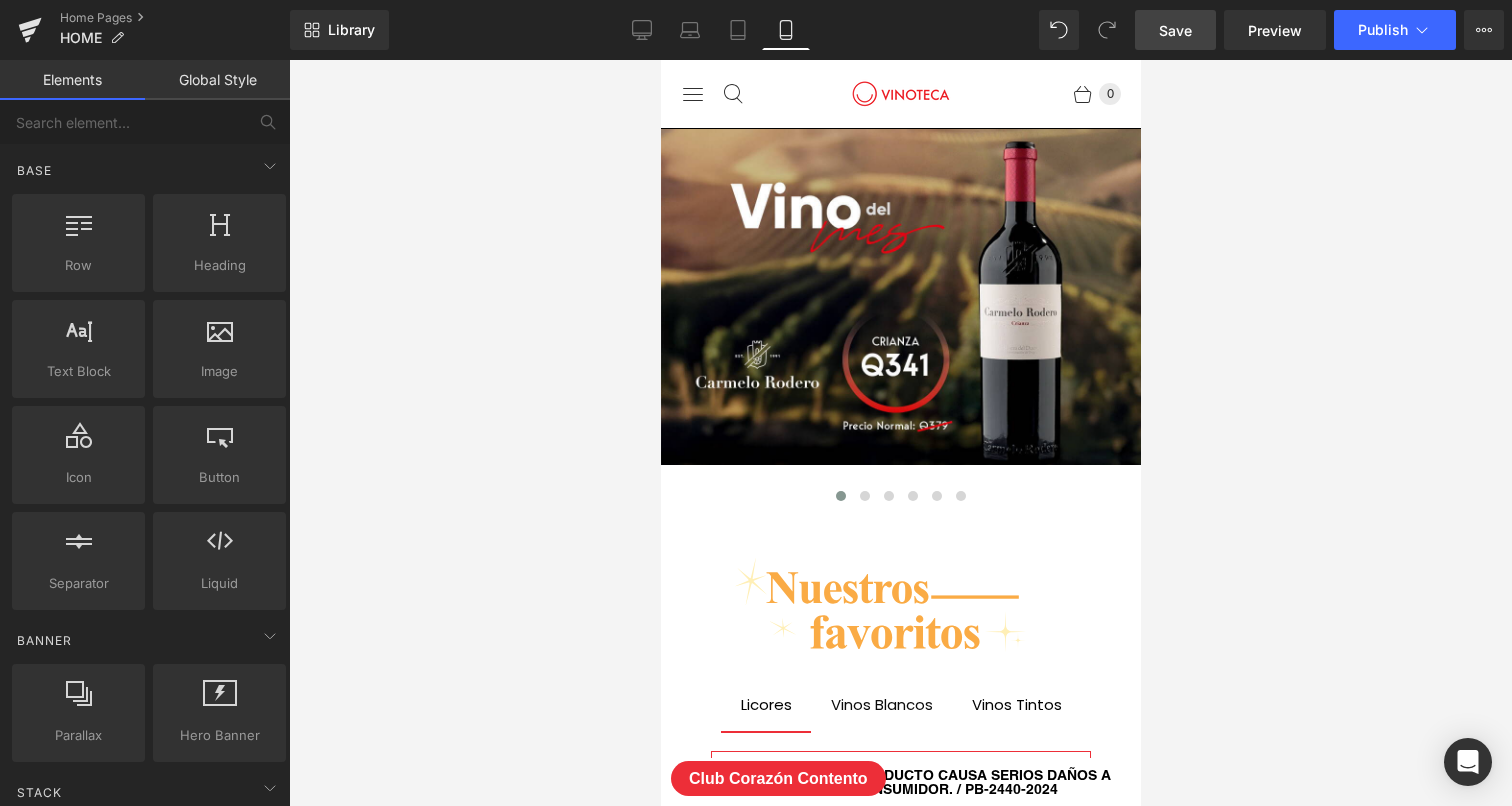 click on "Save" at bounding box center (1175, 30) 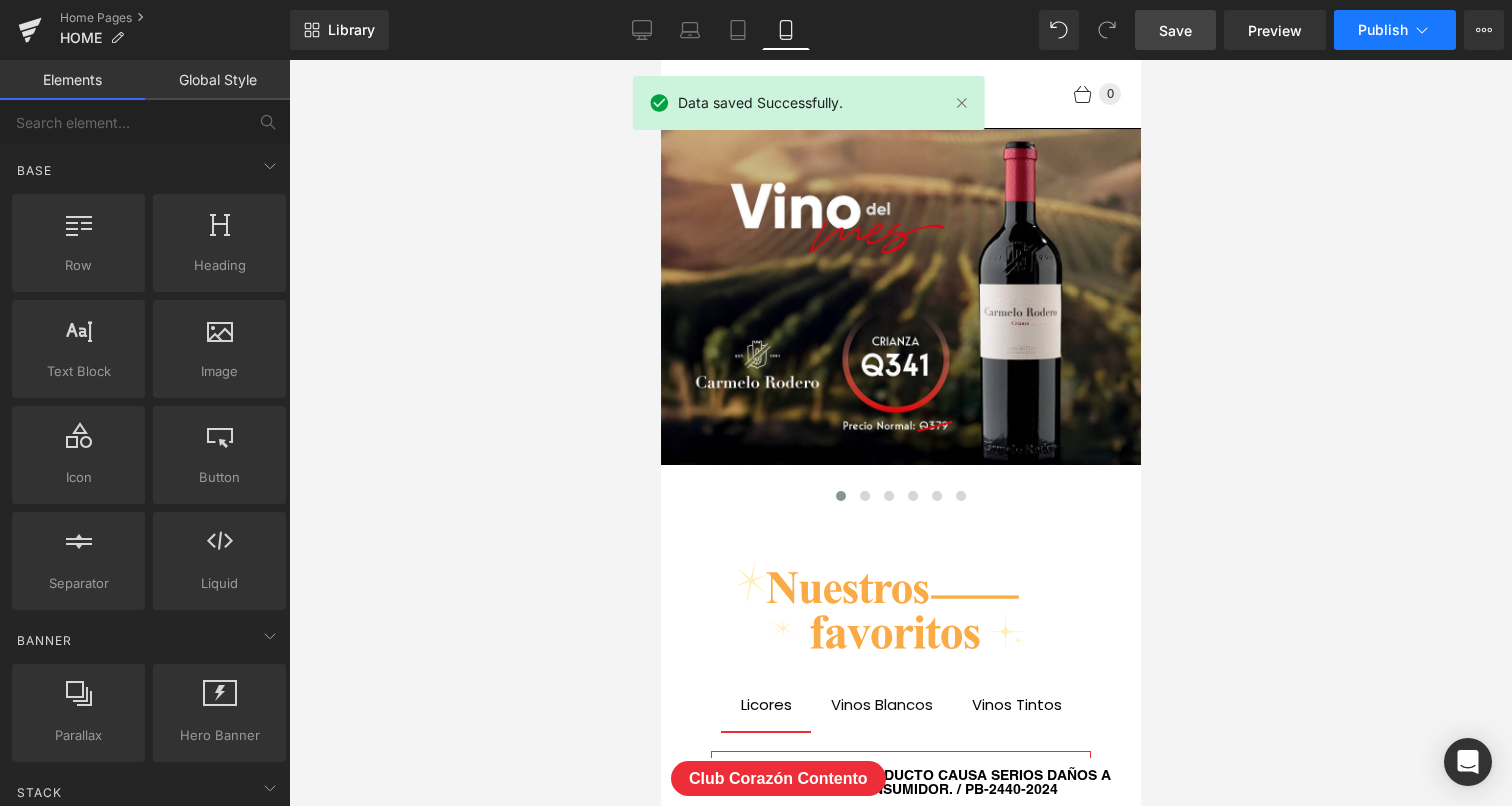 click on "Publish" at bounding box center [1383, 30] 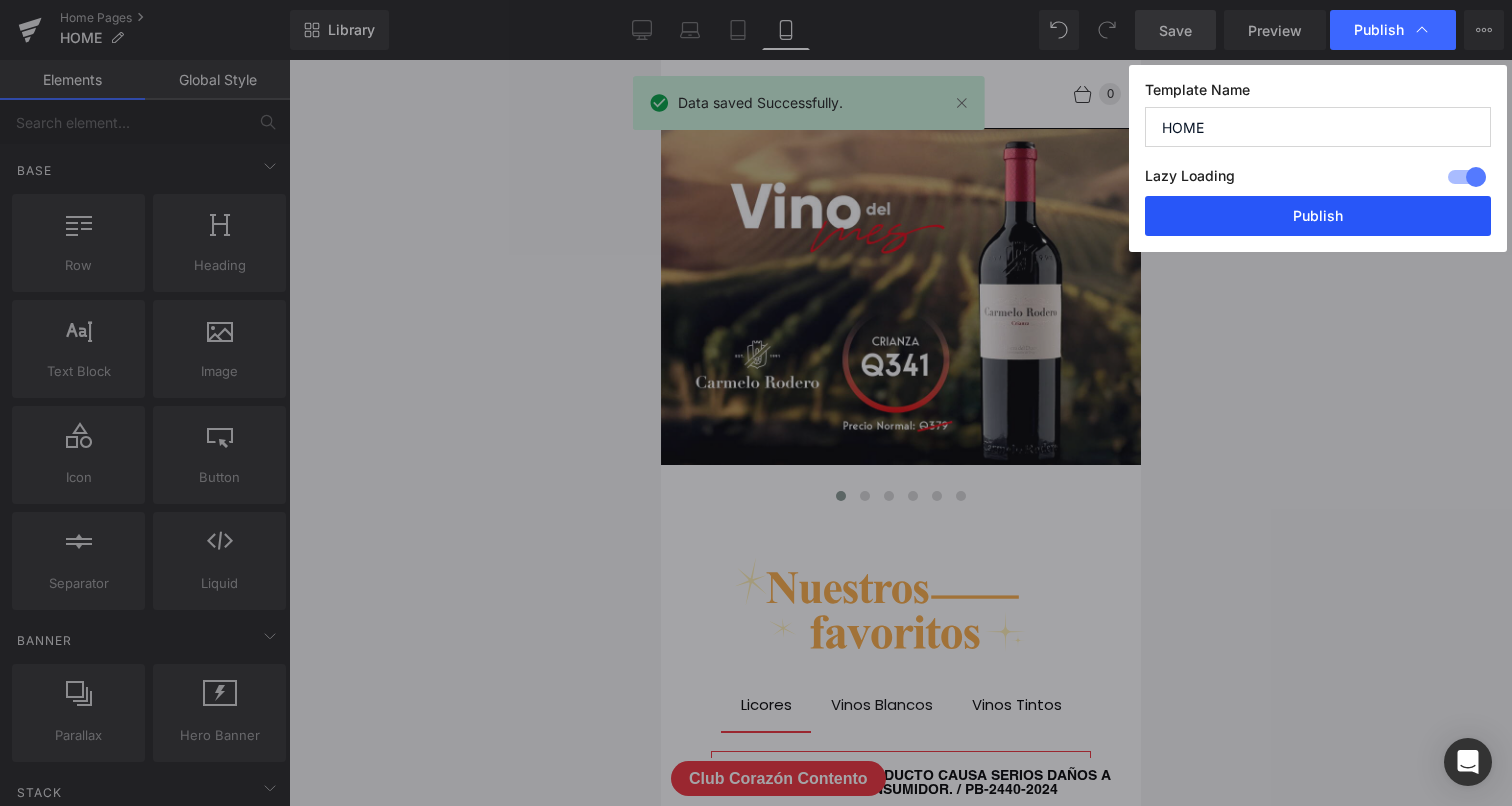 click on "Publish" at bounding box center [1318, 216] 